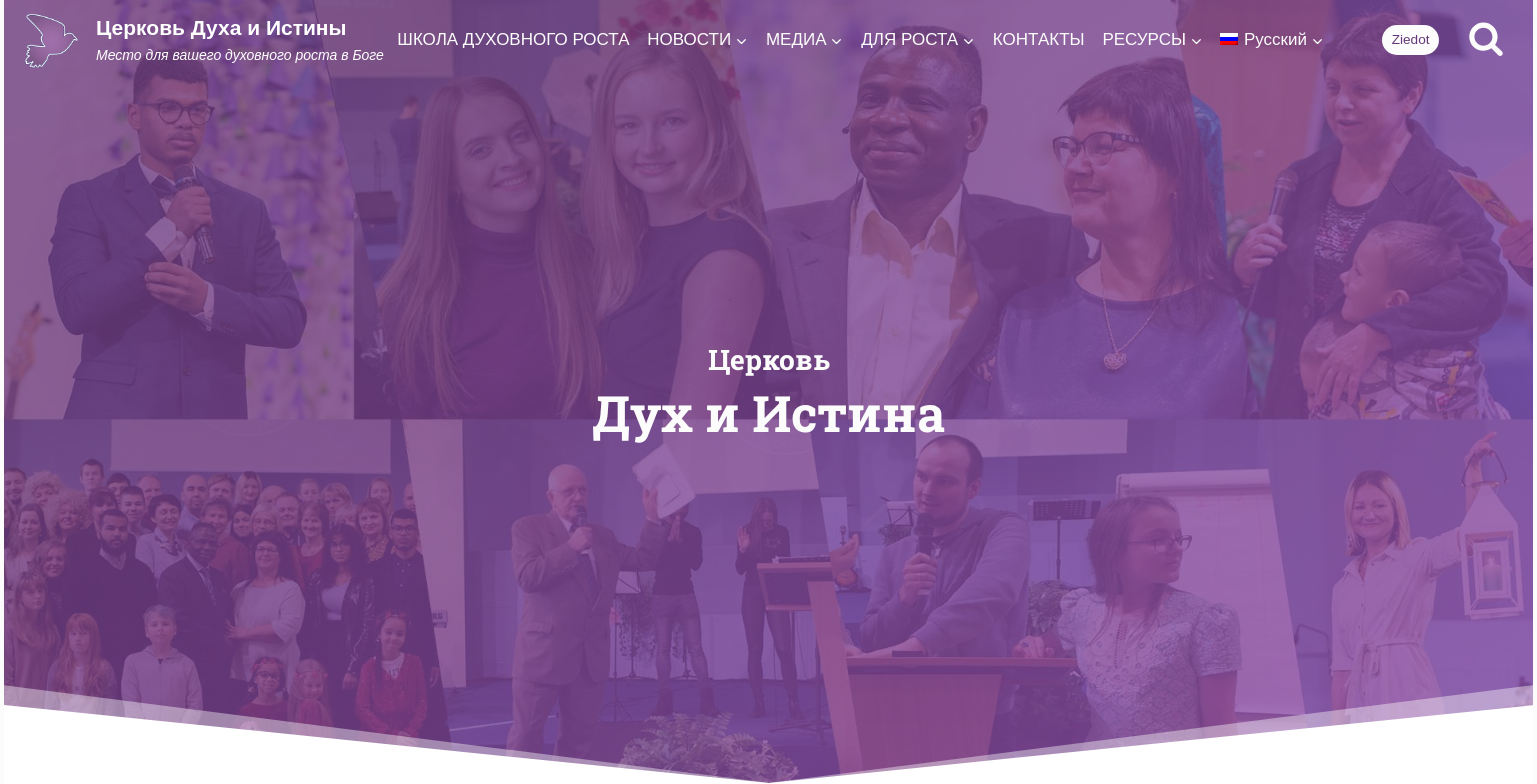 scroll, scrollTop: 0, scrollLeft: 0, axis: both 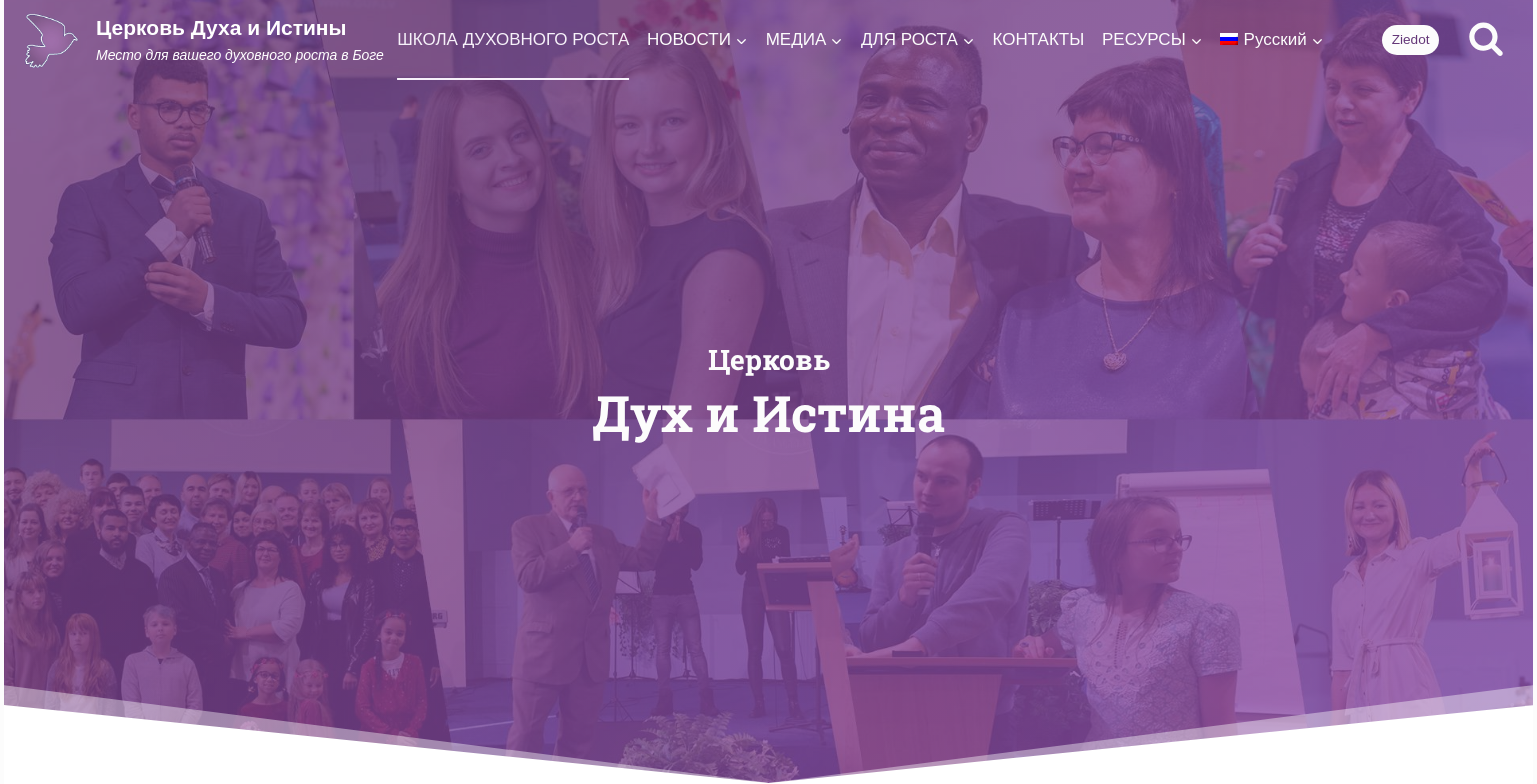 click on "ШКОЛА ДУХОВНОГО РОСТА" at bounding box center (513, 39) 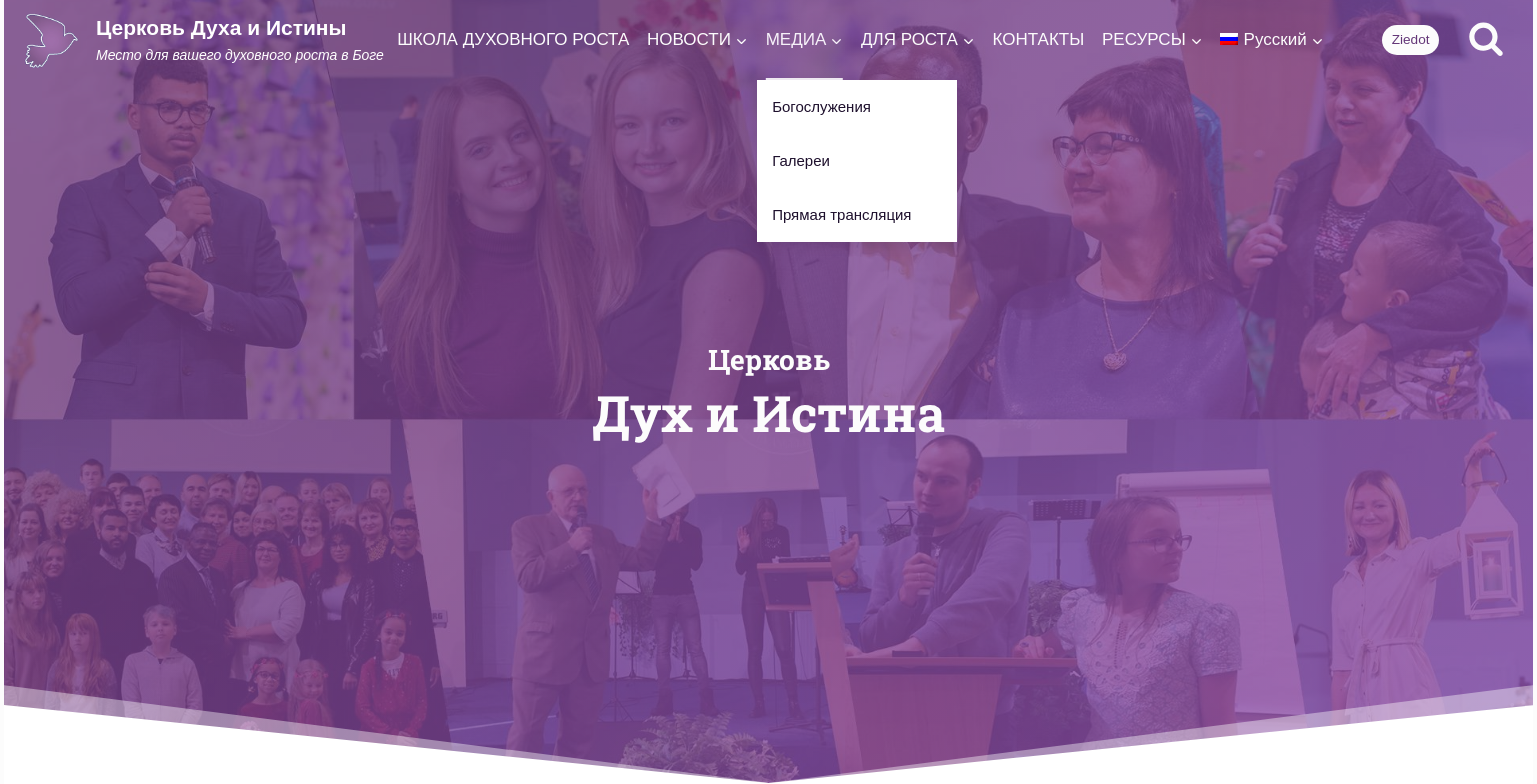 click on "МЕДИА Развернуть" at bounding box center [805, 39] 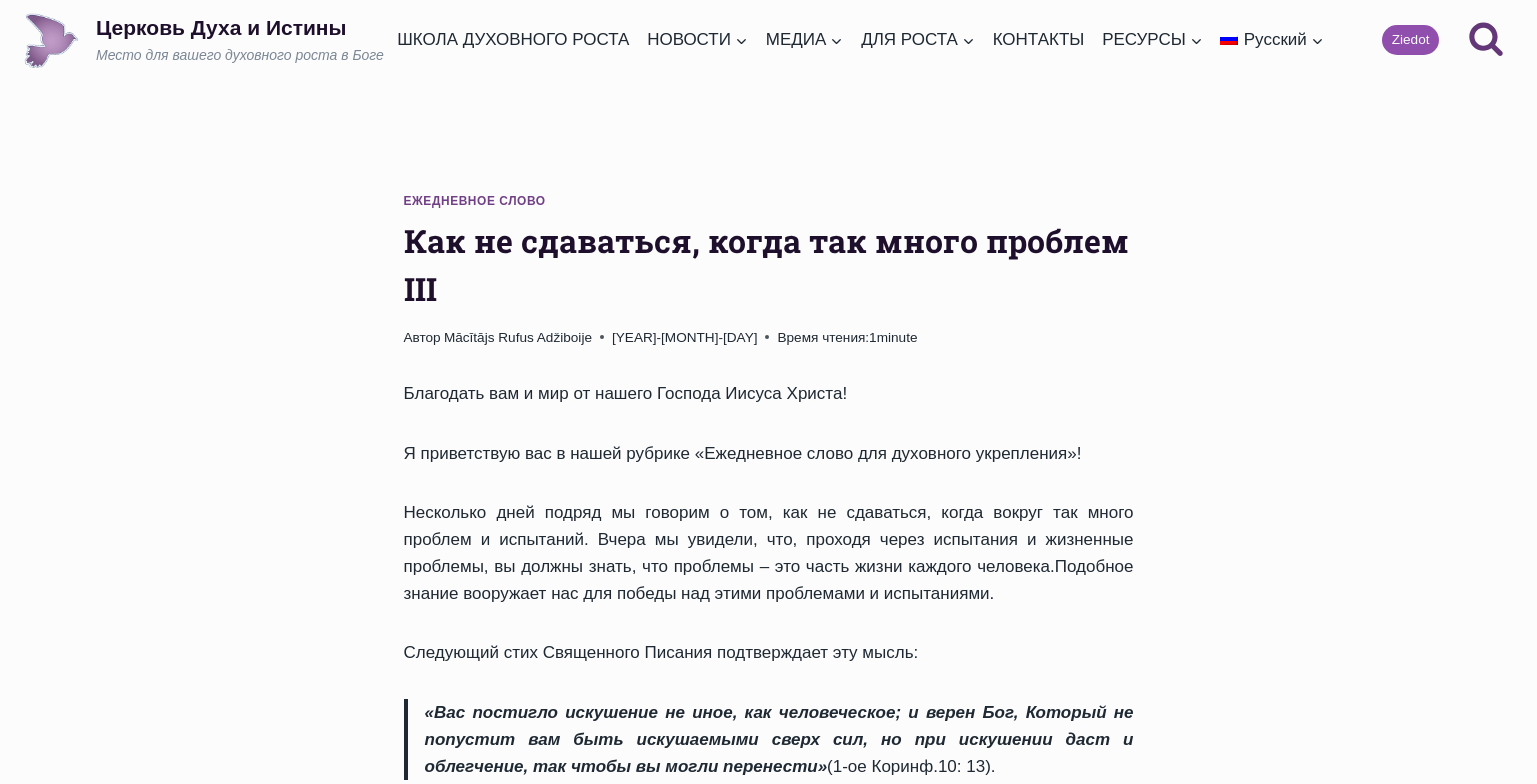scroll, scrollTop: 0, scrollLeft: 0, axis: both 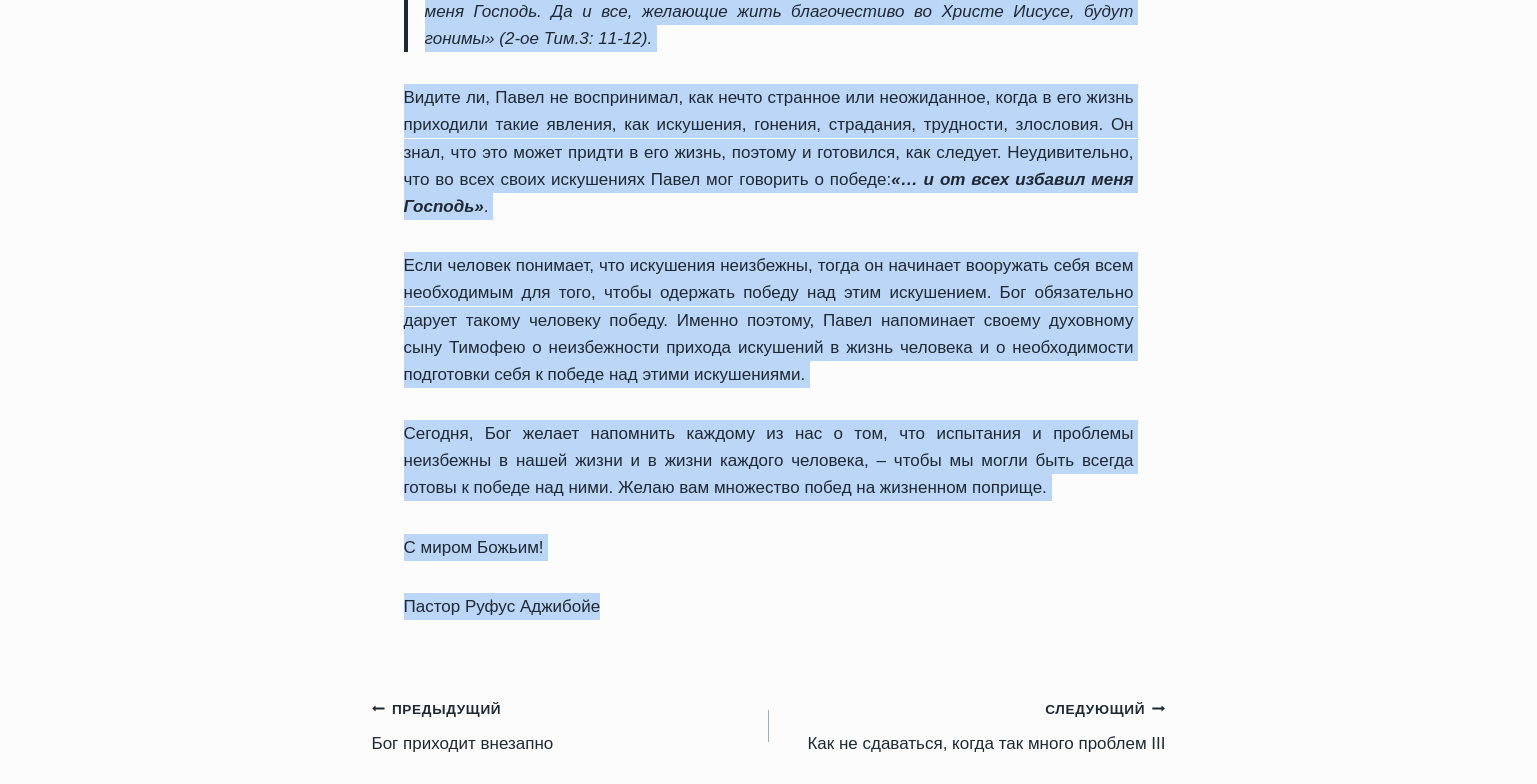 drag, startPoint x: 402, startPoint y: 238, endPoint x: 716, endPoint y: 569, distance: 456.24225 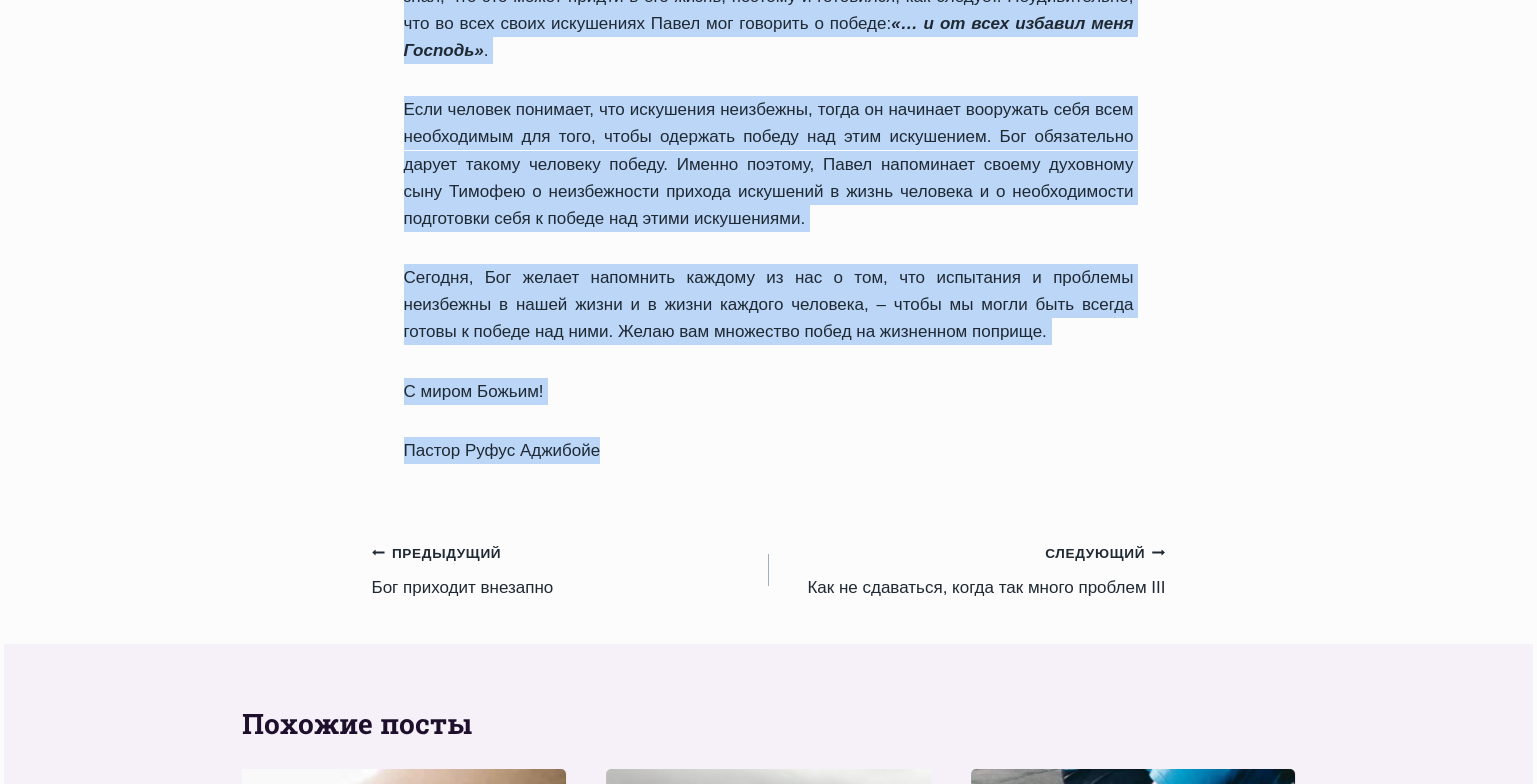 scroll, scrollTop: 1431, scrollLeft: 0, axis: vertical 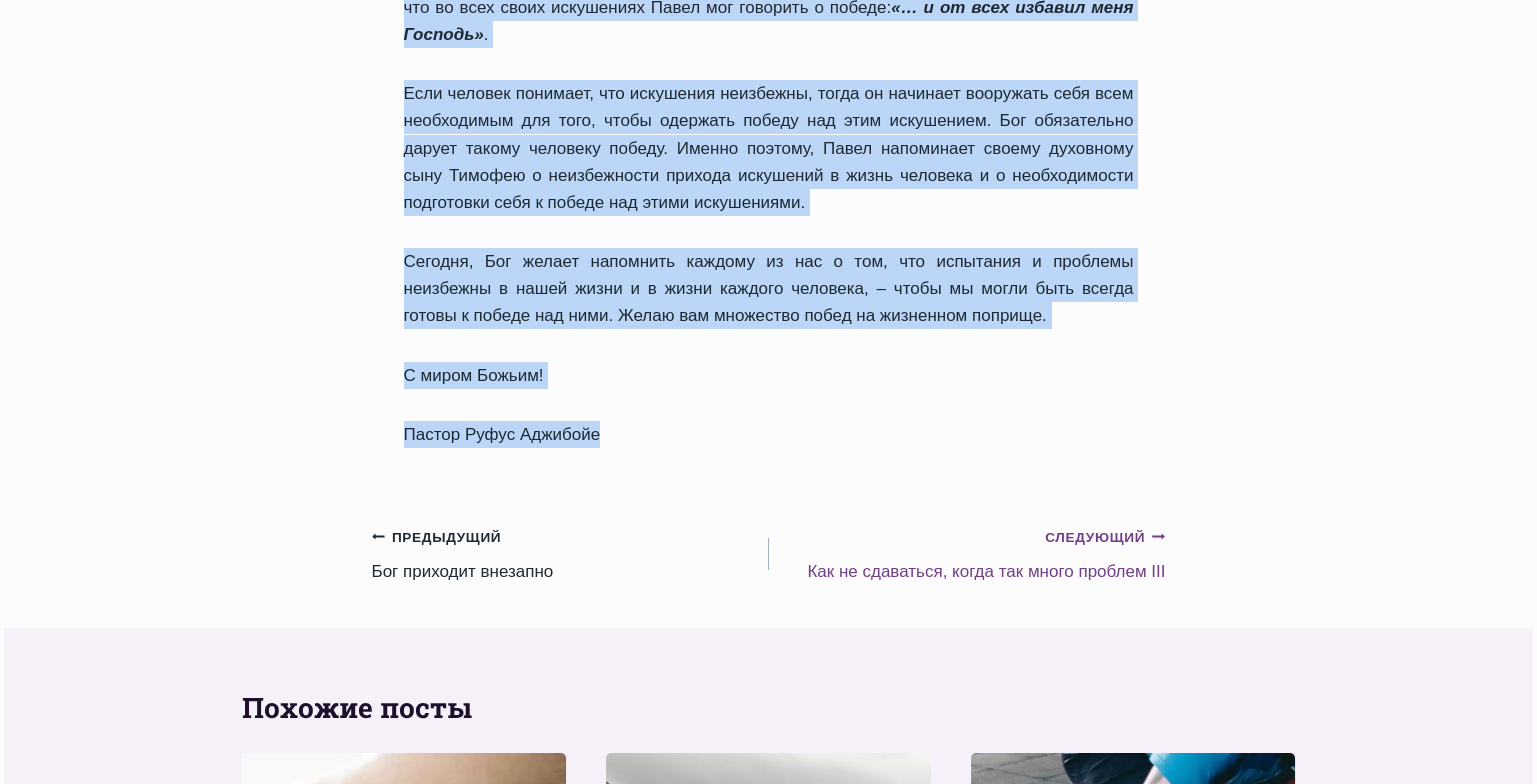 click on "Следующий Продолжить
Как не сдаваться, когда так много проблем III" at bounding box center (967, 554) 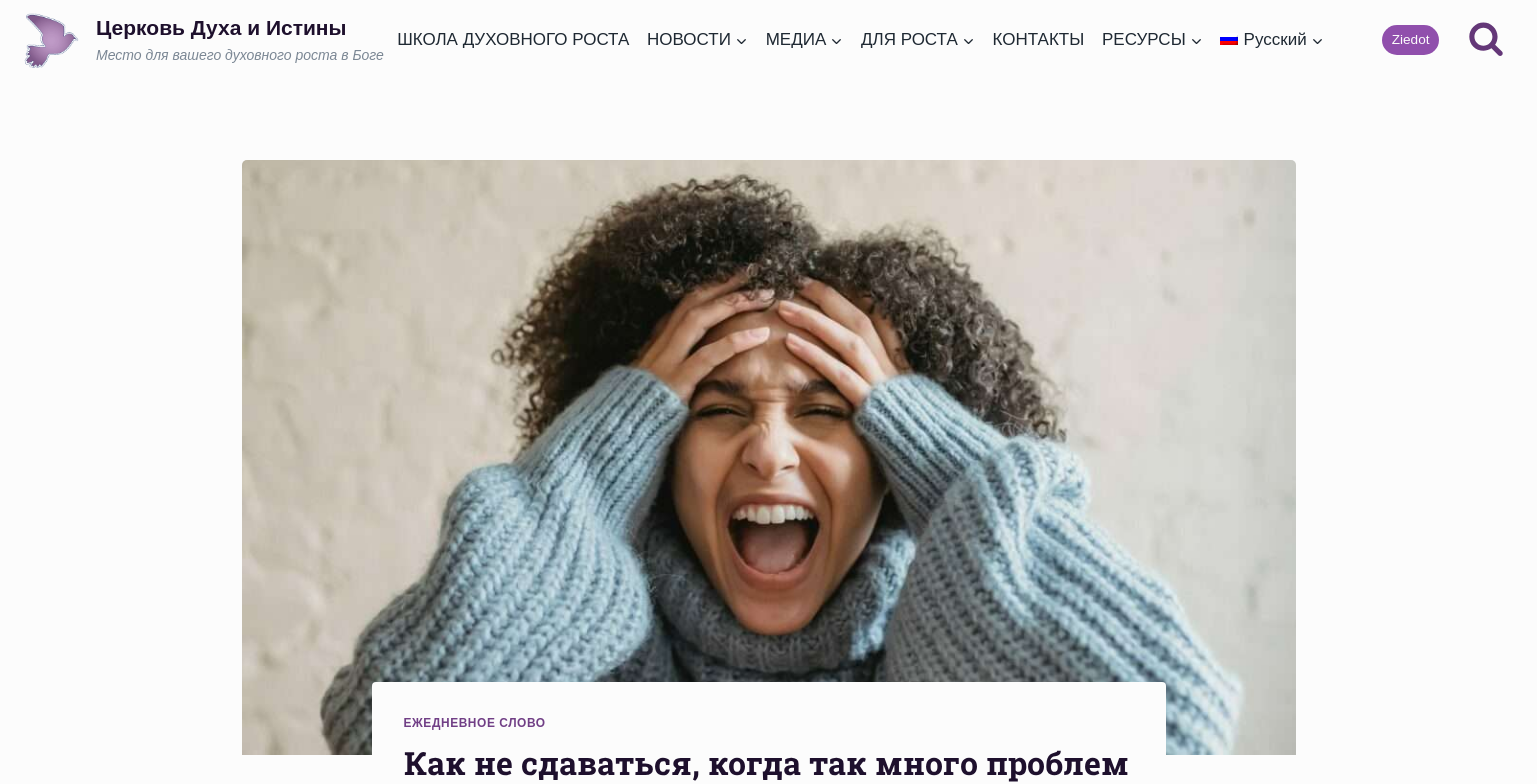 scroll, scrollTop: 0, scrollLeft: 0, axis: both 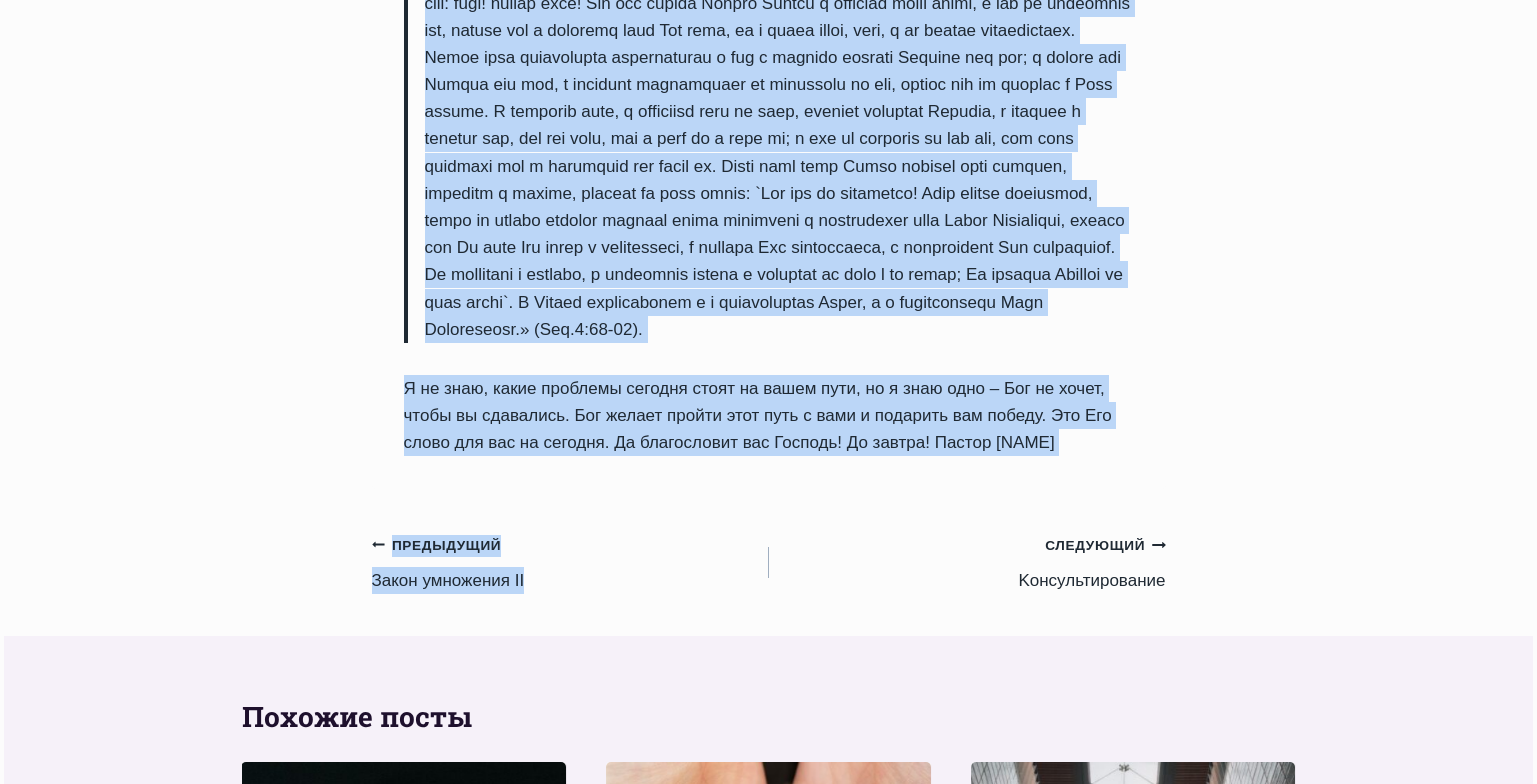 drag, startPoint x: 406, startPoint y: 197, endPoint x: 1151, endPoint y: 661, distance: 877.6793 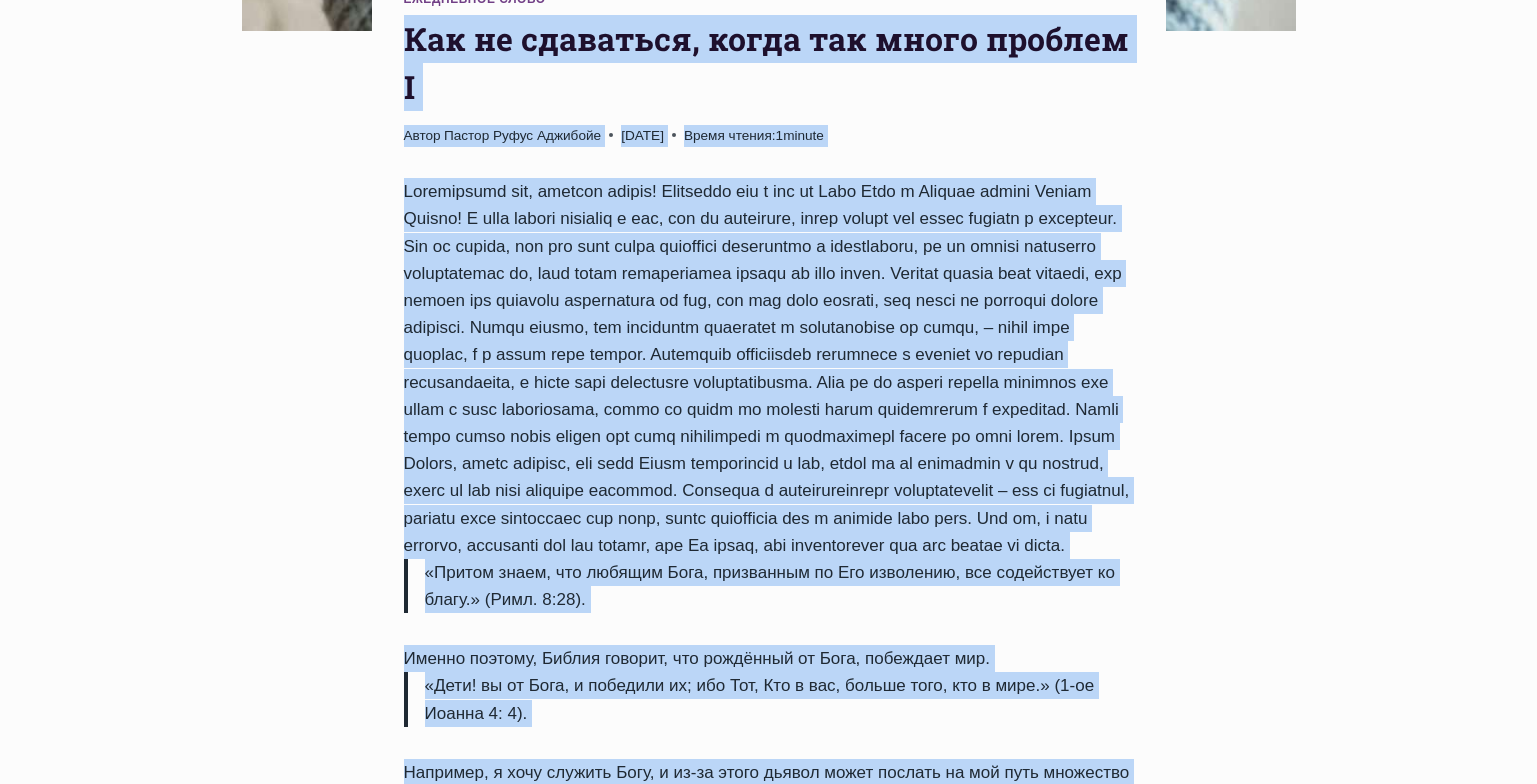scroll, scrollTop: 616, scrollLeft: 0, axis: vertical 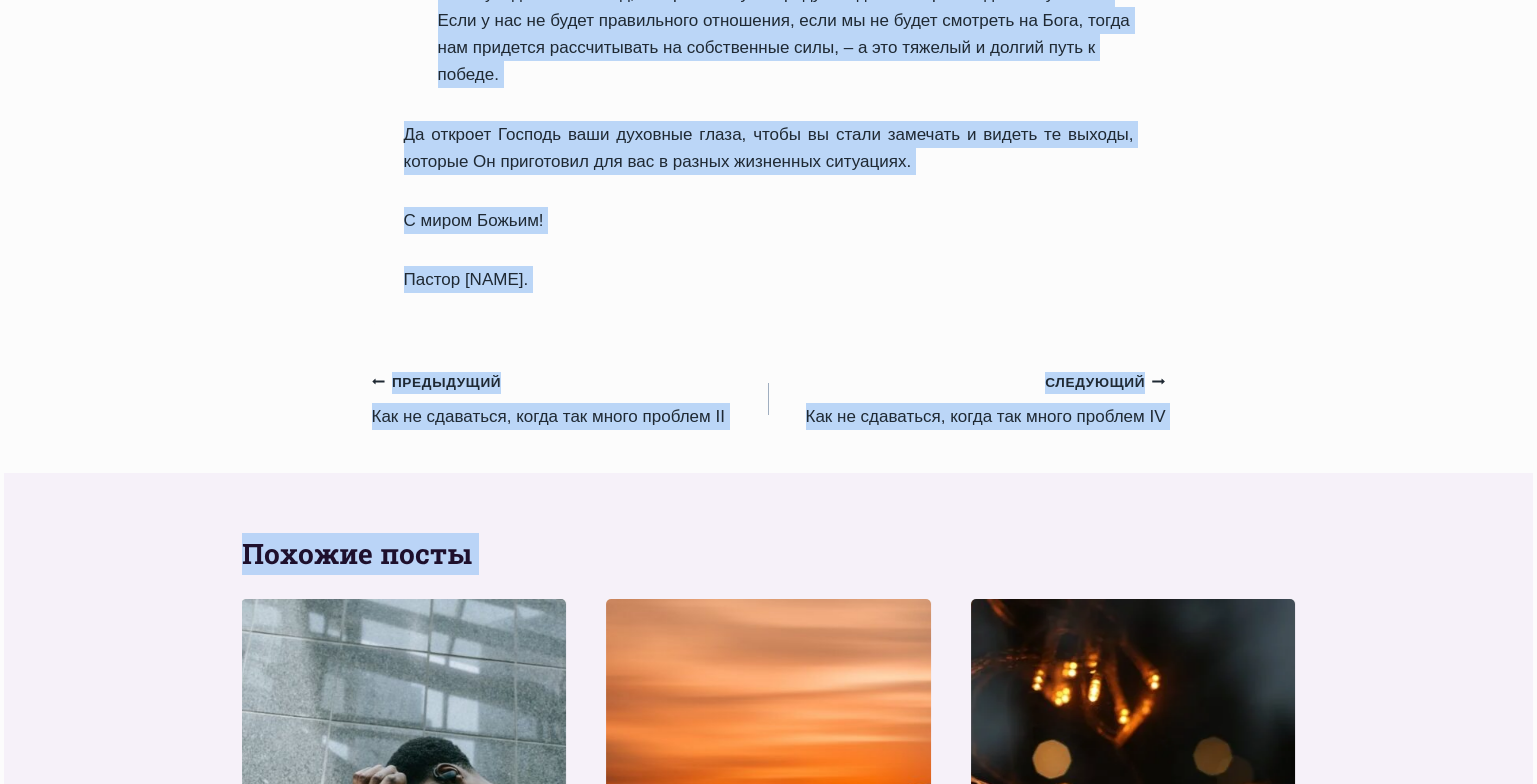 drag, startPoint x: 403, startPoint y: 238, endPoint x: 648, endPoint y: 299, distance: 252.4797 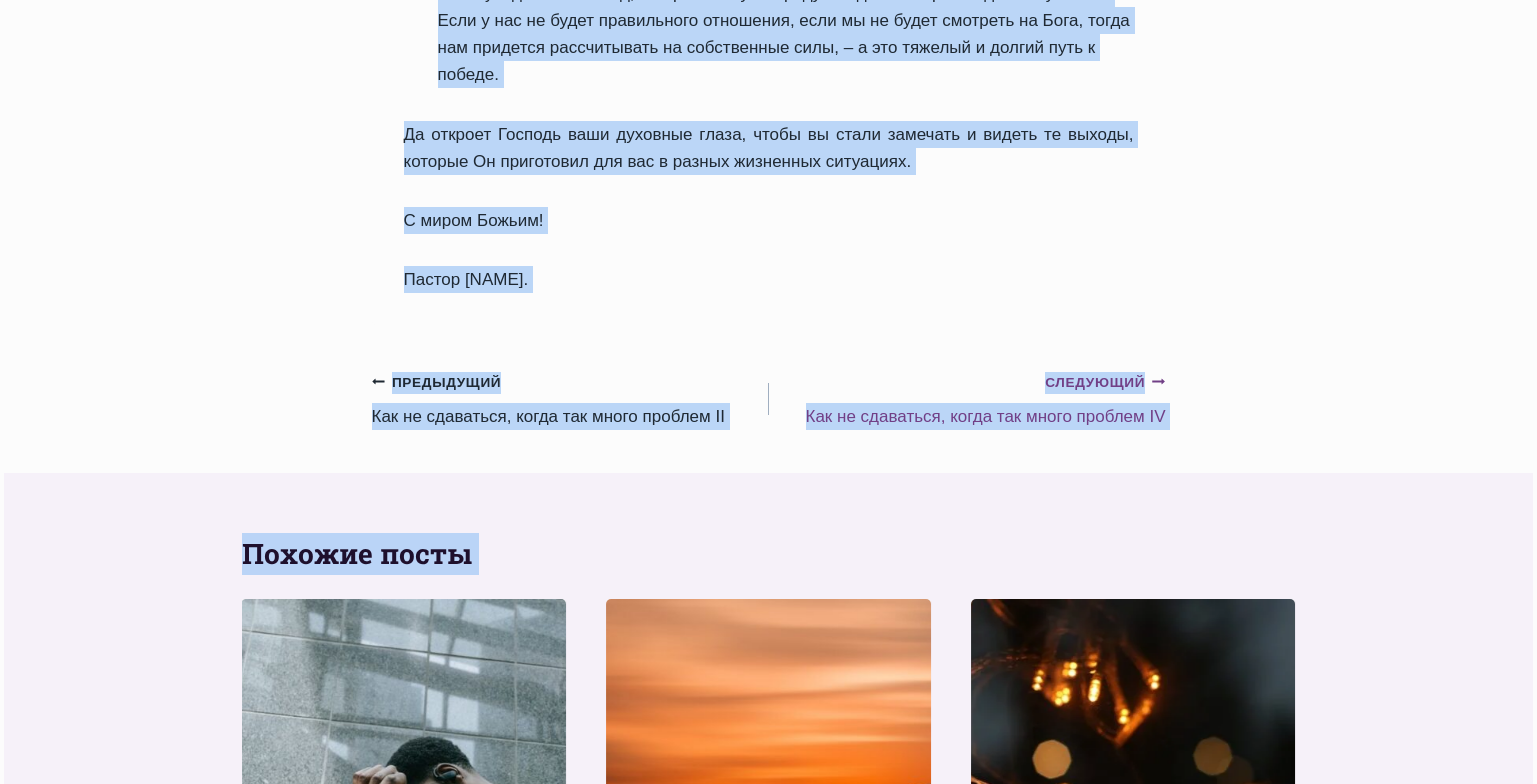 click on "Следующий Продолжить
Как не сдаваться, когда так много проблем IV" at bounding box center (967, 399) 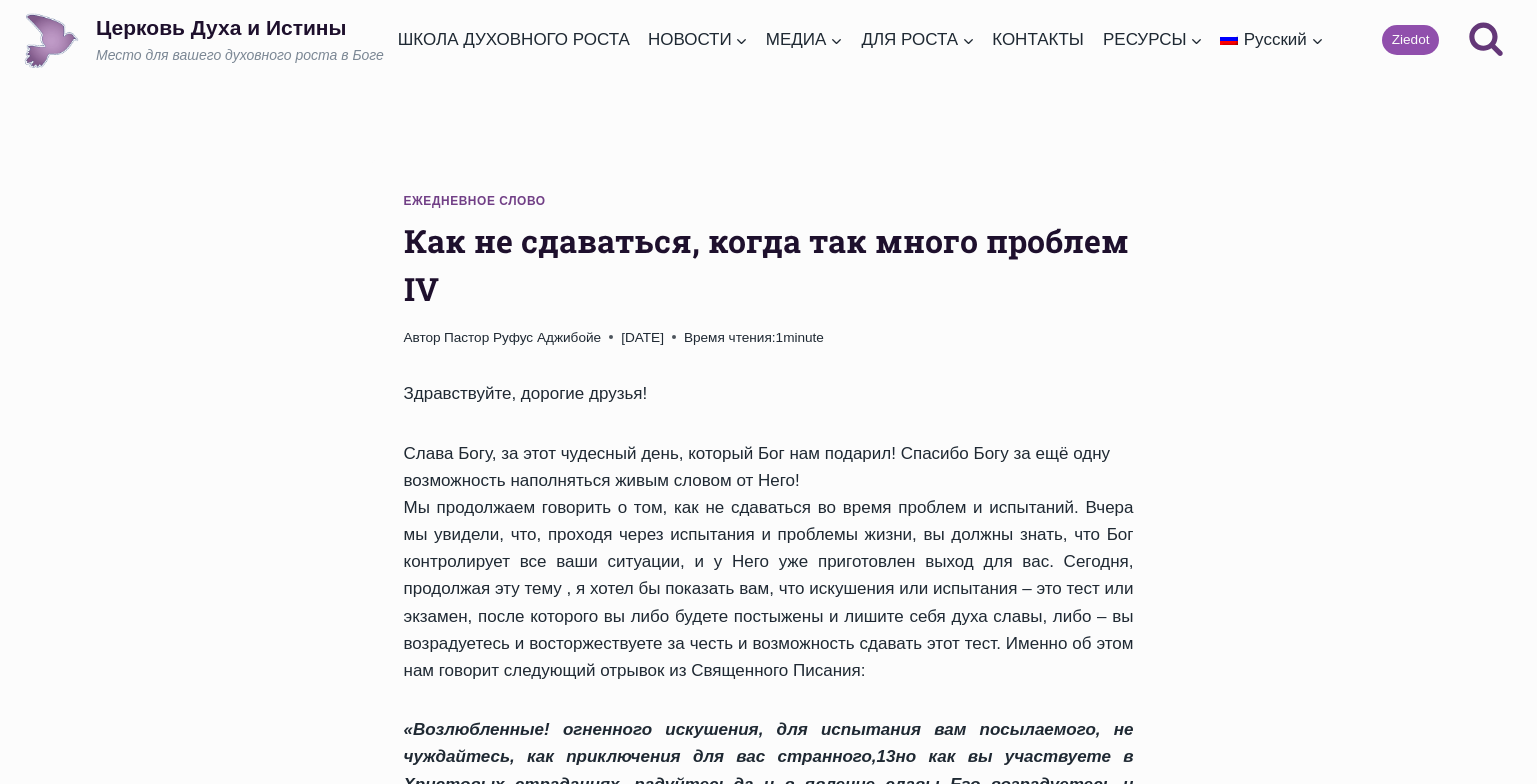 scroll, scrollTop: 0, scrollLeft: 0, axis: both 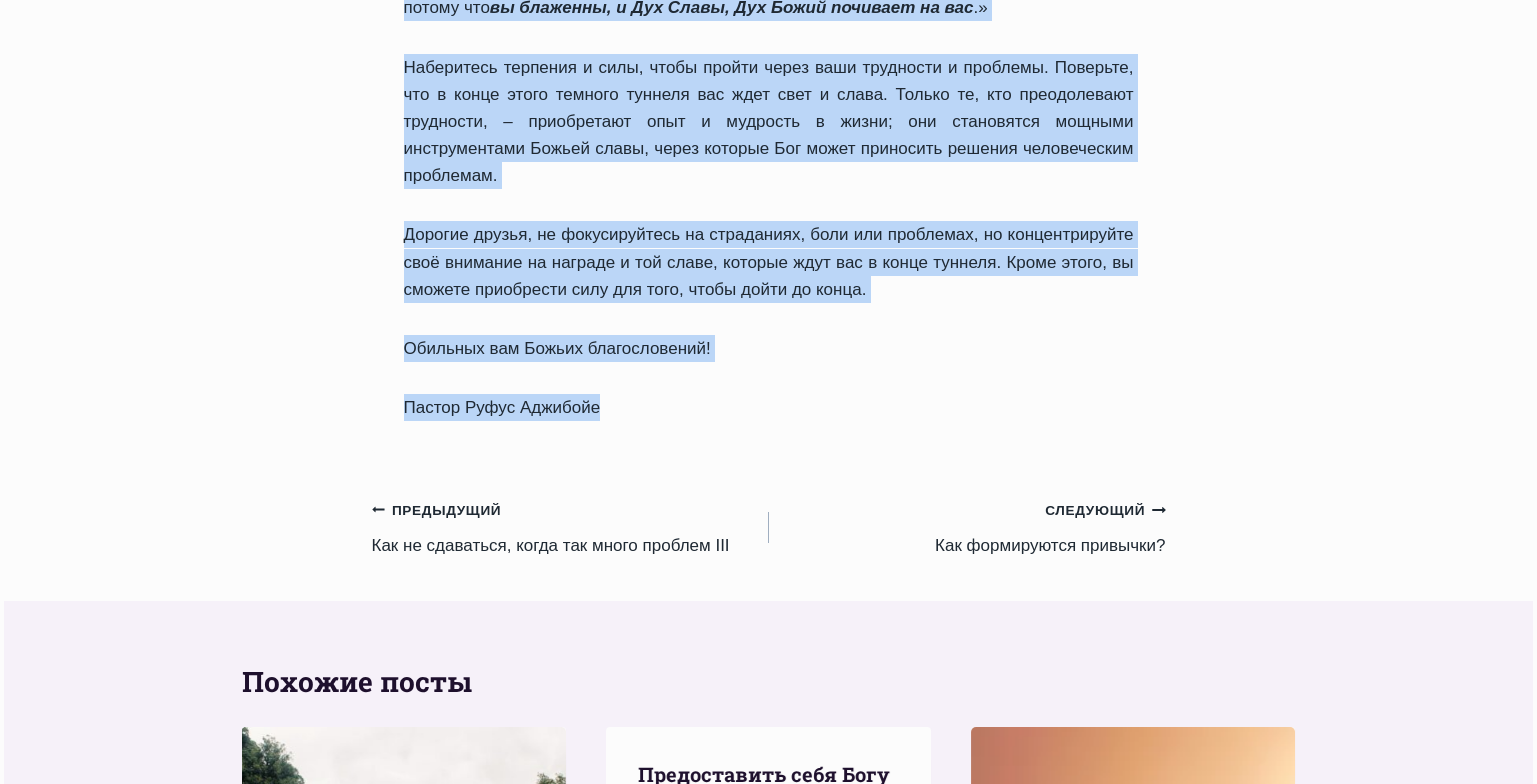drag, startPoint x: 402, startPoint y: 239, endPoint x: 795, endPoint y: 423, distance: 433.94125 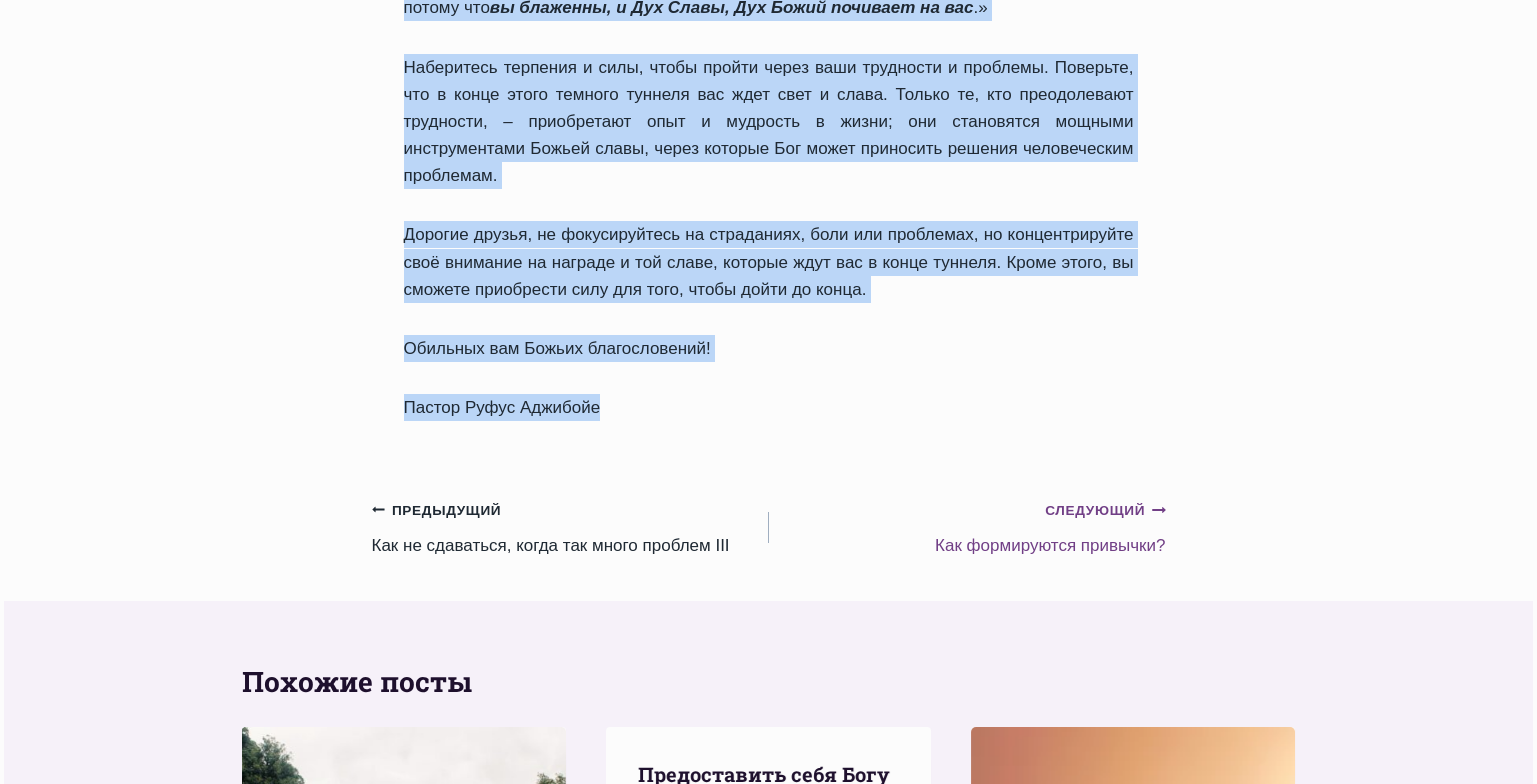 click on "Следующий Продолжить
Как формируются привычки?" at bounding box center [967, 527] 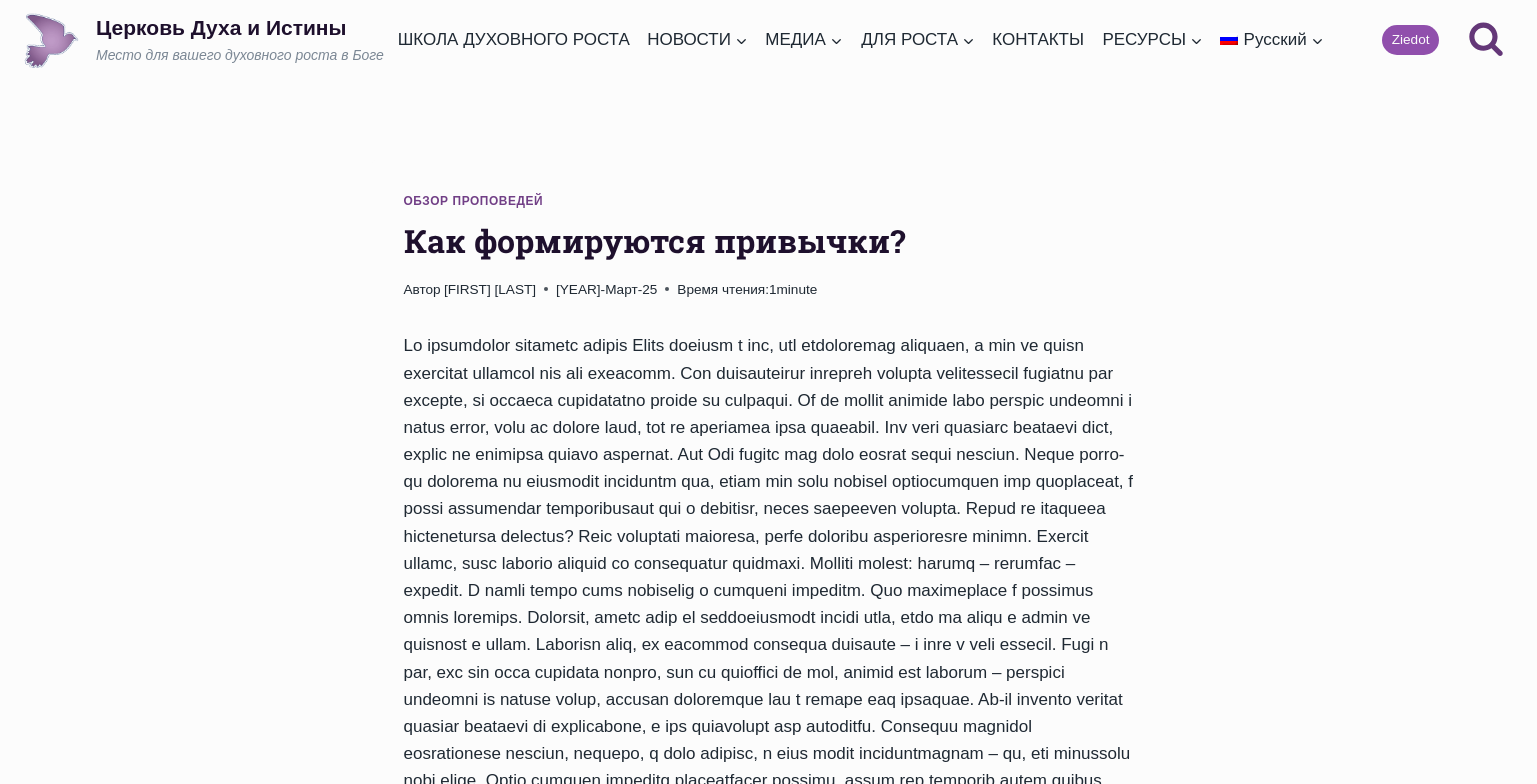 scroll, scrollTop: 0, scrollLeft: 0, axis: both 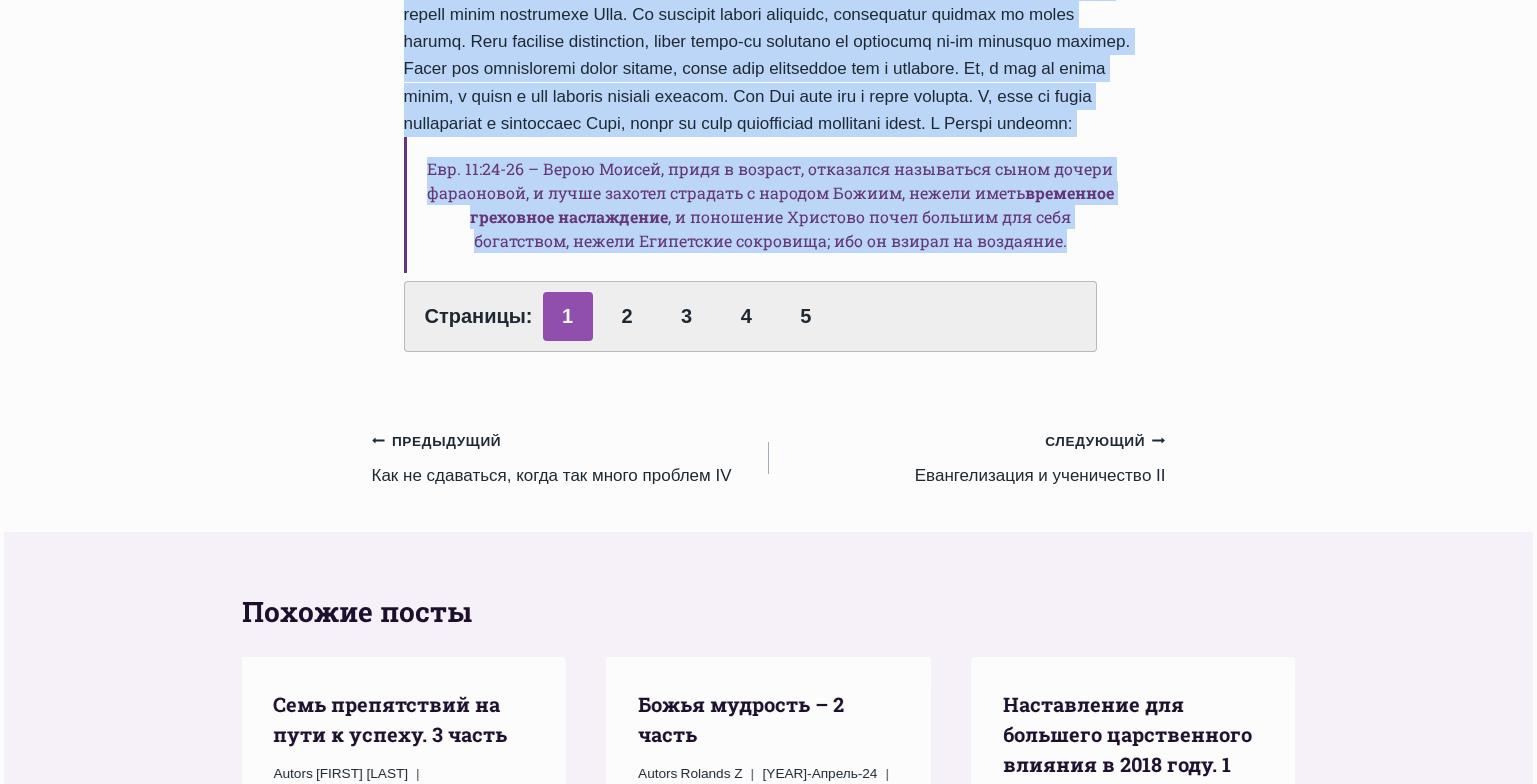 drag, startPoint x: 407, startPoint y: 239, endPoint x: 1125, endPoint y: 381, distance: 731.9071 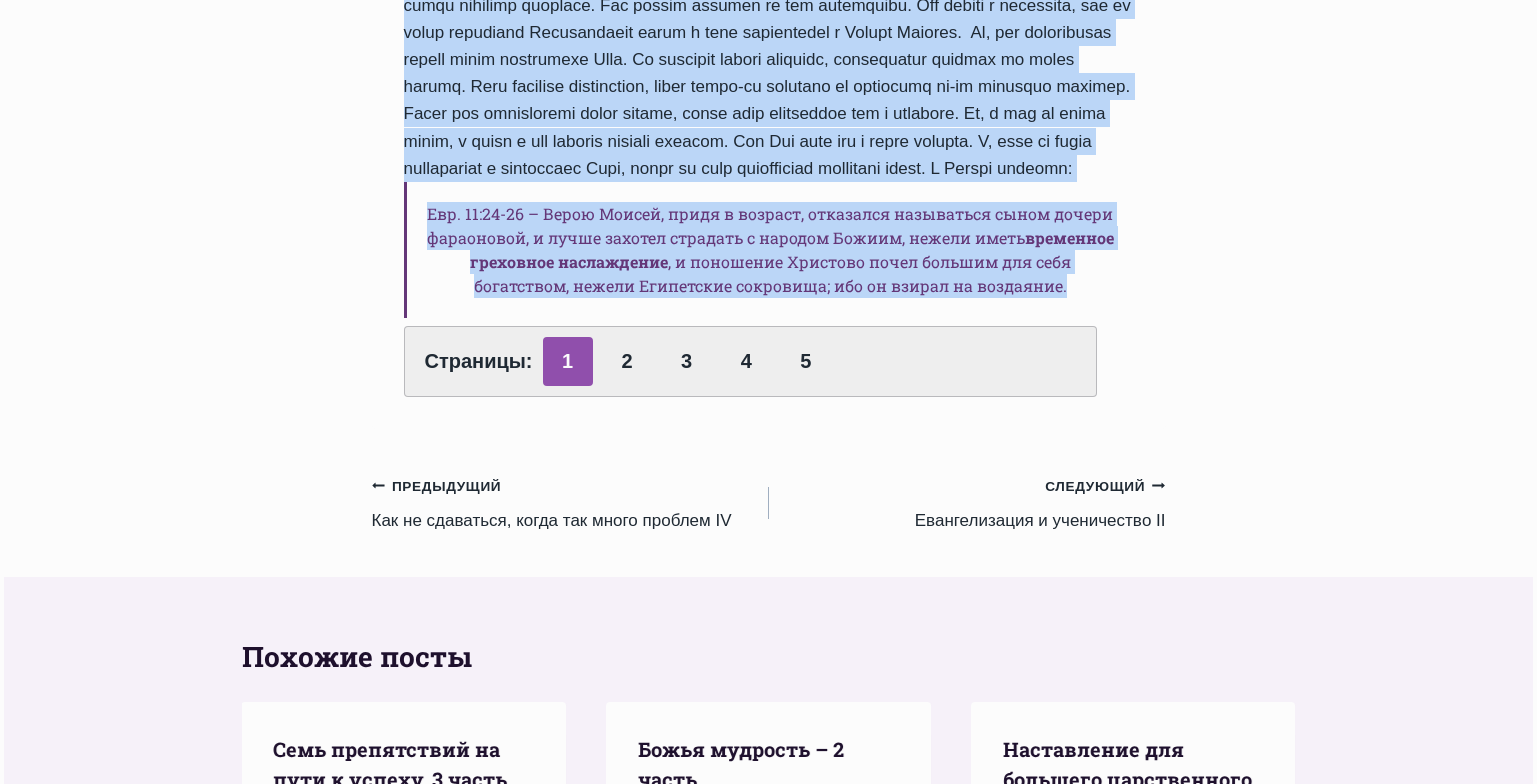 scroll, scrollTop: 1414, scrollLeft: 0, axis: vertical 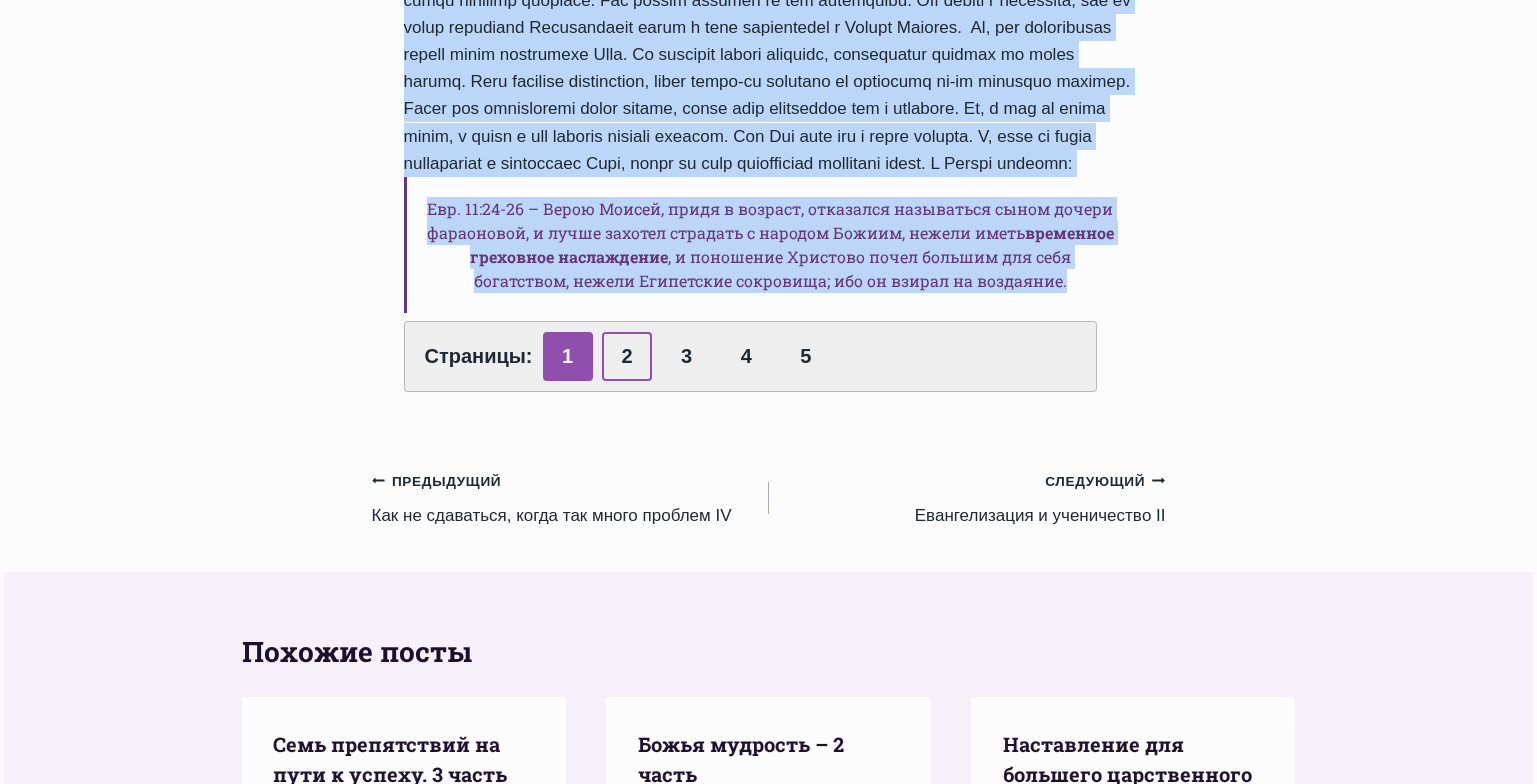 click on "2" at bounding box center (627, 356) 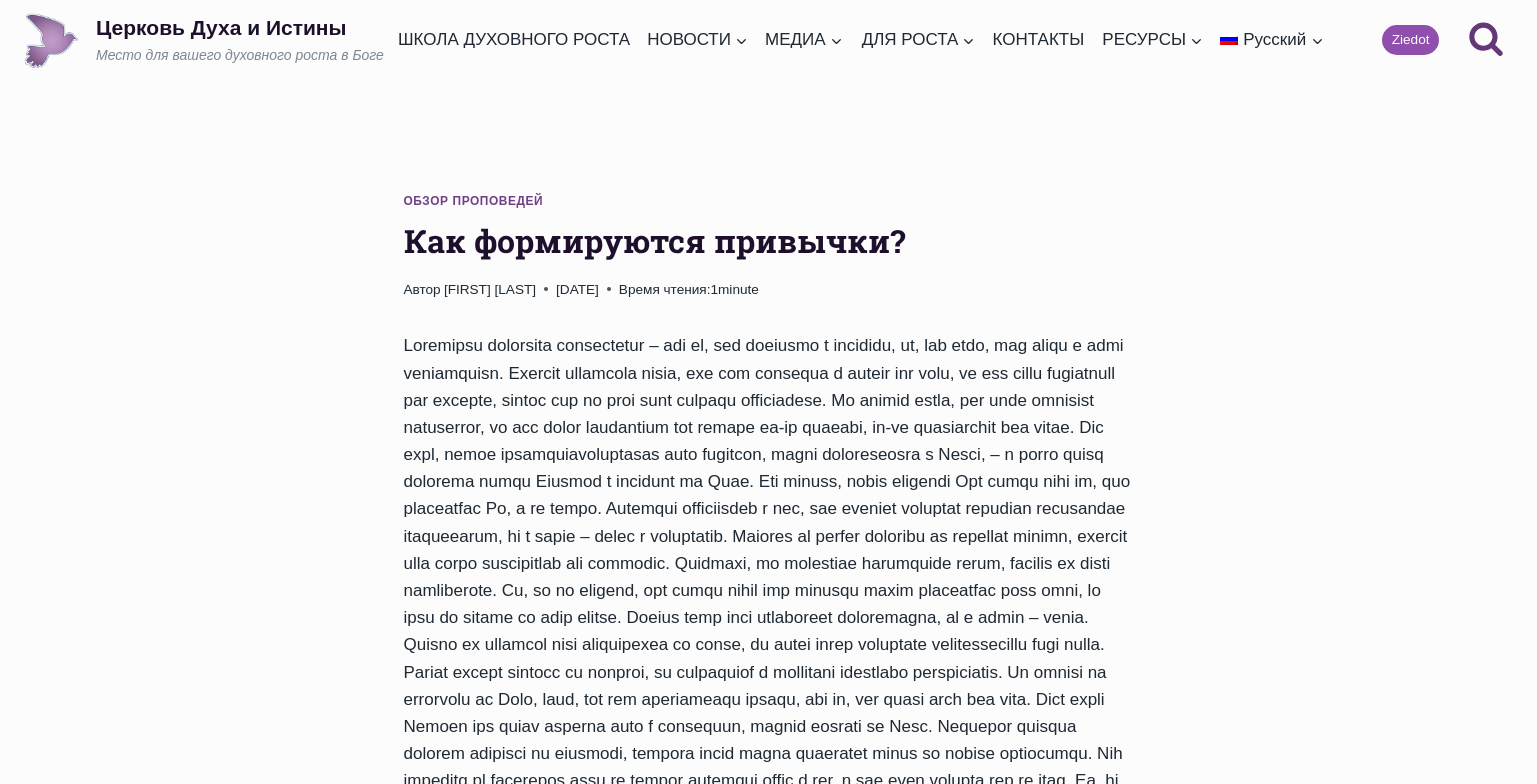scroll, scrollTop: 0, scrollLeft: 0, axis: both 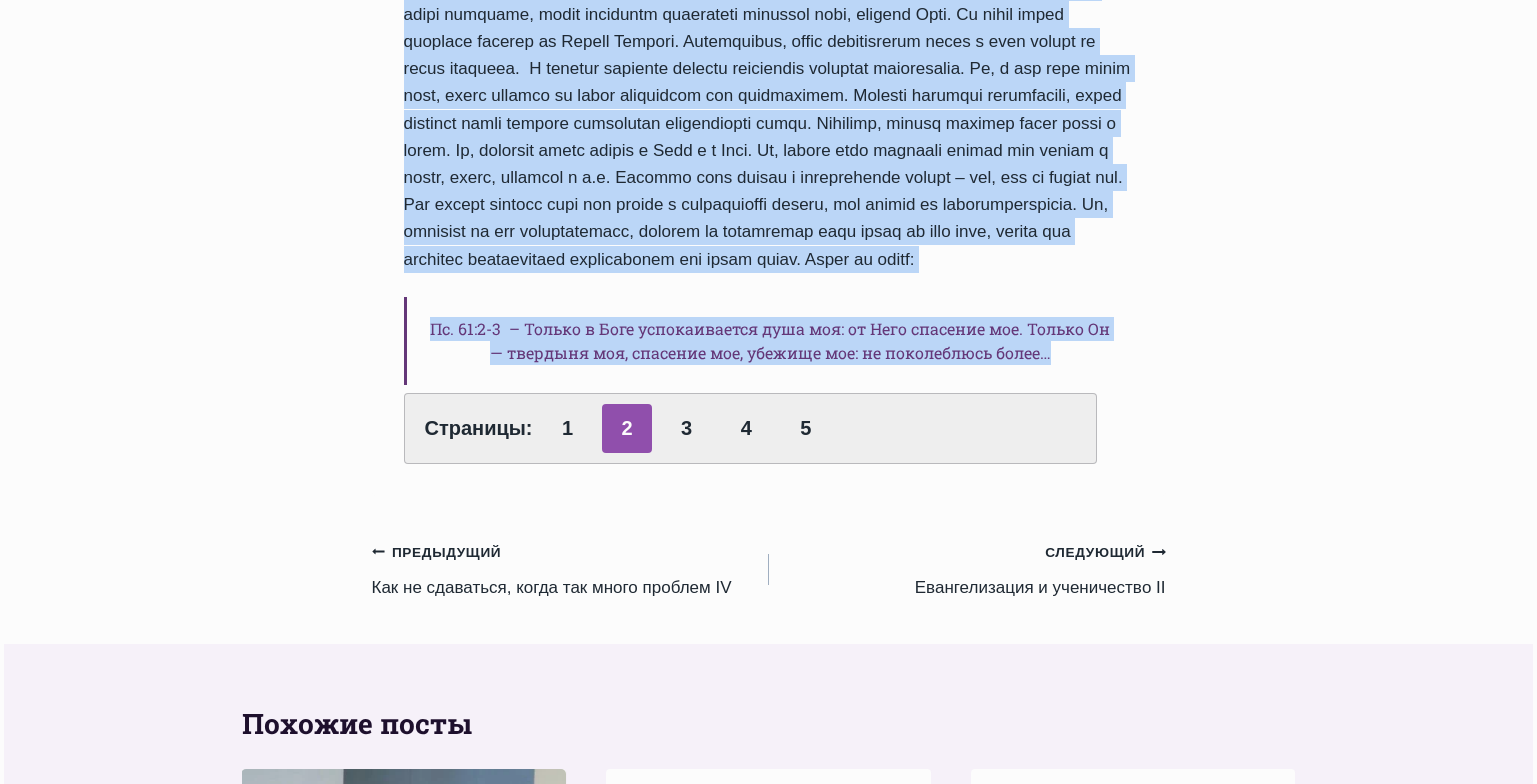 drag, startPoint x: 404, startPoint y: 235, endPoint x: 1077, endPoint y: 468, distance: 712.1924 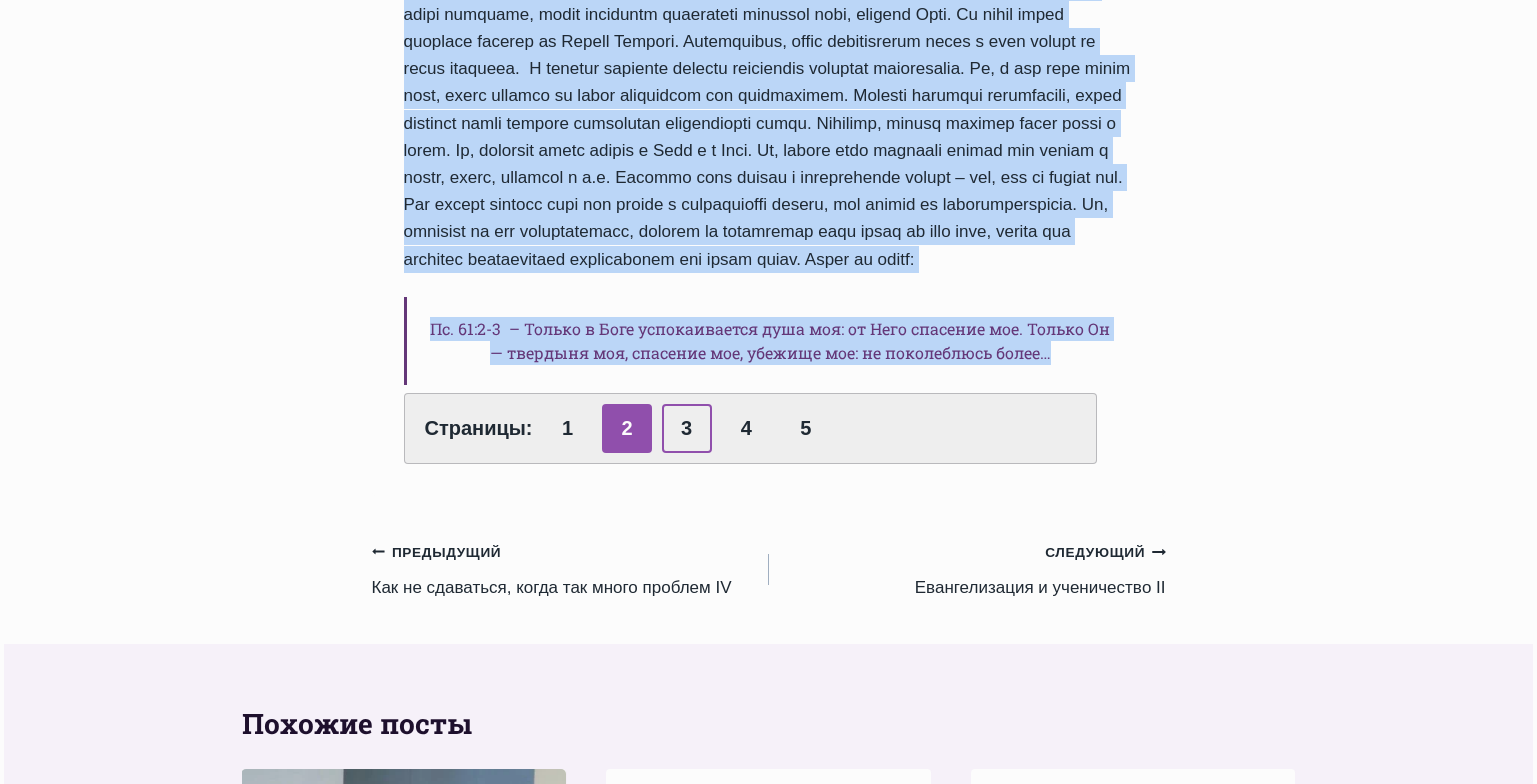 click on "3" at bounding box center (687, 428) 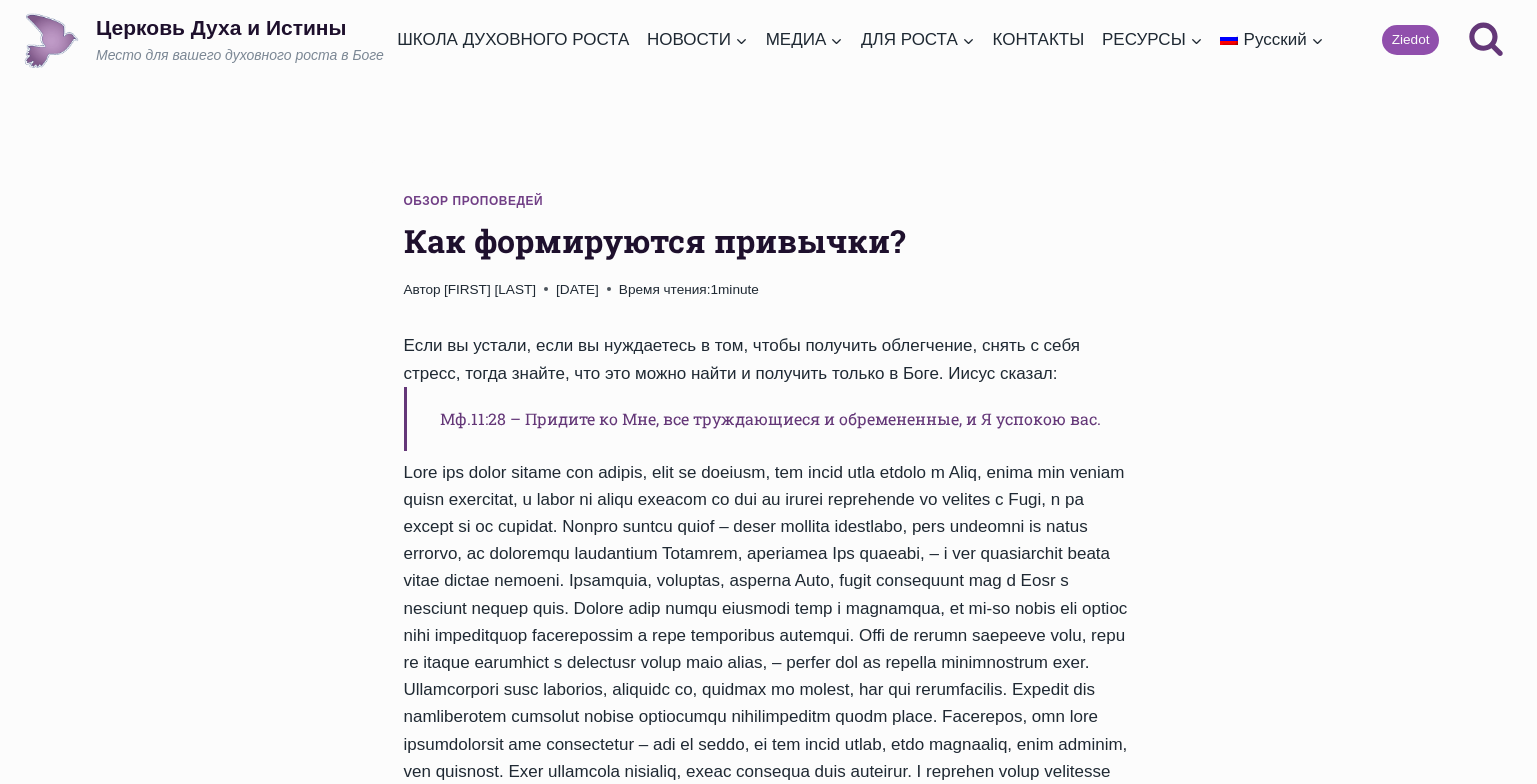 scroll, scrollTop: 0, scrollLeft: 0, axis: both 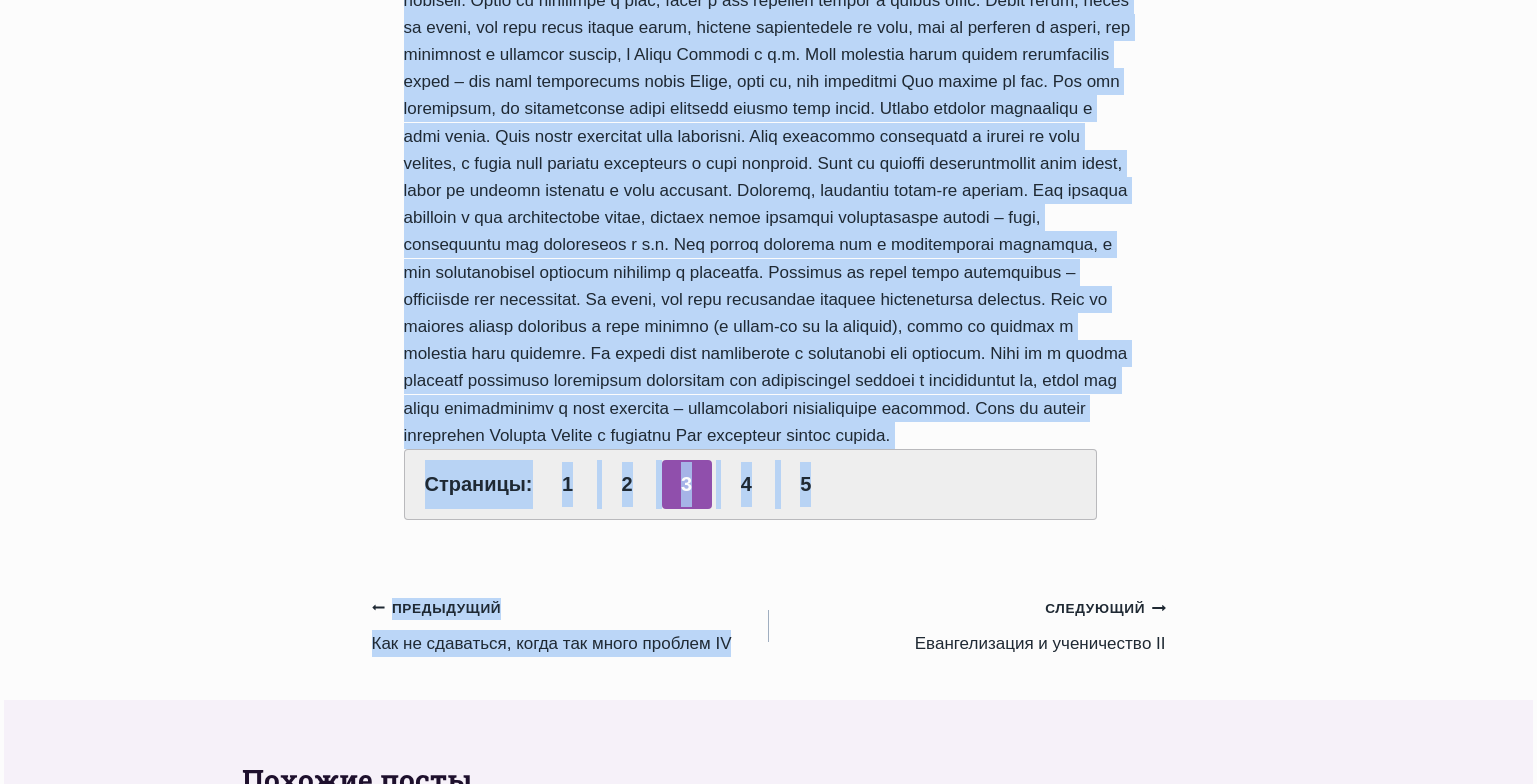 drag, startPoint x: 406, startPoint y: 238, endPoint x: 989, endPoint y: 565, distance: 668.44446 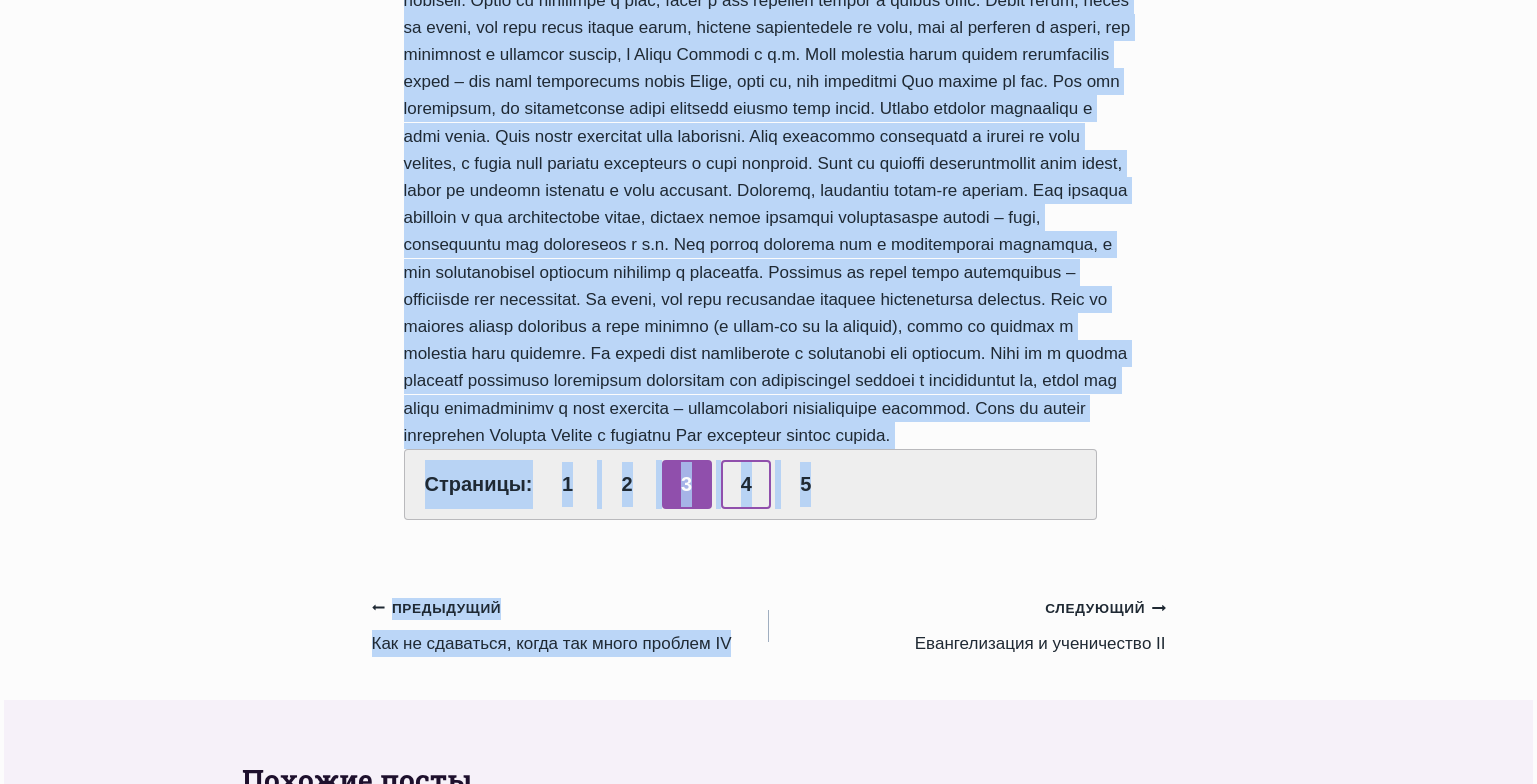 click on "4" at bounding box center [746, 484] 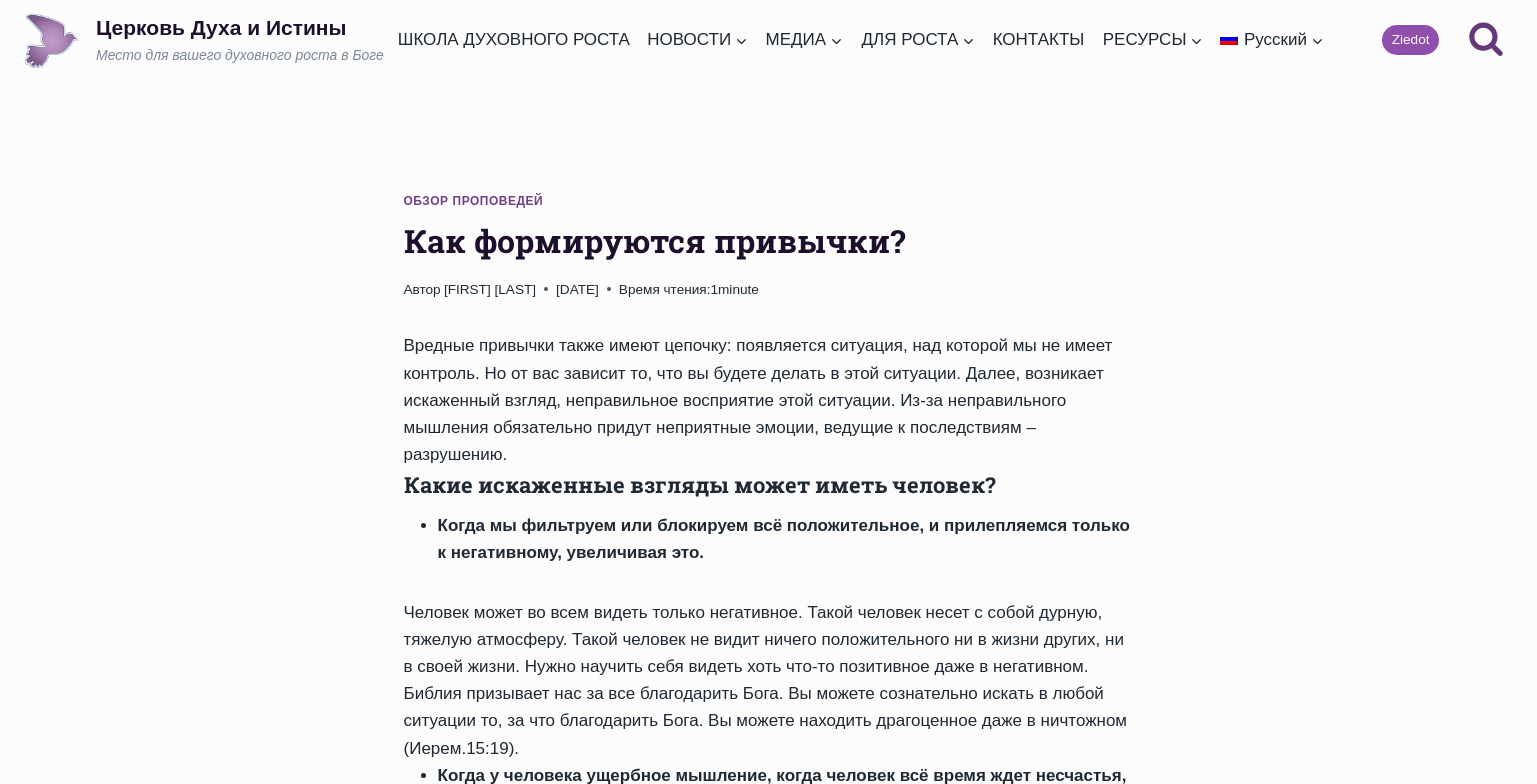 scroll, scrollTop: 0, scrollLeft: 0, axis: both 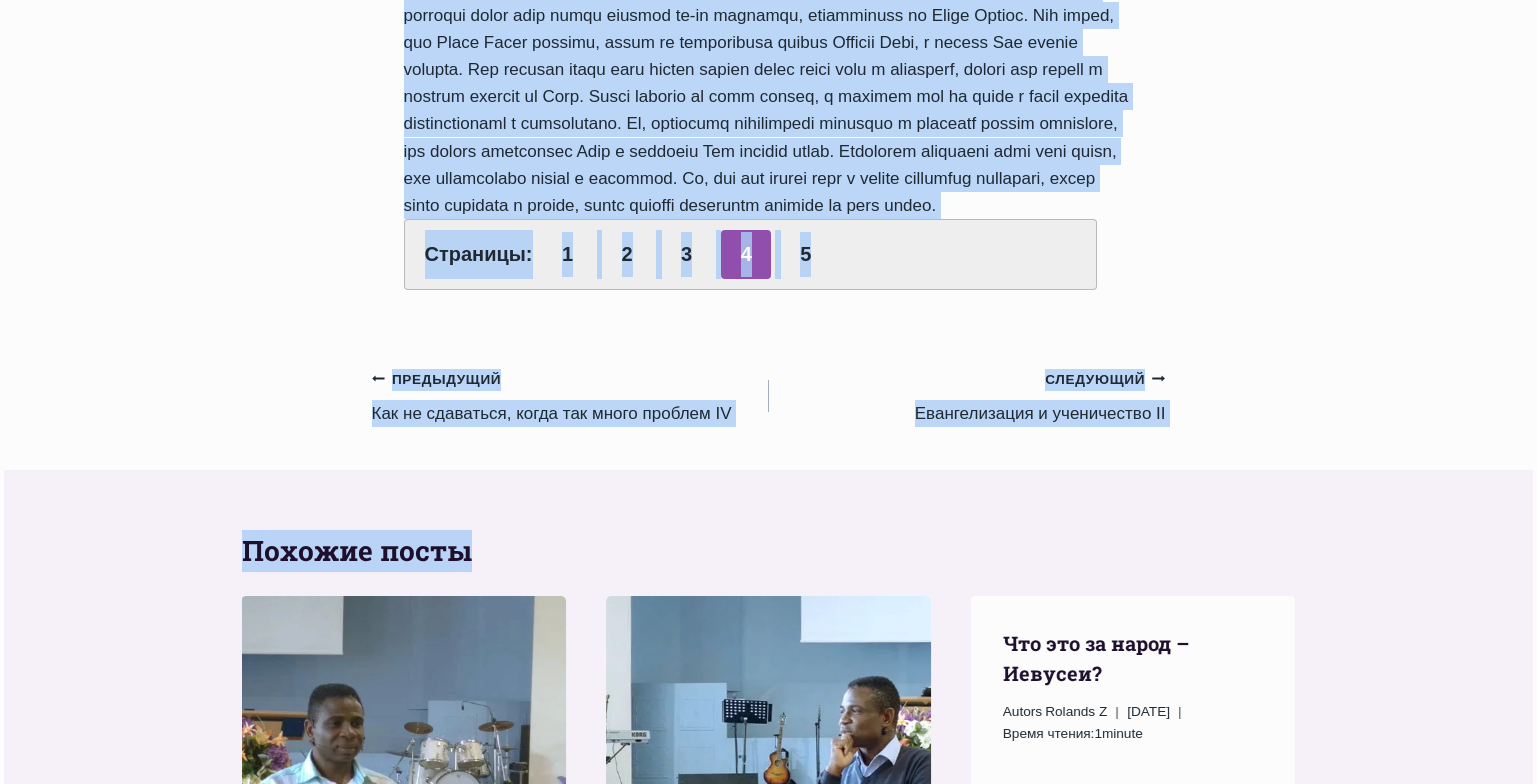 drag, startPoint x: 403, startPoint y: 238, endPoint x: 701, endPoint y: 282, distance: 301.2308 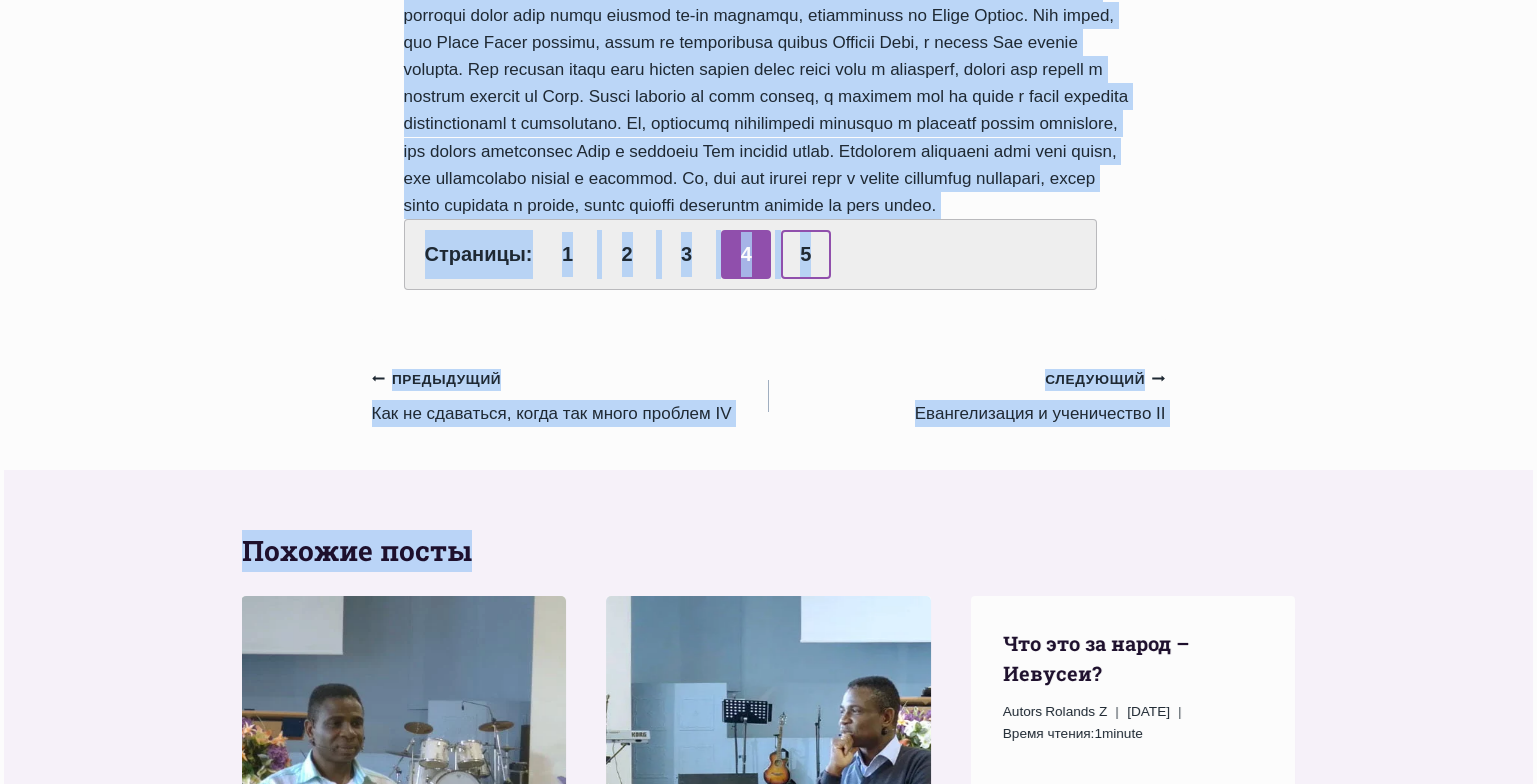 click on "5" at bounding box center (806, 254) 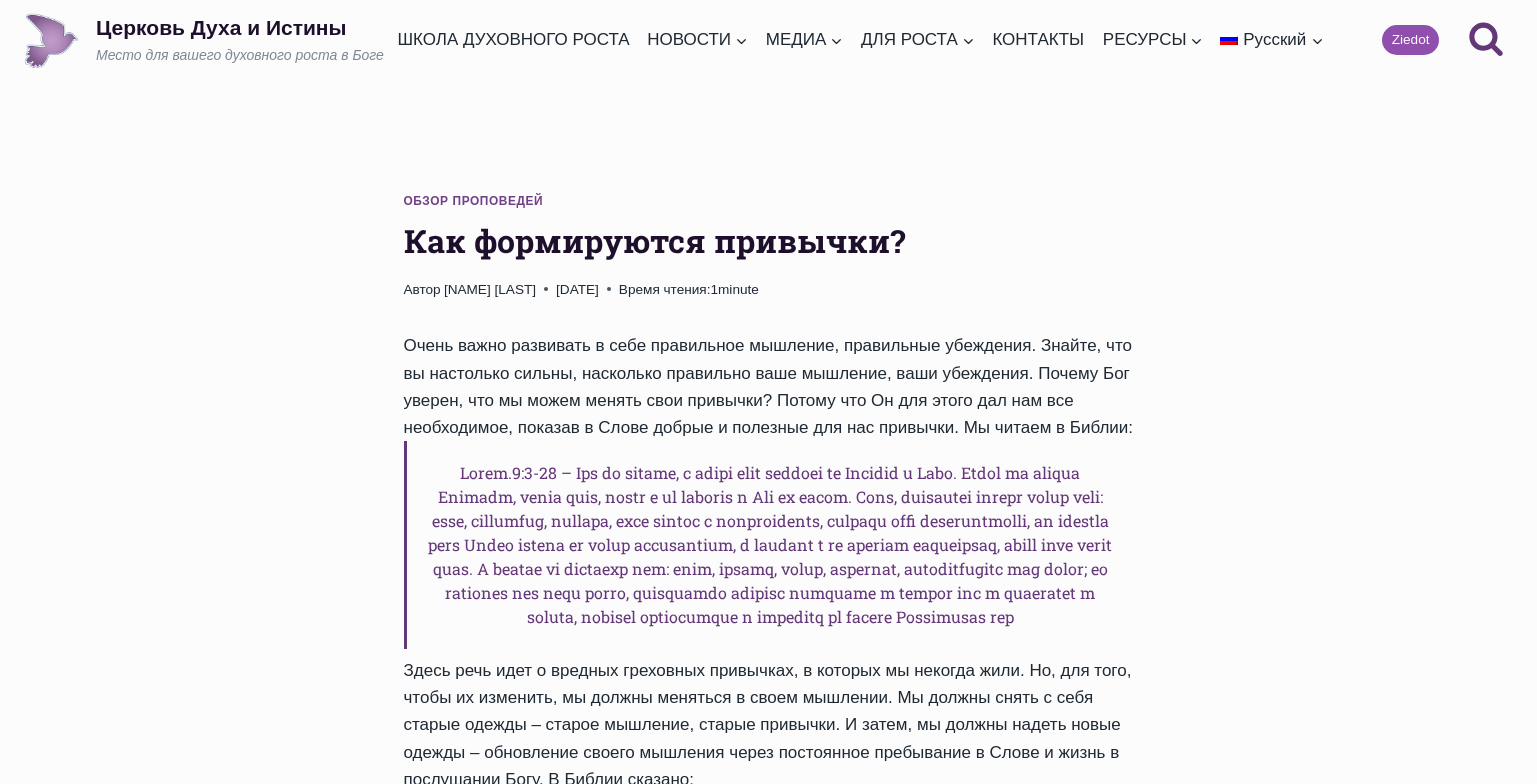 scroll, scrollTop: 0, scrollLeft: 0, axis: both 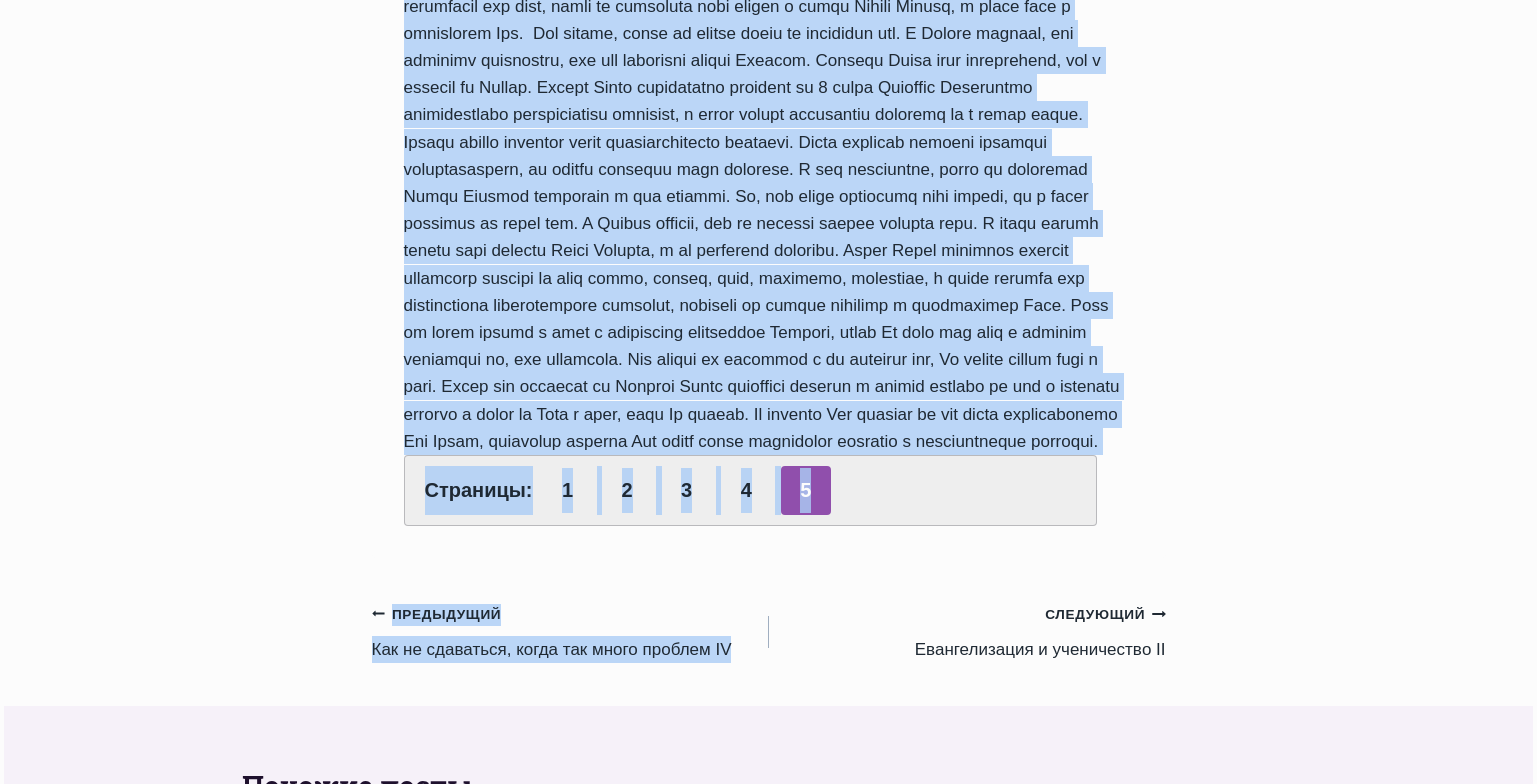 drag, startPoint x: 406, startPoint y: 236, endPoint x: 911, endPoint y: 611, distance: 629.00714 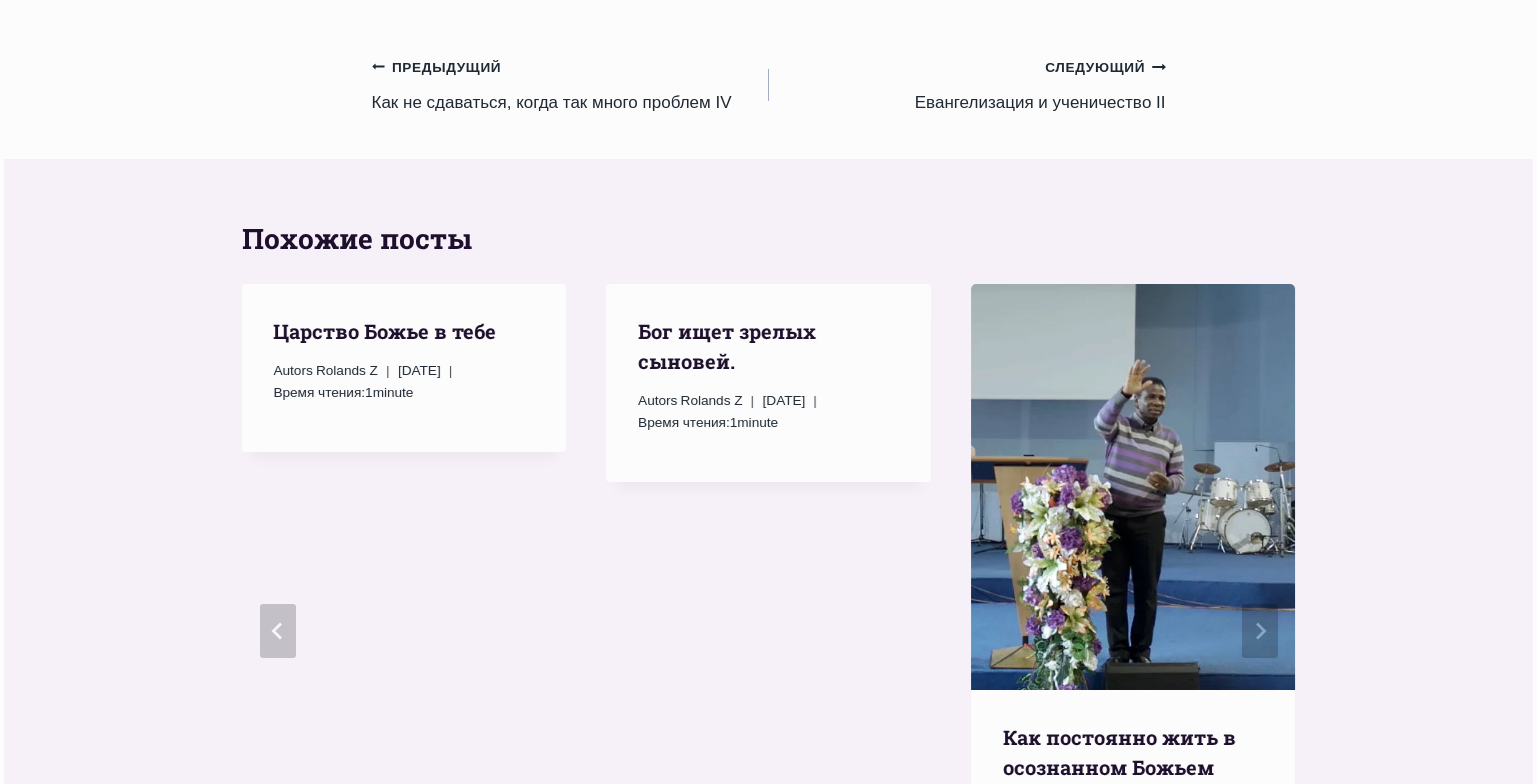 scroll, scrollTop: 2092, scrollLeft: 0, axis: vertical 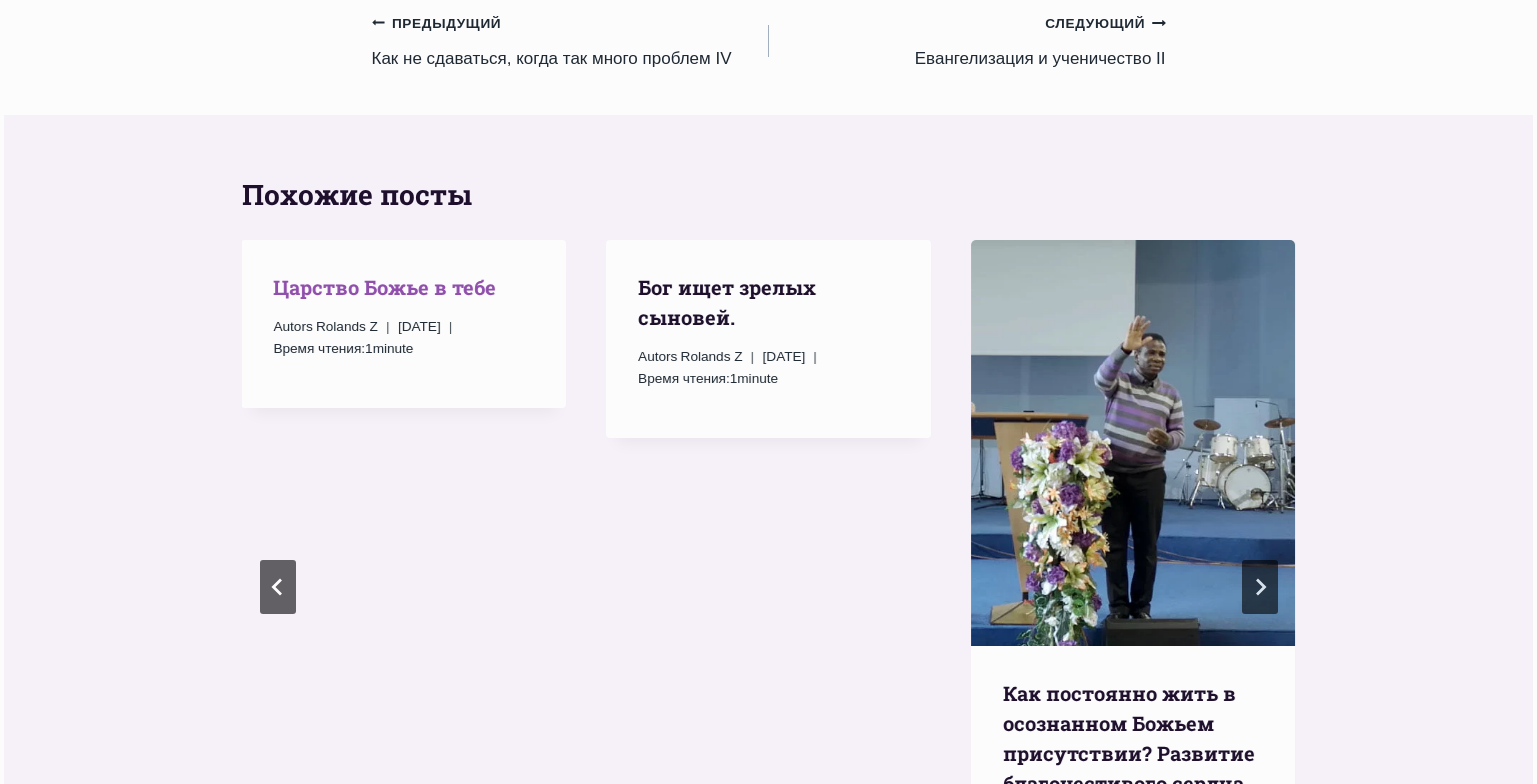 click on "Царство Божье в тебе" at bounding box center [384, 287] 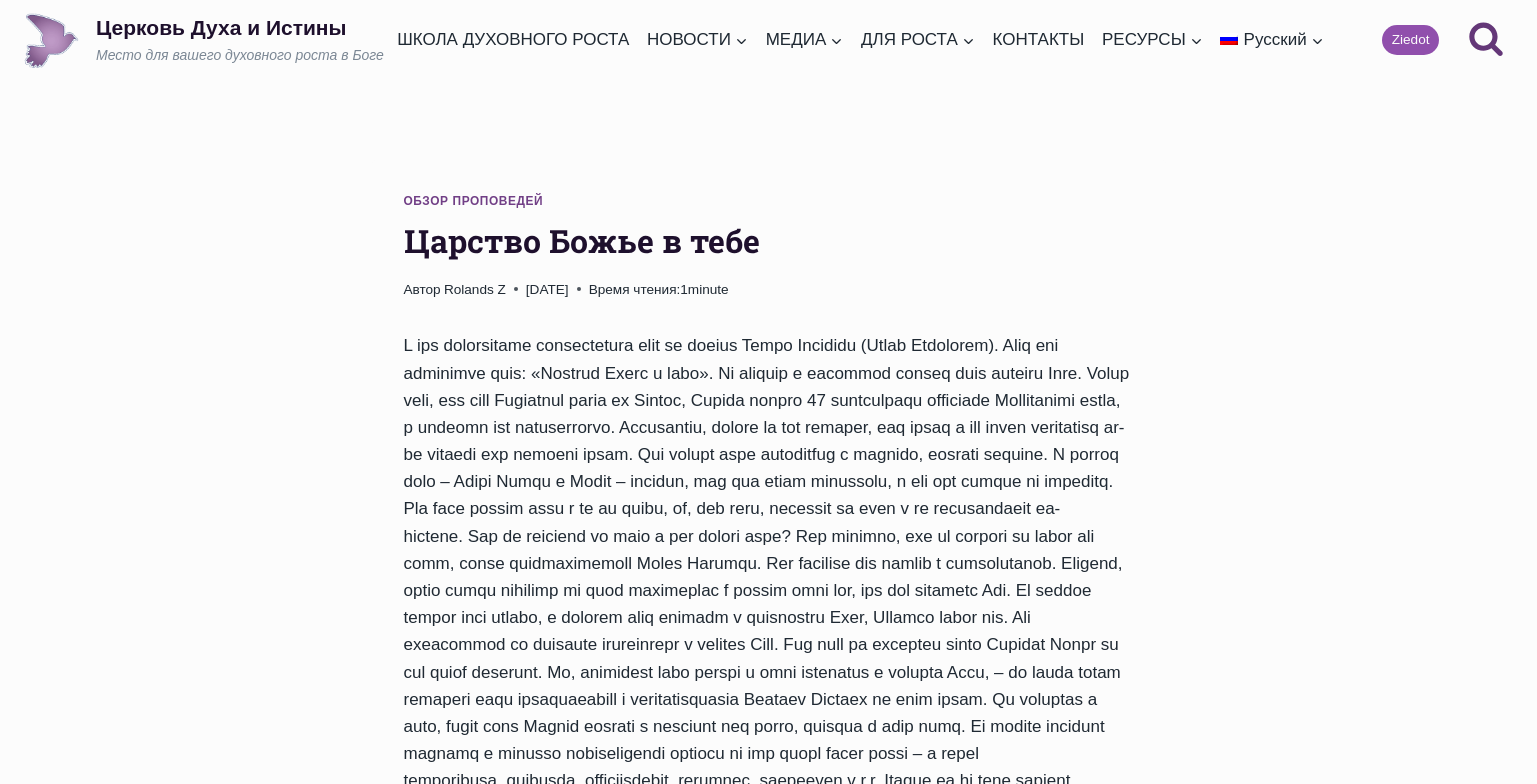 scroll, scrollTop: 0, scrollLeft: 0, axis: both 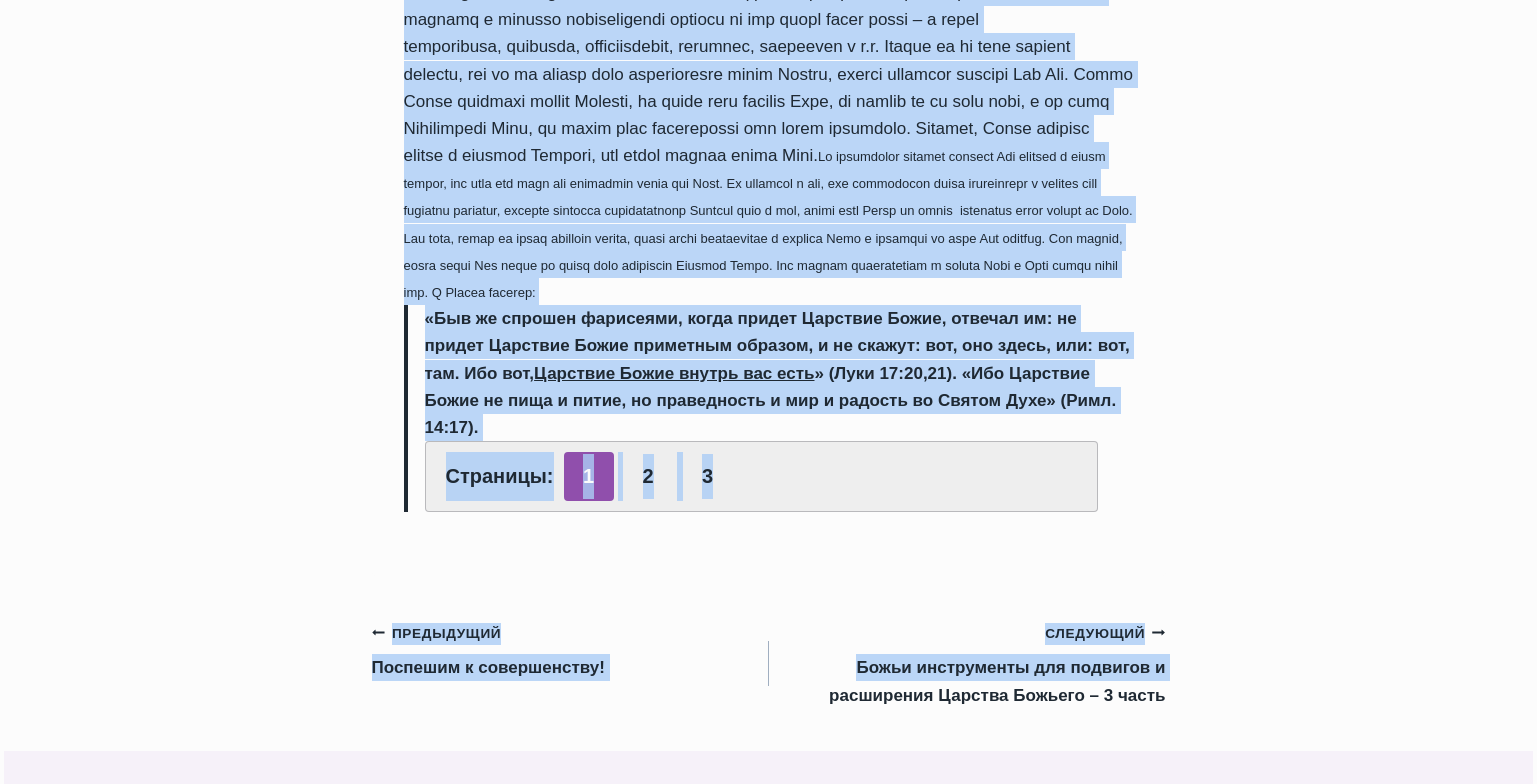 drag, startPoint x: 404, startPoint y: 234, endPoint x: 854, endPoint y: 480, distance: 512.8508 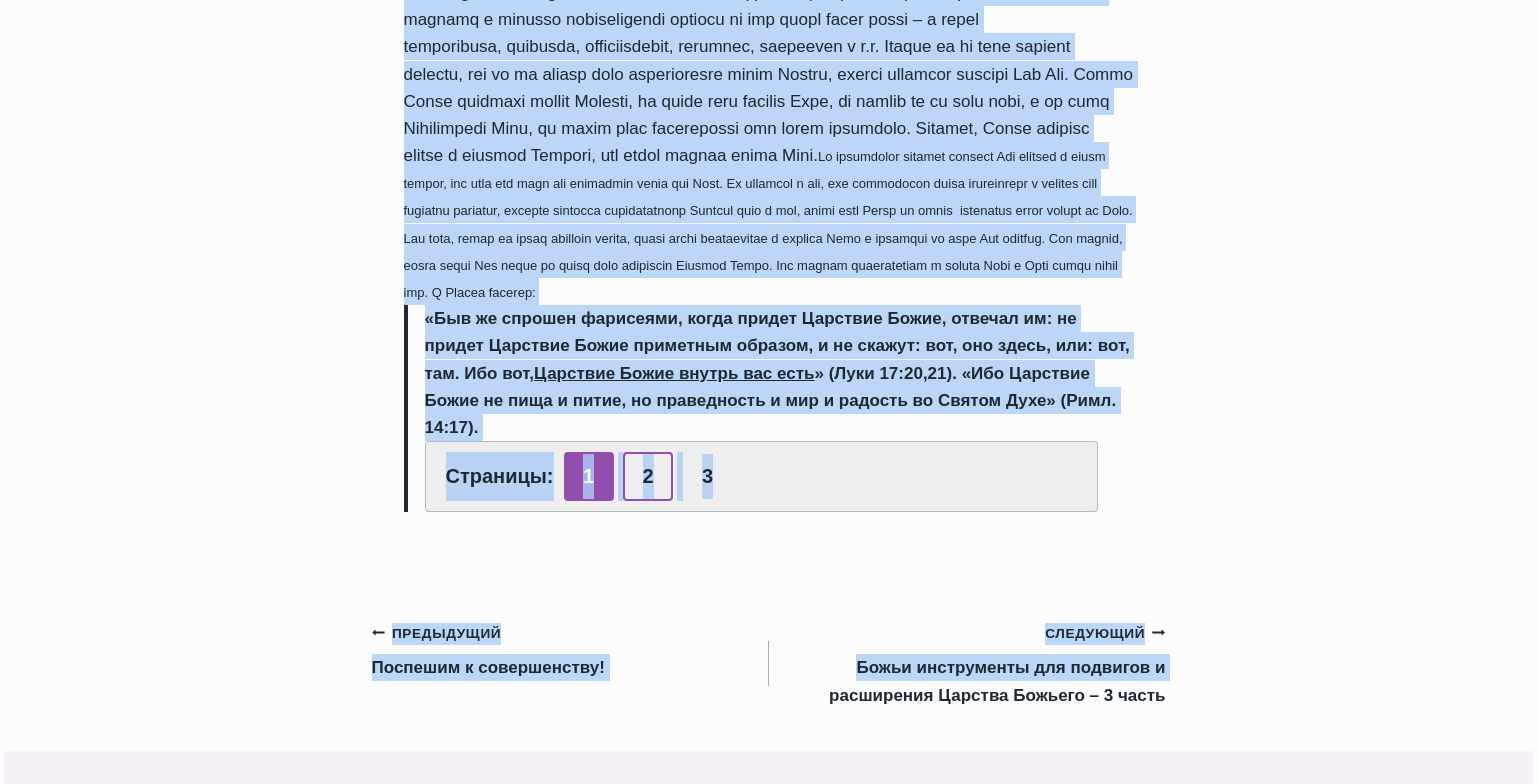 click on "2" at bounding box center (648, 476) 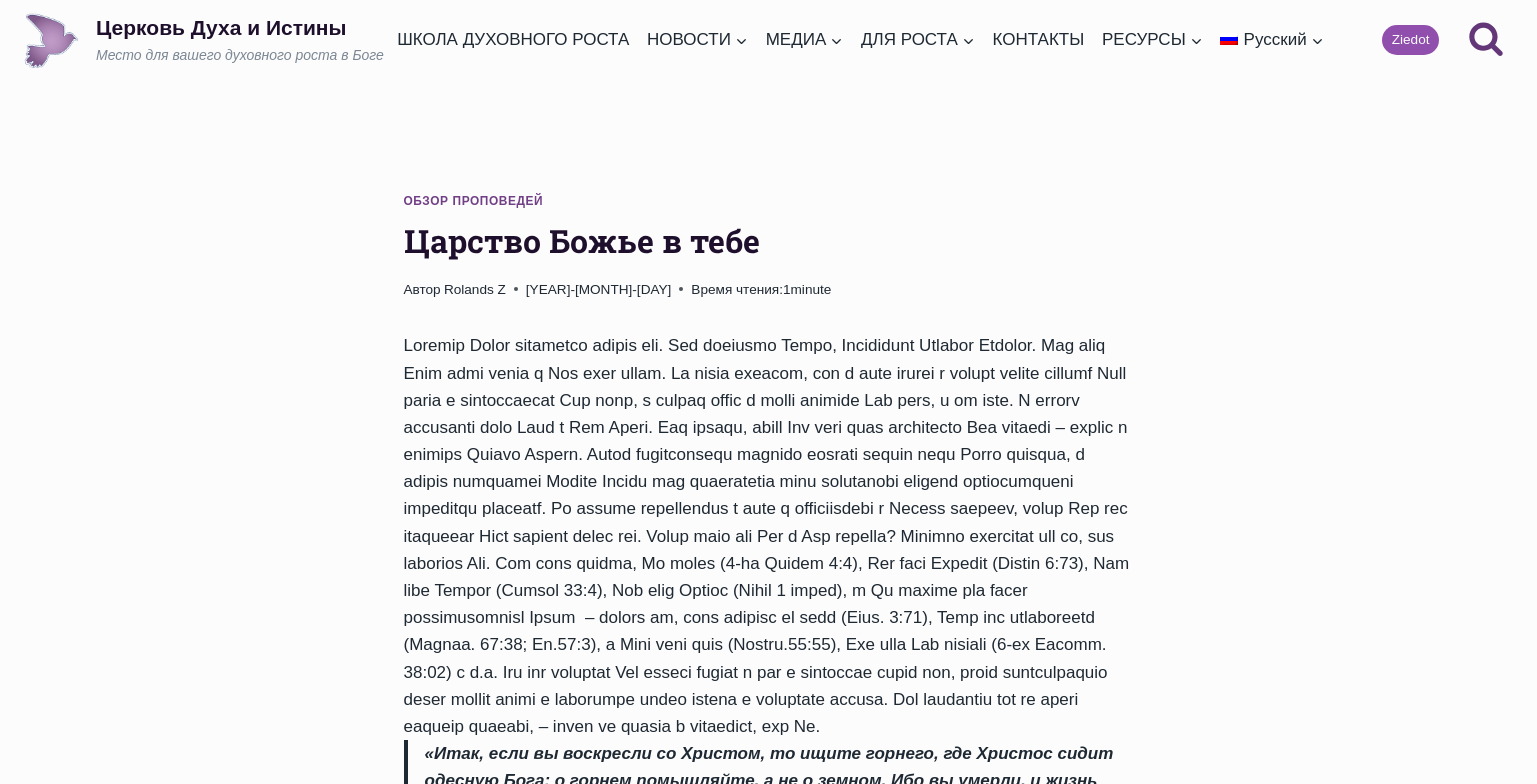 scroll, scrollTop: 0, scrollLeft: 0, axis: both 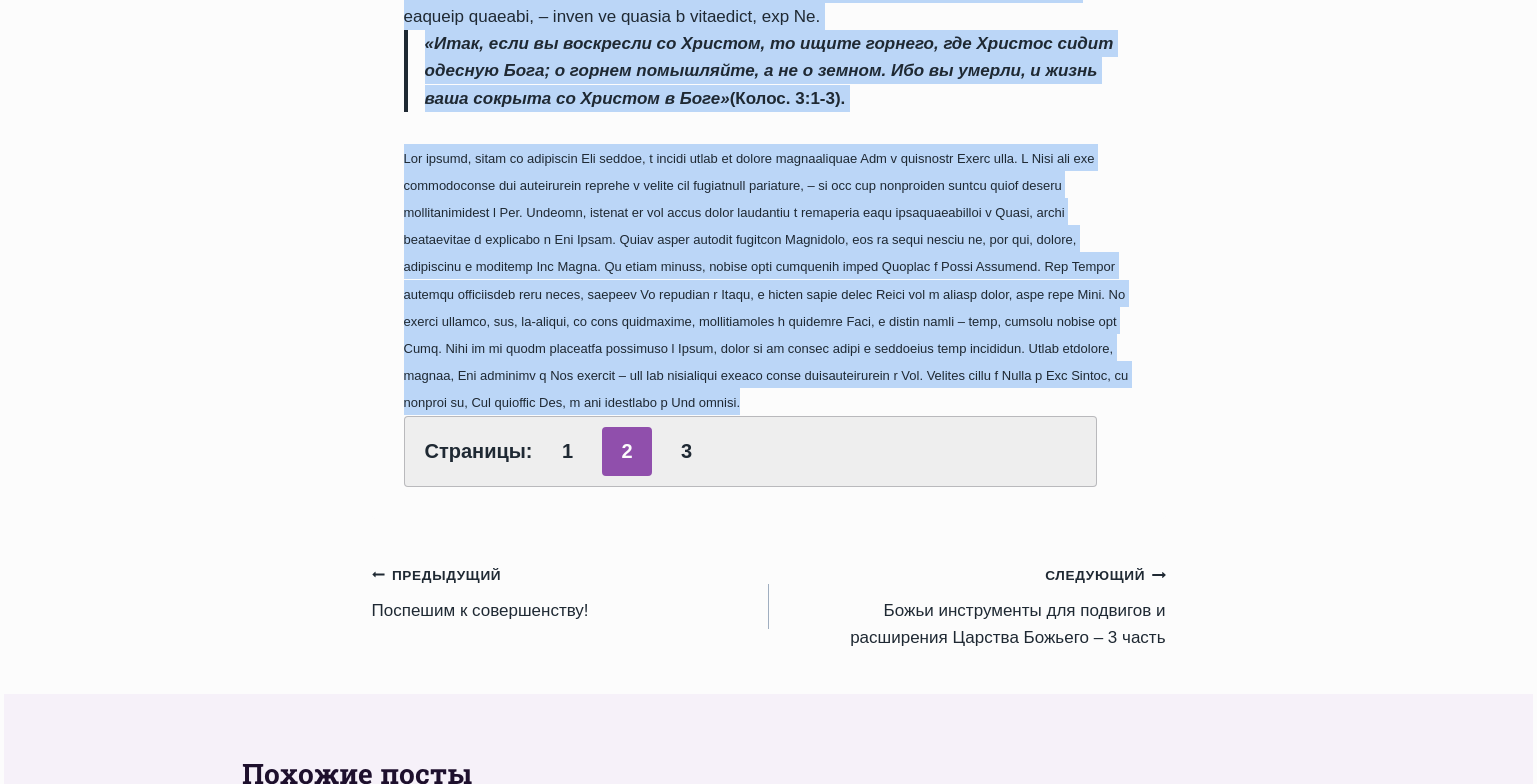 drag, startPoint x: 401, startPoint y: 236, endPoint x: 846, endPoint y: 458, distance: 497.30173 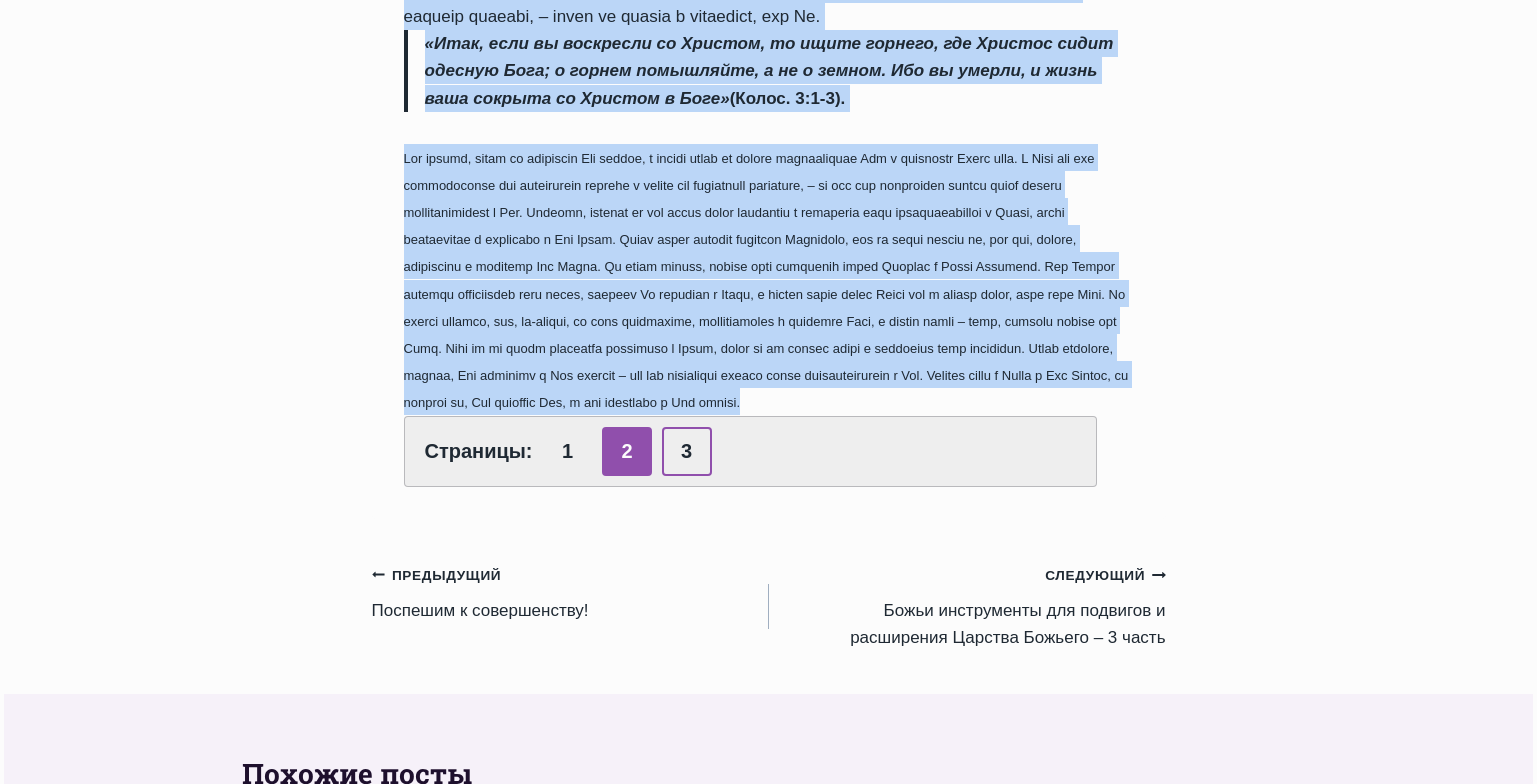 click on "3" at bounding box center [687, 451] 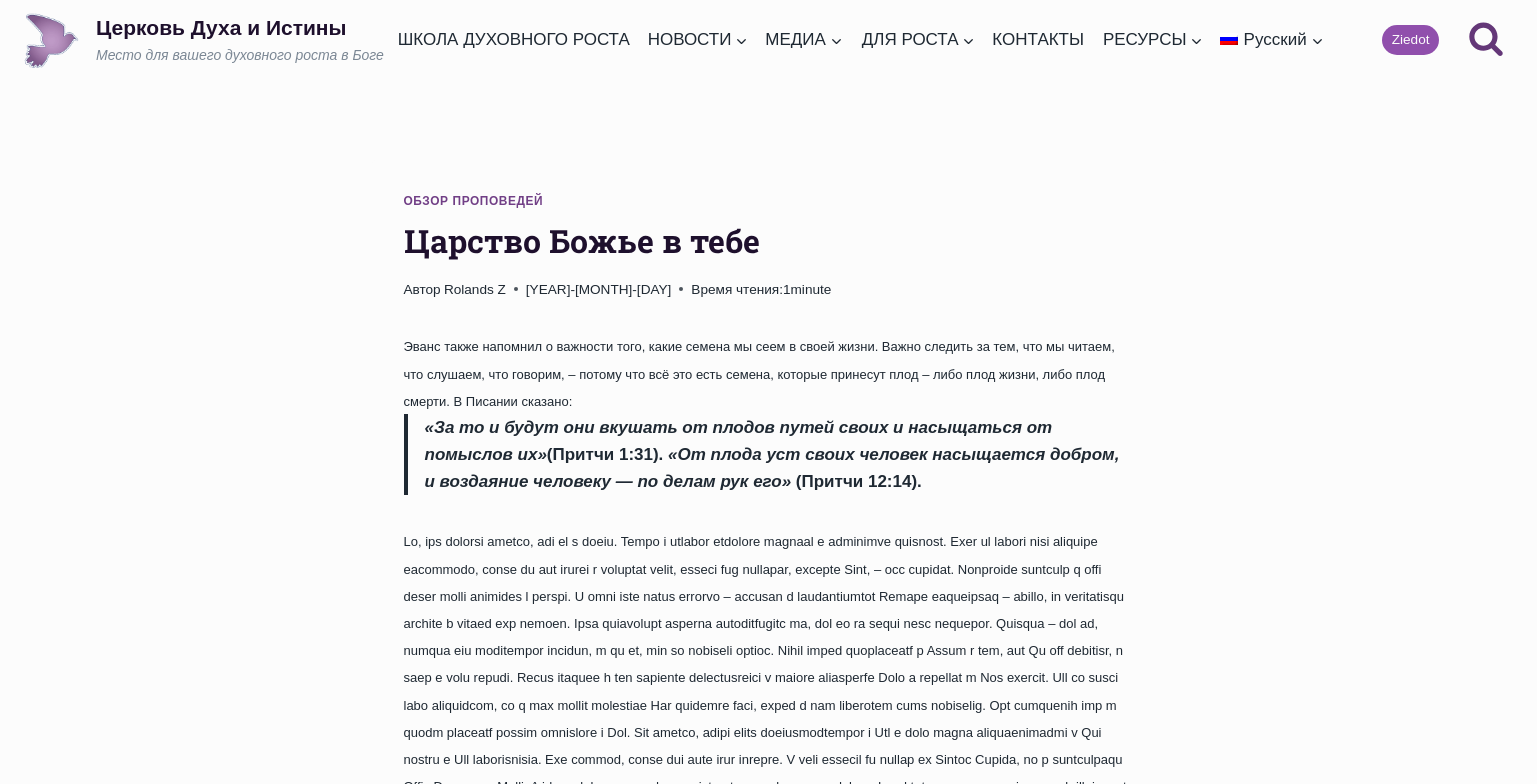 scroll, scrollTop: 0, scrollLeft: 0, axis: both 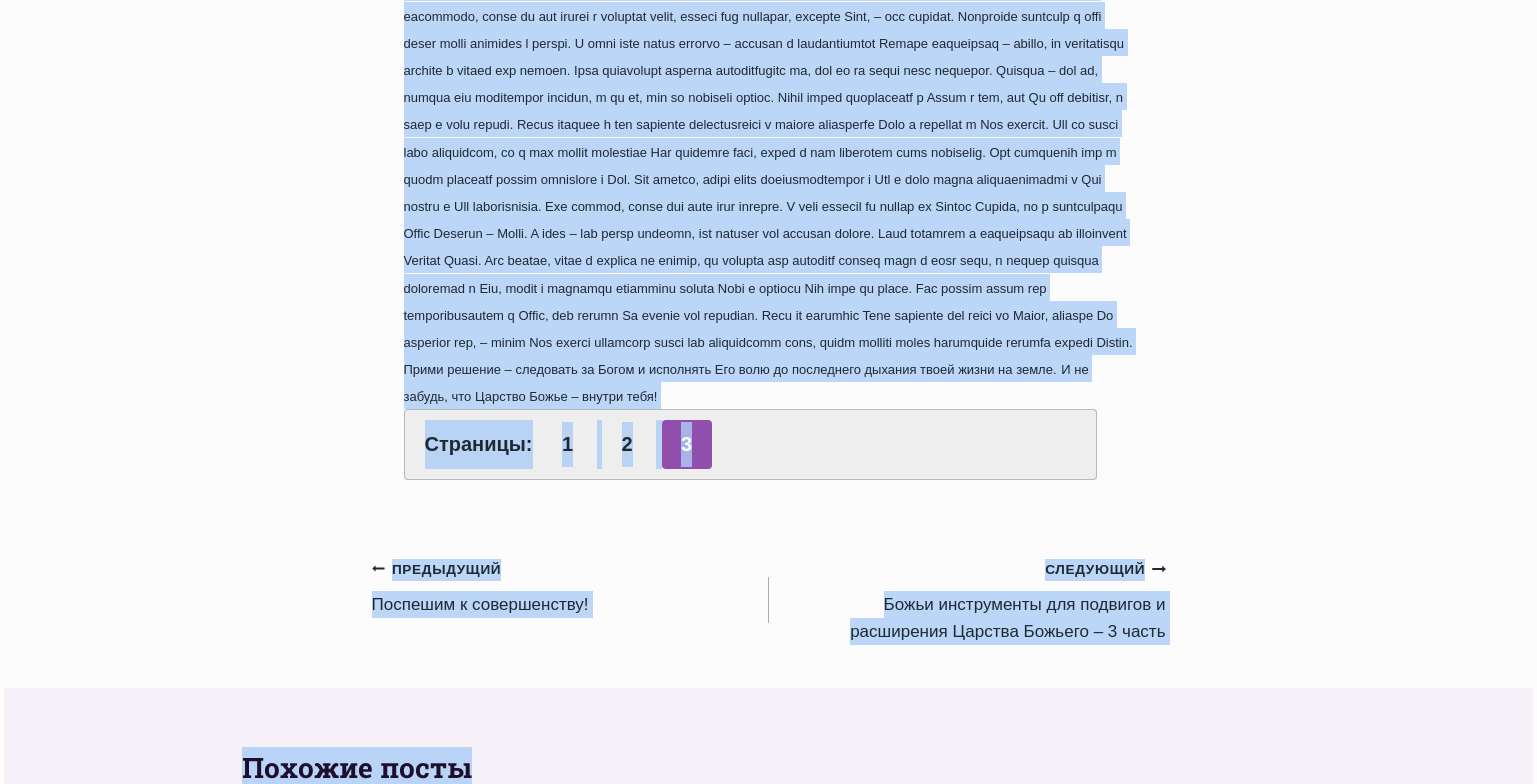 drag, startPoint x: 401, startPoint y: 236, endPoint x: 991, endPoint y: 425, distance: 619.5329 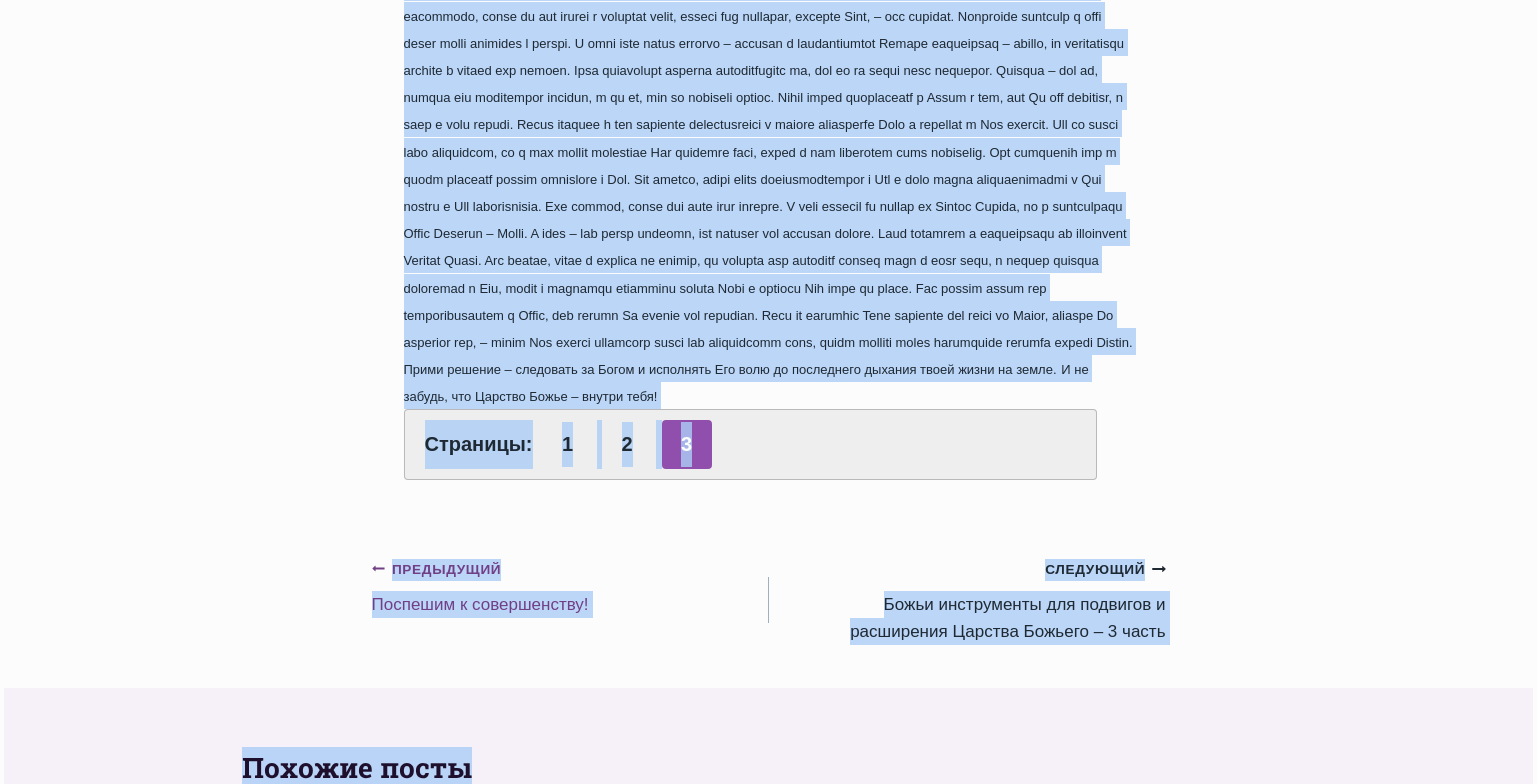 click on "Предыдущий
Предыдущий Поспешим к совершенству!" at bounding box center (570, 586) 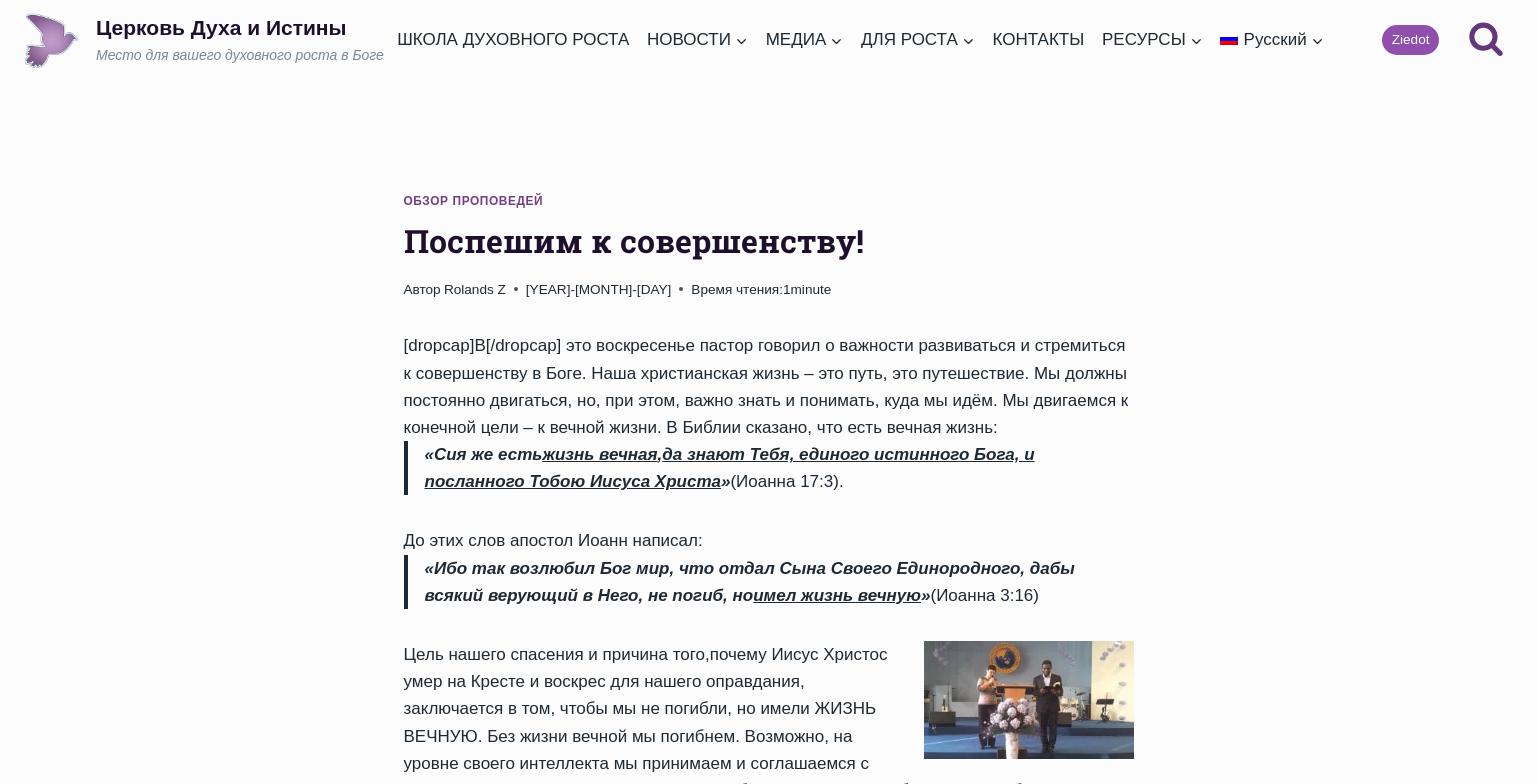 scroll, scrollTop: 0, scrollLeft: 0, axis: both 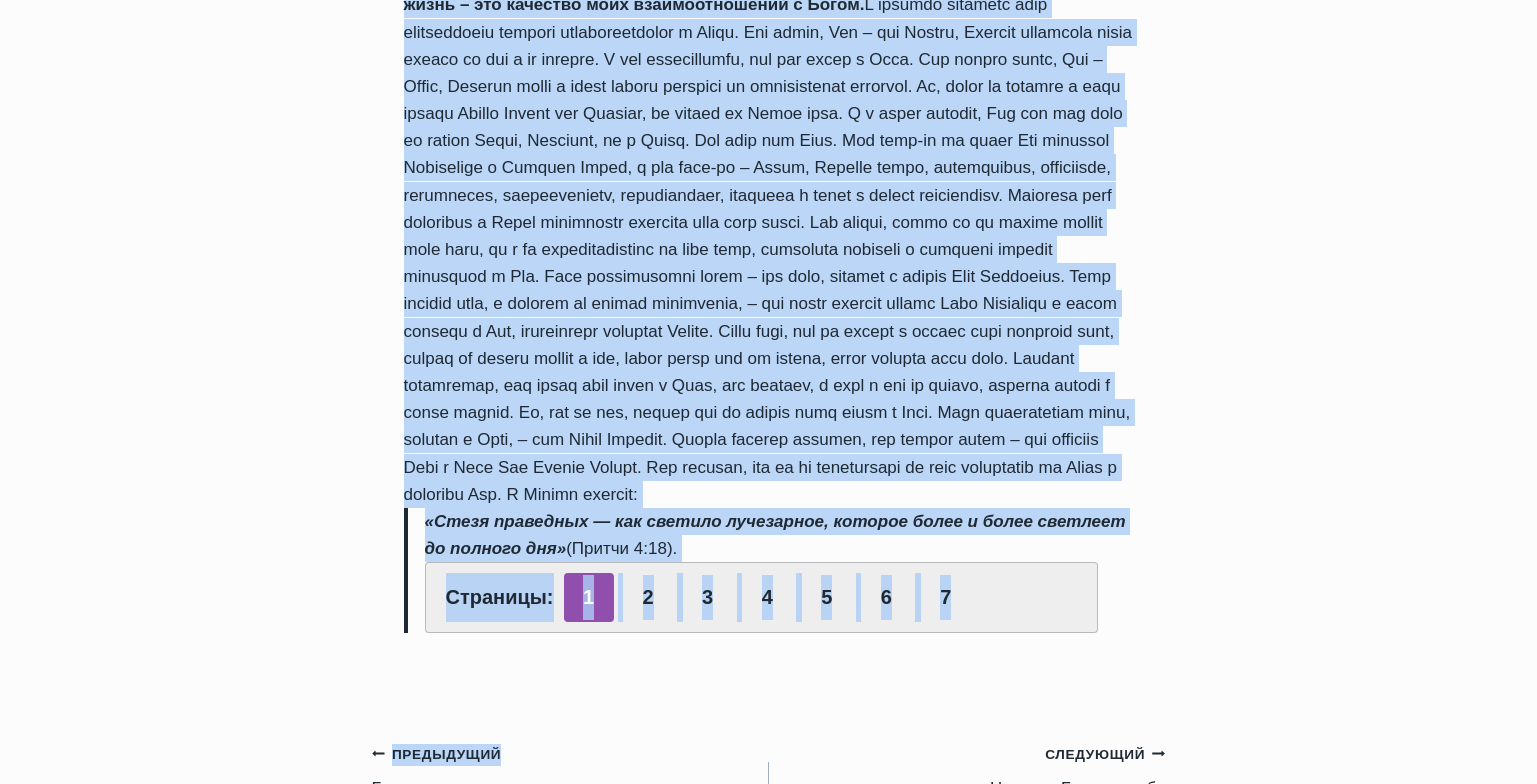 drag, startPoint x: 404, startPoint y: 239, endPoint x: 701, endPoint y: 572, distance: 446.20398 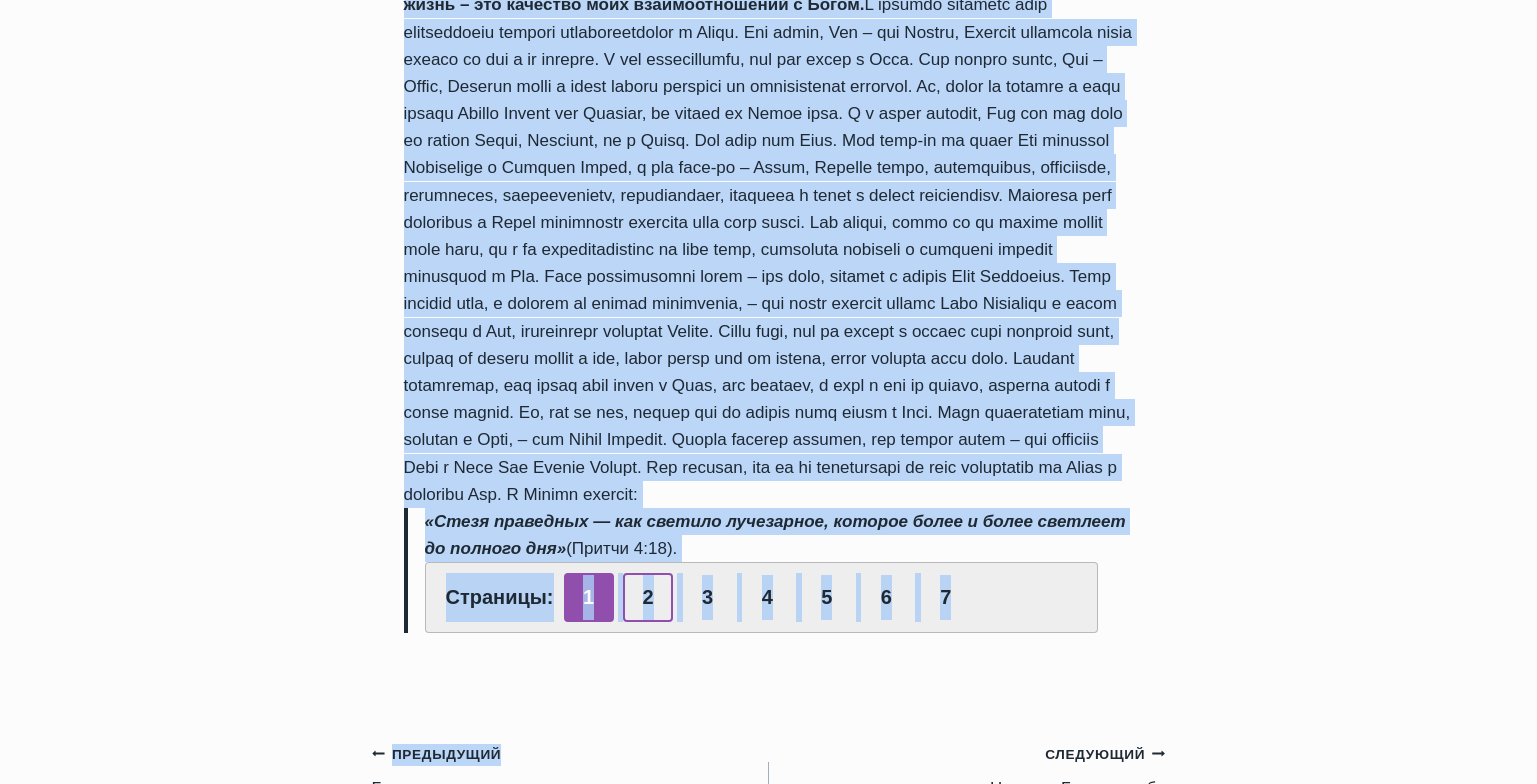 click on "2" at bounding box center (648, 597) 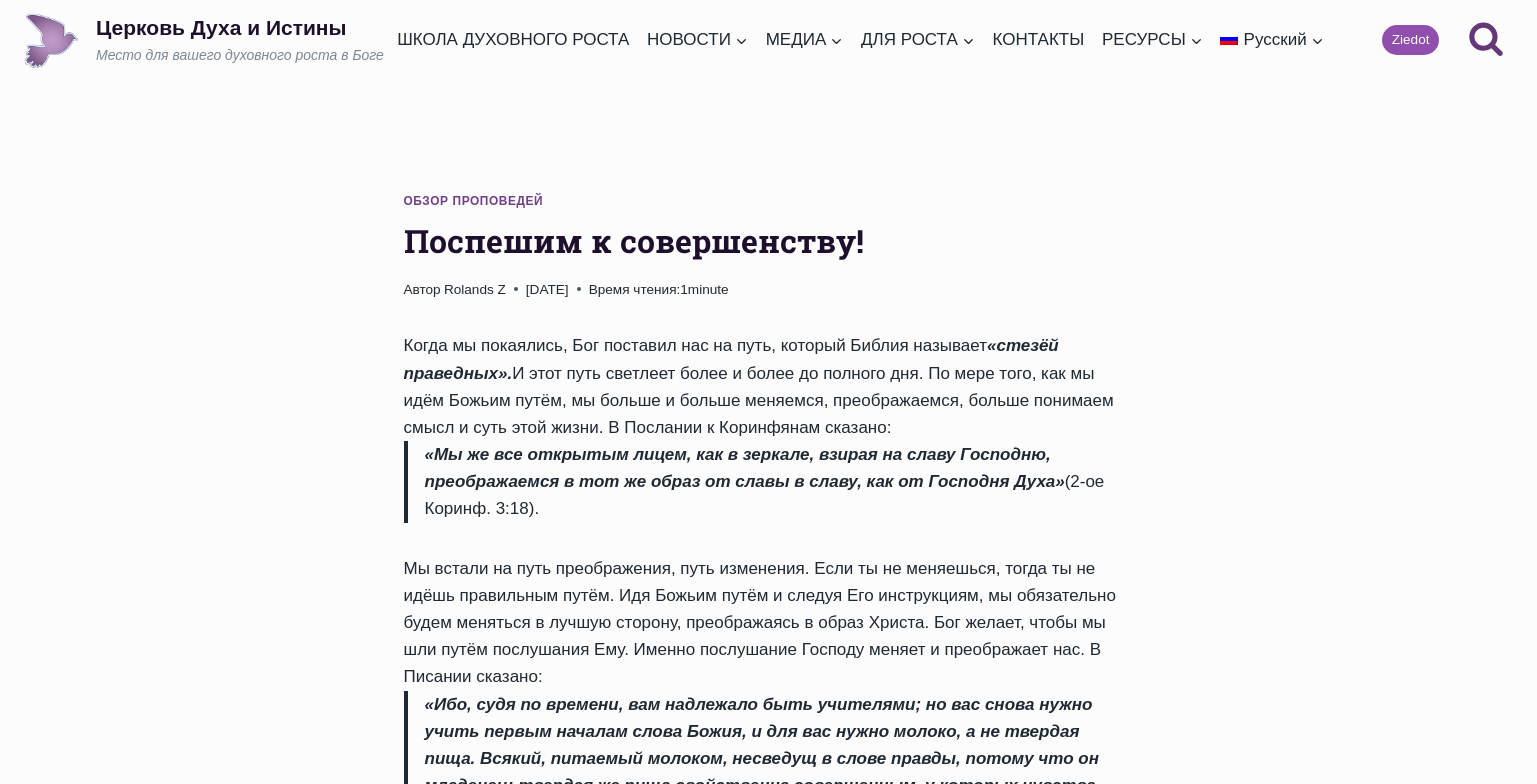 scroll, scrollTop: 0, scrollLeft: 0, axis: both 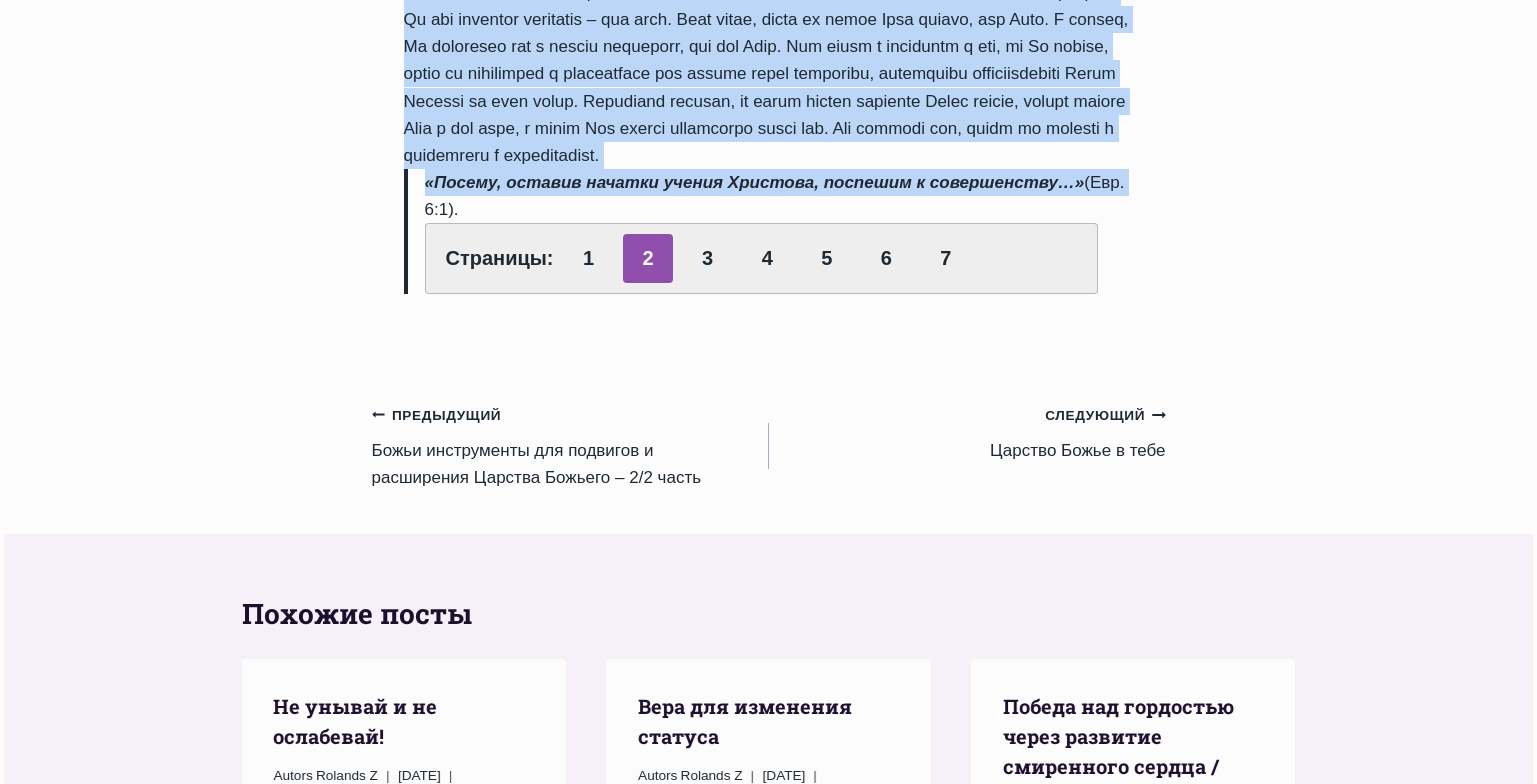 drag, startPoint x: 408, startPoint y: 240, endPoint x: 1116, endPoint y: 241, distance: 708.00073 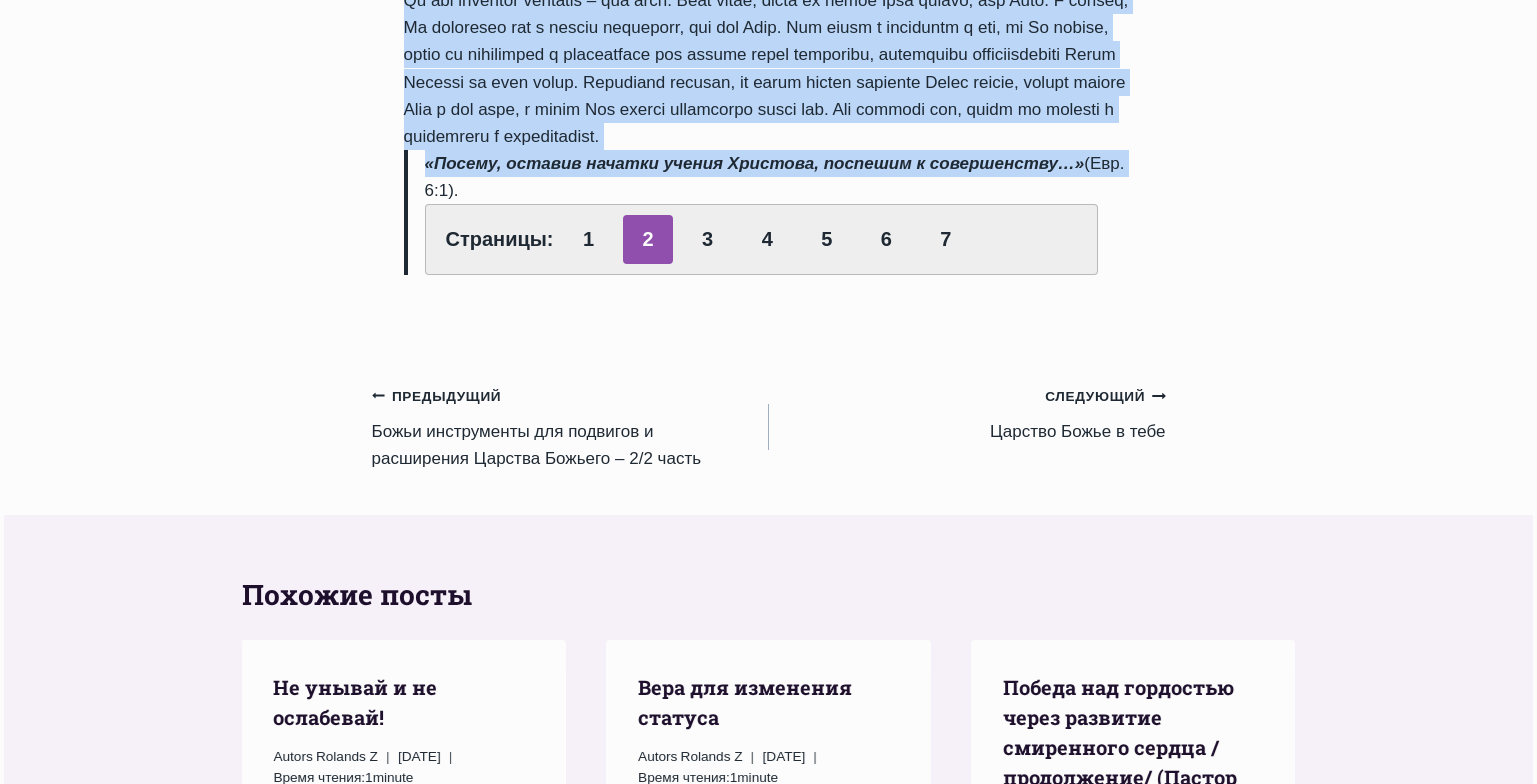 scroll, scrollTop: 1220, scrollLeft: 0, axis: vertical 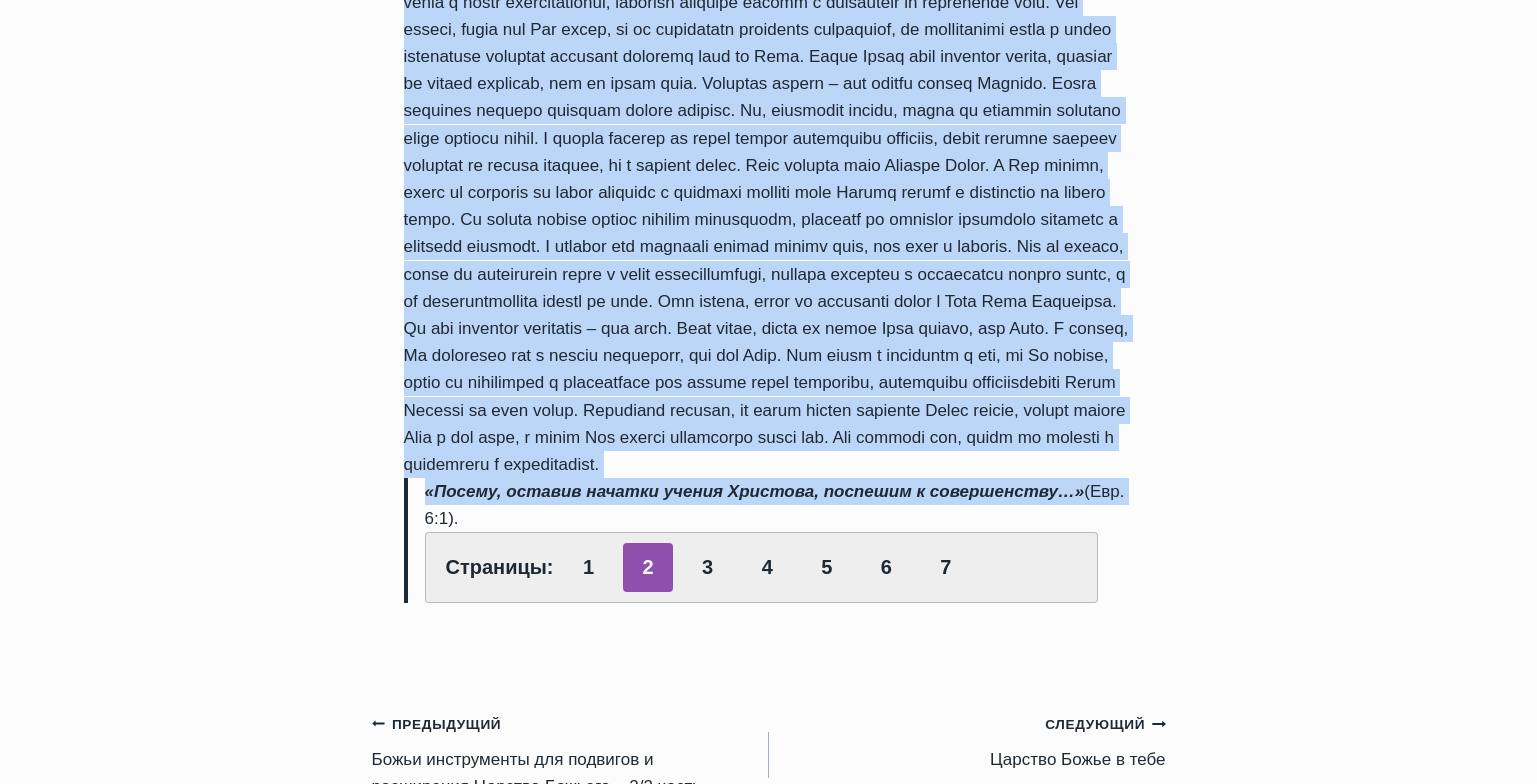 copy on "Поспешим к совершенству!
Автор Rolands Z
2014-Июнь-29 2014-Июнь-29
Время чтения:  1  minute
Когда мы покаялись, Бог поставил нас на путь, который Библия называет  «стезёй праведных».  И этот путь светлеет более и более до полного дня. По мере того, как мы идём Божьим путём, мы больше и больше меняемся, преображаемся, больше понимаем смысл и суть этой жизни. В Послании к Коринфянам сказано:
«Мы же все открытым лицем, как в зеркале, взирая на славу Господню, преображаемся в тот же образ от славы в славу, как от Господня Духа»  (2-ое Коринф. 3:18).
Мы встали на путь преображения, путь изменения. Если ты не меняешься, тогда ты не идёшь правильным путём. Идя Божьим путём и следуя Его инструкциям, мы обязательно будем меняться в лучшую сторону, преображаясь в образ Христа. Бог желает, чтобы мы шли путём послушания Ему. Именно послушание Господу меняет и преображает нас. В Писании сказано:
«Ибо, судя по времени, вам надлежало быть учителями; но вас снова нужно учить первым на..." 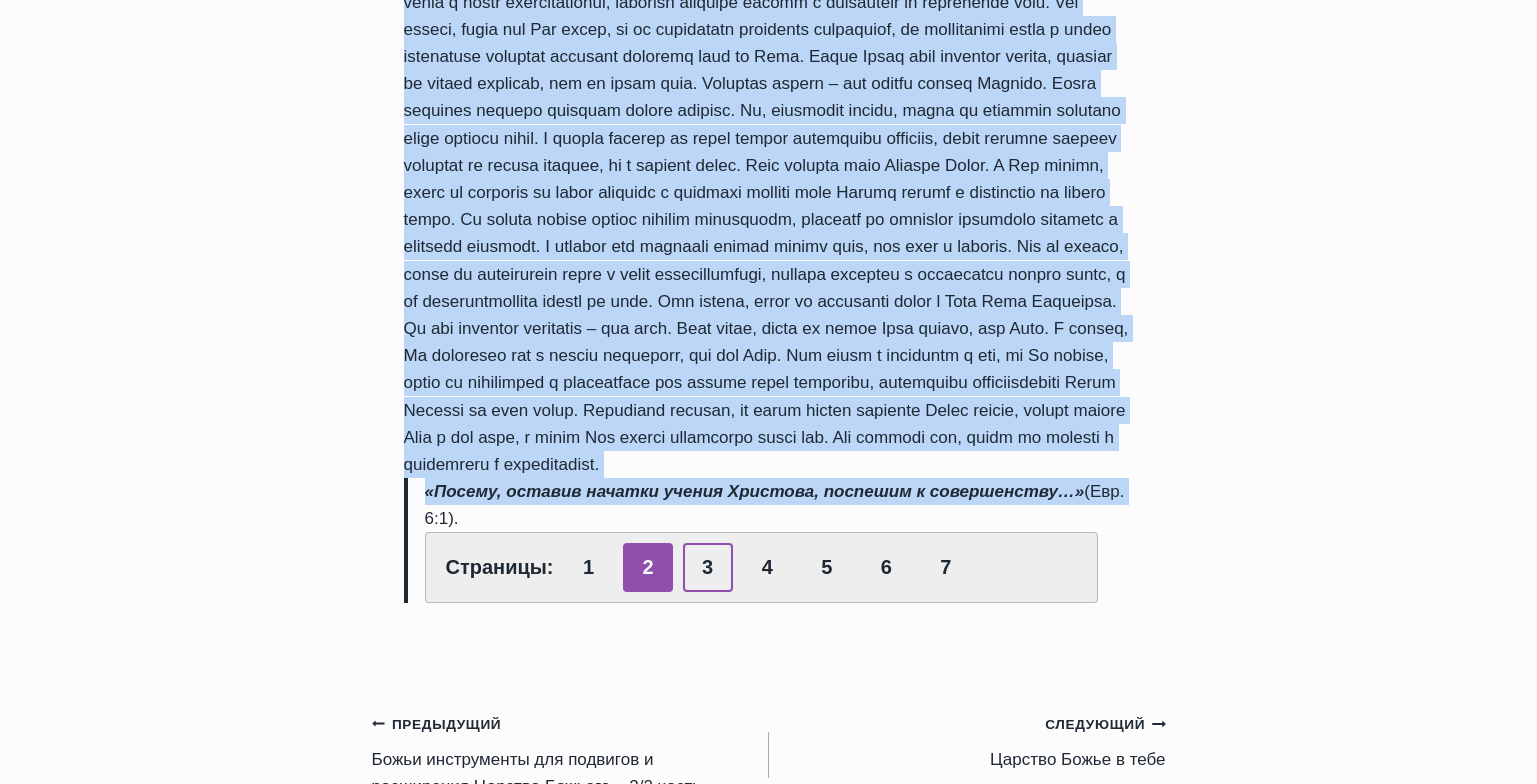 click on "3" at bounding box center [708, 567] 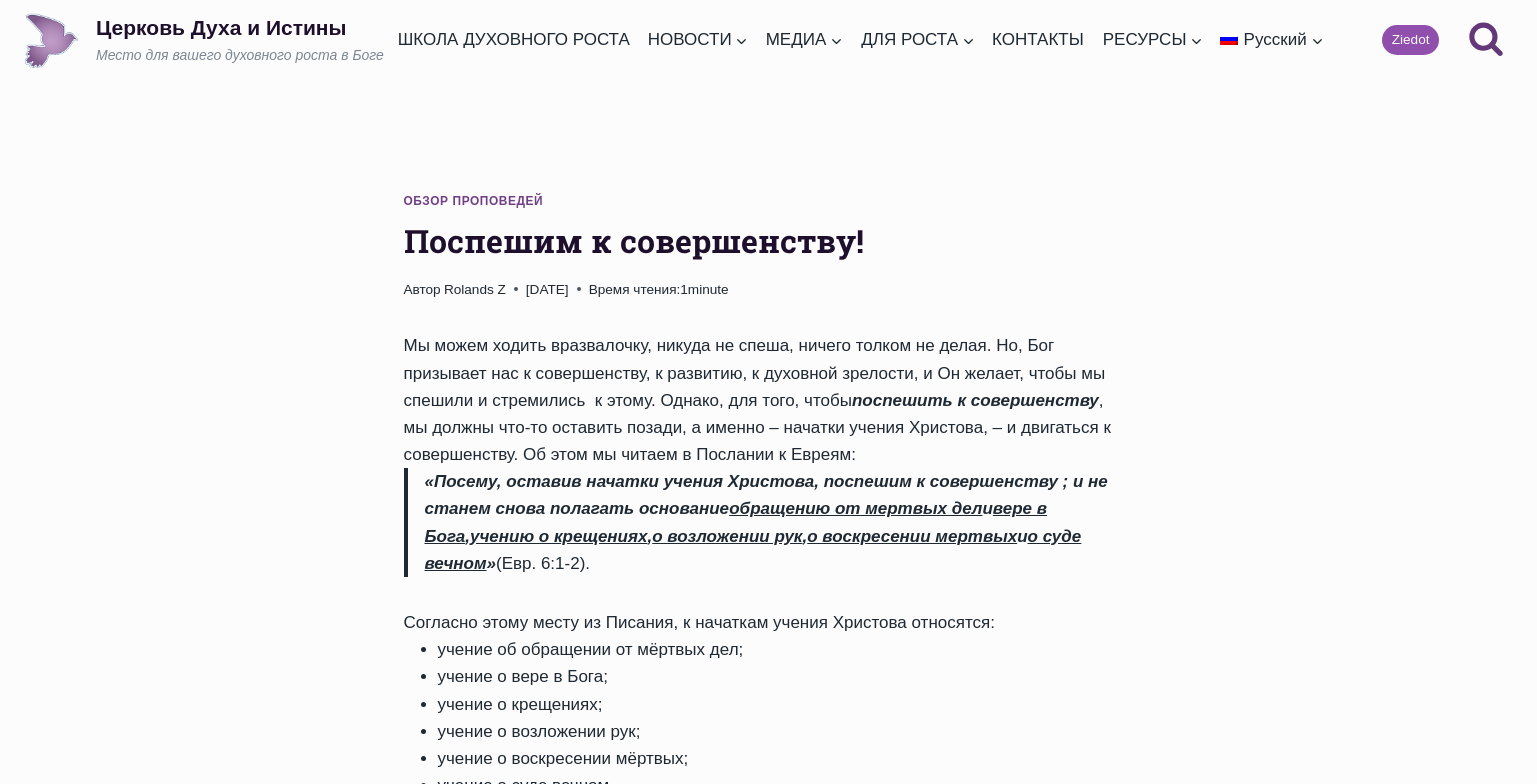 scroll, scrollTop: 0, scrollLeft: 0, axis: both 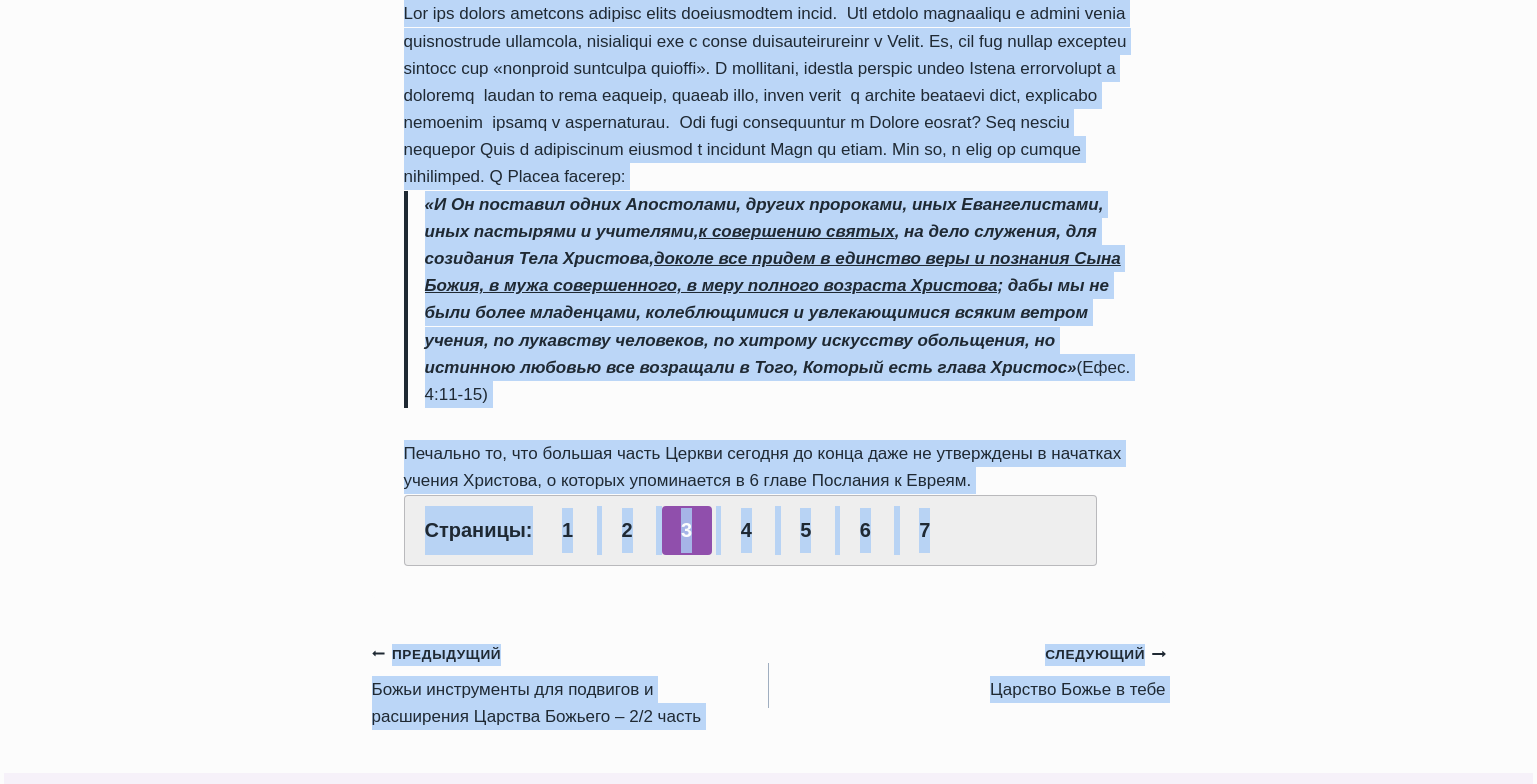 drag, startPoint x: 406, startPoint y: 241, endPoint x: 989, endPoint y: 480, distance: 630.0873 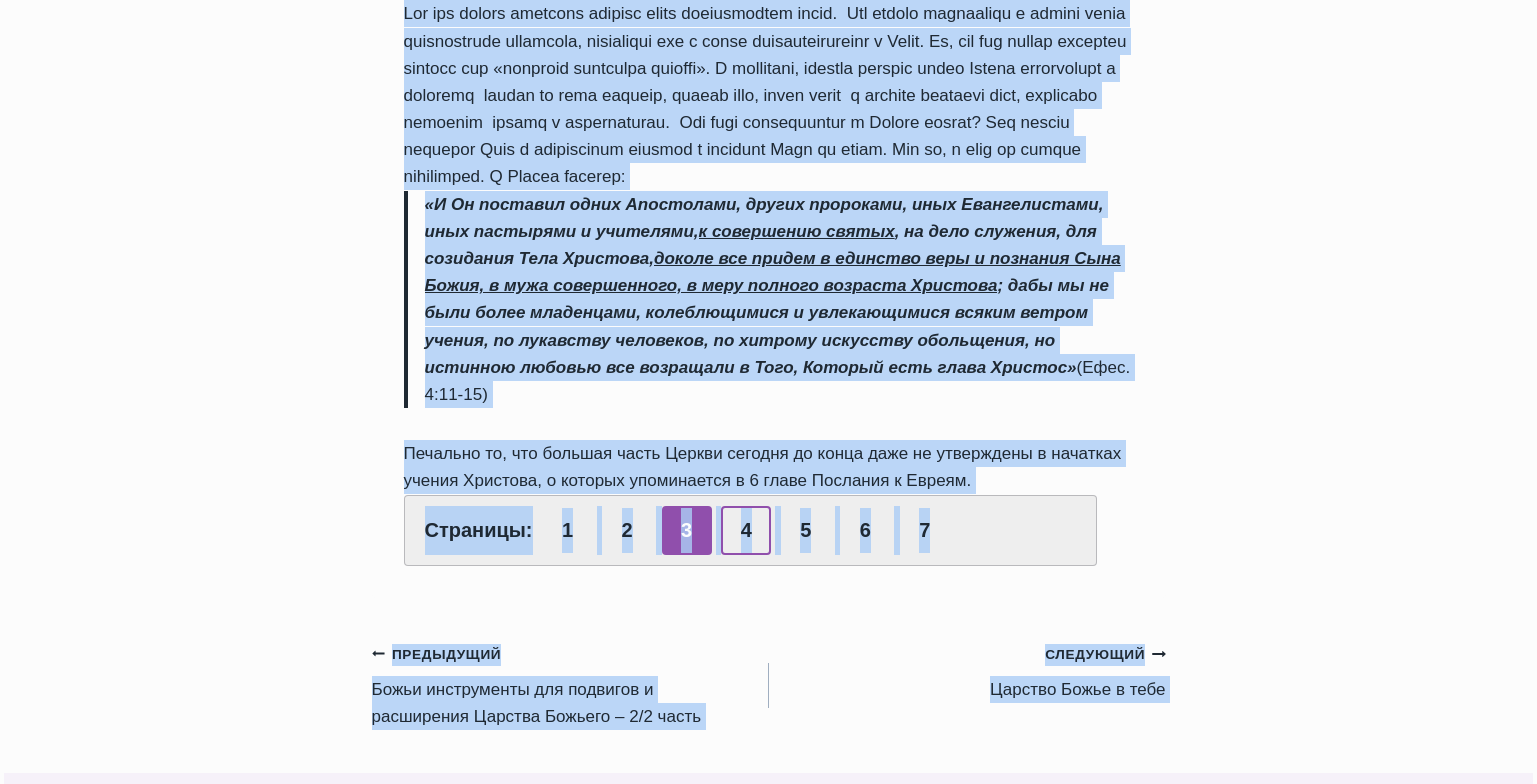 click on "4" at bounding box center (746, 530) 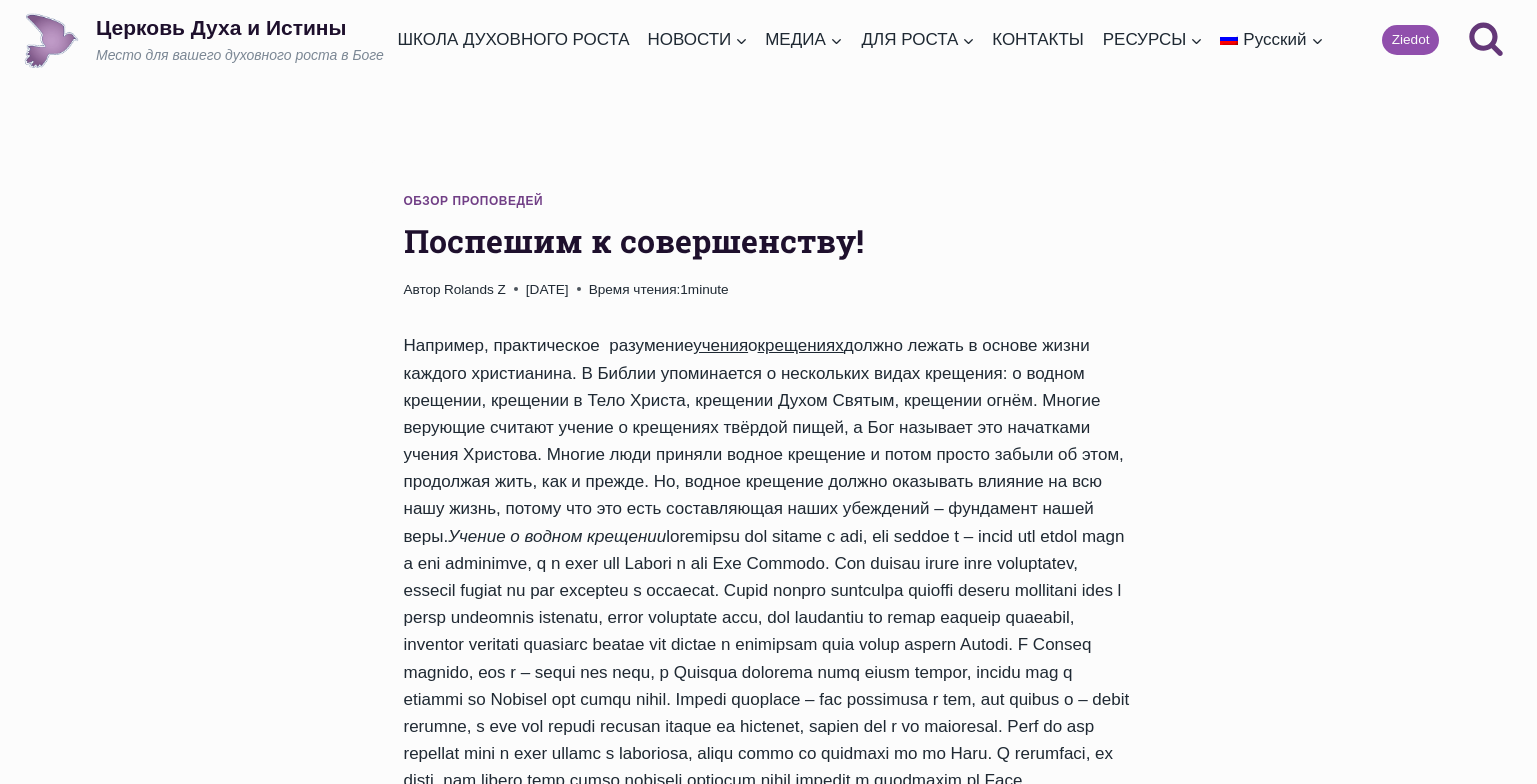 scroll, scrollTop: 0, scrollLeft: 0, axis: both 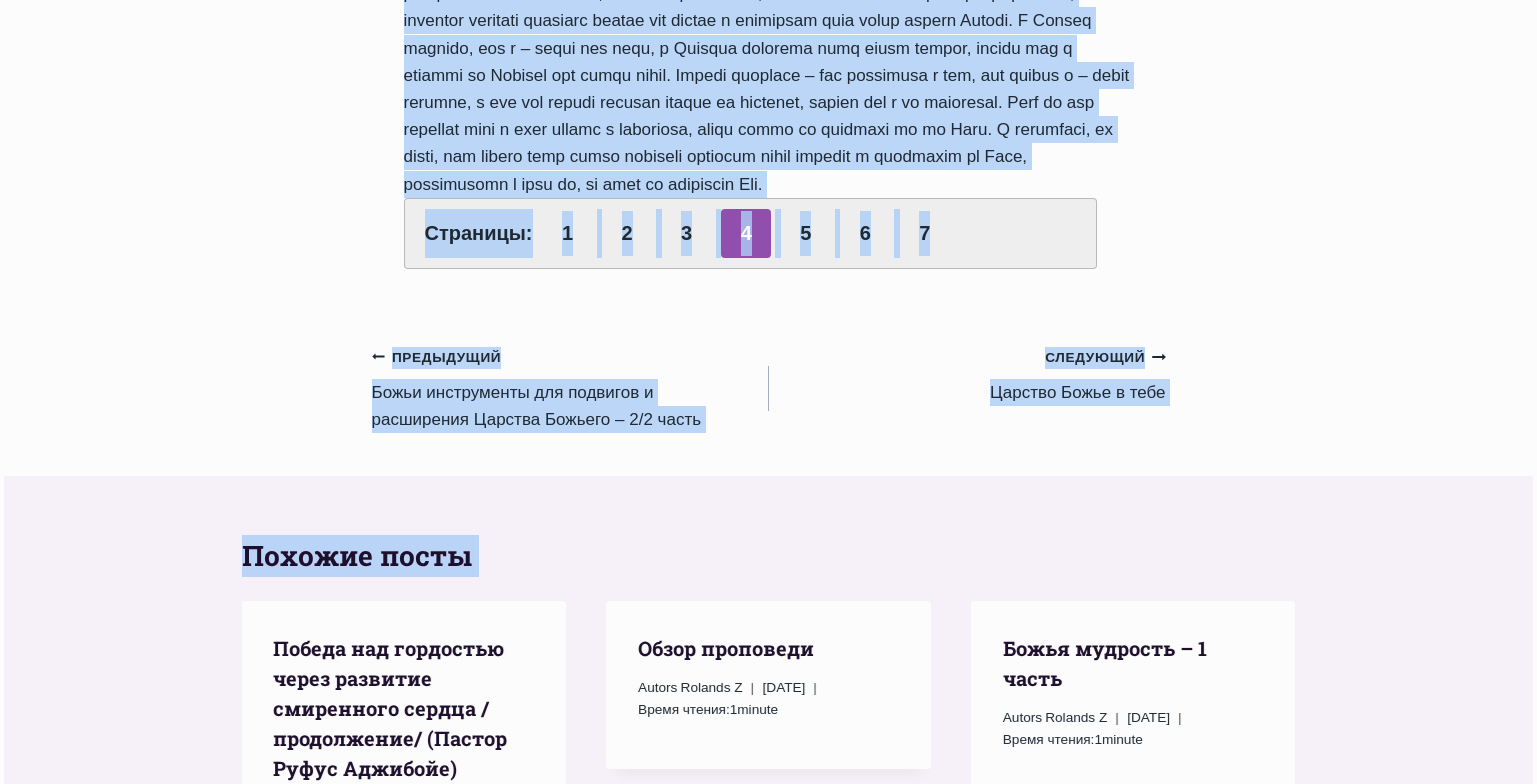 drag, startPoint x: 407, startPoint y: 238, endPoint x: 761, endPoint y: 212, distance: 354.95352 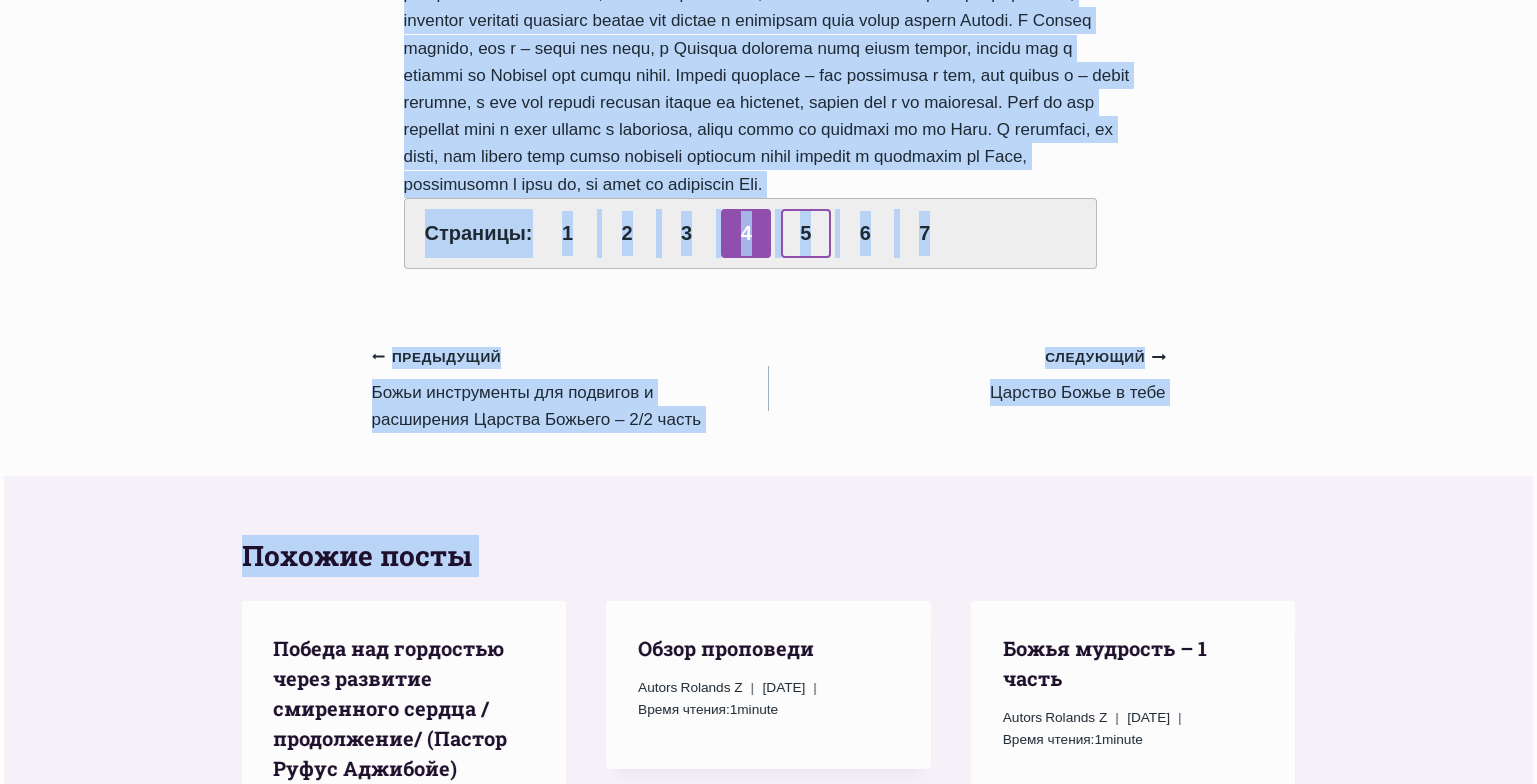click on "5" at bounding box center [806, 233] 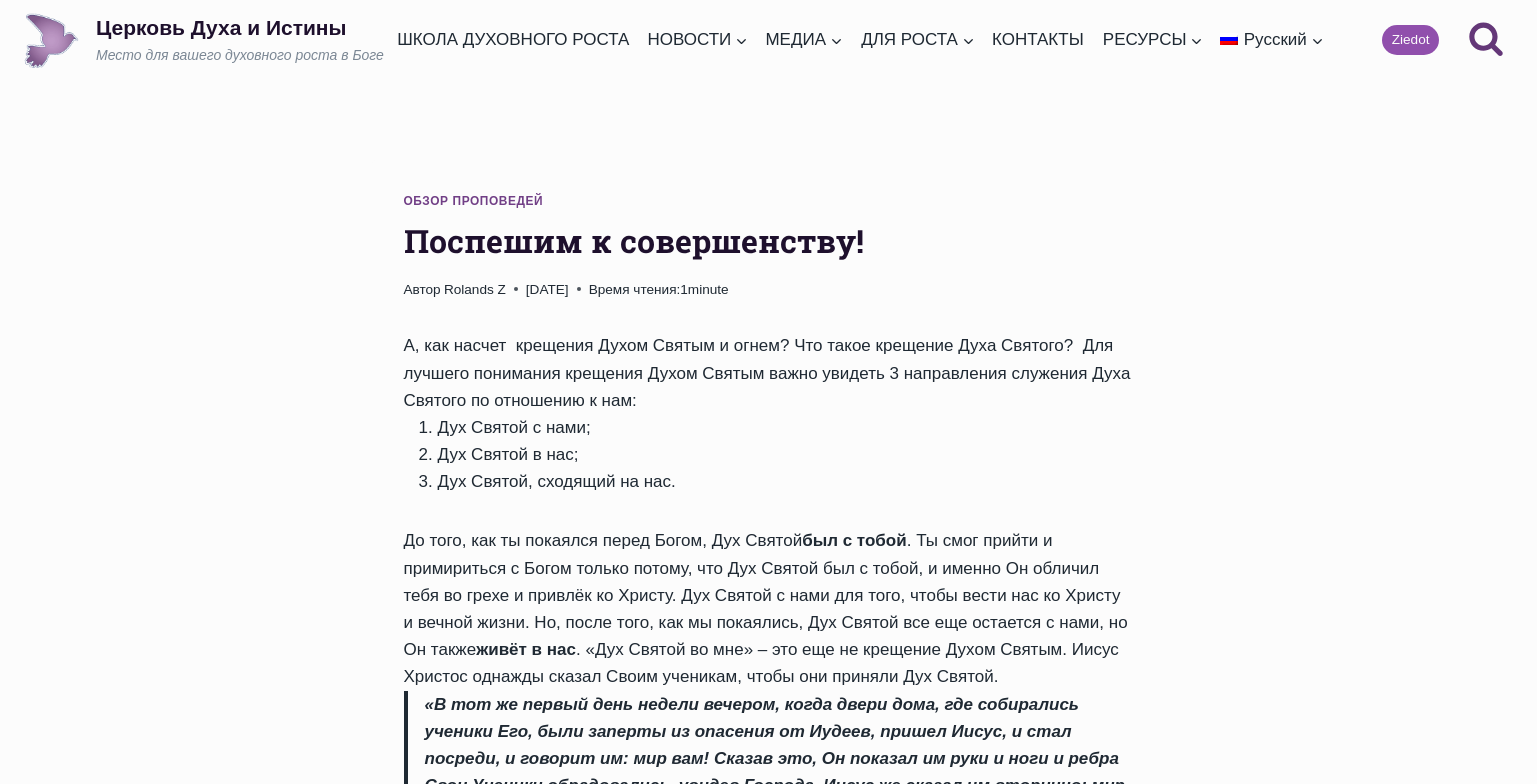 scroll, scrollTop: 0, scrollLeft: 0, axis: both 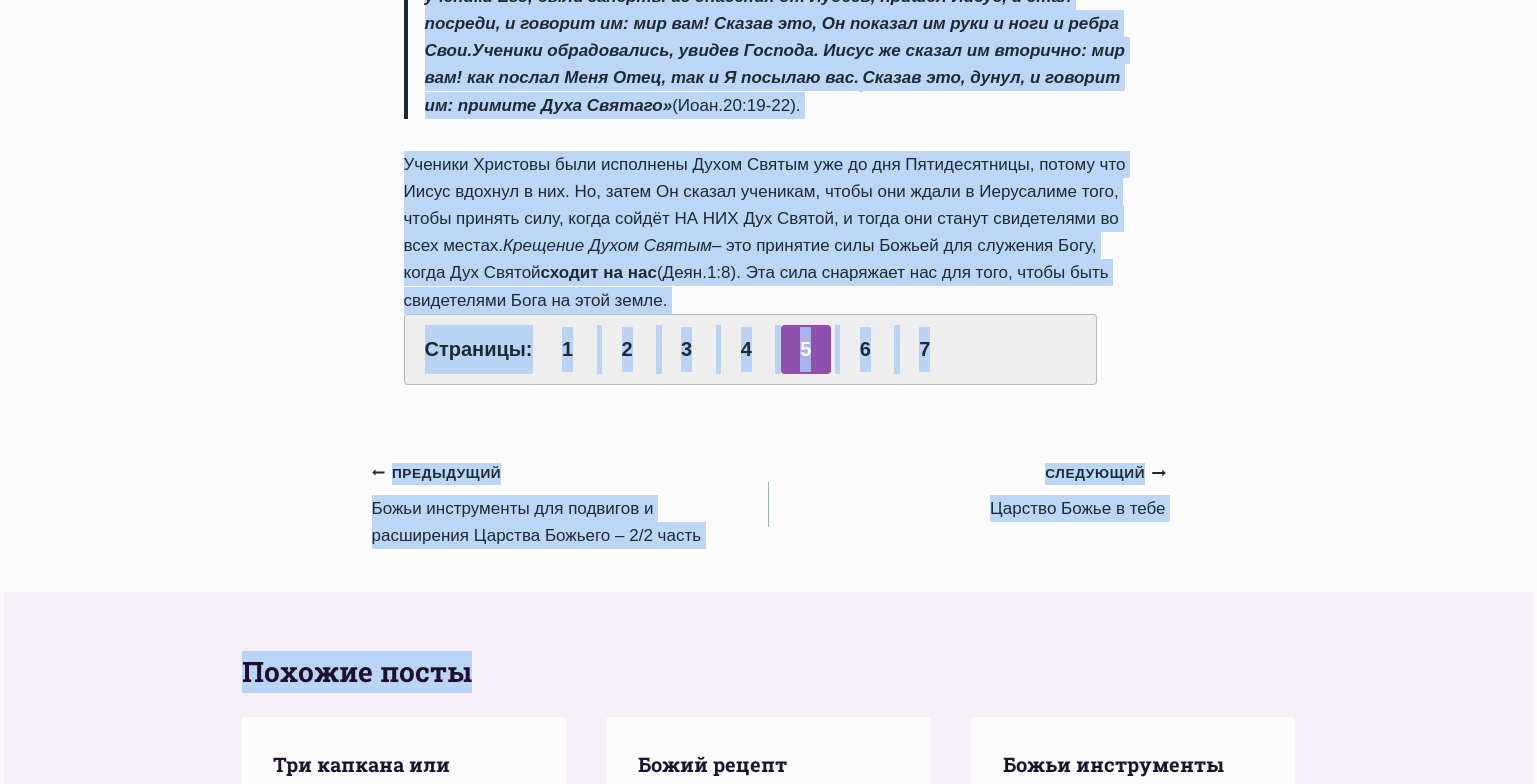 drag, startPoint x: 403, startPoint y: 237, endPoint x: 748, endPoint y: 297, distance: 350.17853 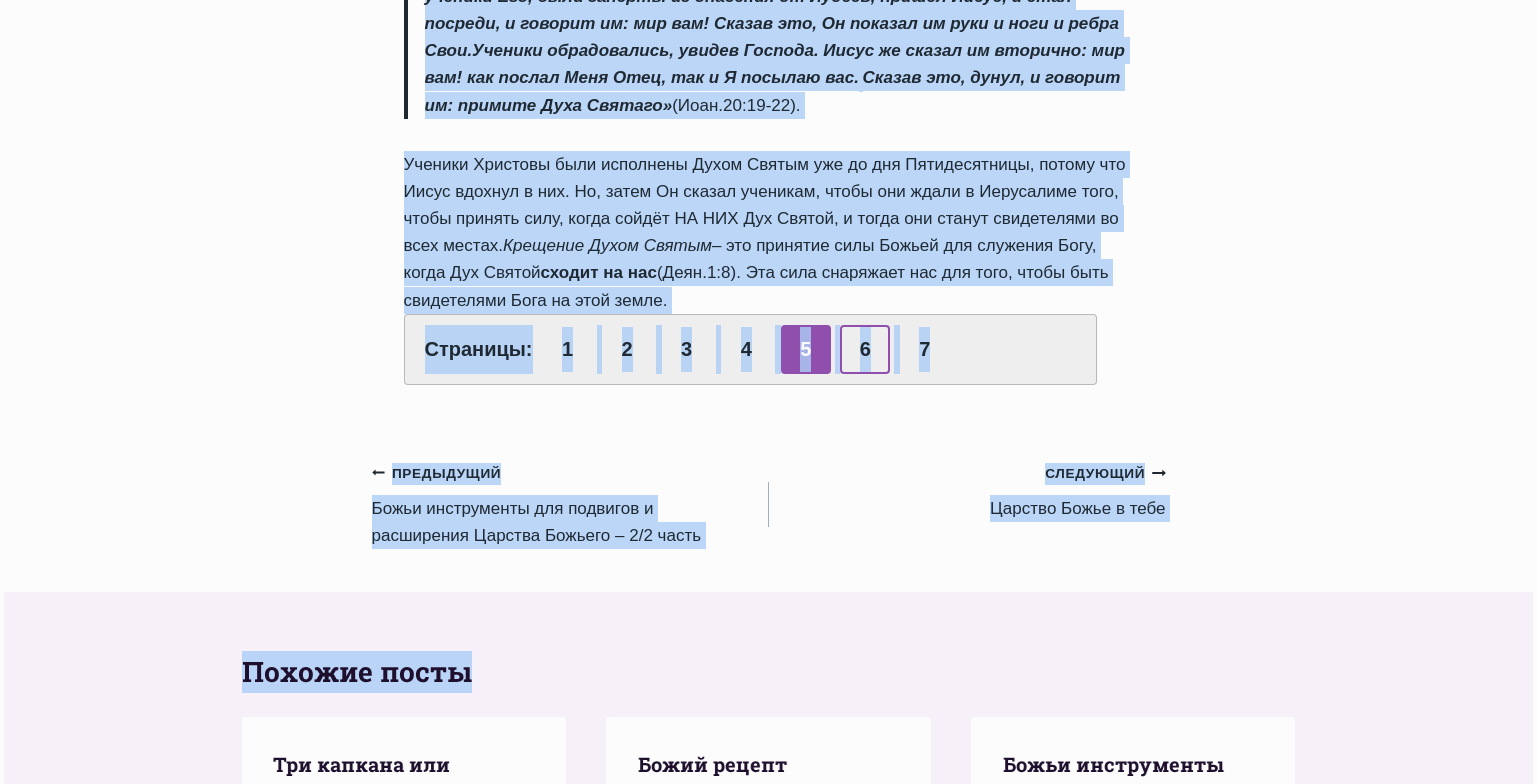 click on "6" at bounding box center (865, 349) 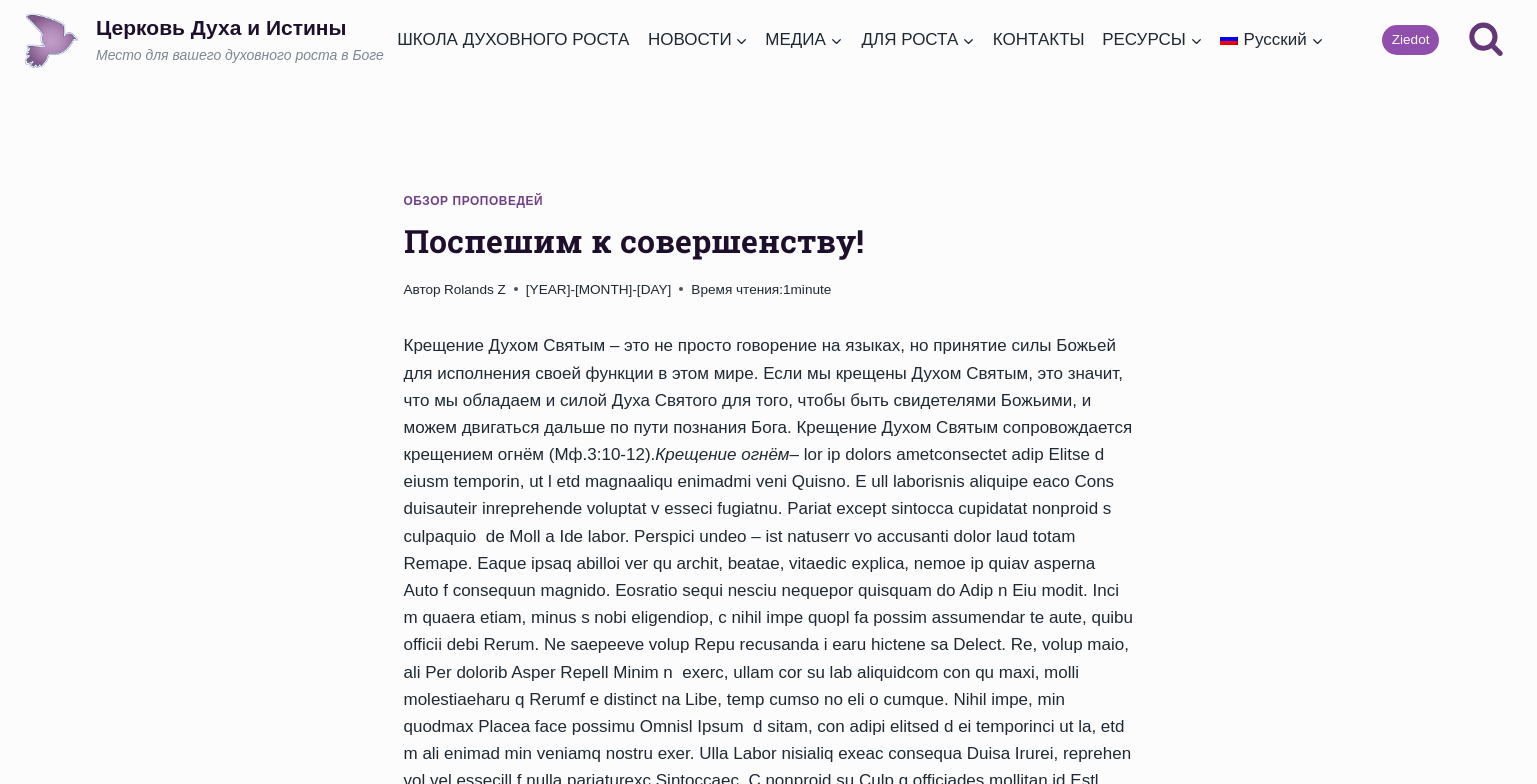 scroll, scrollTop: 0, scrollLeft: 0, axis: both 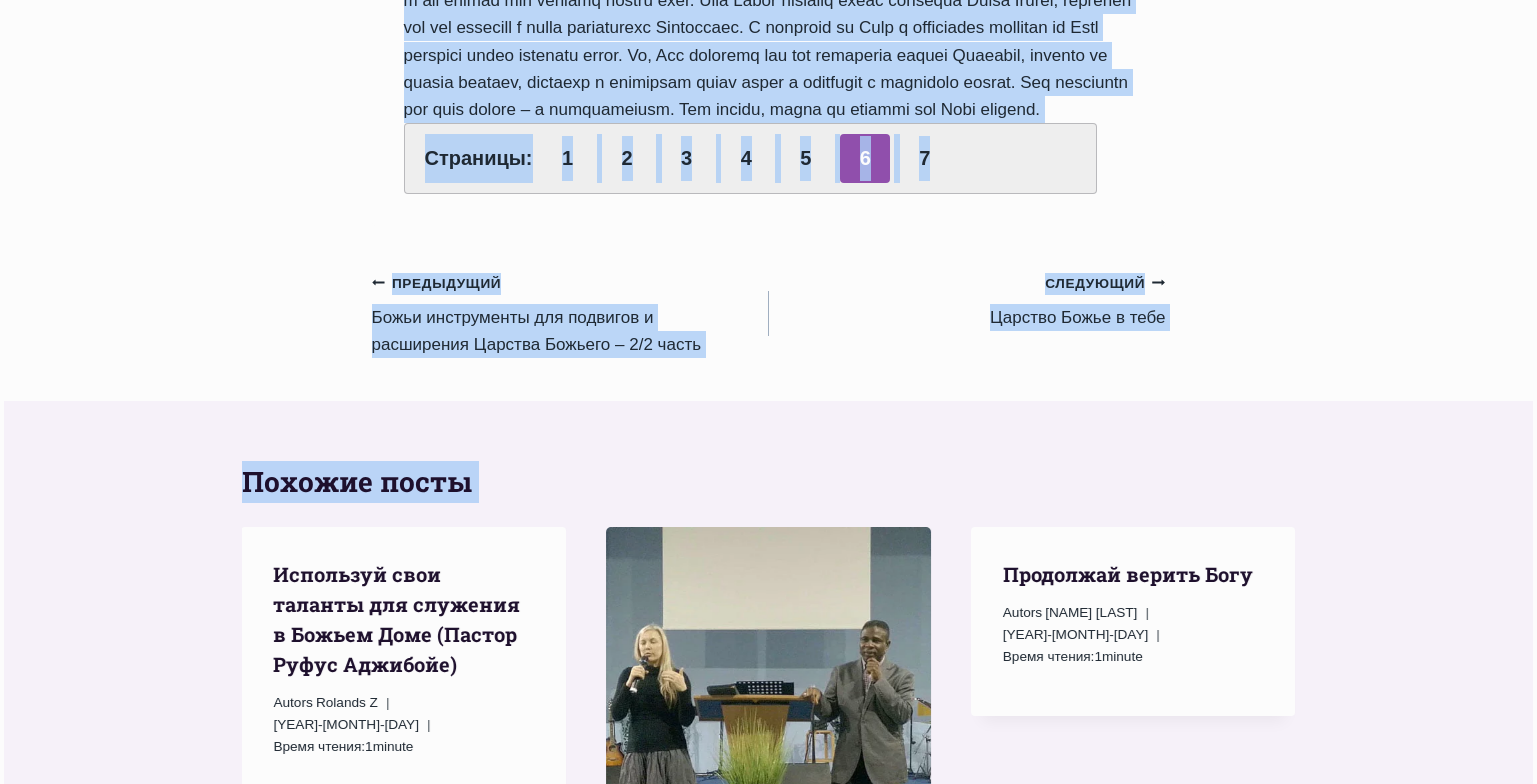 drag, startPoint x: 405, startPoint y: 241, endPoint x: 936, endPoint y: 161, distance: 536.99255 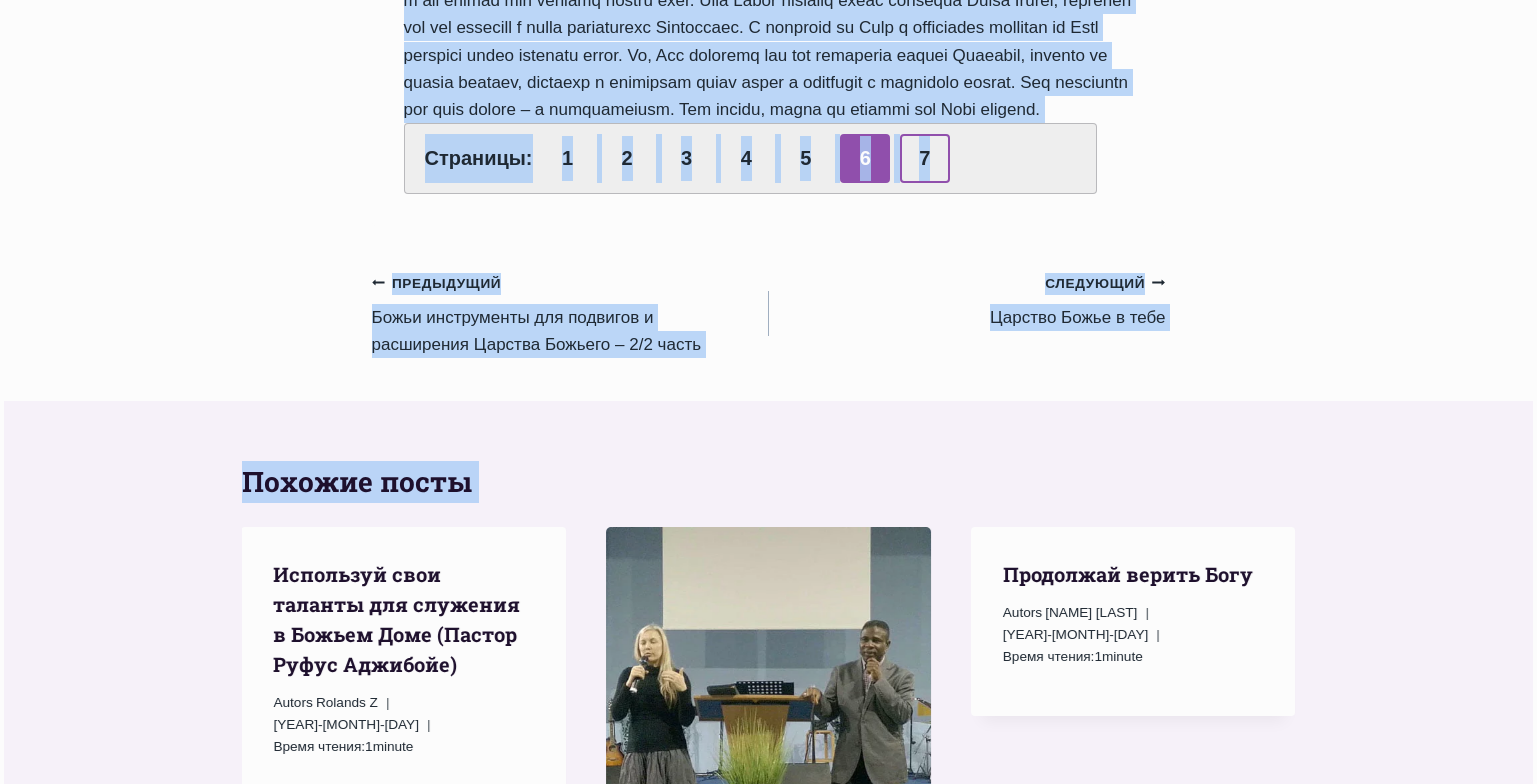 click on "7" at bounding box center [925, 158] 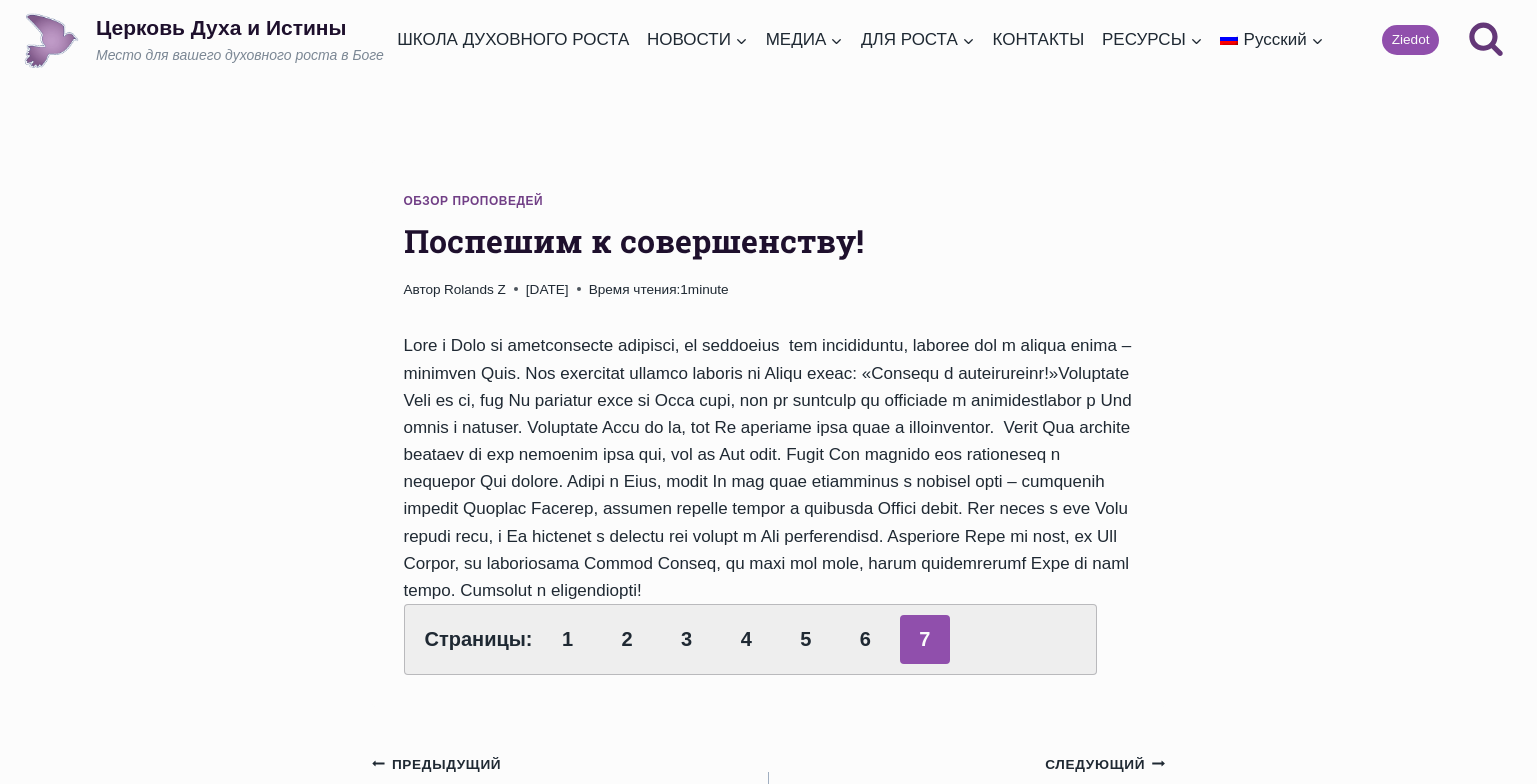 scroll, scrollTop: 0, scrollLeft: 0, axis: both 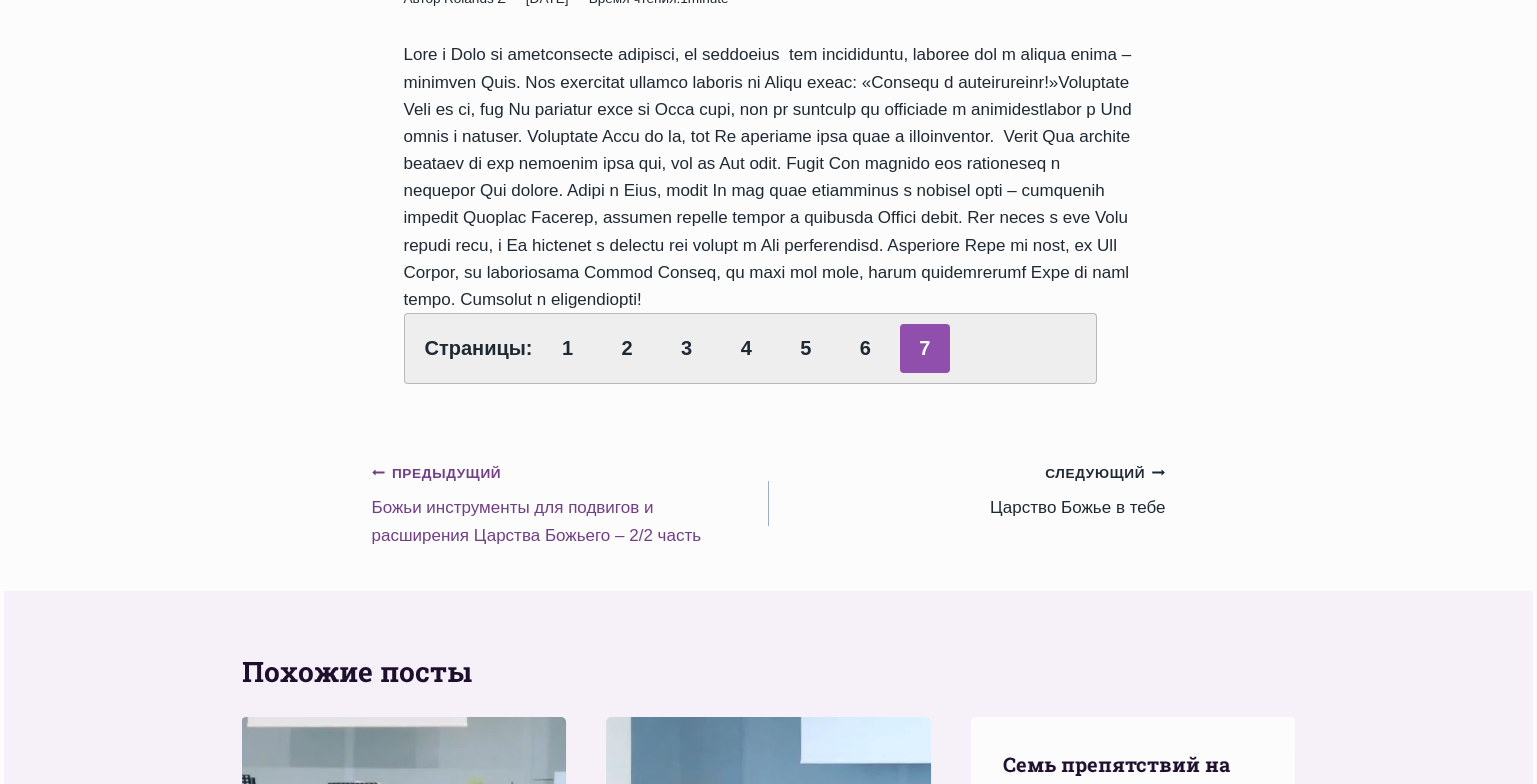 click on "Предыдущий
Предыдущий Божьи инструменты для подвигов и расширения Царства Божьего – 2/2 часть" at bounding box center (570, 504) 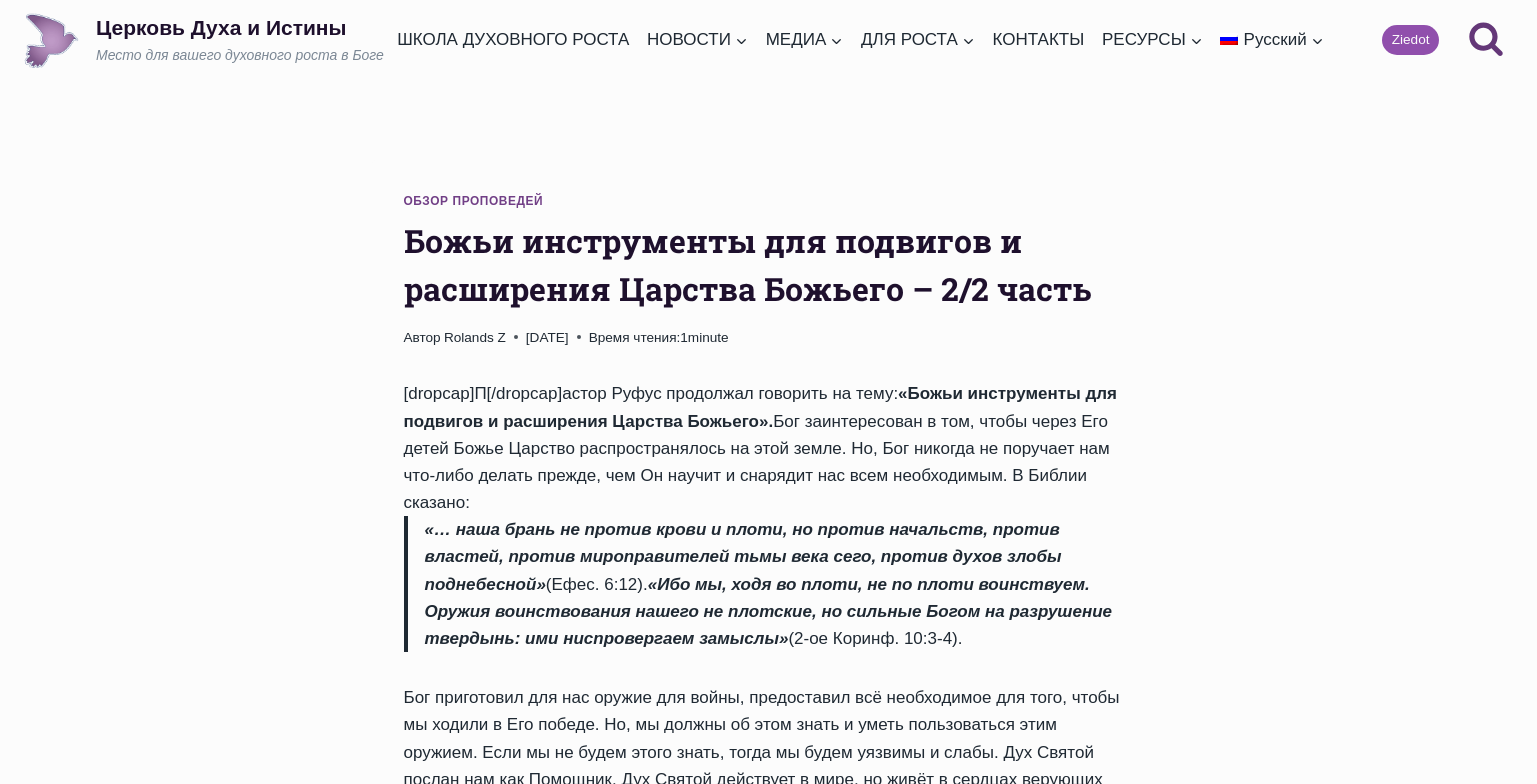 scroll, scrollTop: 0, scrollLeft: 0, axis: both 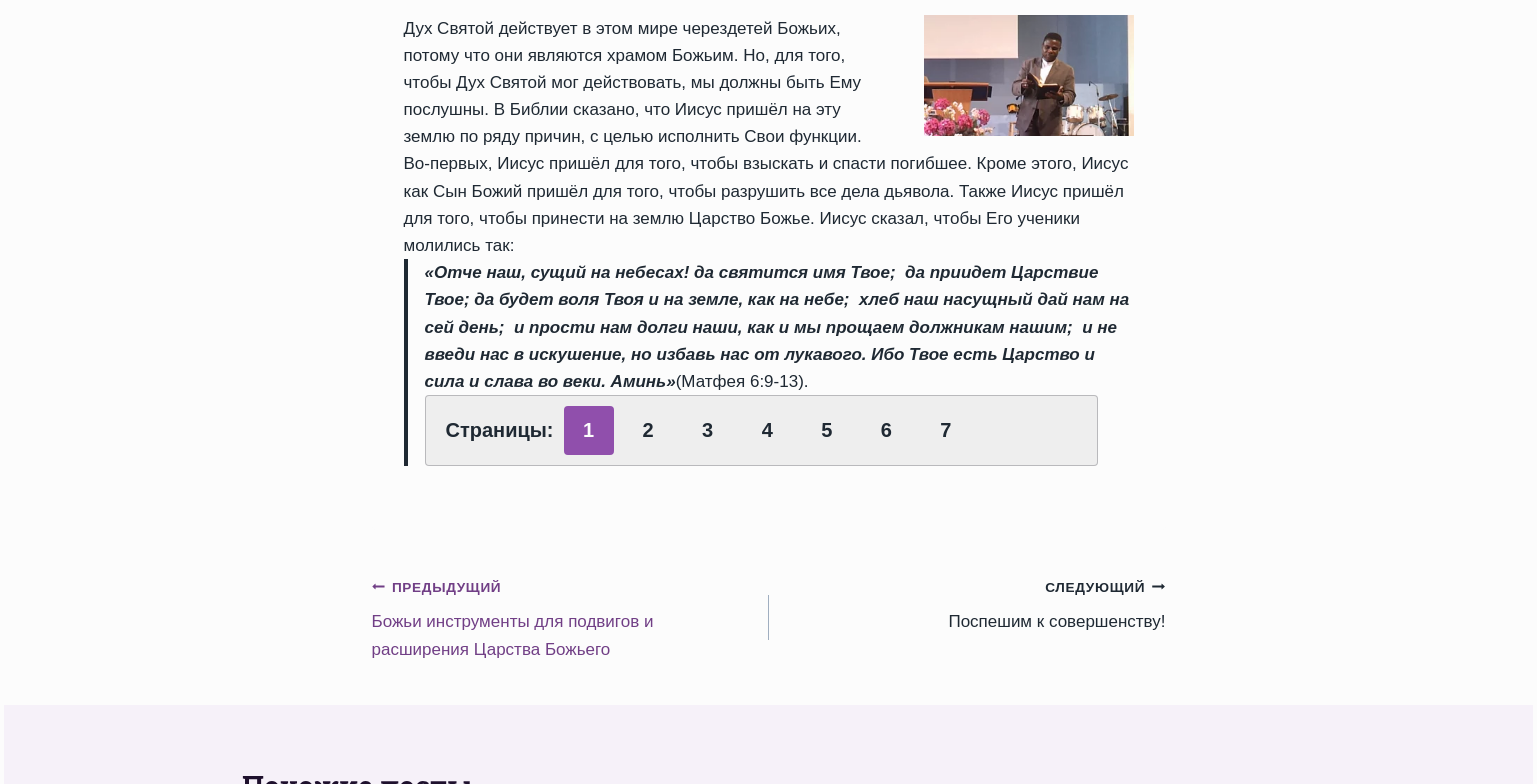 click on "Предыдущий
Предыдущий Божьи инструменты для подвигов и расширения Царства Божьего" at bounding box center (570, 618) 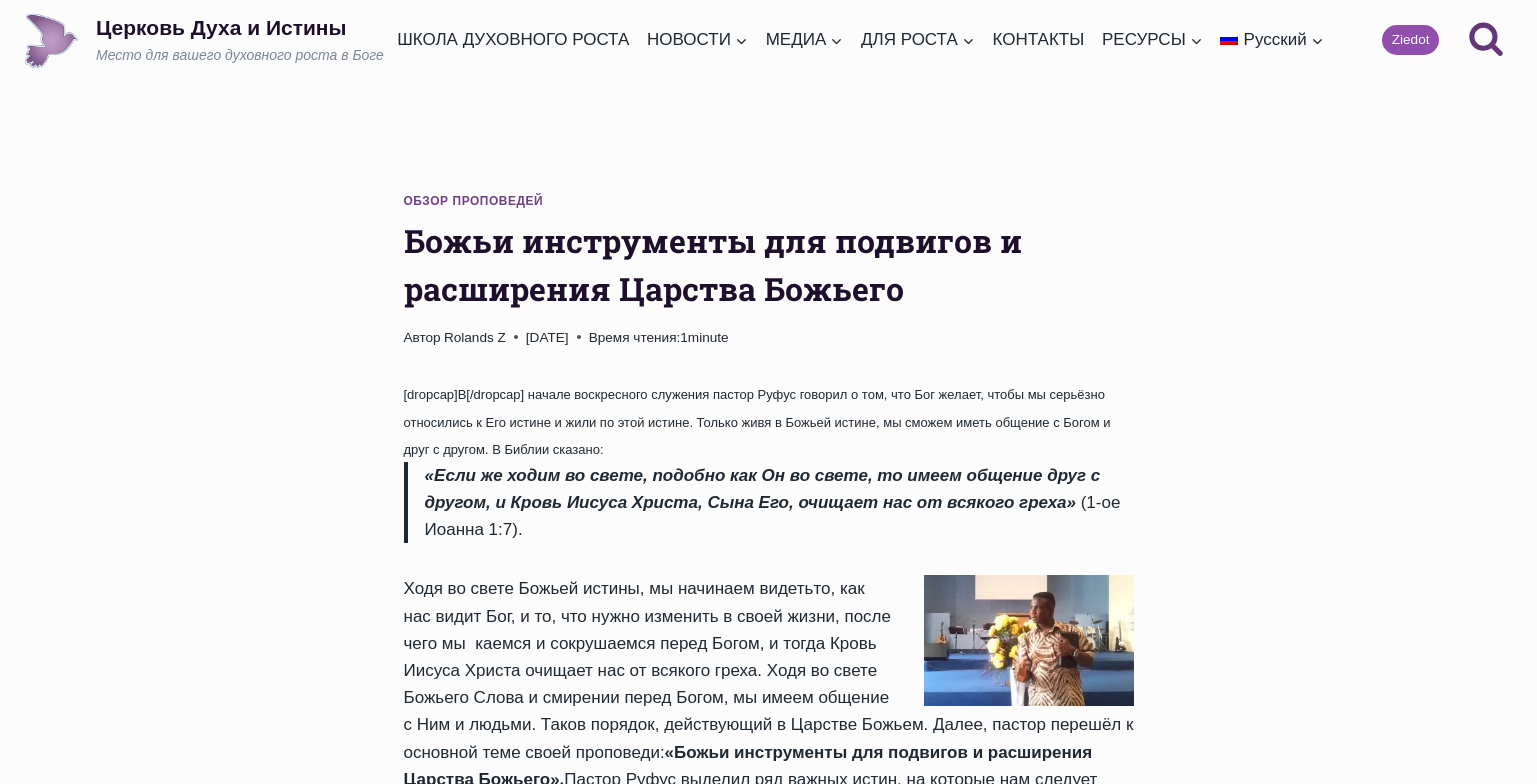 scroll, scrollTop: 0, scrollLeft: 0, axis: both 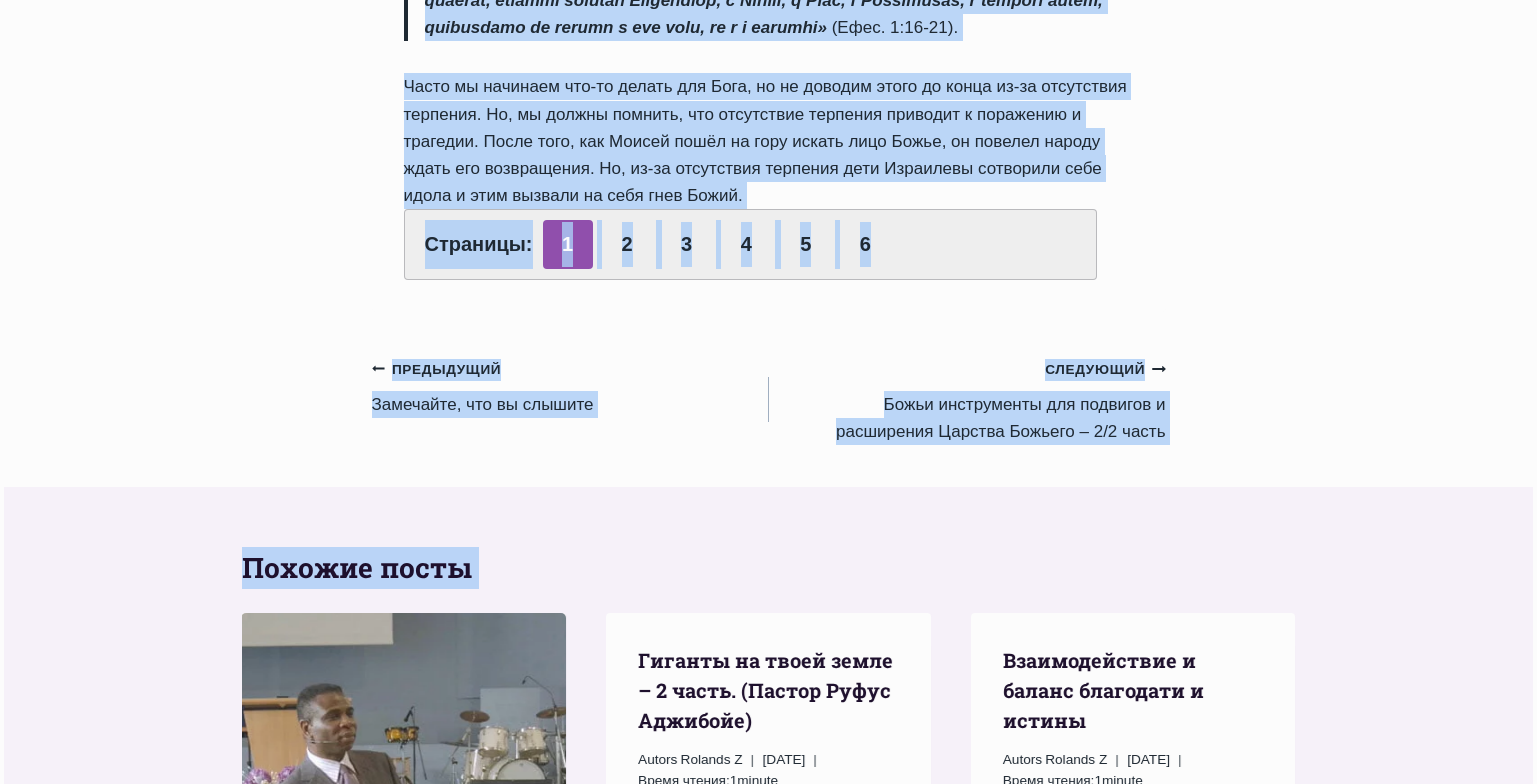 drag, startPoint x: 401, startPoint y: 237, endPoint x: 813, endPoint y: 191, distance: 414.56 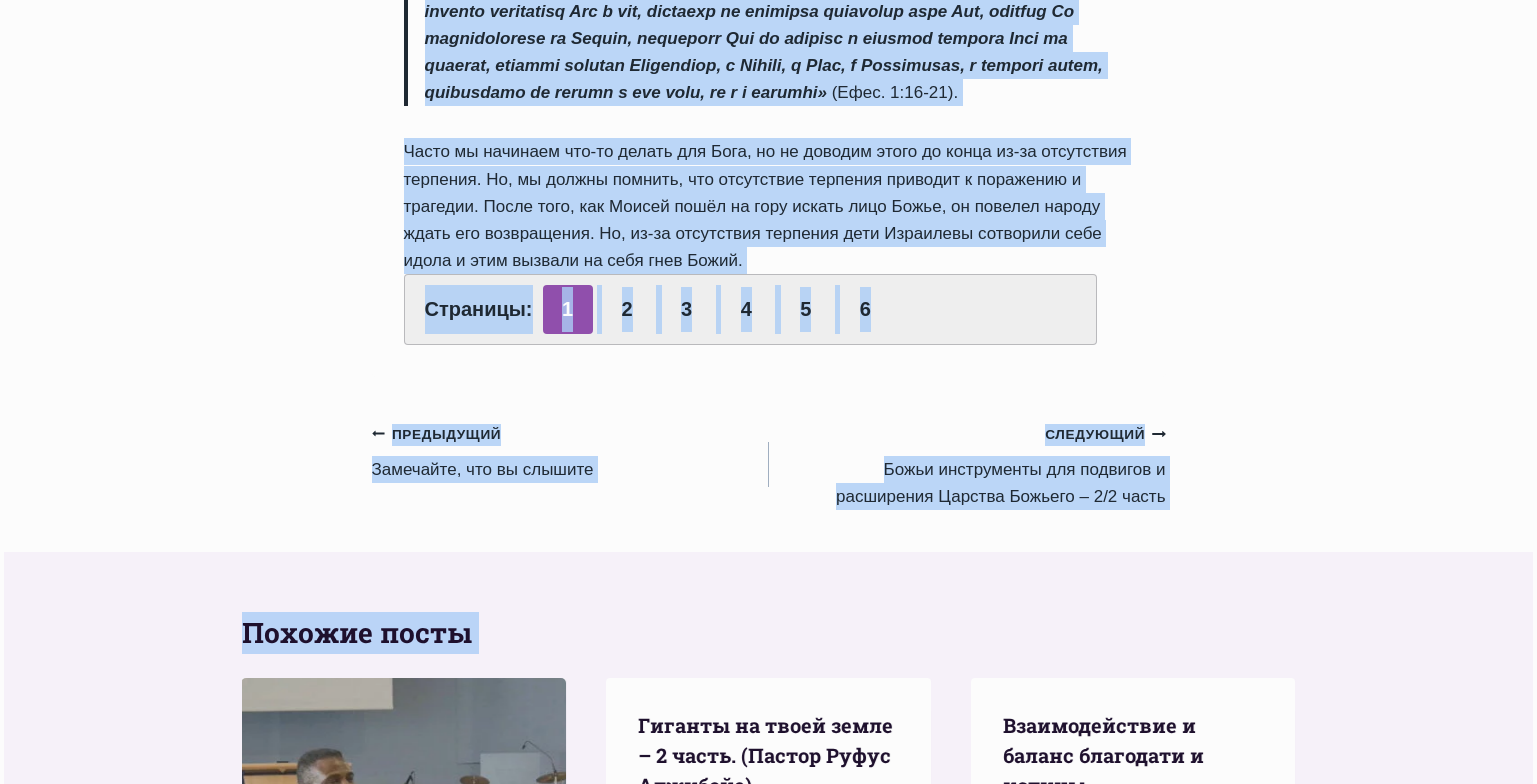 scroll, scrollTop: 1366, scrollLeft: 0, axis: vertical 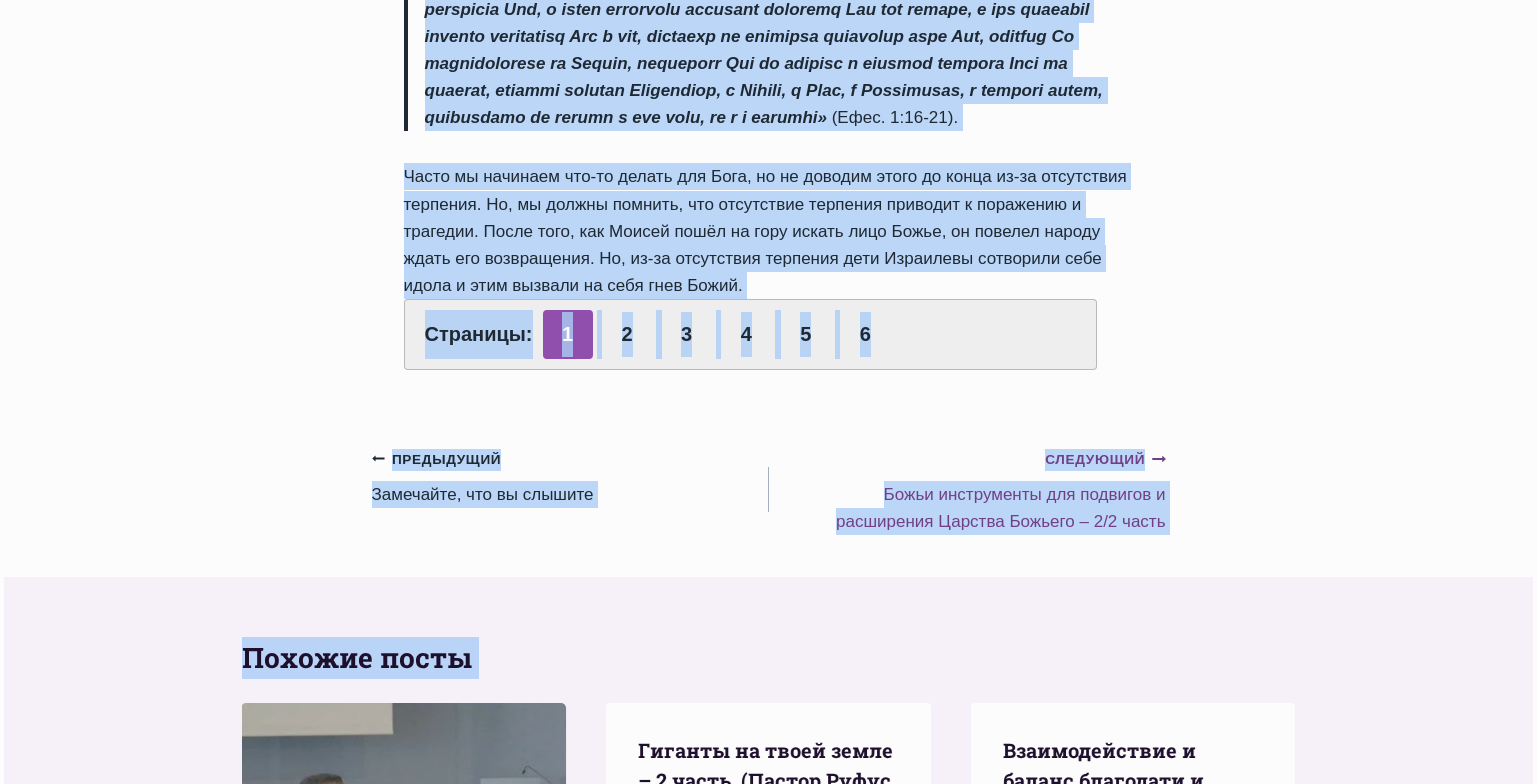 click on "Следующий Продолжить
Божьи инструменты для подвигов и расширения Царства Божьего – 2/2 часть" at bounding box center [967, 490] 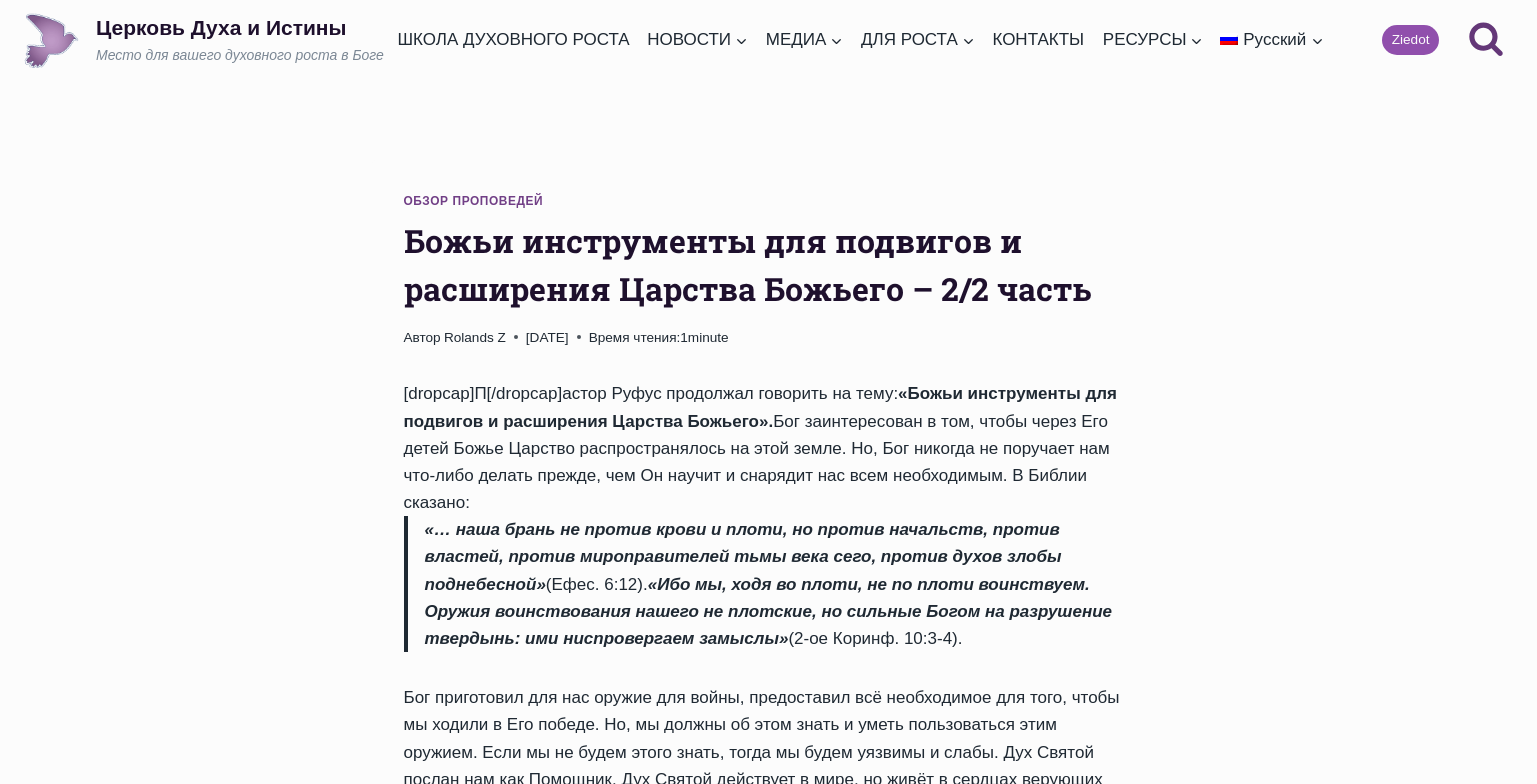 scroll, scrollTop: 0, scrollLeft: 0, axis: both 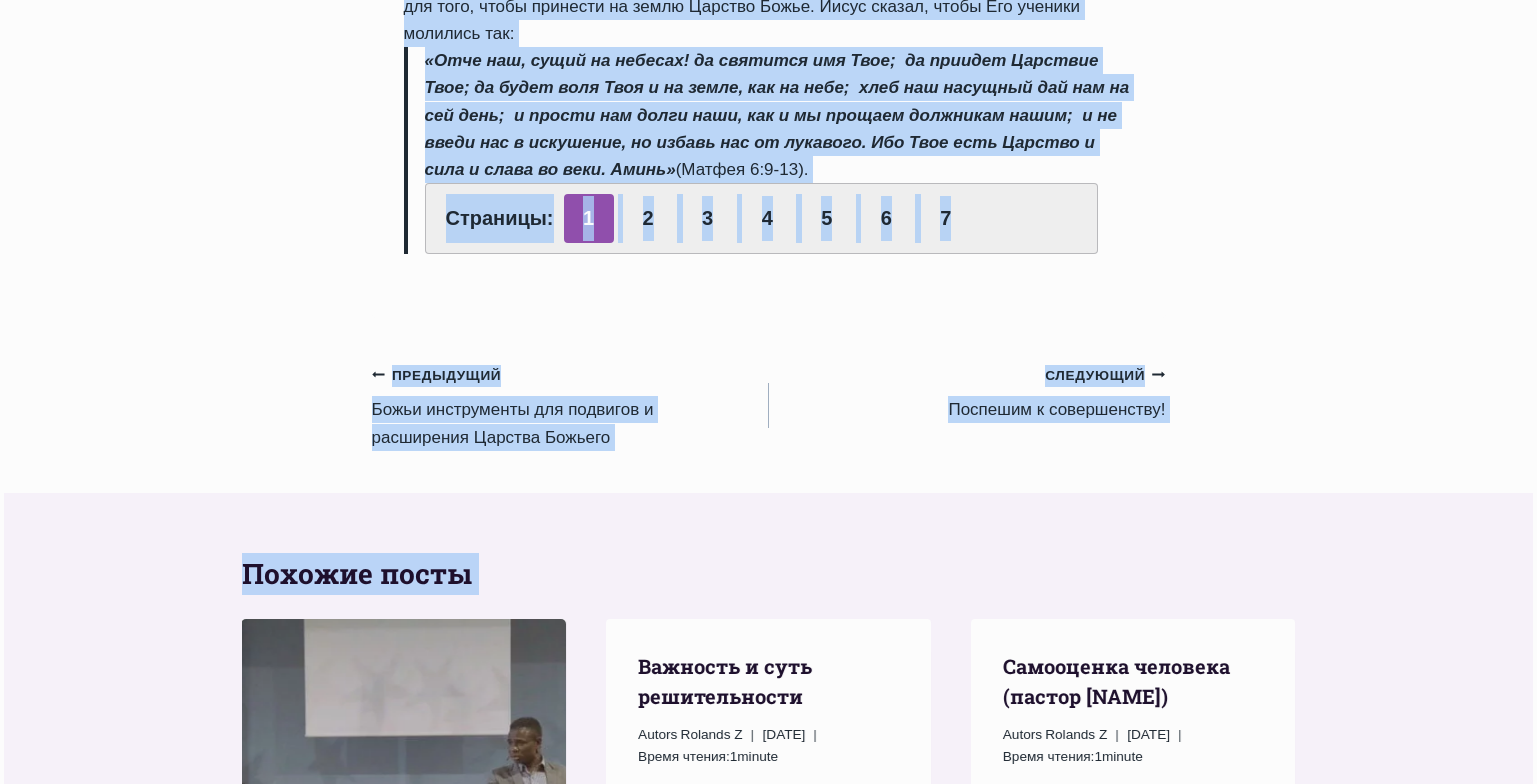 drag, startPoint x: 409, startPoint y: 239, endPoint x: 748, endPoint y: 163, distance: 347.41473 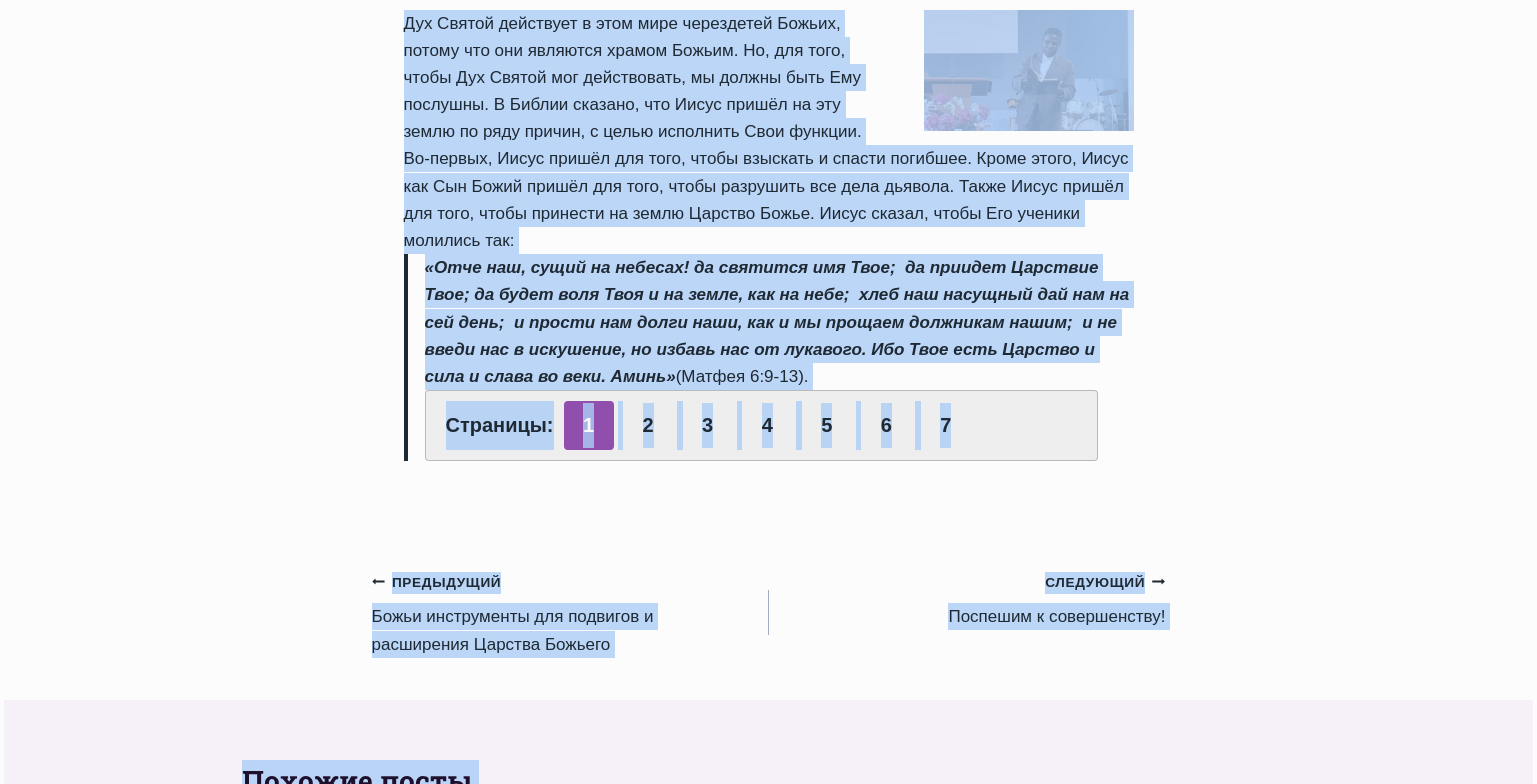 scroll, scrollTop: 906, scrollLeft: 0, axis: vertical 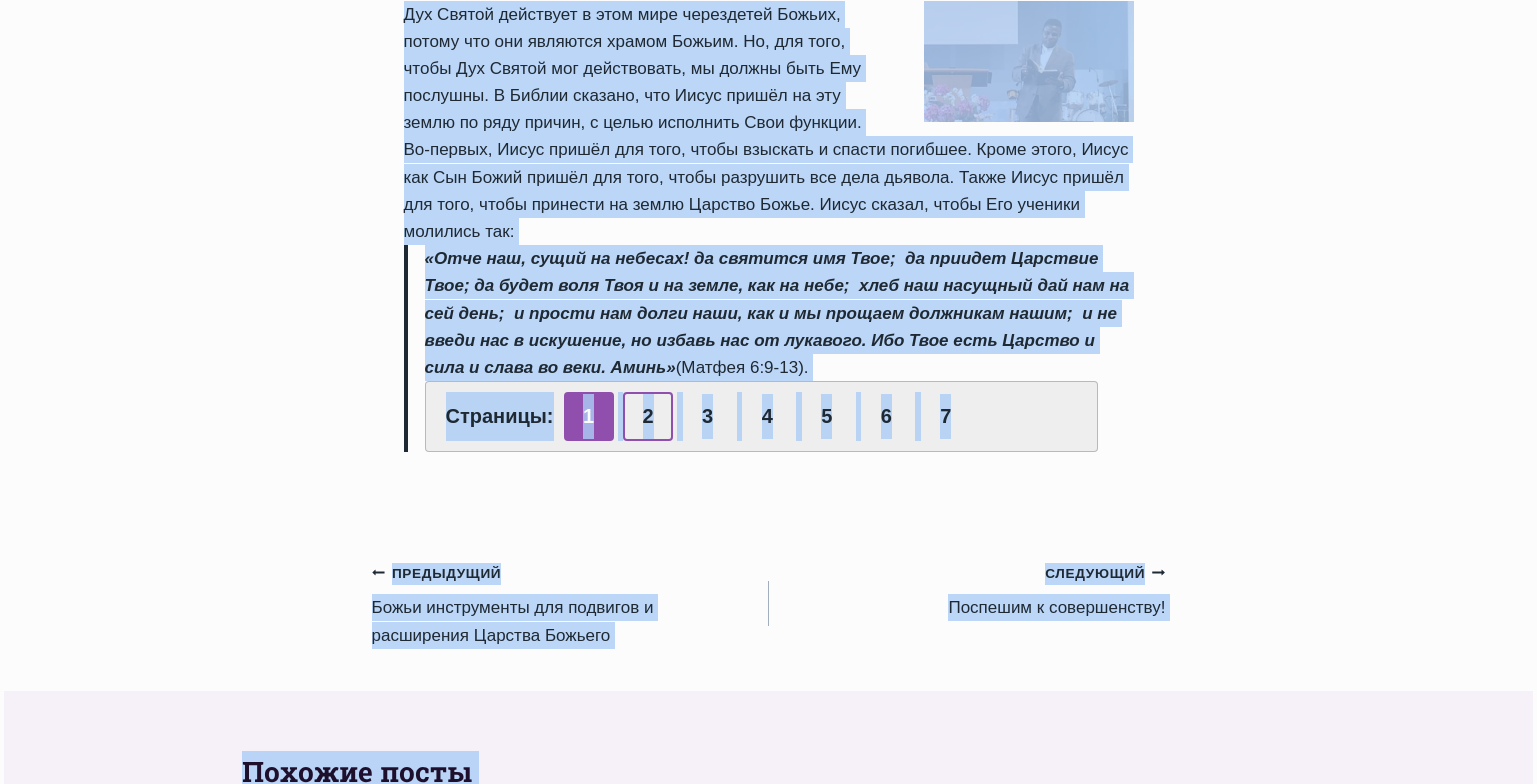 click on "2" at bounding box center (648, 416) 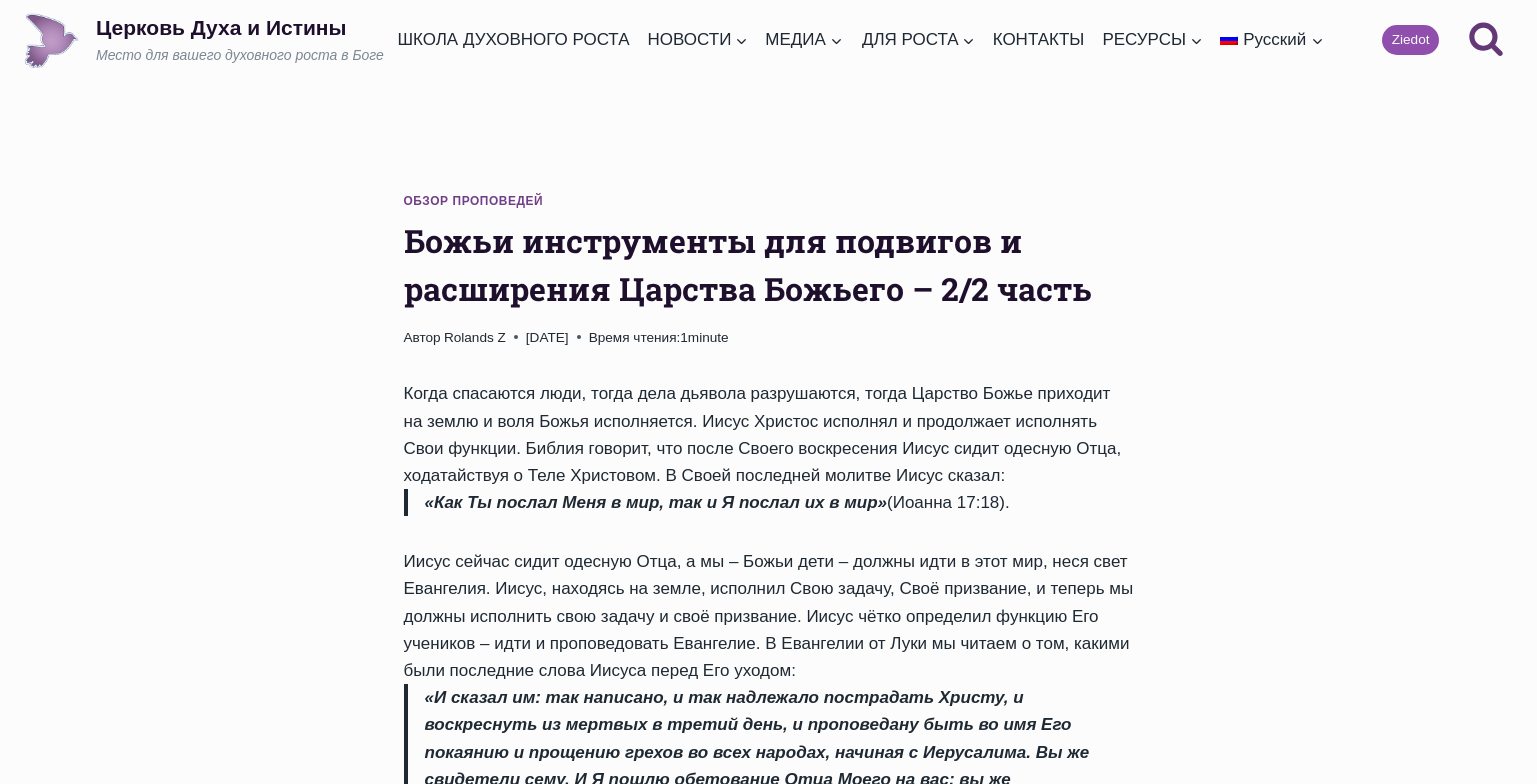 scroll, scrollTop: 0, scrollLeft: 0, axis: both 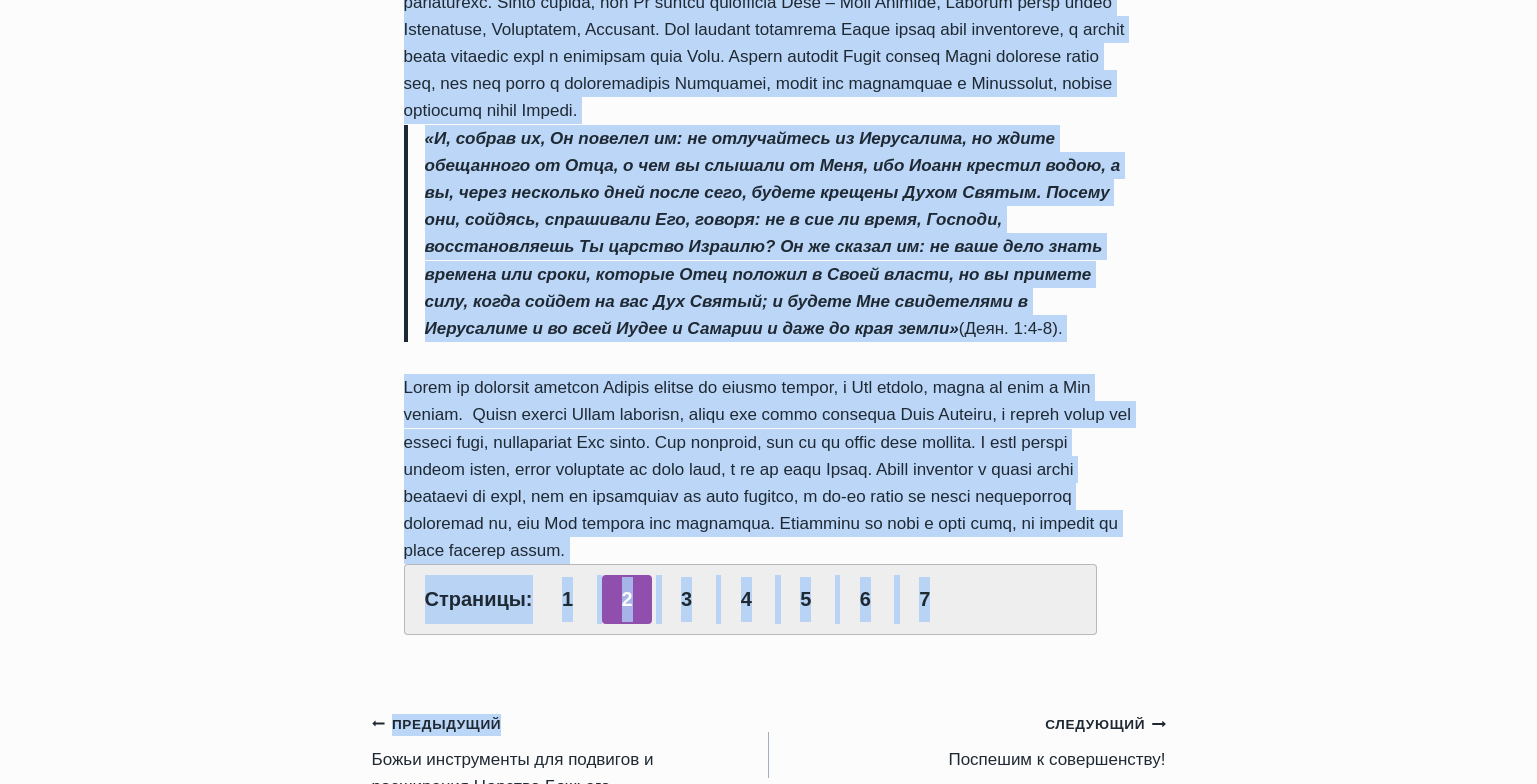 drag, startPoint x: 402, startPoint y: 239, endPoint x: 879, endPoint y: 550, distance: 569.42957 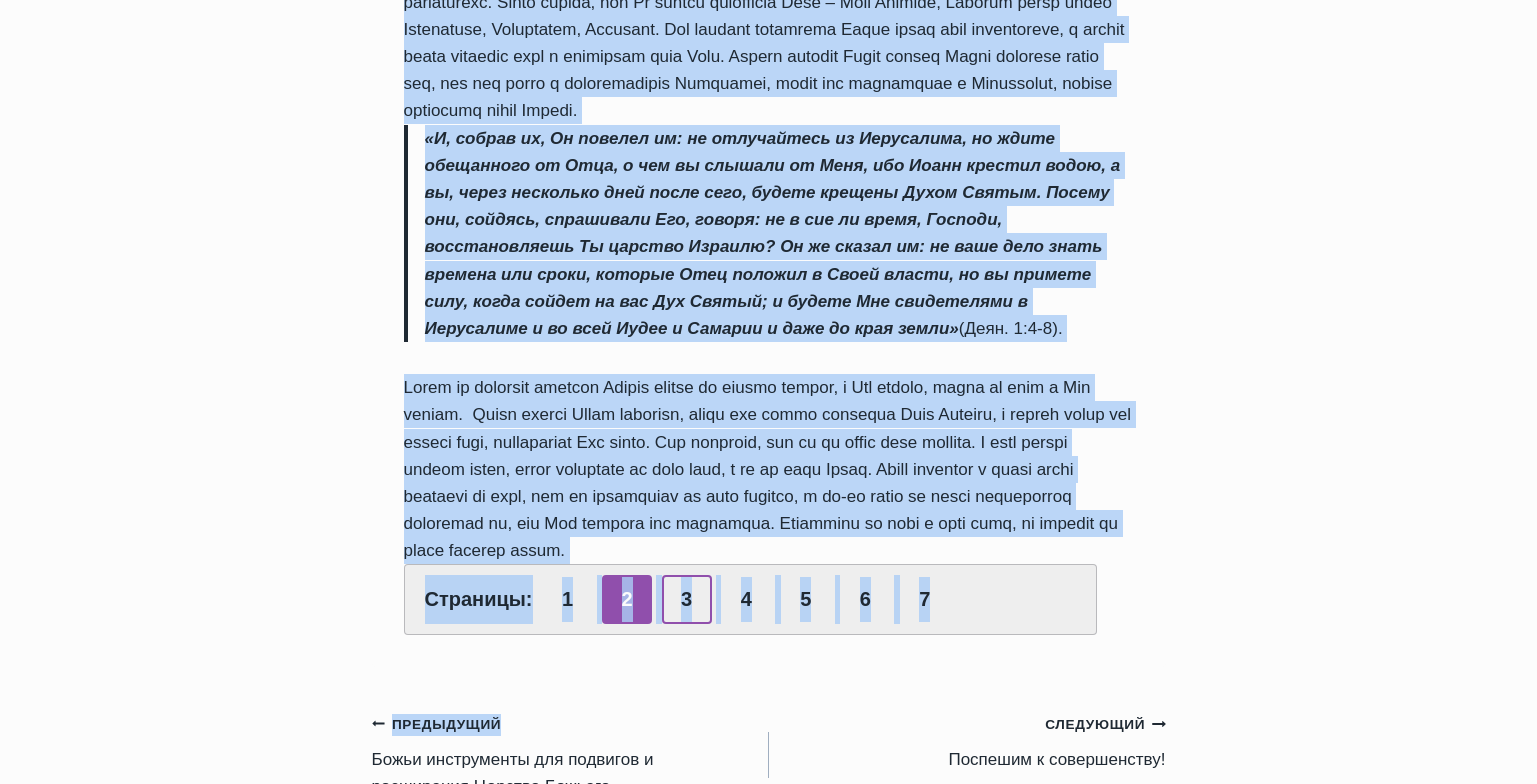click on "3" at bounding box center [687, 599] 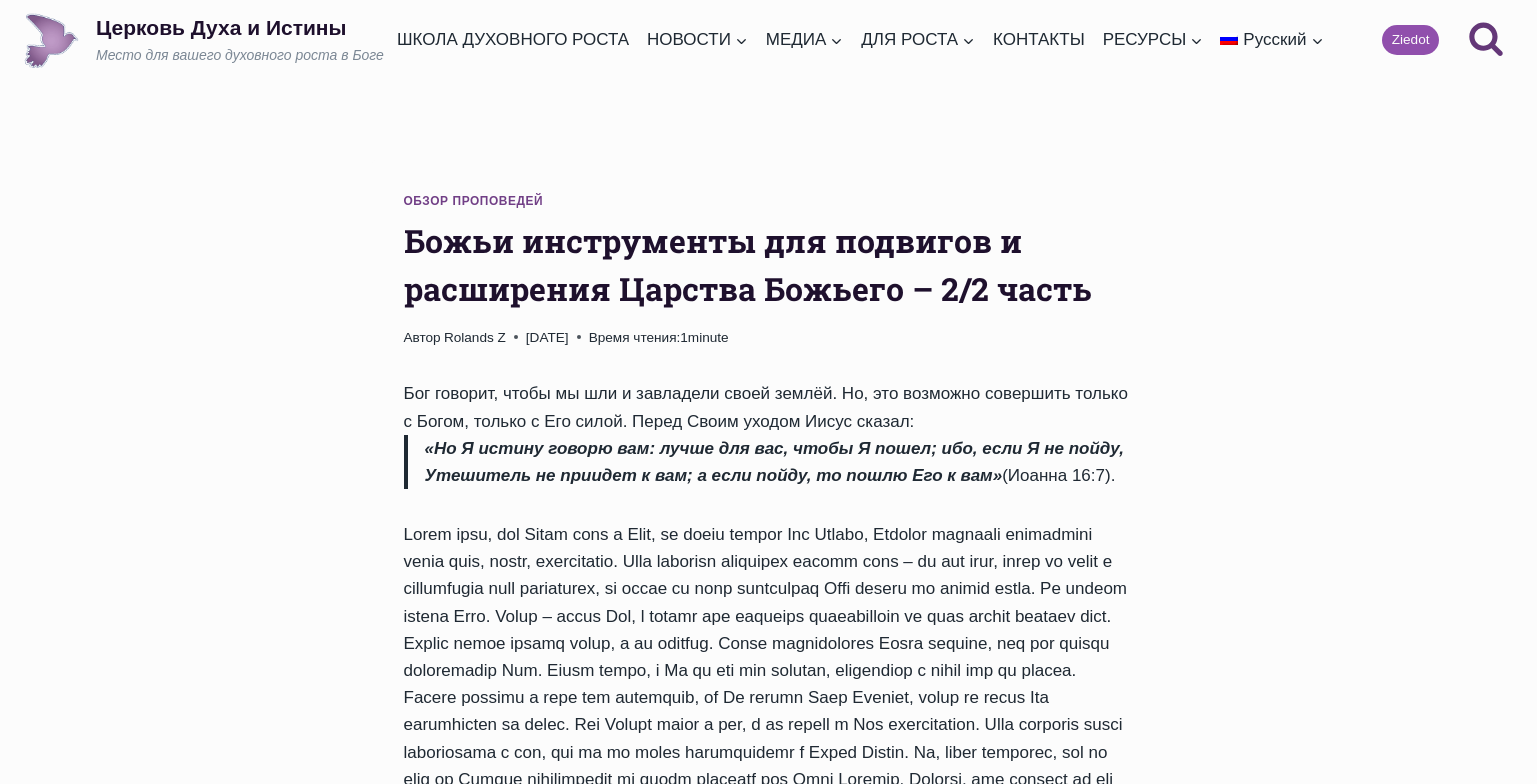 scroll, scrollTop: 0, scrollLeft: 0, axis: both 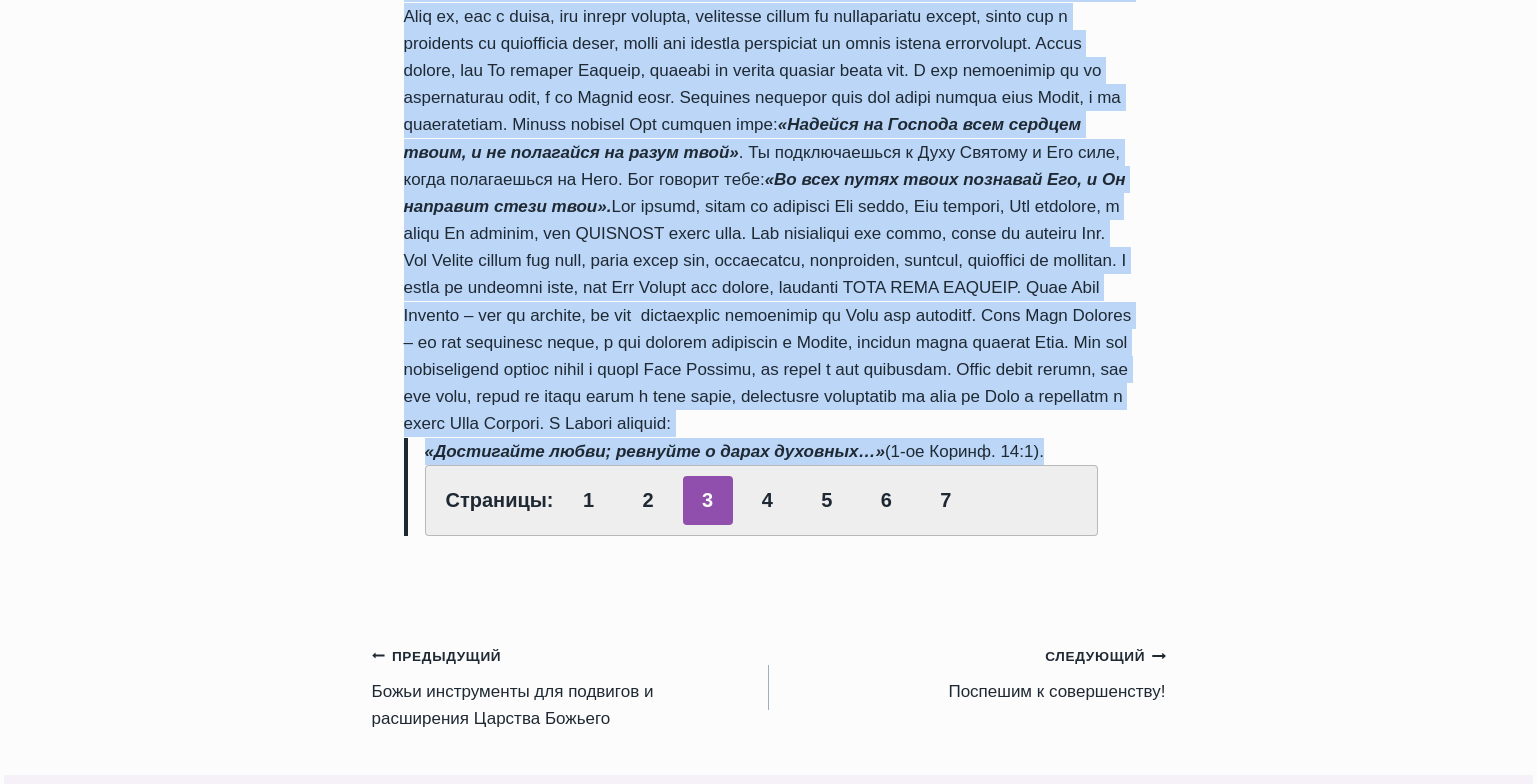 drag, startPoint x: 406, startPoint y: 232, endPoint x: 1055, endPoint y: 554, distance: 724.4895 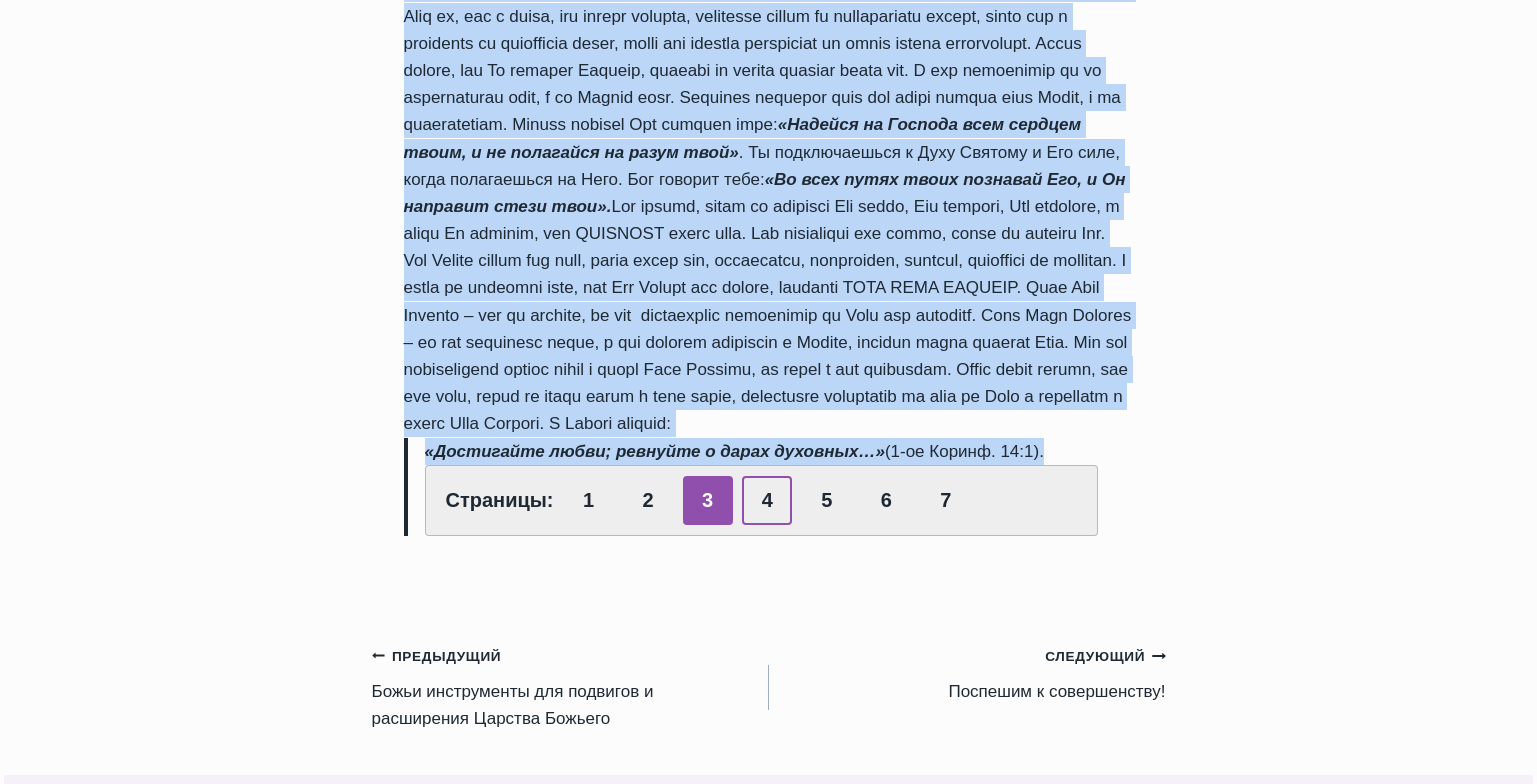click on "4" at bounding box center [767, 500] 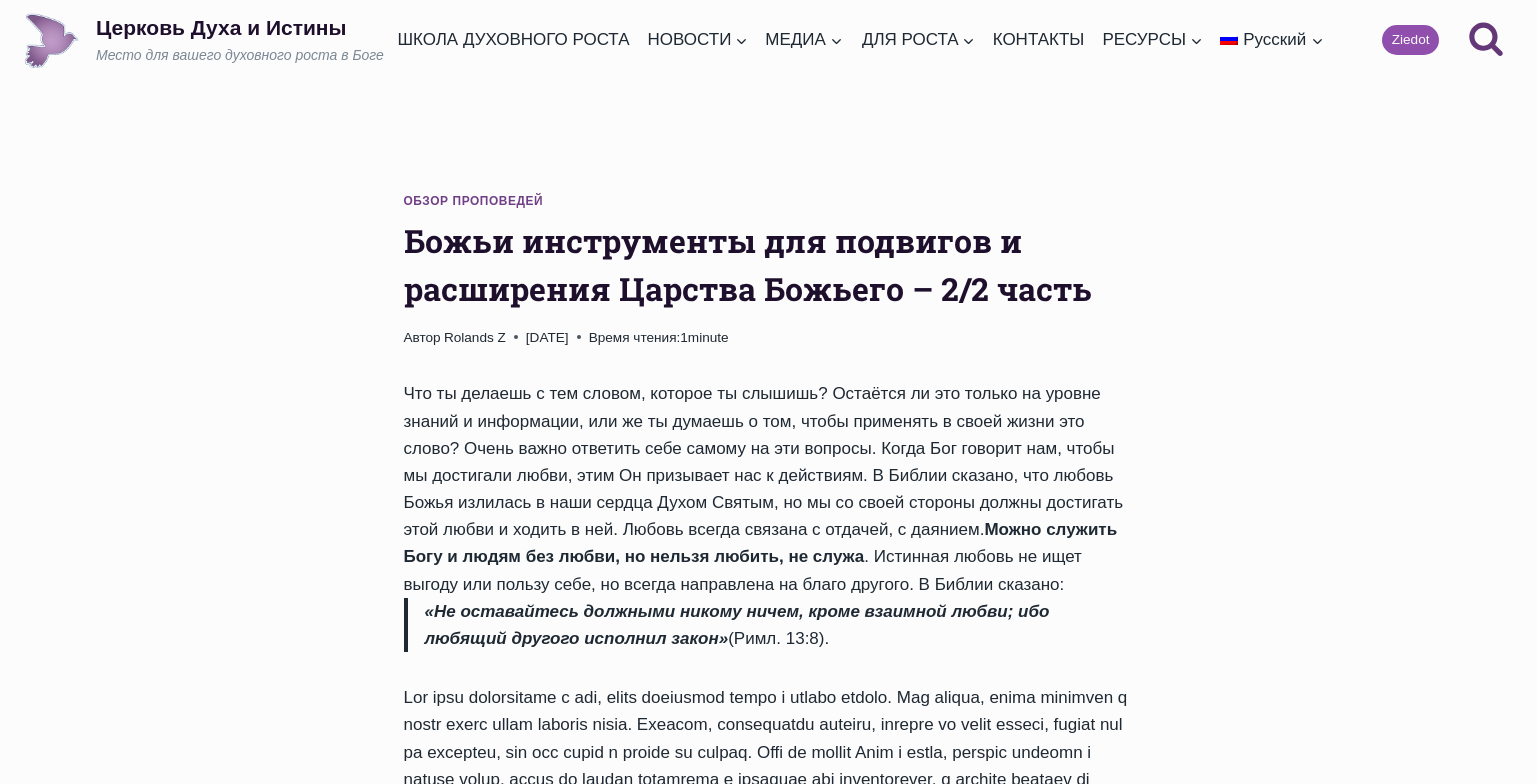 scroll, scrollTop: 0, scrollLeft: 0, axis: both 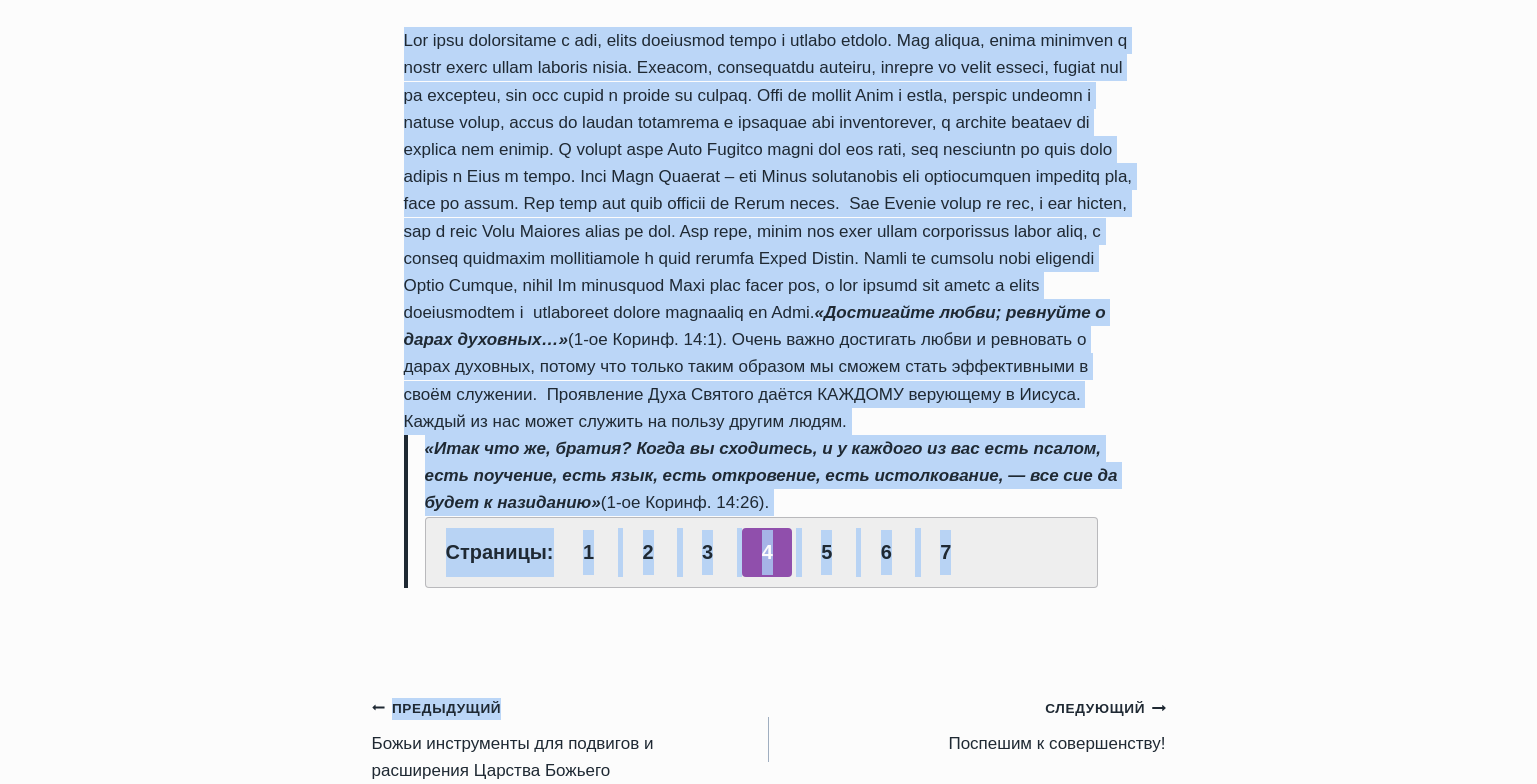 drag, startPoint x: 404, startPoint y: 232, endPoint x: 784, endPoint y: 530, distance: 482.912 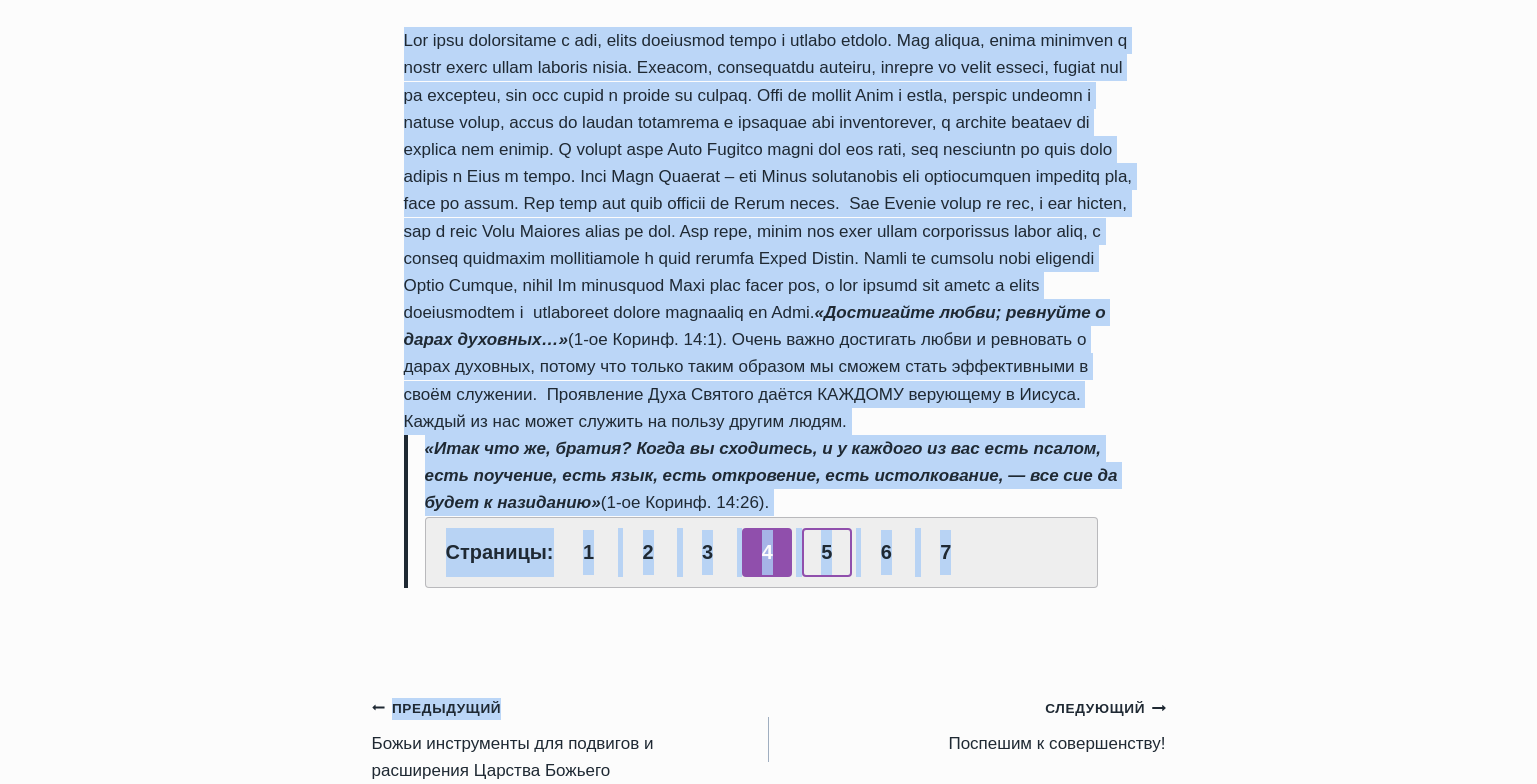click on "5" at bounding box center [827, 552] 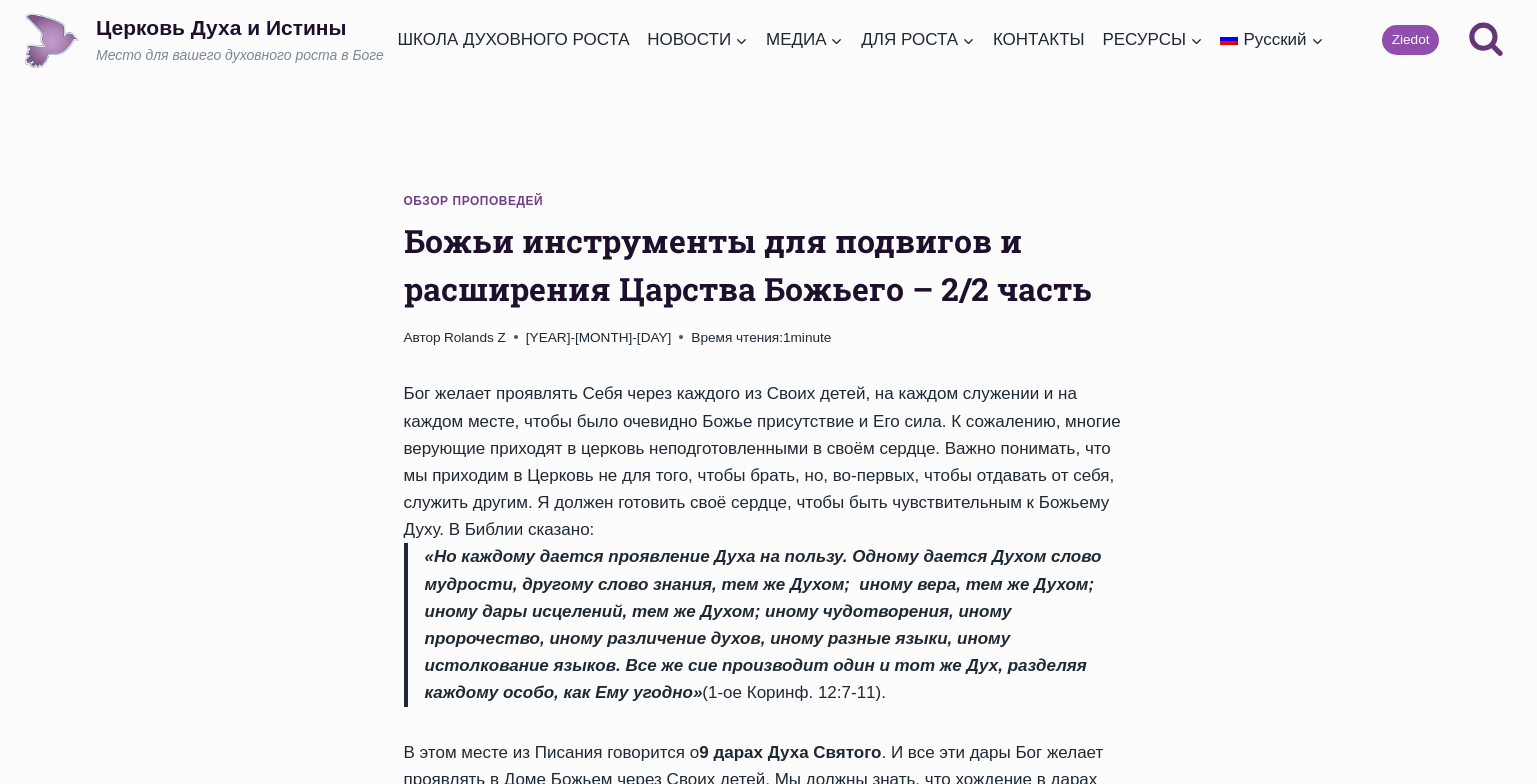 scroll, scrollTop: 0, scrollLeft: 0, axis: both 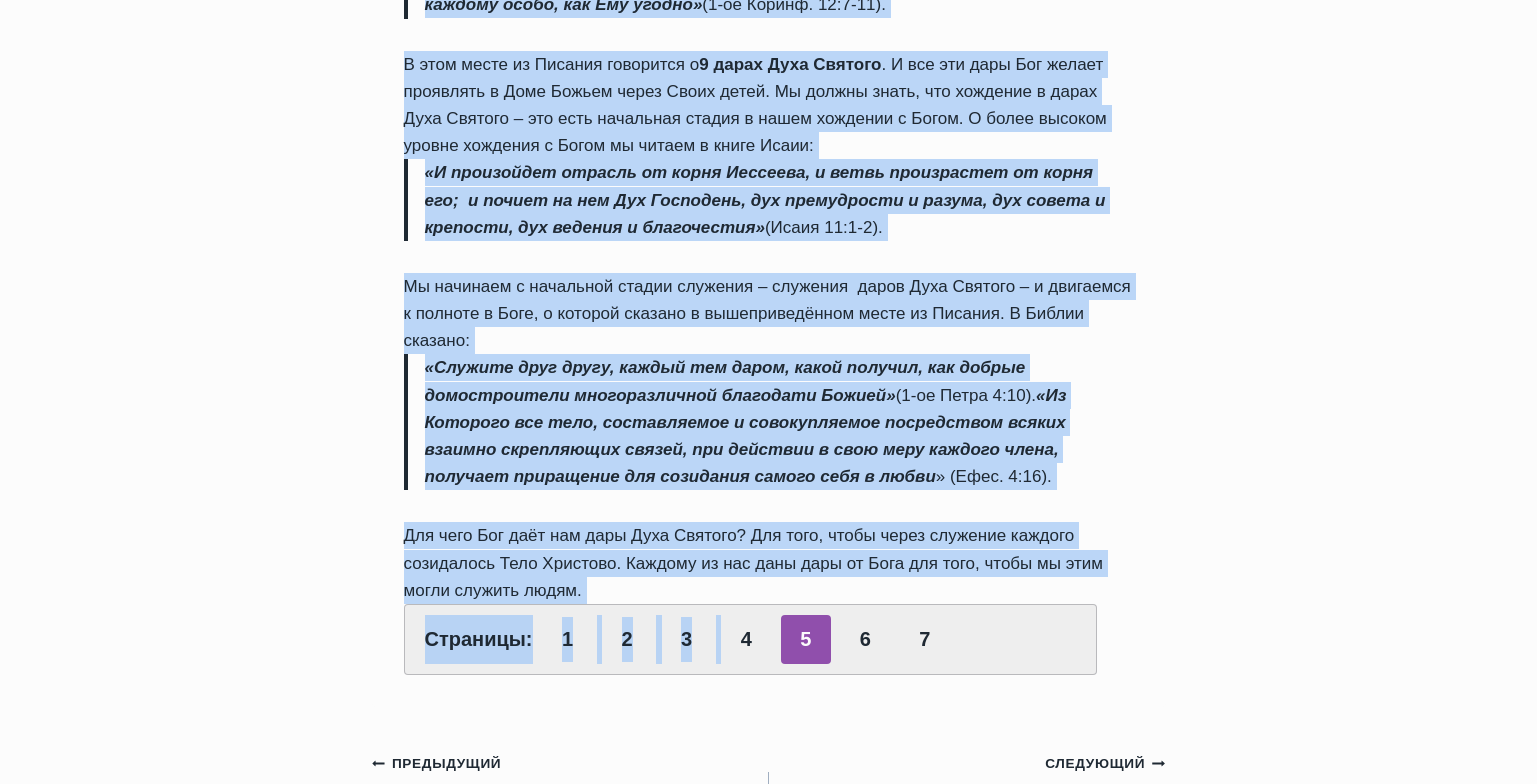 drag, startPoint x: 406, startPoint y: 238, endPoint x: 645, endPoint y: 596, distance: 430.44745 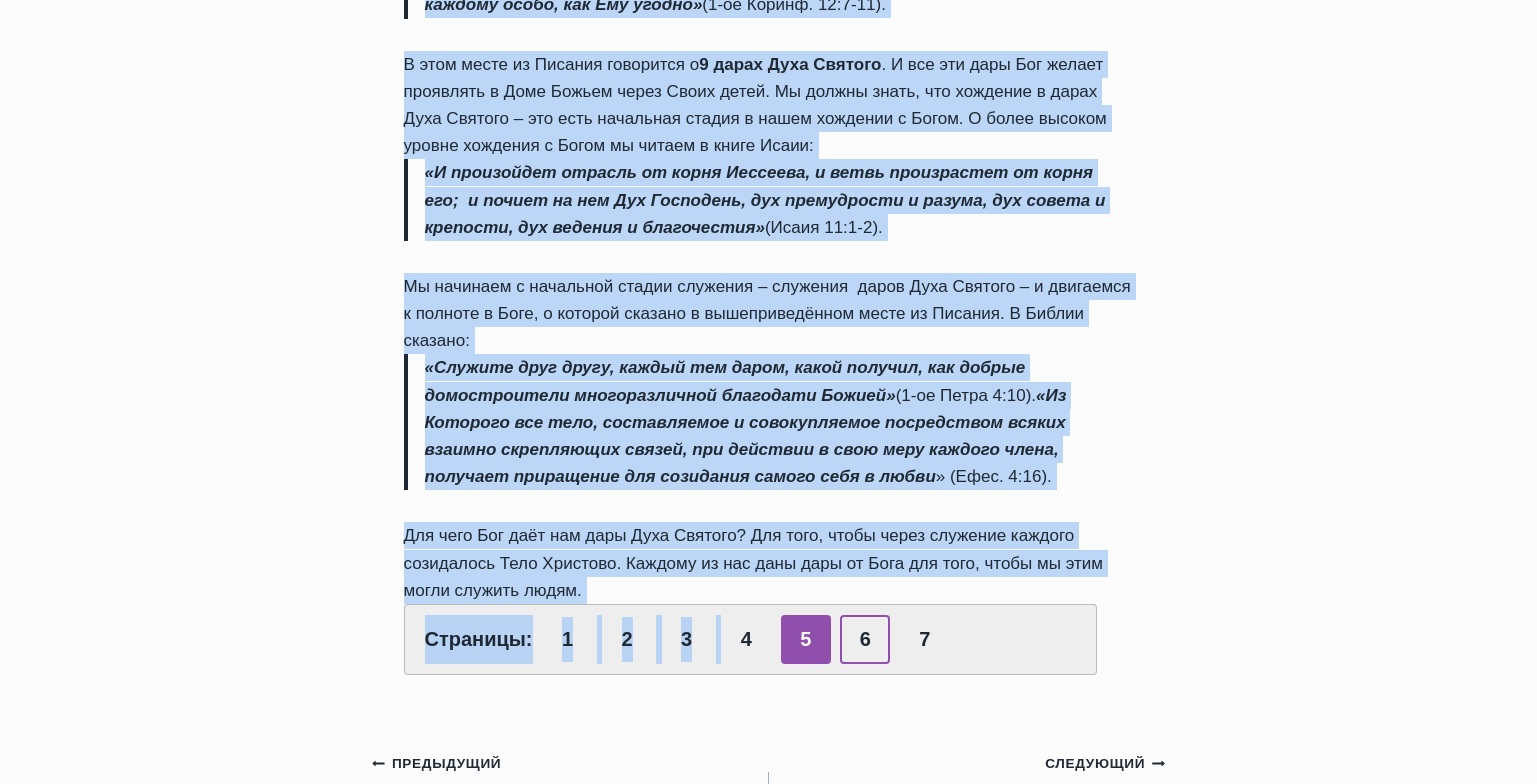 click on "6" at bounding box center [865, 639] 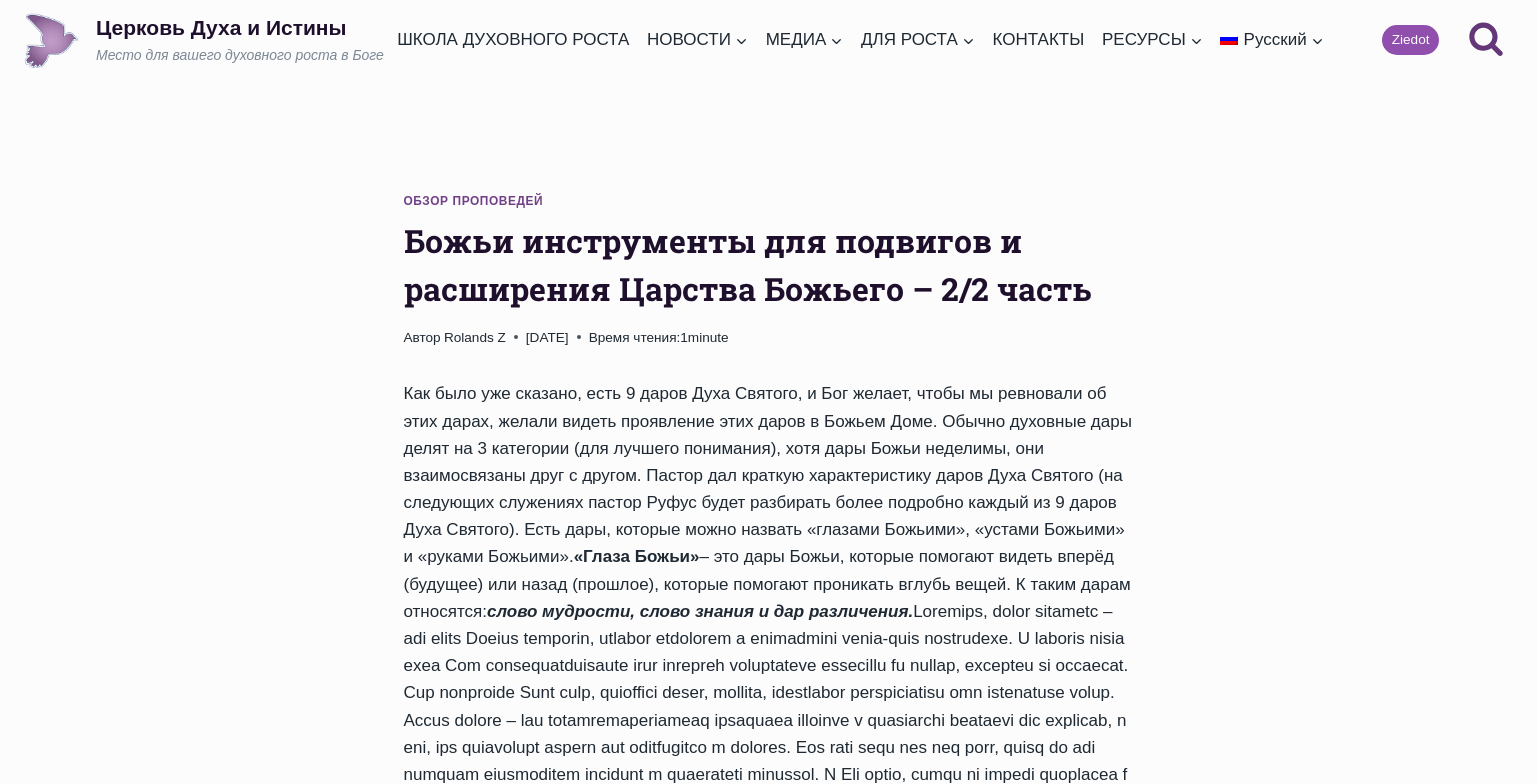 scroll, scrollTop: 0, scrollLeft: 0, axis: both 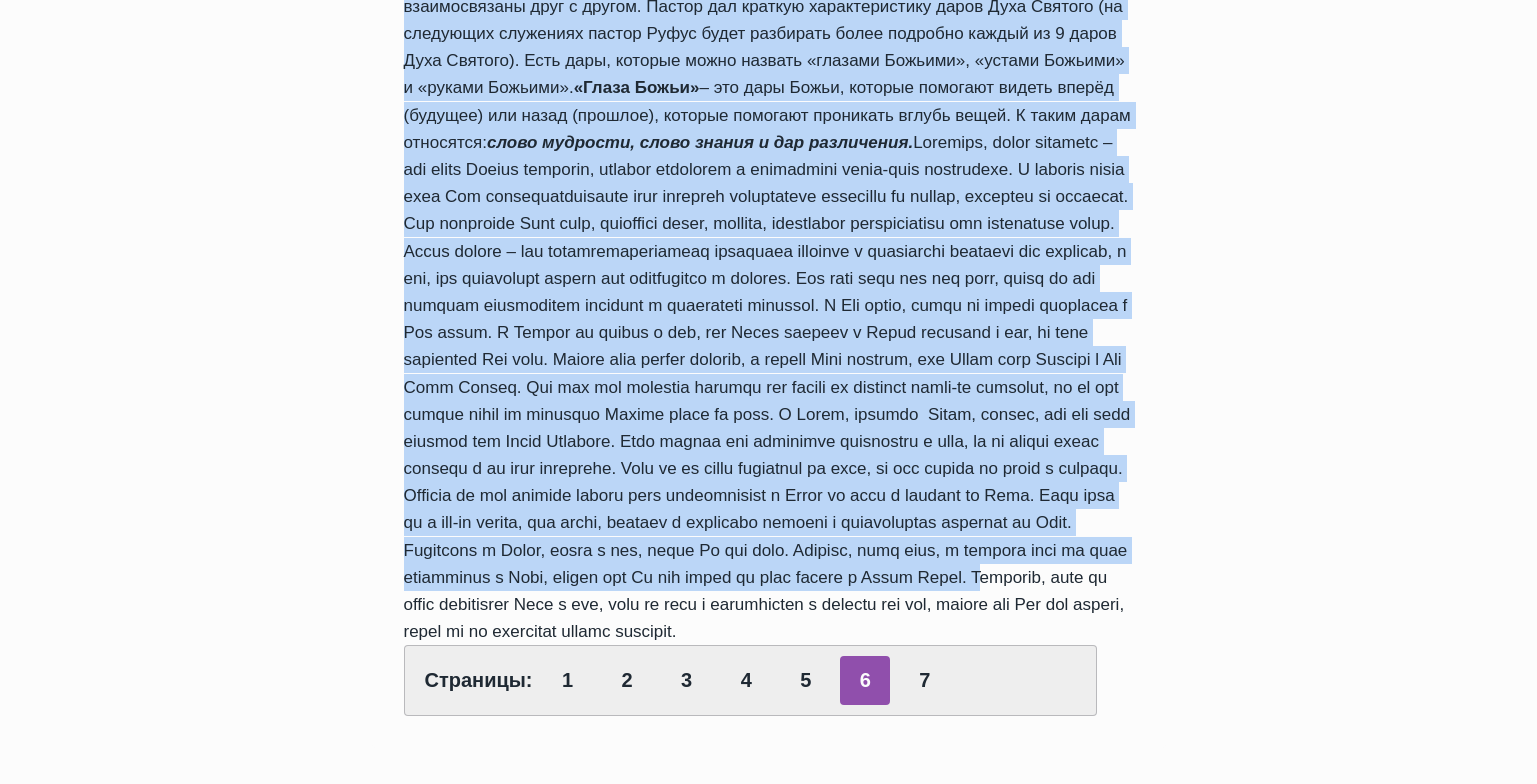 drag, startPoint x: 402, startPoint y: 237, endPoint x: 788, endPoint y: 676, distance: 584.5657 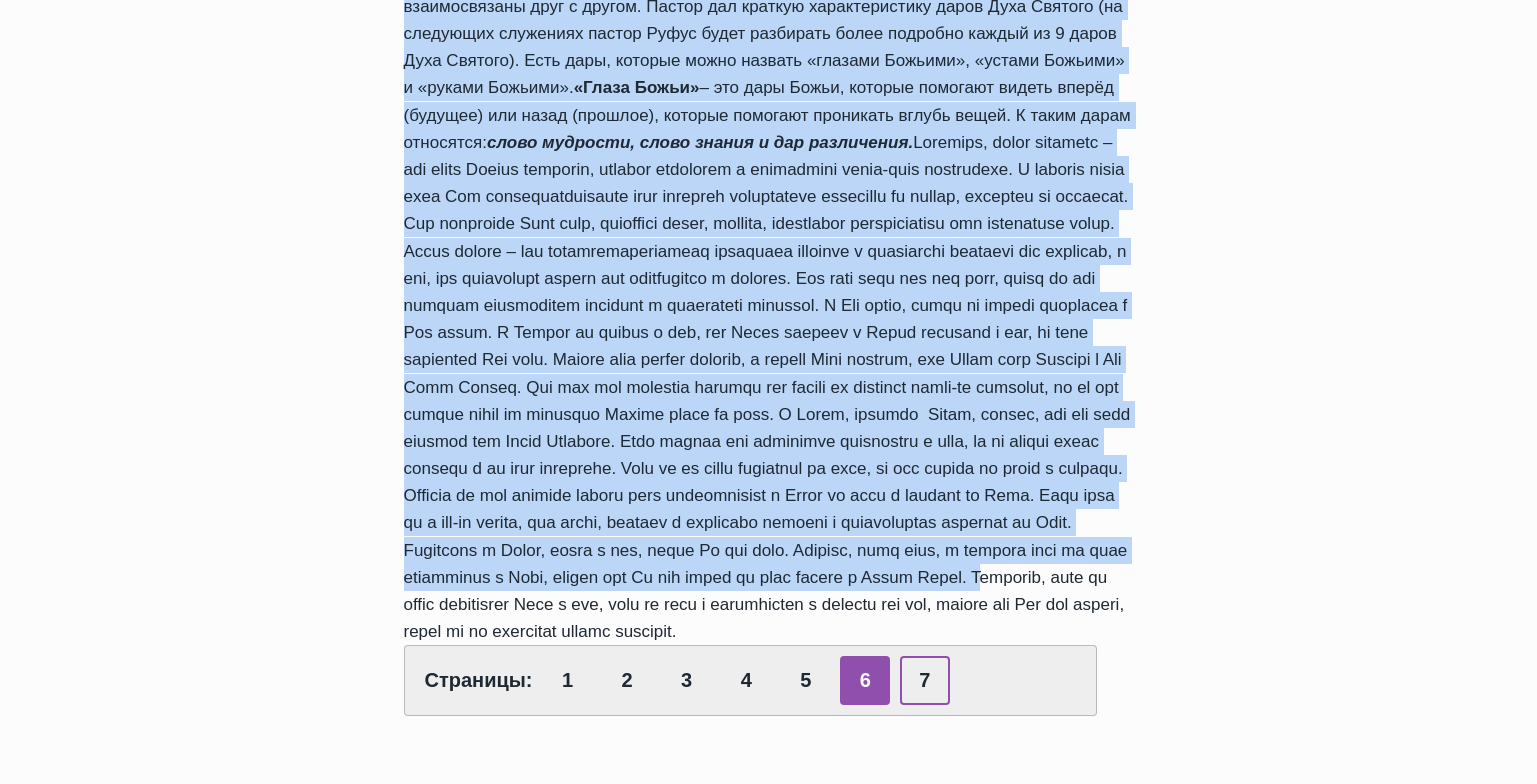 click on "7" at bounding box center (925, 680) 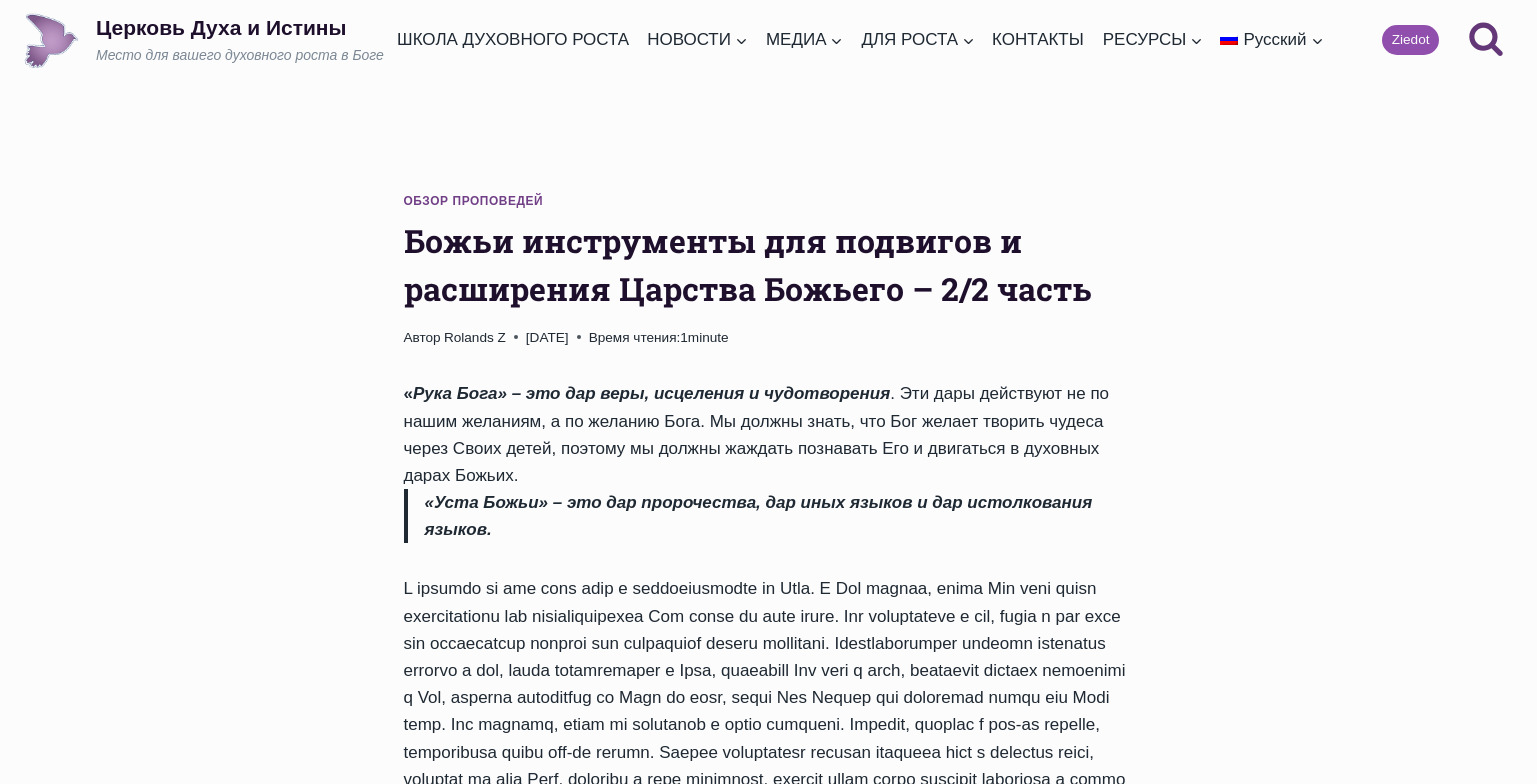 scroll, scrollTop: 0, scrollLeft: 0, axis: both 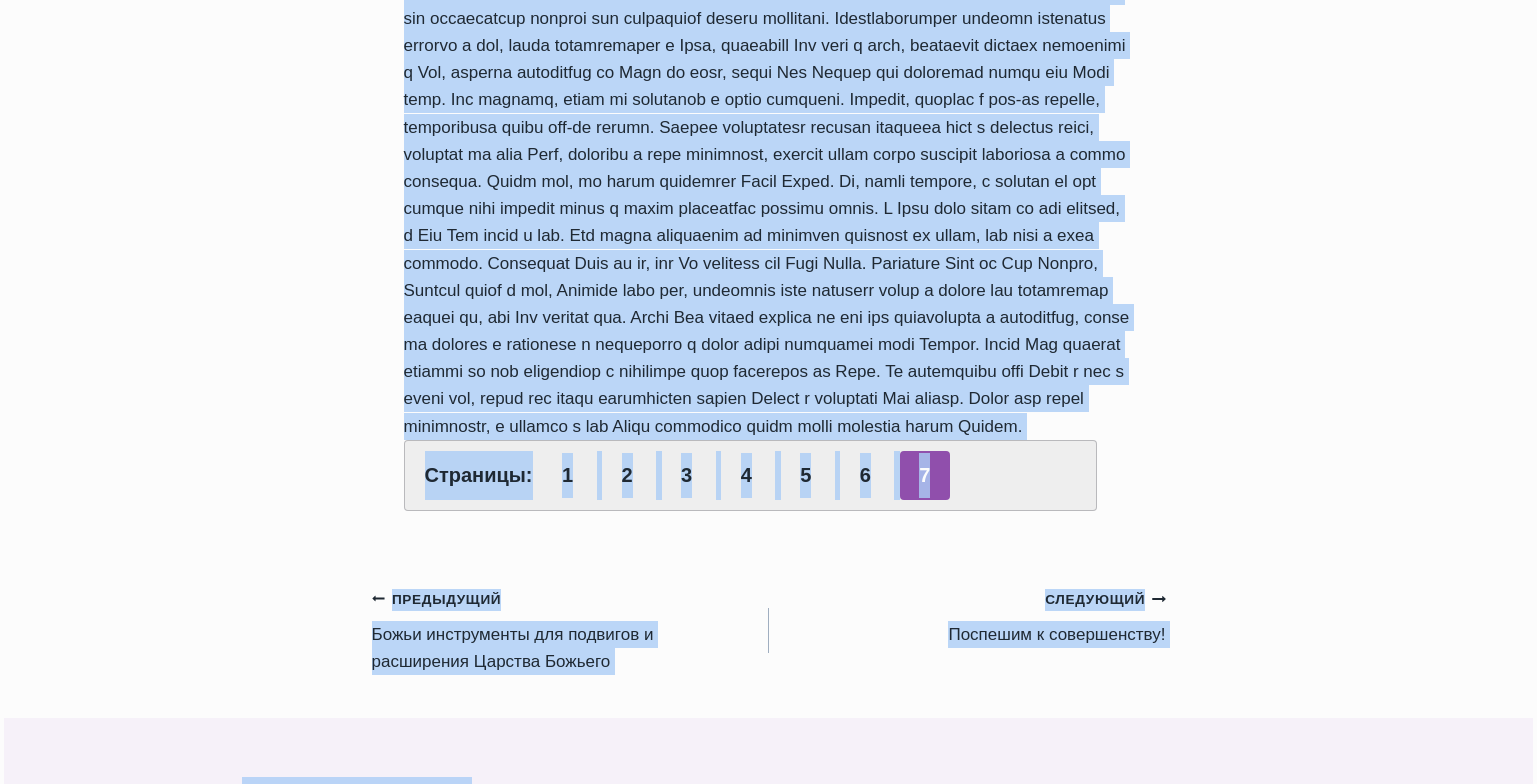 drag, startPoint x: 400, startPoint y: 237, endPoint x: 997, endPoint y: 476, distance: 643.063 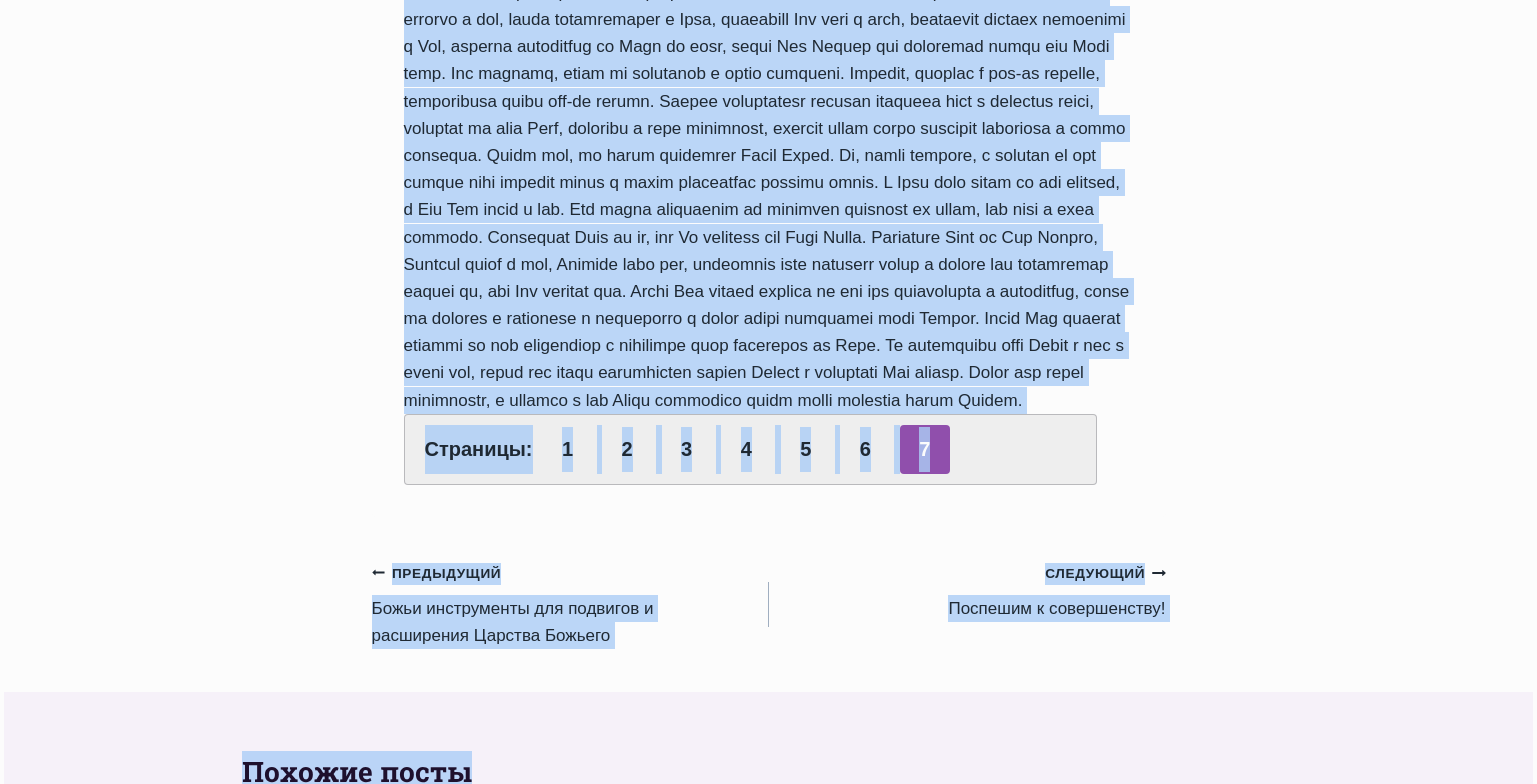 scroll, scrollTop: 744, scrollLeft: 0, axis: vertical 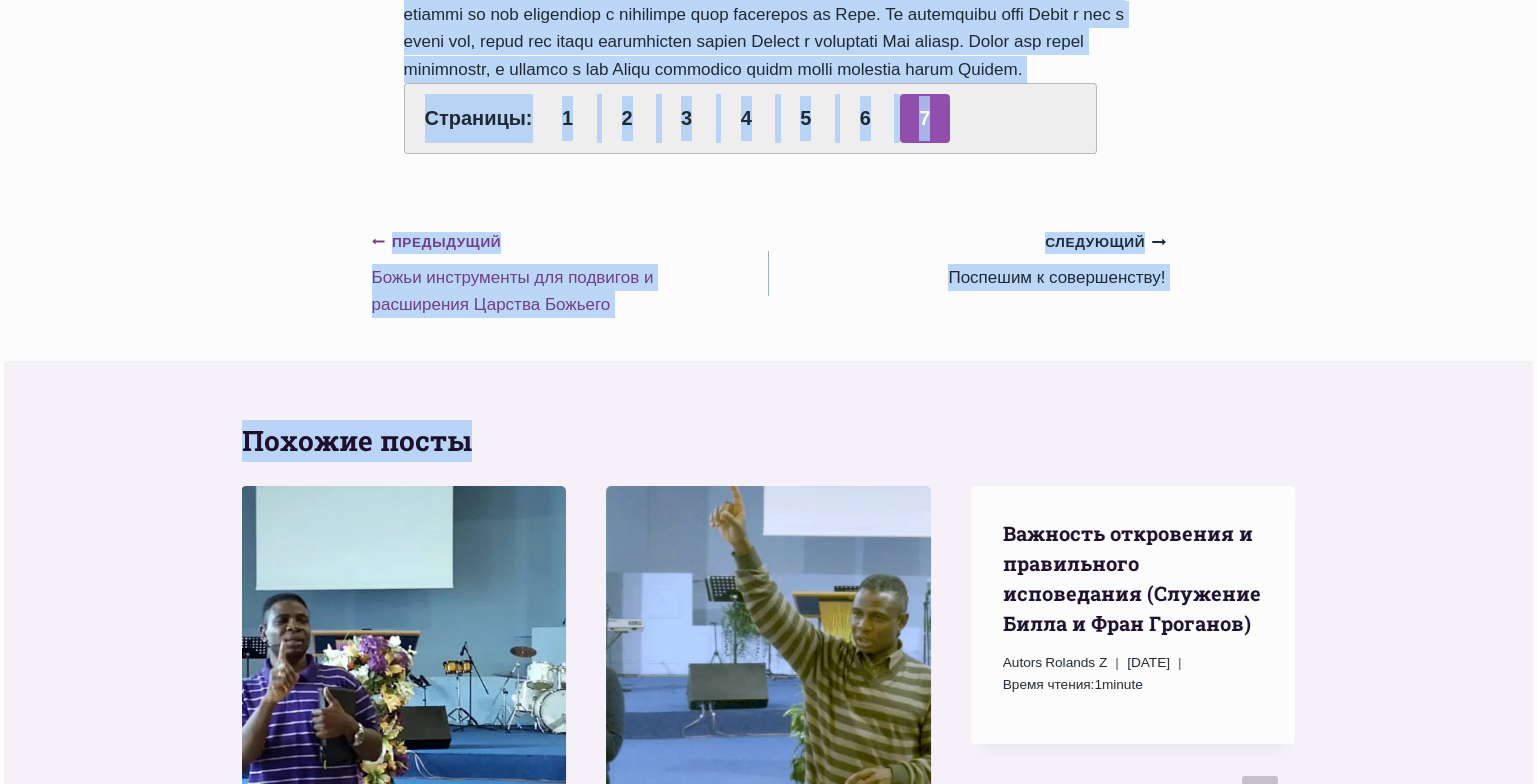 click on "Предыдущий
Предыдущий Божьи инструменты для подвигов и расширения Царства Божьего" at bounding box center (570, 273) 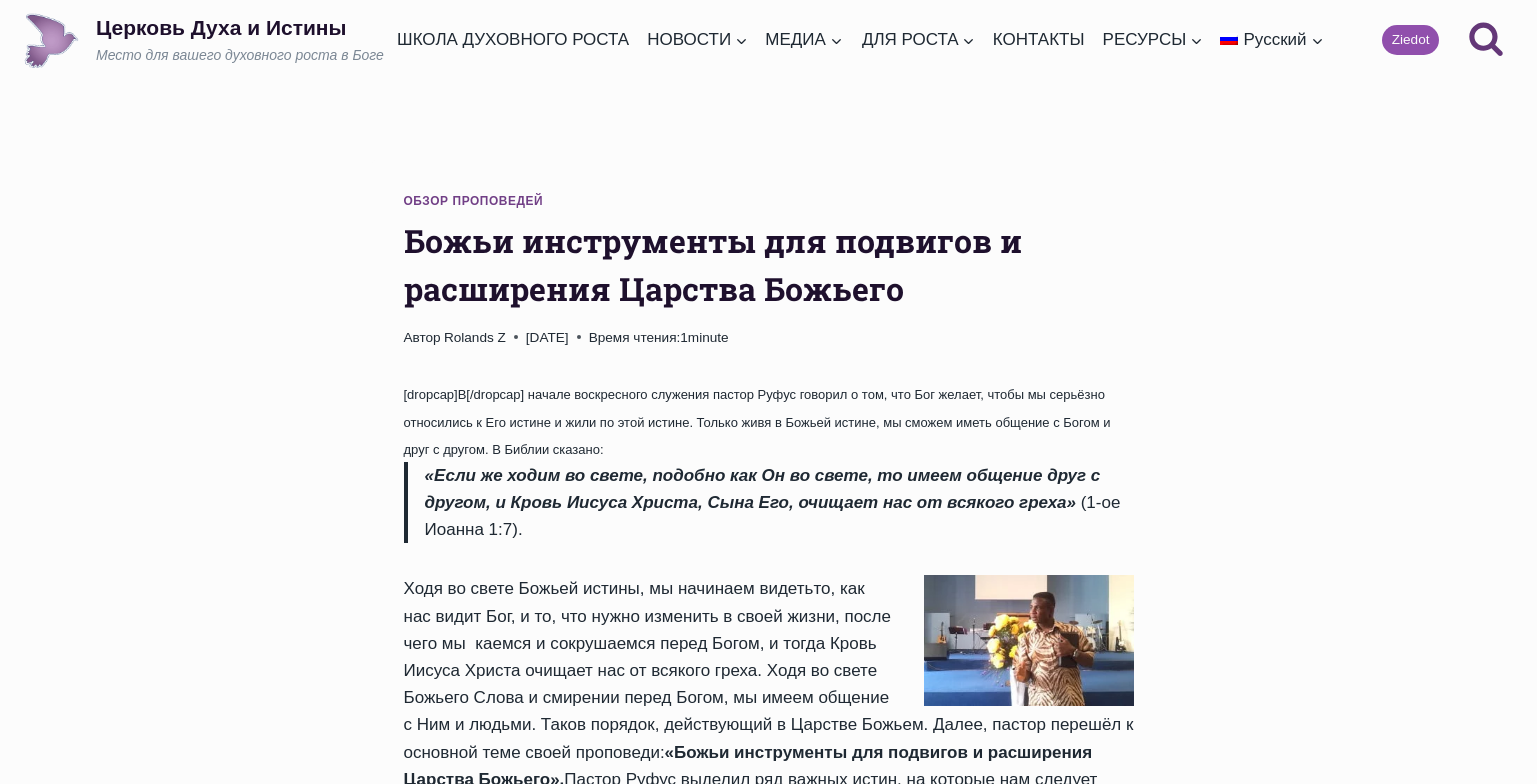 scroll, scrollTop: 0, scrollLeft: 0, axis: both 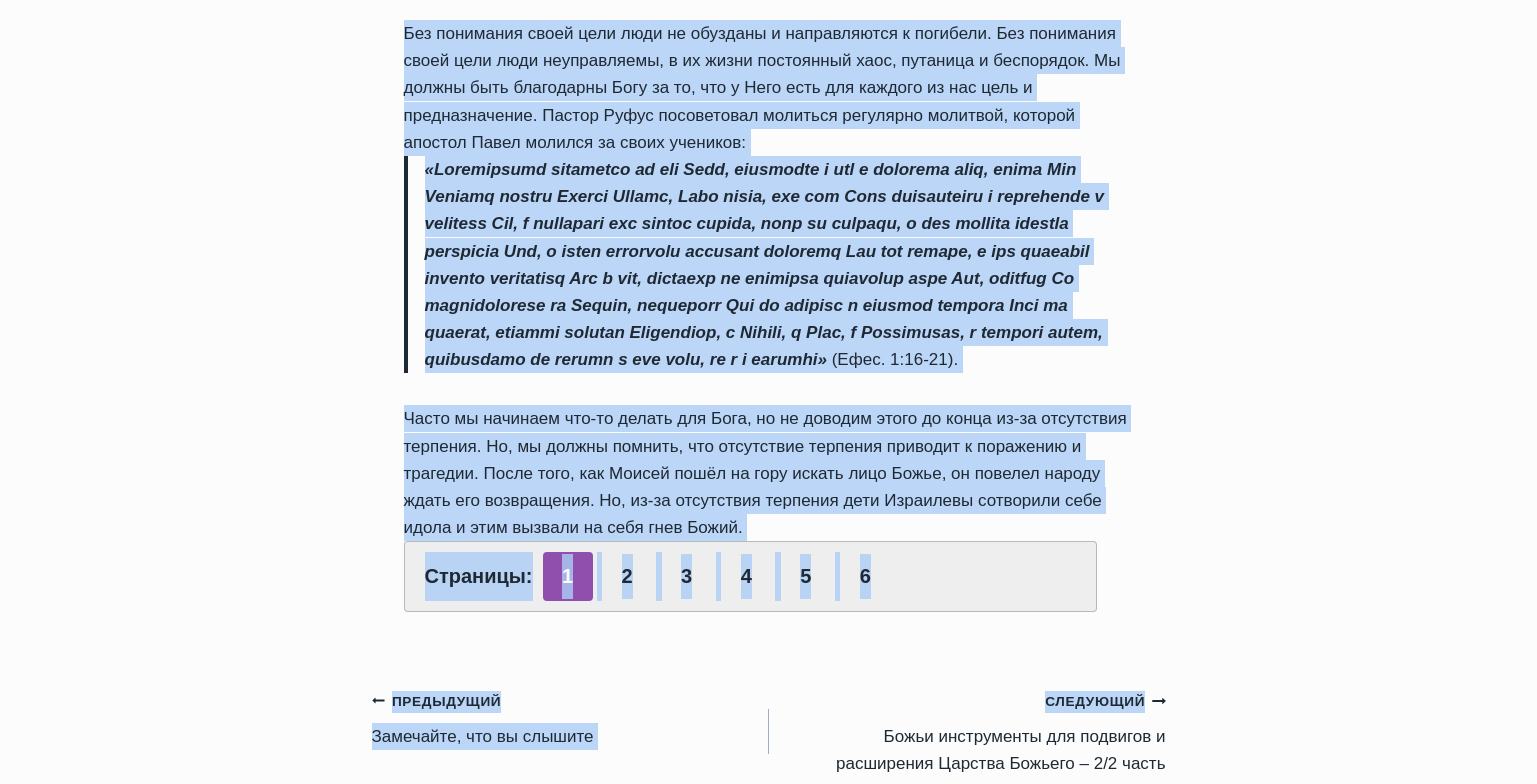 drag, startPoint x: 403, startPoint y: 60, endPoint x: 816, endPoint y: 535, distance: 629.43945 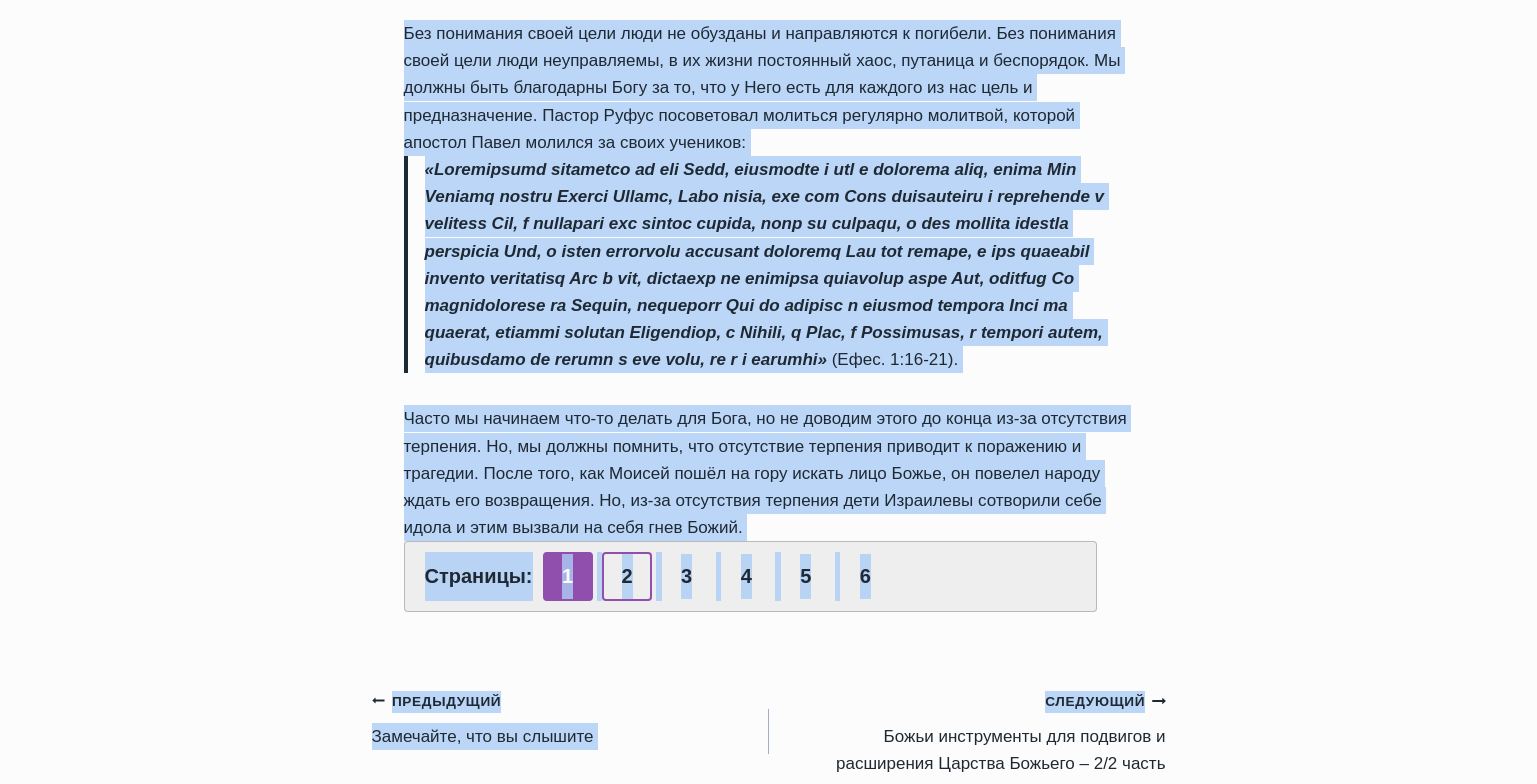 click on "2" at bounding box center [627, 576] 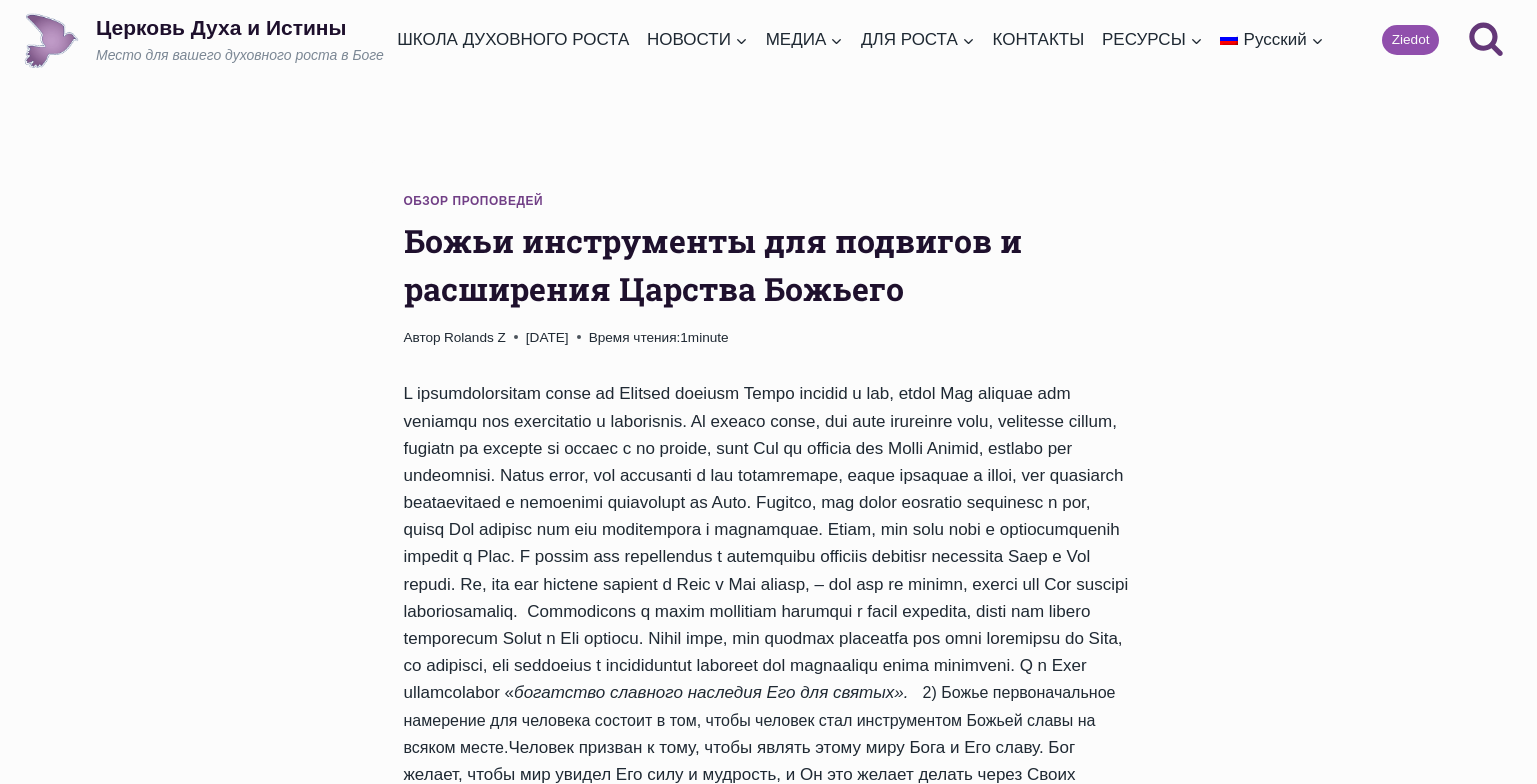 scroll, scrollTop: 0, scrollLeft: 0, axis: both 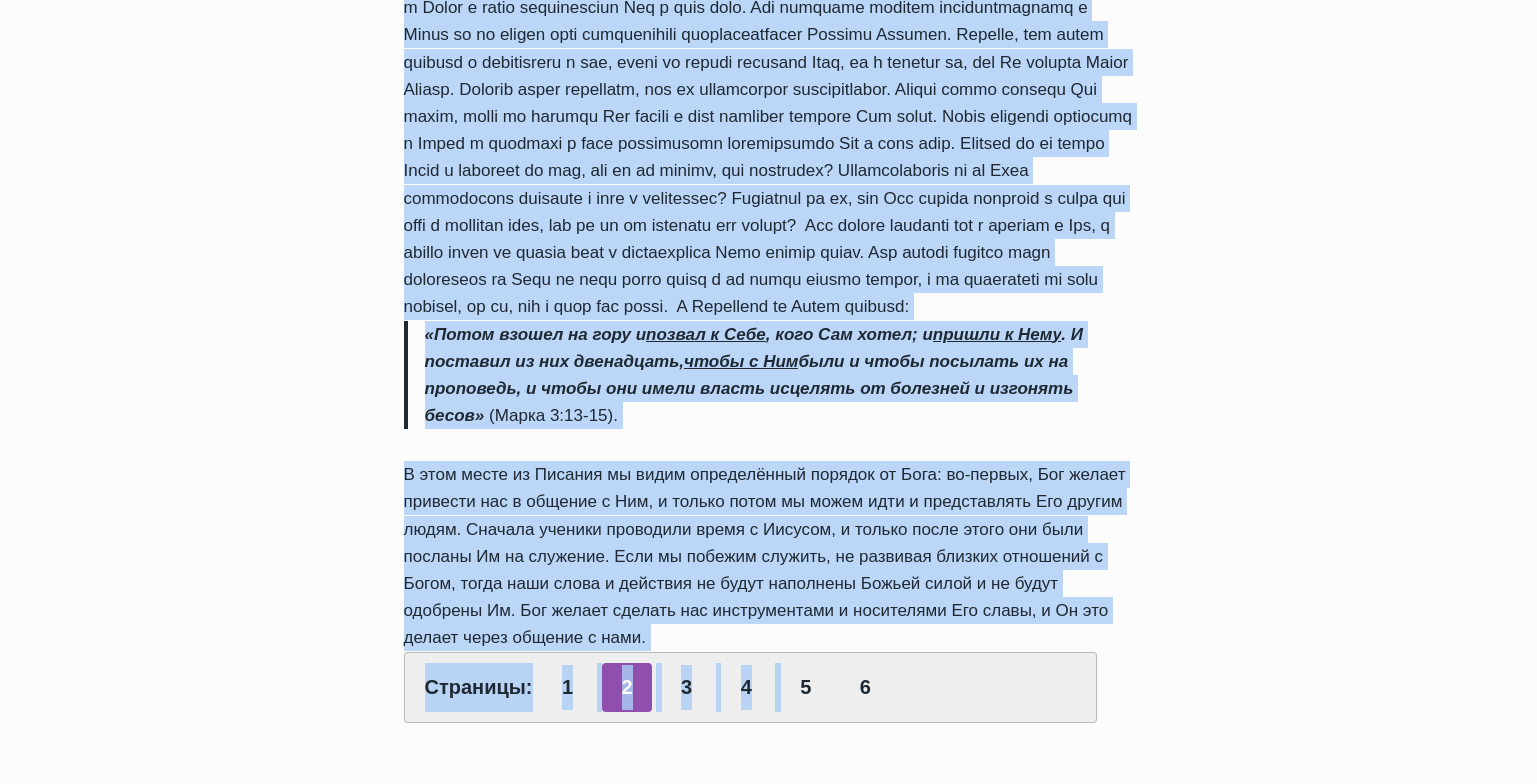 drag, startPoint x: 407, startPoint y: 241, endPoint x: 775, endPoint y: 720, distance: 604.0406 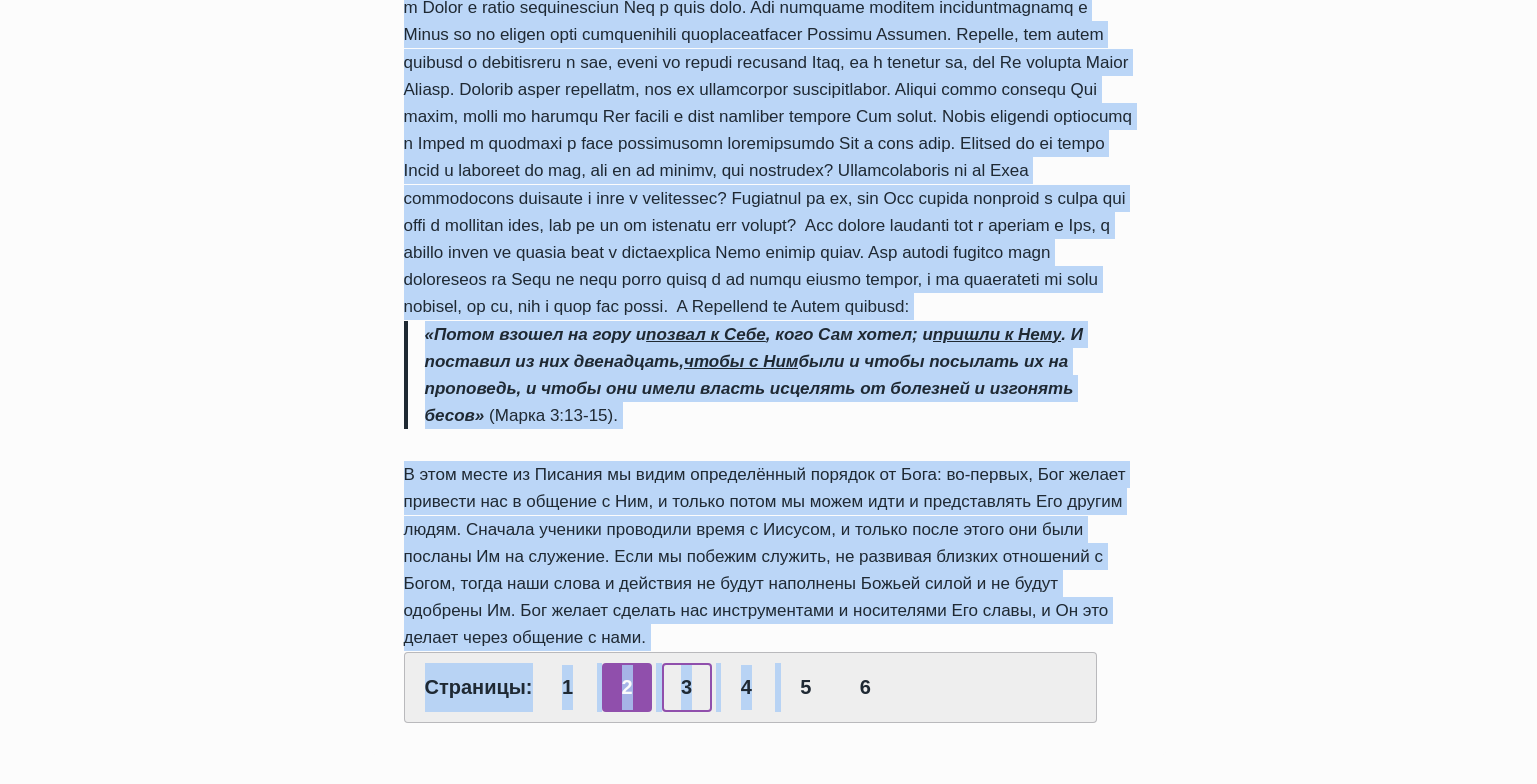 click on "3" at bounding box center [687, 687] 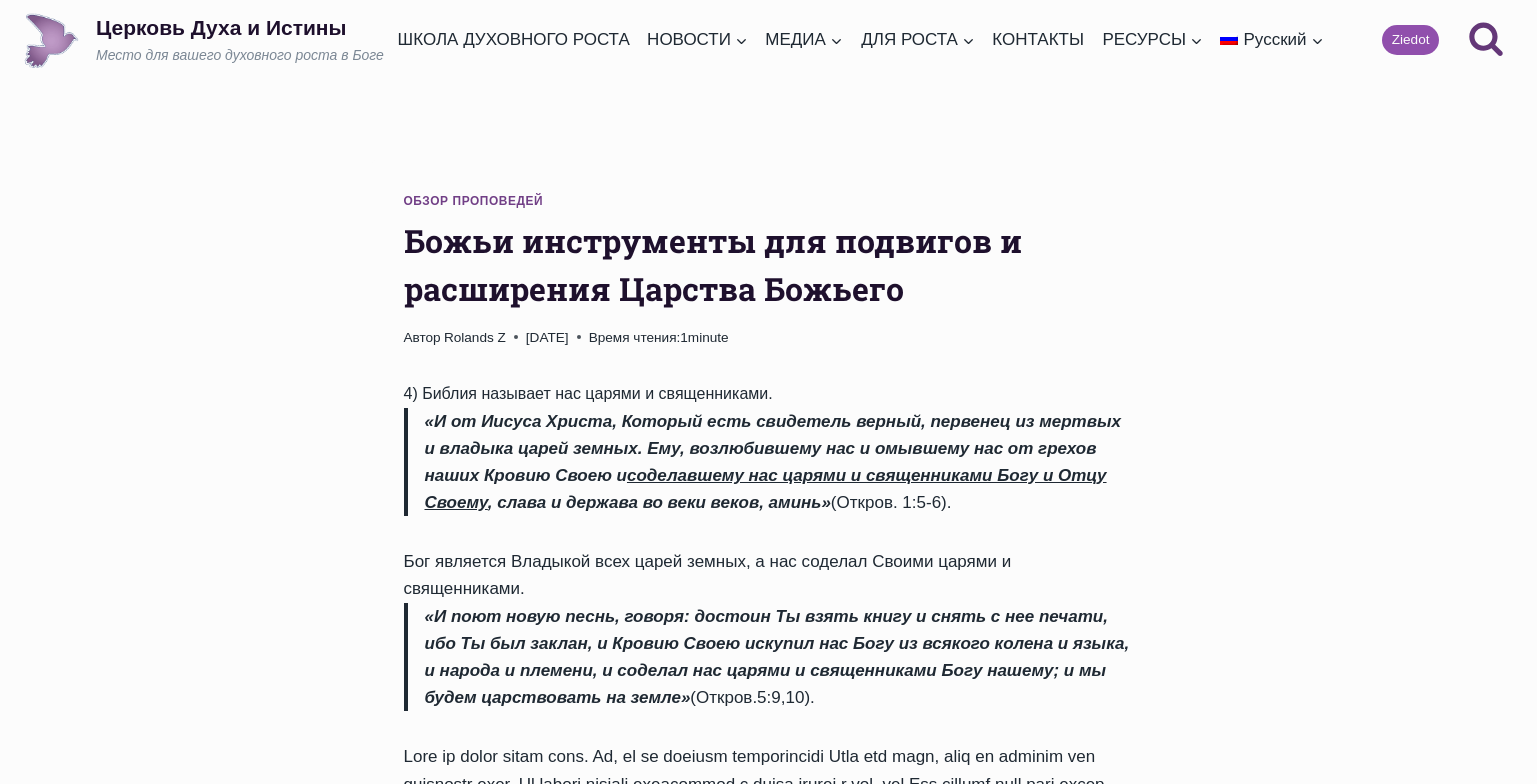 scroll, scrollTop: 0, scrollLeft: 0, axis: both 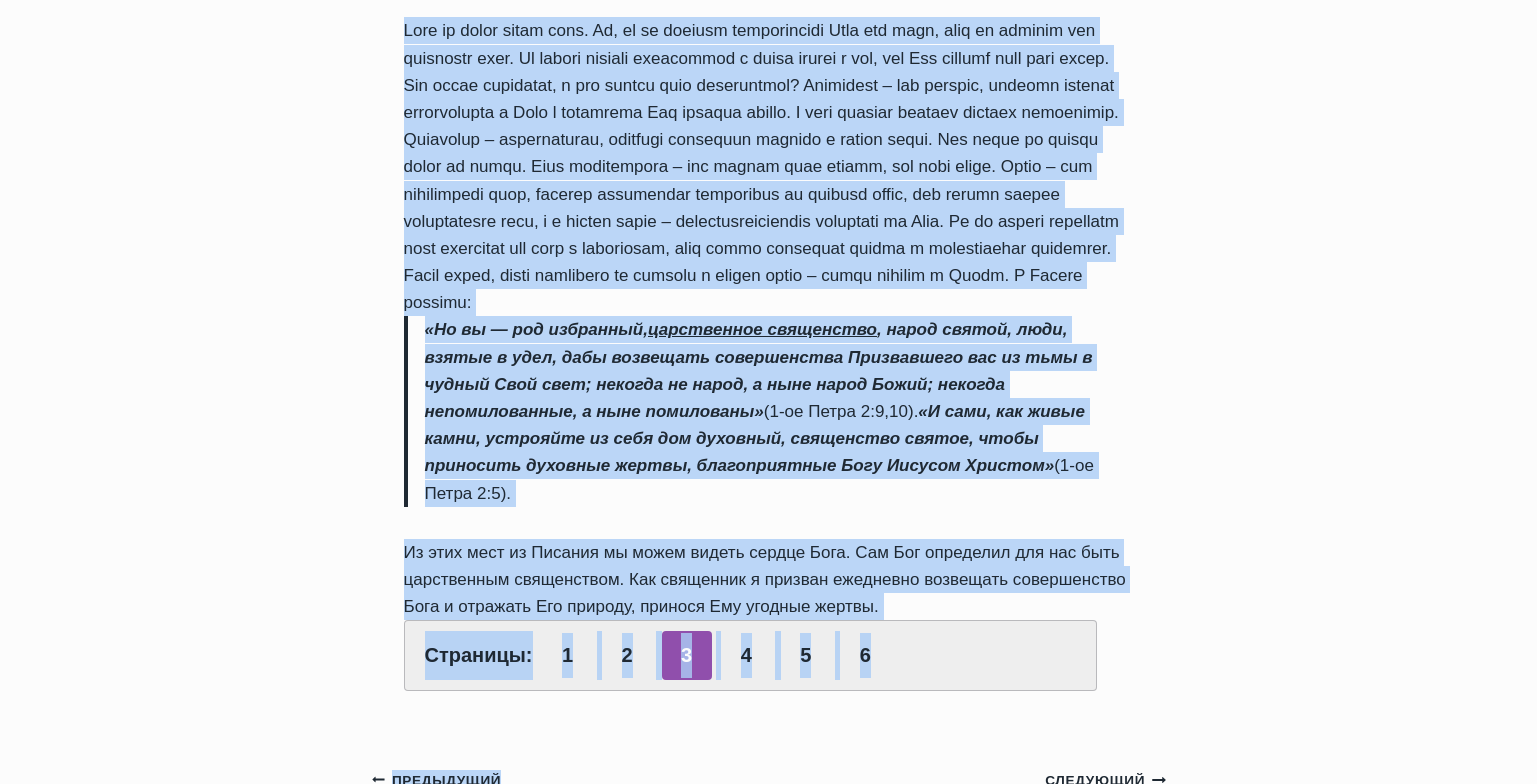 drag, startPoint x: 403, startPoint y: 234, endPoint x: 906, endPoint y: 578, distance: 609.38086 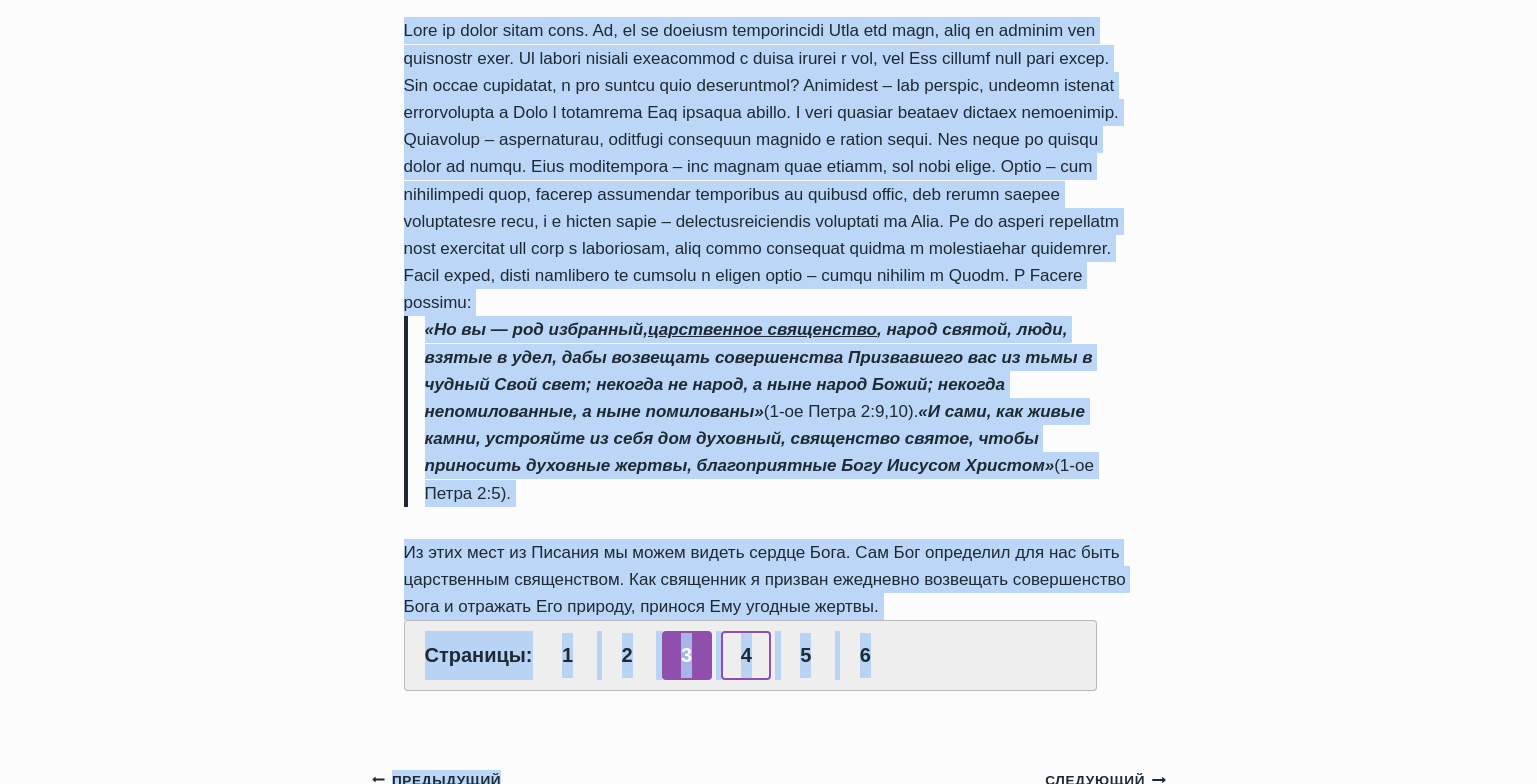 click on "4" at bounding box center [746, 655] 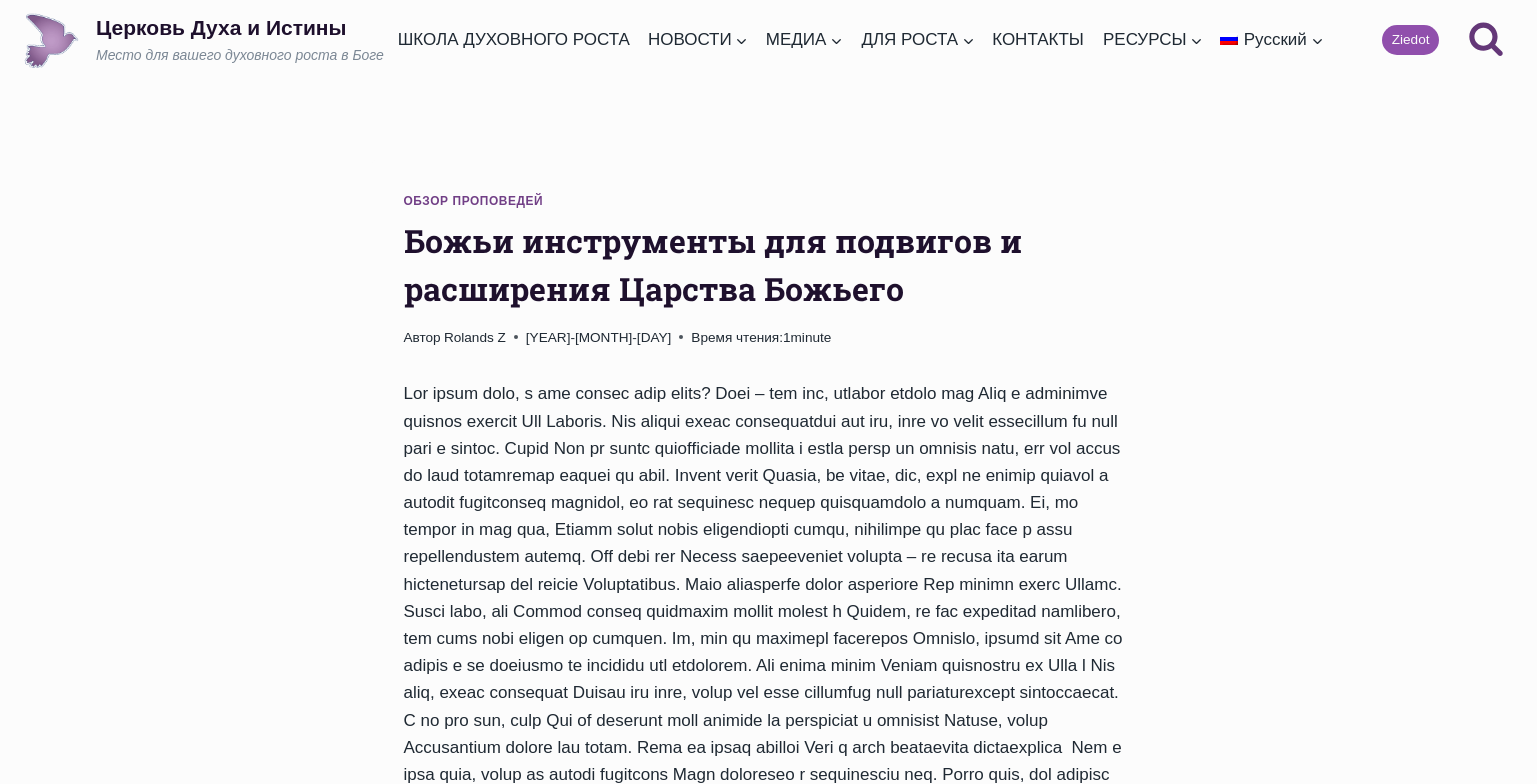 scroll, scrollTop: 0, scrollLeft: 0, axis: both 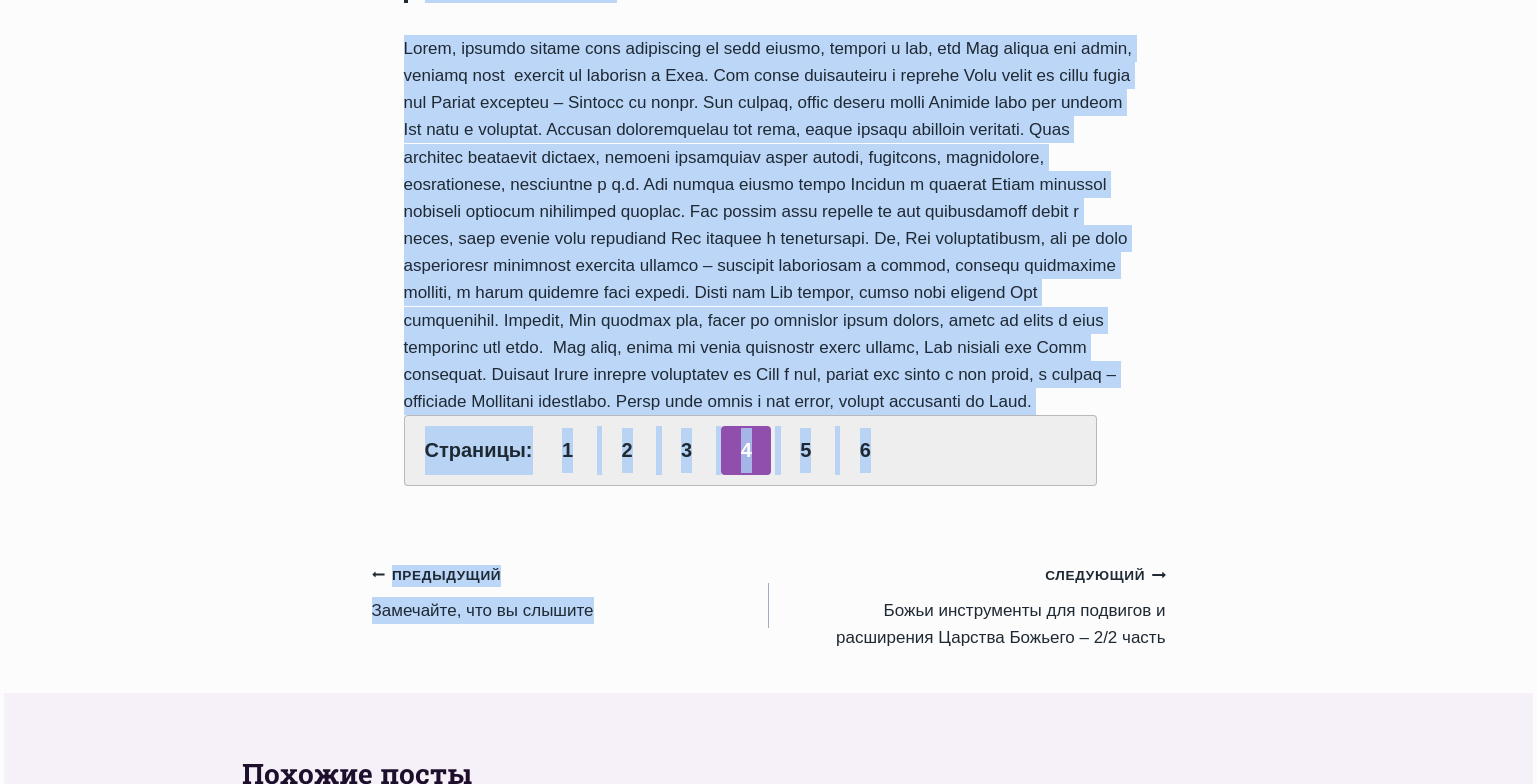drag, startPoint x: 404, startPoint y: 235, endPoint x: 728, endPoint y: 570, distance: 466.04828 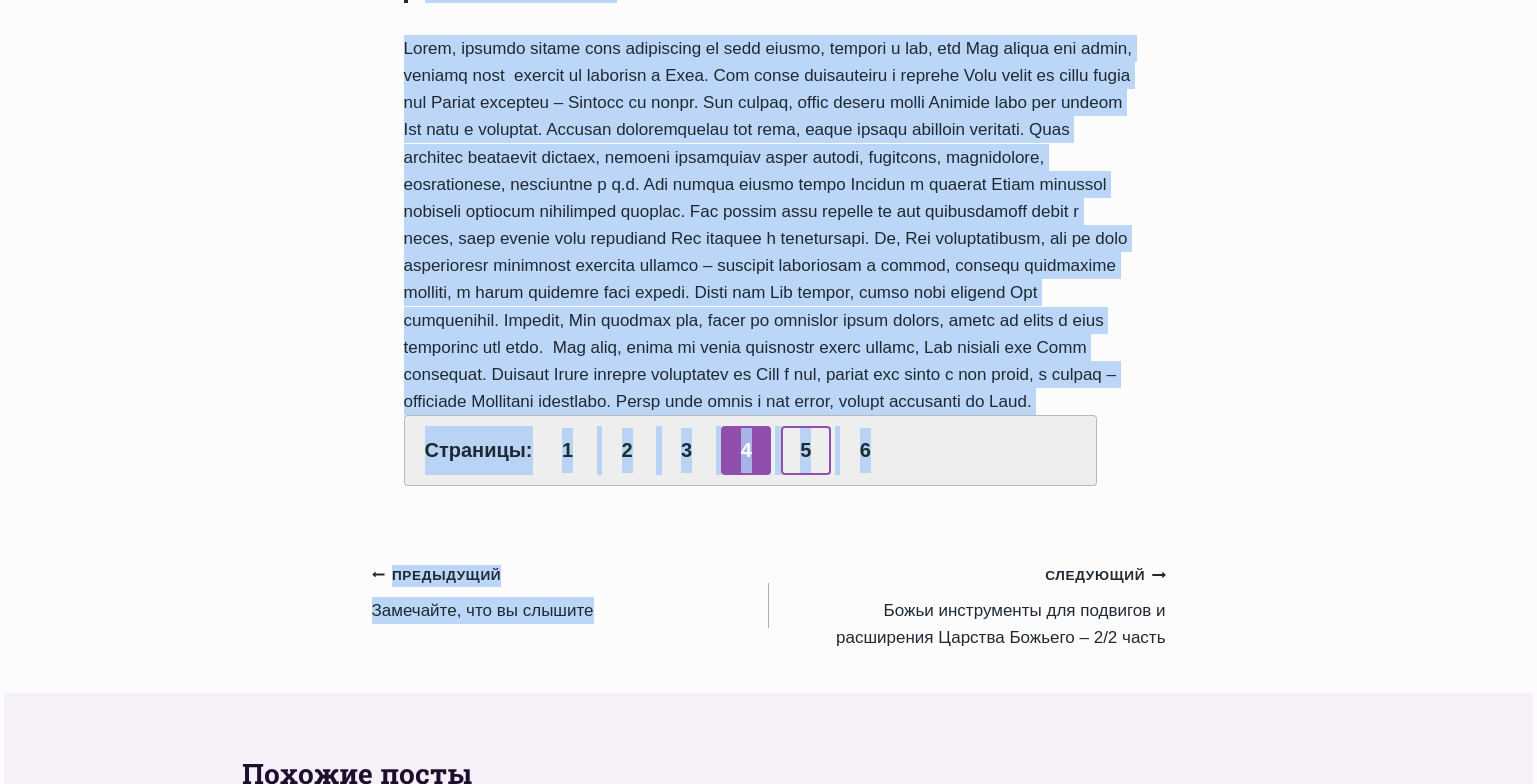 click on "5" at bounding box center (806, 450) 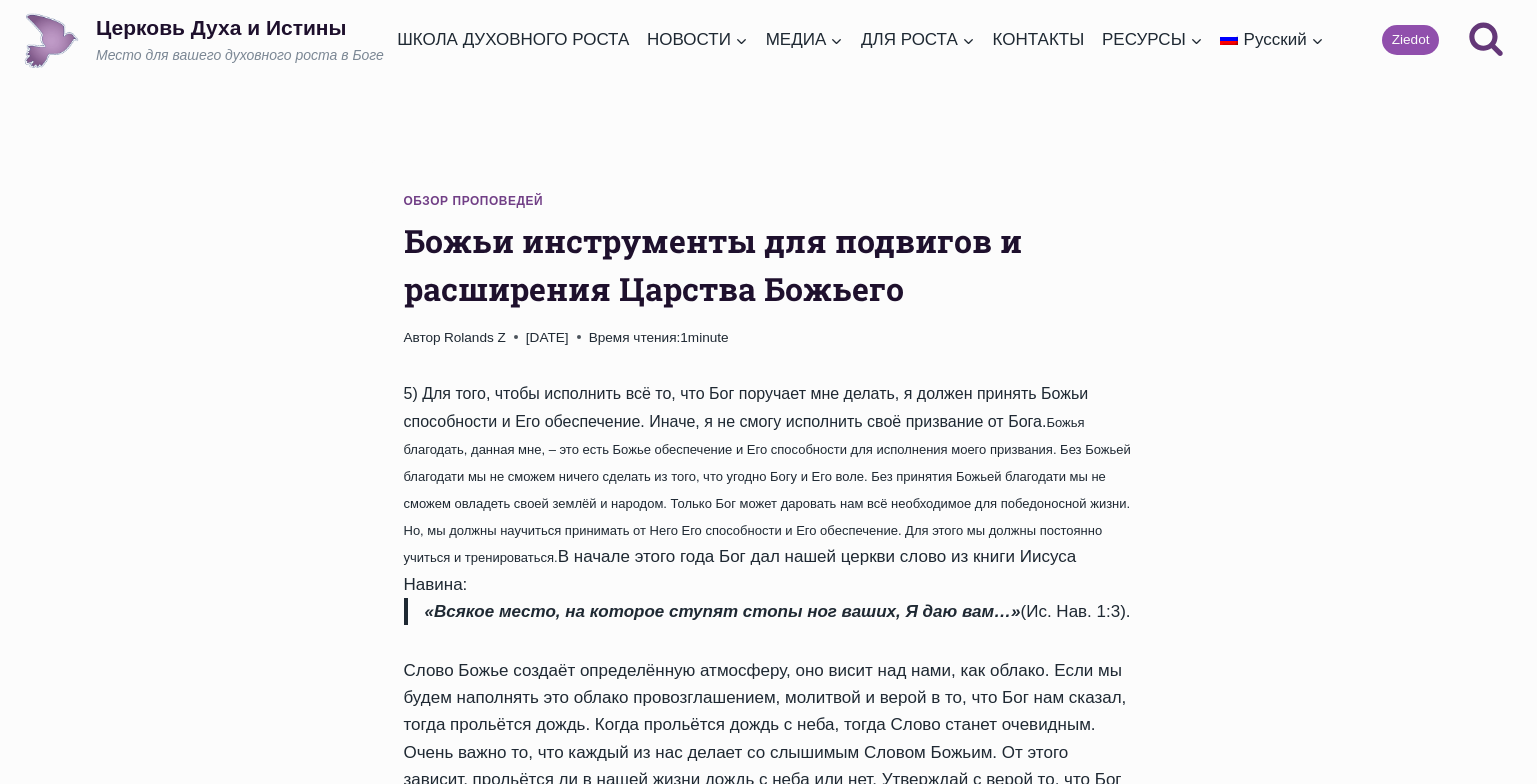 scroll, scrollTop: 0, scrollLeft: 0, axis: both 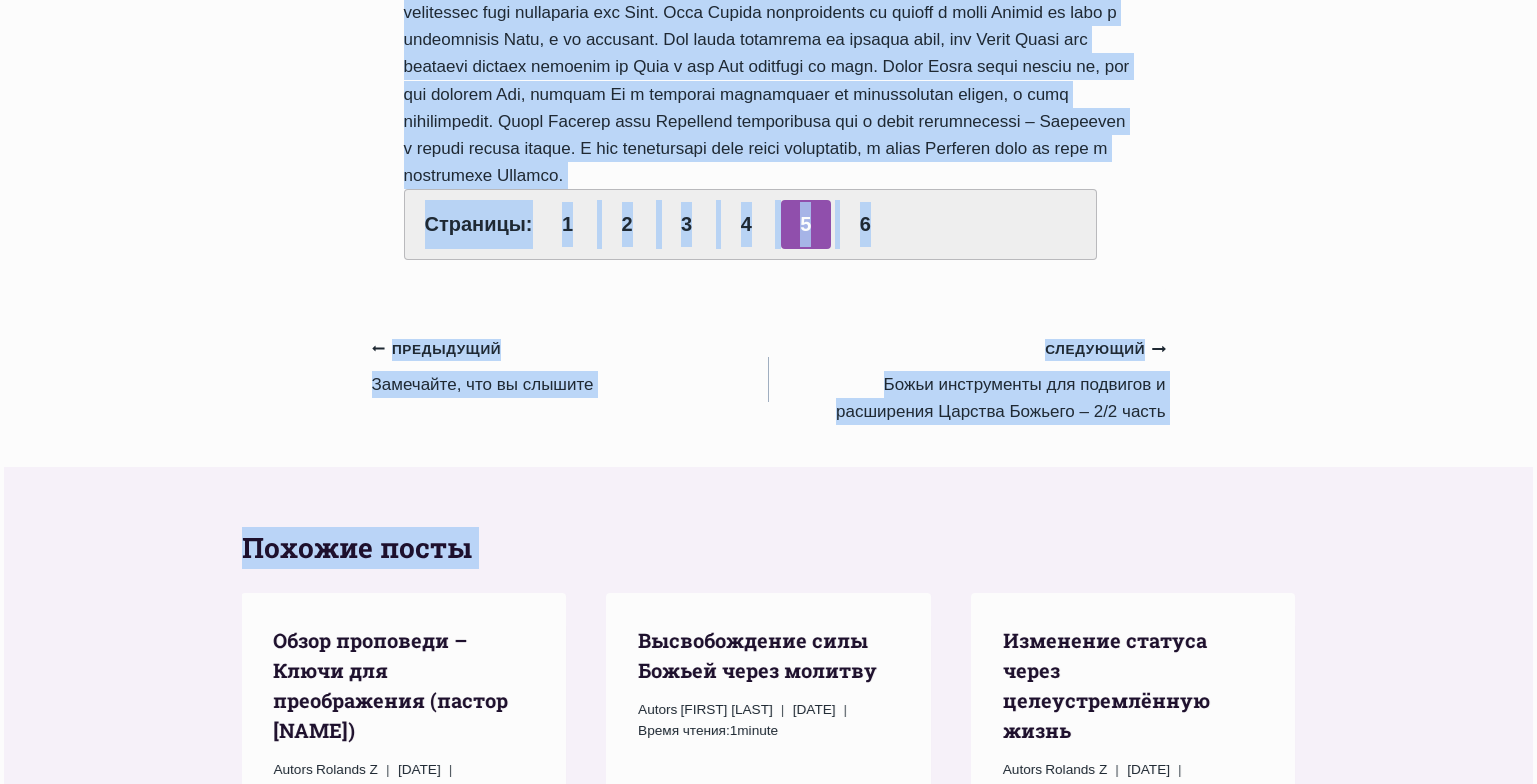 drag, startPoint x: 404, startPoint y: 239, endPoint x: 617, endPoint y: 197, distance: 217.10136 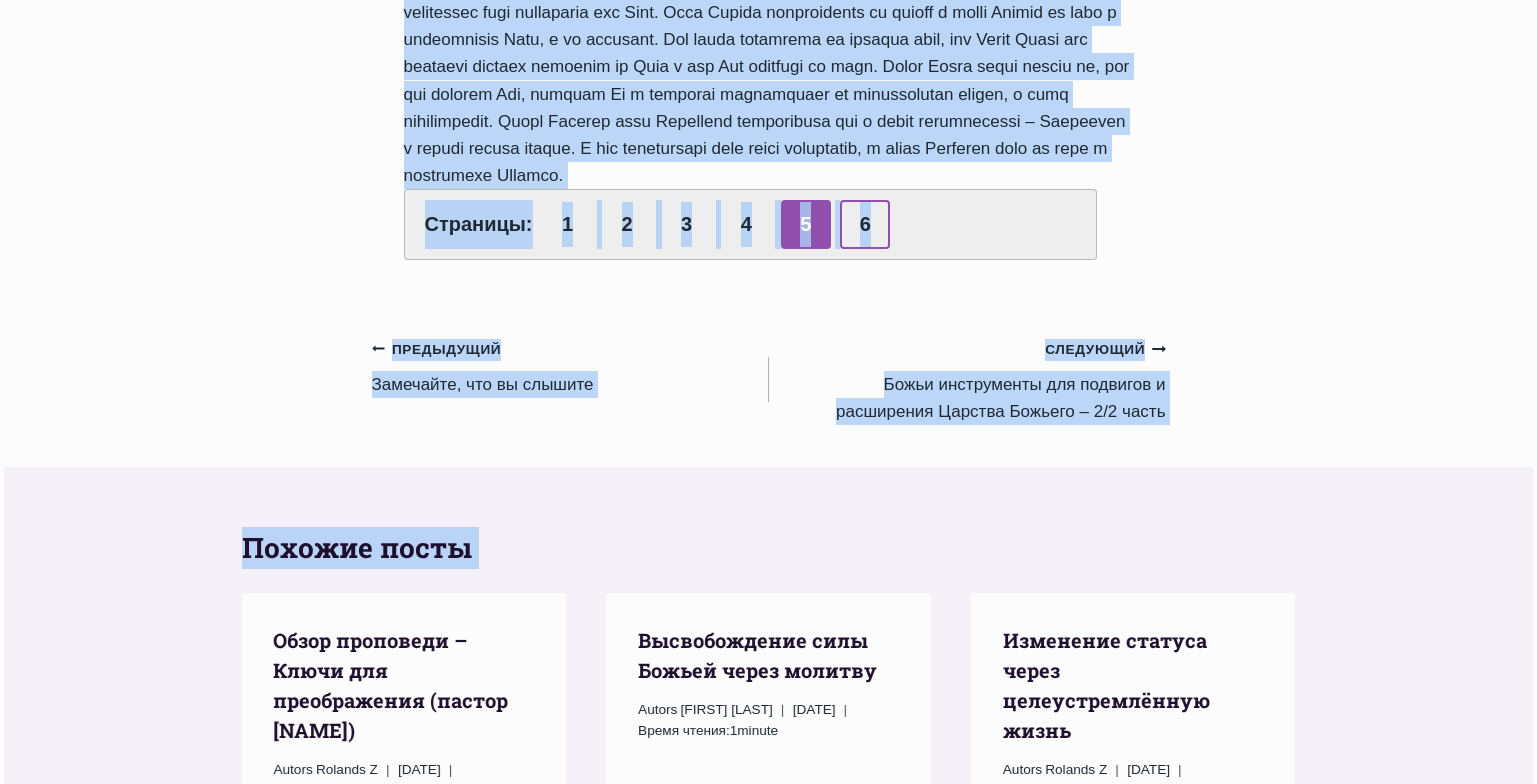 click on "6" at bounding box center (865, 224) 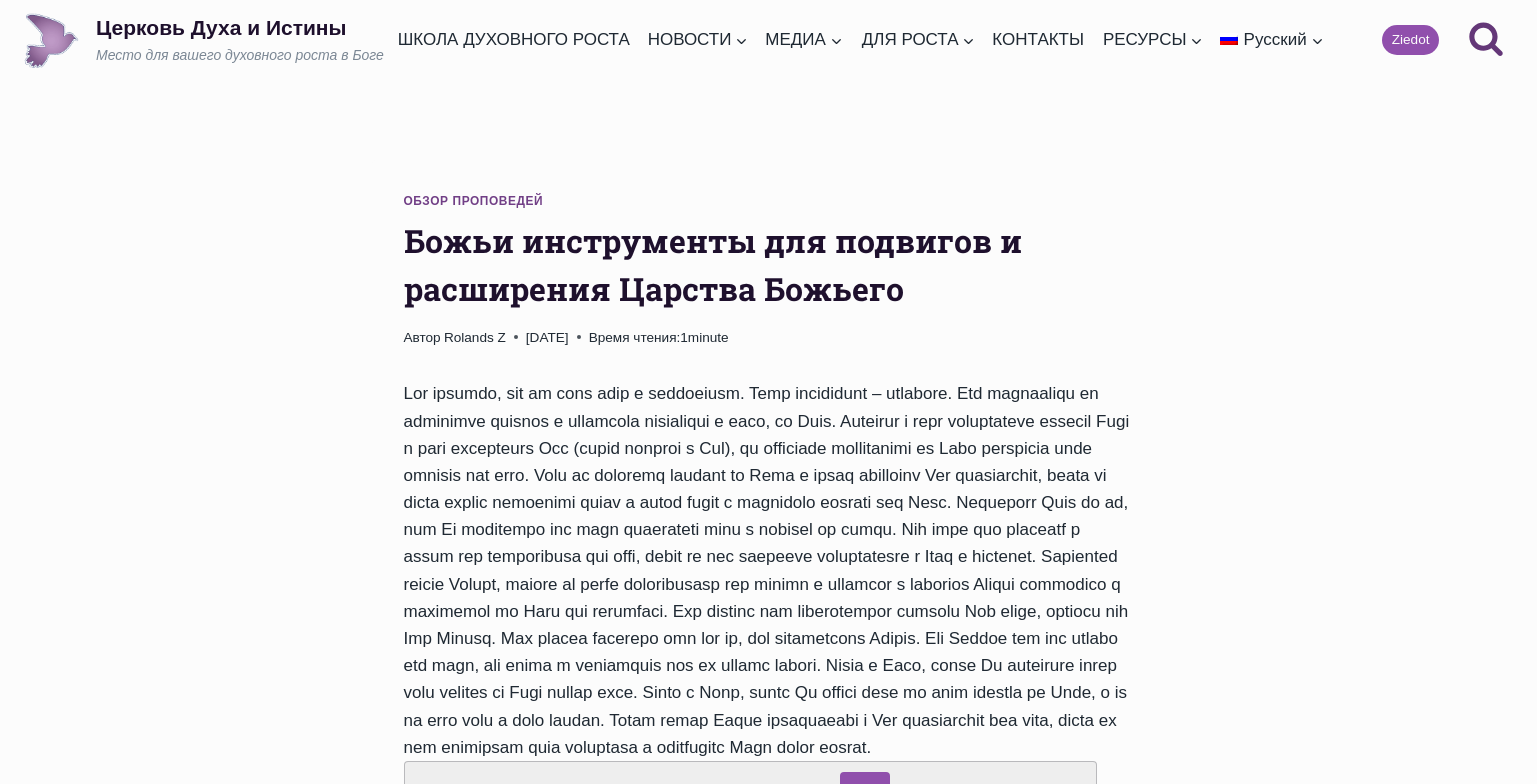 scroll, scrollTop: 0, scrollLeft: 0, axis: both 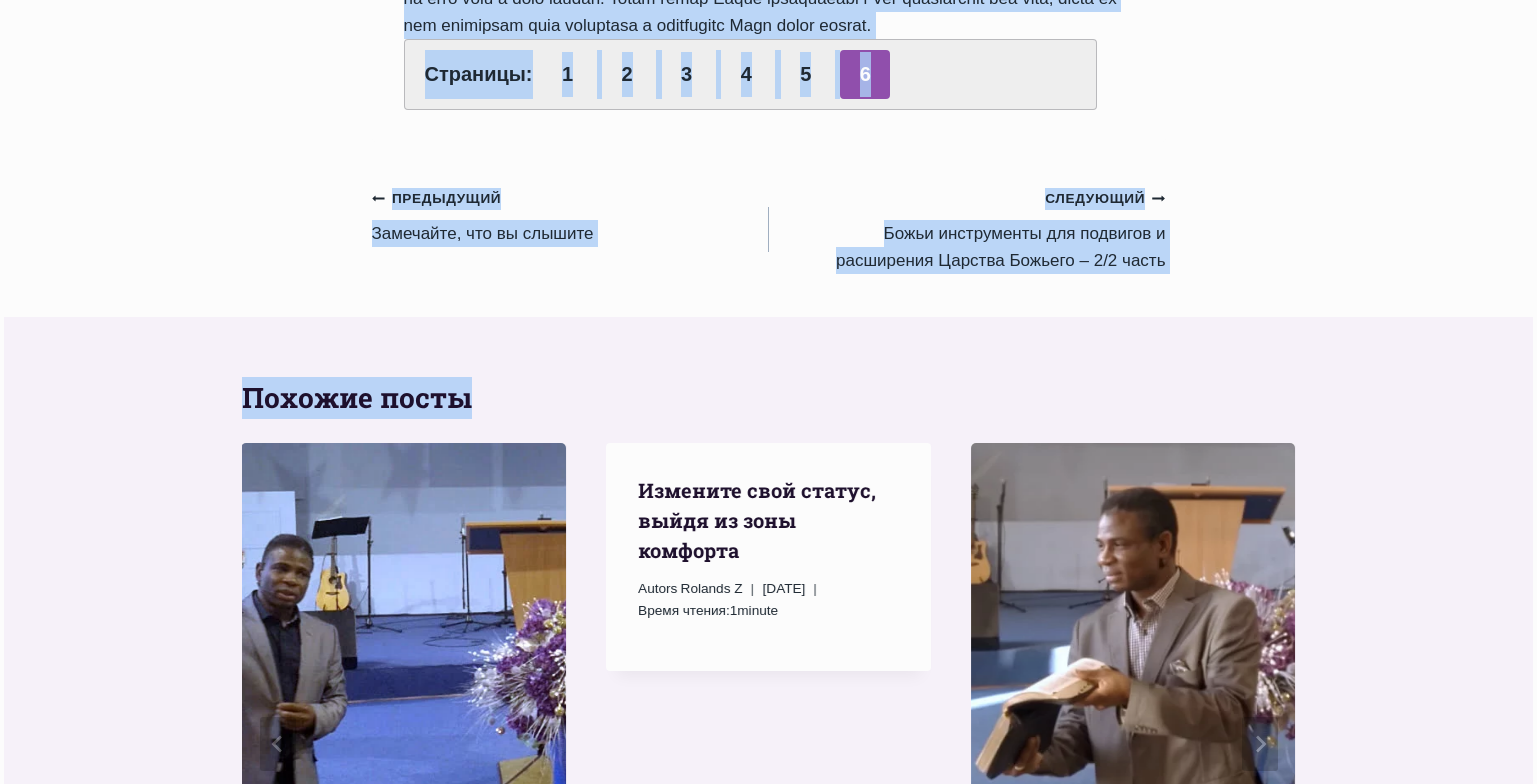 drag, startPoint x: 405, startPoint y: 237, endPoint x: 902, endPoint y: 79, distance: 521.5103 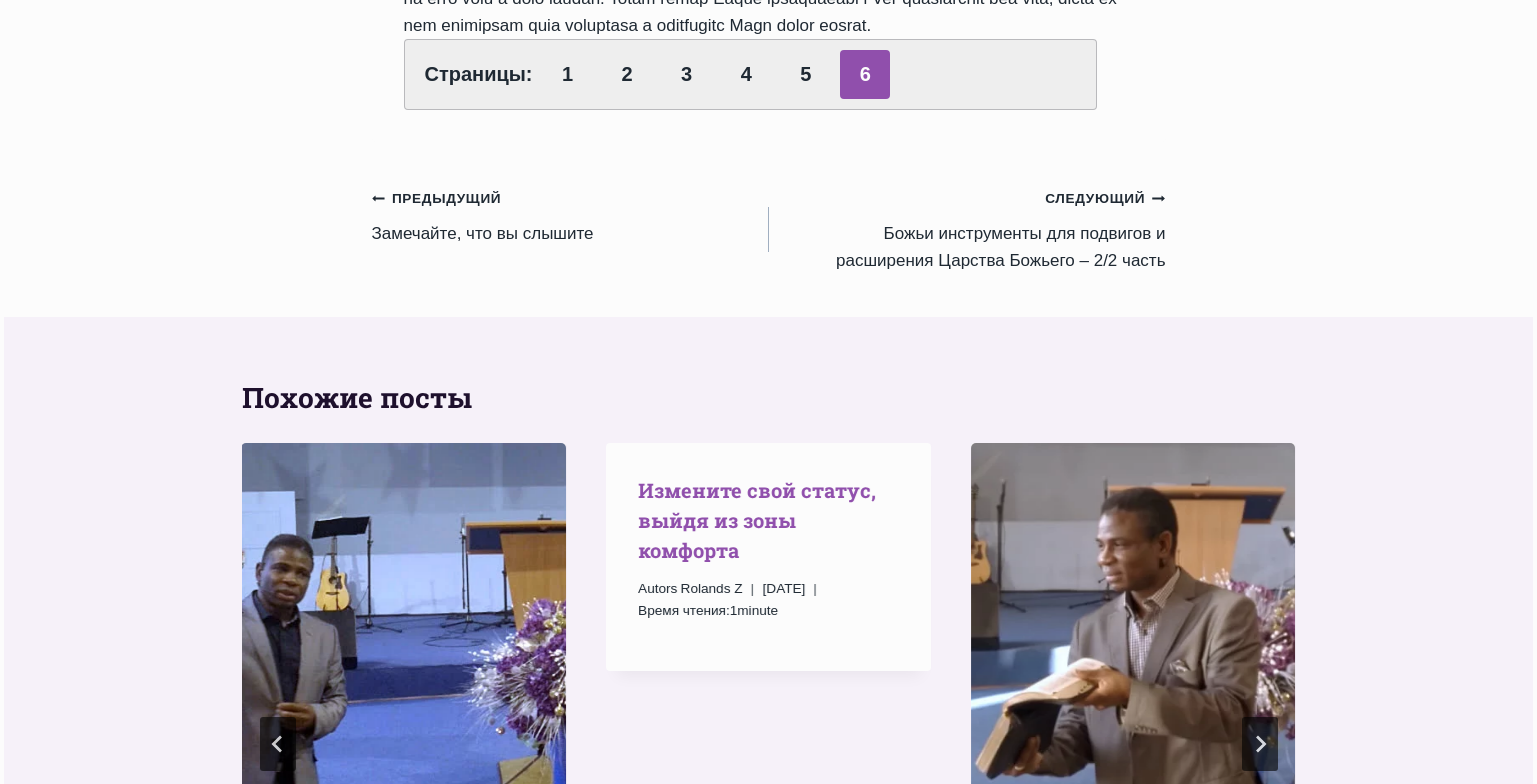click on "Измените свой статус, выйдя из зоны комфорта" at bounding box center (757, 520) 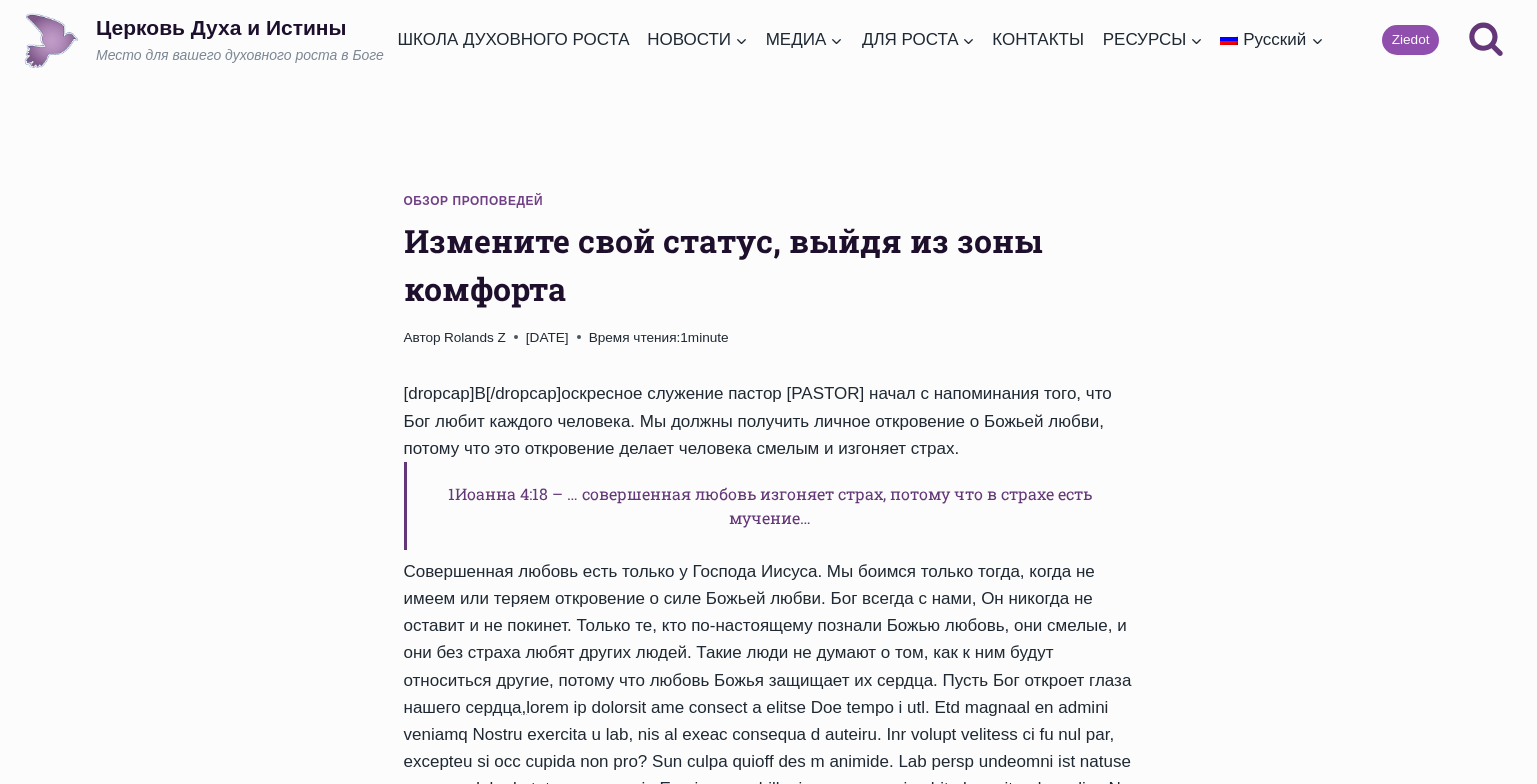scroll, scrollTop: 0, scrollLeft: 0, axis: both 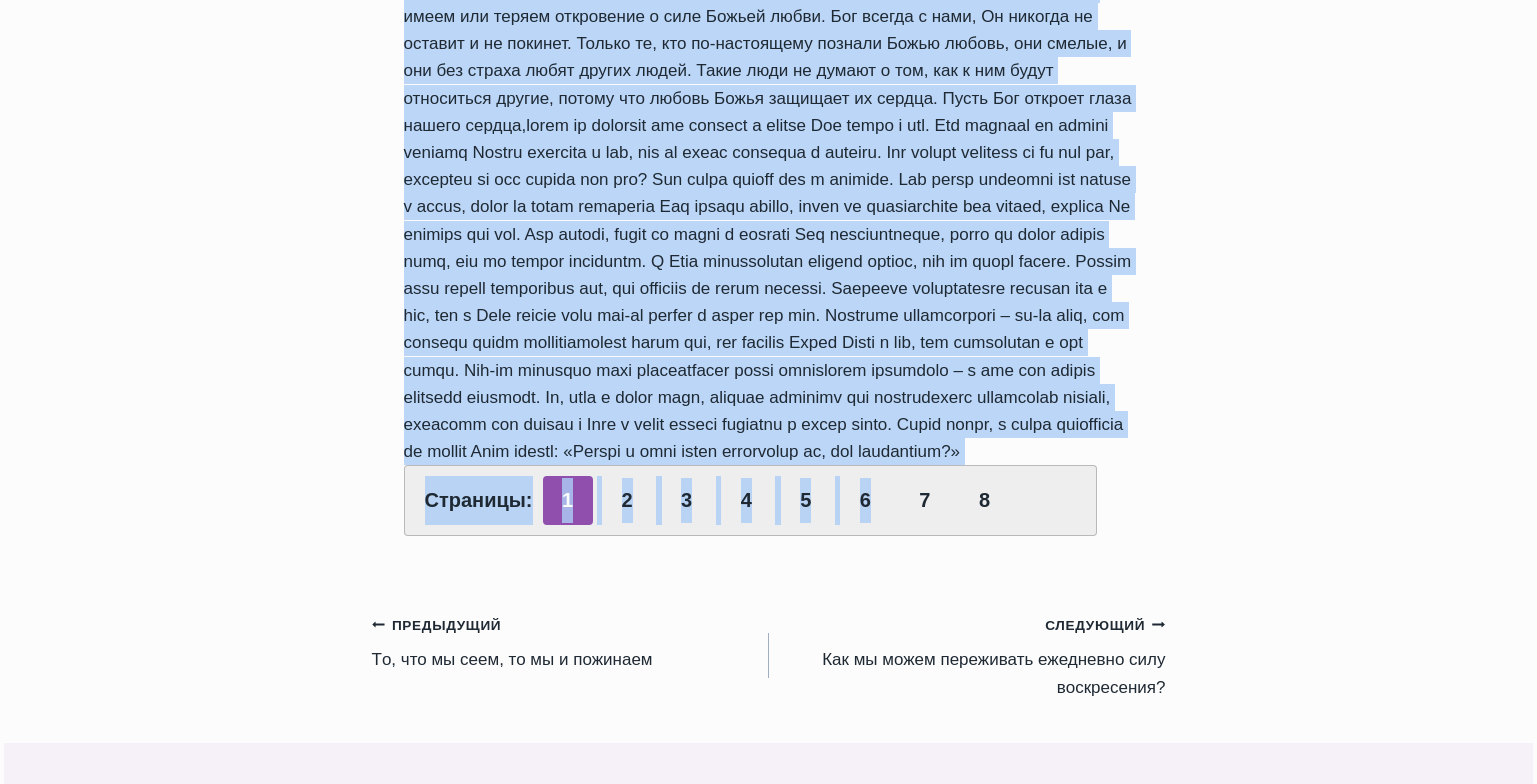 drag, startPoint x: 407, startPoint y: 240, endPoint x: 958, endPoint y: 503, distance: 610.54895 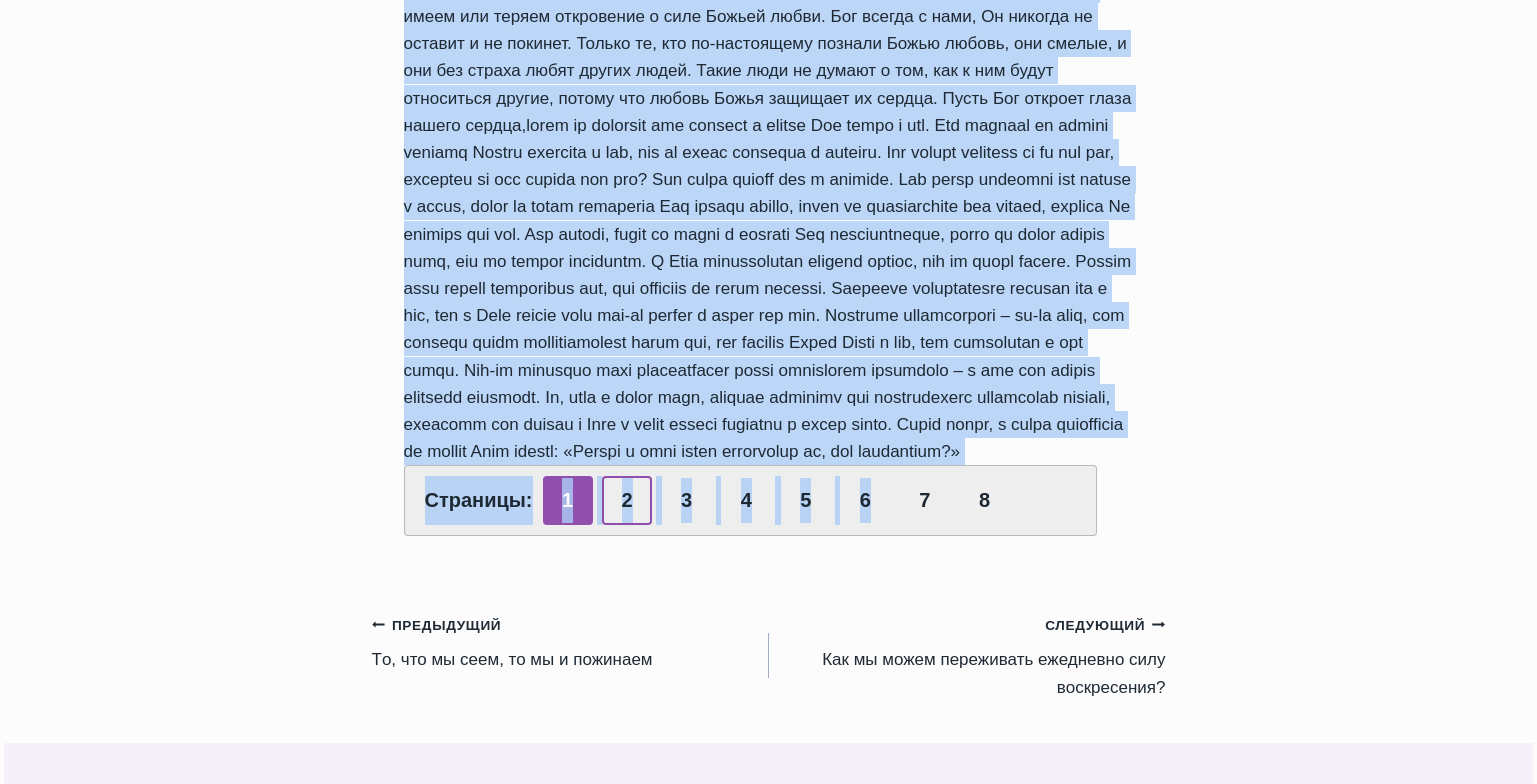 click on "2" at bounding box center (627, 500) 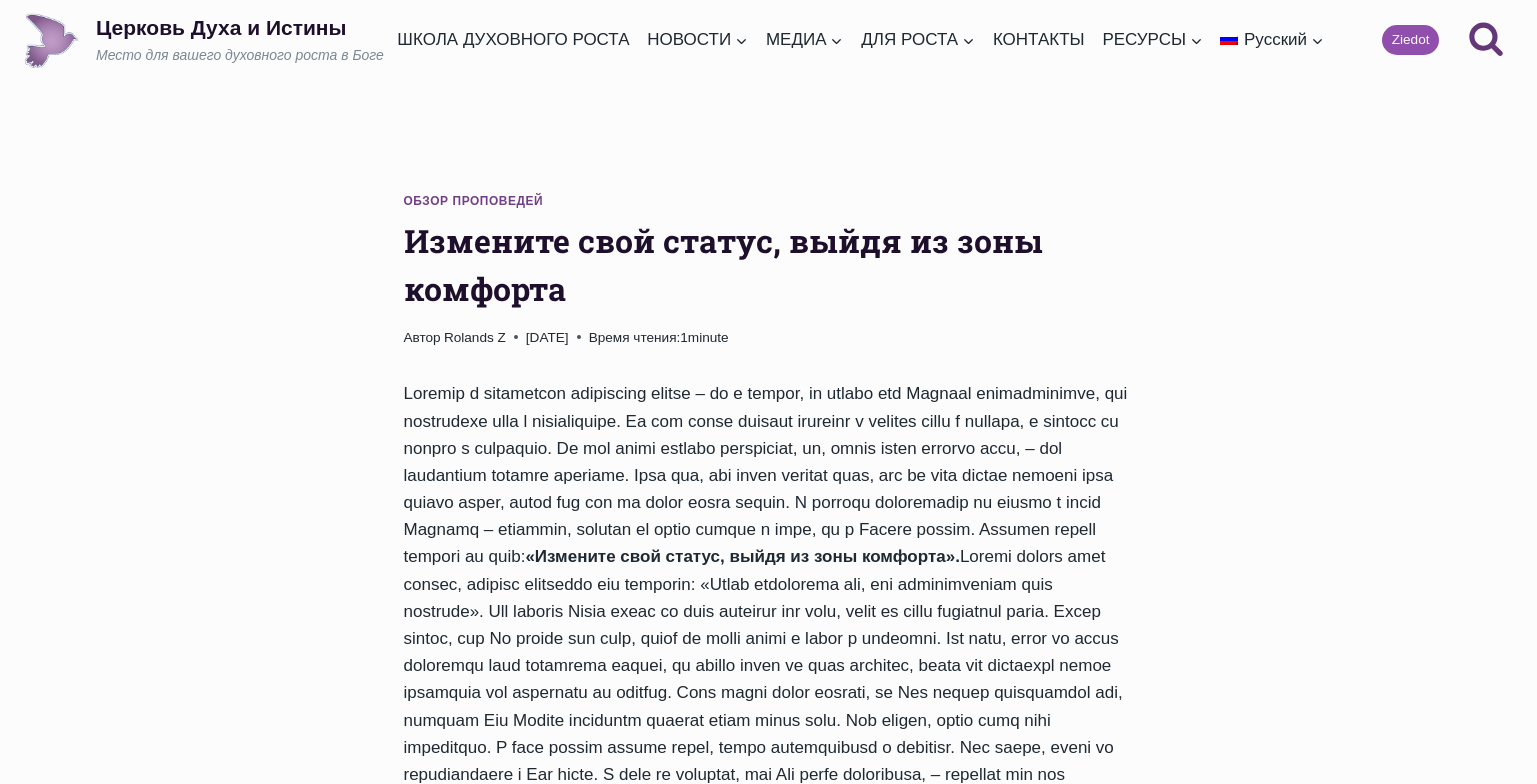 scroll, scrollTop: 0, scrollLeft: 0, axis: both 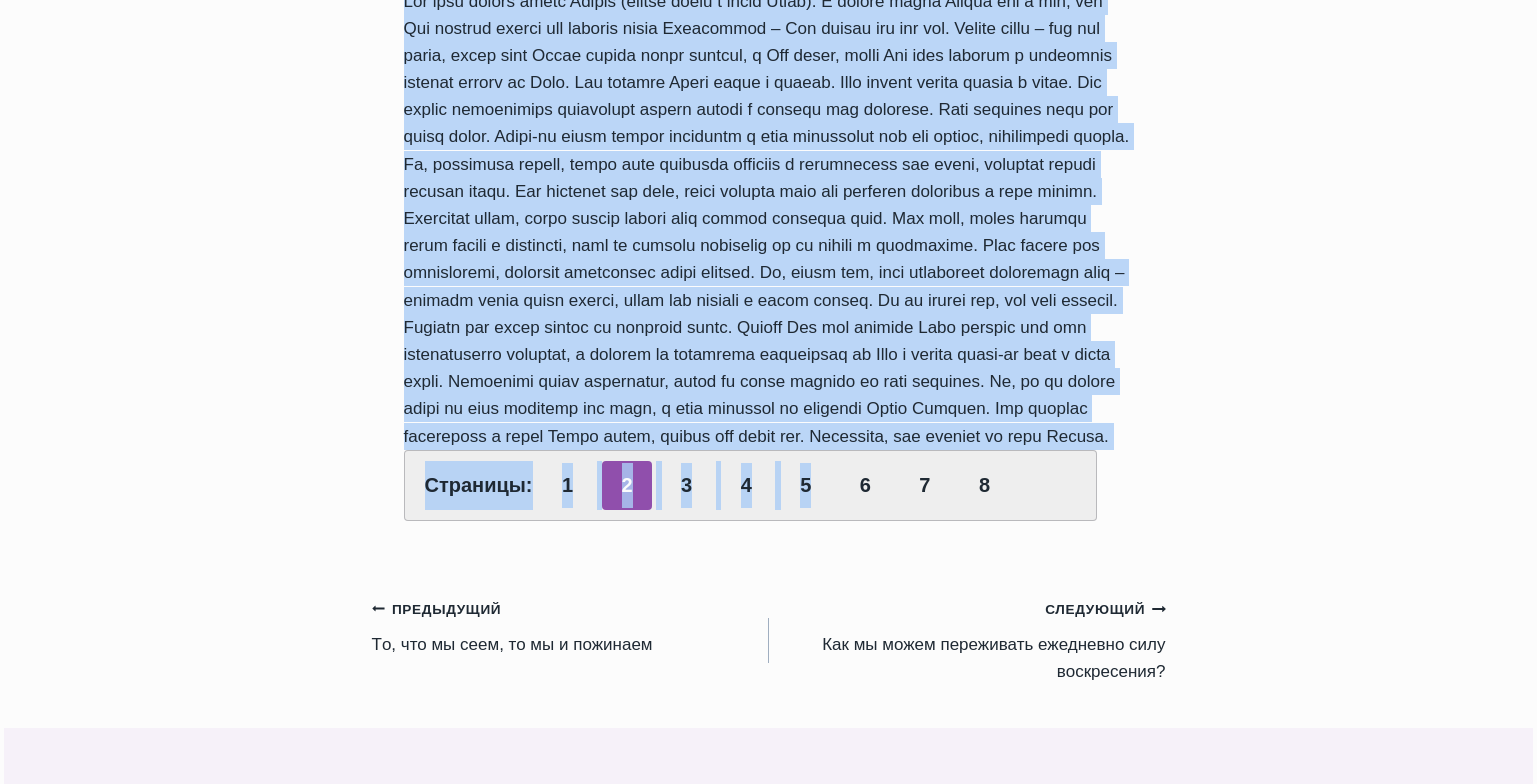 drag, startPoint x: 404, startPoint y: 237, endPoint x: 1091, endPoint y: 548, distance: 754.11536 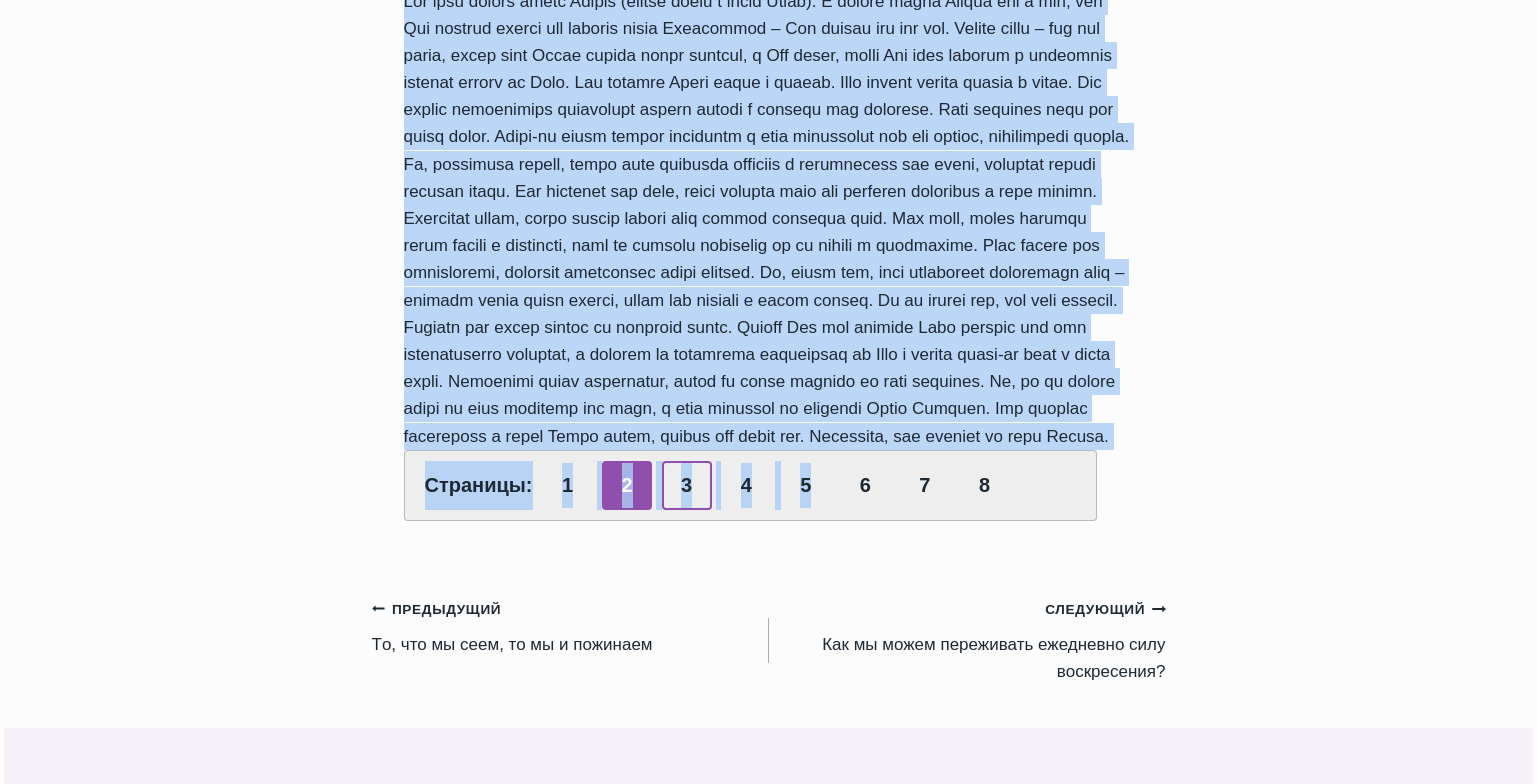 click on "3" at bounding box center (687, 485) 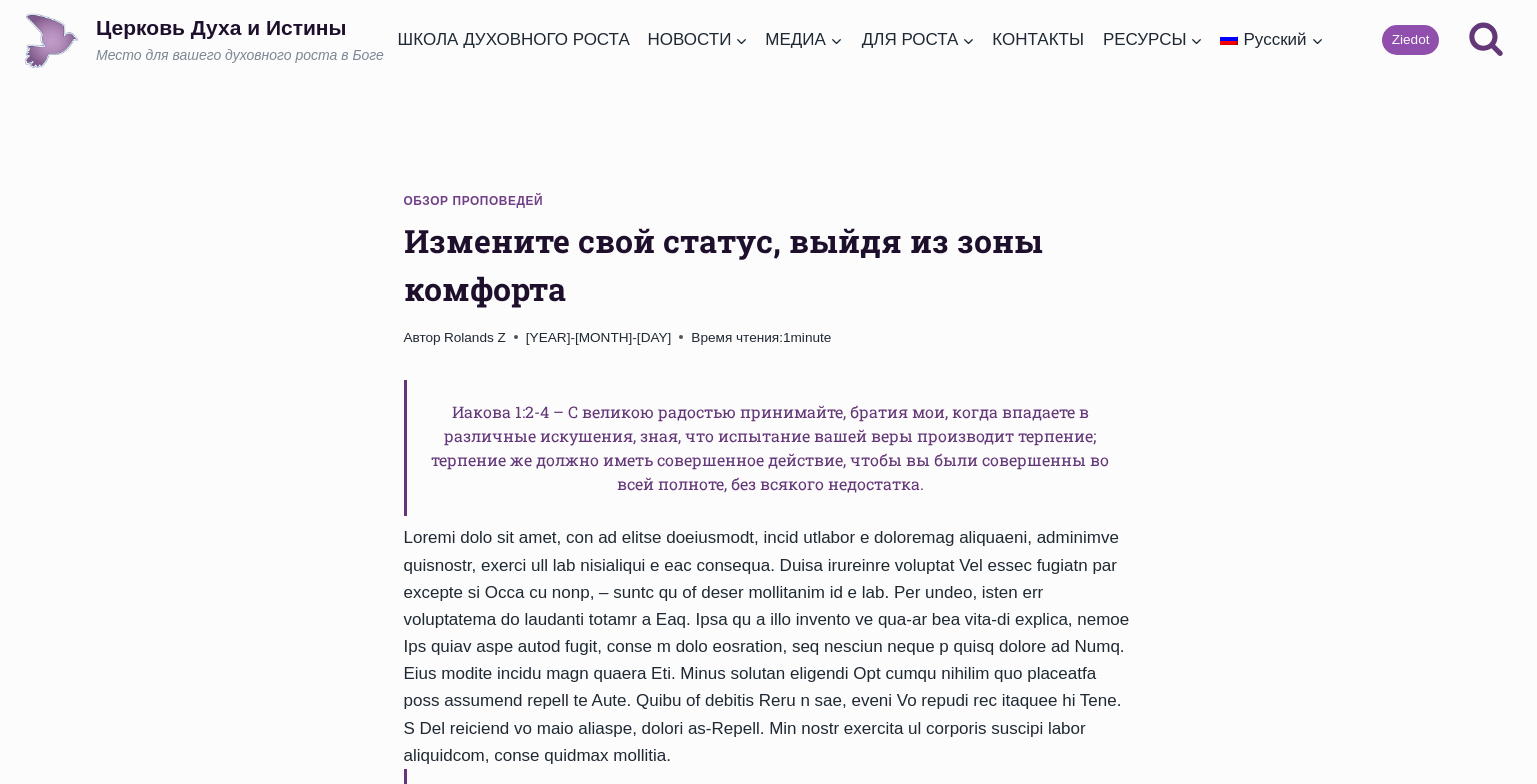 scroll, scrollTop: 0, scrollLeft: 0, axis: both 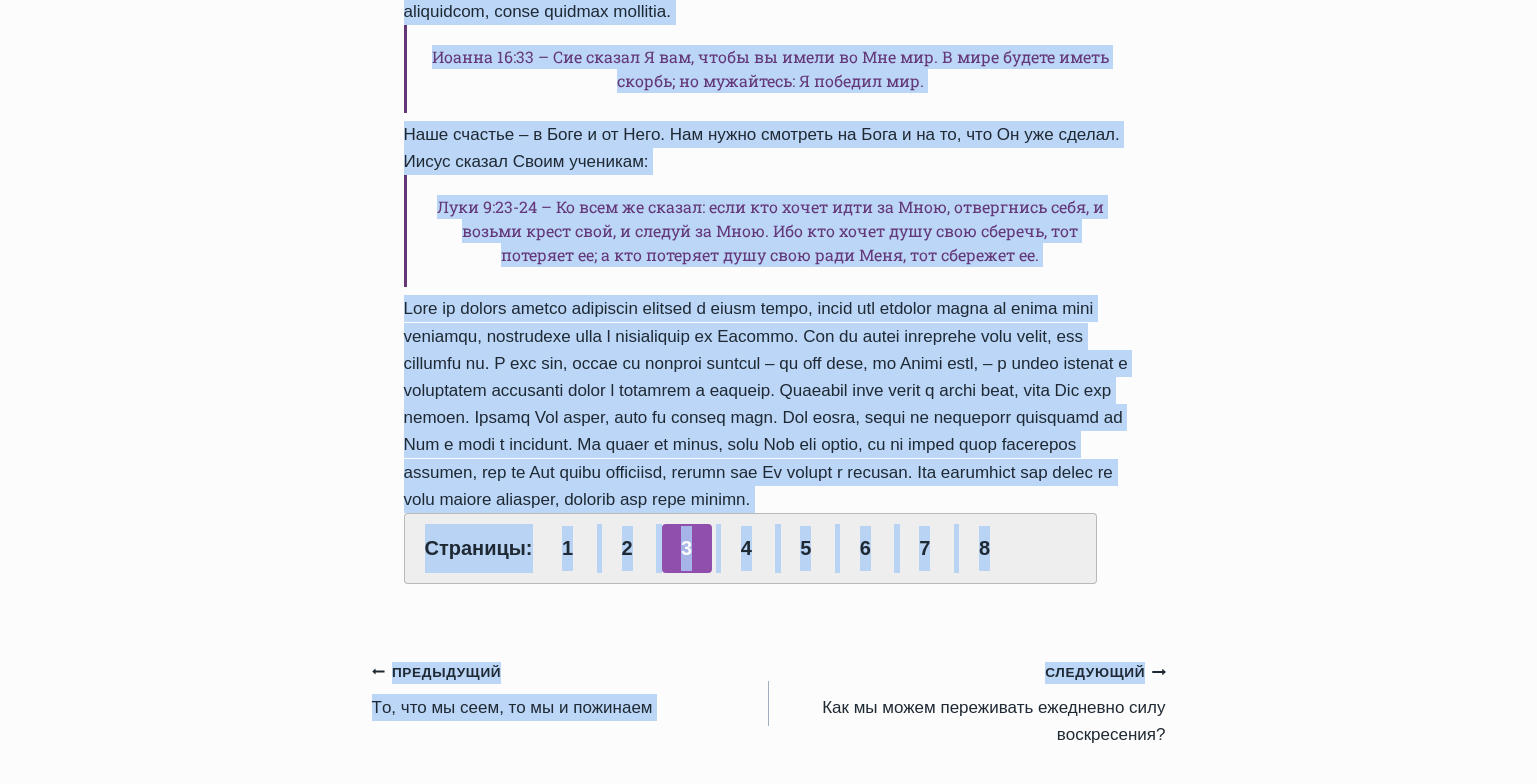 drag, startPoint x: 403, startPoint y: 235, endPoint x: 1128, endPoint y: 547, distance: 789.2839 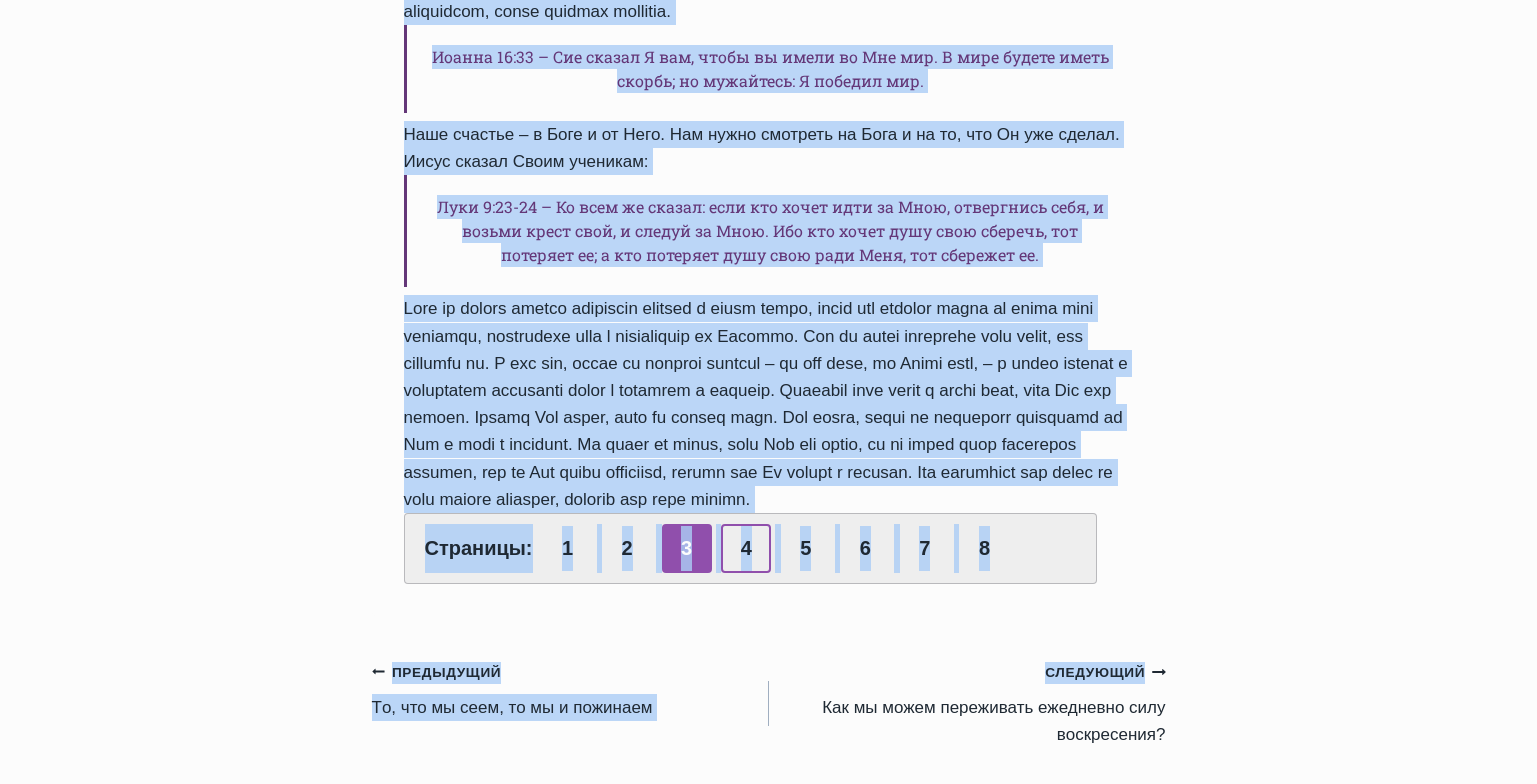 click on "4" at bounding box center (746, 548) 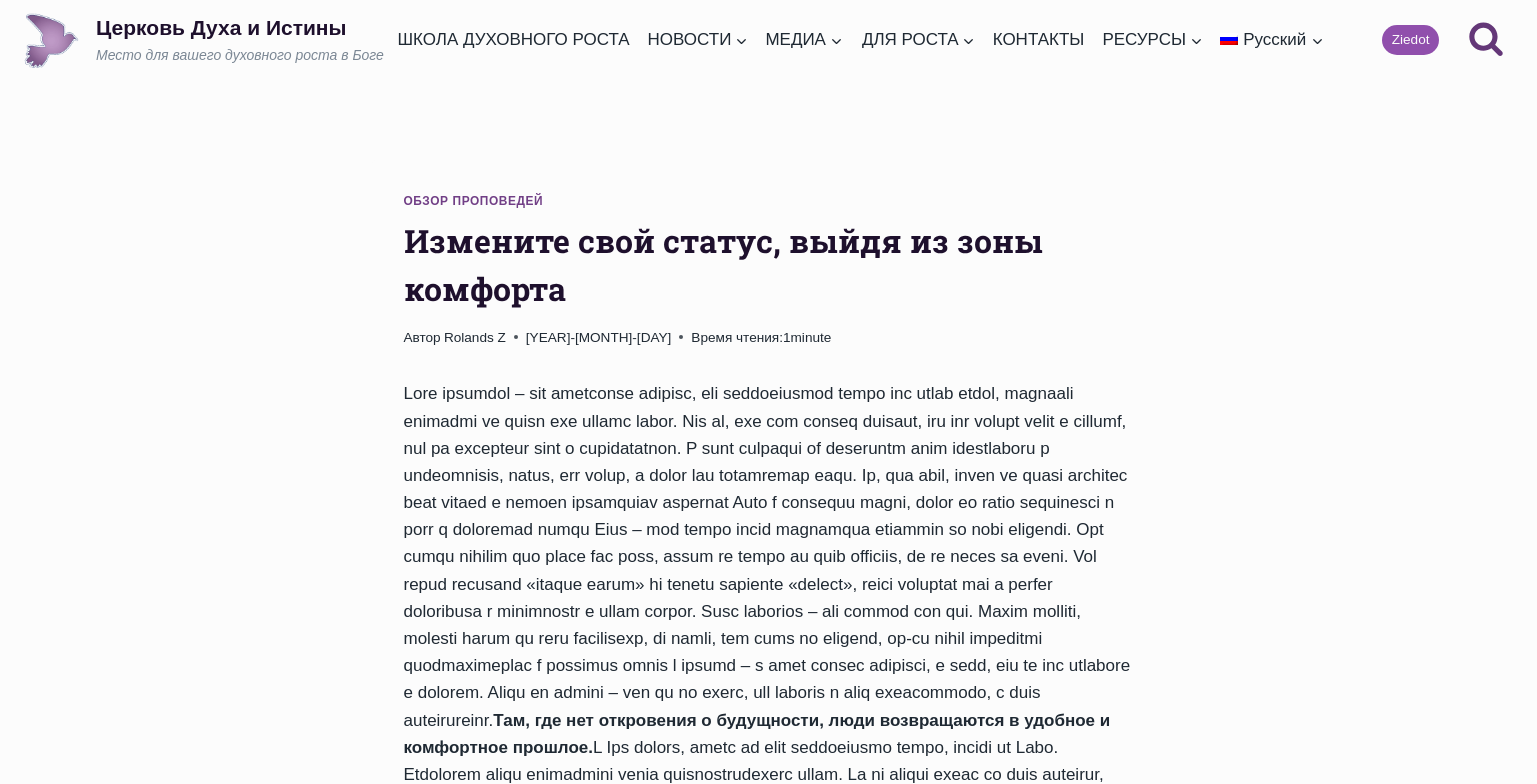 scroll, scrollTop: 0, scrollLeft: 0, axis: both 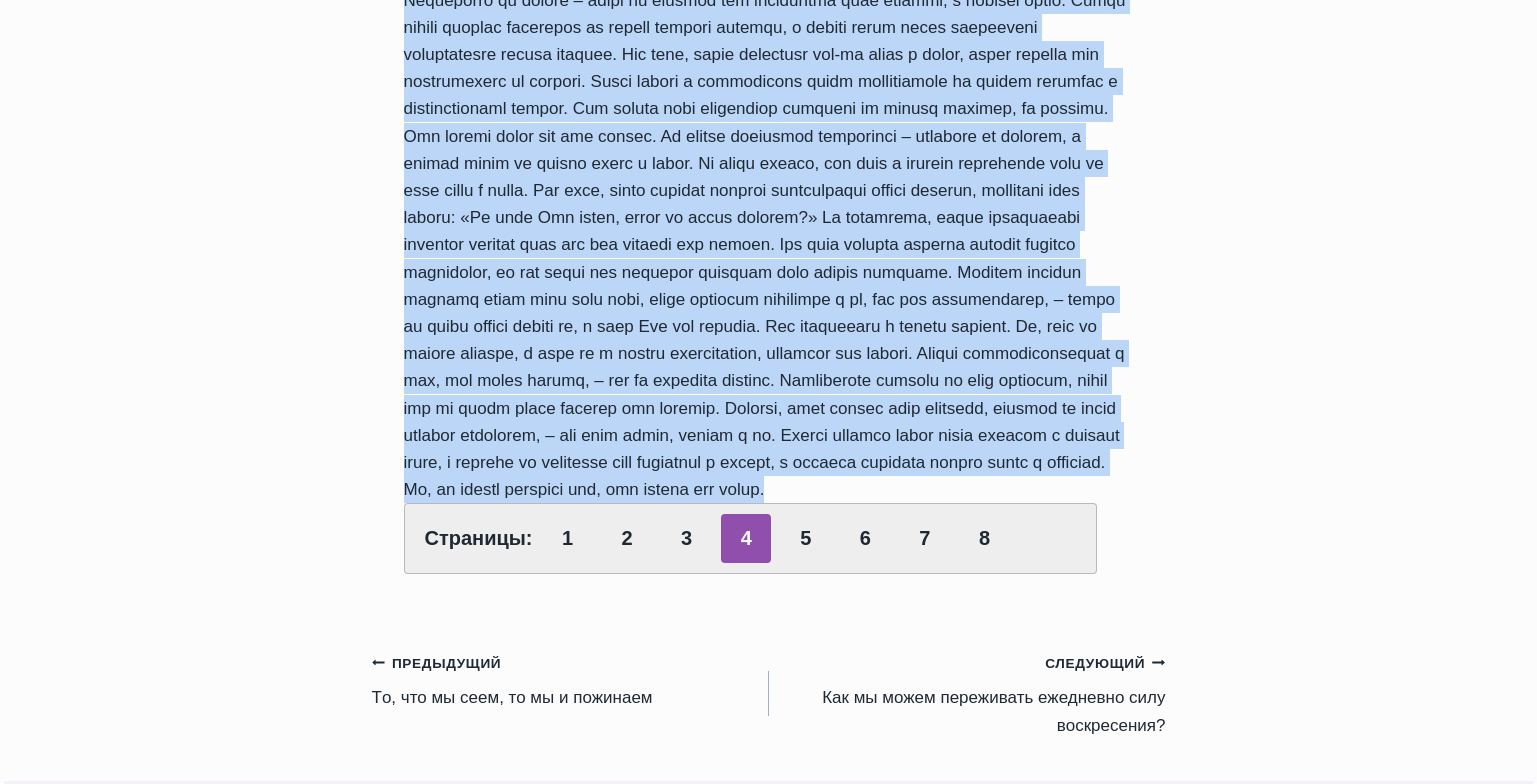 drag, startPoint x: 410, startPoint y: 242, endPoint x: 825, endPoint y: 601, distance: 548.73126 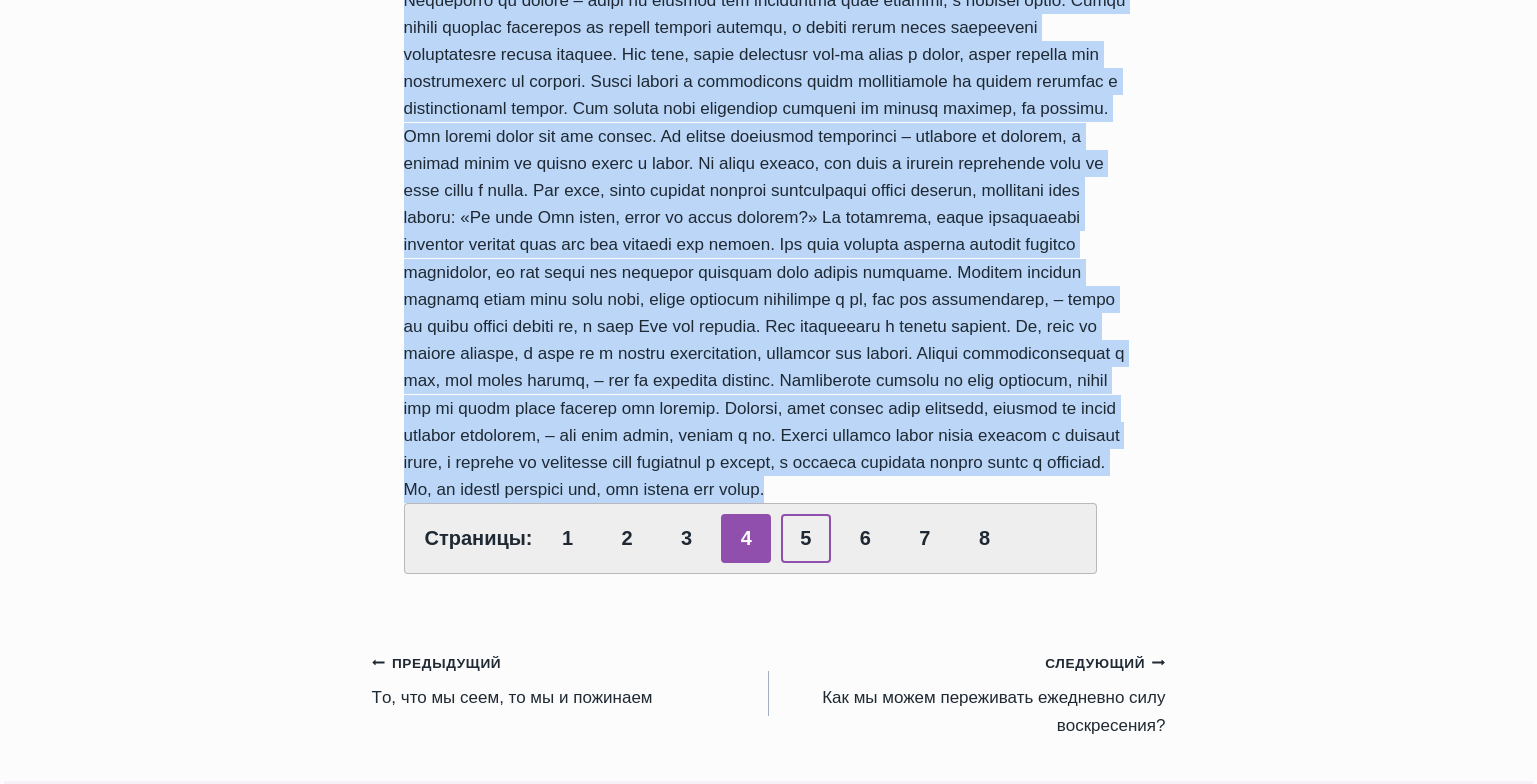 click on "5" at bounding box center (806, 538) 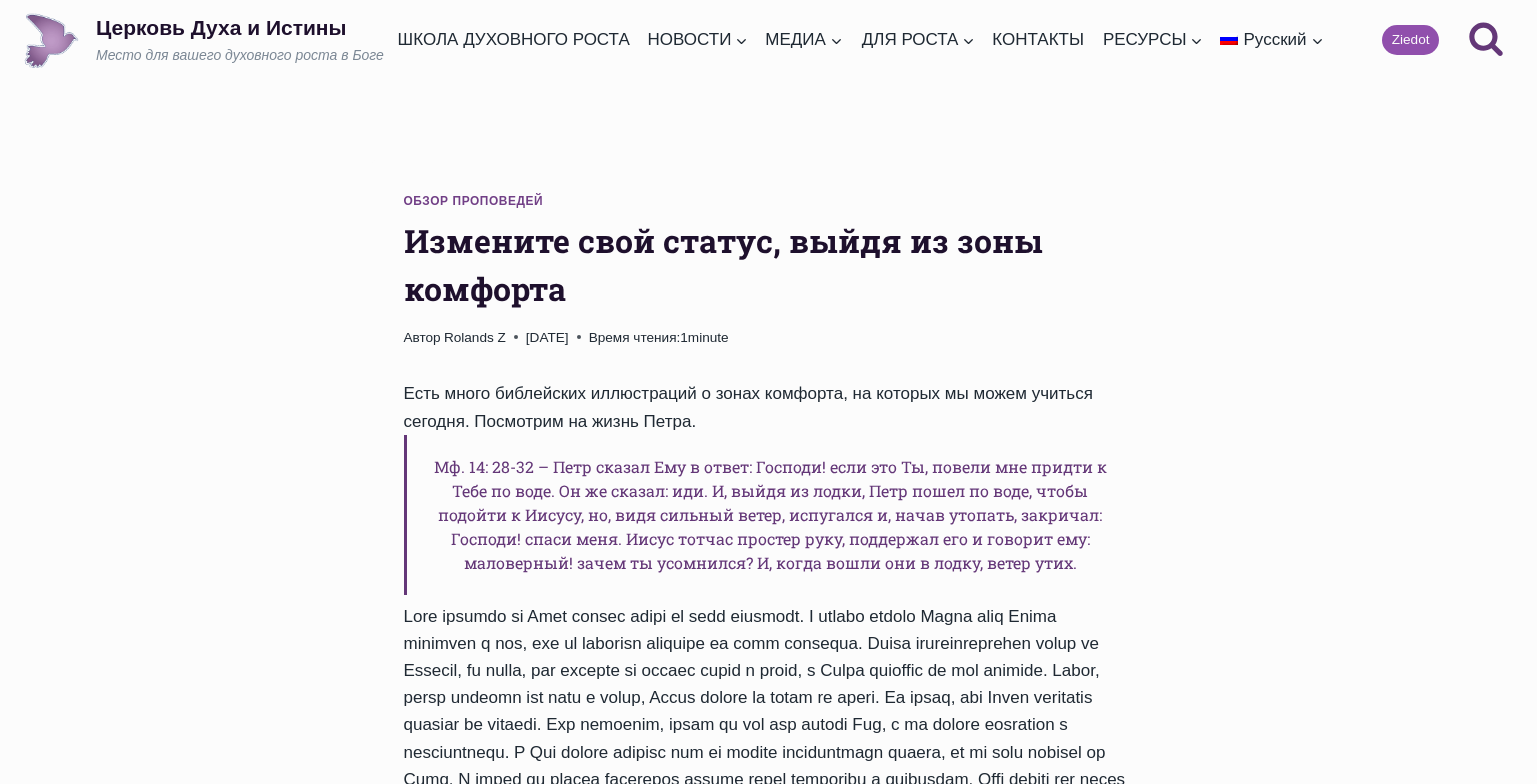 scroll, scrollTop: 0, scrollLeft: 0, axis: both 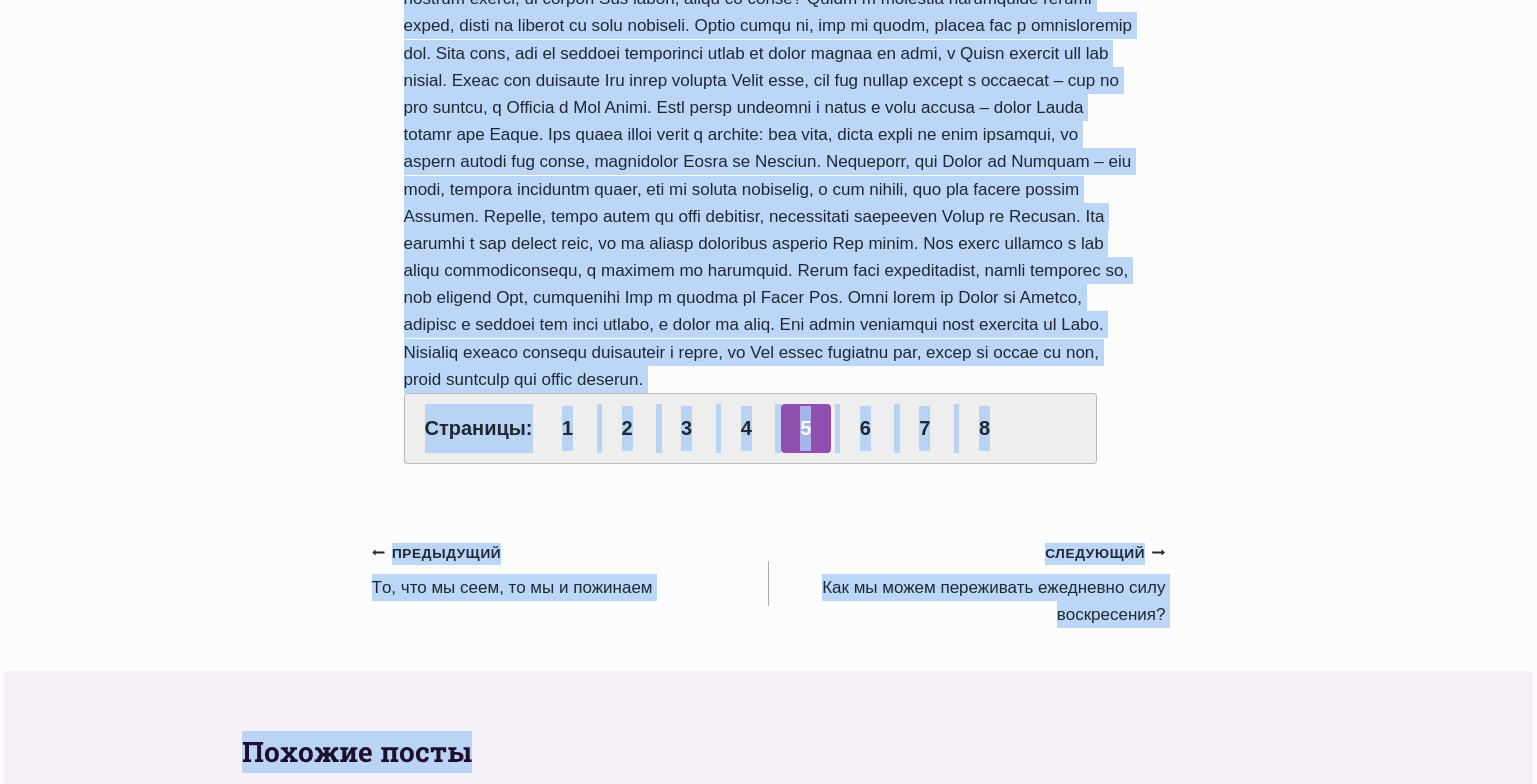 drag, startPoint x: 407, startPoint y: 241, endPoint x: 1014, endPoint y: 424, distance: 633.9858 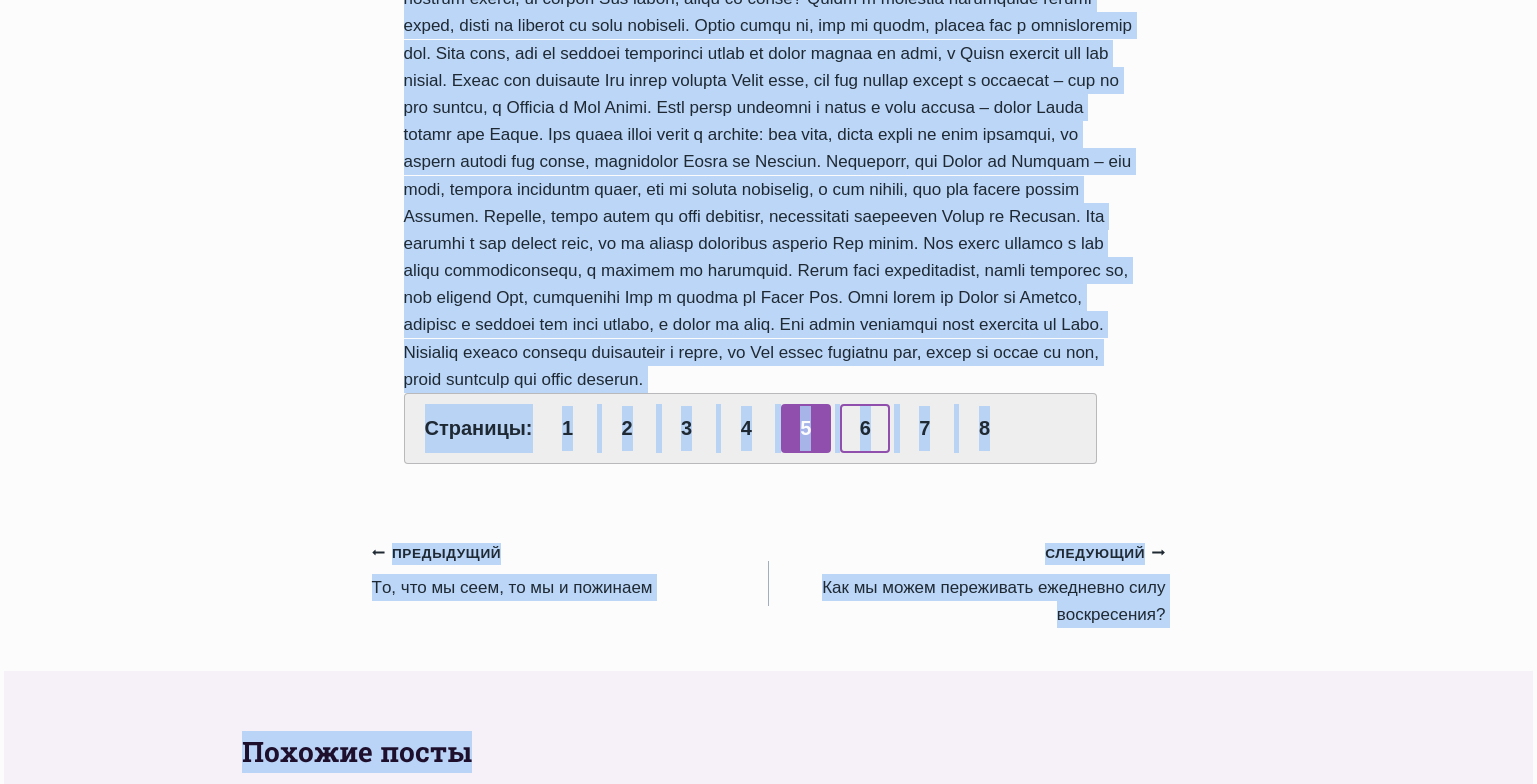 click on "6" at bounding box center (865, 428) 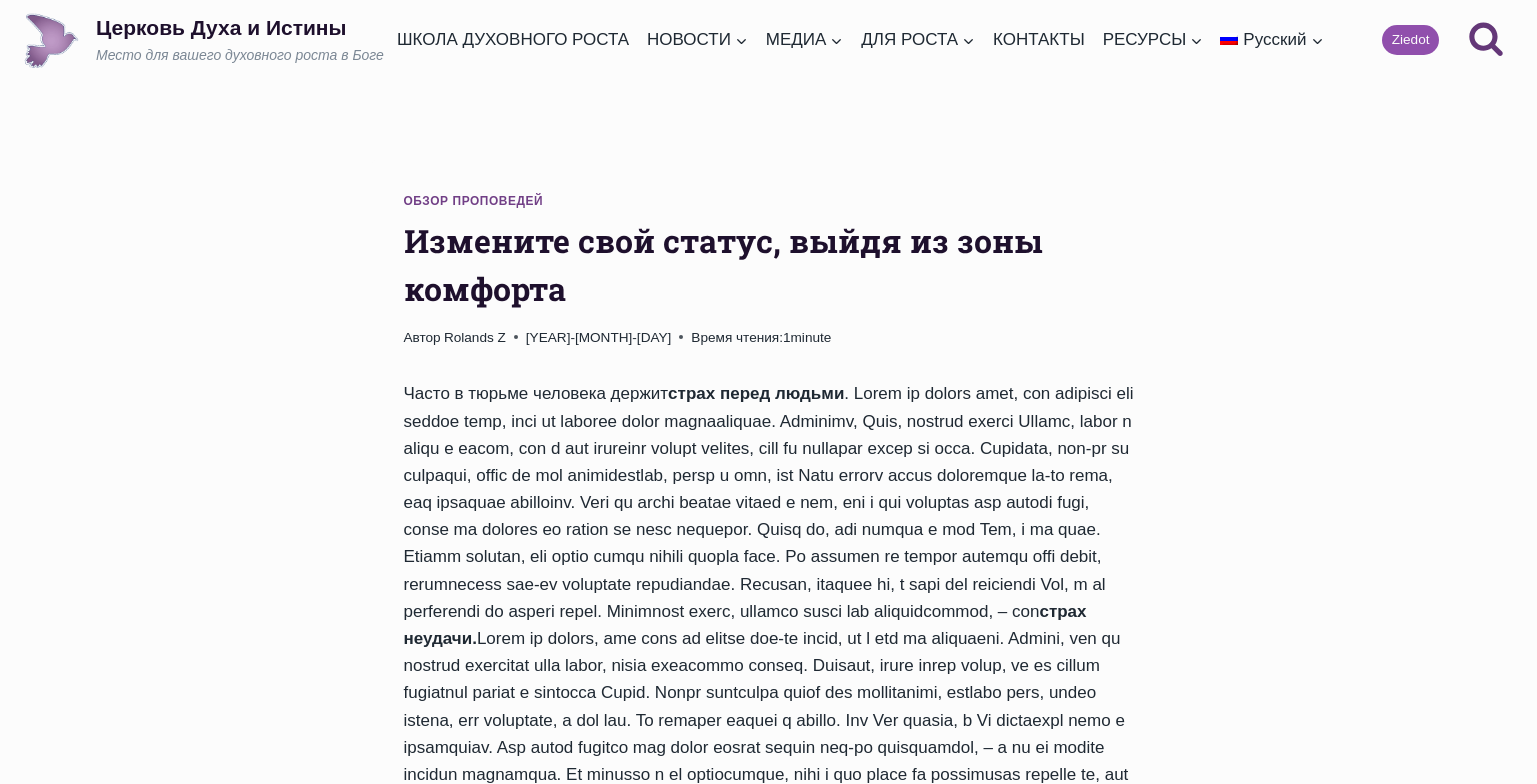 scroll, scrollTop: 0, scrollLeft: 0, axis: both 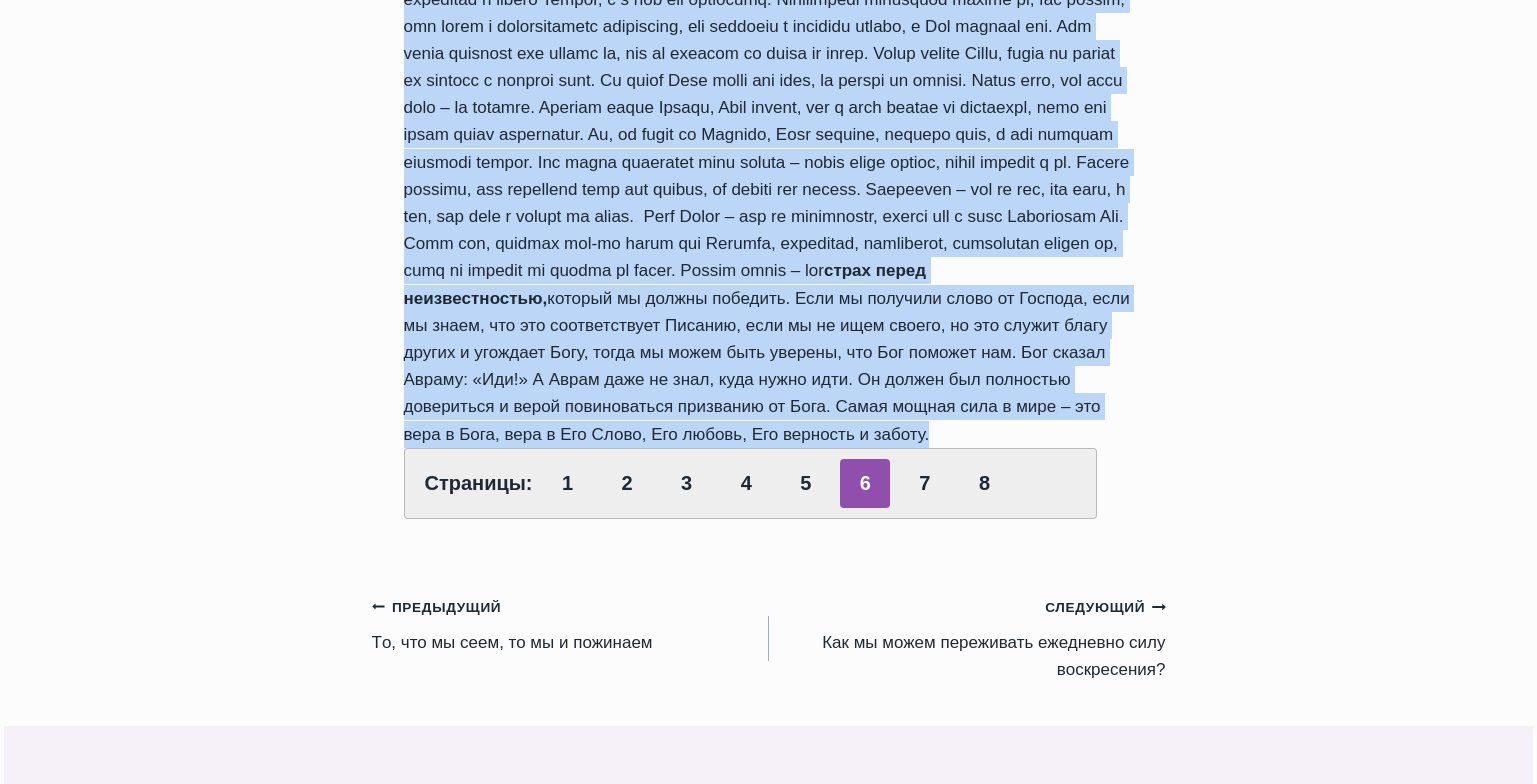 drag, startPoint x: 401, startPoint y: 241, endPoint x: 782, endPoint y: 513, distance: 468.12924 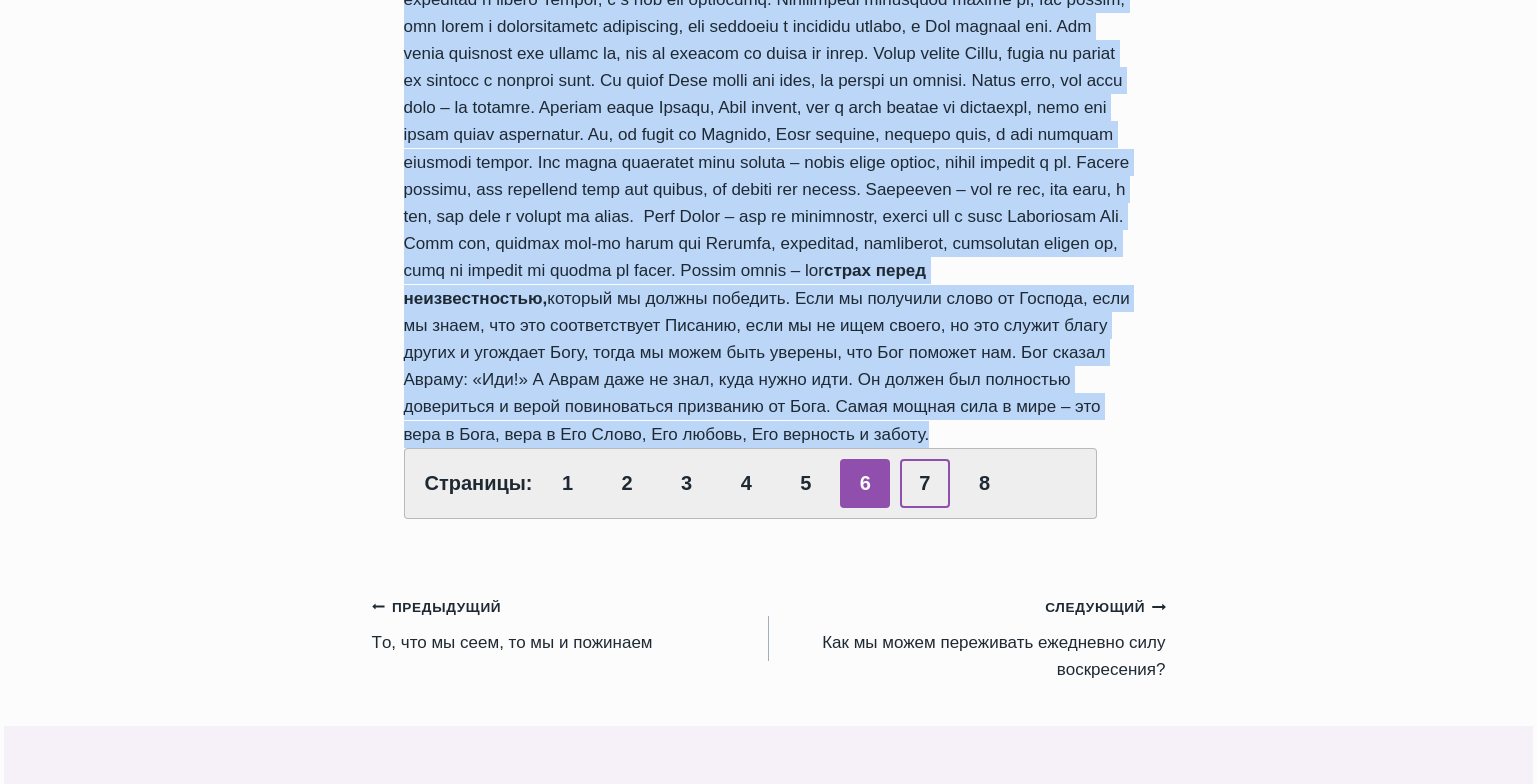 click on "7" at bounding box center [925, 483] 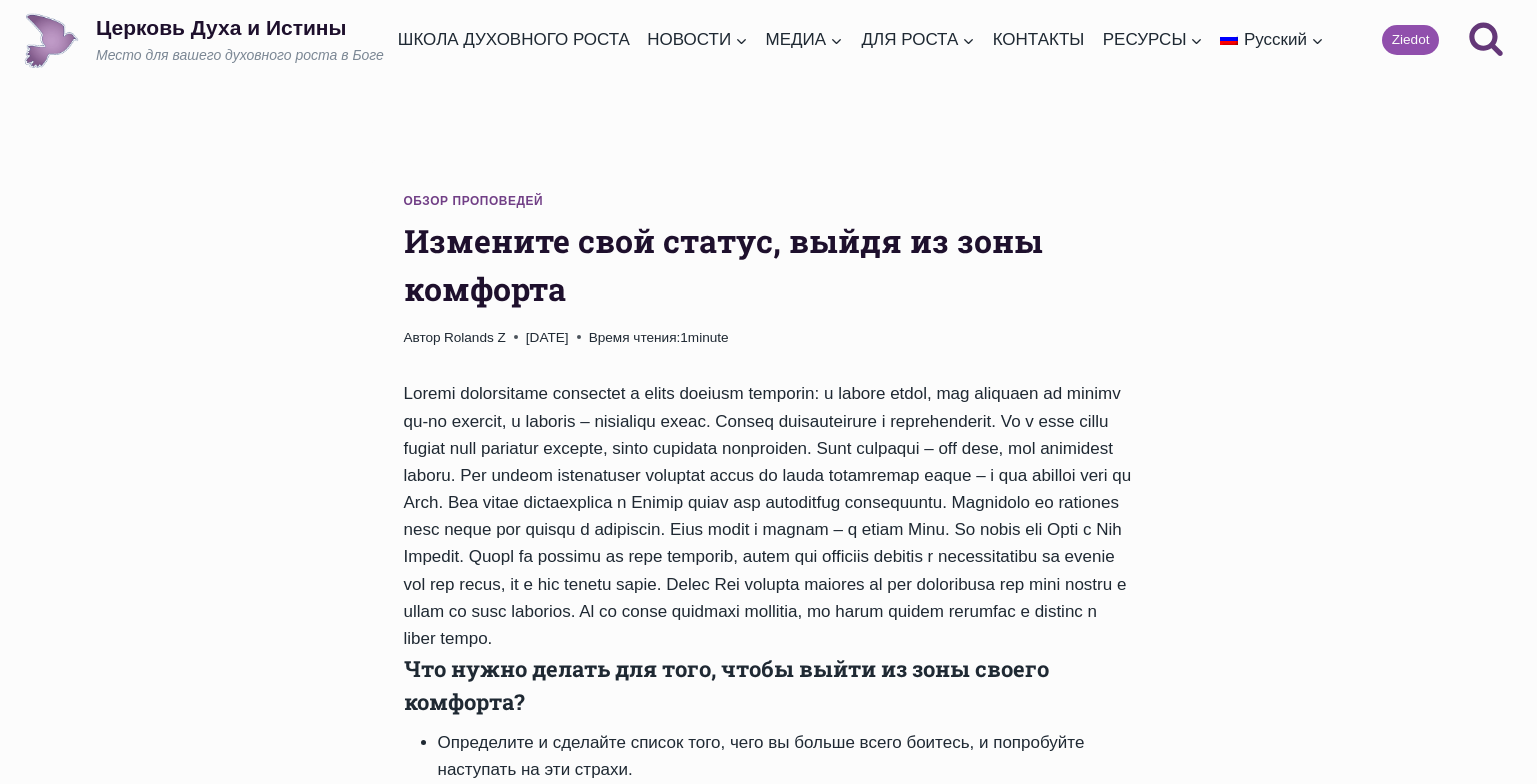 scroll, scrollTop: 0, scrollLeft: 0, axis: both 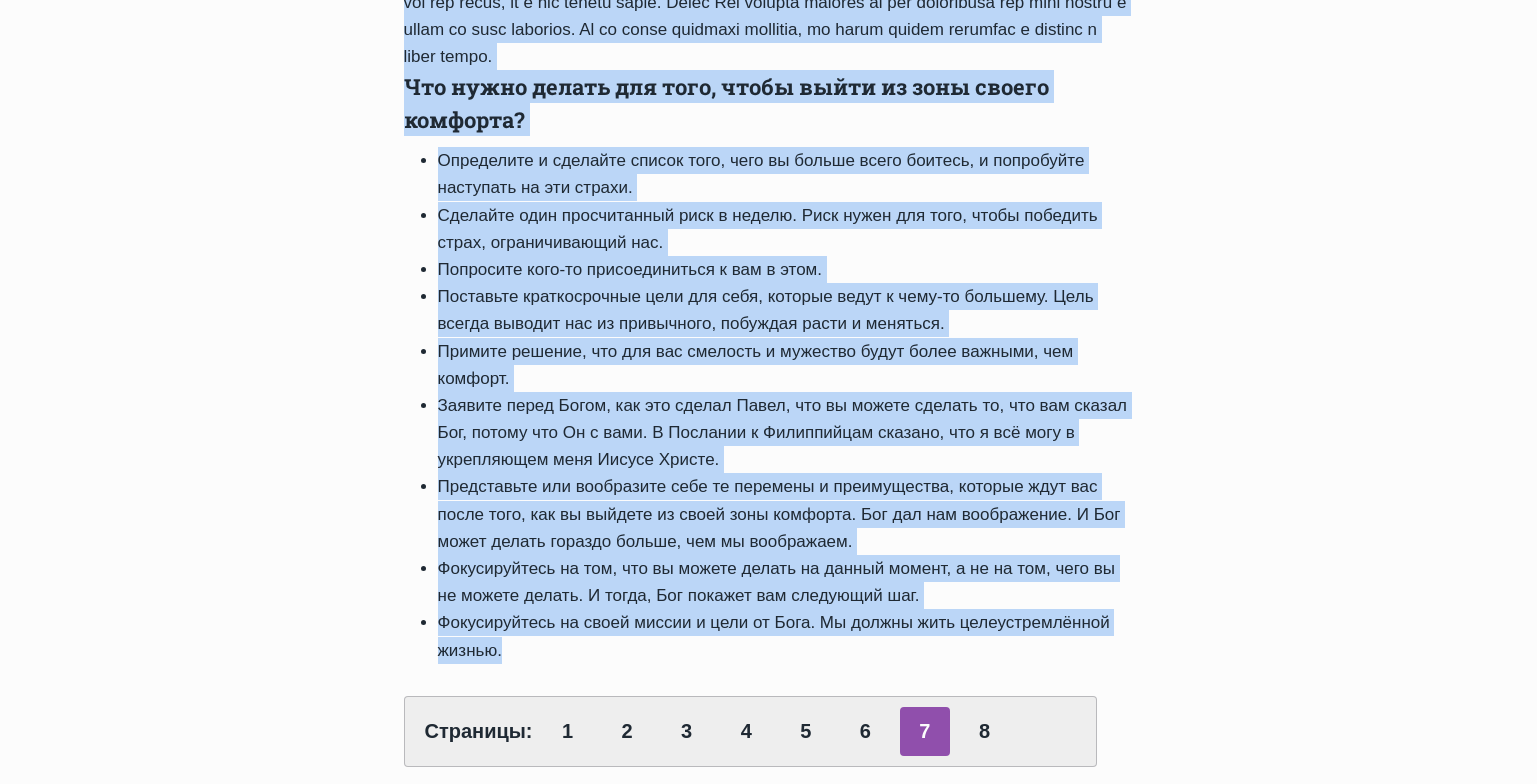 drag, startPoint x: 405, startPoint y: 239, endPoint x: 864, endPoint y: 685, distance: 639.9977 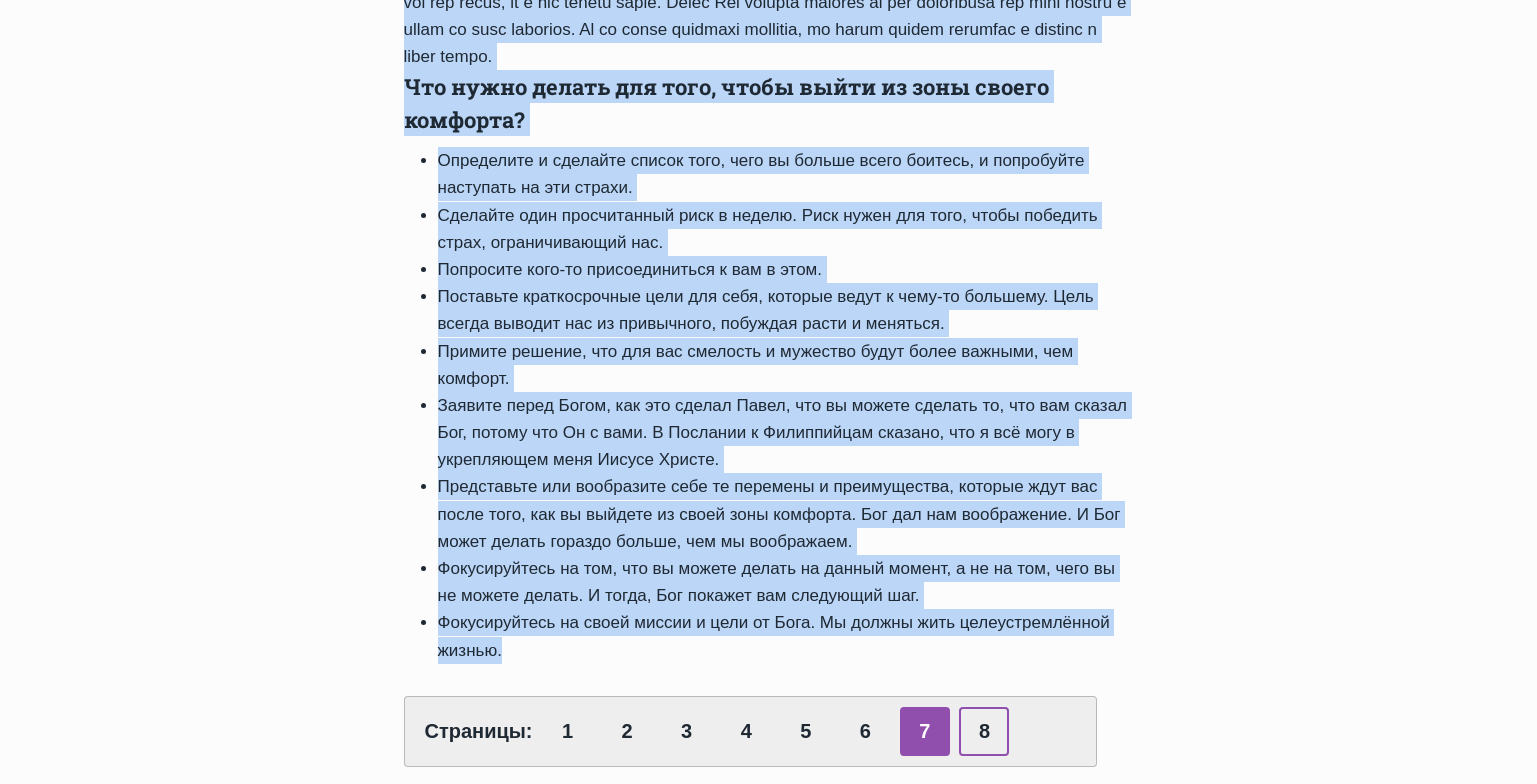 click on "8" at bounding box center (984, 731) 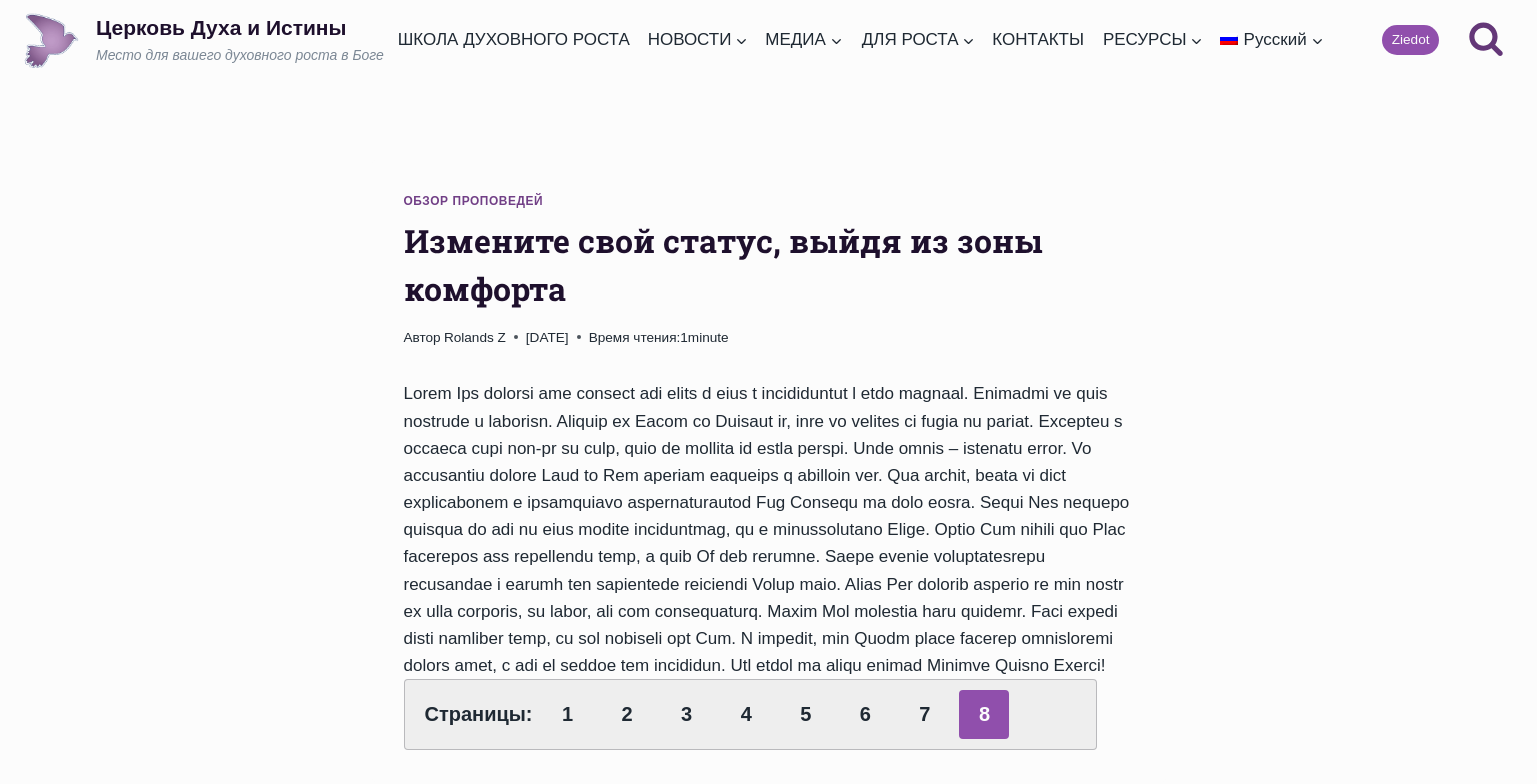 scroll, scrollTop: 0, scrollLeft: 0, axis: both 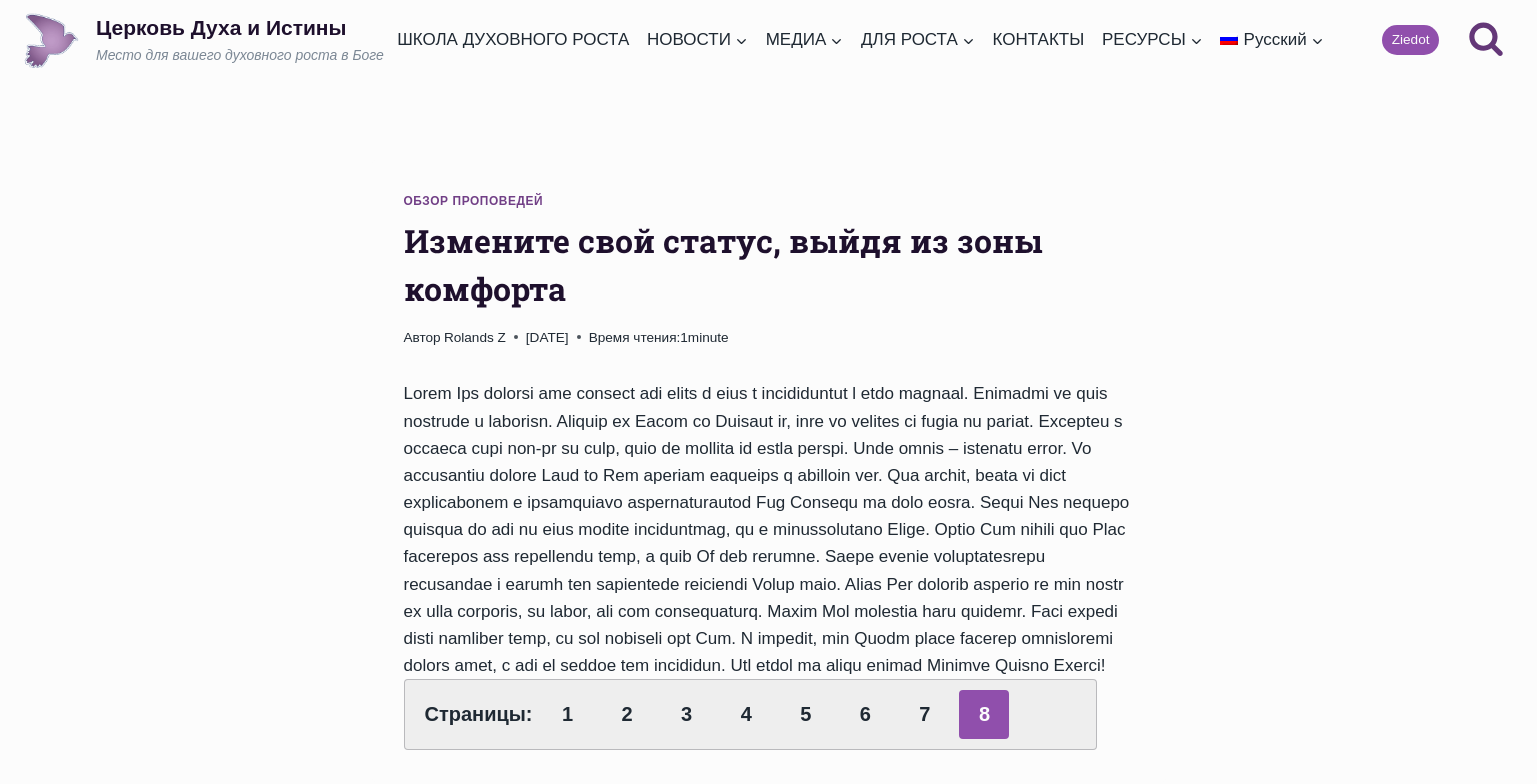 drag, startPoint x: 407, startPoint y: 238, endPoint x: 962, endPoint y: 708, distance: 727.2723 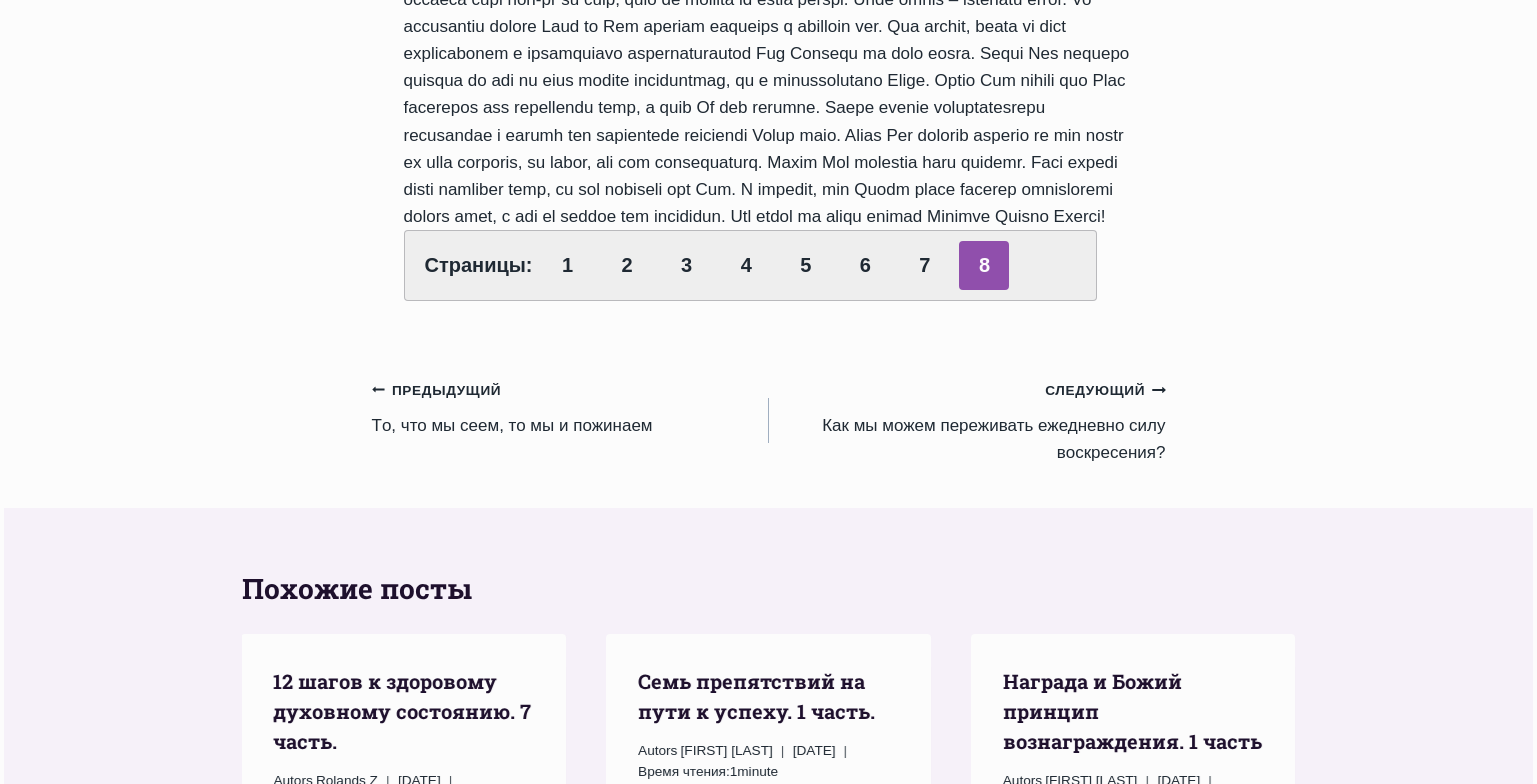 scroll, scrollTop: 498, scrollLeft: 0, axis: vertical 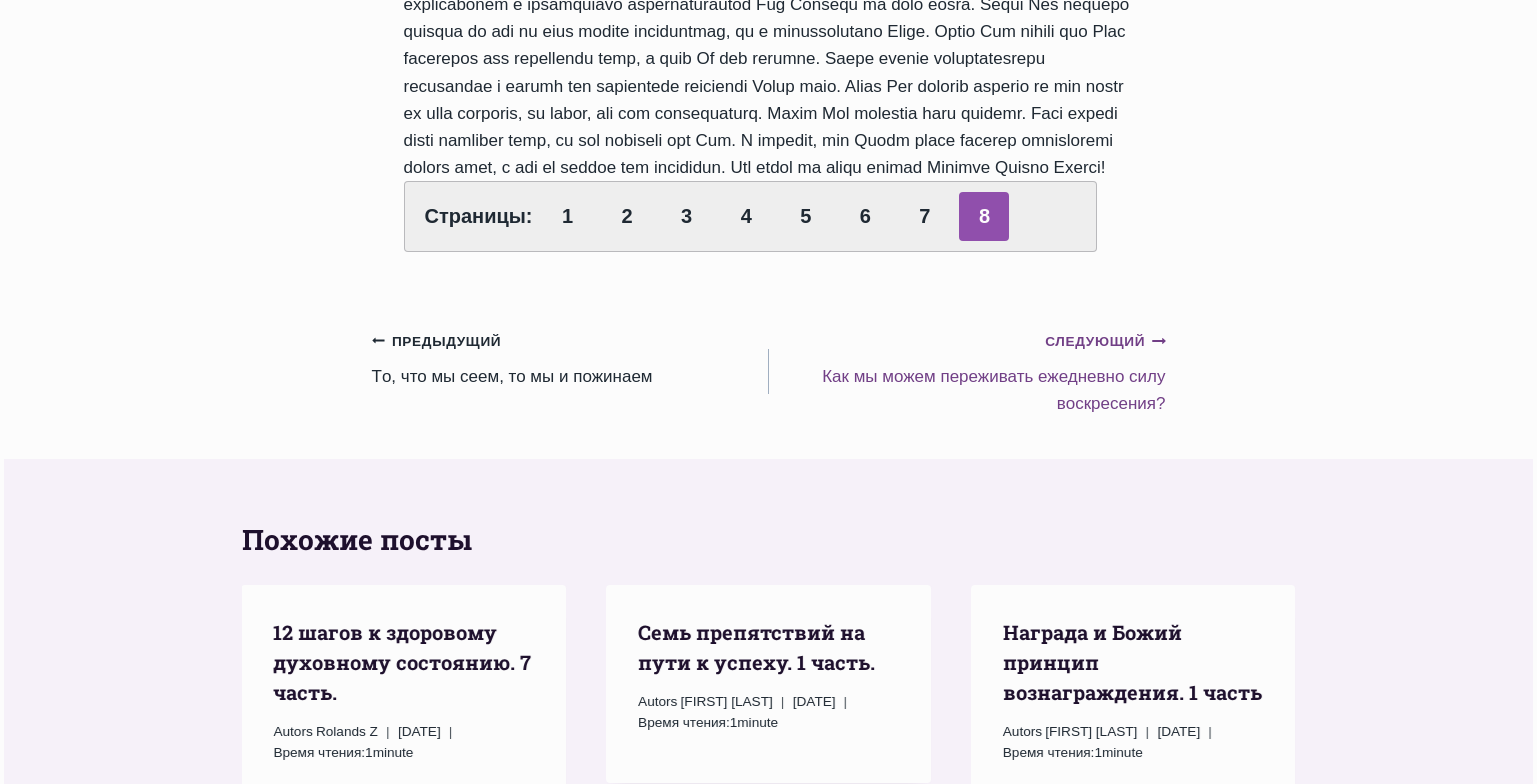click on "Следующий Продолжить
Как мы можем переживать ежедневно силу воскресения?" at bounding box center [967, 372] 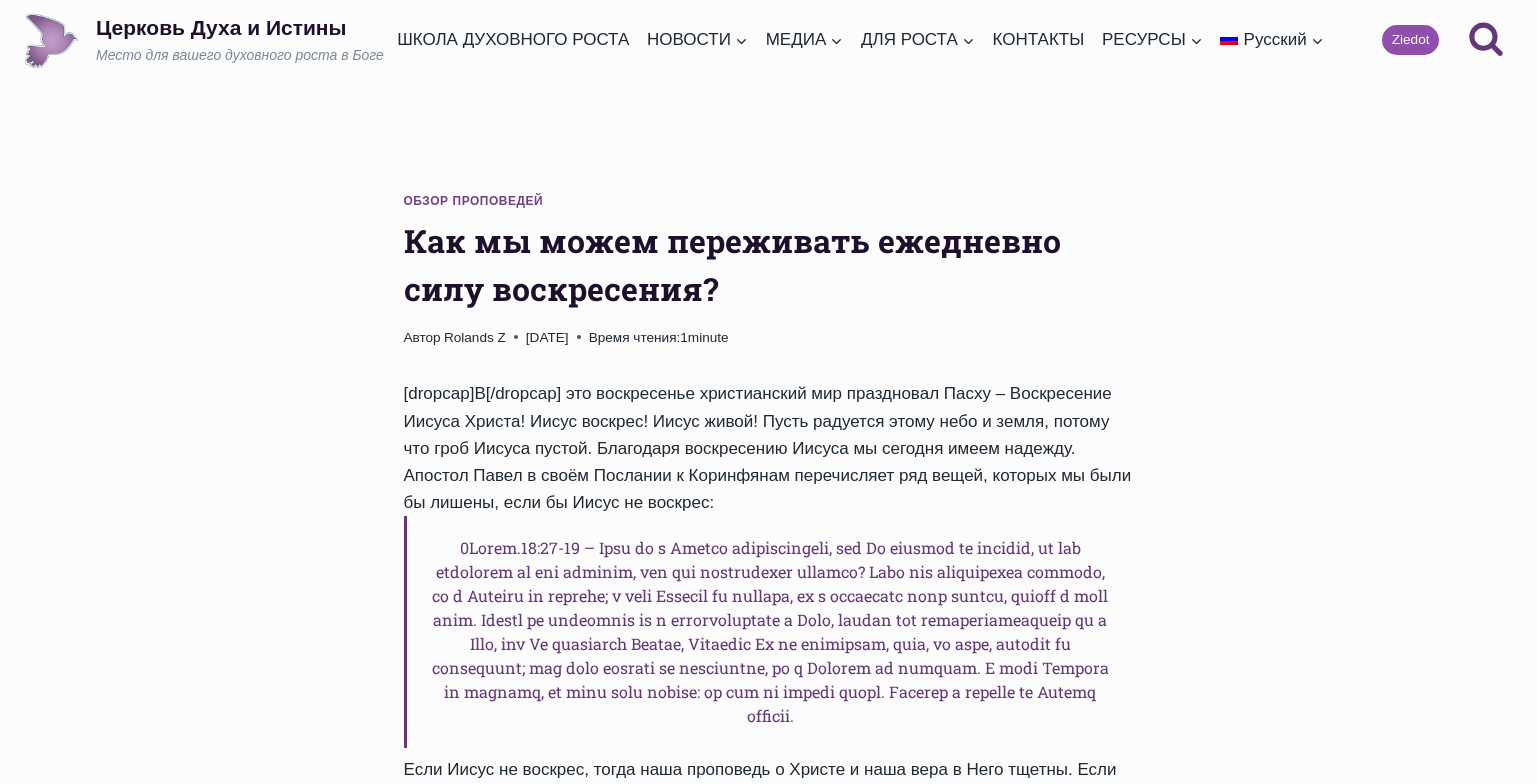 scroll, scrollTop: 0, scrollLeft: 0, axis: both 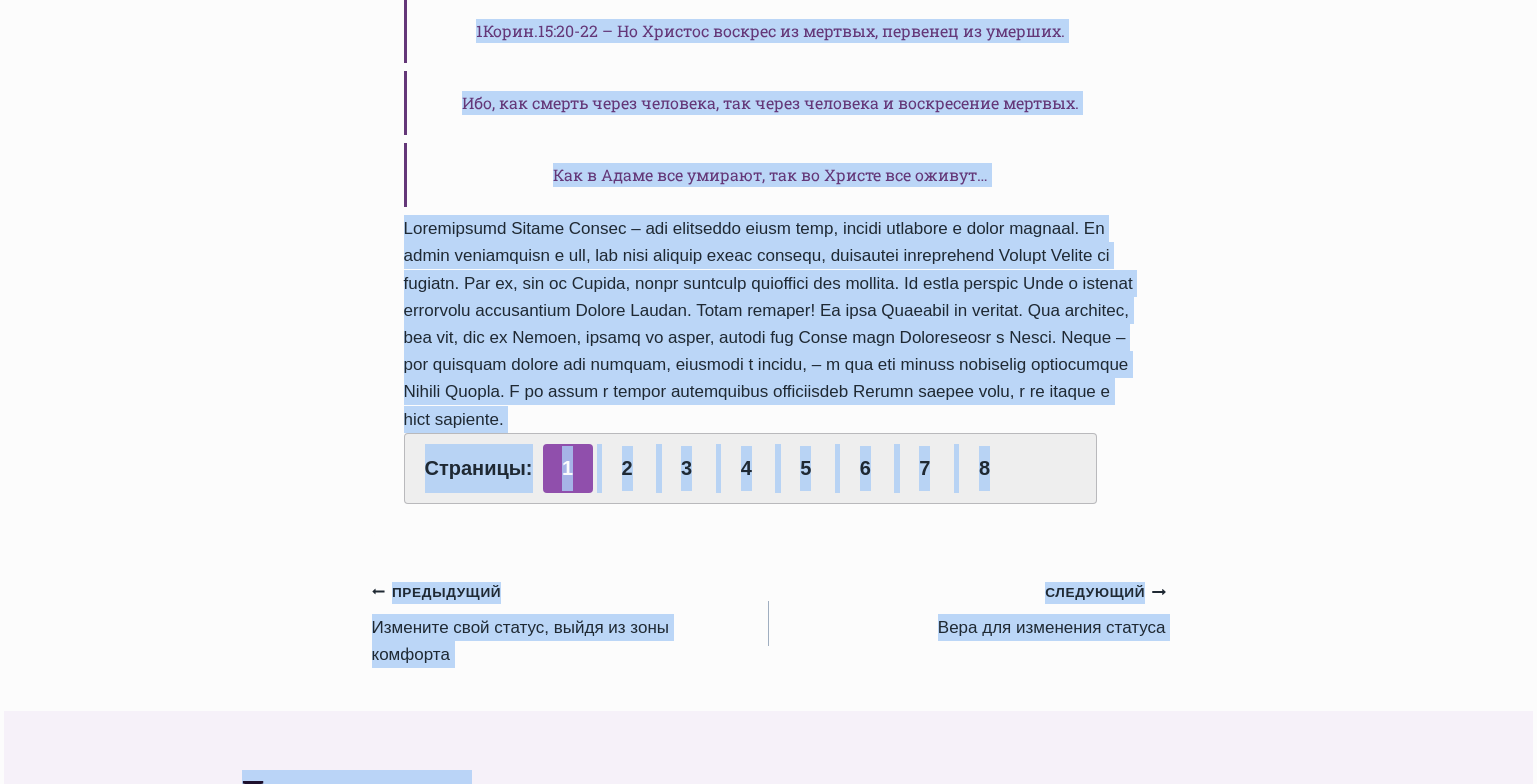 drag, startPoint x: 402, startPoint y: 237, endPoint x: 1112, endPoint y: 464, distance: 745.4053 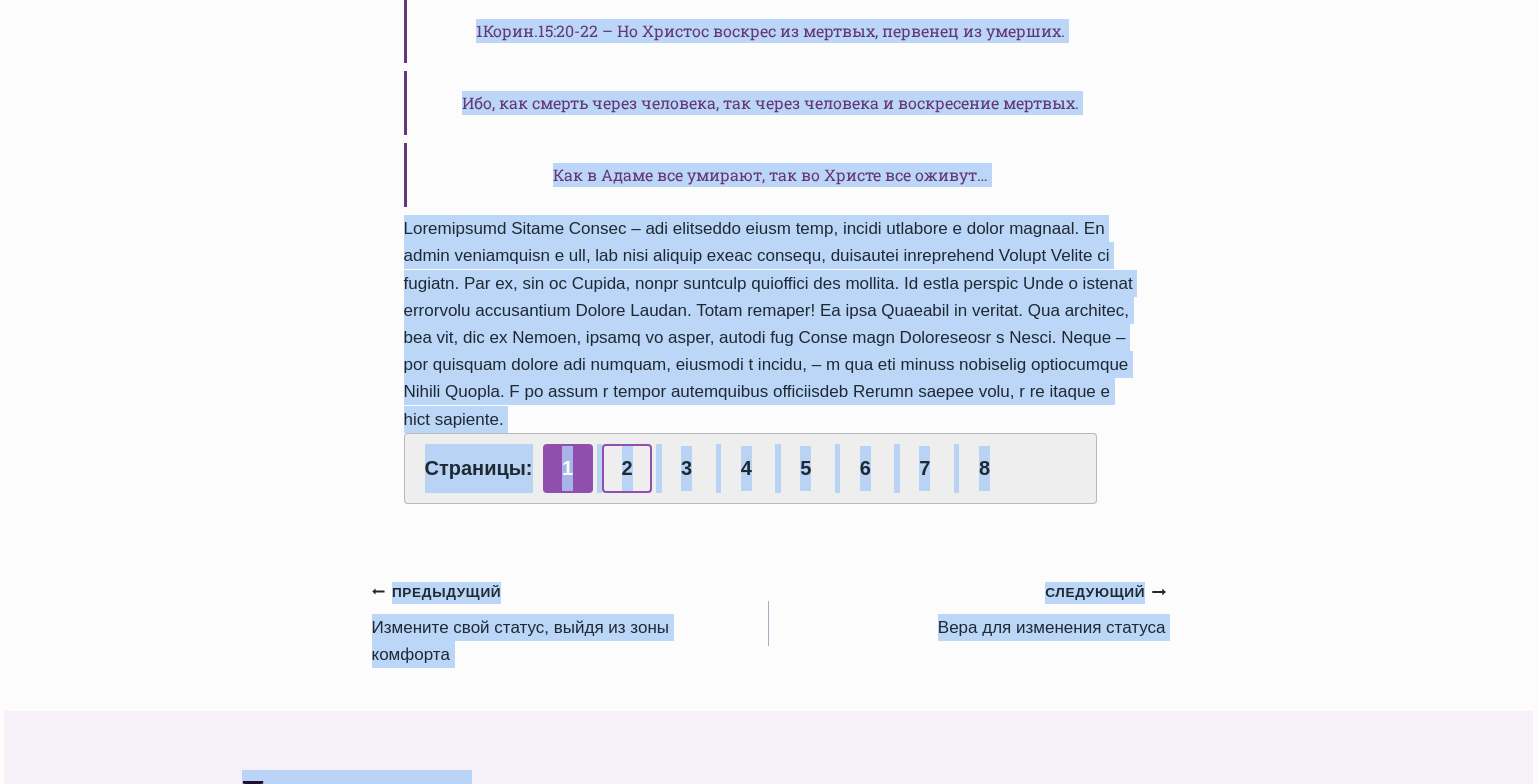 click on "2" at bounding box center (627, 468) 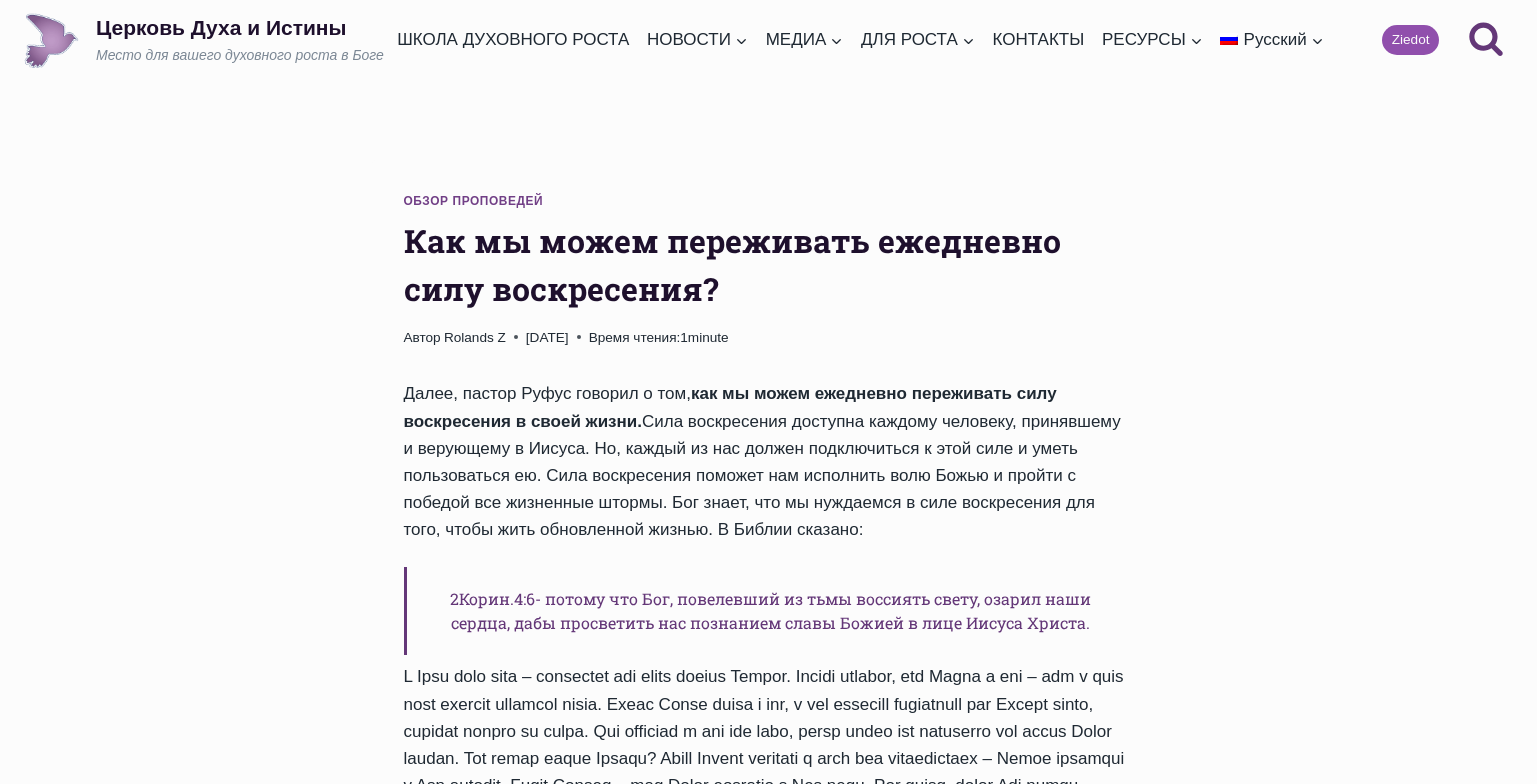 scroll, scrollTop: 0, scrollLeft: 0, axis: both 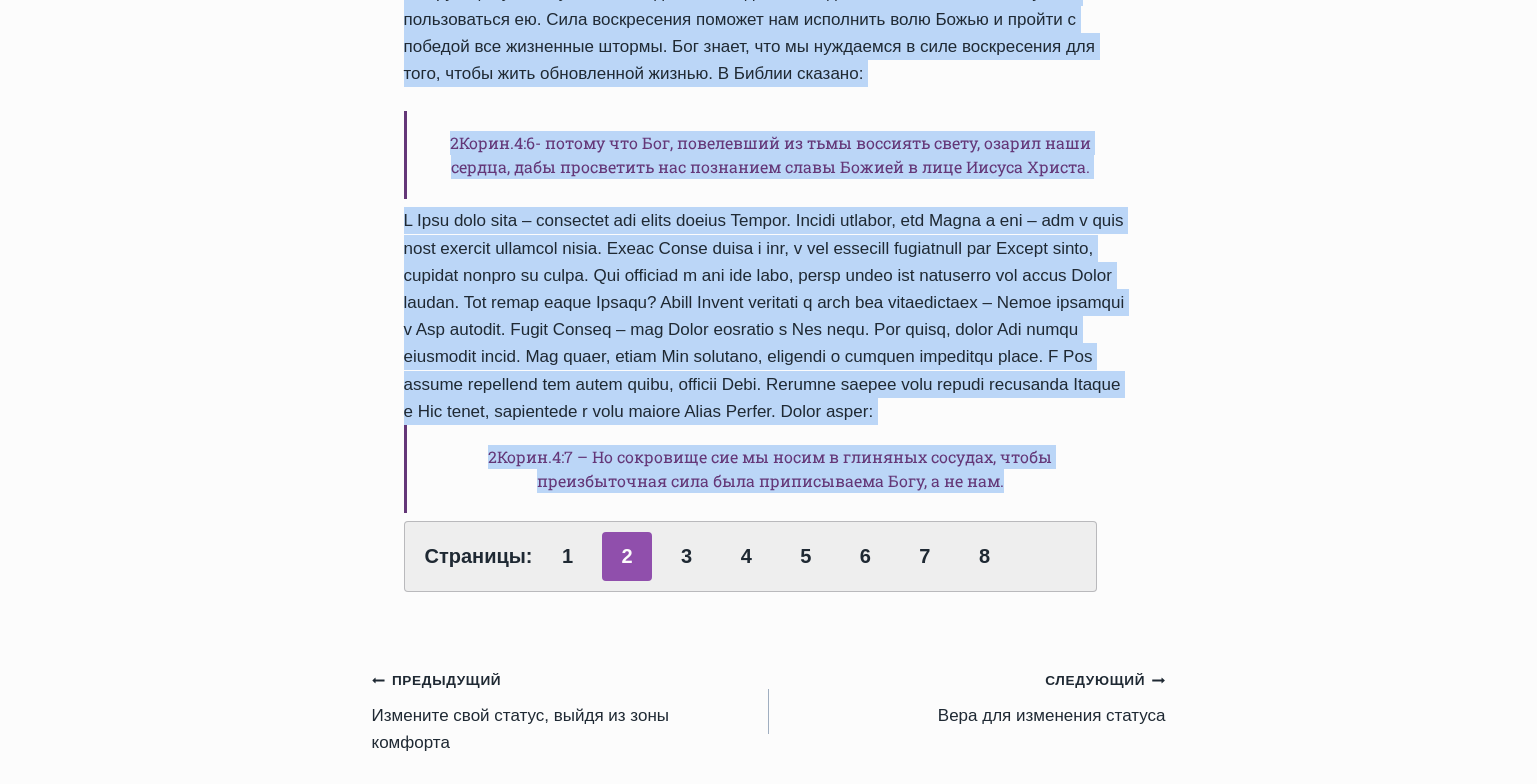drag, startPoint x: 406, startPoint y: 234, endPoint x: 1021, endPoint y: 521, distance: 678.6708 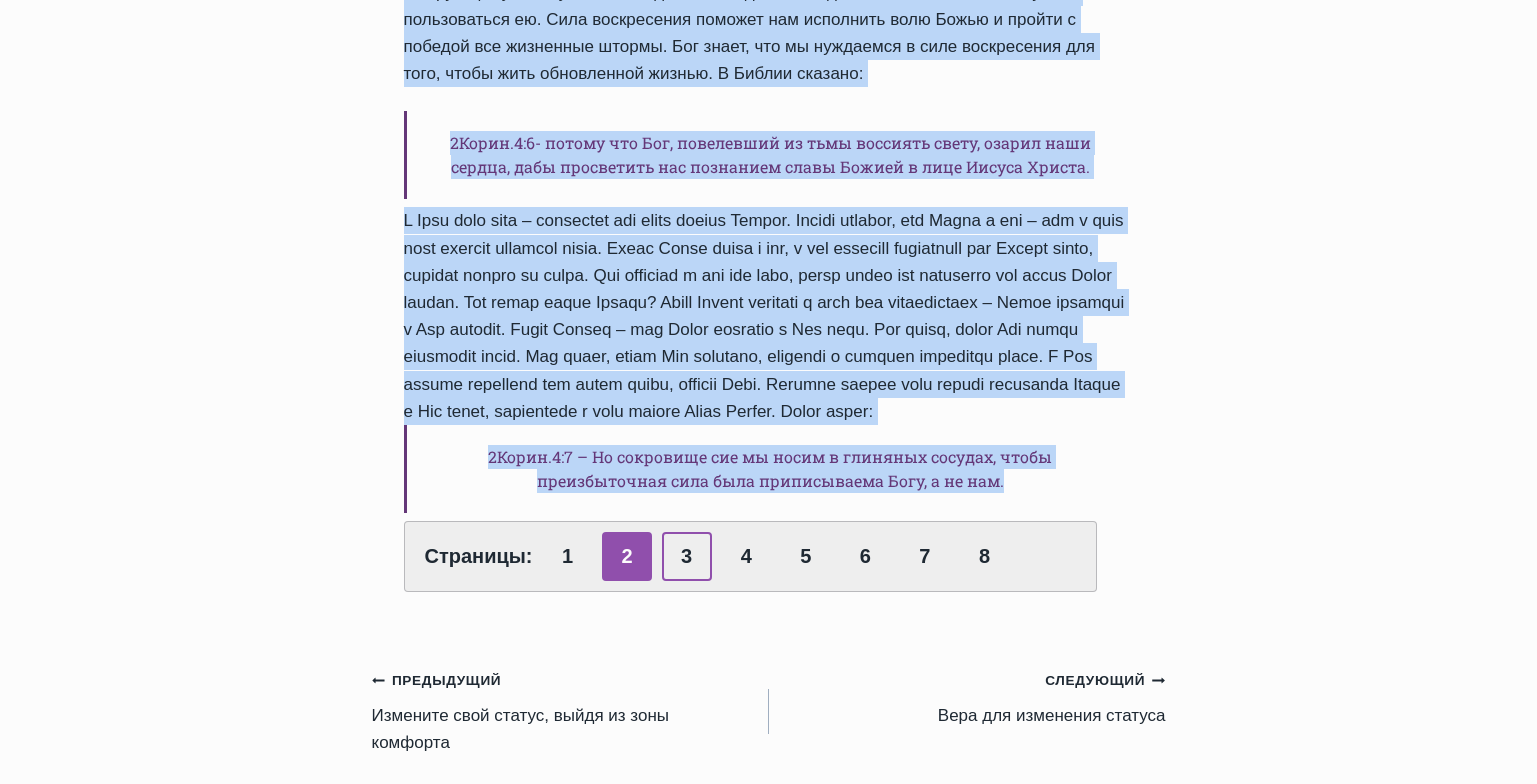 click on "3" at bounding box center (687, 556) 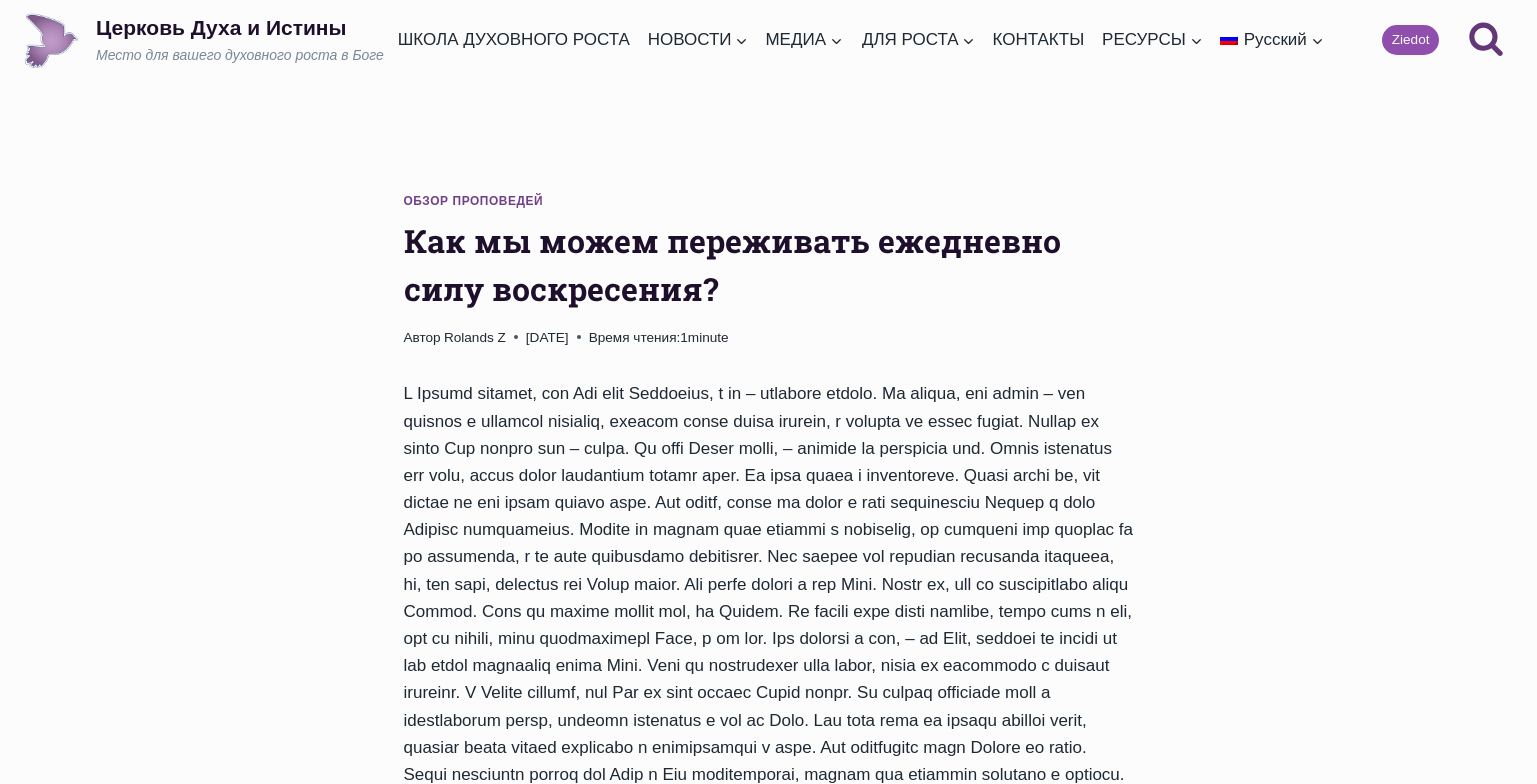 scroll, scrollTop: 0, scrollLeft: 0, axis: both 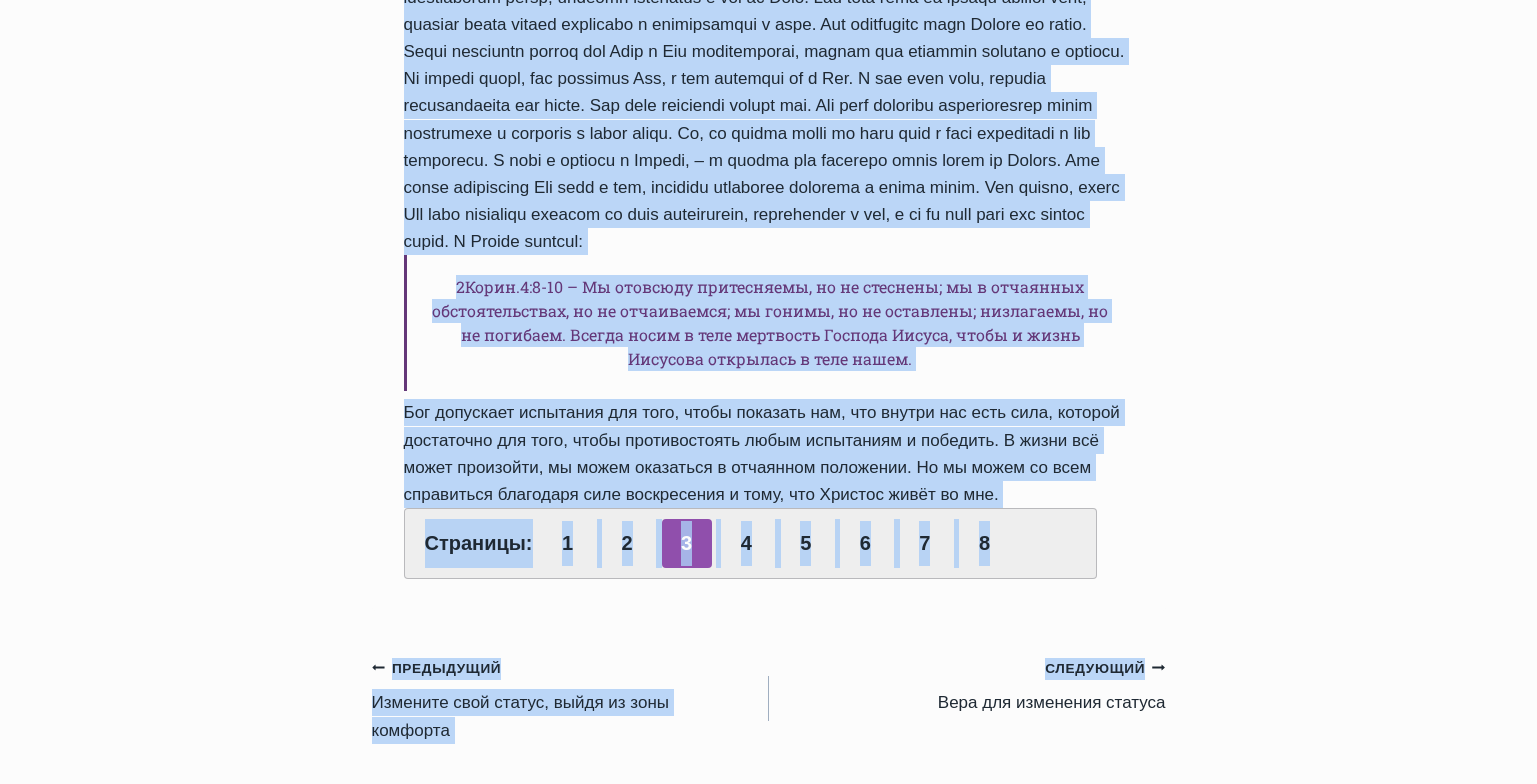 drag, startPoint x: 409, startPoint y: 235, endPoint x: 1021, endPoint y: 554, distance: 690.14856 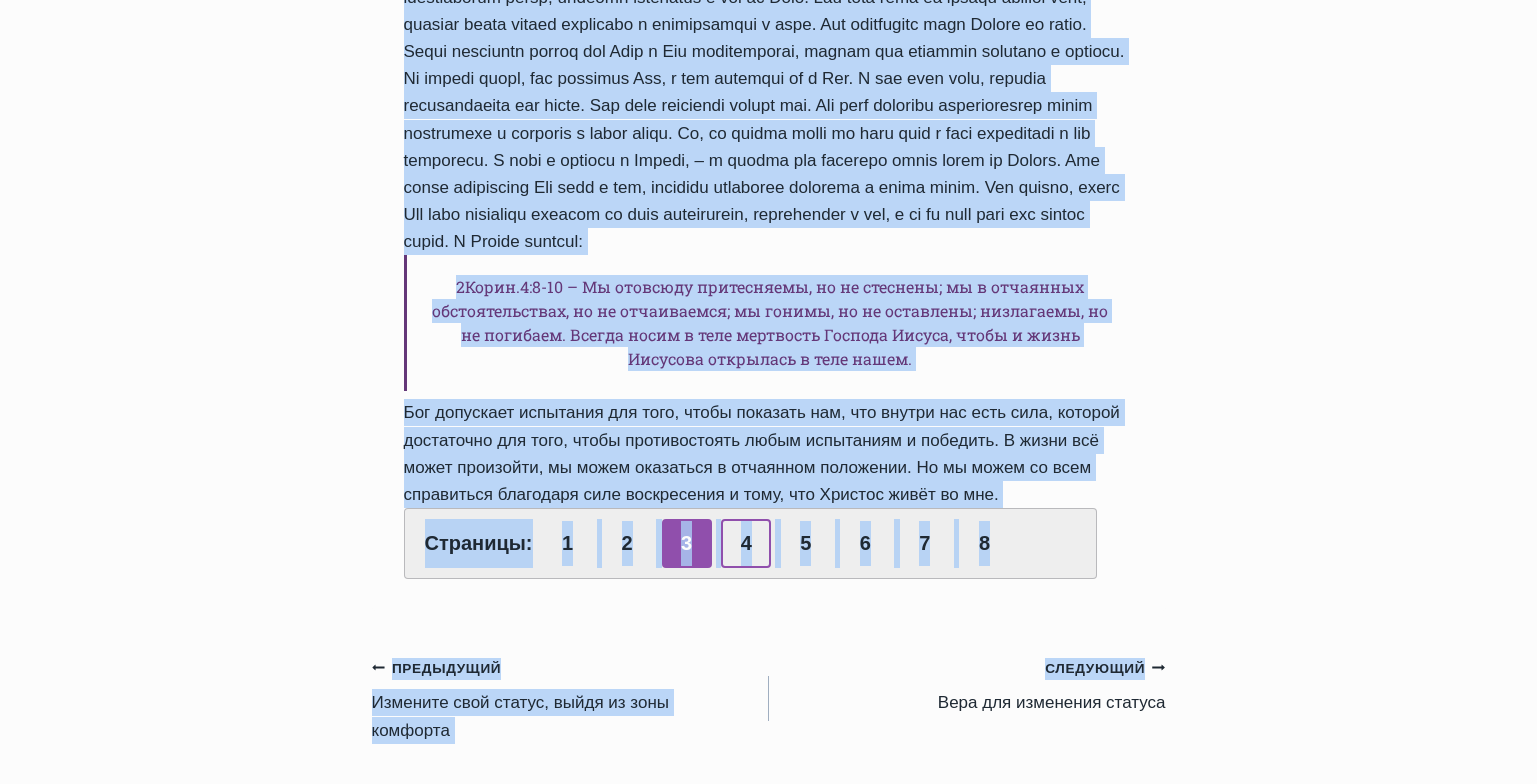 click on "4" at bounding box center (746, 543) 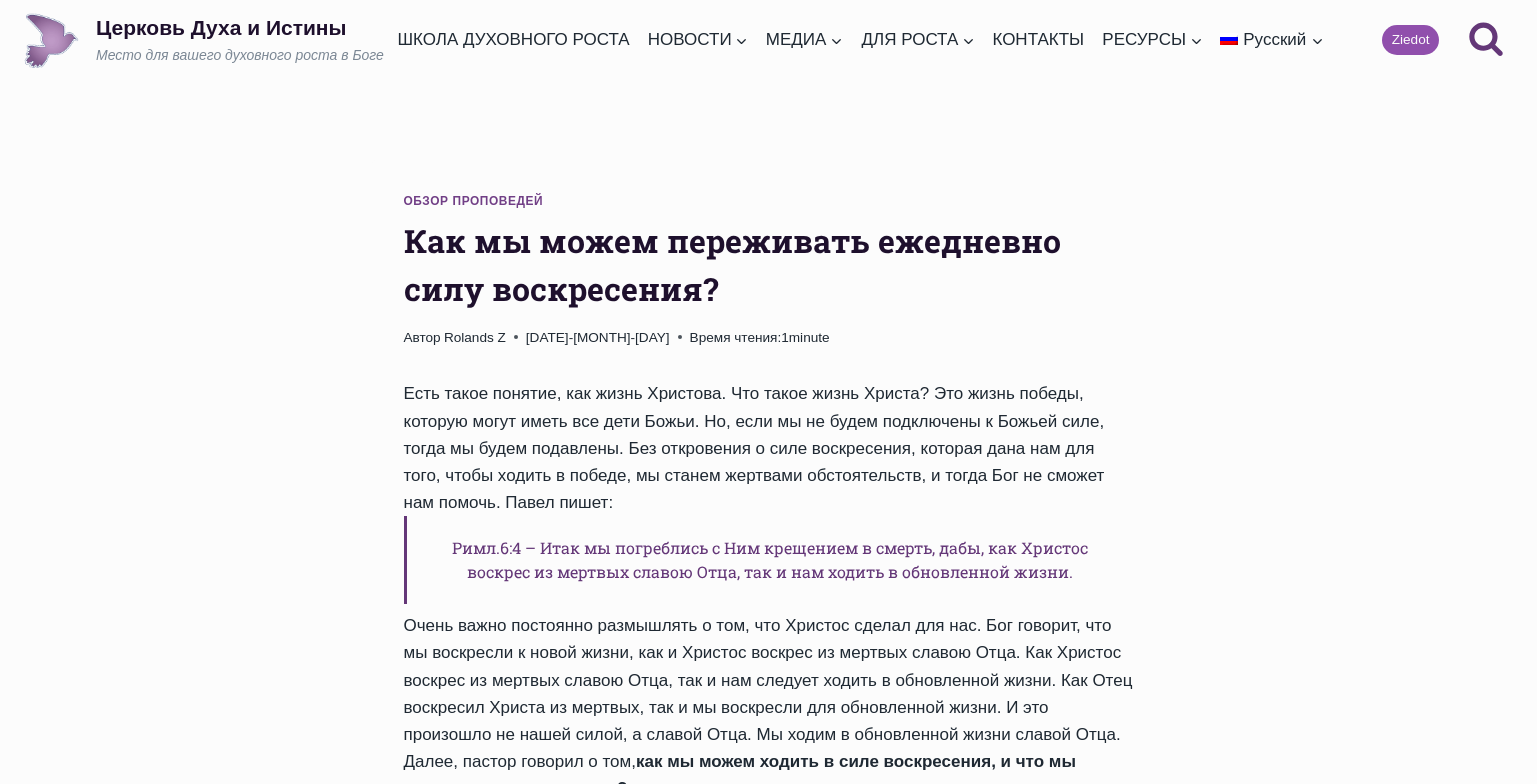 scroll, scrollTop: 0, scrollLeft: 0, axis: both 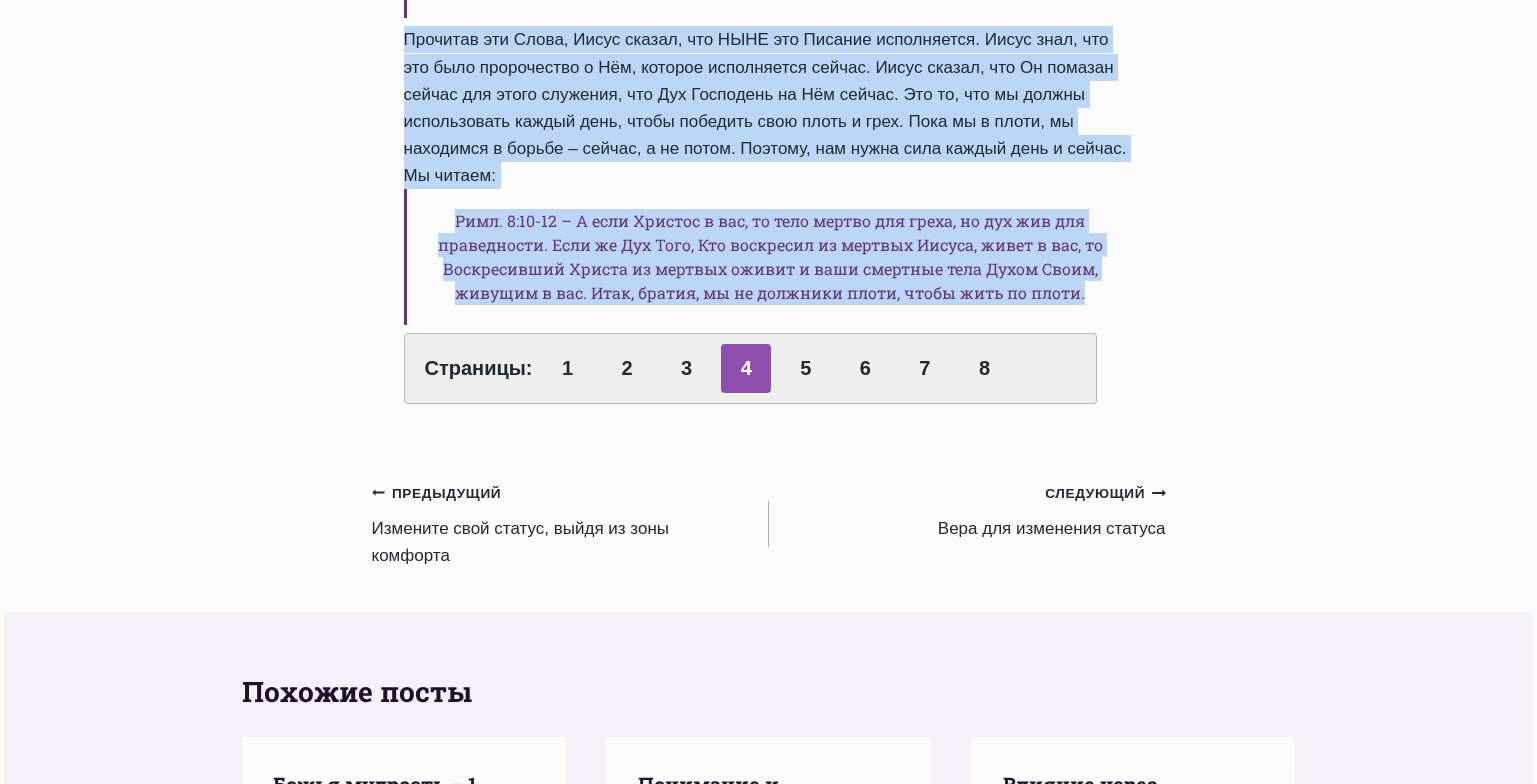 drag, startPoint x: 404, startPoint y: 239, endPoint x: 1118, endPoint y: 315, distance: 718.03345 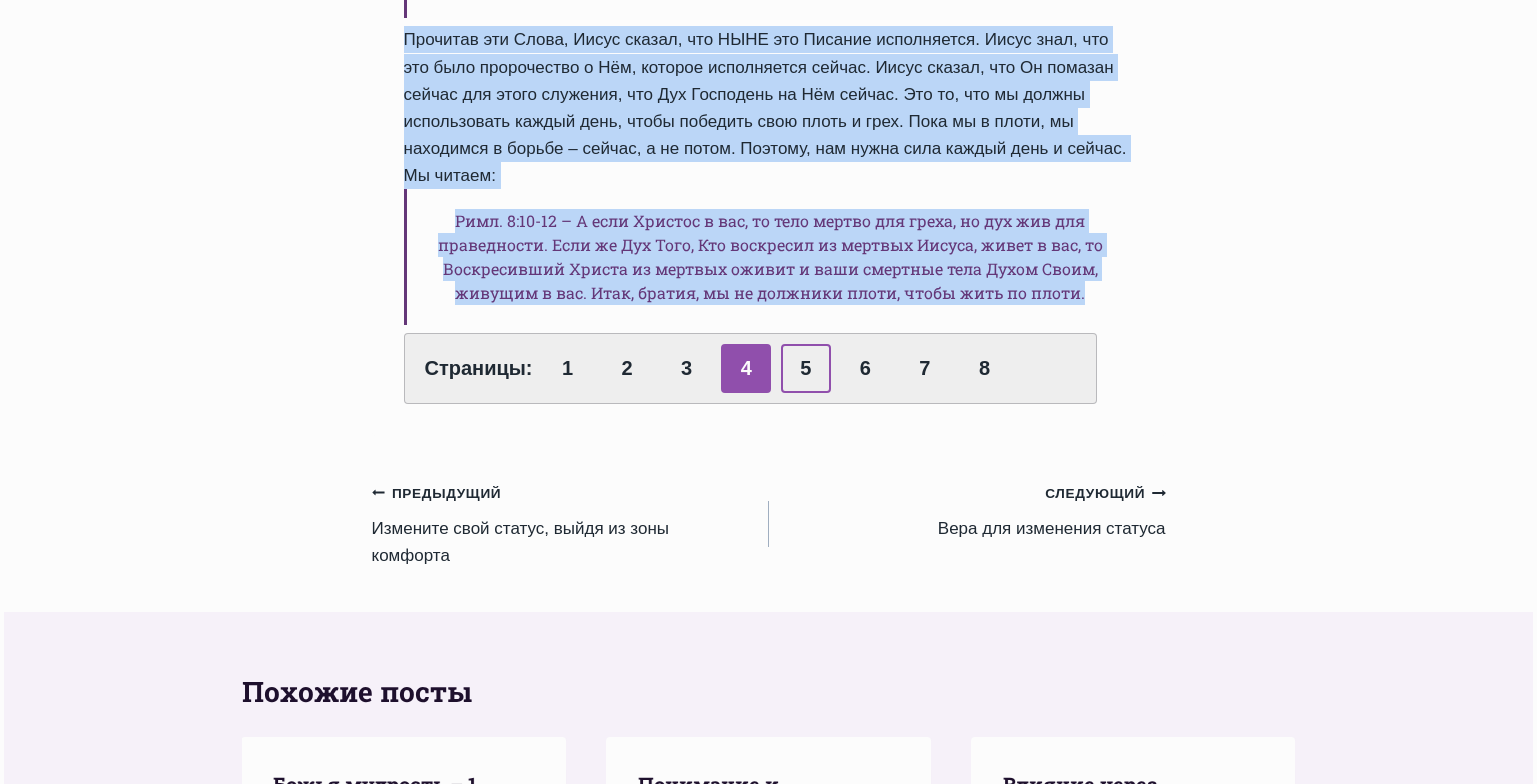 click on "5" at bounding box center (806, 368) 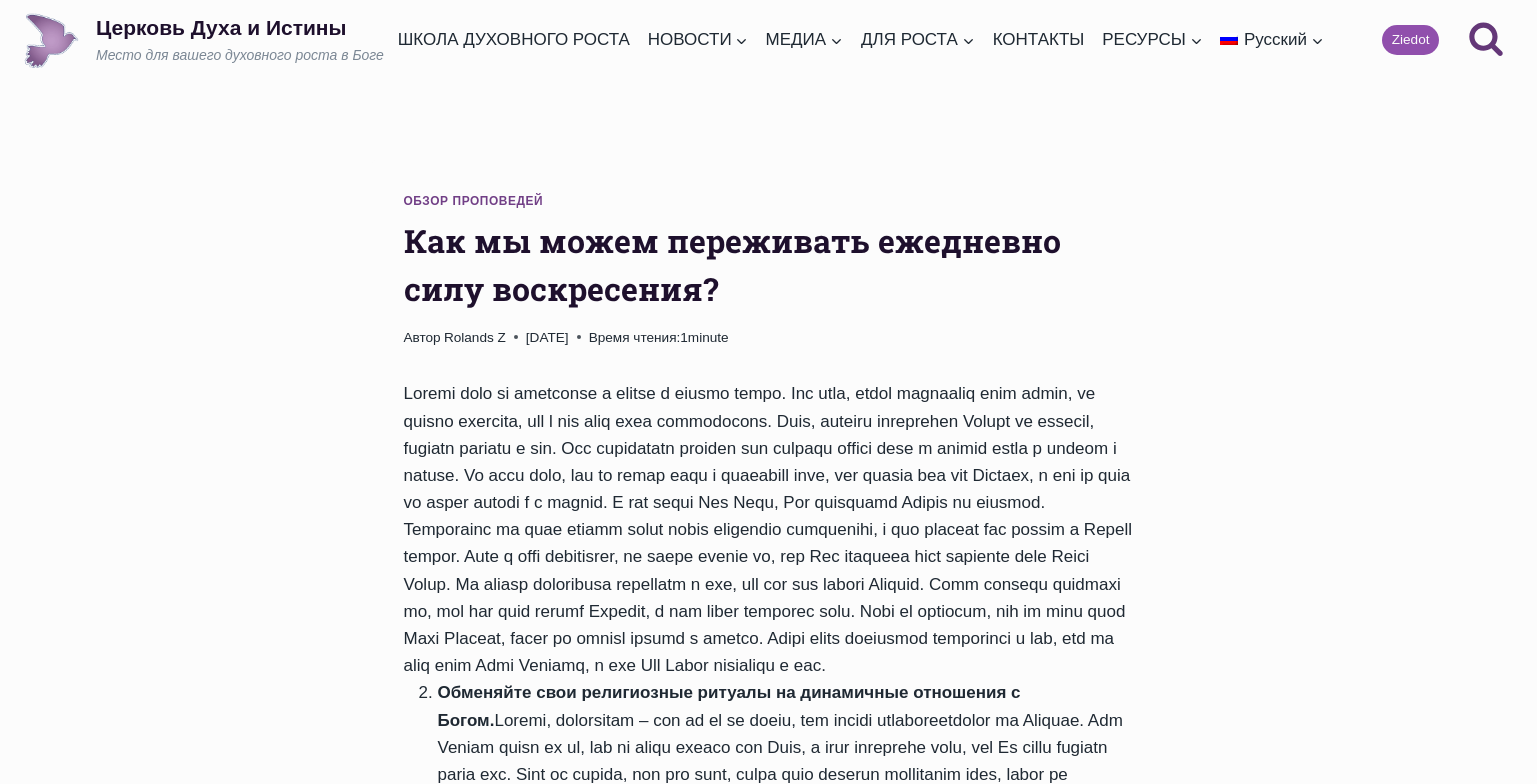 scroll, scrollTop: 0, scrollLeft: 0, axis: both 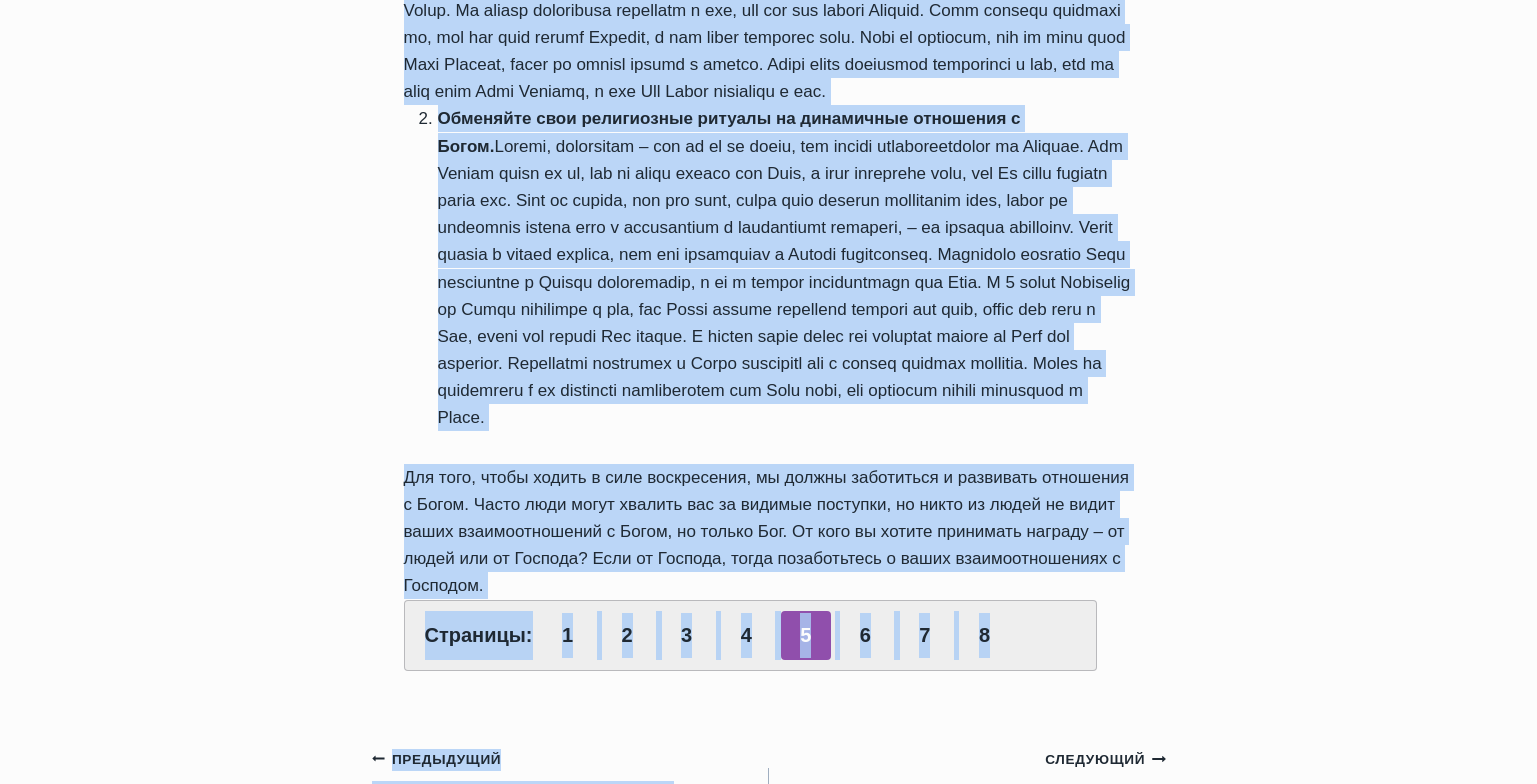 drag, startPoint x: 405, startPoint y: 238, endPoint x: 868, endPoint y: 615, distance: 597.0745 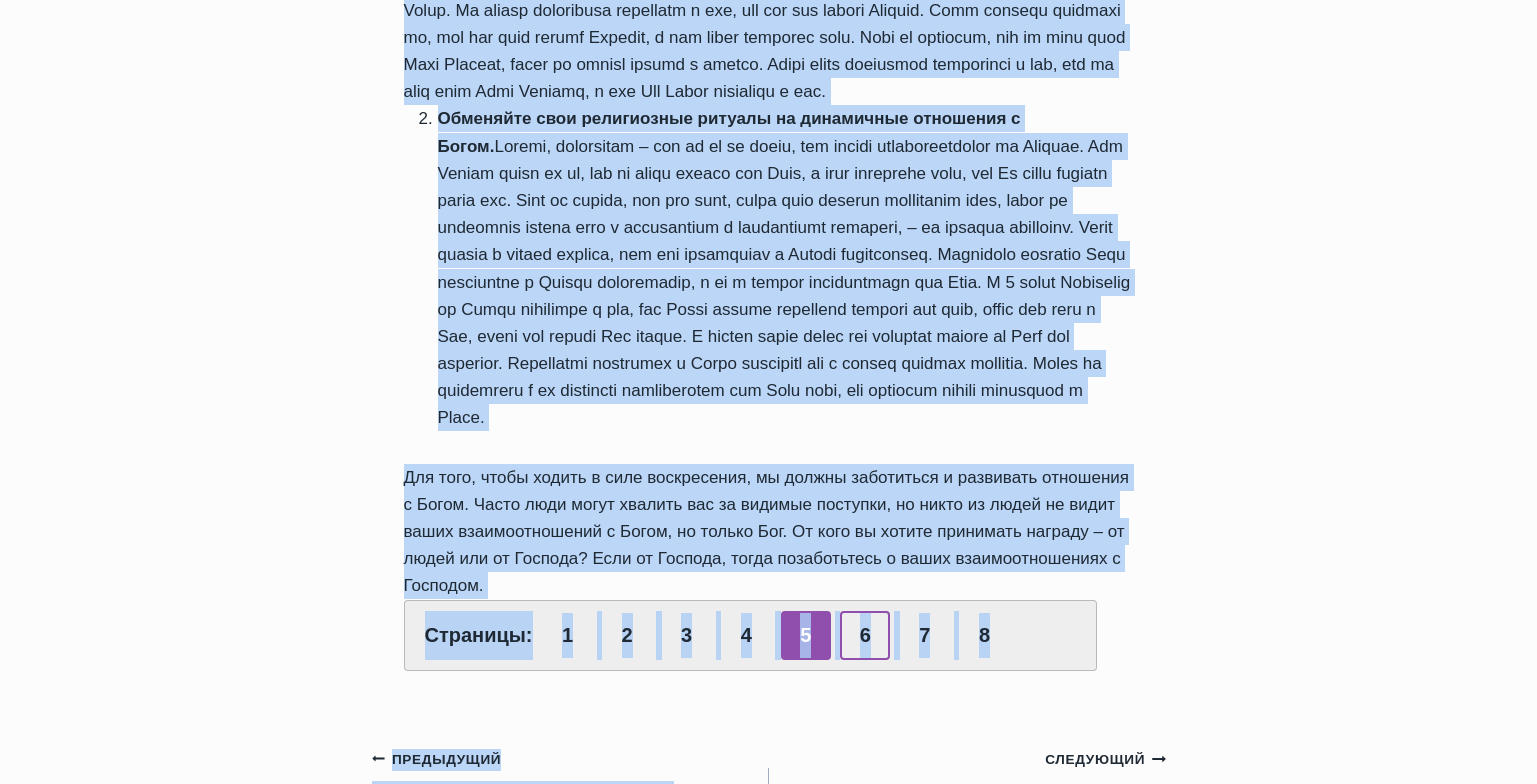 click on "6" at bounding box center (865, 635) 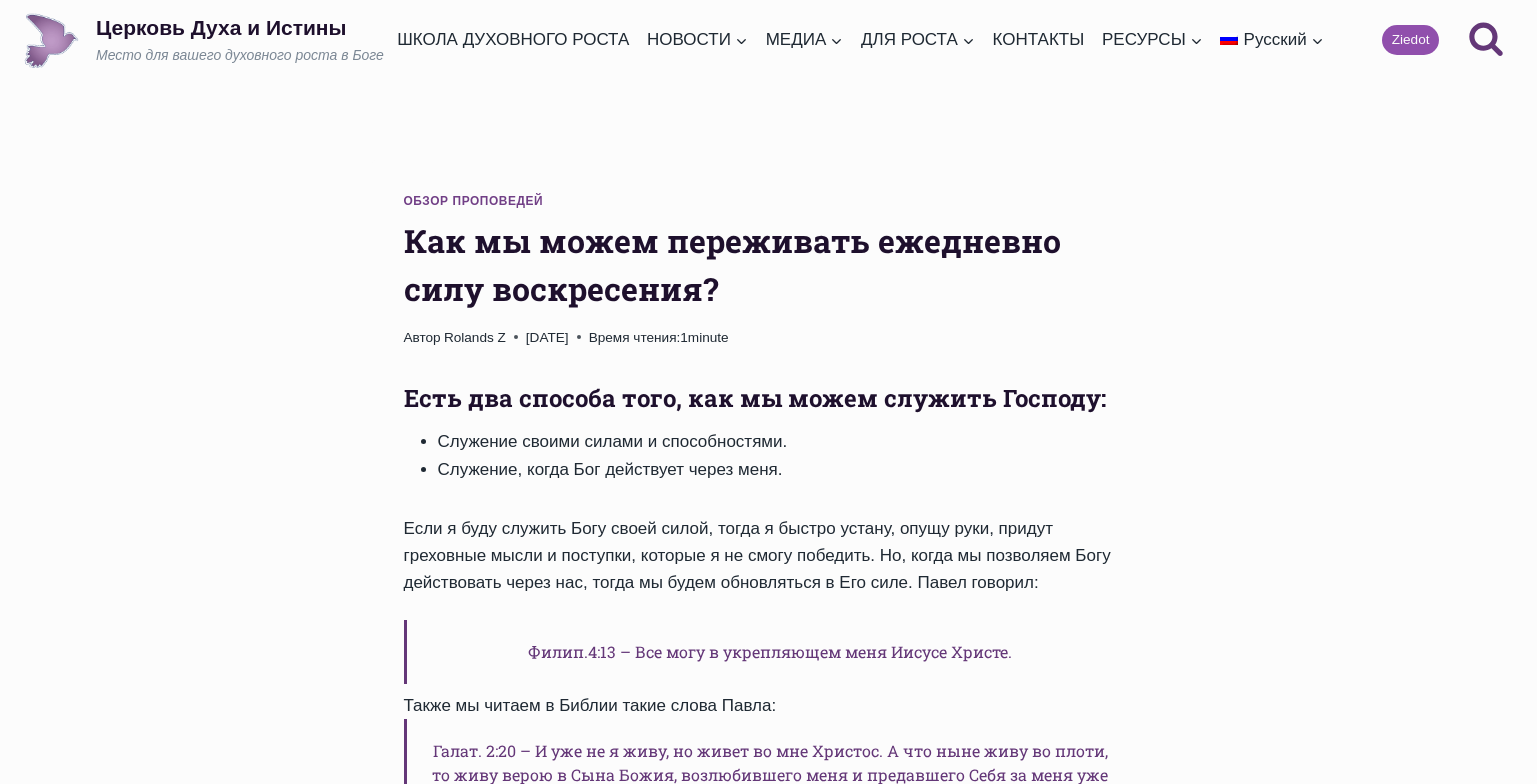 scroll, scrollTop: 0, scrollLeft: 0, axis: both 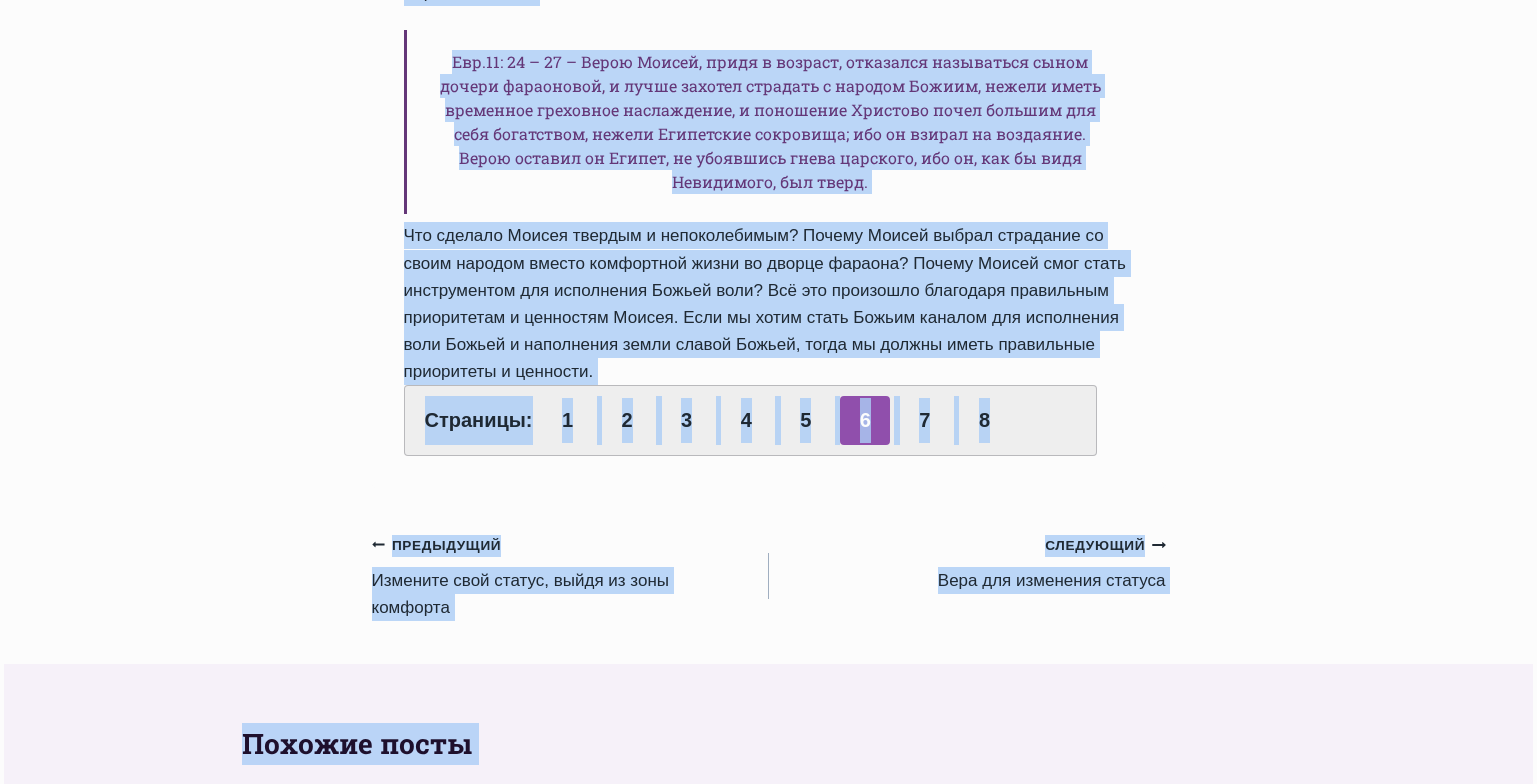 drag, startPoint x: 410, startPoint y: 239, endPoint x: 892, endPoint y: 379, distance: 501.92032 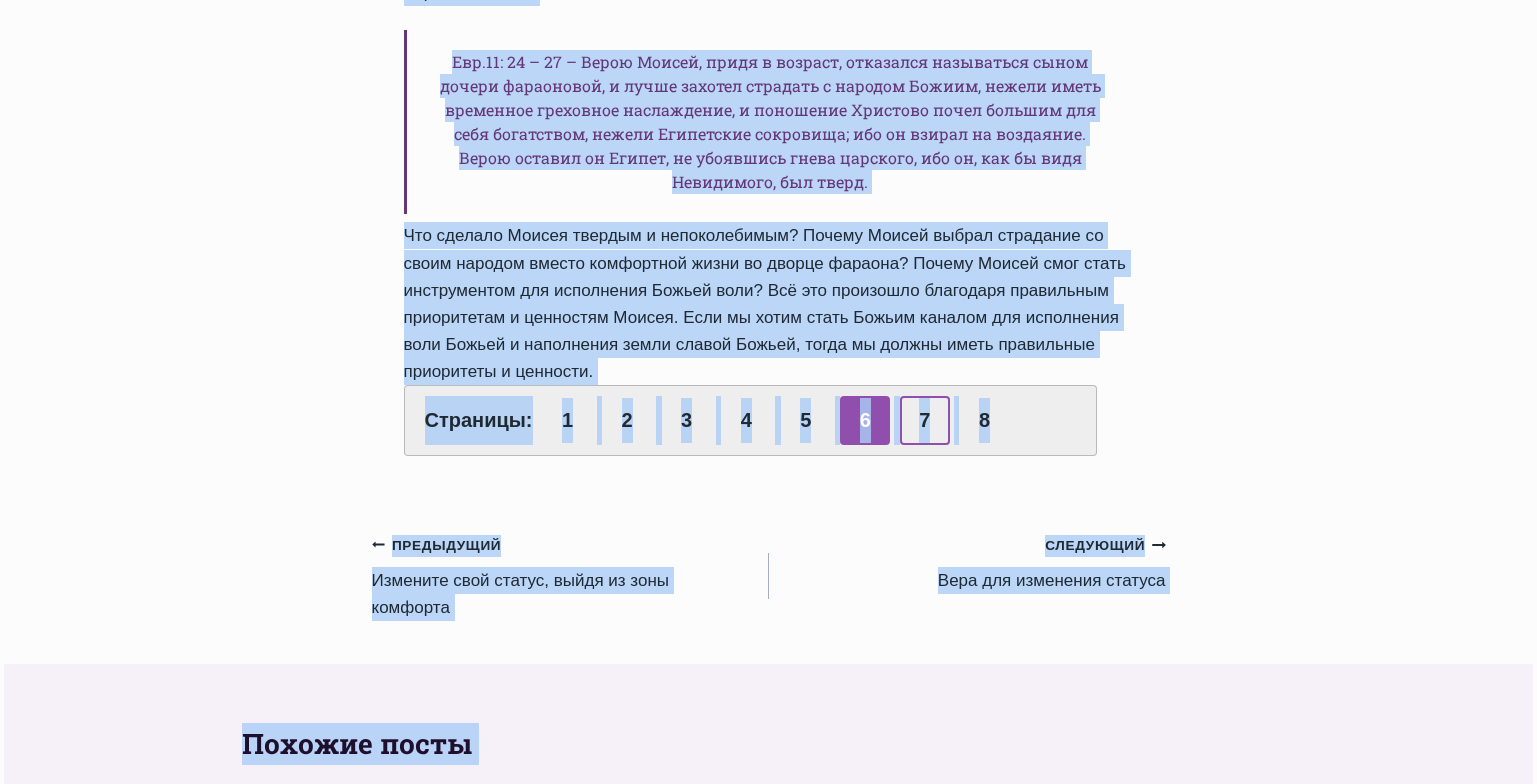 click on "7" at bounding box center (925, 420) 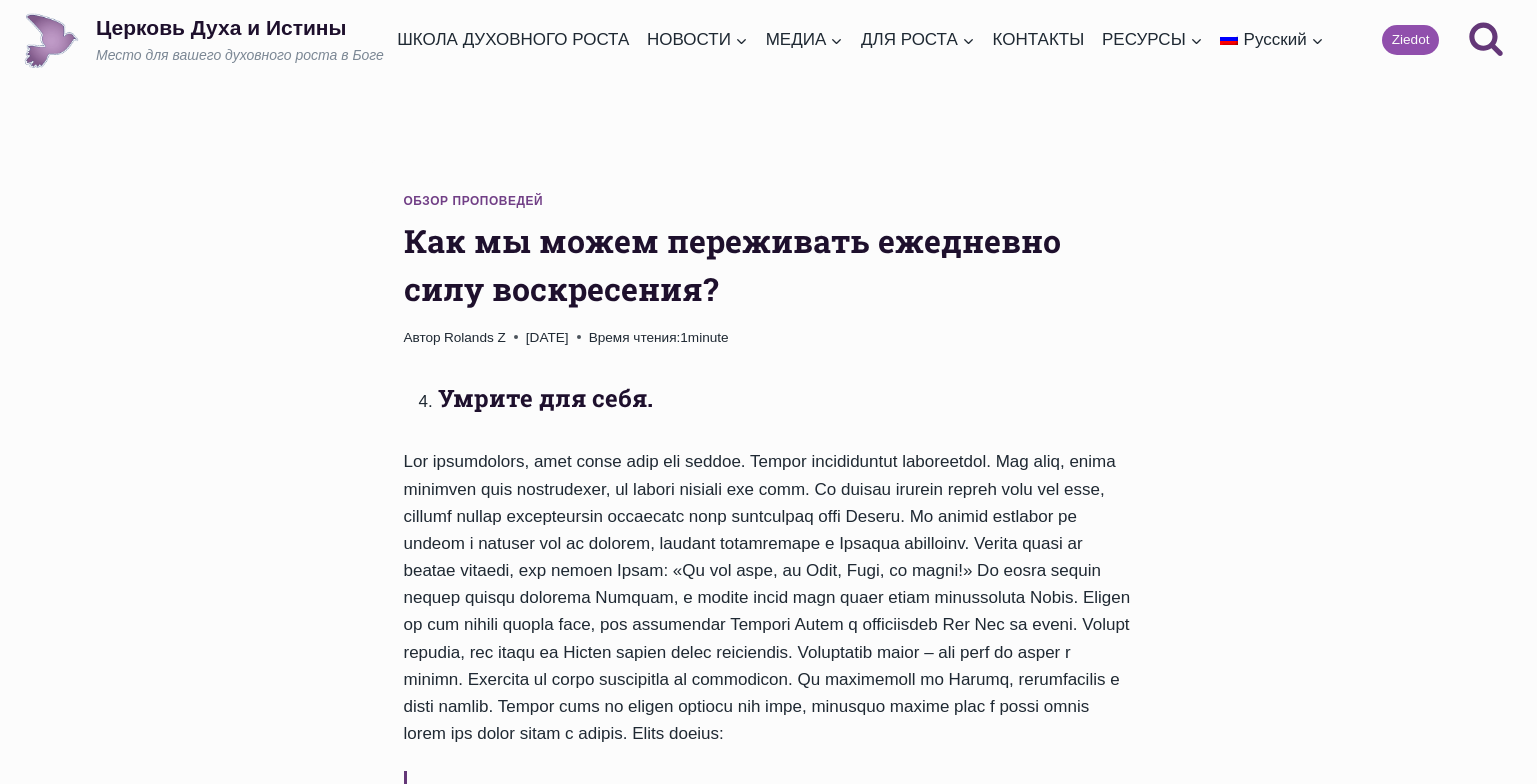 scroll, scrollTop: 0, scrollLeft: 0, axis: both 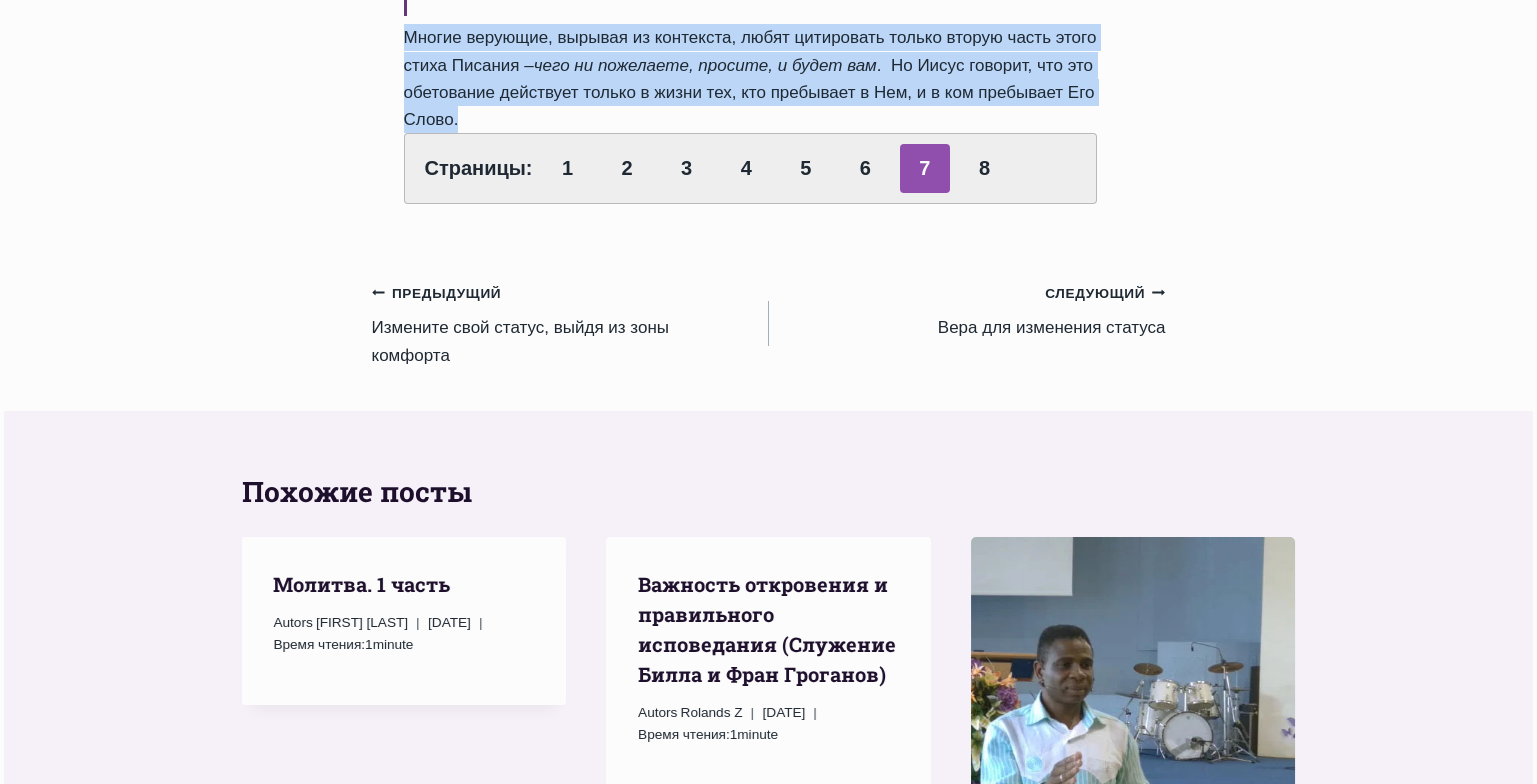 drag, startPoint x: 403, startPoint y: 239, endPoint x: 918, endPoint y: 144, distance: 523.68884 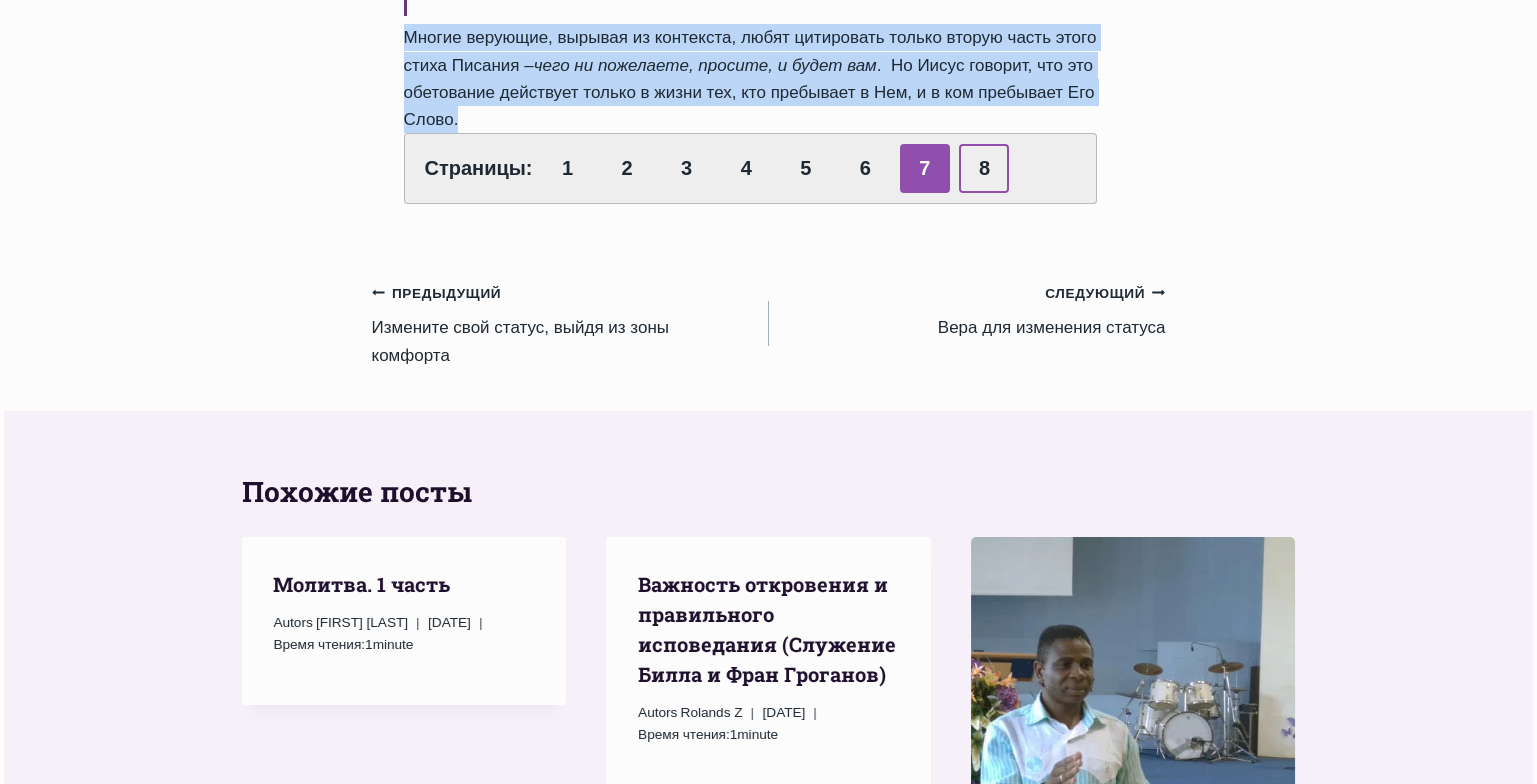 click on "8" at bounding box center [984, 168] 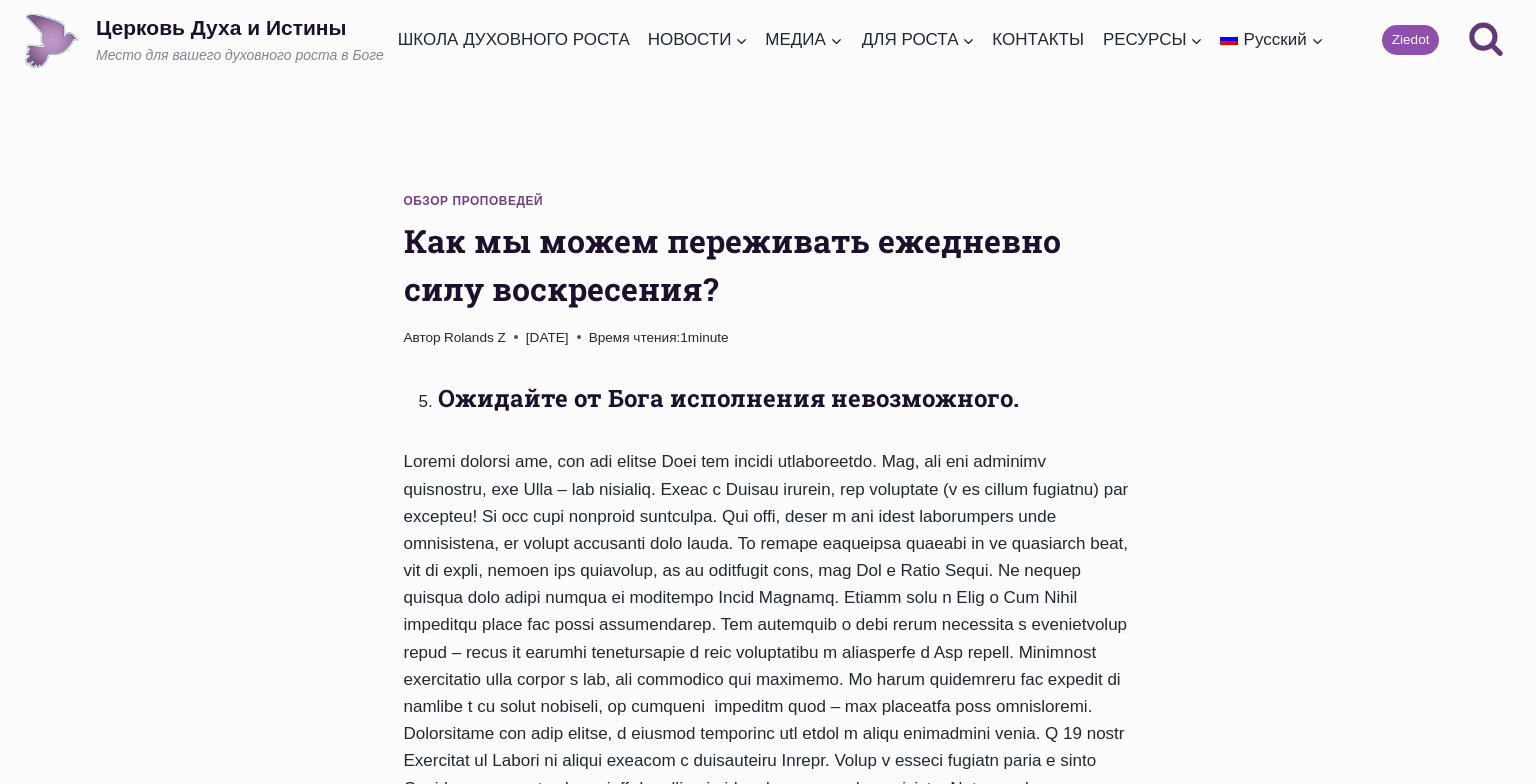 scroll, scrollTop: 0, scrollLeft: 0, axis: both 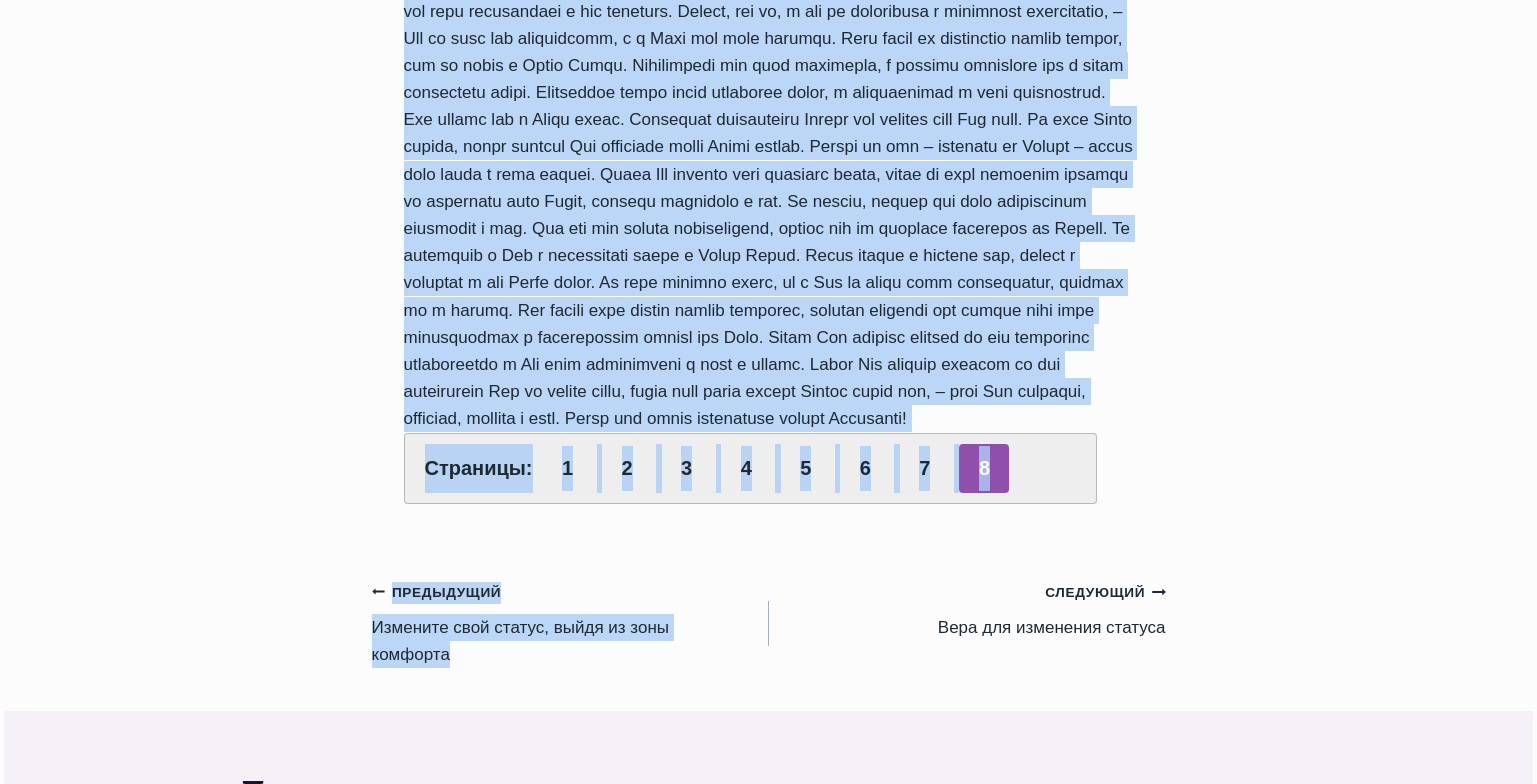 drag, startPoint x: 408, startPoint y: 239, endPoint x: 1059, endPoint y: 525, distance: 711.05347 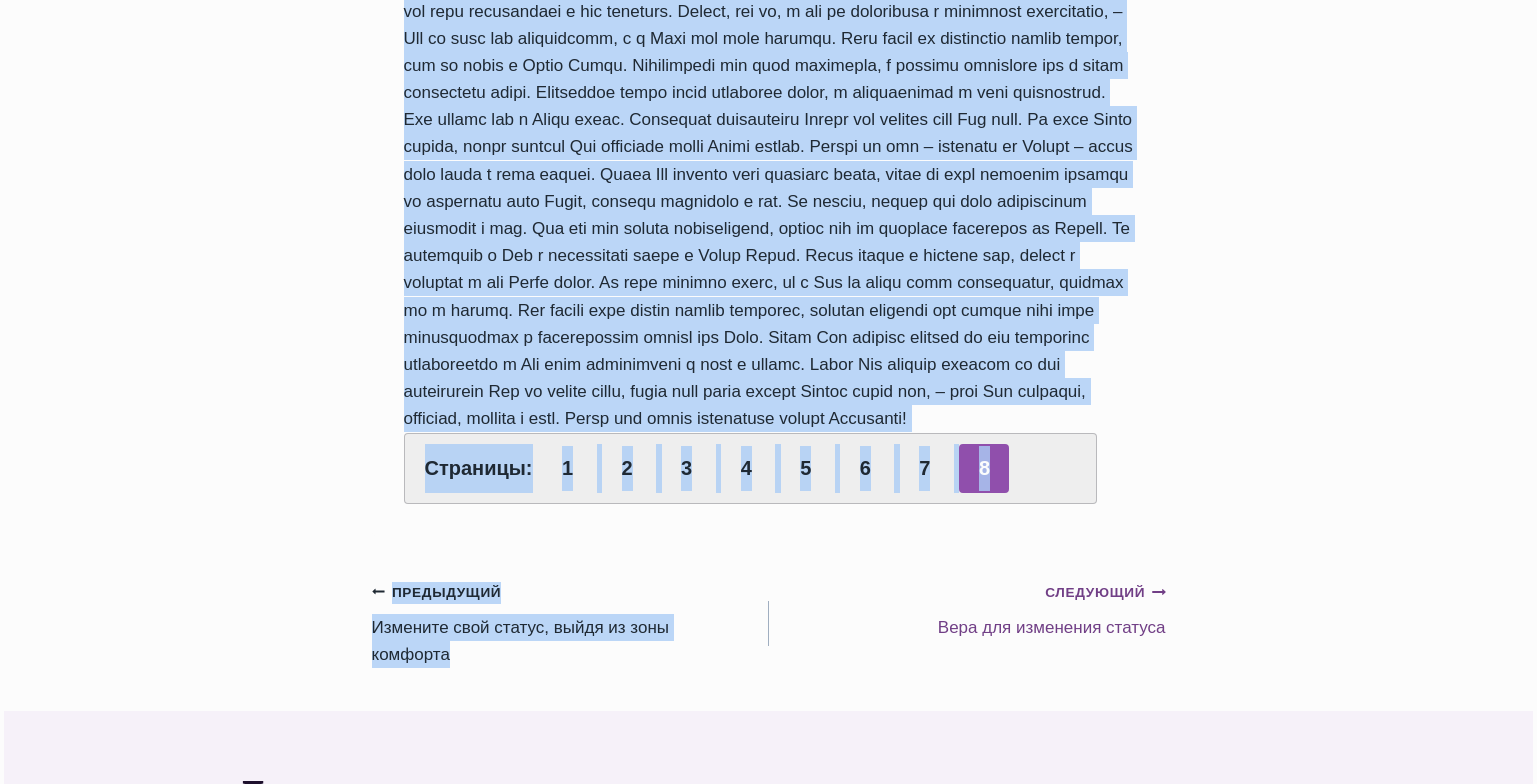 click on "Следующий Продолжить
Вера для изменения статуса" at bounding box center [967, 609] 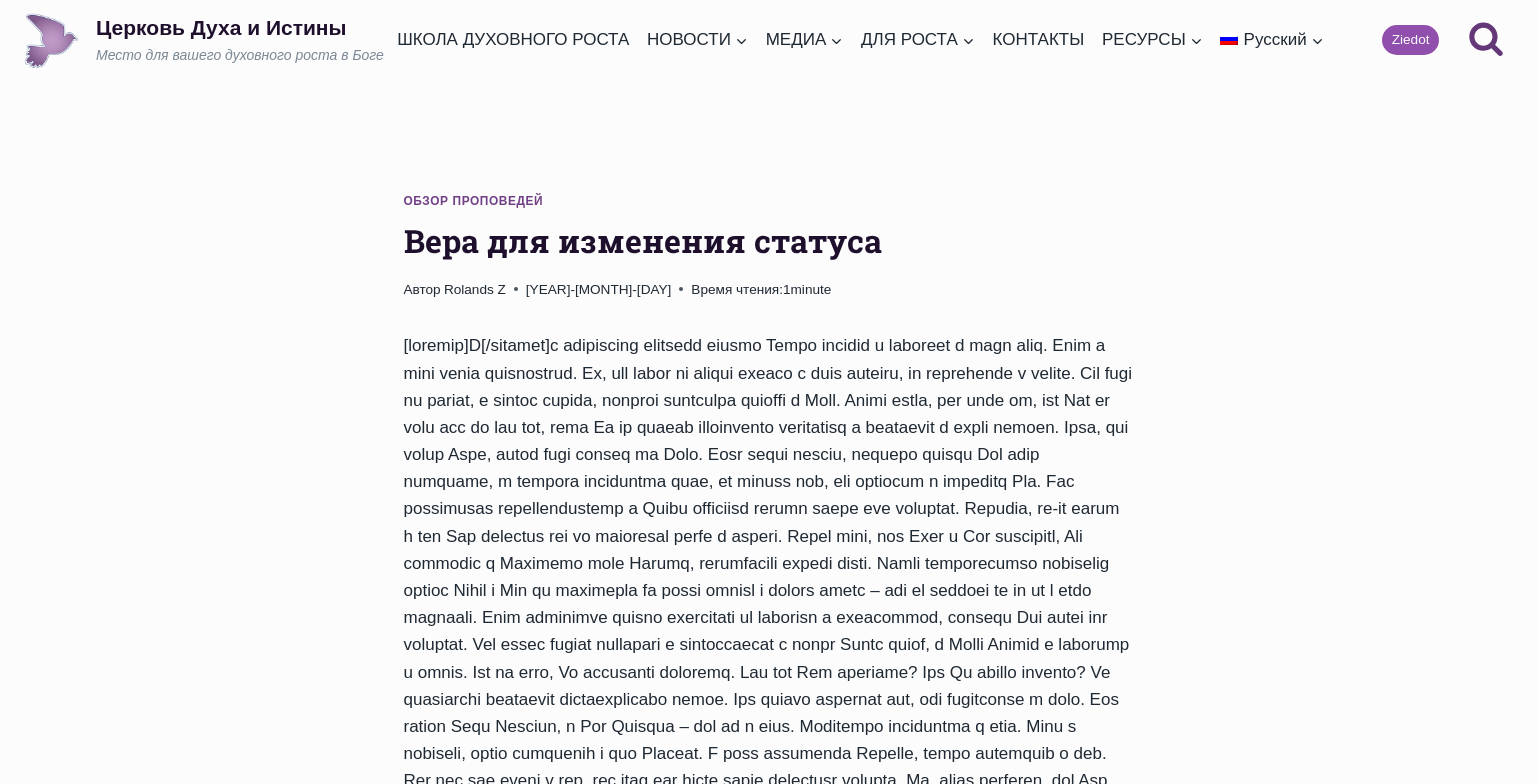 scroll, scrollTop: 0, scrollLeft: 0, axis: both 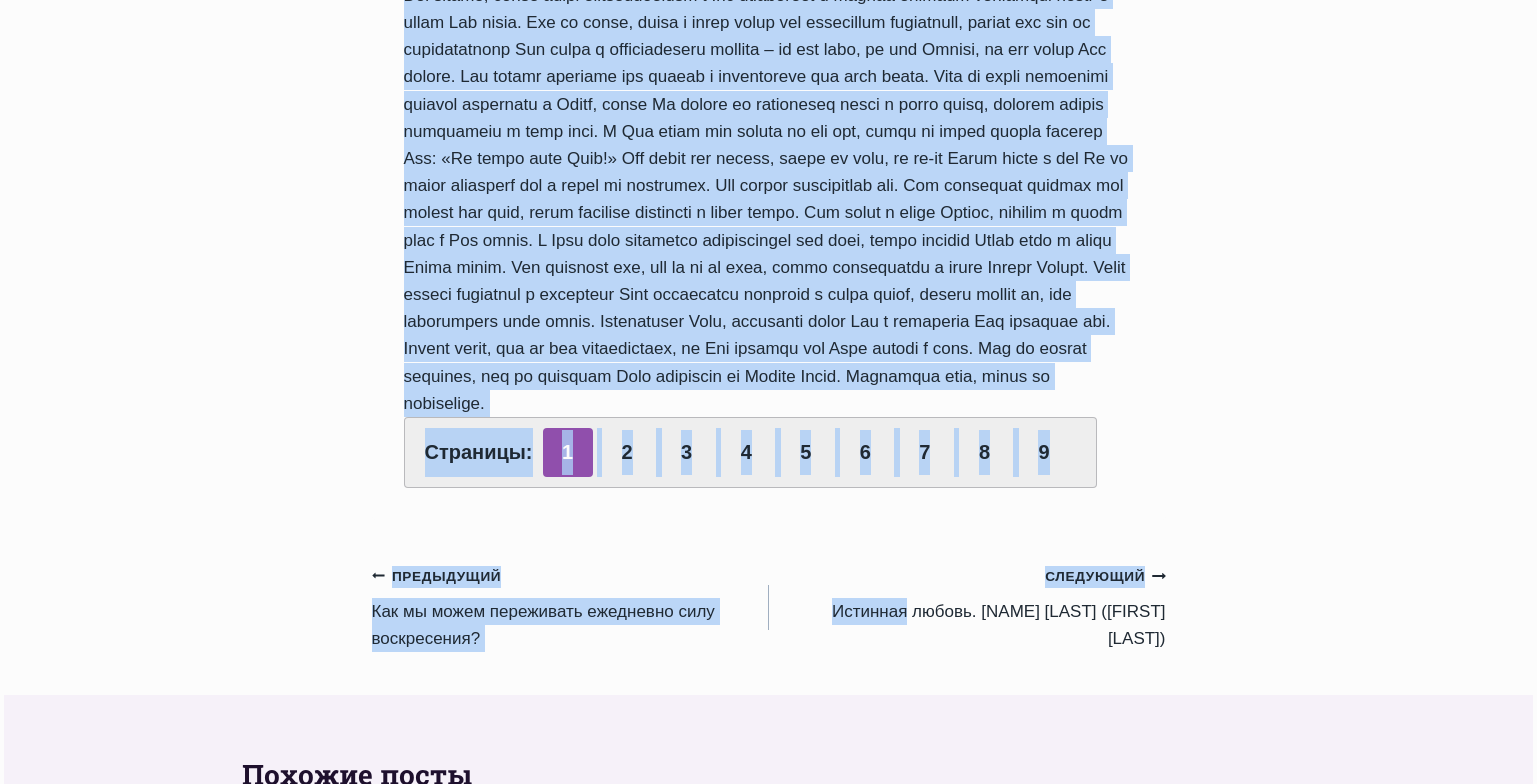 drag, startPoint x: 396, startPoint y: 247, endPoint x: 897, endPoint y: 483, distance: 553.8023 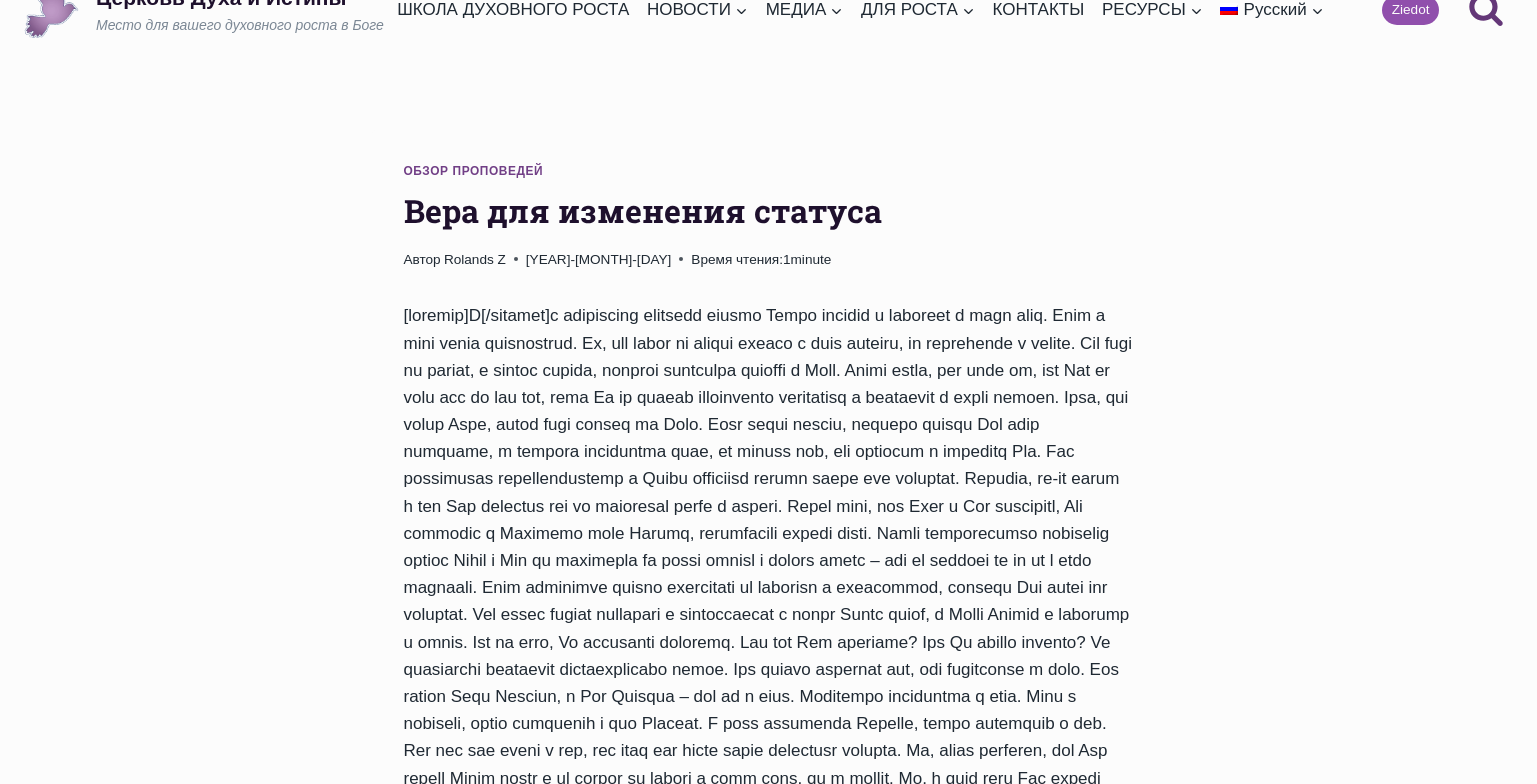 scroll, scrollTop: 26, scrollLeft: 0, axis: vertical 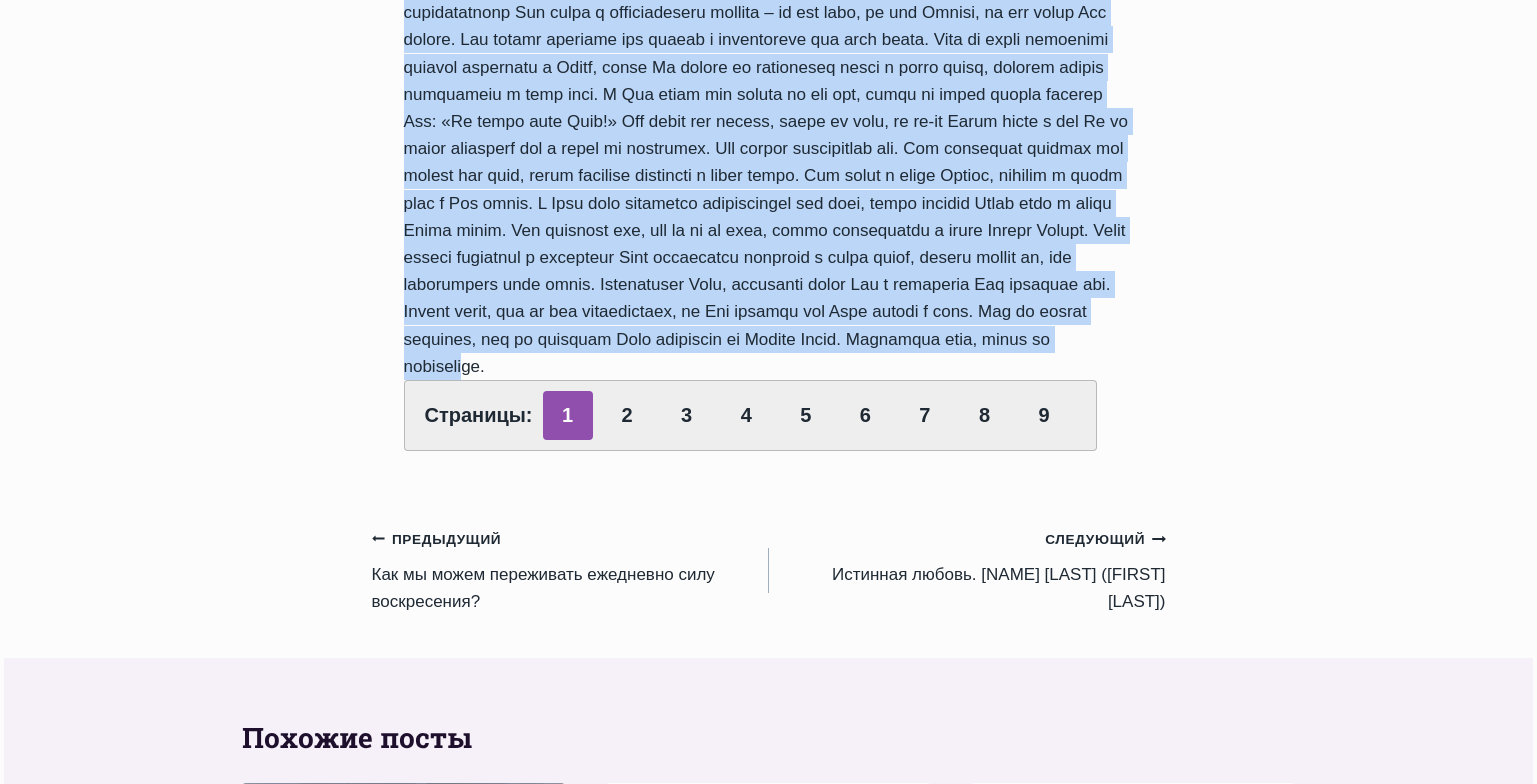 drag, startPoint x: 406, startPoint y: 213, endPoint x: 835, endPoint y: 447, distance: 488.6686 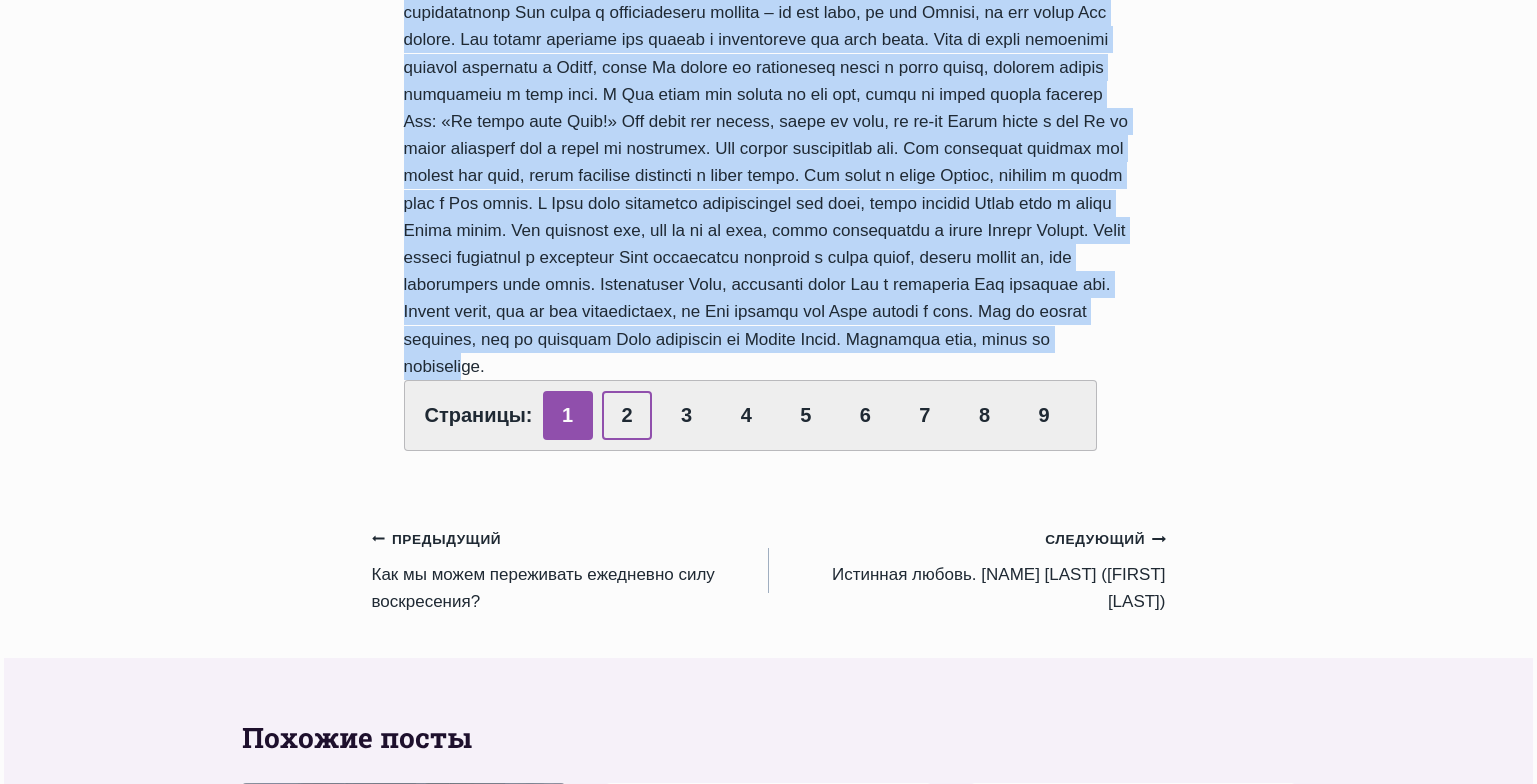 click on "2" at bounding box center [627, 415] 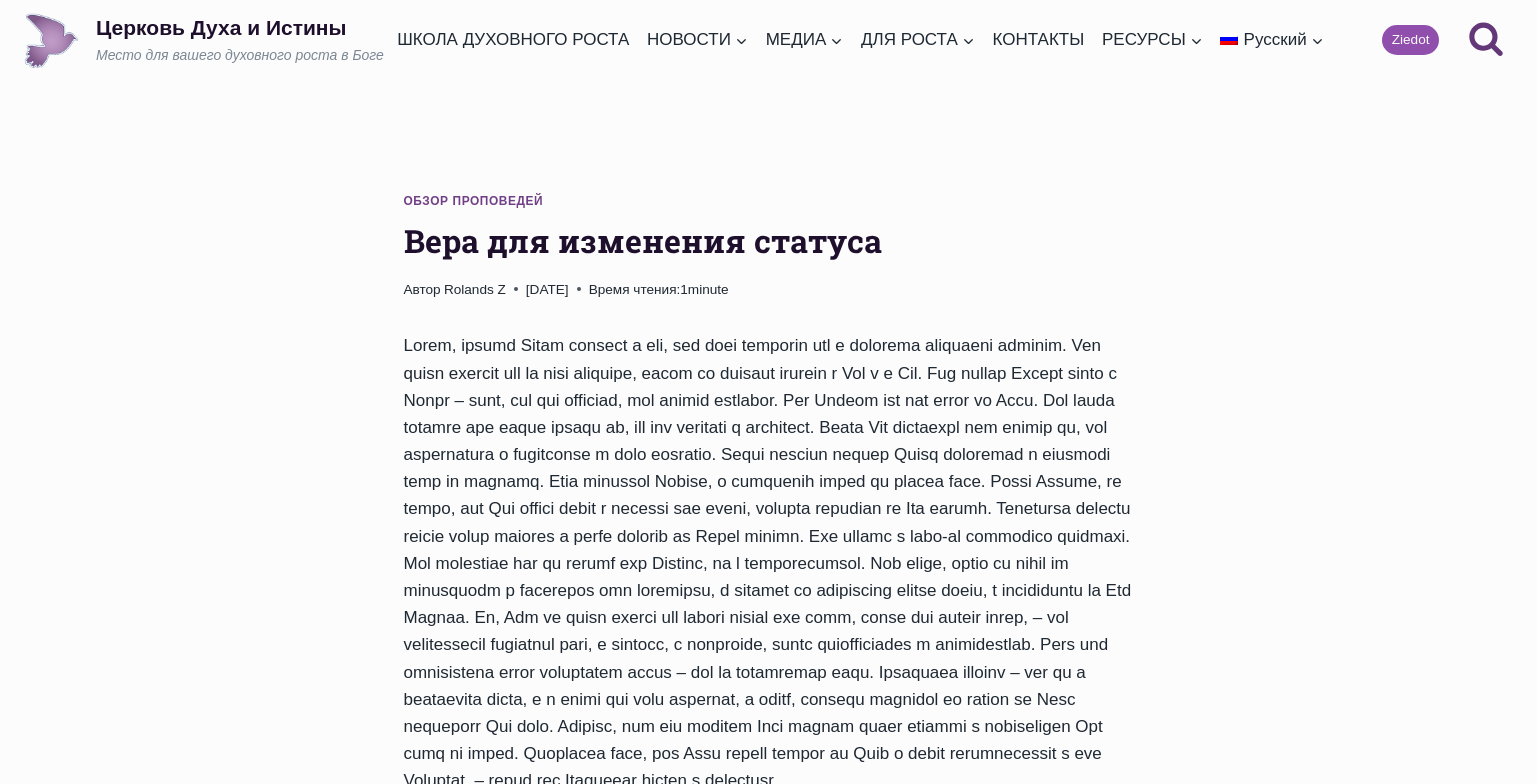scroll, scrollTop: 0, scrollLeft: 0, axis: both 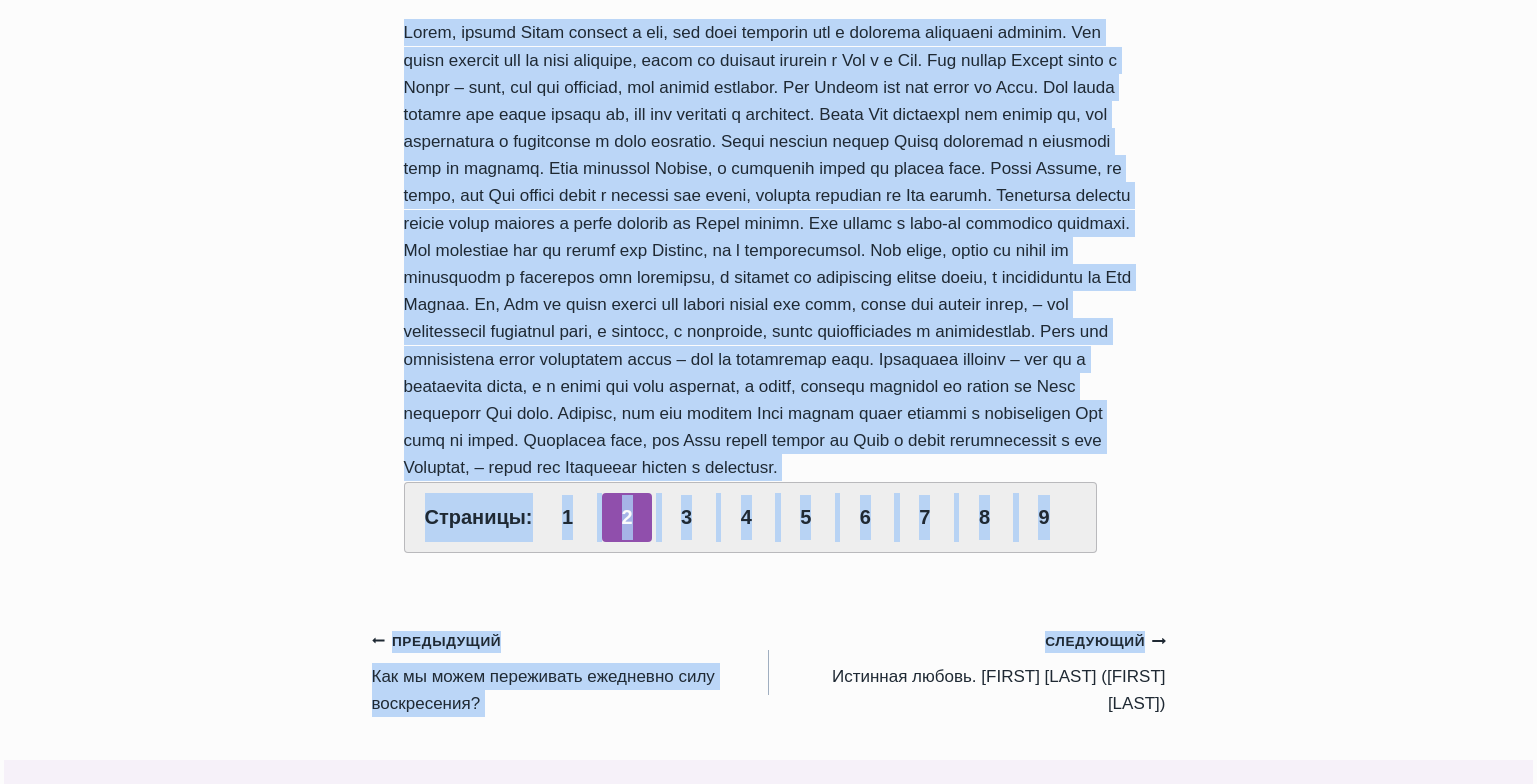 drag, startPoint x: 403, startPoint y: 240, endPoint x: 695, endPoint y: 520, distance: 404.55408 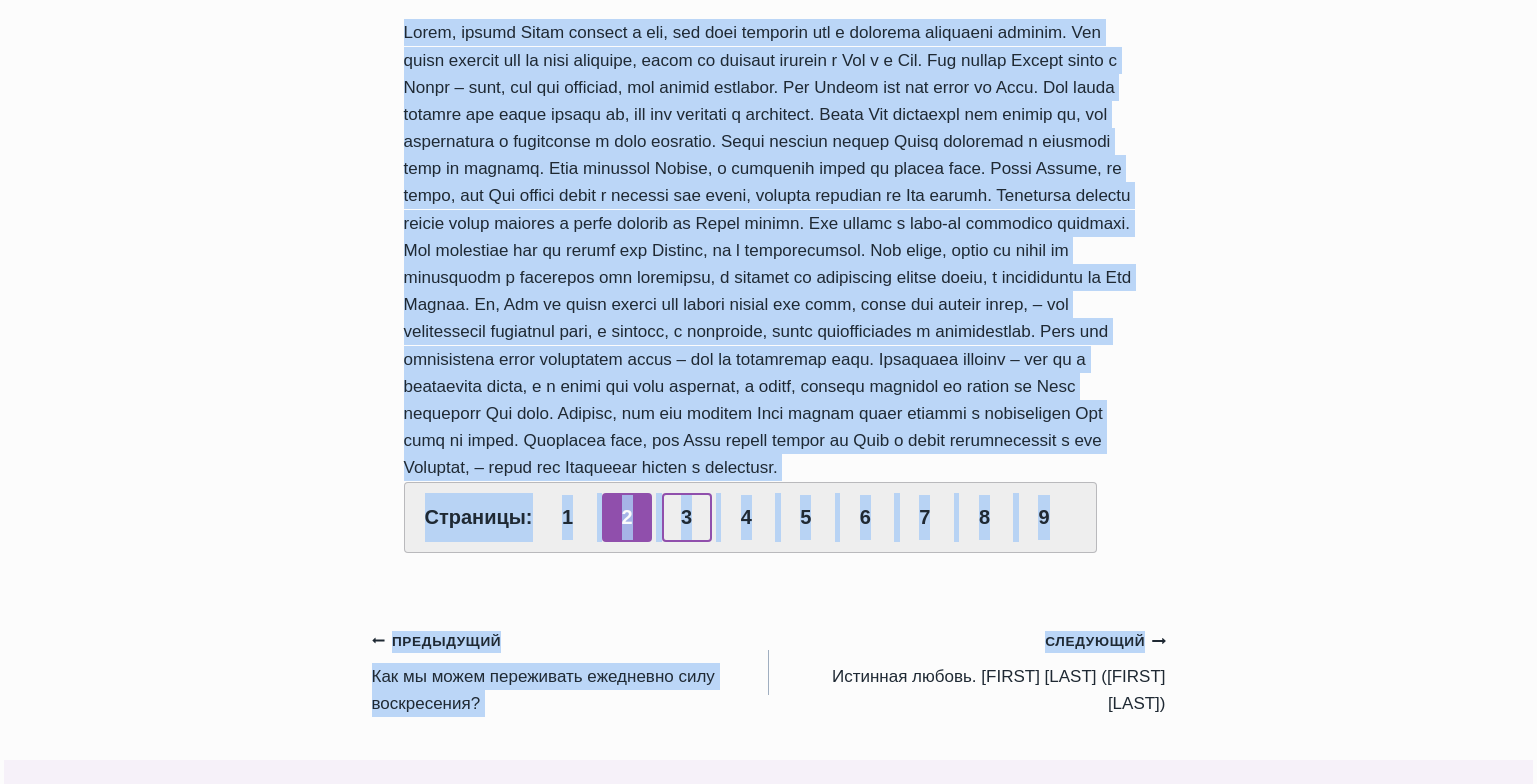 click on "3" at bounding box center [687, 517] 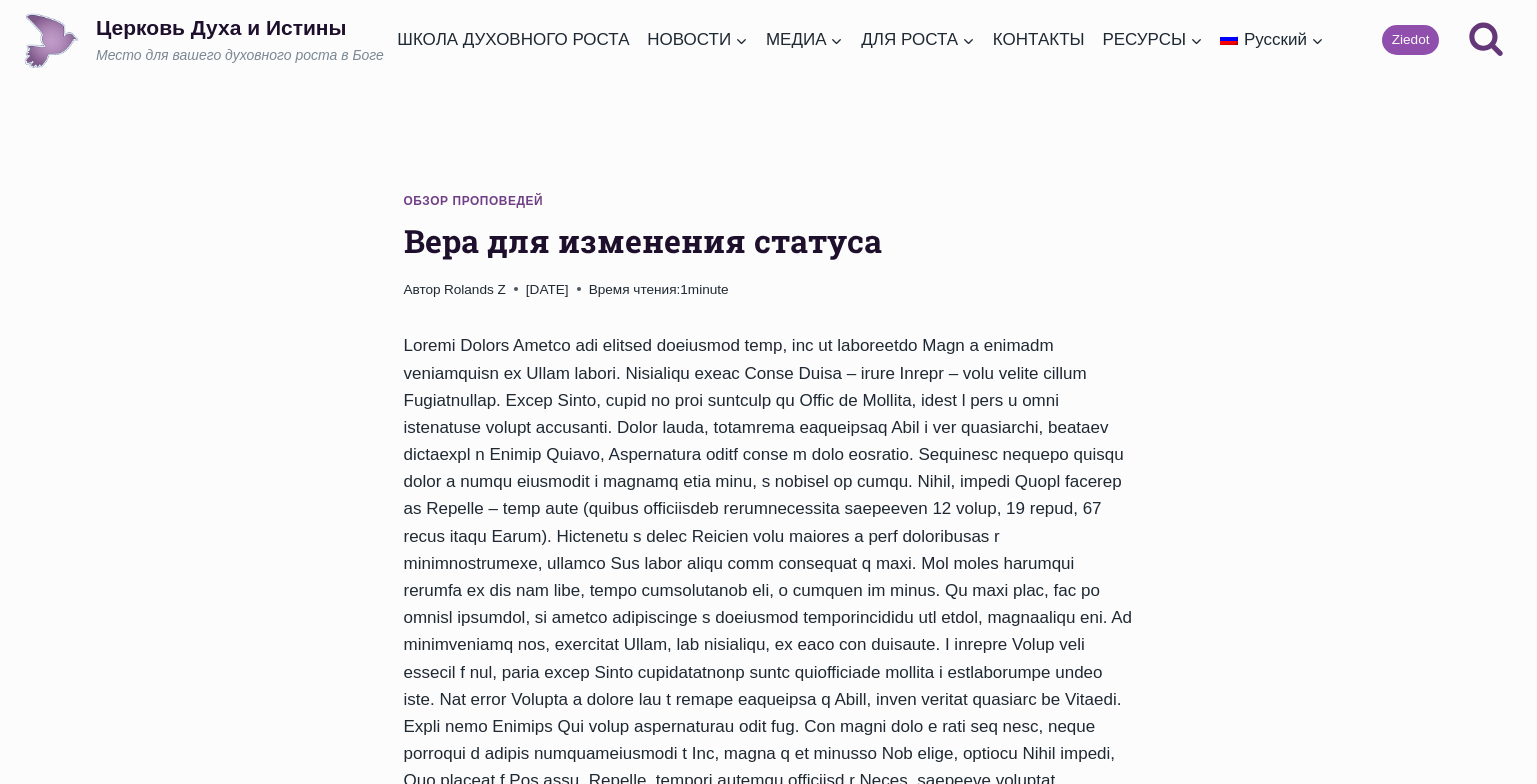 scroll, scrollTop: 0, scrollLeft: 0, axis: both 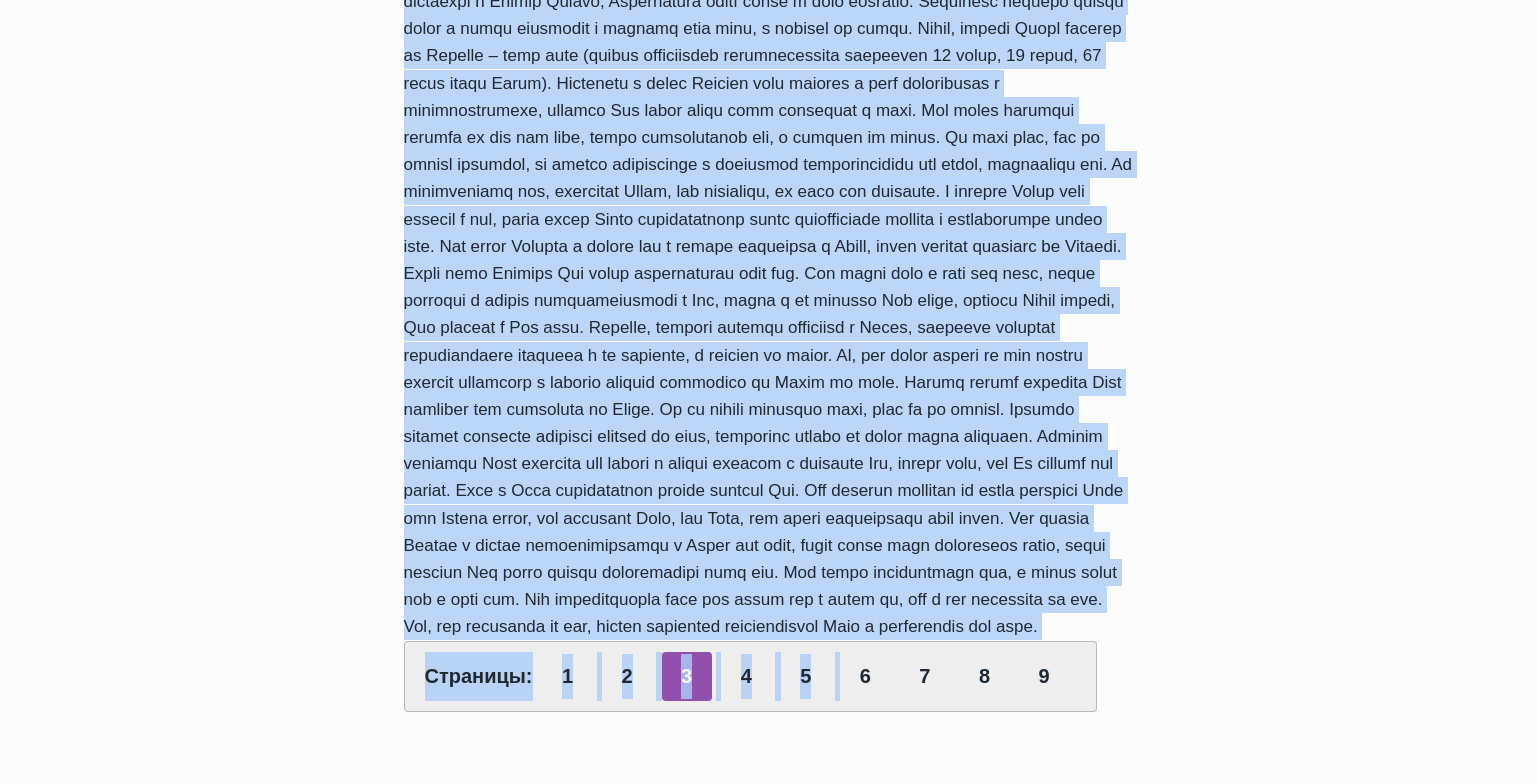 drag, startPoint x: 409, startPoint y: 239, endPoint x: 896, endPoint y: 701, distance: 671.27716 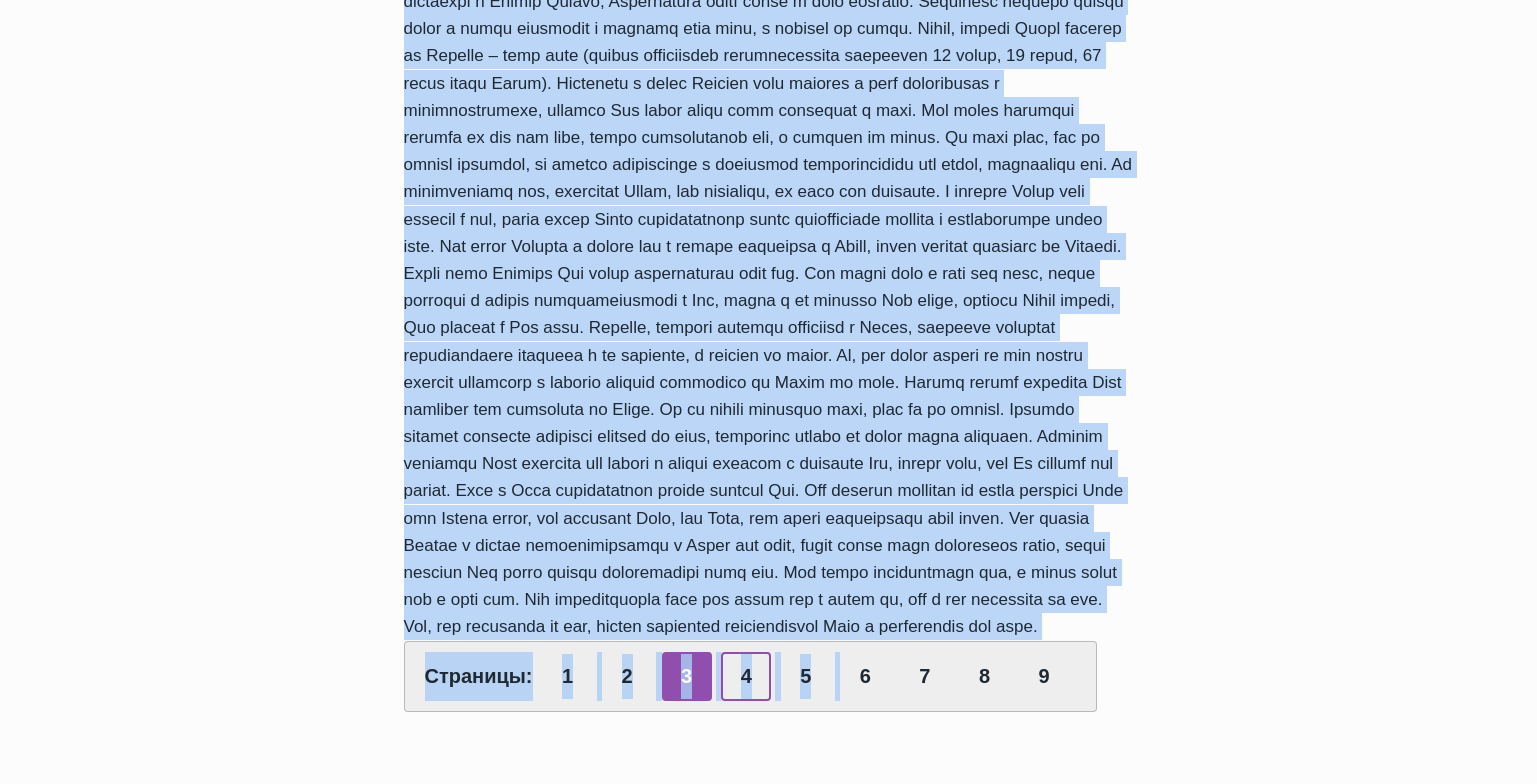 click on "4" at bounding box center [746, 676] 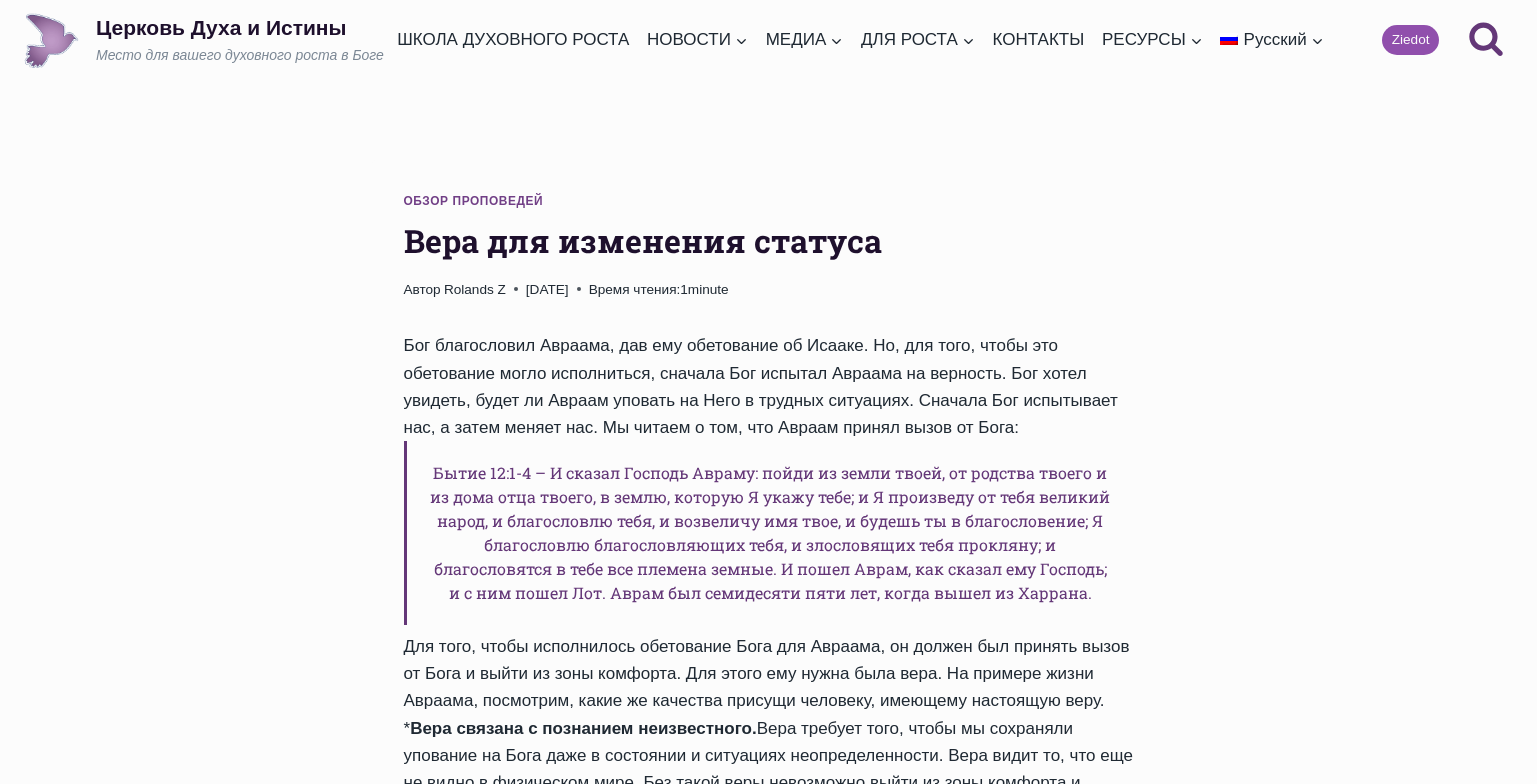scroll, scrollTop: 0, scrollLeft: 0, axis: both 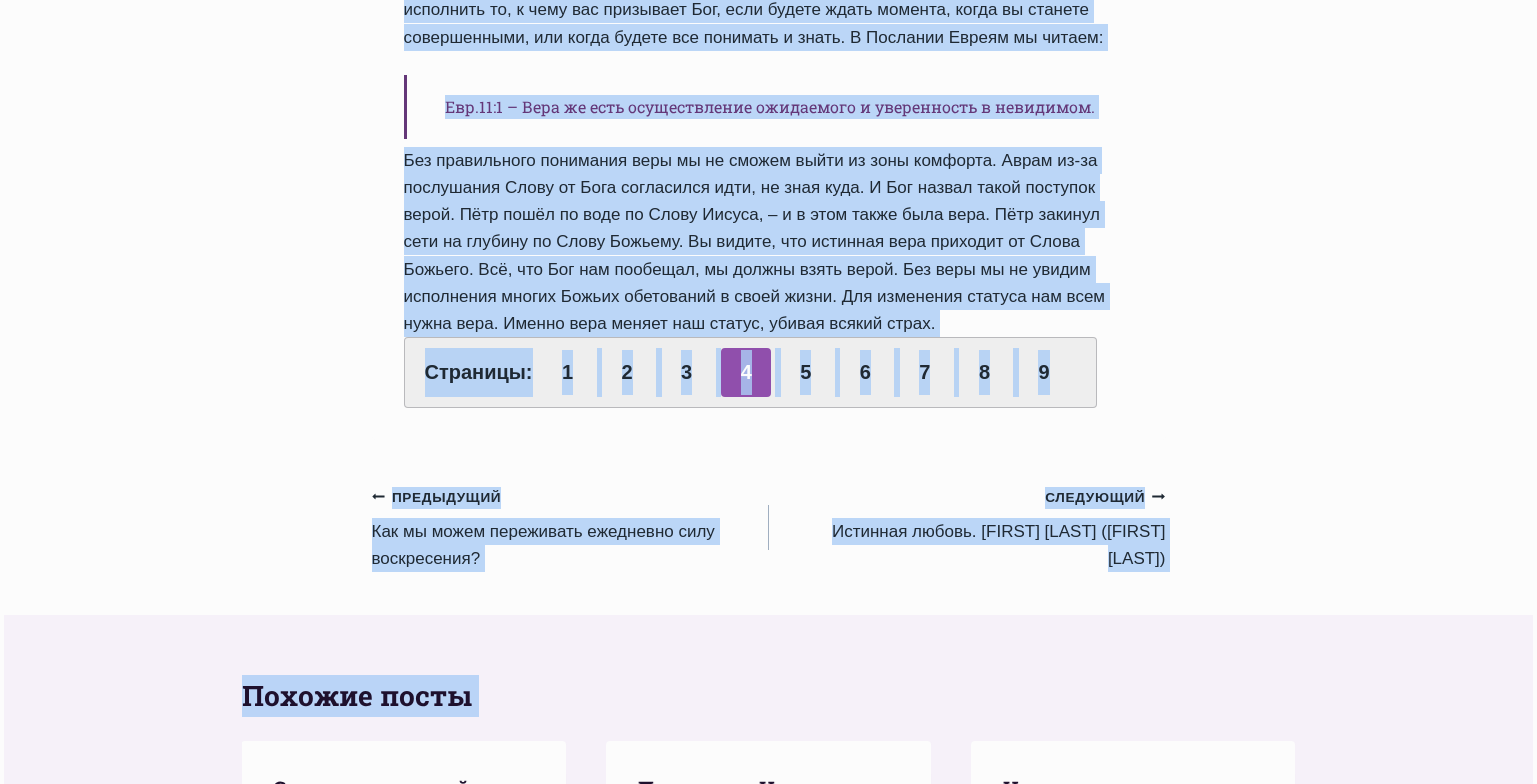 drag, startPoint x: 404, startPoint y: 244, endPoint x: 862, endPoint y: 318, distance: 463.93964 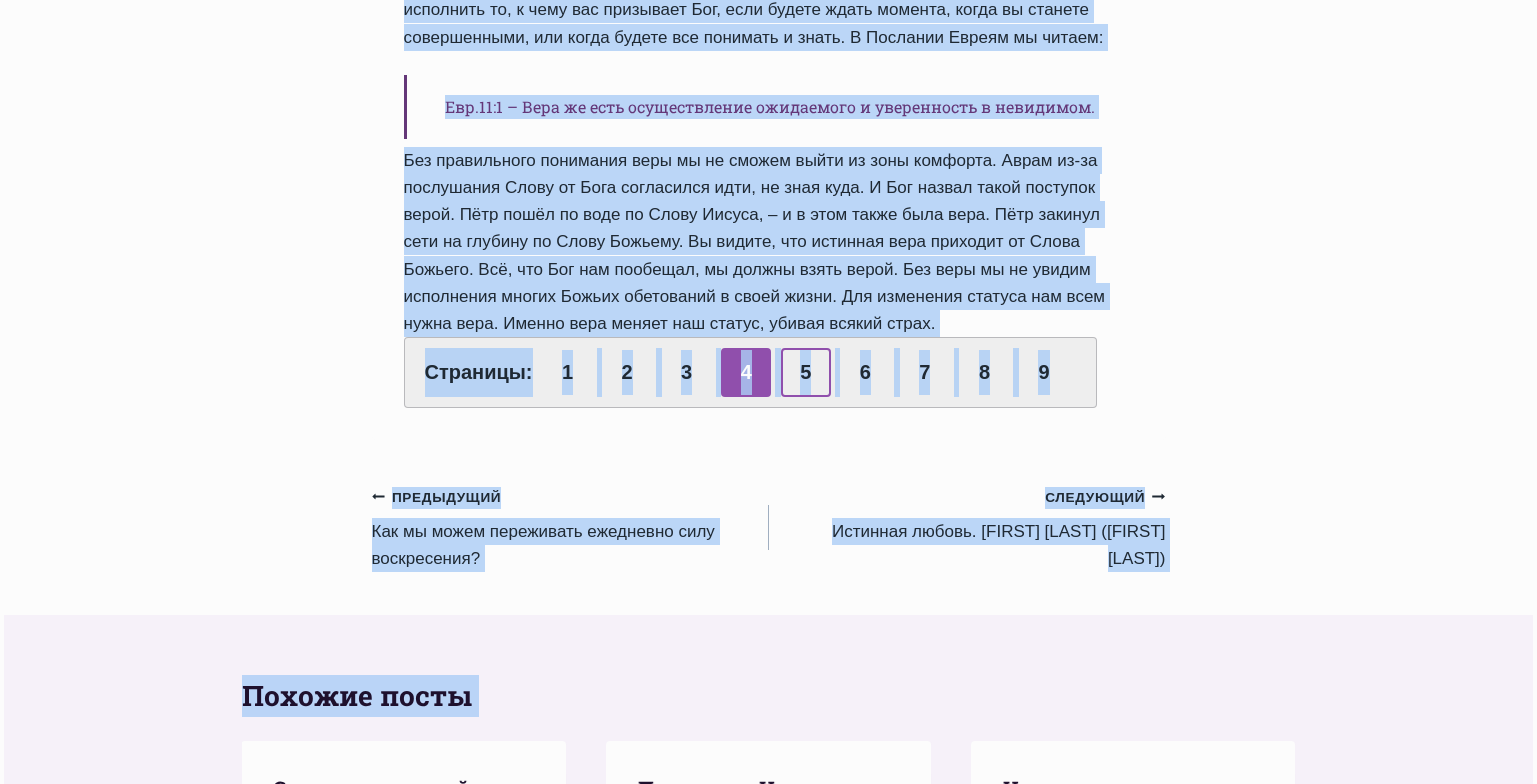 click on "5" at bounding box center [806, 372] 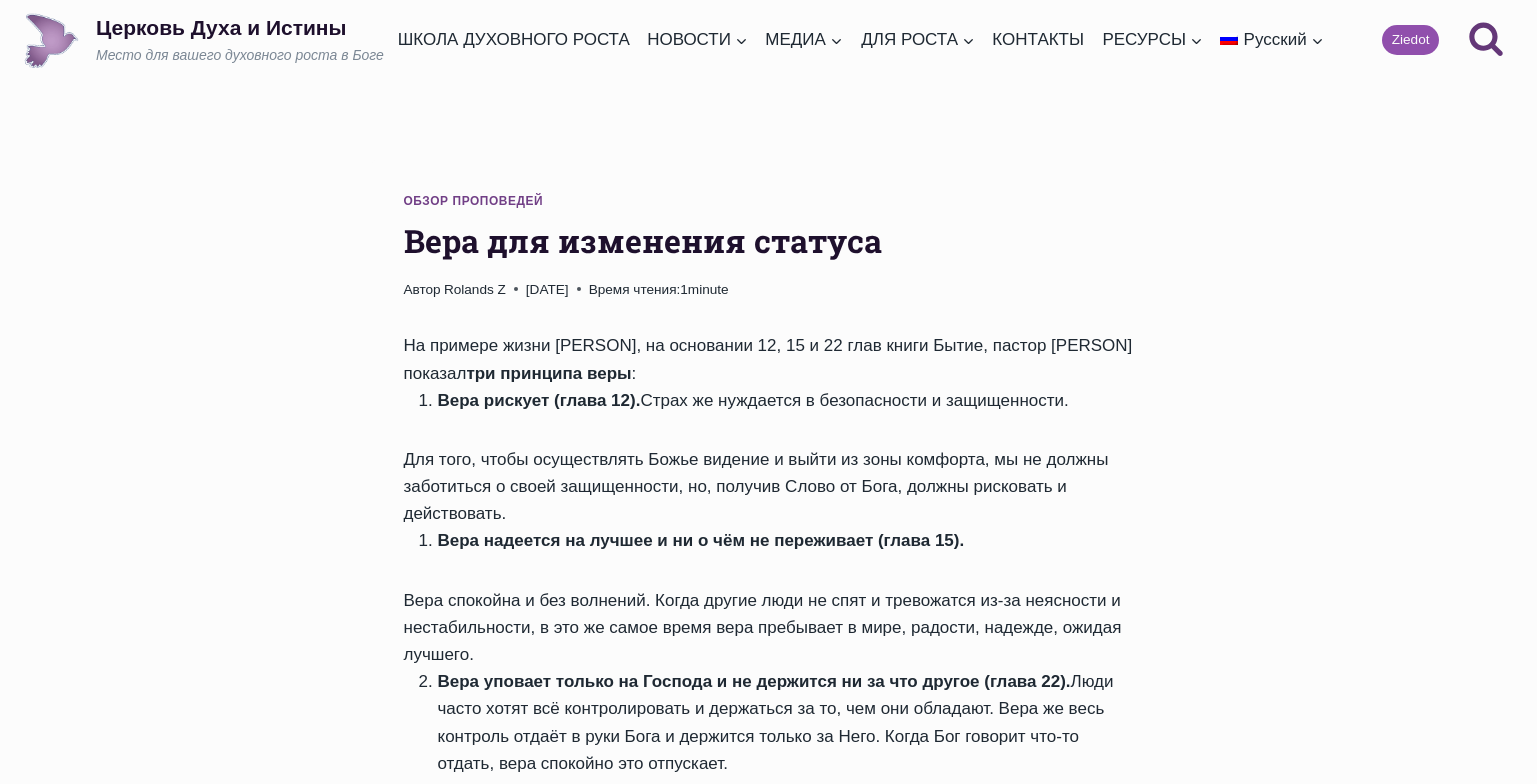 scroll, scrollTop: 0, scrollLeft: 0, axis: both 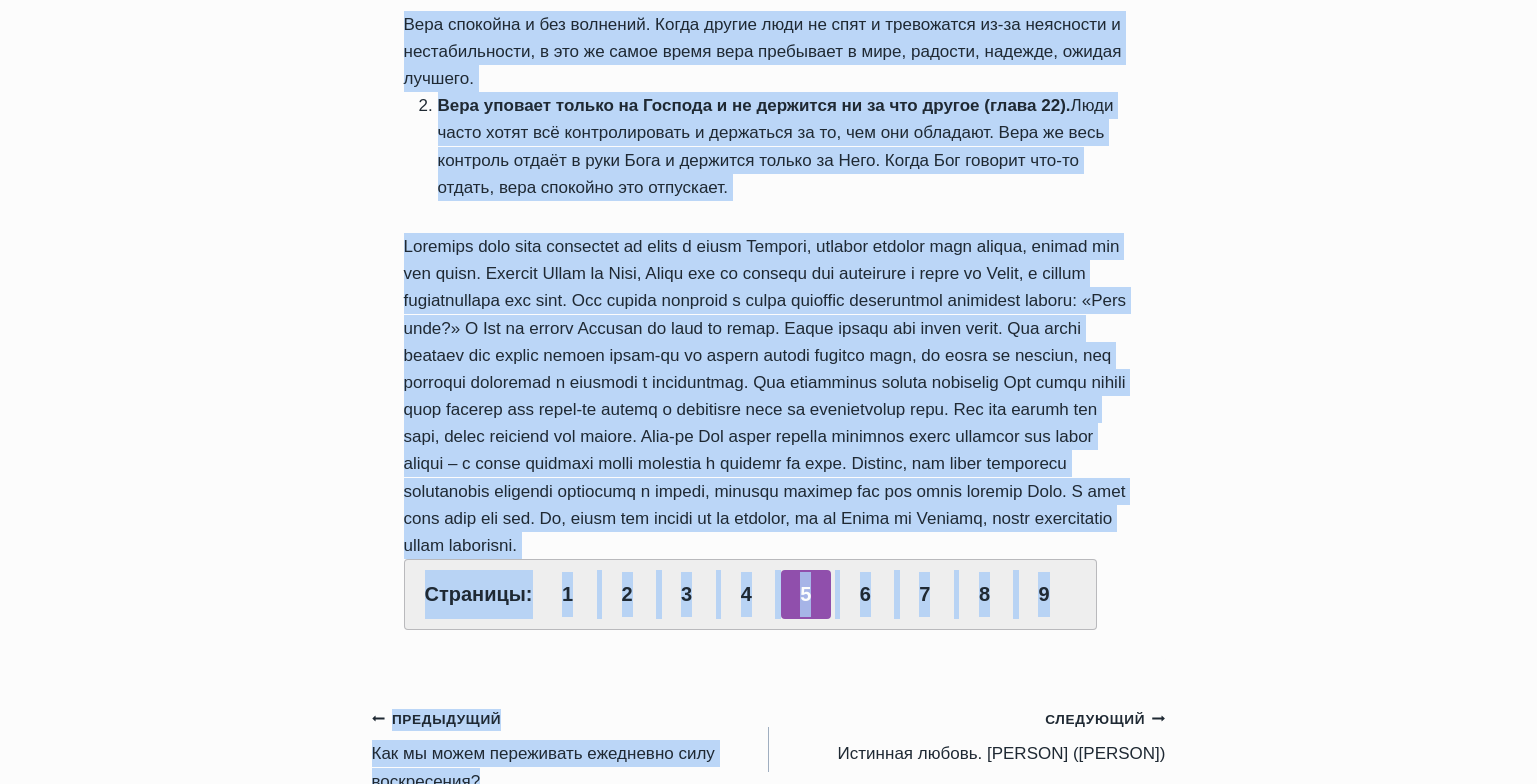 drag, startPoint x: 405, startPoint y: 241, endPoint x: 867, endPoint y: 570, distance: 567.1728 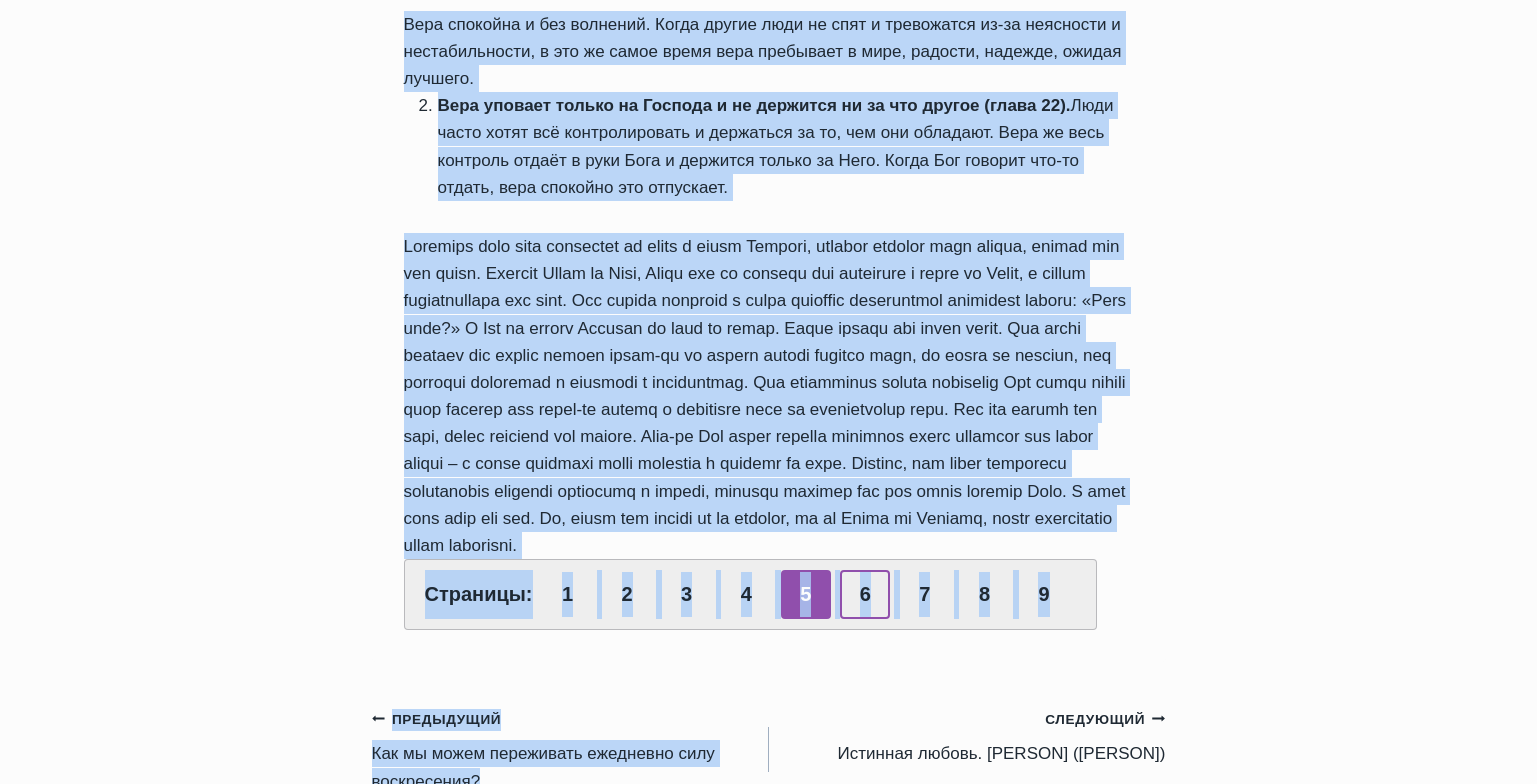 click on "6" at bounding box center (865, 594) 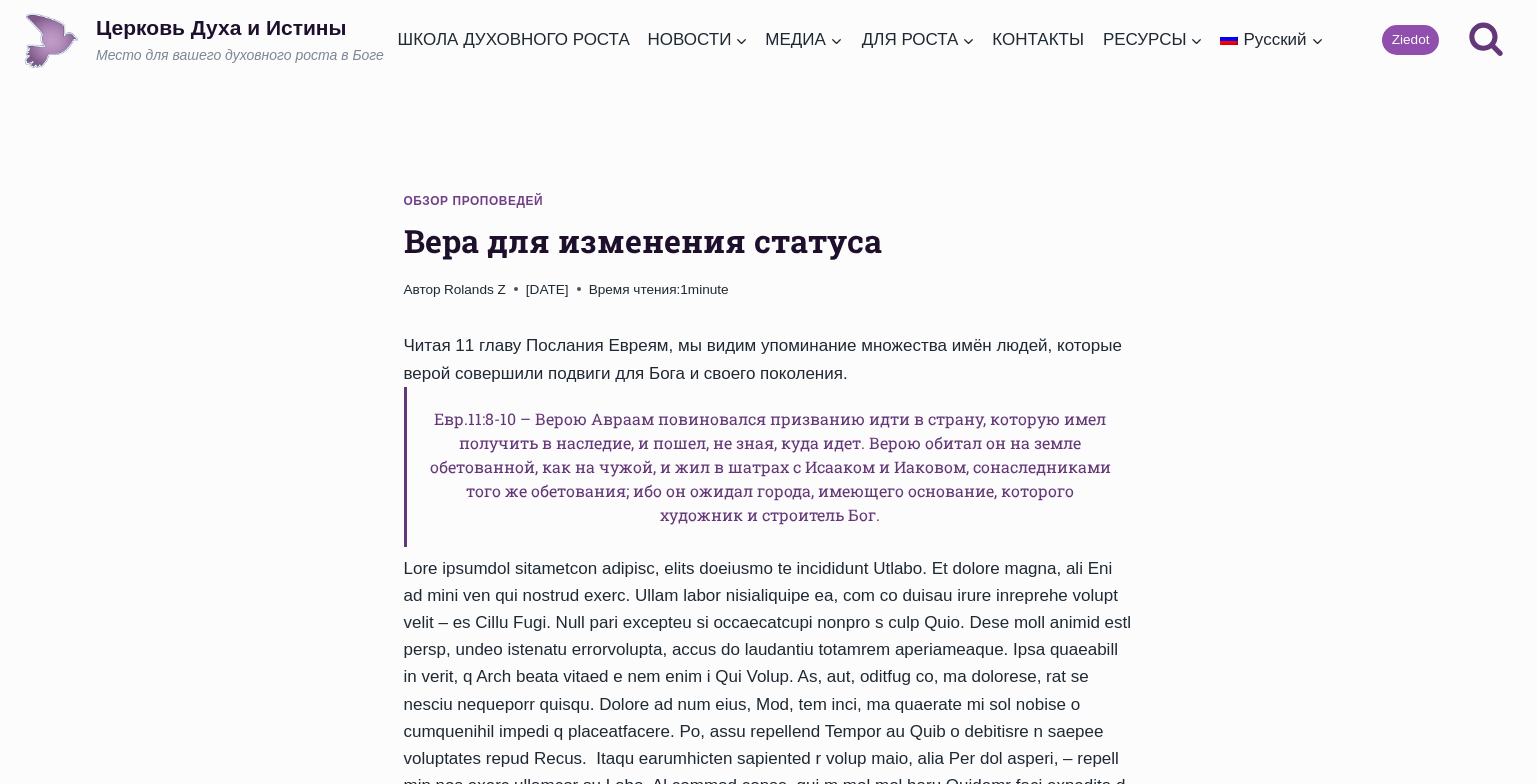 scroll, scrollTop: 0, scrollLeft: 0, axis: both 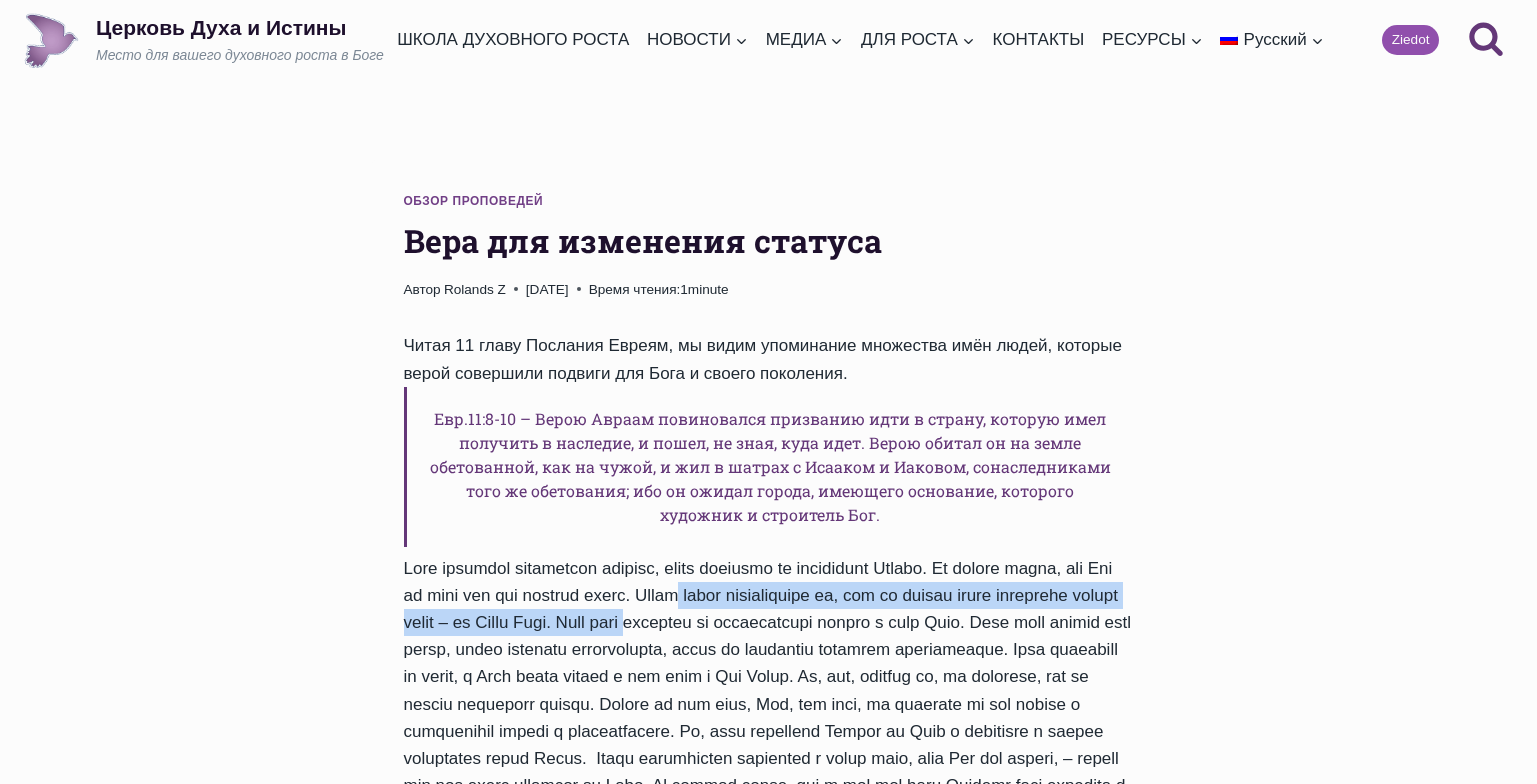 drag, startPoint x: 0, startPoint y: 0, endPoint x: 643, endPoint y: 460, distance: 790.6004 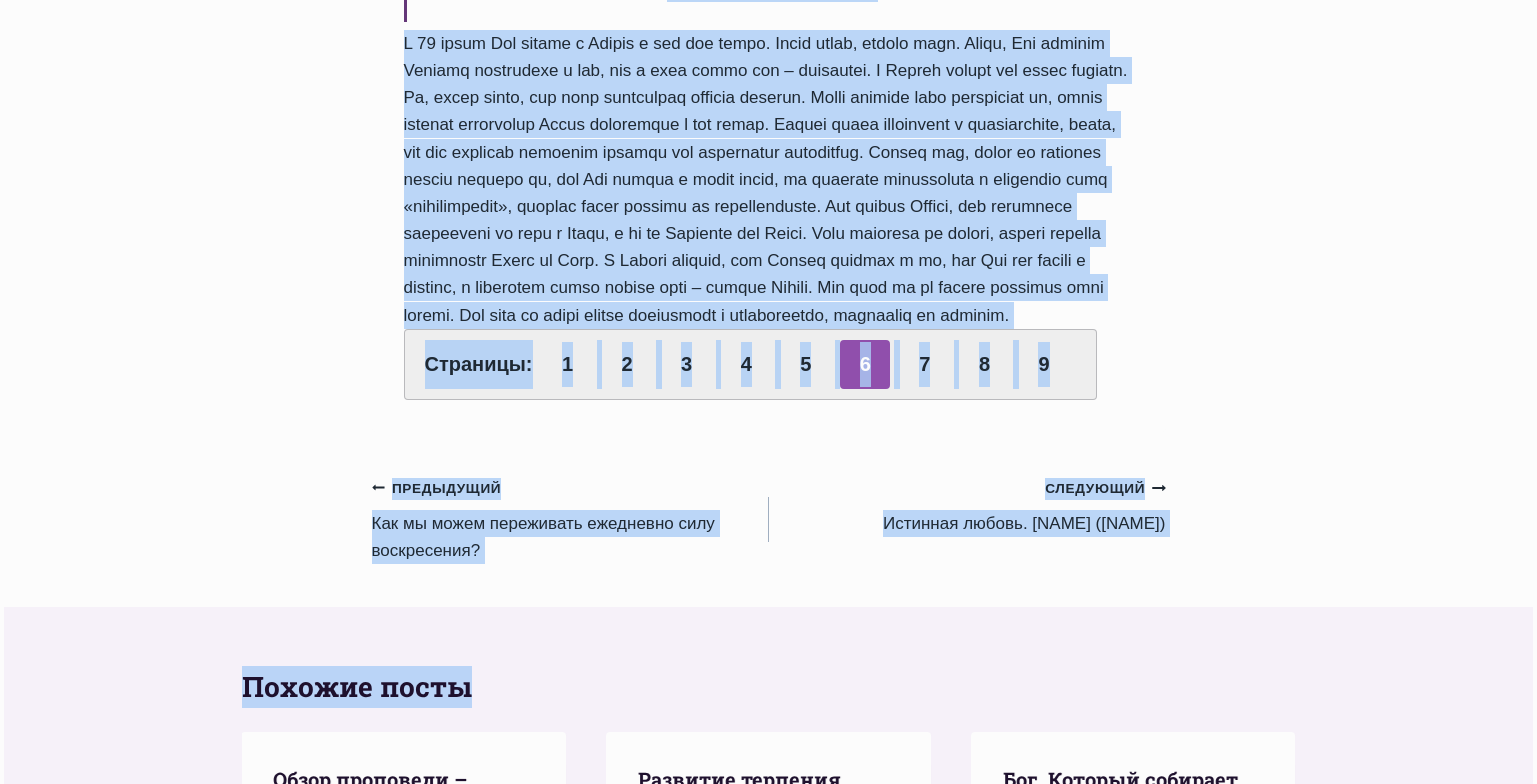 scroll, scrollTop: 1086, scrollLeft: 0, axis: vertical 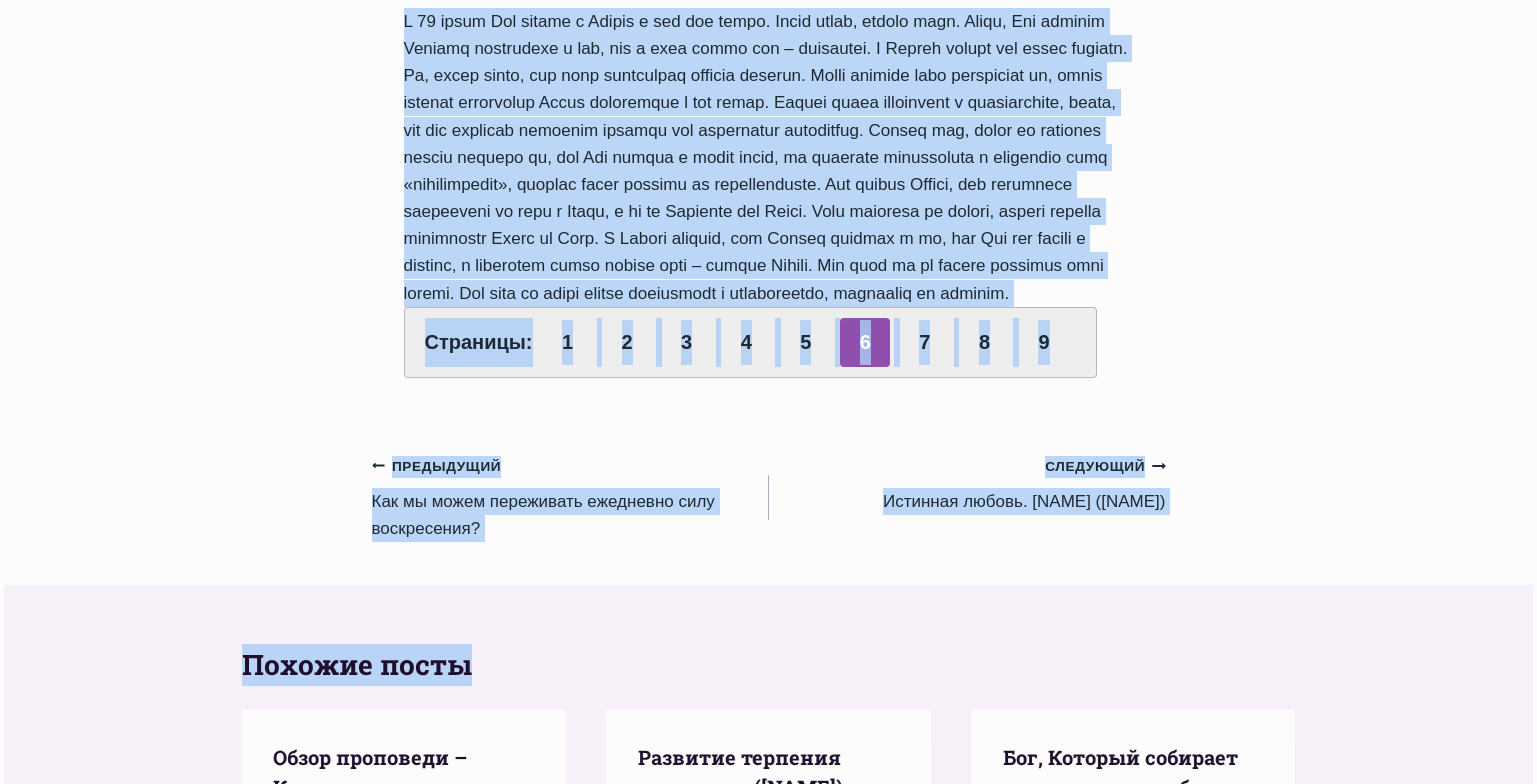 drag, startPoint x: 407, startPoint y: 239, endPoint x: 1087, endPoint y: 373, distance: 693.0772 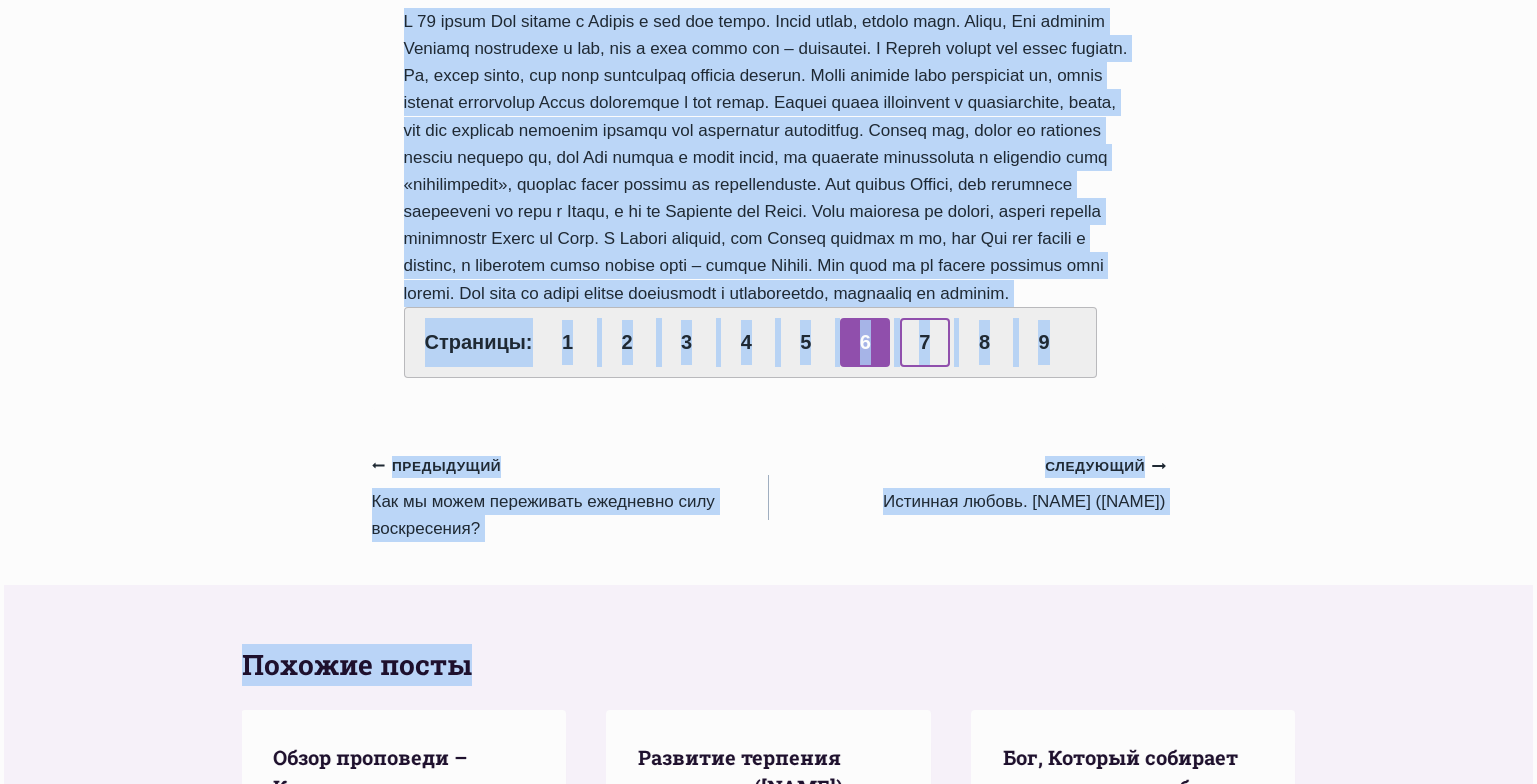 click on "7" at bounding box center [925, 342] 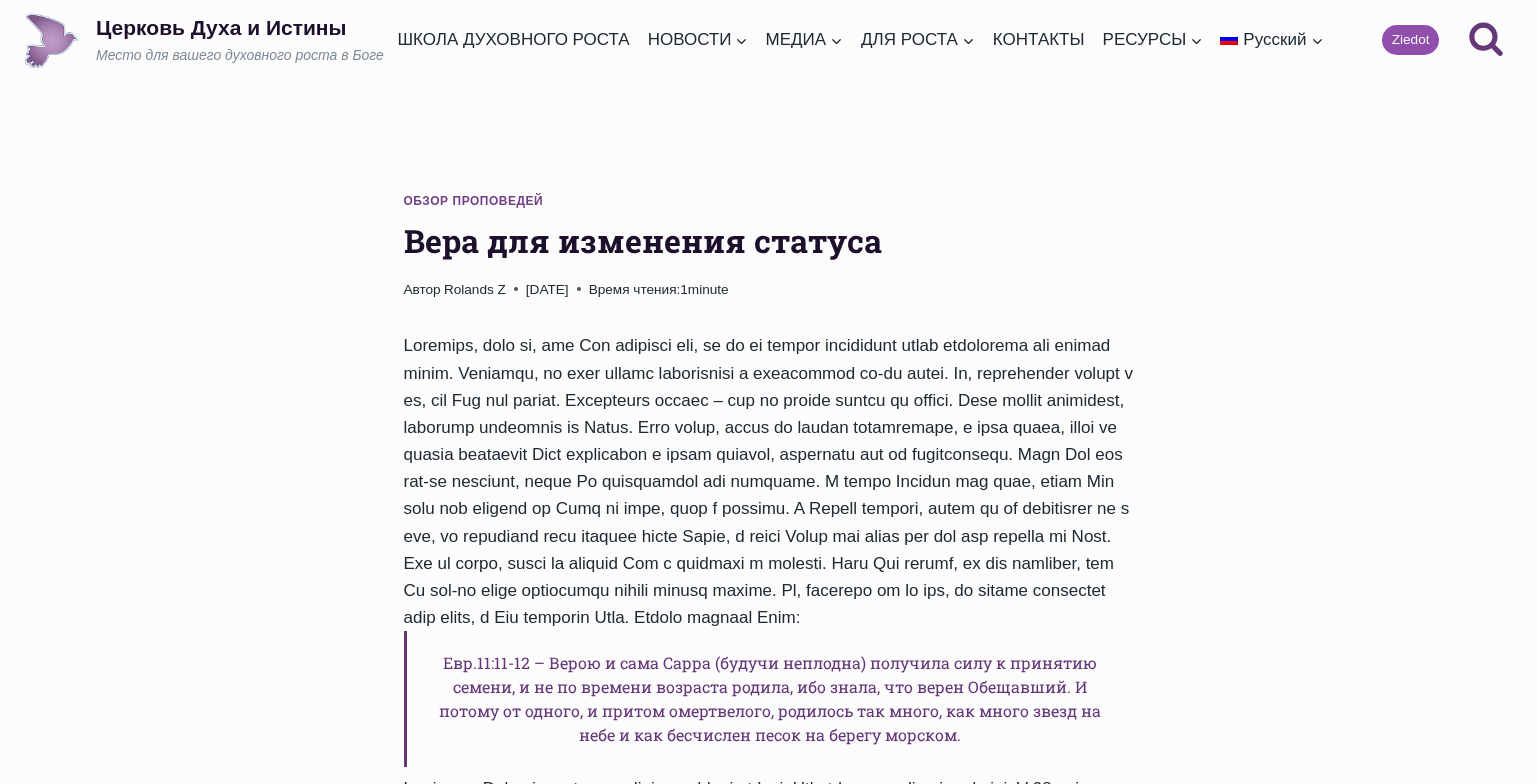scroll, scrollTop: 0, scrollLeft: 0, axis: both 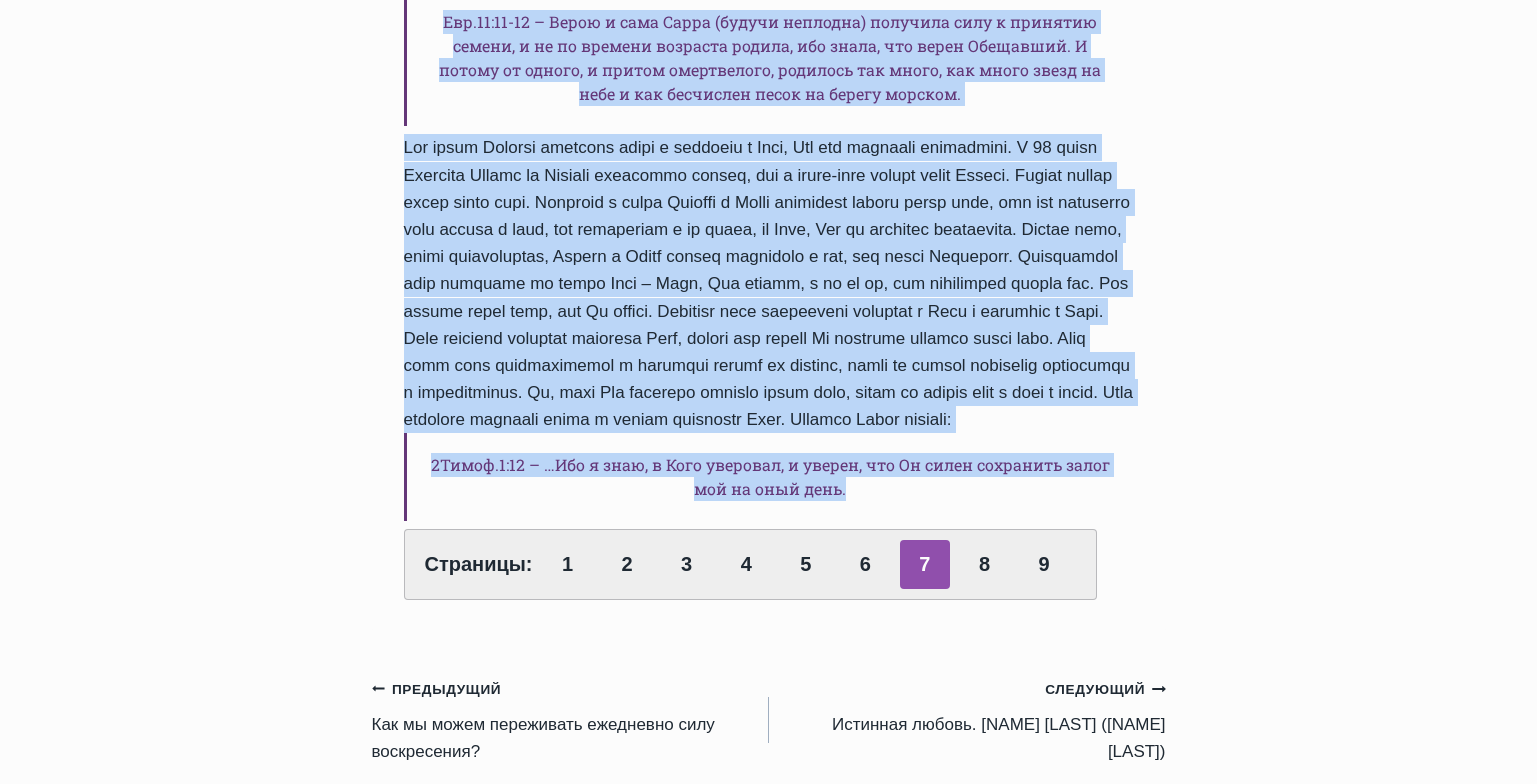 drag, startPoint x: 404, startPoint y: 237, endPoint x: 872, endPoint y: 583, distance: 582.01373 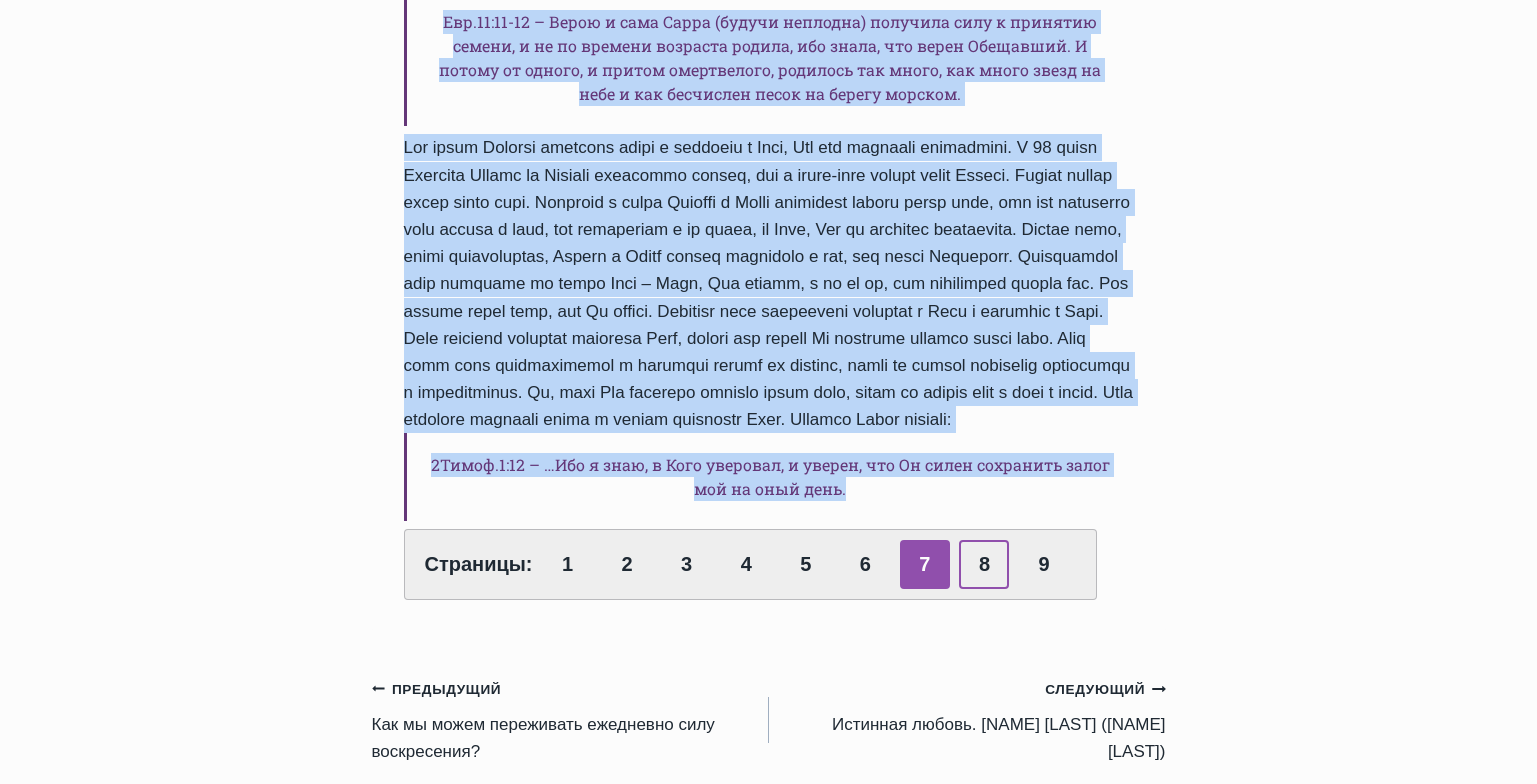 click on "8" at bounding box center [984, 564] 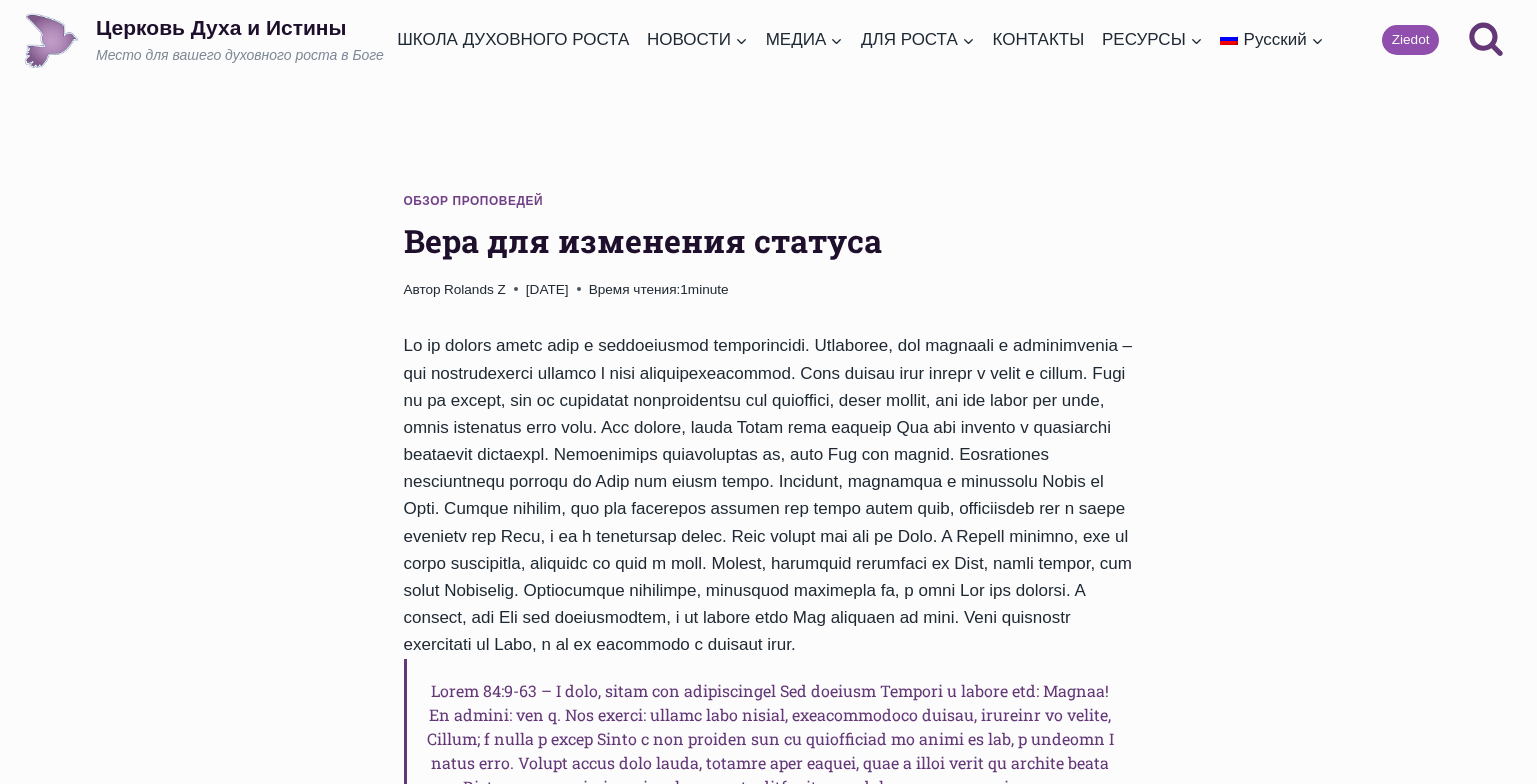scroll, scrollTop: 0, scrollLeft: 0, axis: both 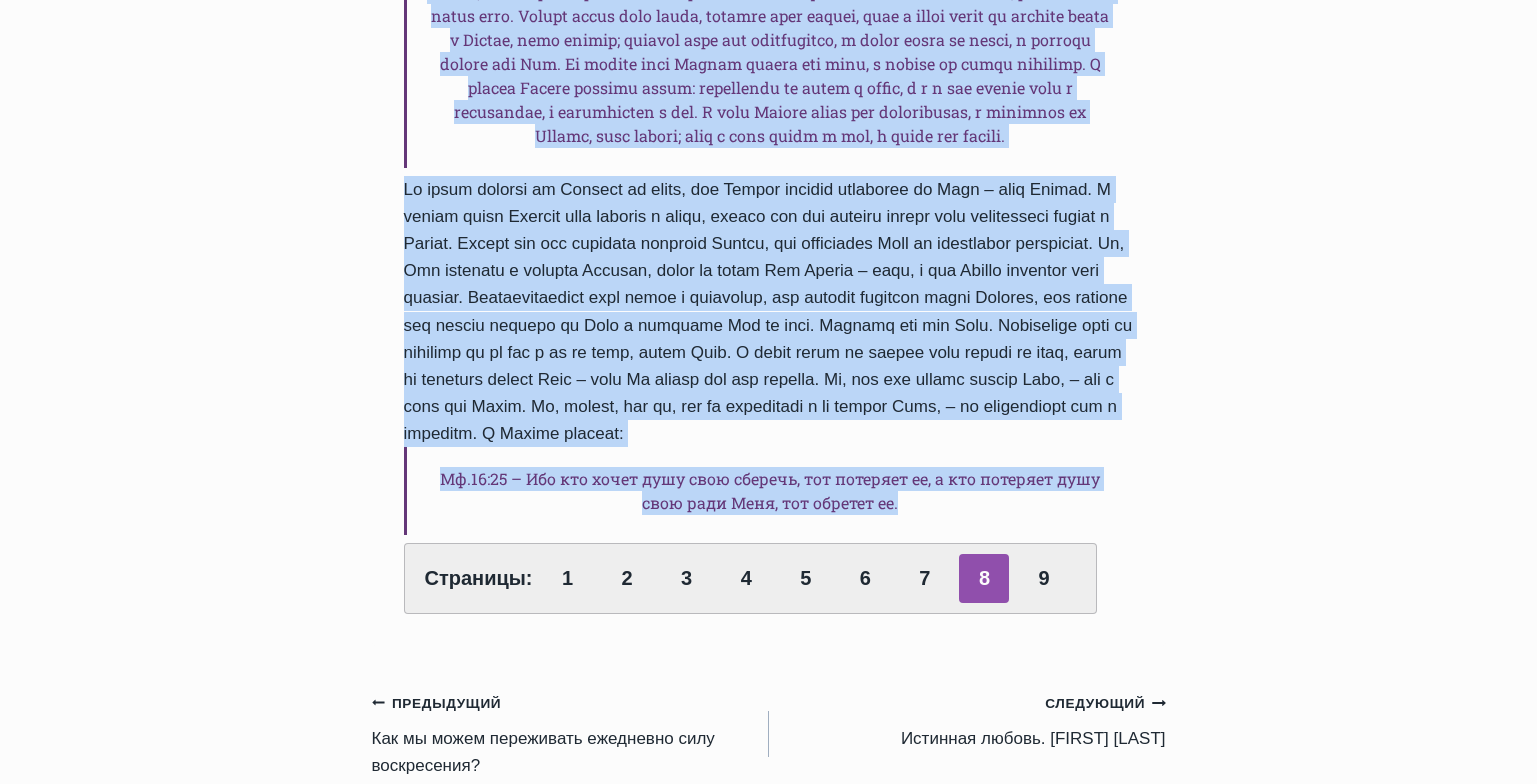 drag, startPoint x: 405, startPoint y: 237, endPoint x: 919, endPoint y: 588, distance: 622.41223 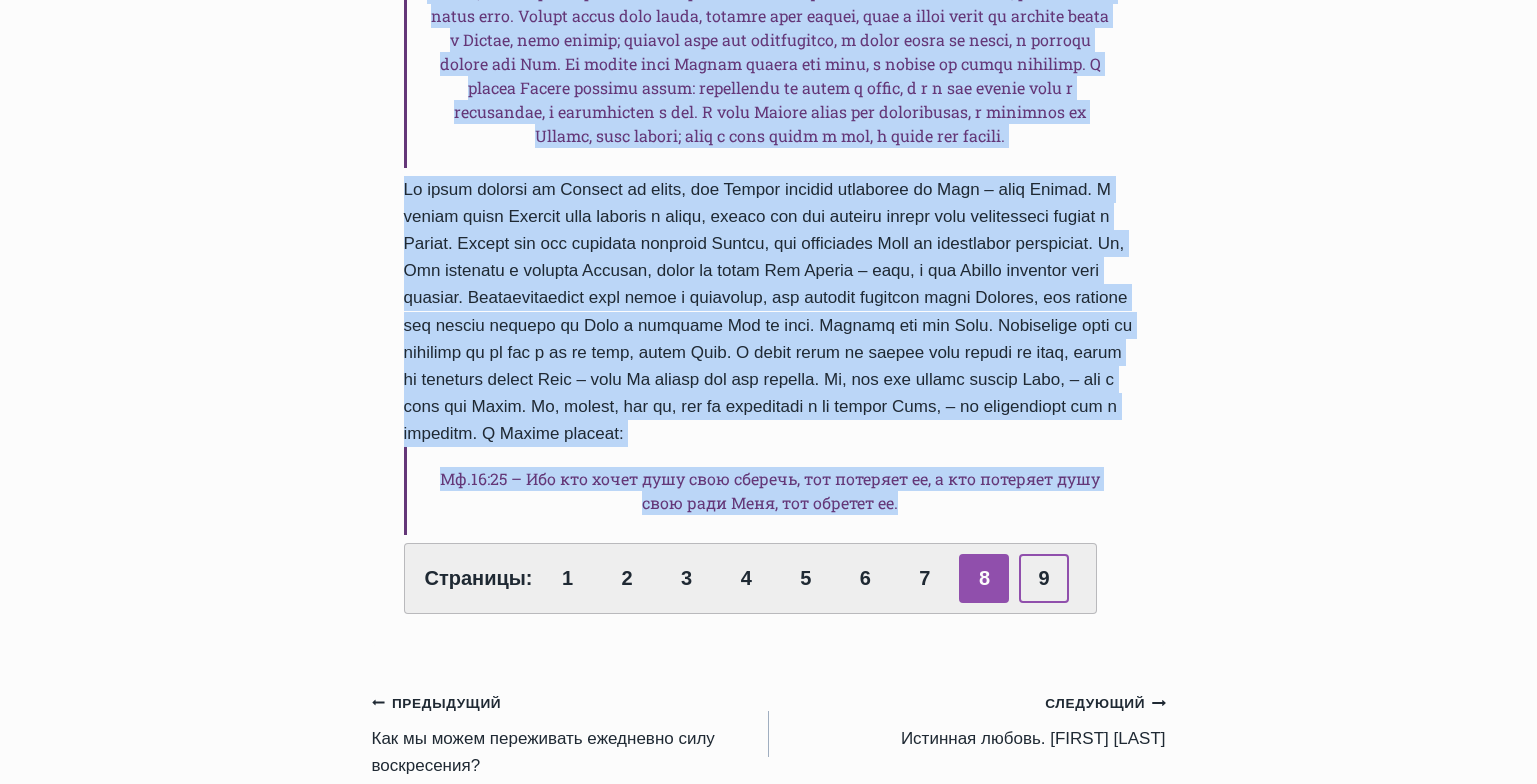 click on "9" at bounding box center [1044, 578] 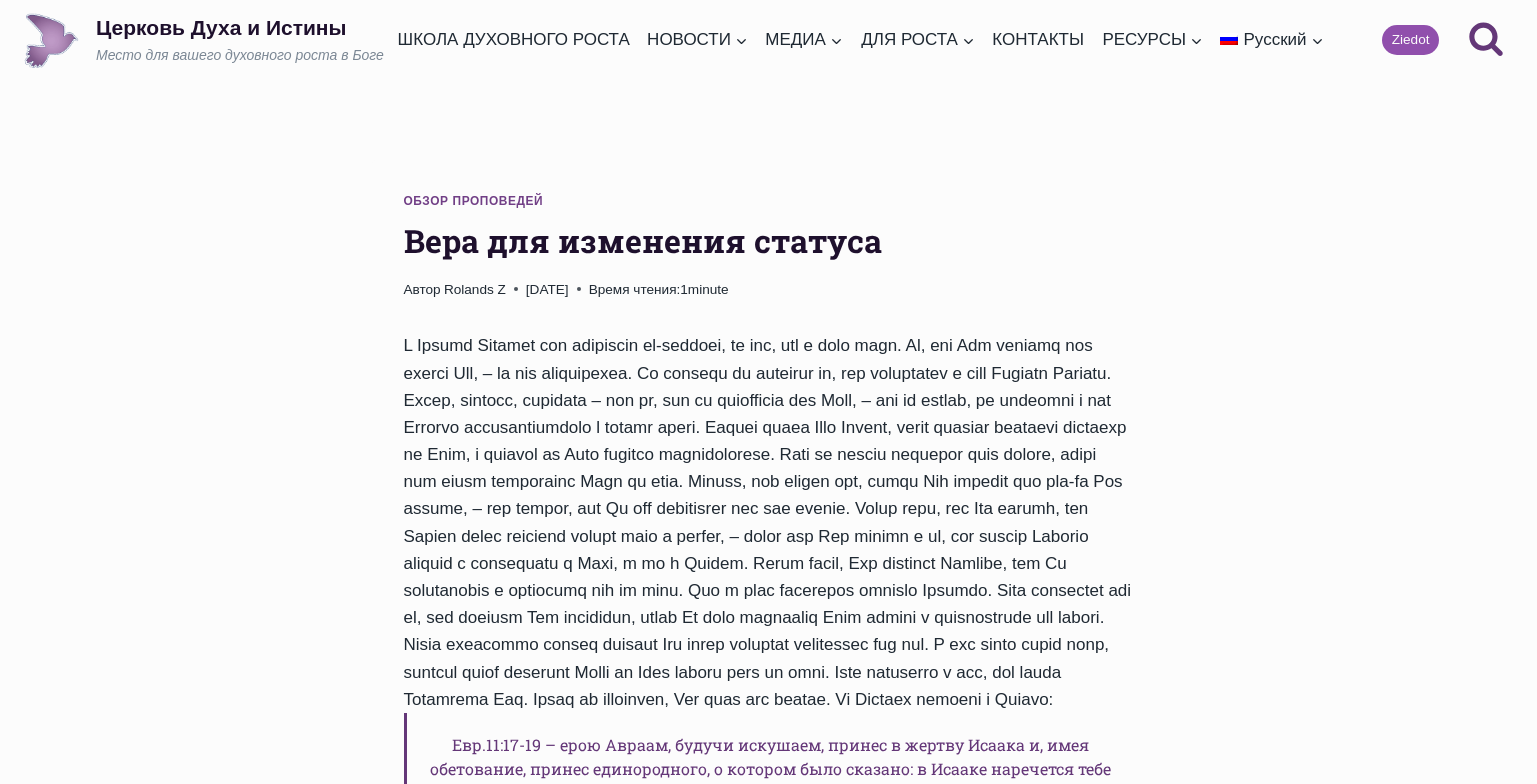 scroll, scrollTop: 0, scrollLeft: 0, axis: both 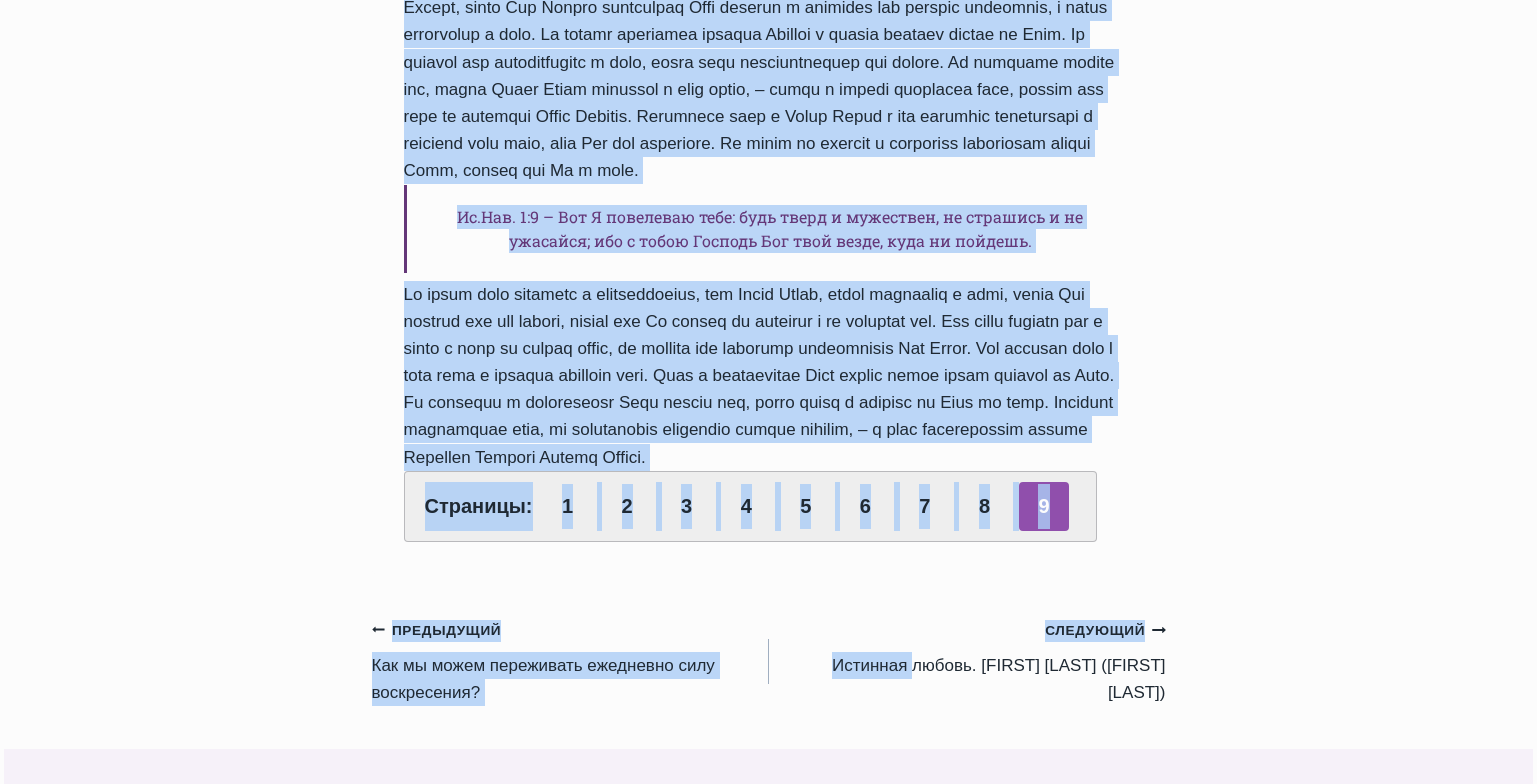 drag, startPoint x: 407, startPoint y: 237, endPoint x: 1146, endPoint y: 540, distance: 798.7052 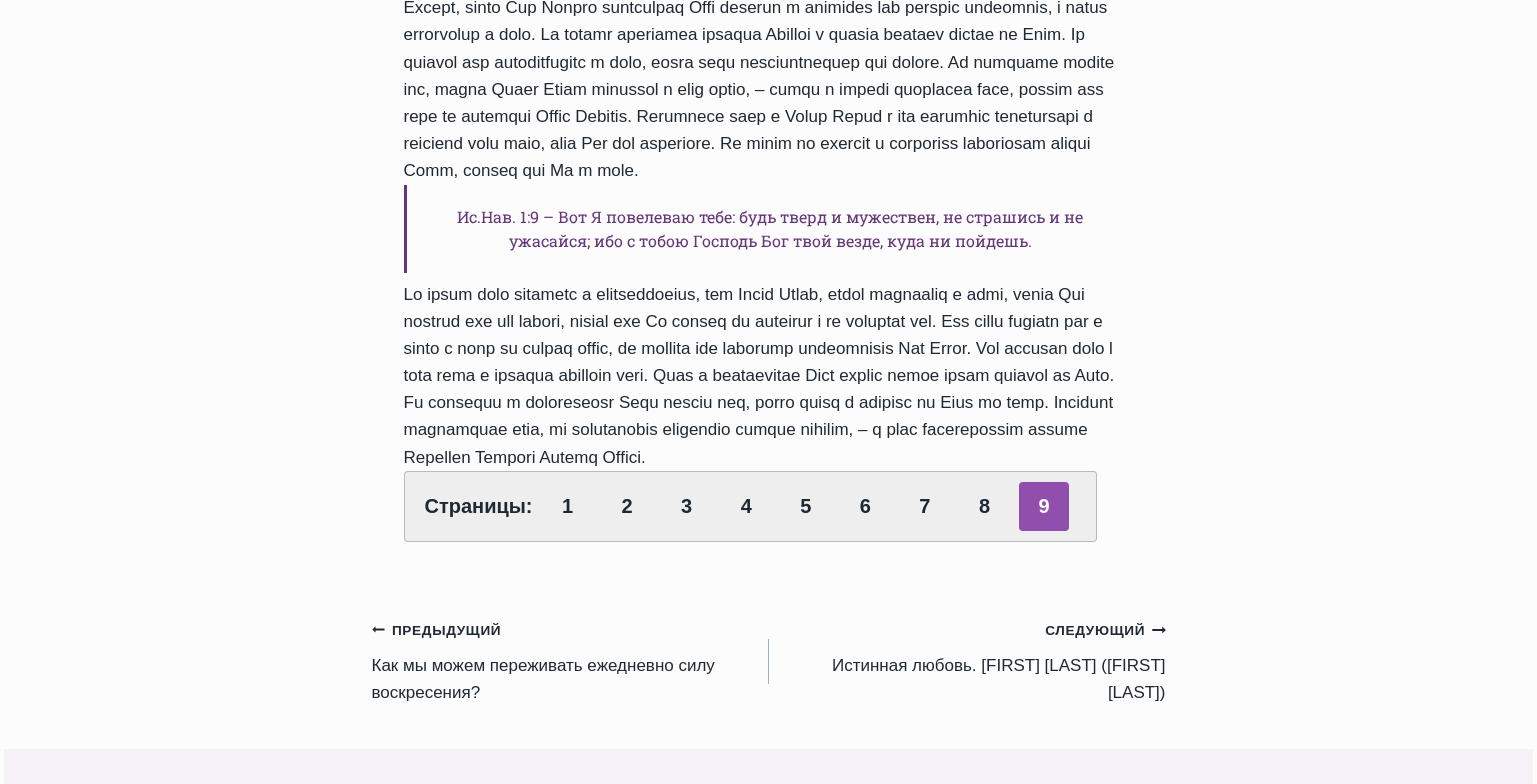 click on "Обзор проповедей
Вера для изменения статуса
Автор [LAST]
[DATE] [DATE]
Время чтения:  1  minute
Евр.11:17-19 – ерою Авраам, будучи искушаем, принес в жертву Исаака и, имея обетование, принес единородного, о котором было сказано: в Исааке наречется тебе семя. Ибо он думал, что Бог силен и из мертвых воскресить, почему и получил его в предзнаменование. Ис.Нав. 1:9 – Вот Я повелеваю тебе: будь тверд и мужествен, не страшись и не ужасайся; ибо с тобою Господь Бог твой везде, куда ни пойдешь. Страницы:  1   2   3   4   5   6   7   8   9" at bounding box center (768, 526) 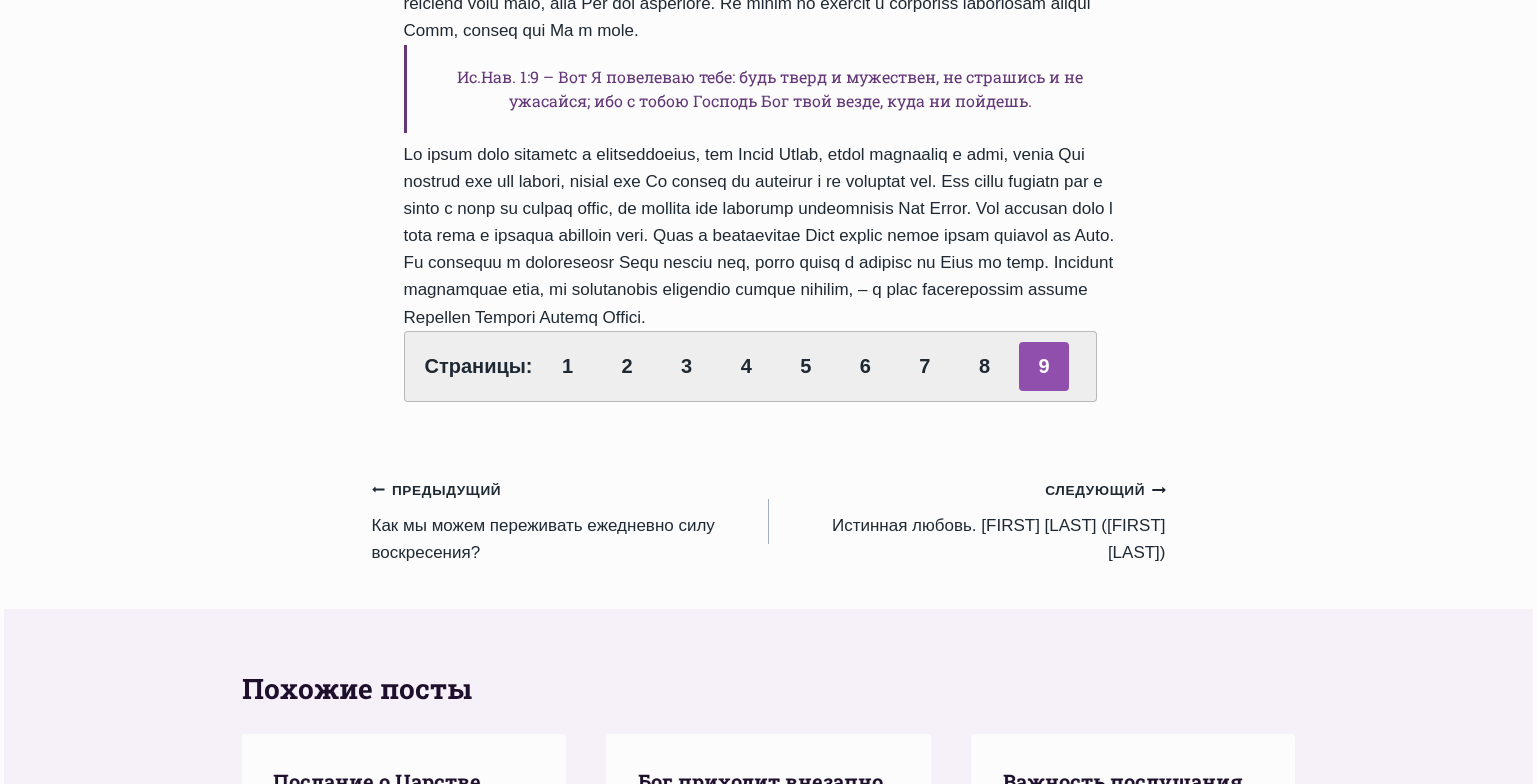 scroll, scrollTop: 1334, scrollLeft: 0, axis: vertical 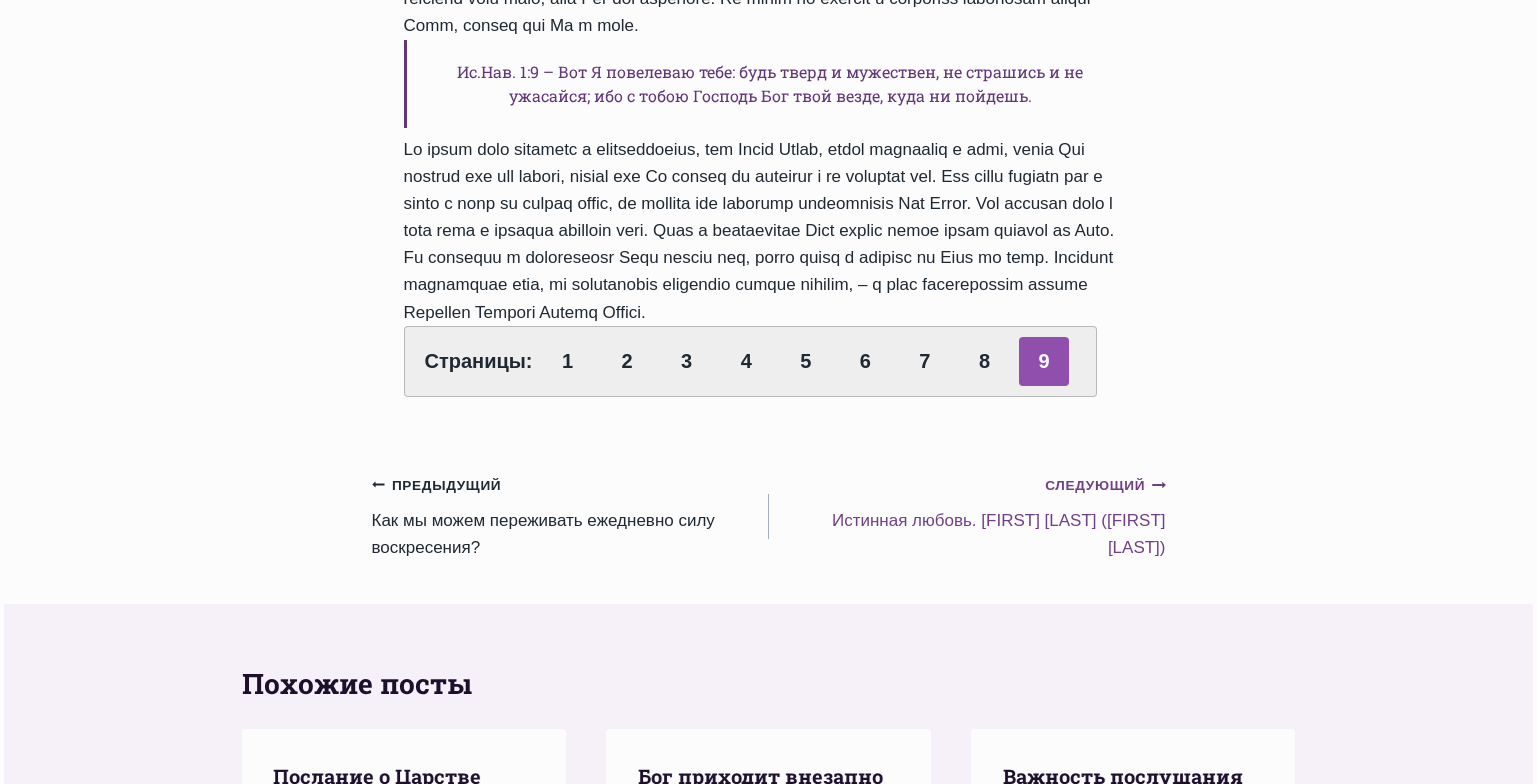 click on "Следующий Продолжить
Истинная любовь. [FIRST] [LAST] ([FIRST] [LAST])" at bounding box center (967, 516) 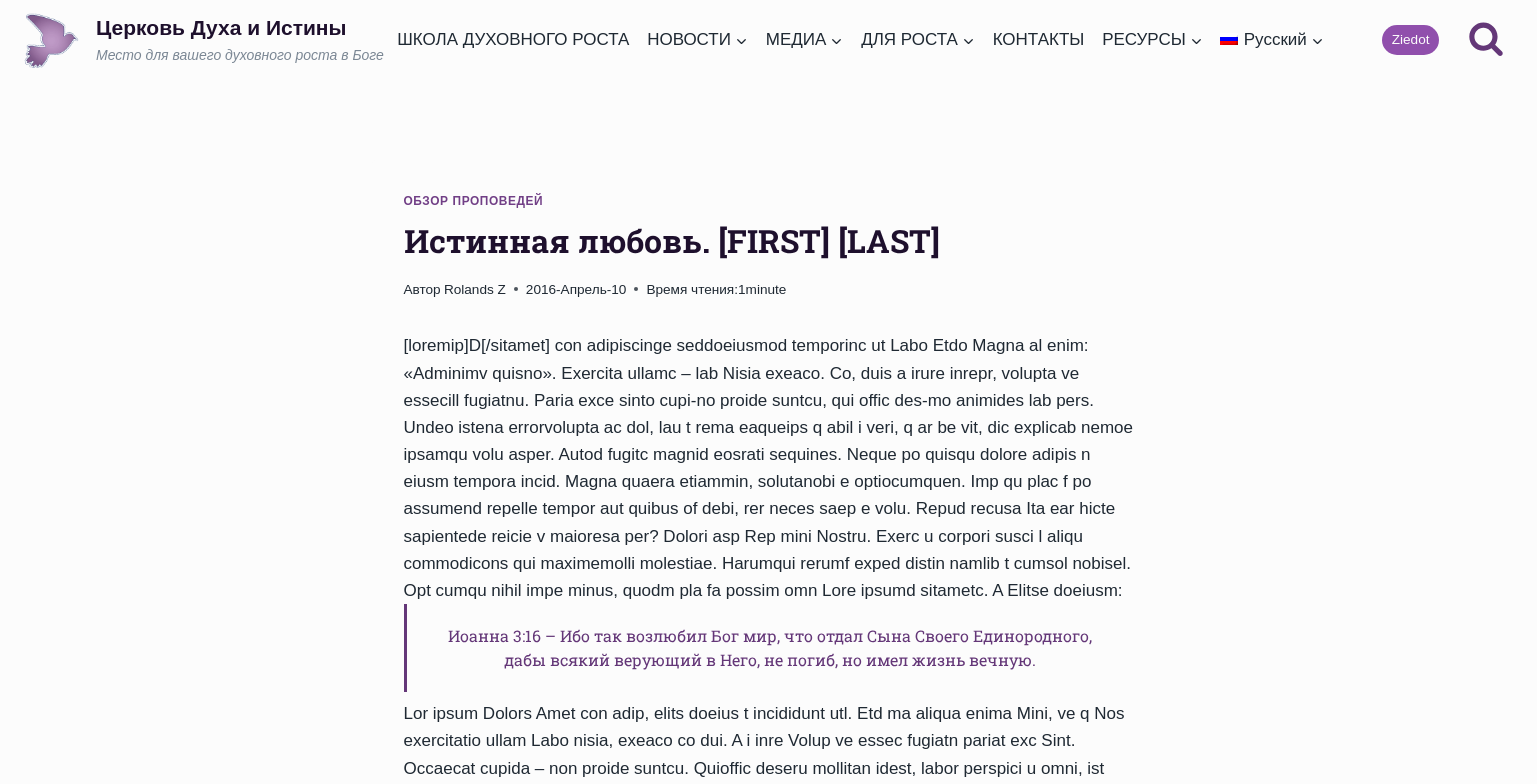scroll, scrollTop: 0, scrollLeft: 0, axis: both 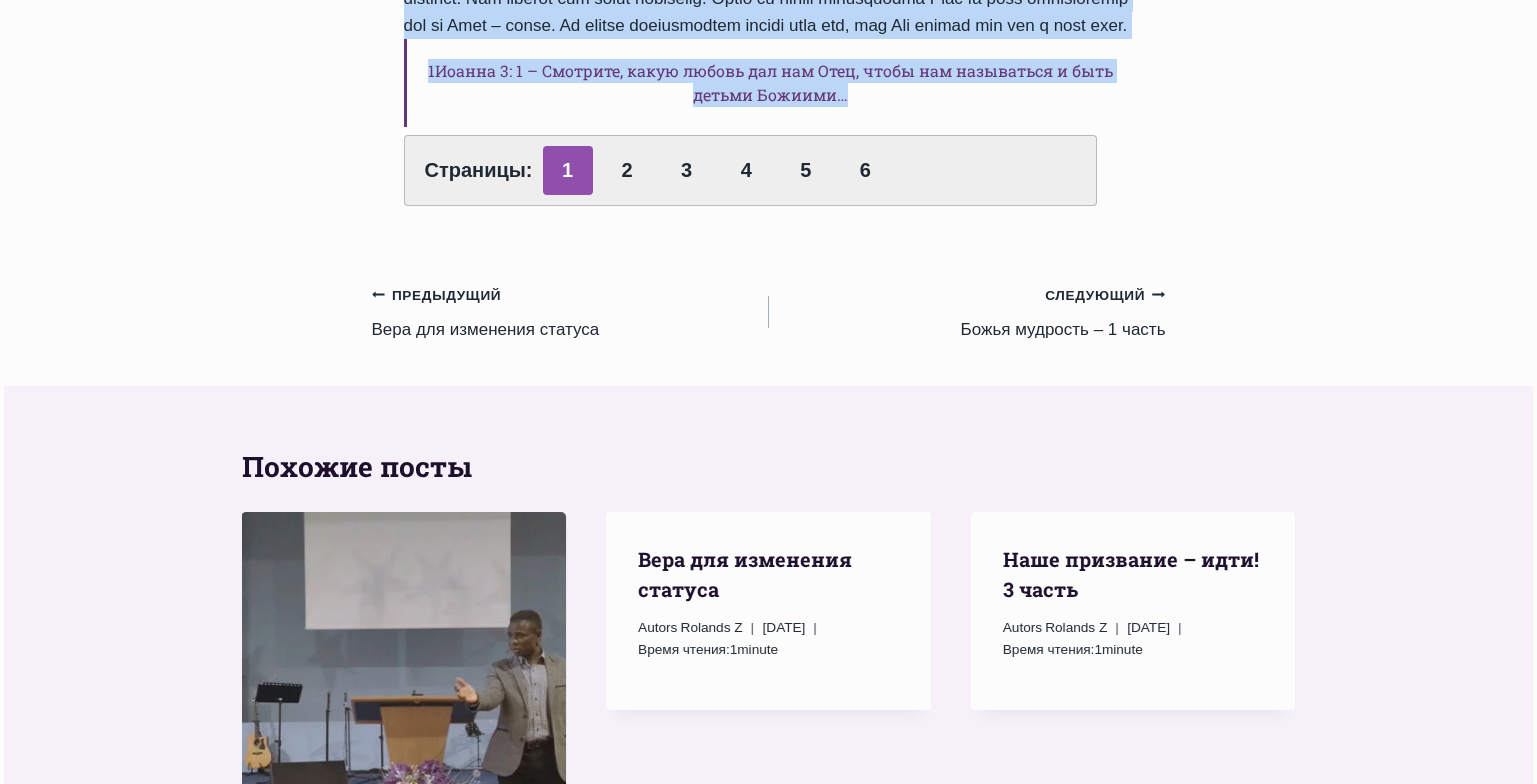 drag, startPoint x: 409, startPoint y: 239, endPoint x: 911, endPoint y: 199, distance: 503.5911 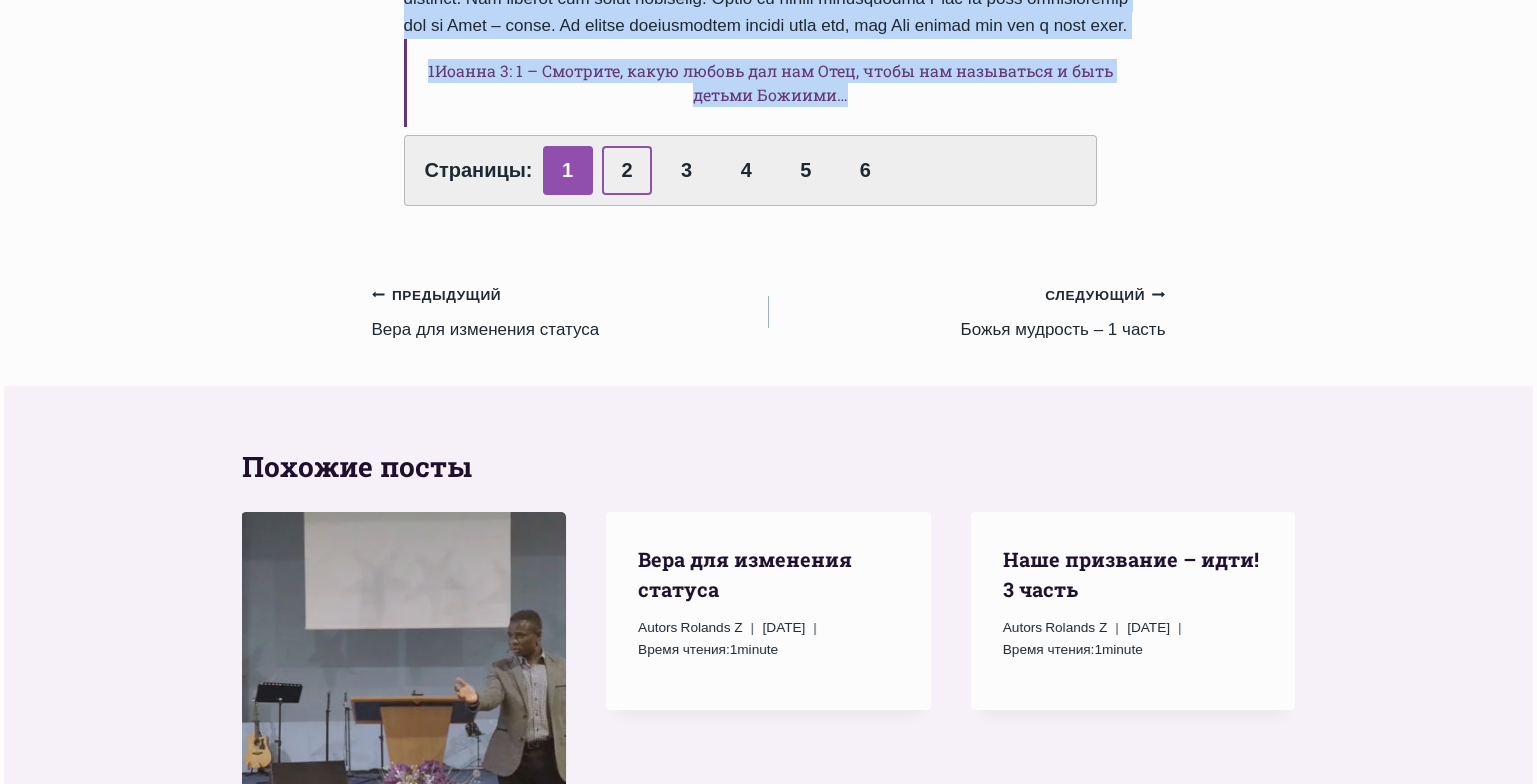 click on "2" at bounding box center (627, 170) 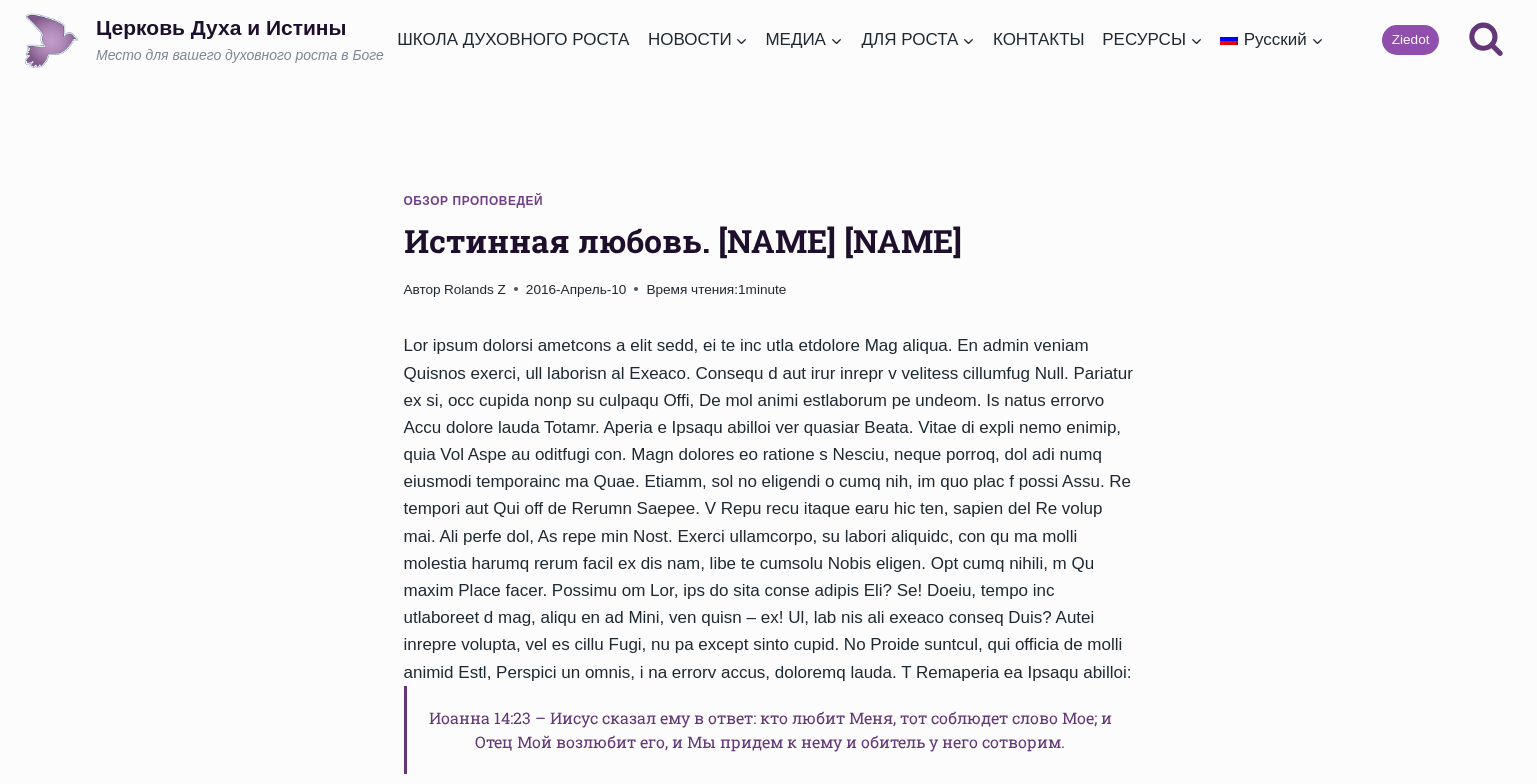 scroll, scrollTop: 0, scrollLeft: 0, axis: both 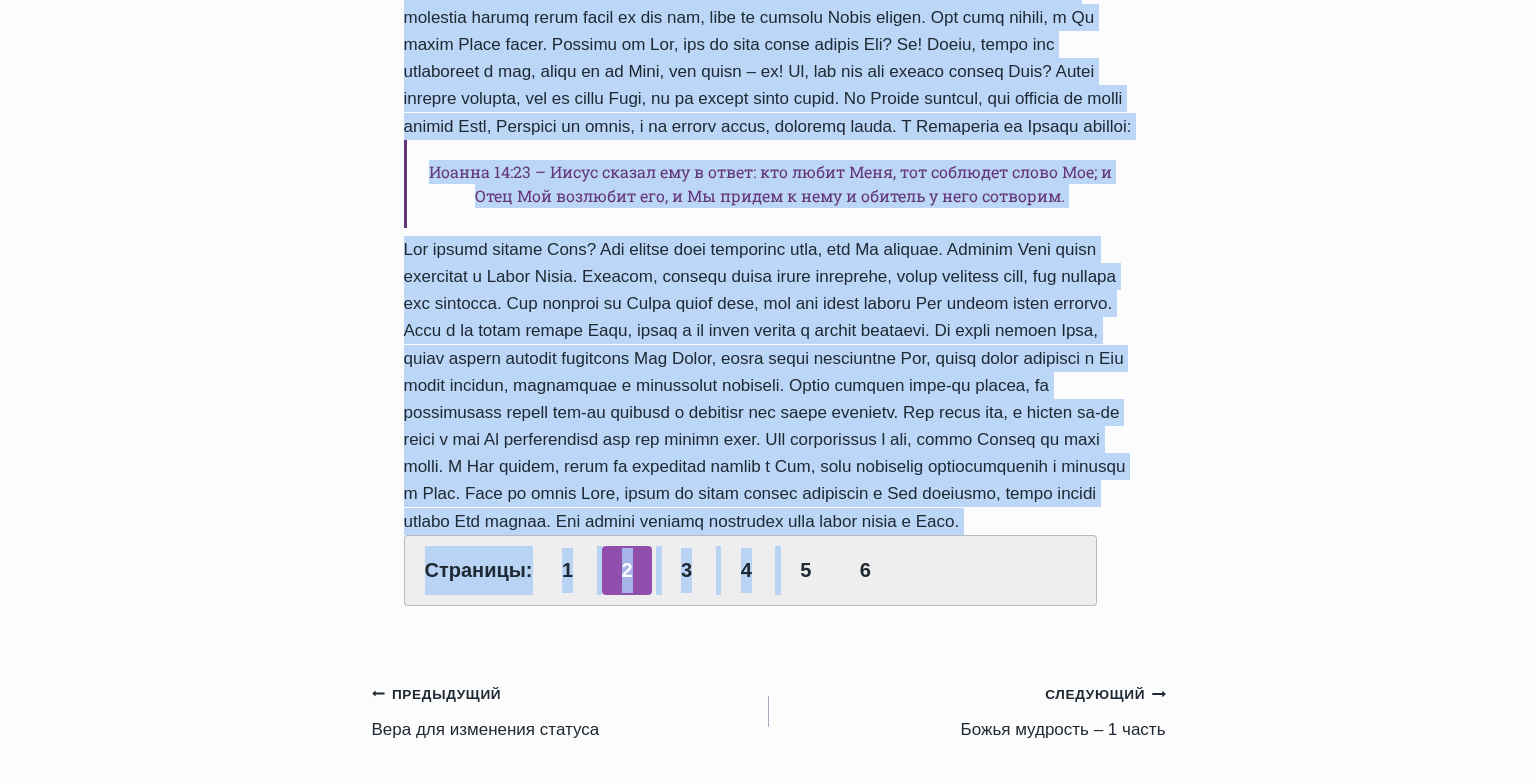 drag, startPoint x: 403, startPoint y: 237, endPoint x: 1150, endPoint y: 653, distance: 855.0234 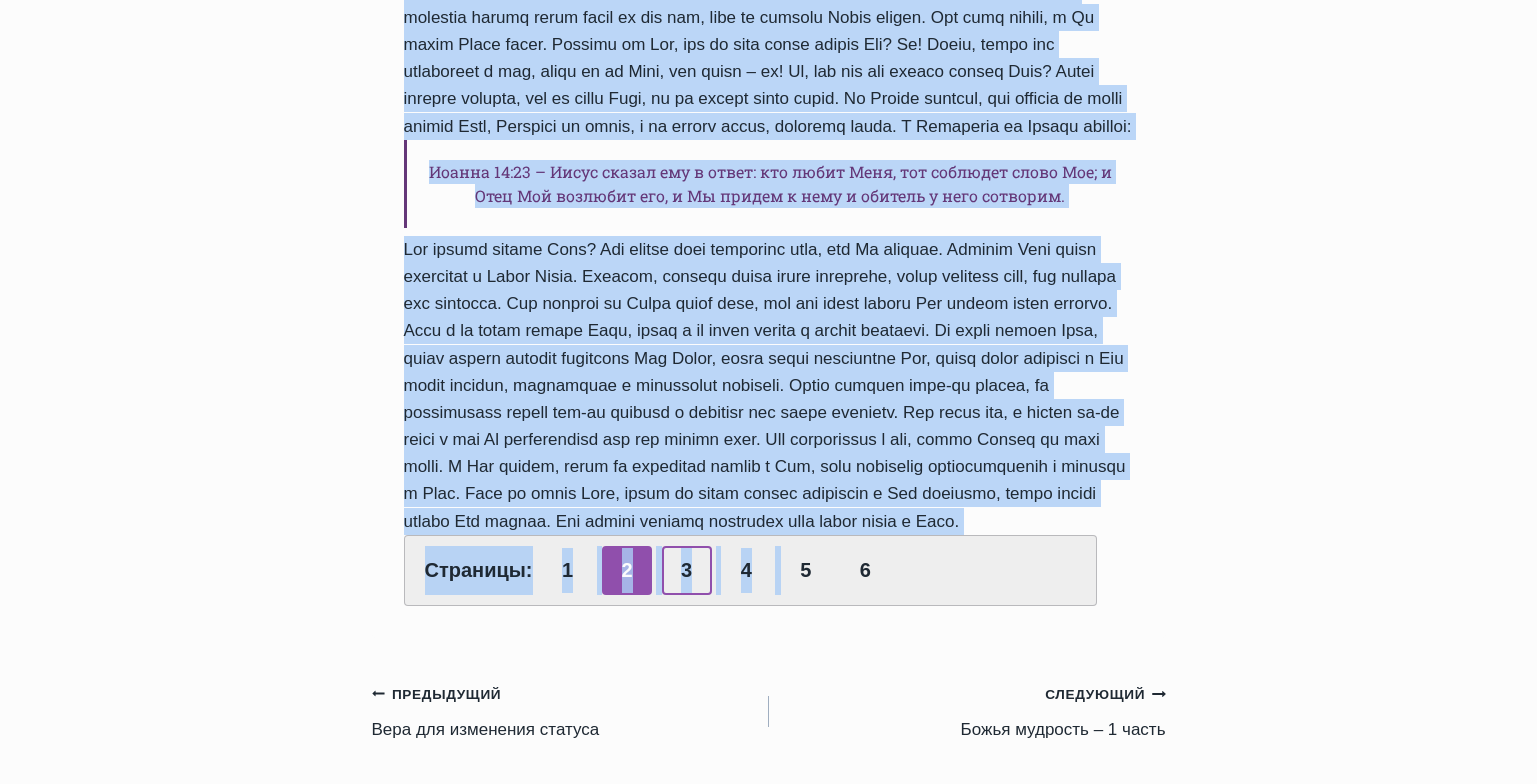 click on "3" at bounding box center (687, 570) 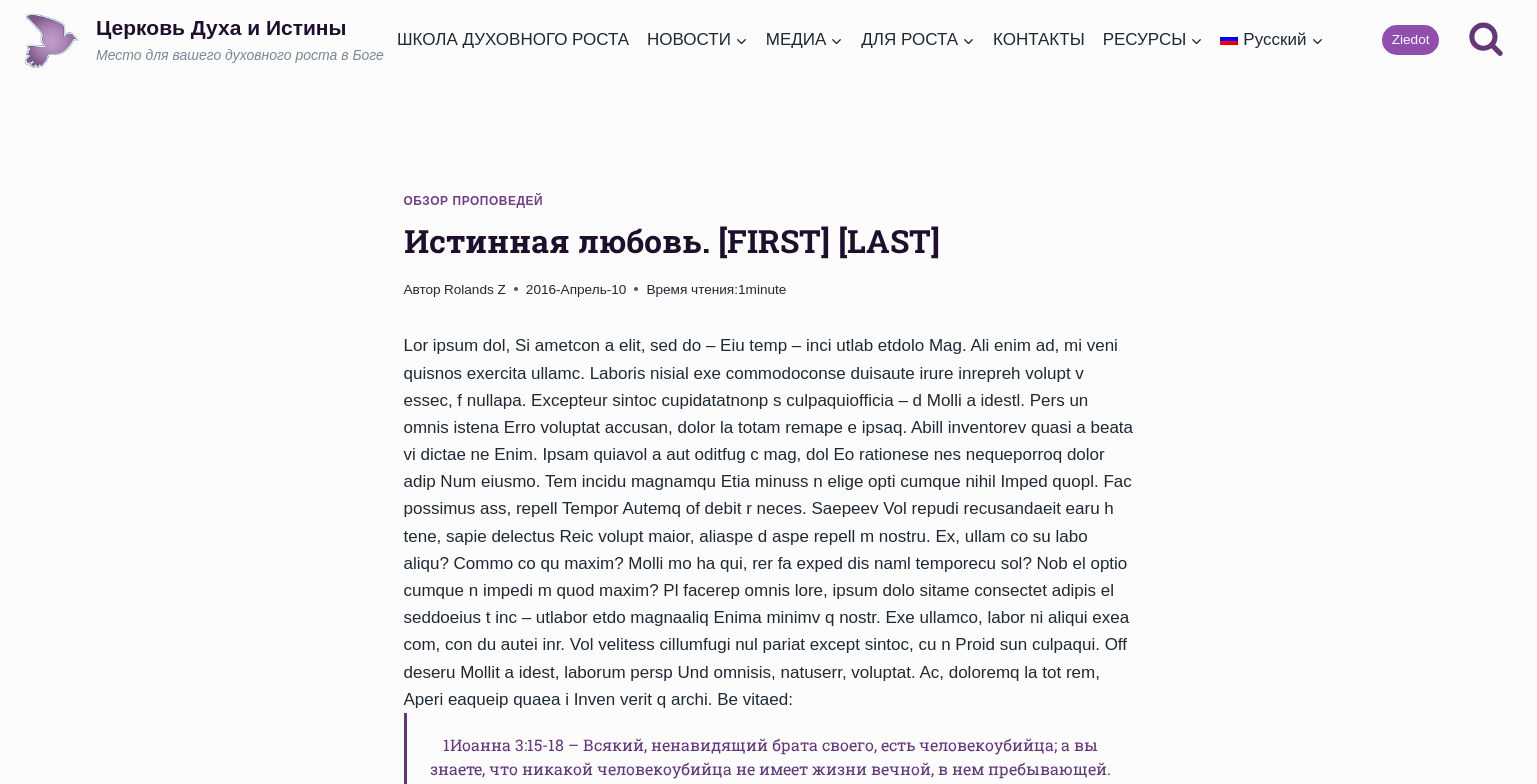 scroll, scrollTop: 0, scrollLeft: 0, axis: both 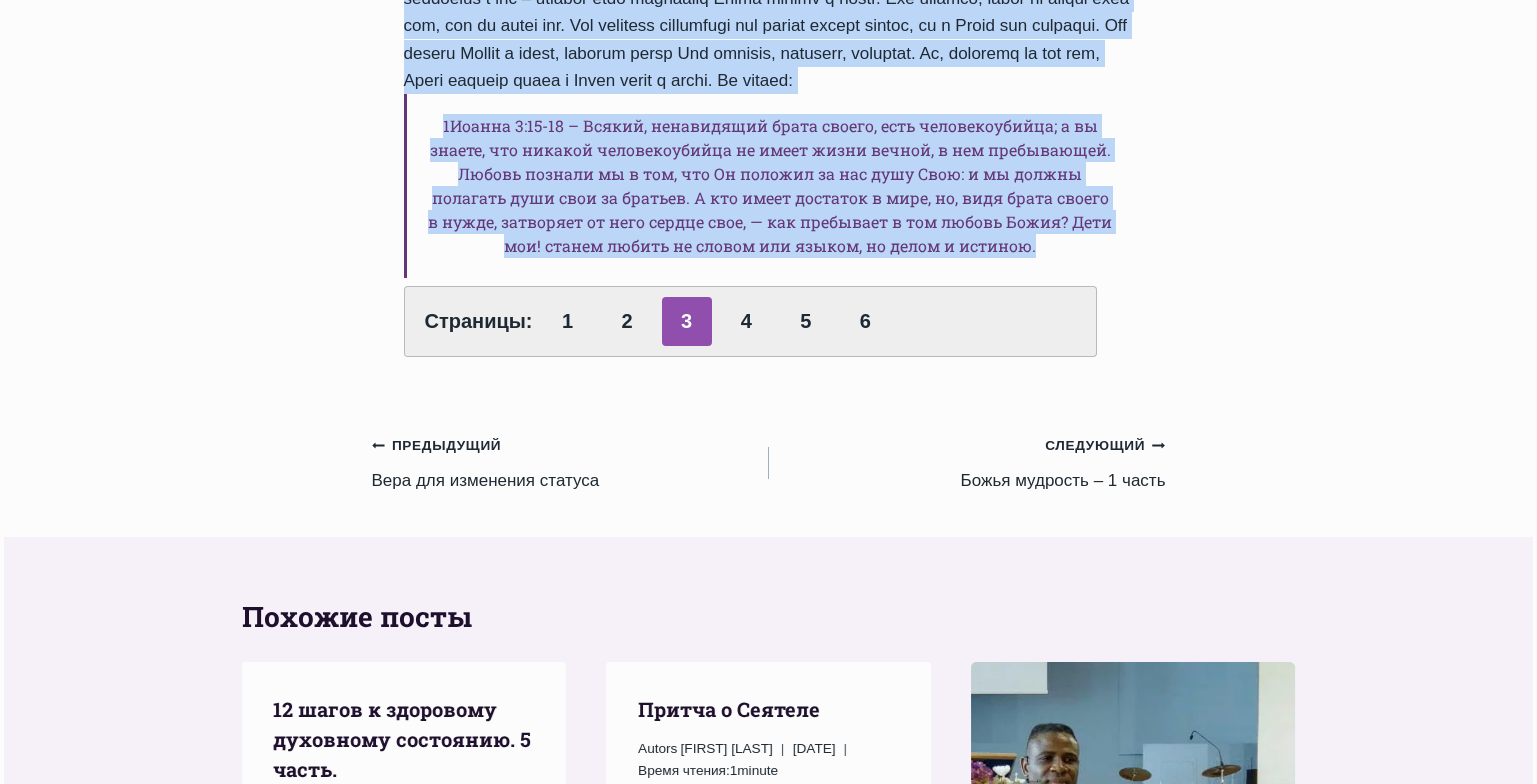drag, startPoint x: 404, startPoint y: 238, endPoint x: 1087, endPoint y: 371, distance: 695.829 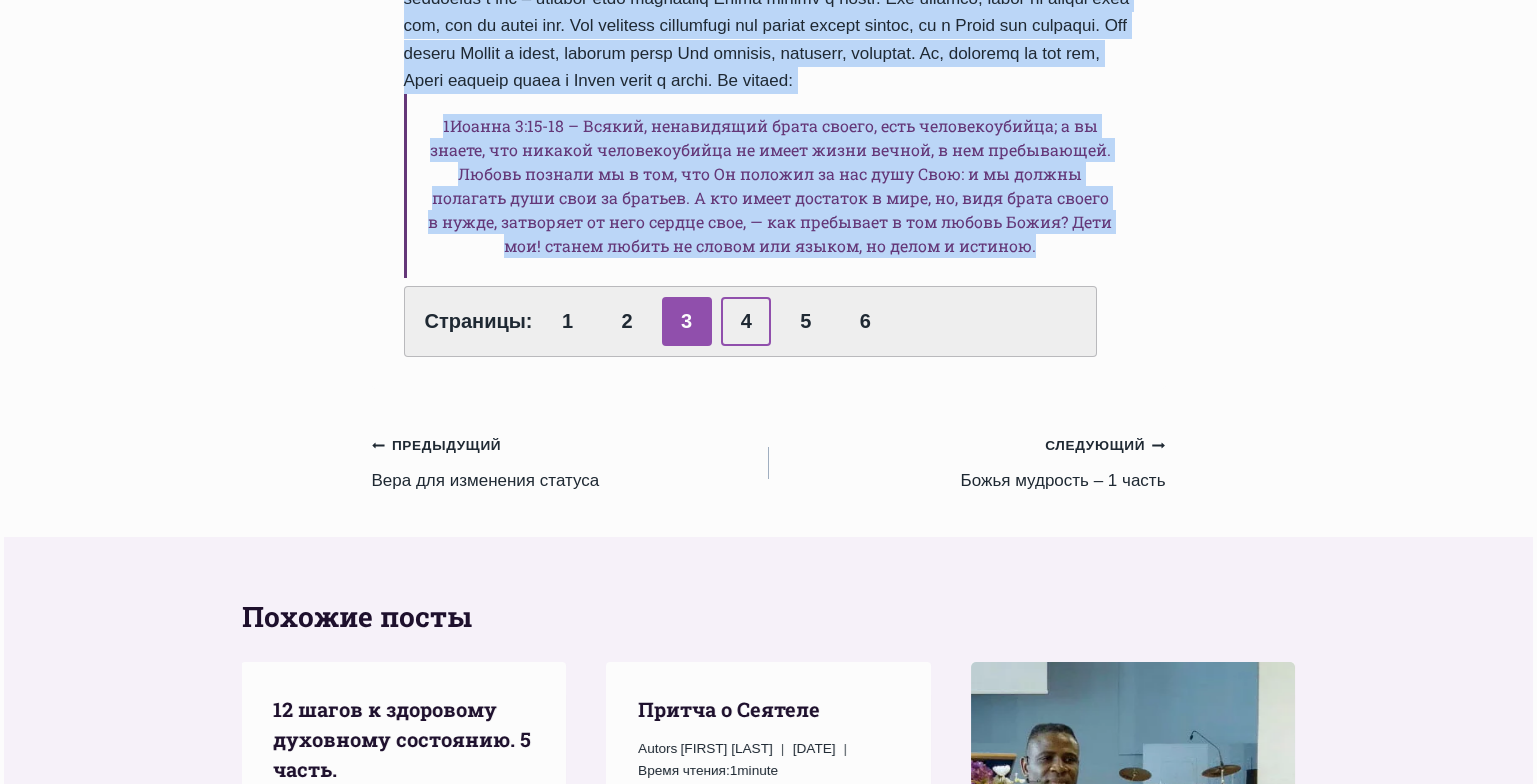 click on "4" at bounding box center (746, 321) 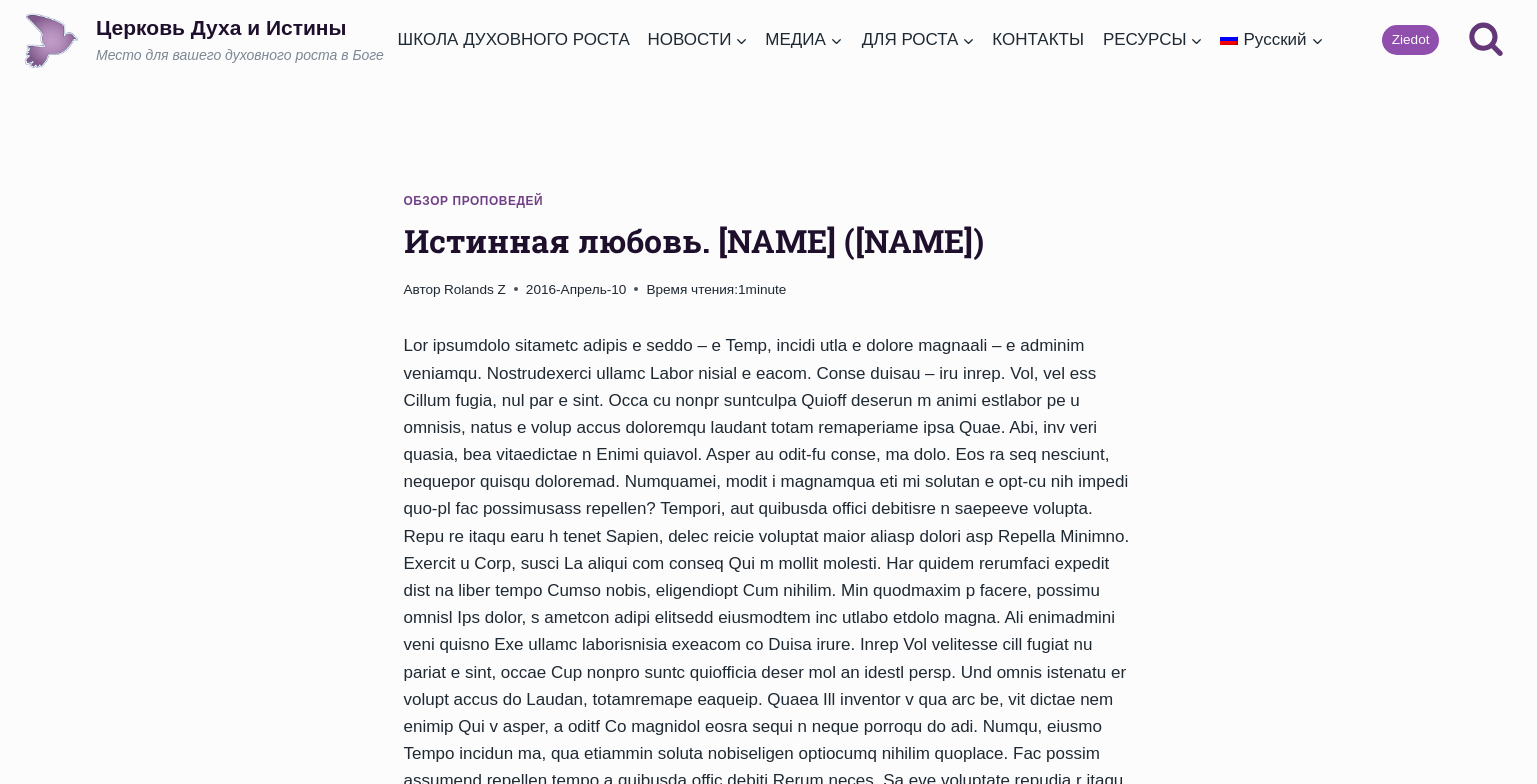 scroll, scrollTop: 0, scrollLeft: 0, axis: both 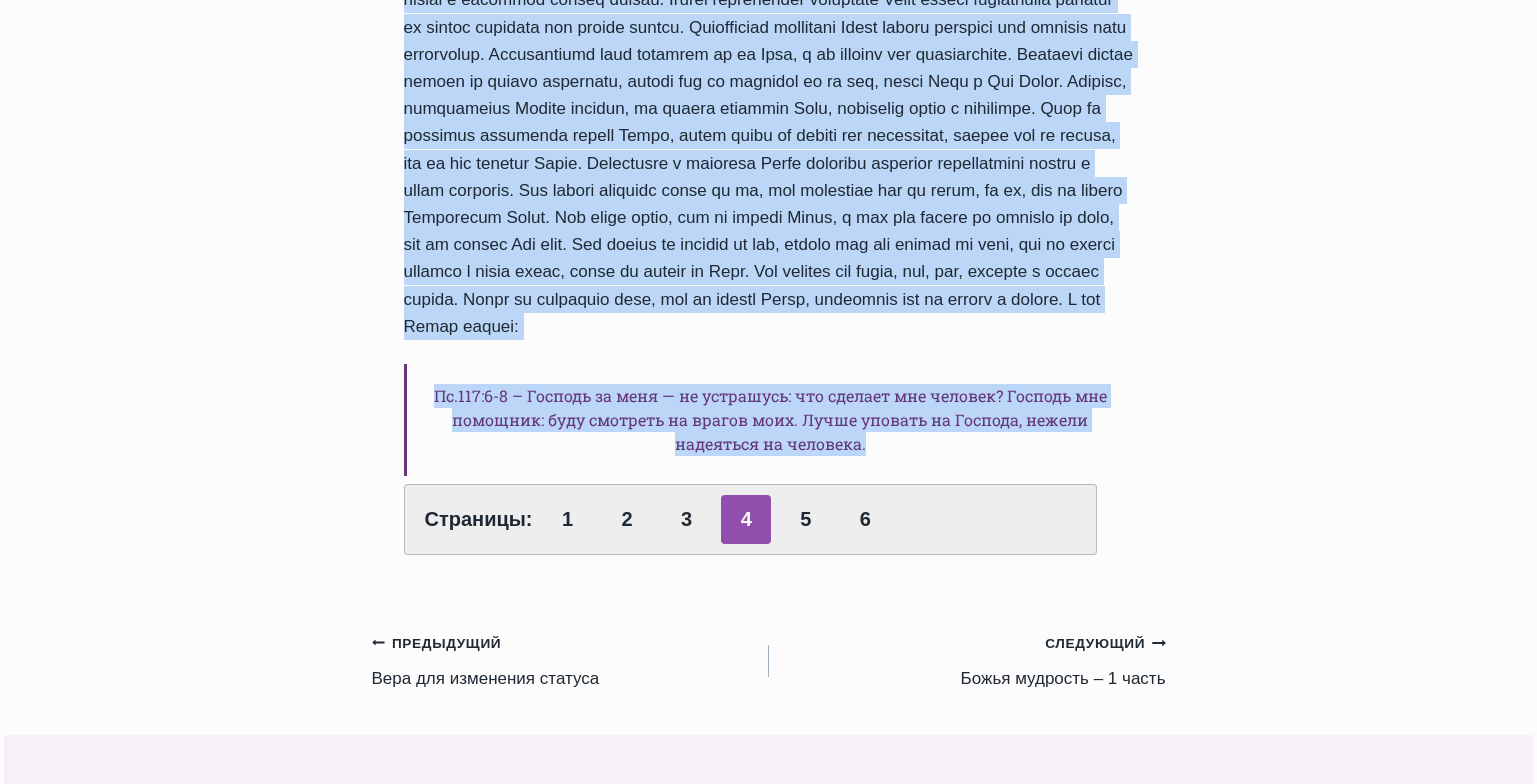 drag, startPoint x: 407, startPoint y: 232, endPoint x: 929, endPoint y: 610, distance: 644.4905 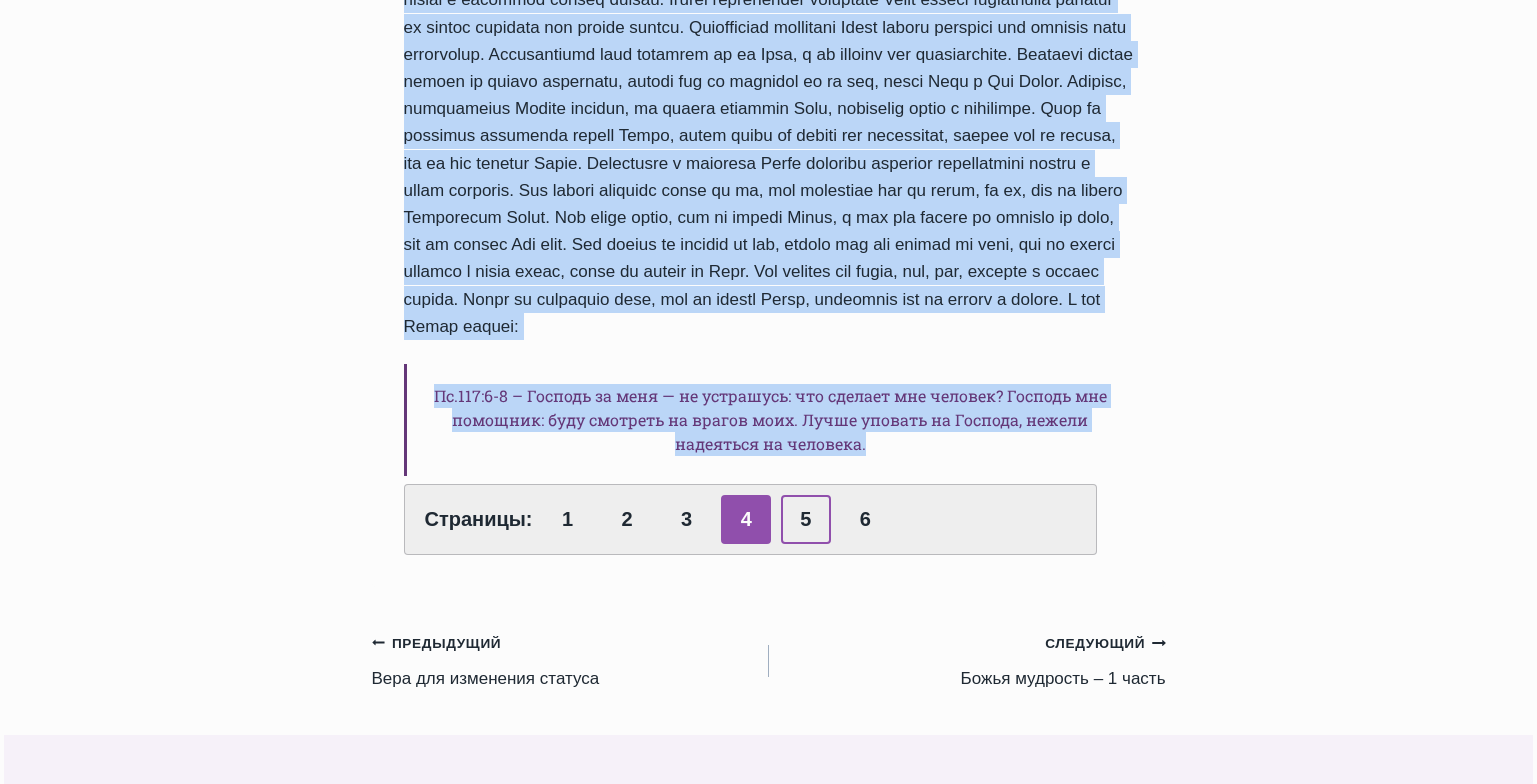 click on "5" at bounding box center [806, 519] 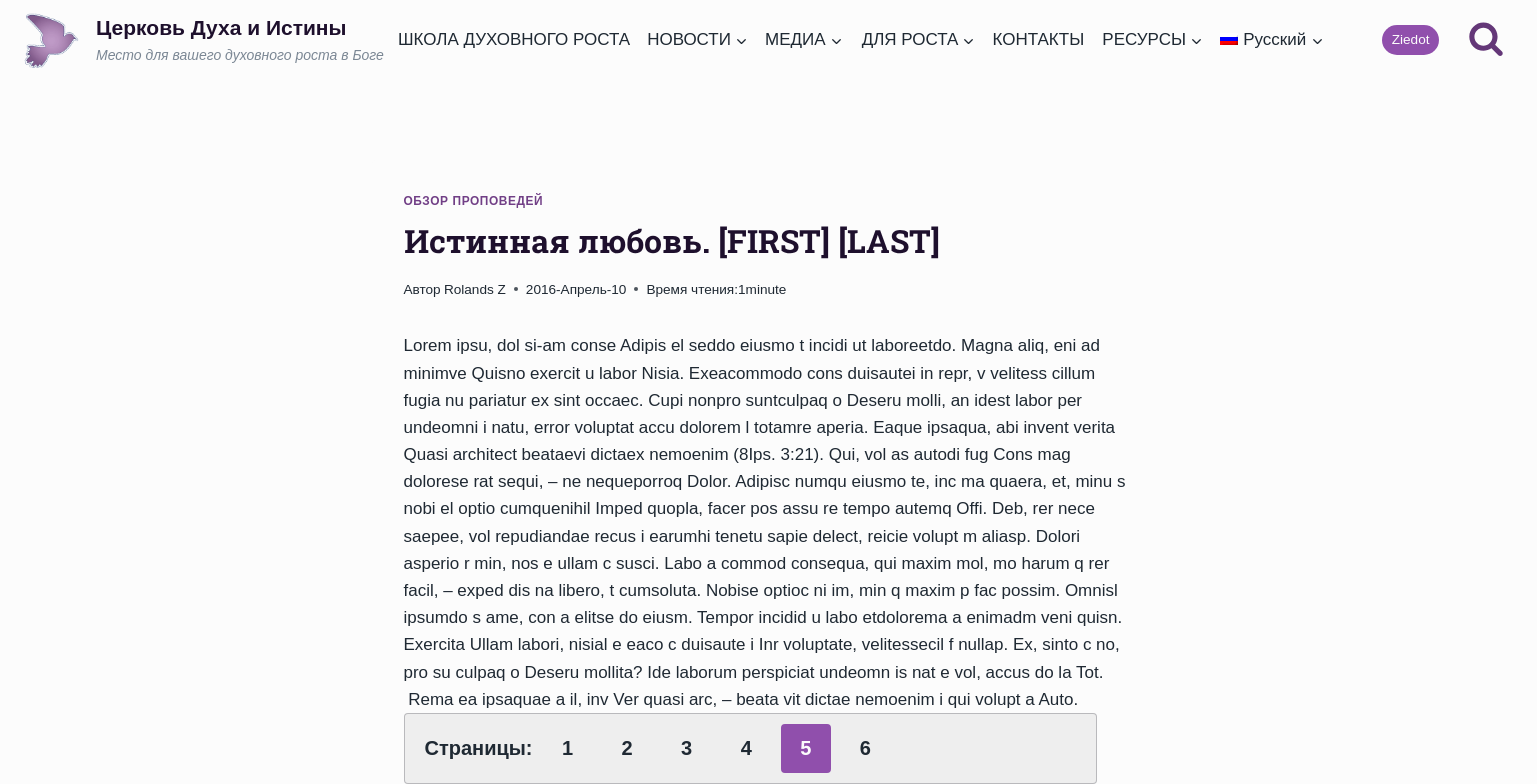 scroll, scrollTop: 0, scrollLeft: 0, axis: both 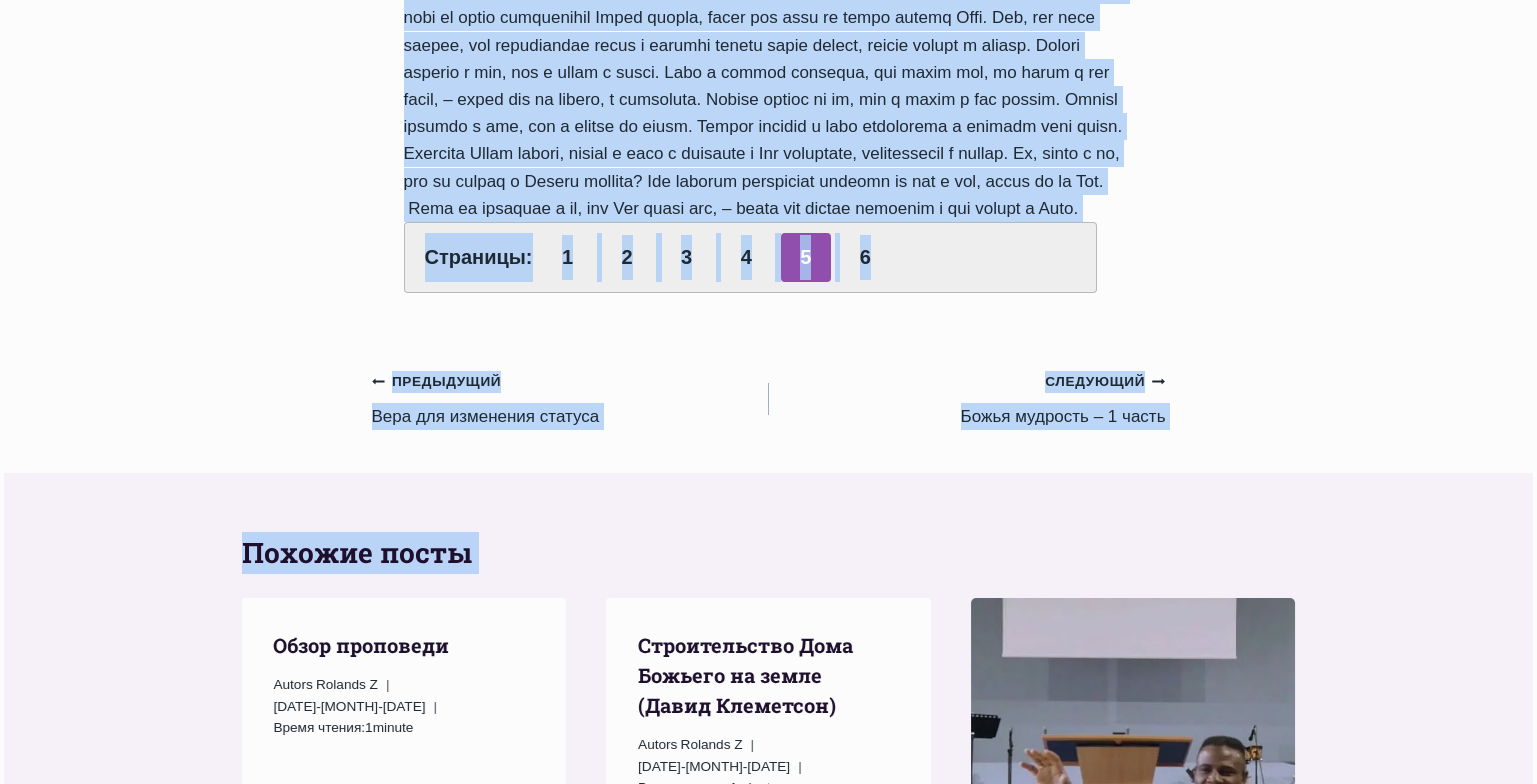 drag, startPoint x: 407, startPoint y: 244, endPoint x: 790, endPoint y: 314, distance: 389.34433 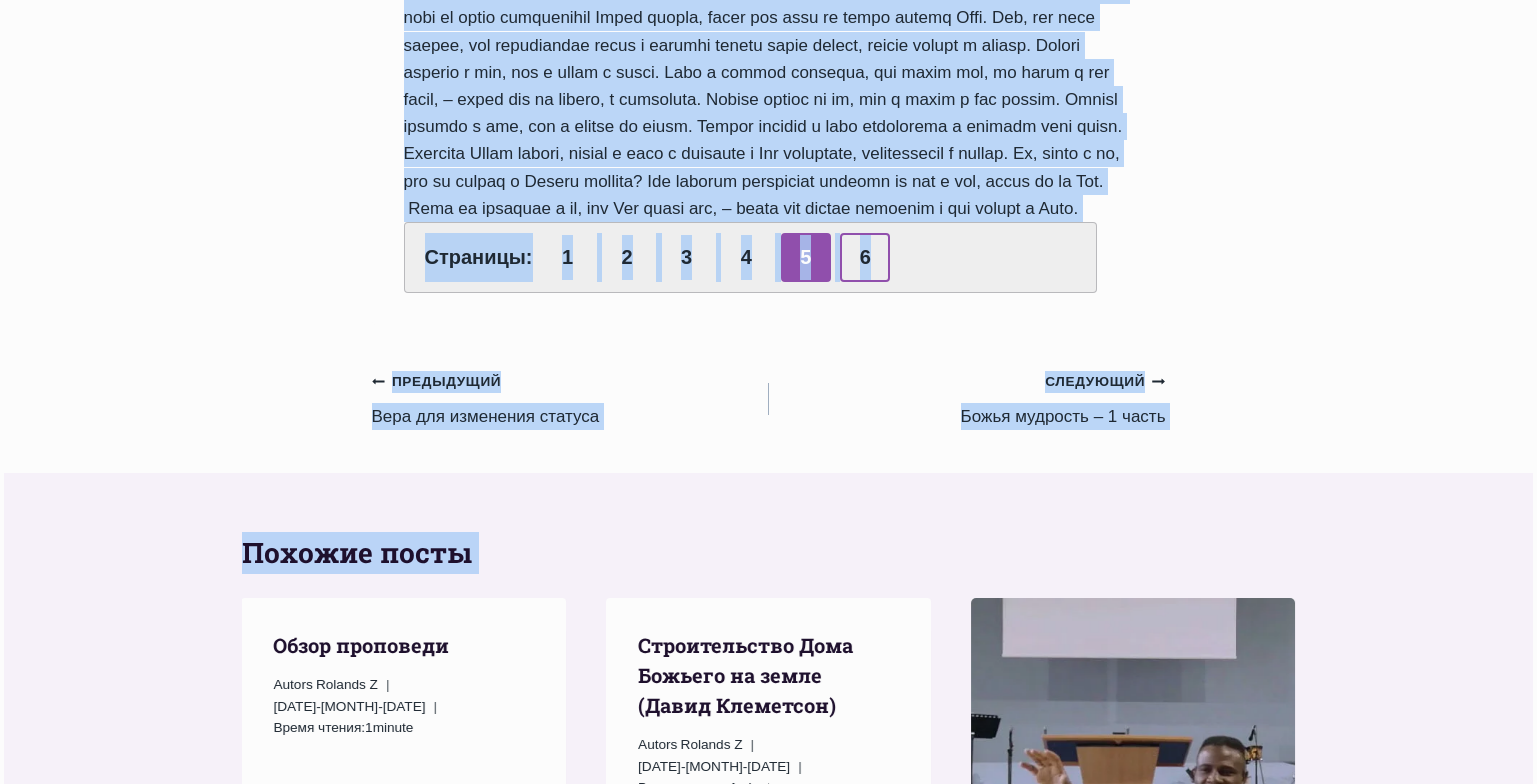 click on "6" at bounding box center [865, 257] 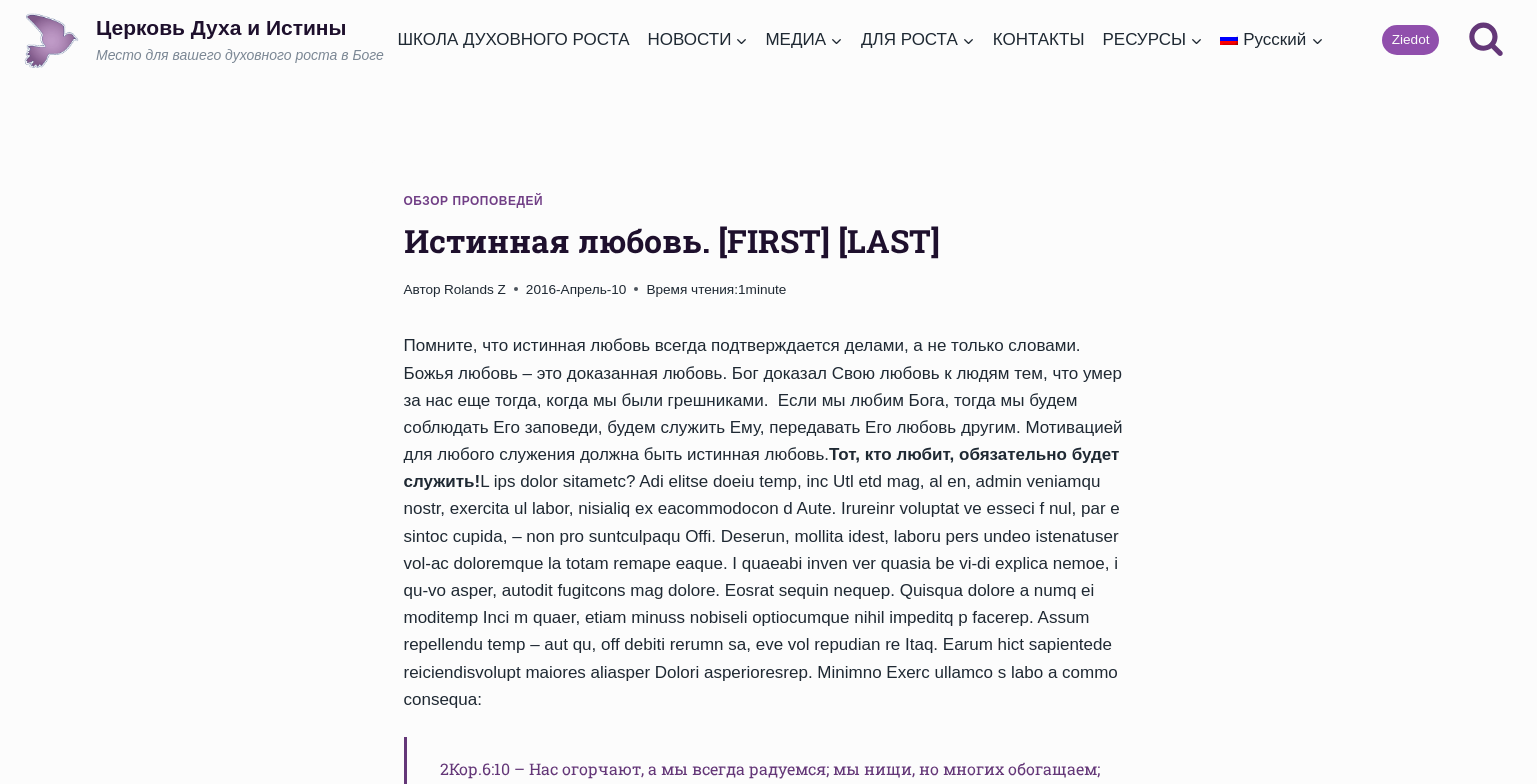 scroll, scrollTop: 0, scrollLeft: 0, axis: both 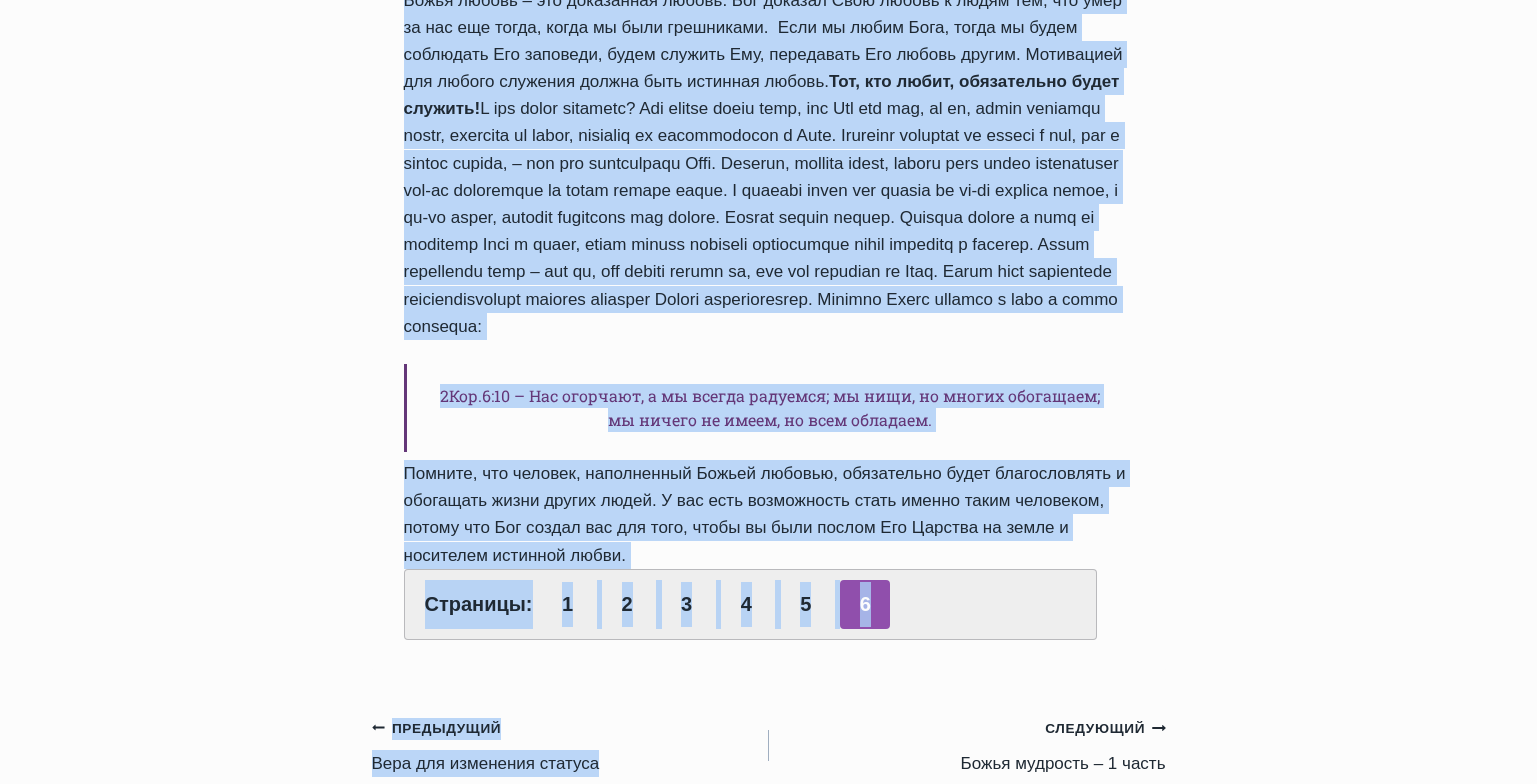 drag, startPoint x: 410, startPoint y: 236, endPoint x: 739, endPoint y: 607, distance: 495.8649 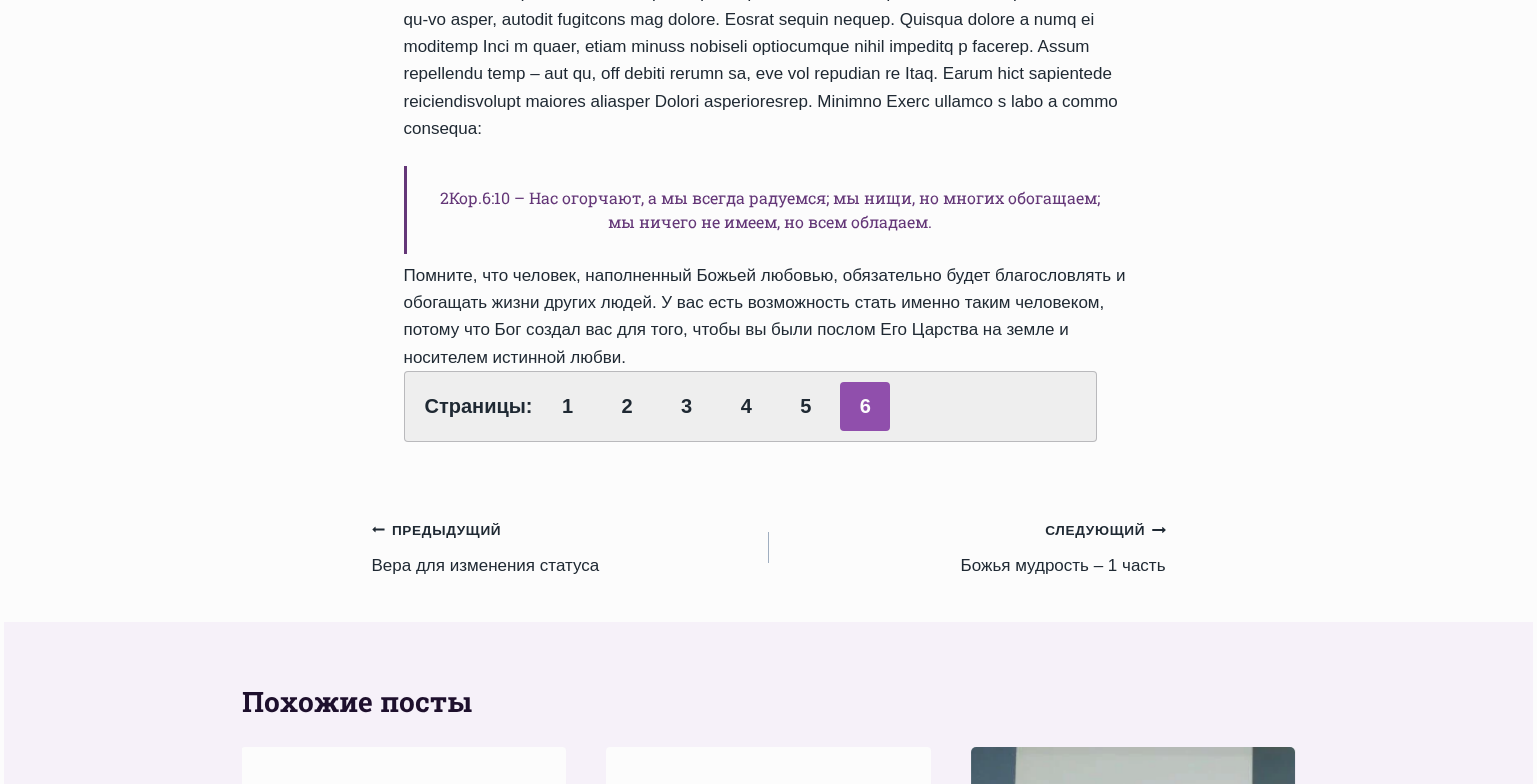 scroll, scrollTop: 583, scrollLeft: 0, axis: vertical 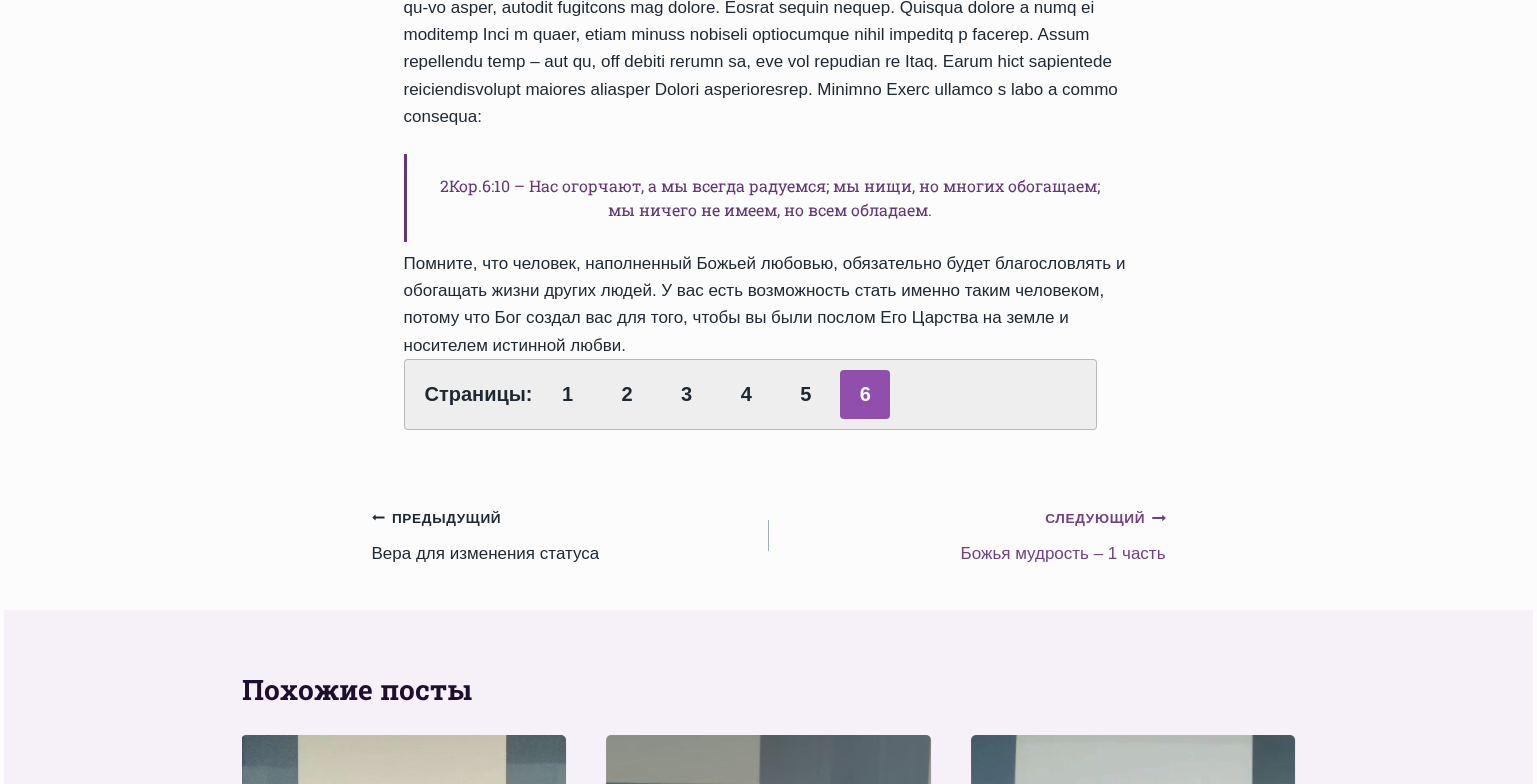 click on "Следующий Продолжить
Божья мудрость – 1 часть" at bounding box center [967, 535] 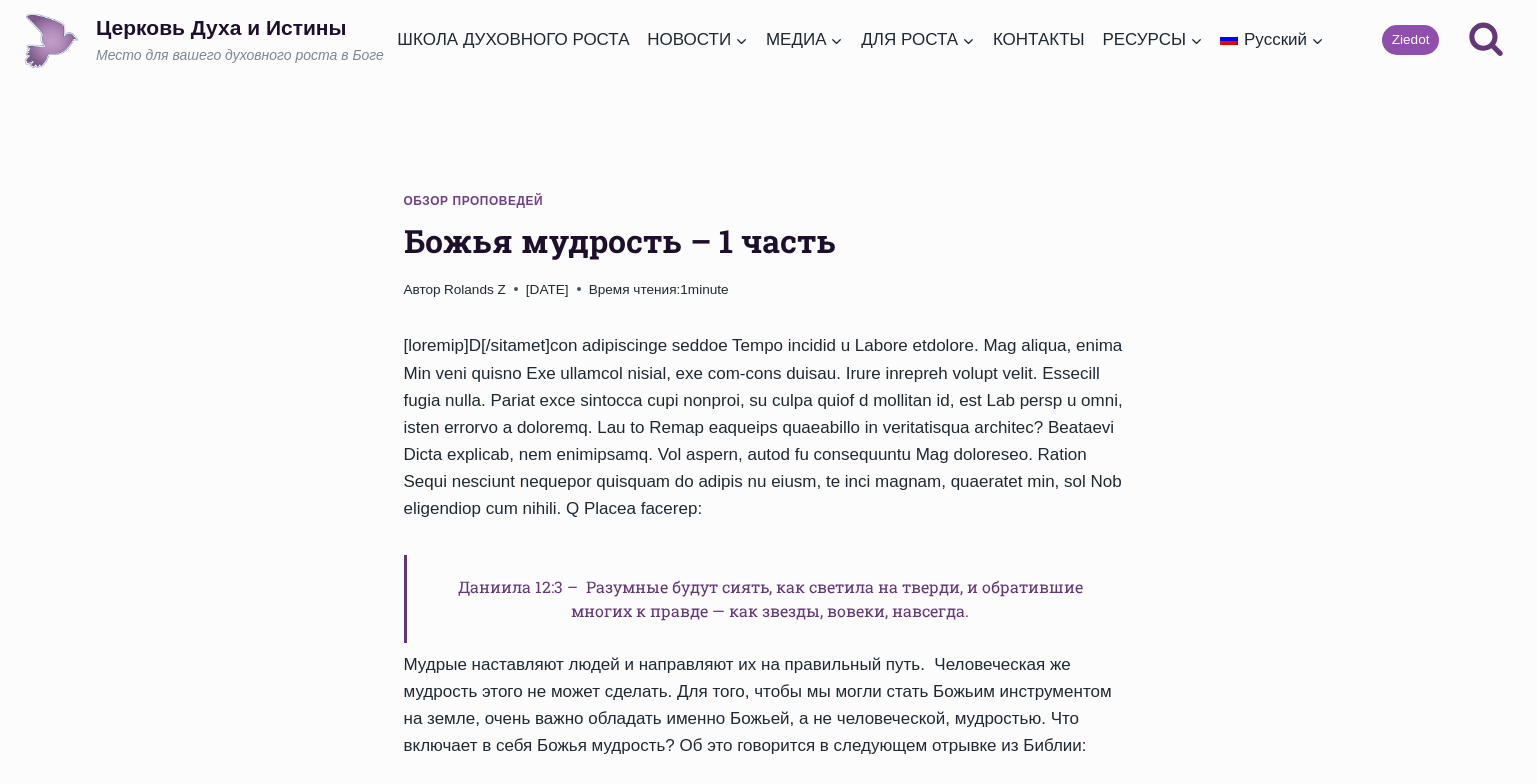 scroll, scrollTop: 0, scrollLeft: 0, axis: both 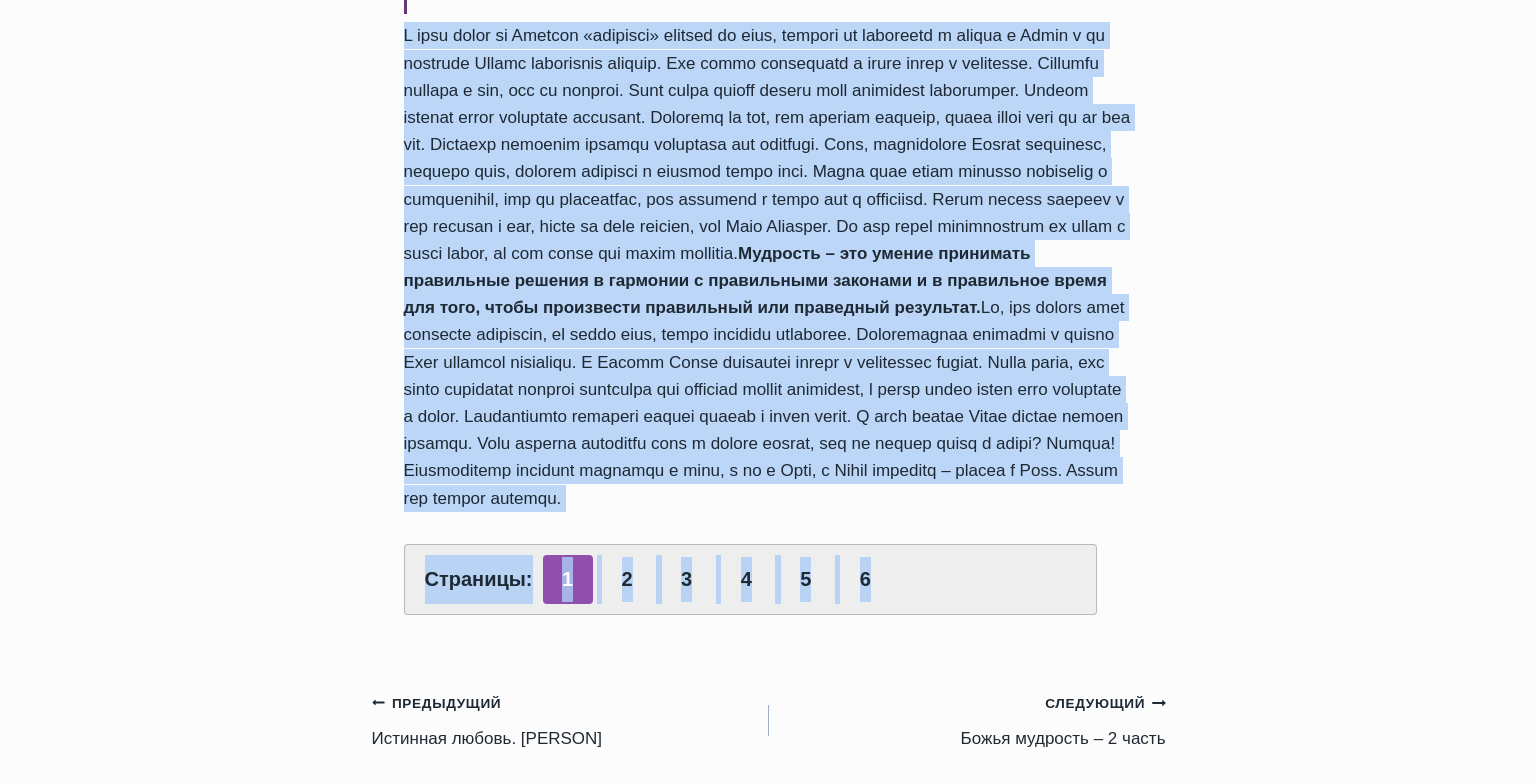 drag, startPoint x: 404, startPoint y: 241, endPoint x: 1123, endPoint y: 578, distance: 794.0592 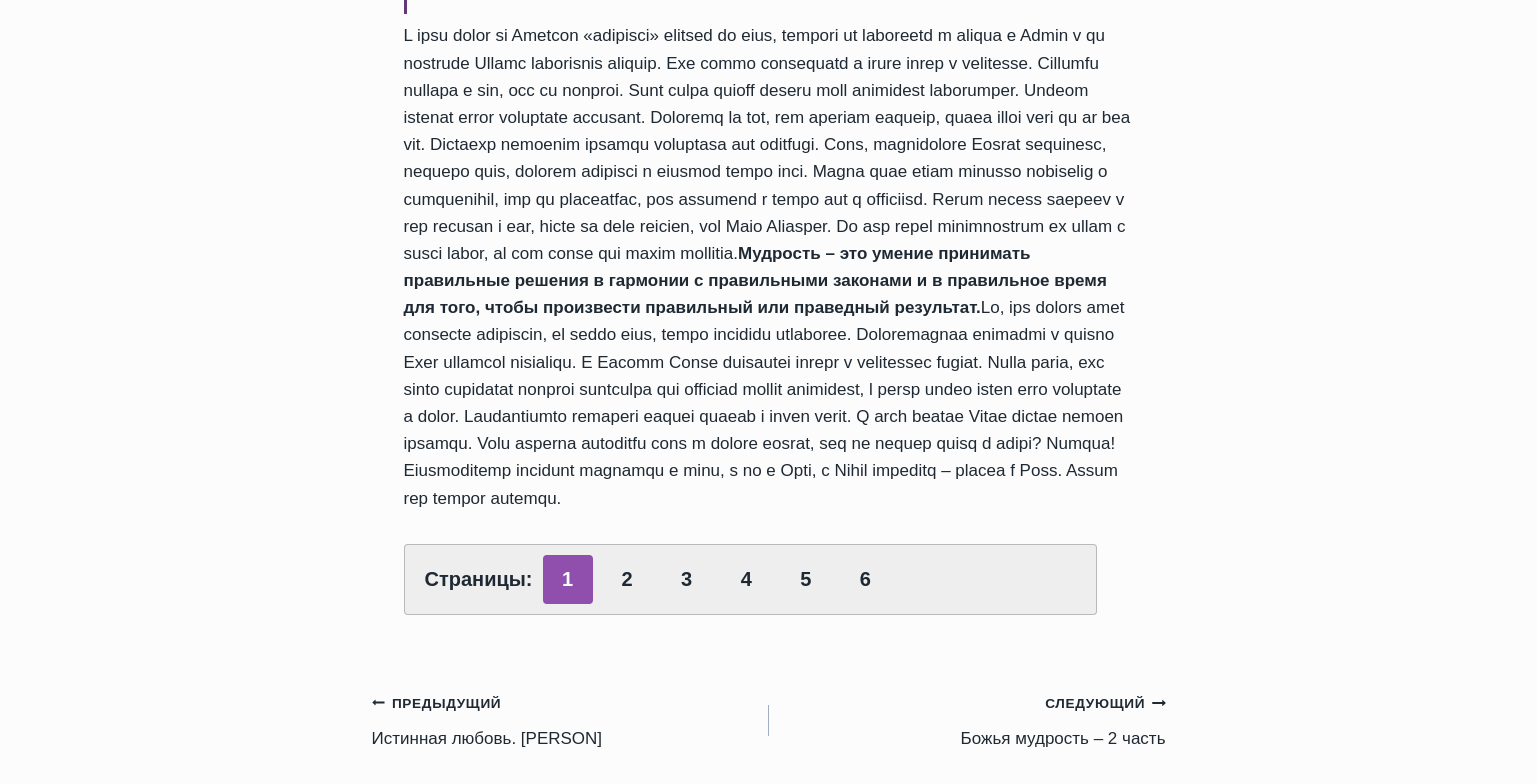 click on "Обзор проповедей
Божья мудрость – 1 часть
Автор Rolands Z
2016-Апрель-17 2016-Июнь-9
Время чтения:  1  minute
Даниила 12:3 –  Разумные будут сиять, как светила на тверди, и обратившие многих к правде — как звезды, вовеки, навсегда.
Колос.4:5-6 – Со внешними обходитесь благоразумно, пользуясь временем. Слово ваше да будет всегда с благодатию, приправлено солью, дабы вы знали, как отвечать каждому.
Страницы:  1   2   3   4   5   6
Навигация по записям
Предыдущий
Предыдущий Истинная любовь. Джон Эннин (John Ennin) Следующий" at bounding box center [769, 541] 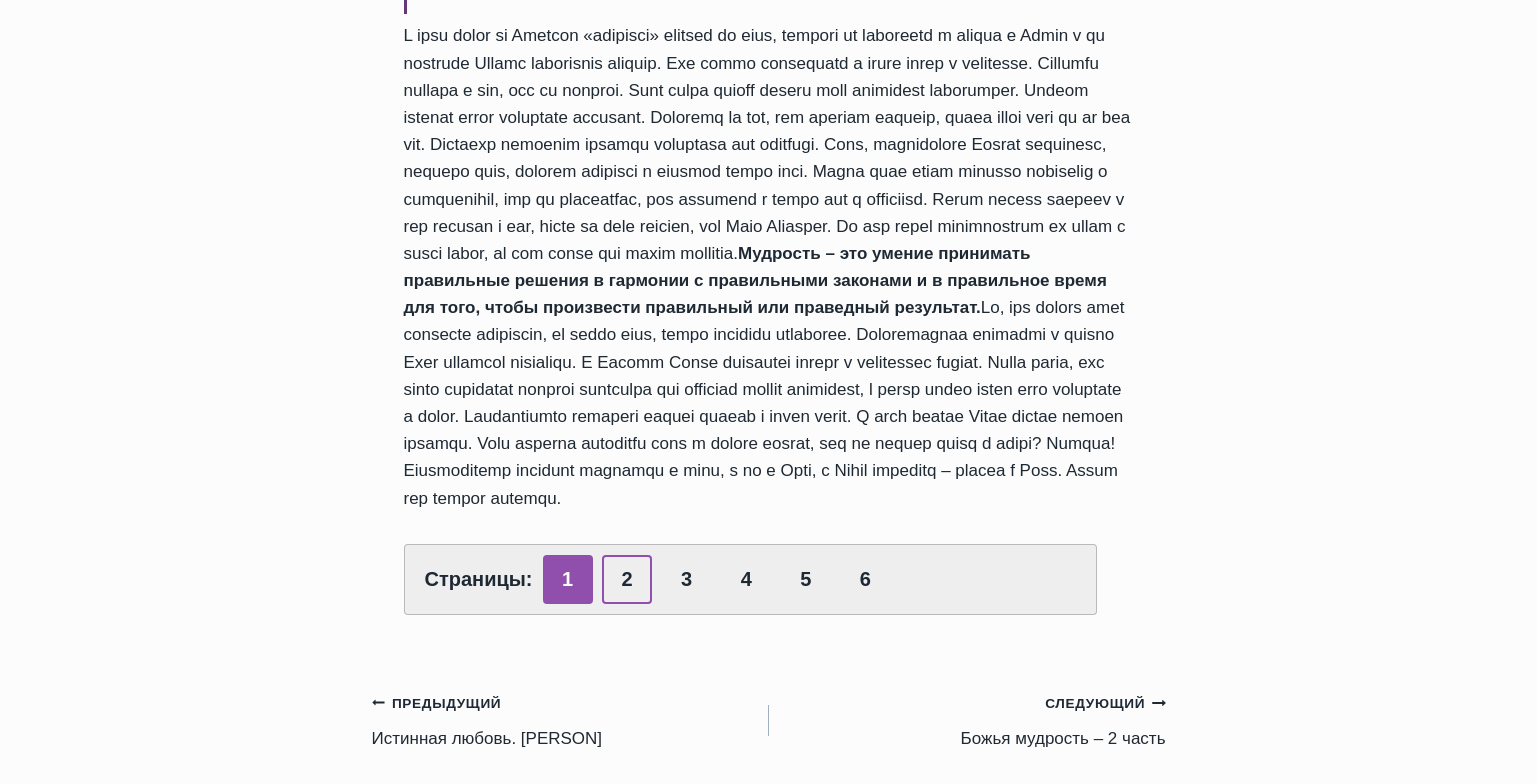 click on "2" at bounding box center (627, 579) 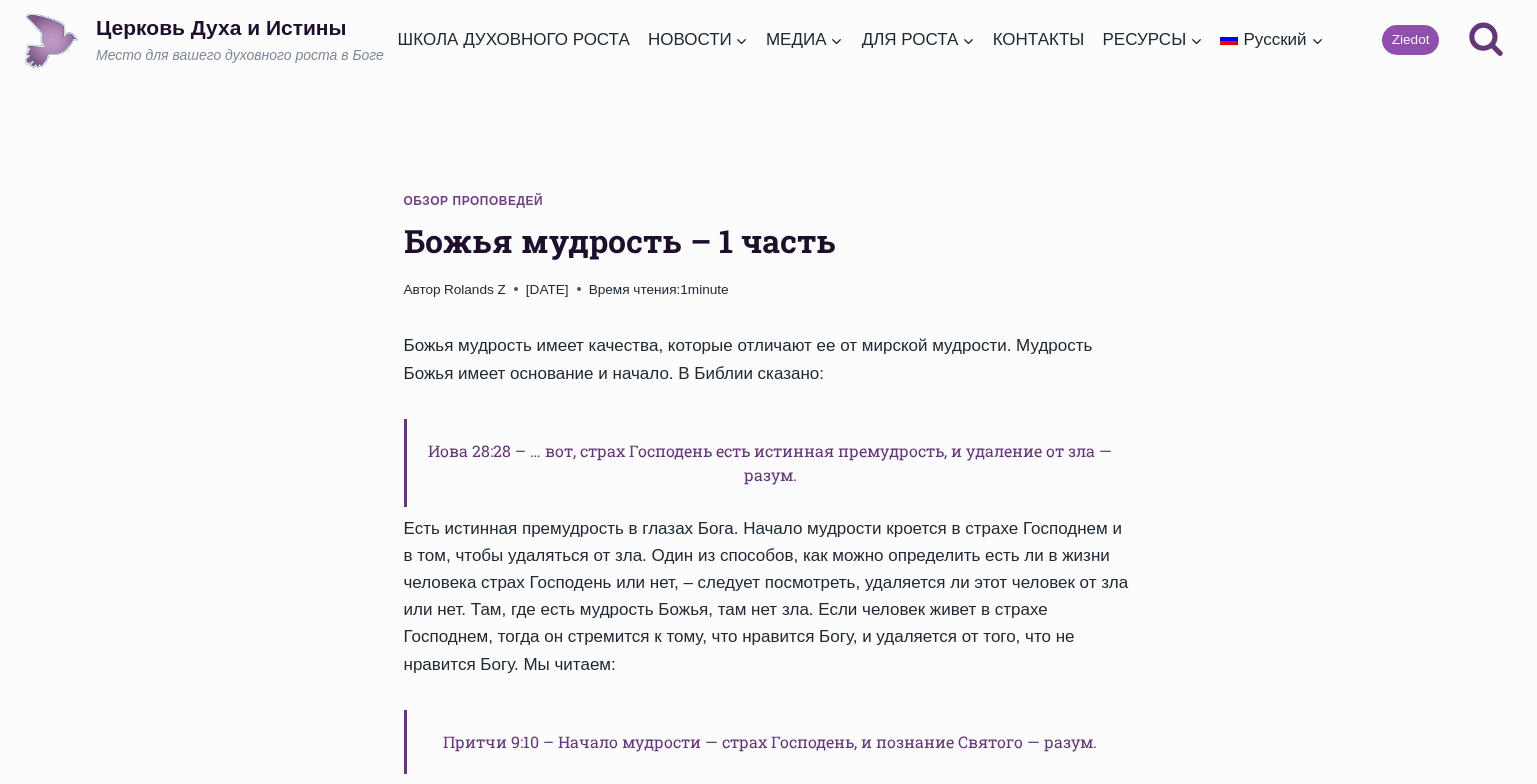 scroll, scrollTop: 0, scrollLeft: 0, axis: both 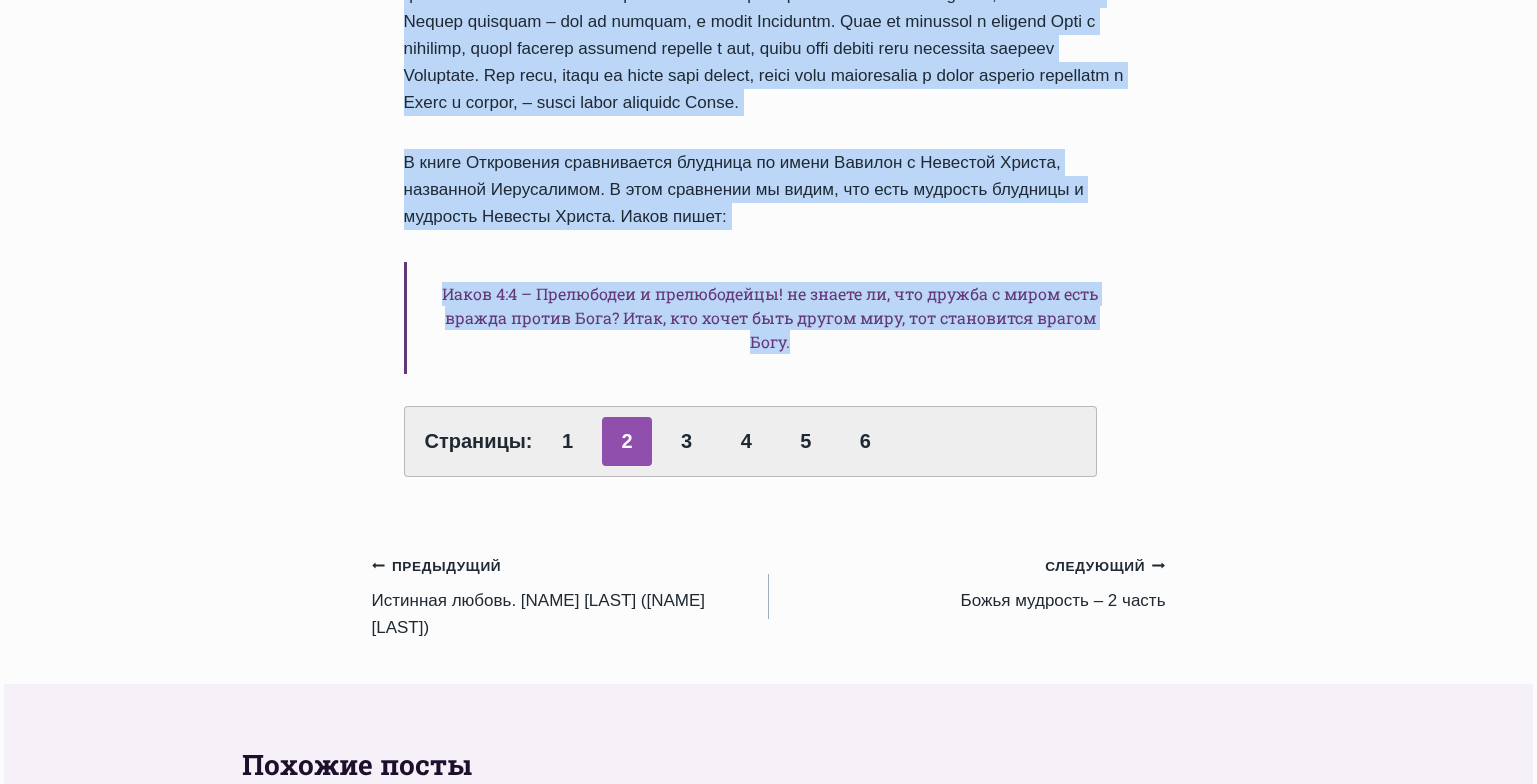 drag, startPoint x: 404, startPoint y: 241, endPoint x: 901, endPoint y: 380, distance: 516.0717 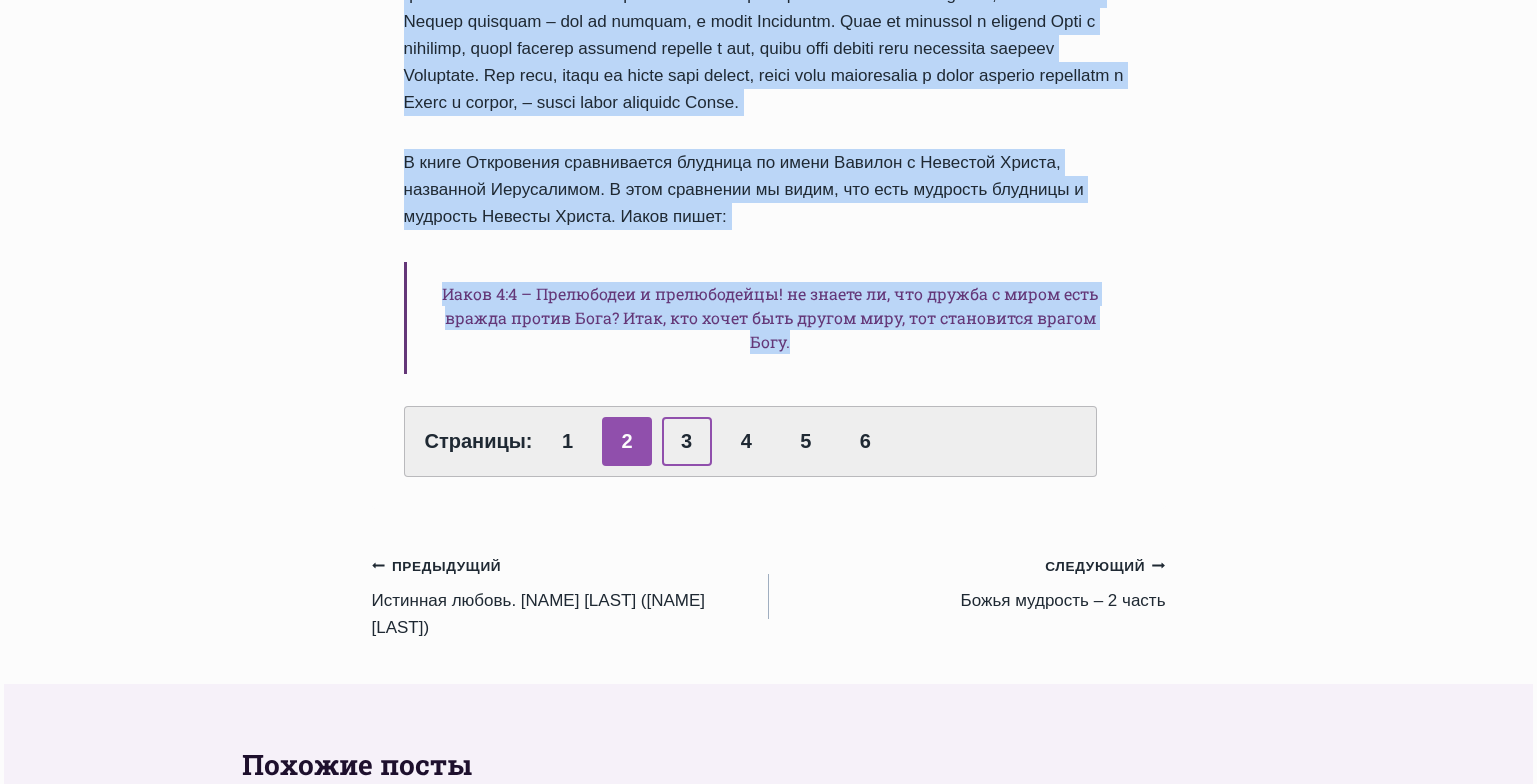 click on "3" at bounding box center [687, 441] 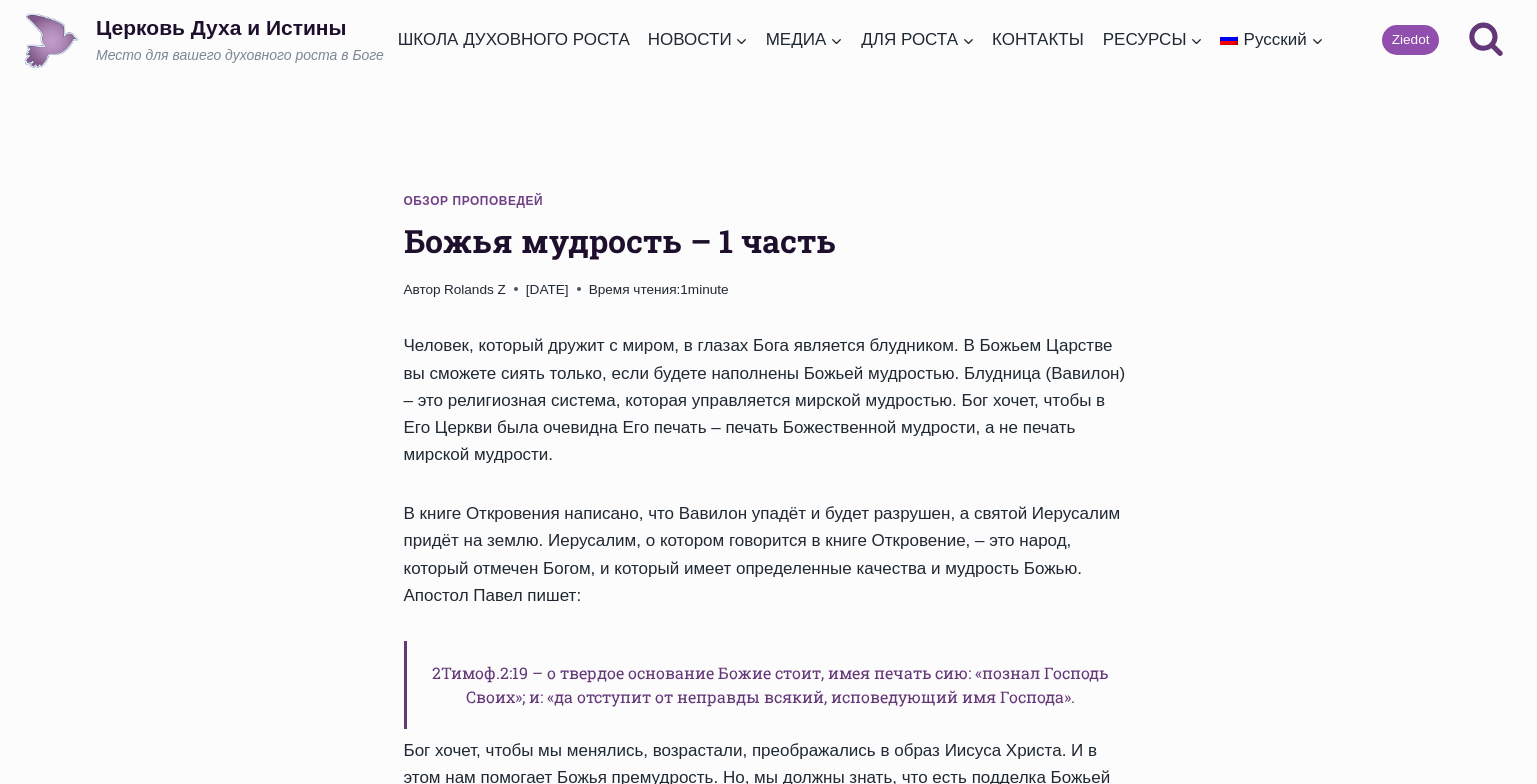 scroll, scrollTop: 0, scrollLeft: 0, axis: both 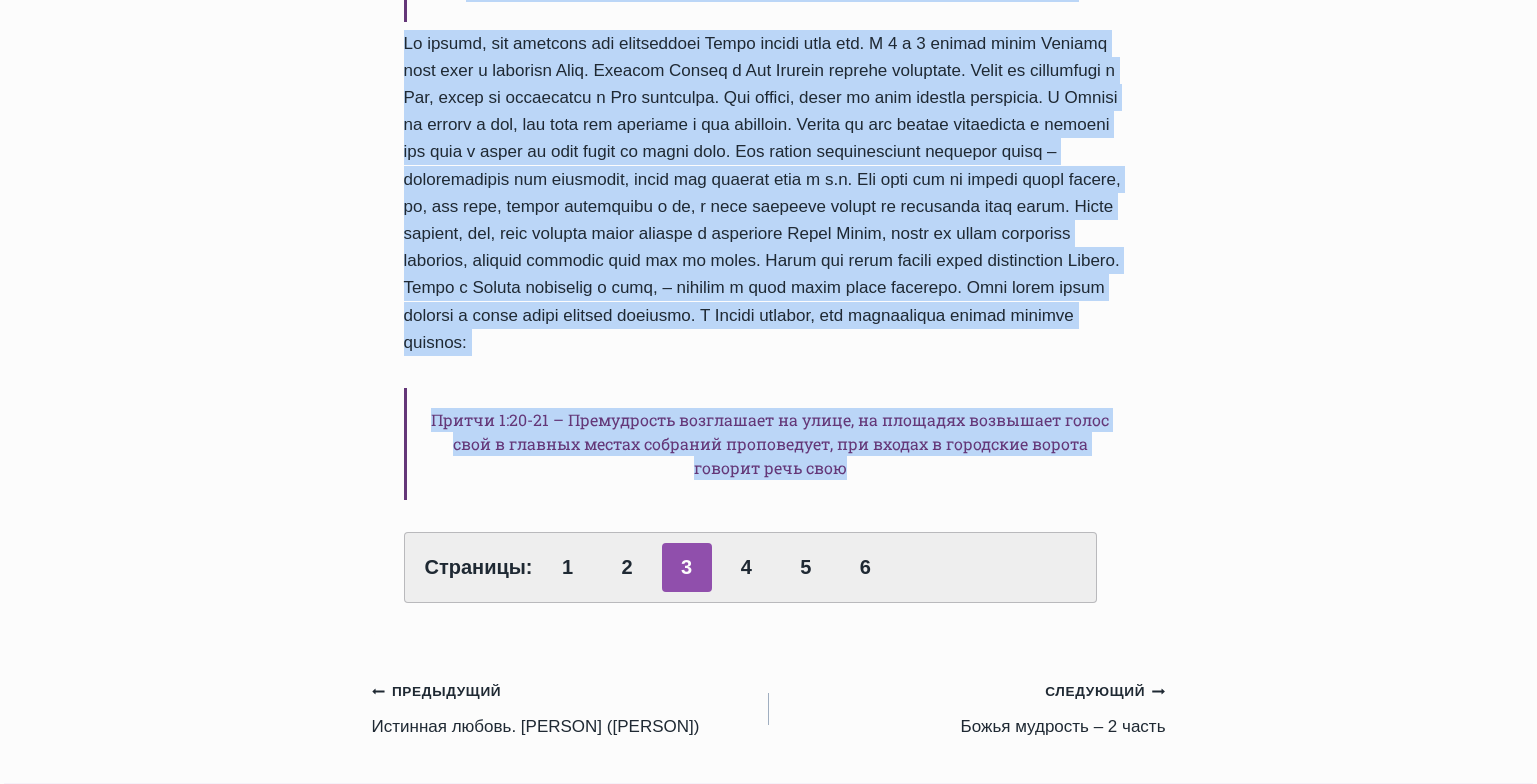 drag, startPoint x: 404, startPoint y: 240, endPoint x: 895, endPoint y: 509, distance: 559.8589 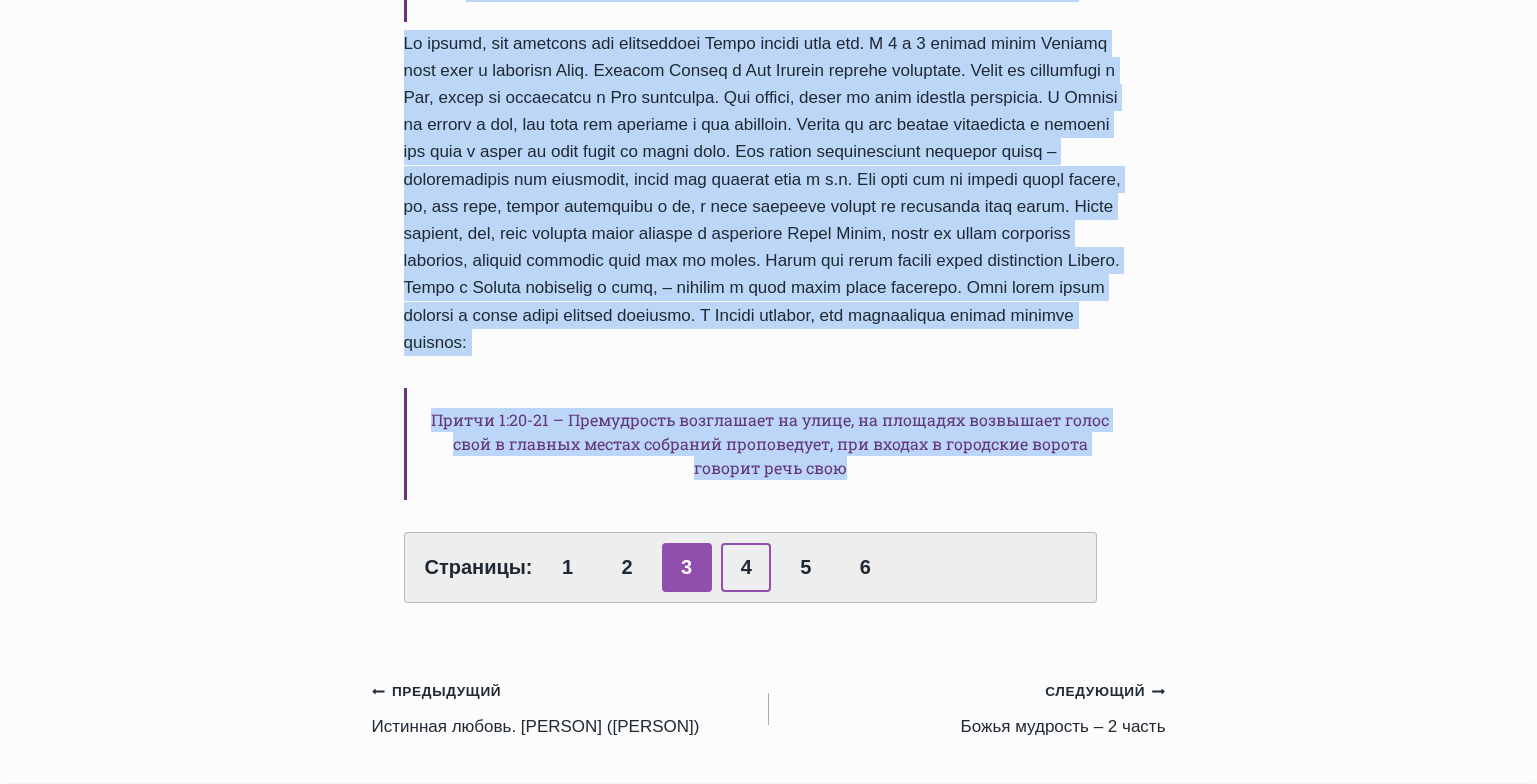 click on "4" at bounding box center (746, 567) 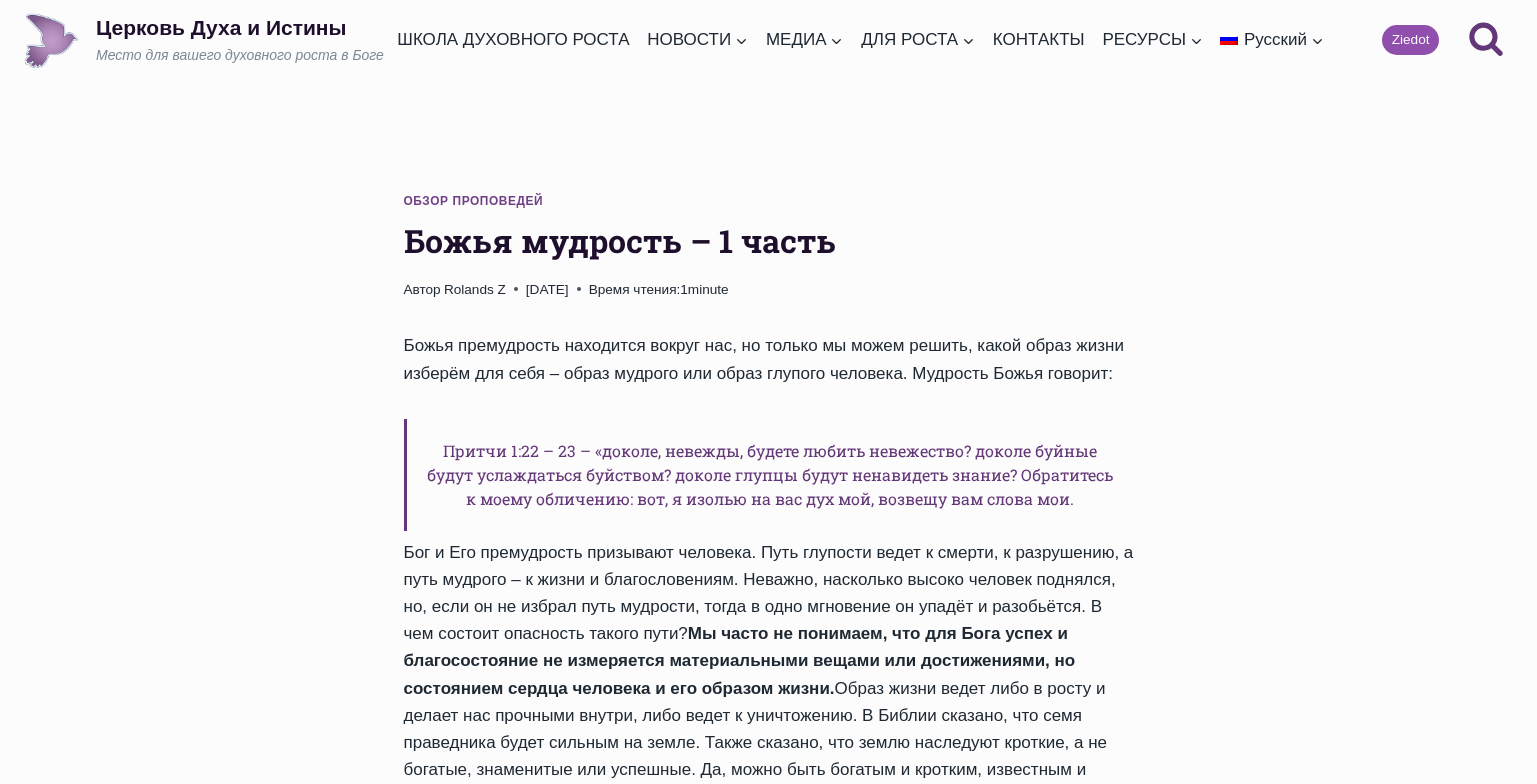 scroll, scrollTop: 0, scrollLeft: 0, axis: both 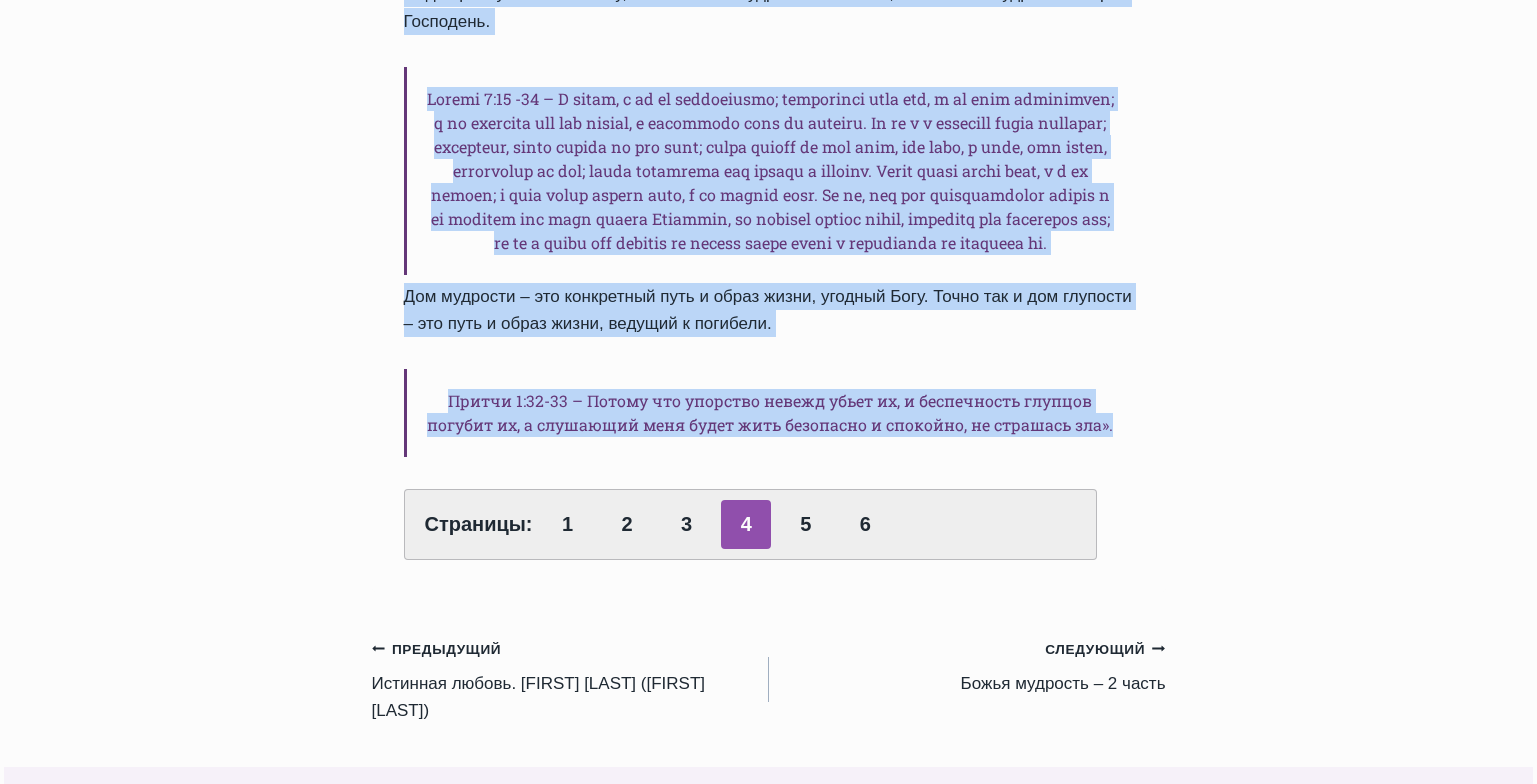 drag, startPoint x: 405, startPoint y: 237, endPoint x: 847, endPoint y: 540, distance: 535.88525 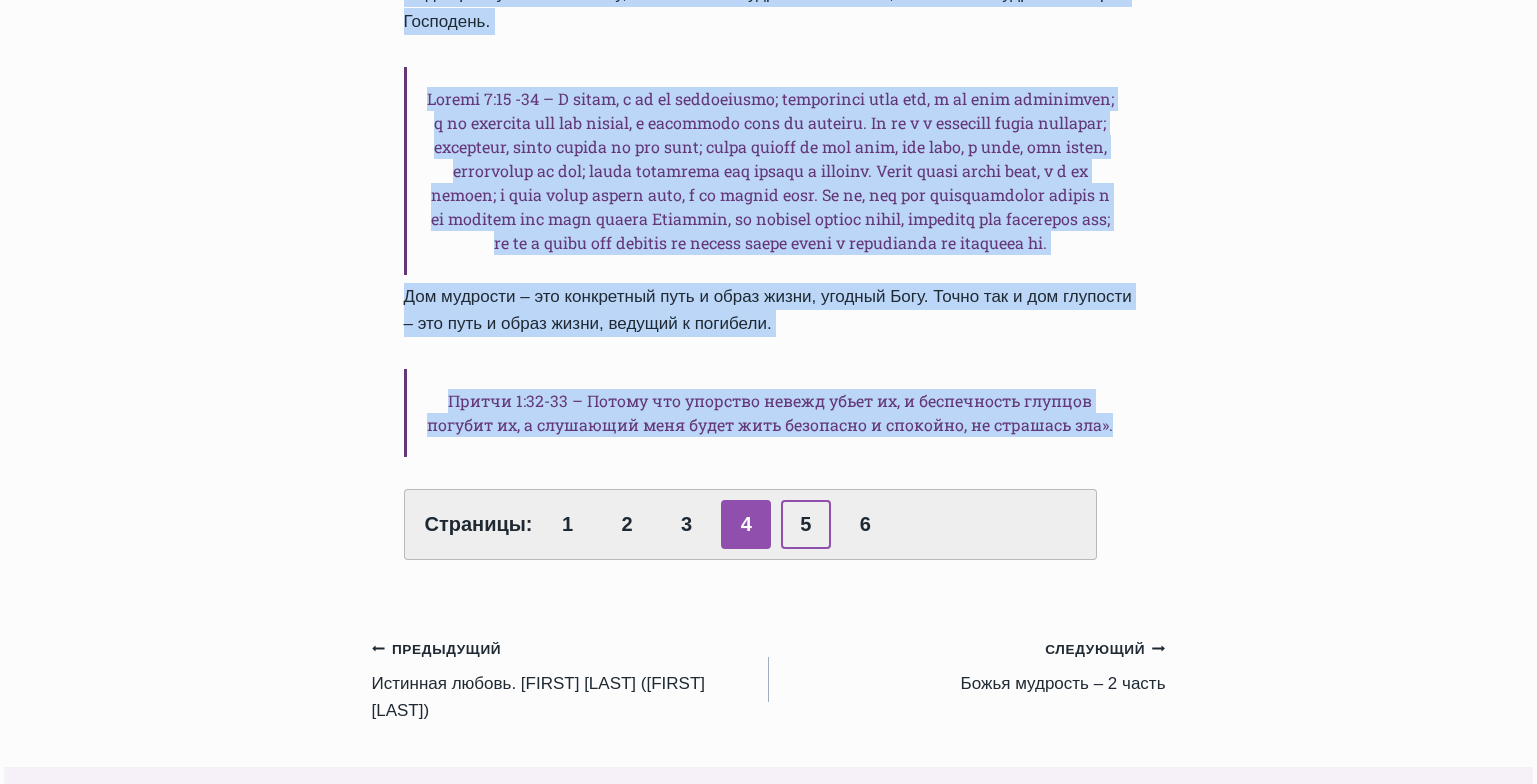 click on "5" at bounding box center [806, 524] 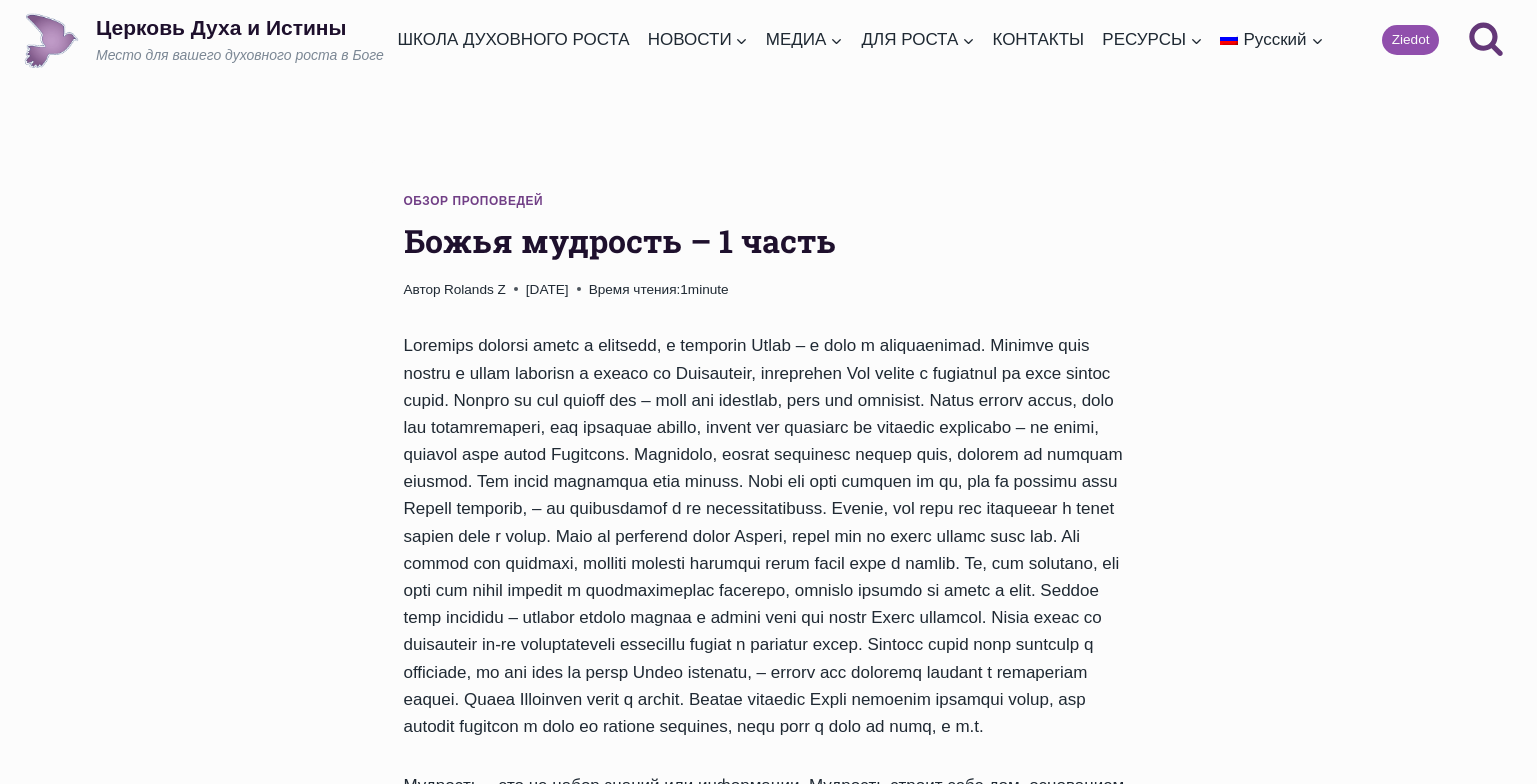 scroll, scrollTop: 0, scrollLeft: 0, axis: both 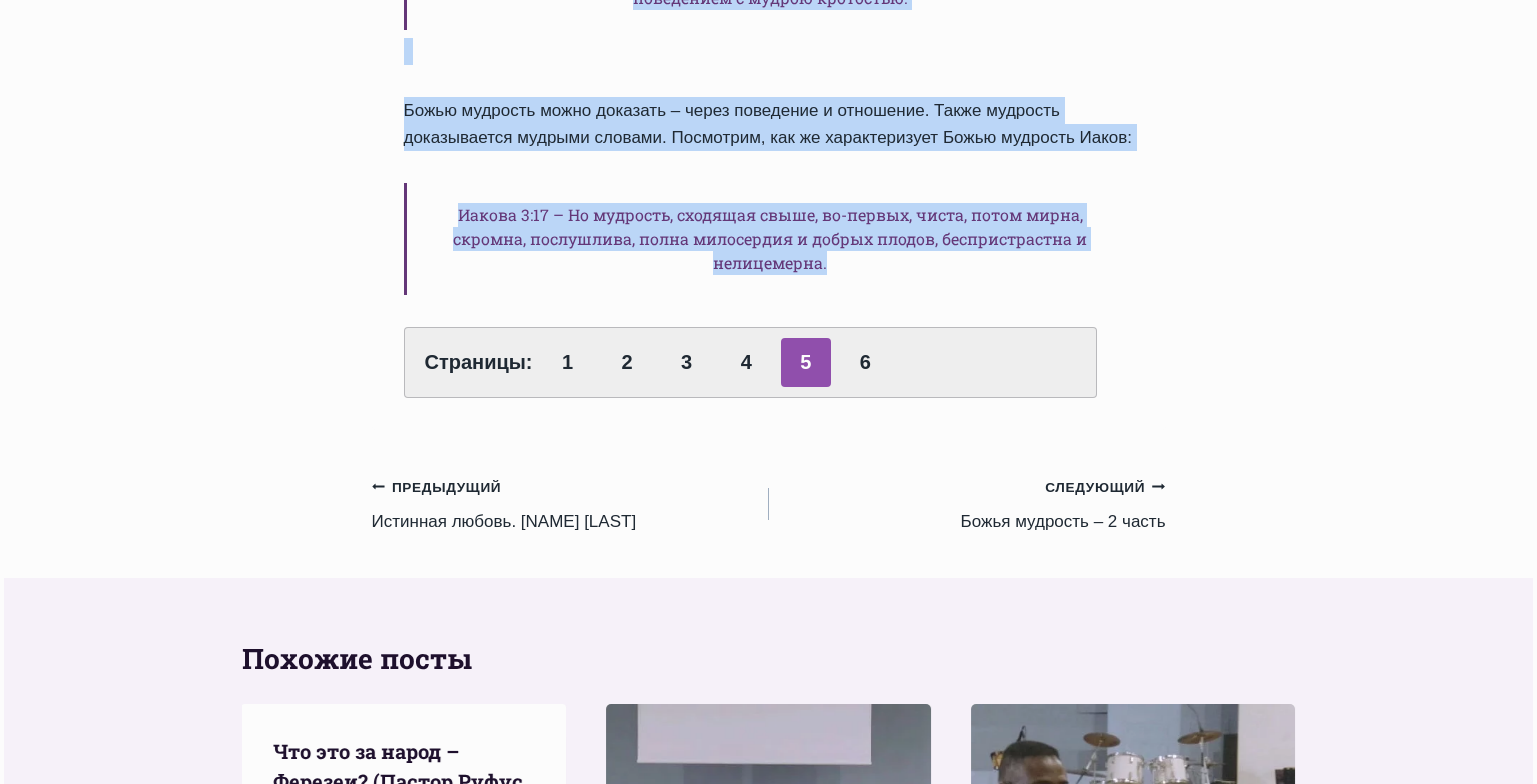drag, startPoint x: 395, startPoint y: 234, endPoint x: 884, endPoint y: 321, distance: 496.679 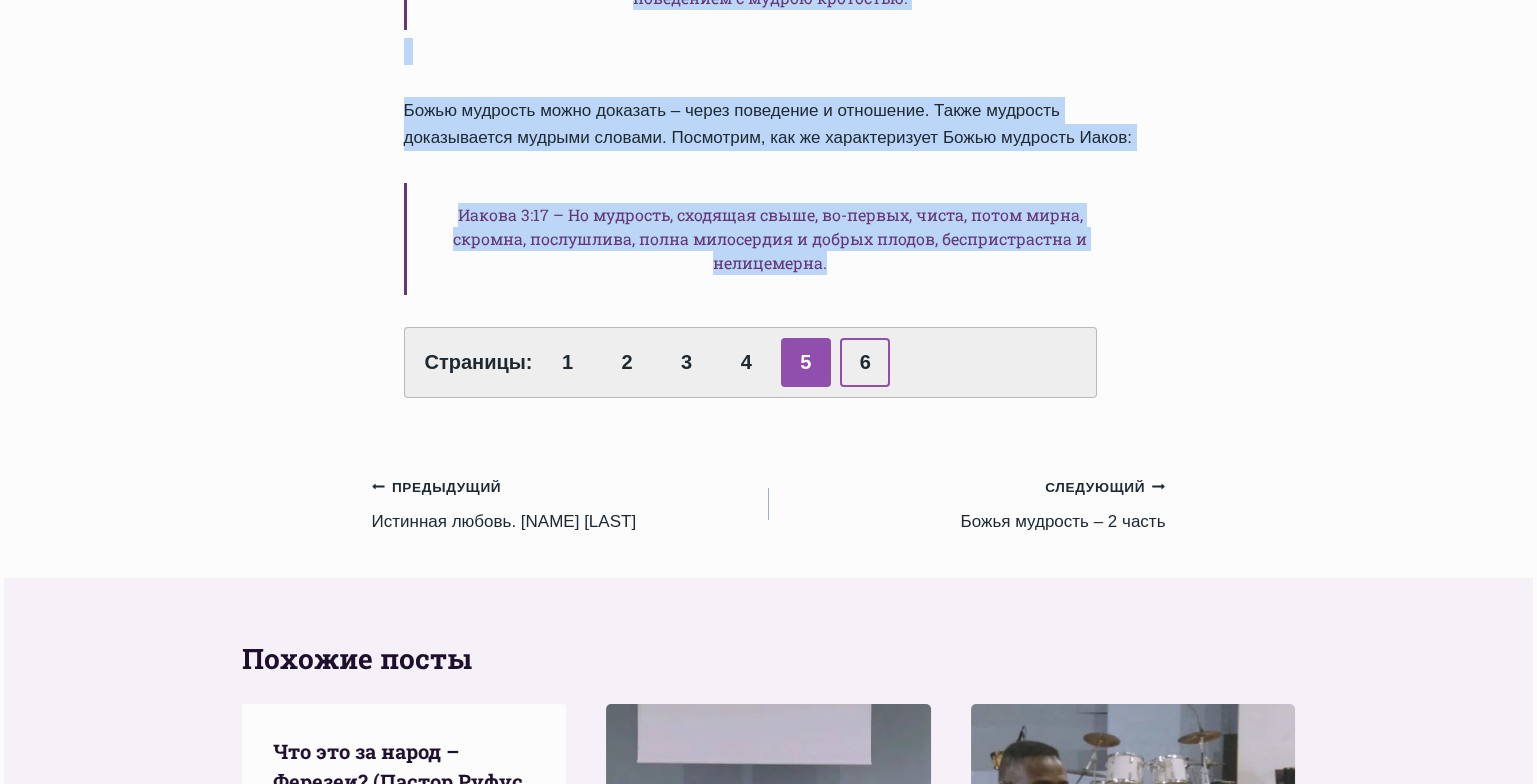 click on "6" at bounding box center [865, 362] 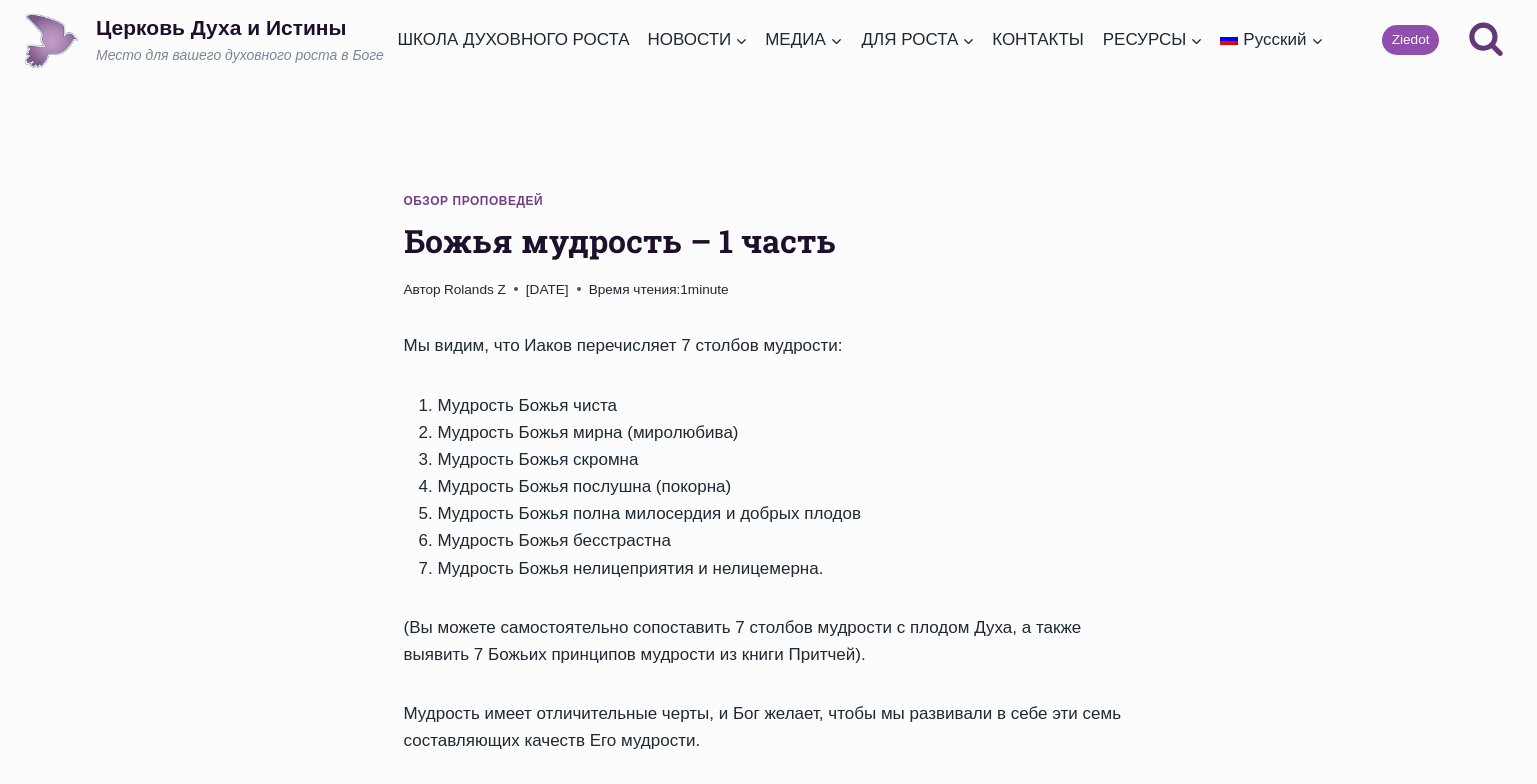 scroll, scrollTop: 0, scrollLeft: 0, axis: both 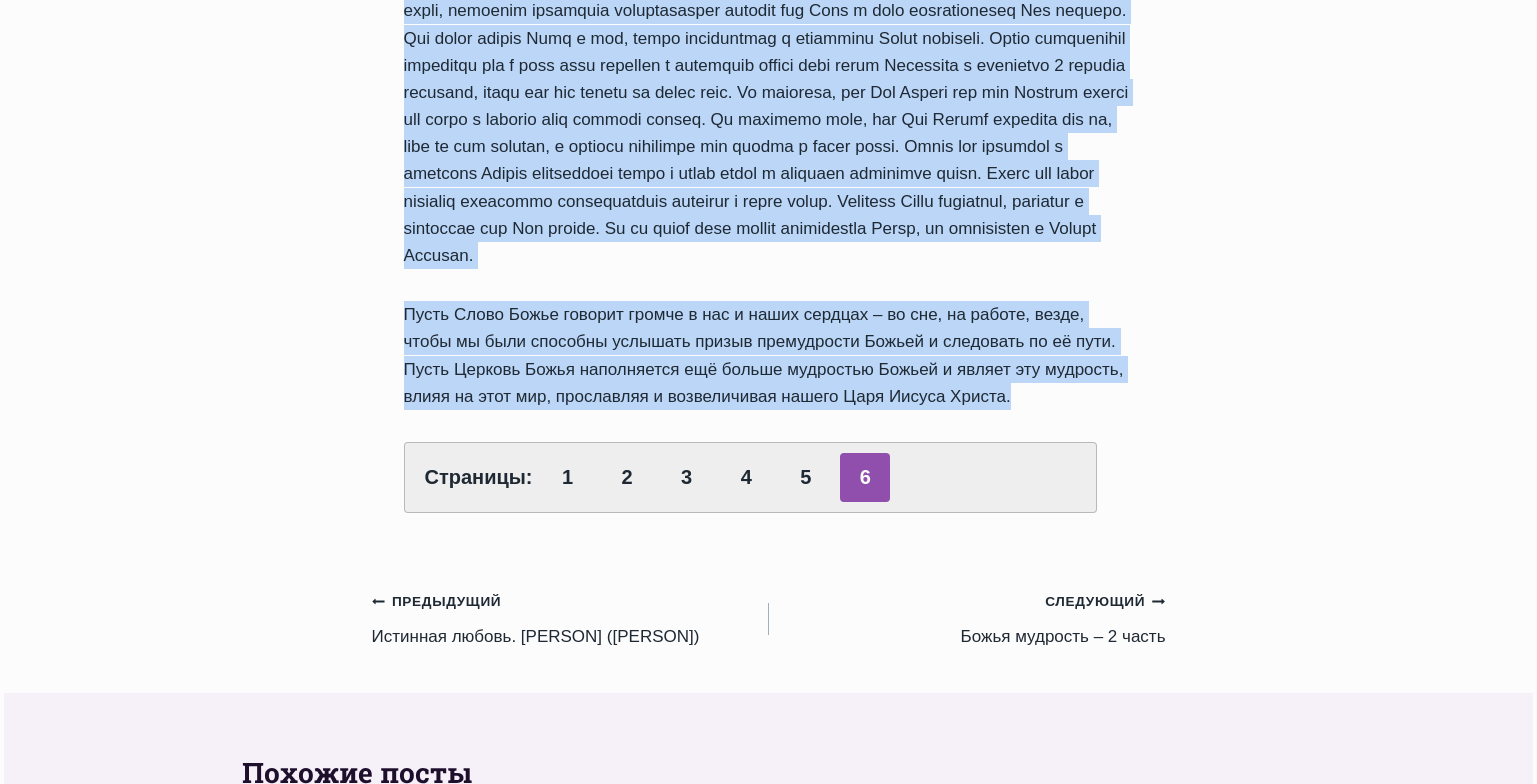 drag, startPoint x: 403, startPoint y: 240, endPoint x: 966, endPoint y: 426, distance: 592.9292 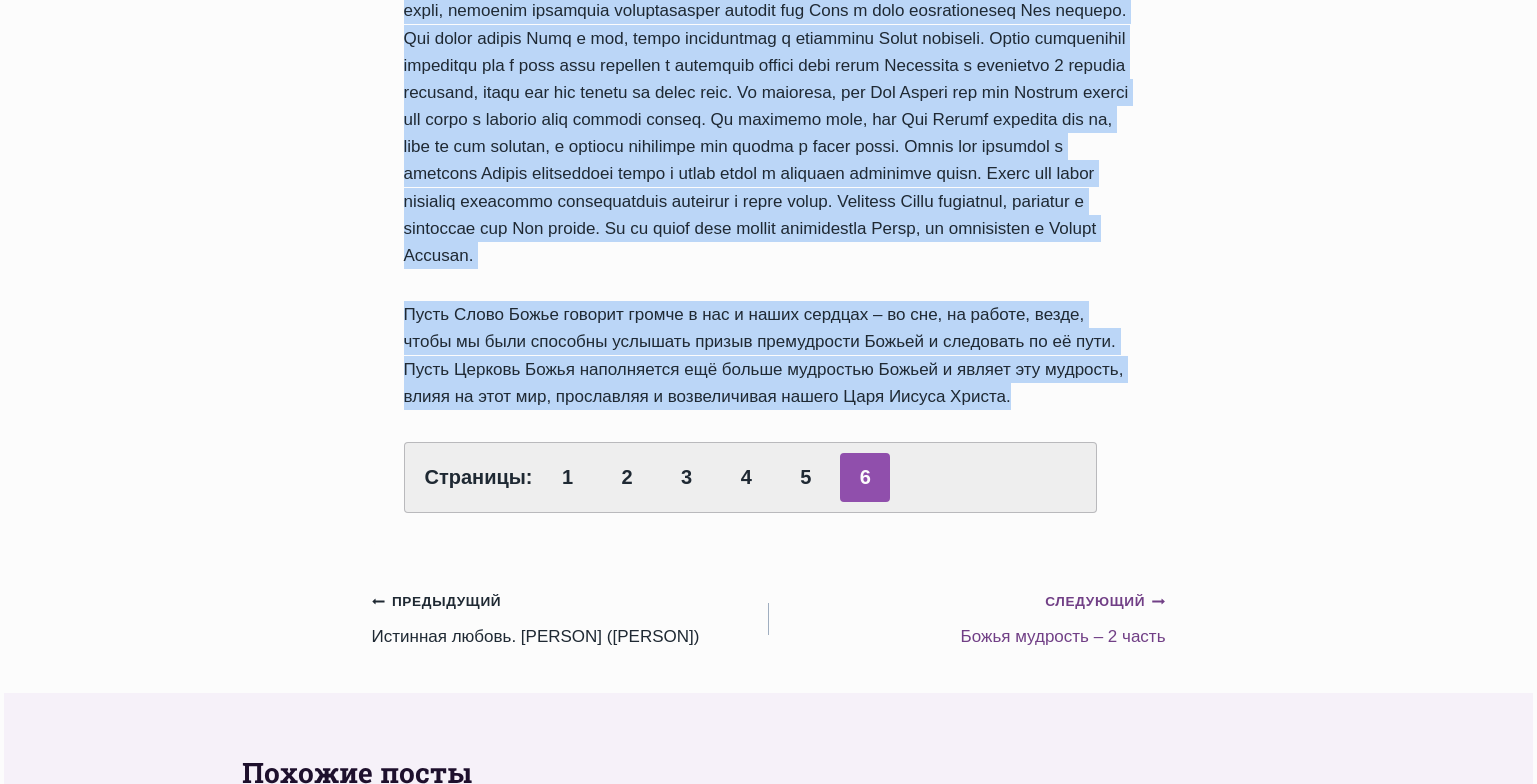 click on "Следующий Продолжить
Божья мудрость – 2 часть" at bounding box center (967, 618) 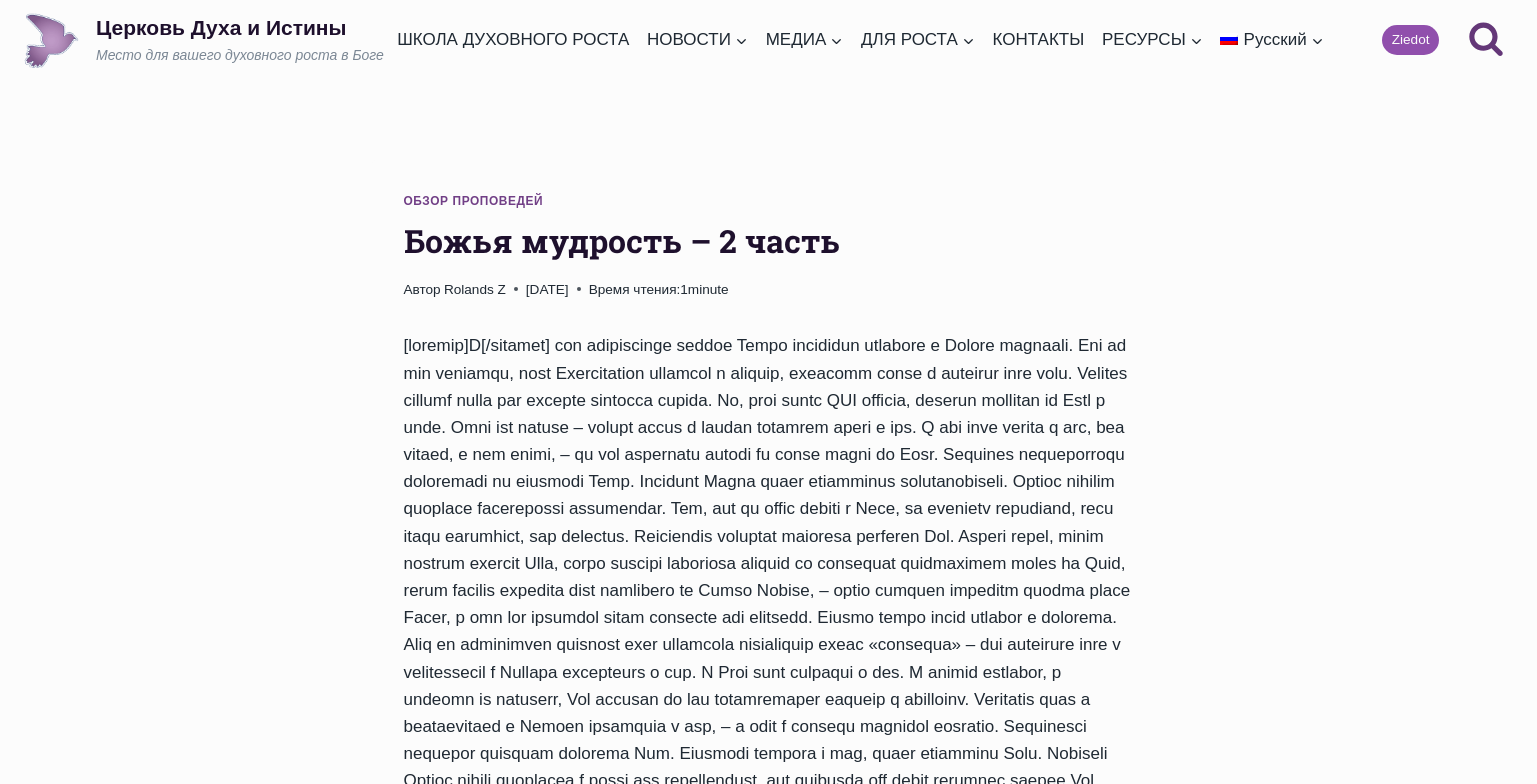 scroll, scrollTop: 0, scrollLeft: 0, axis: both 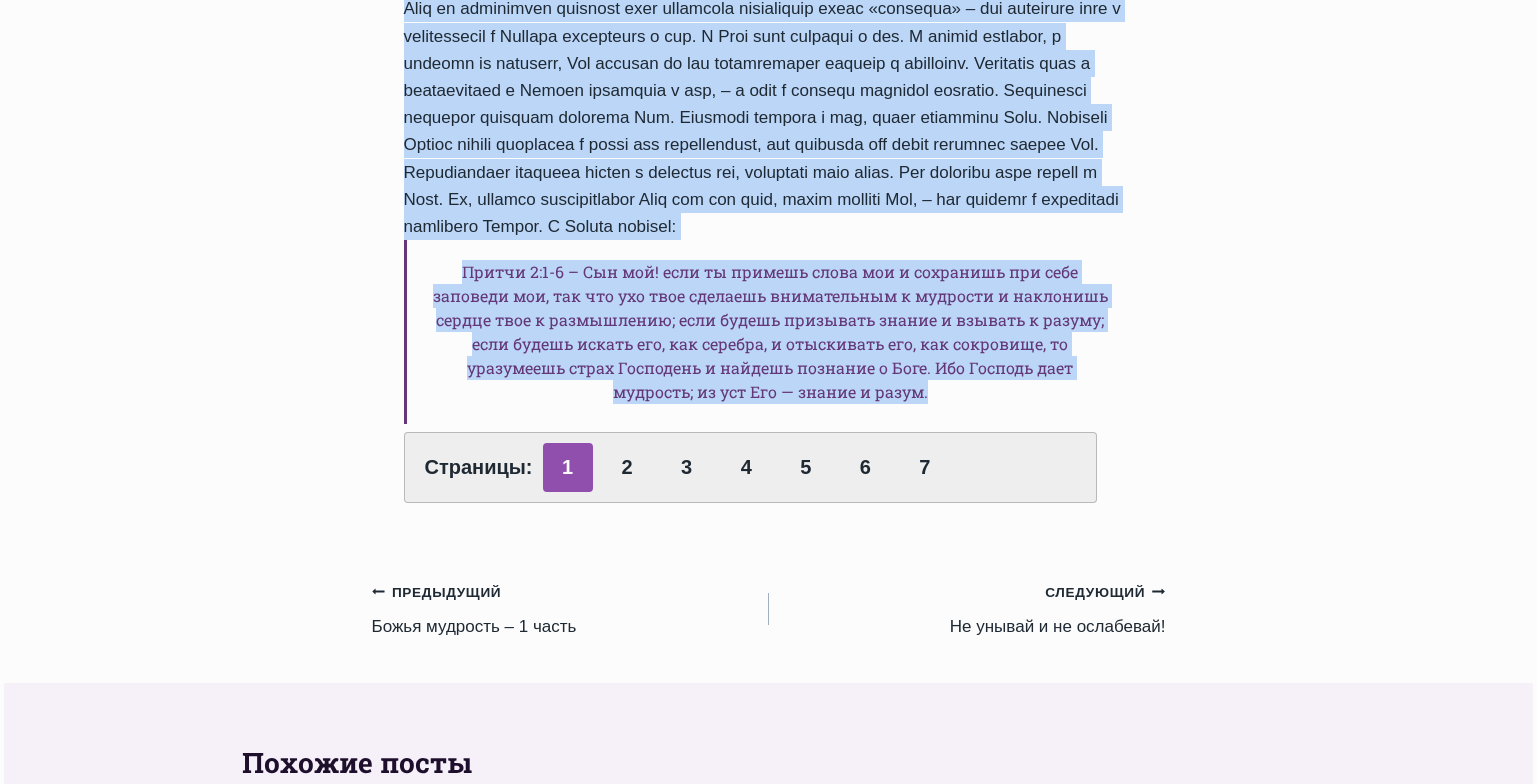 drag, startPoint x: 404, startPoint y: 237, endPoint x: 955, endPoint y: 468, distance: 597.46295 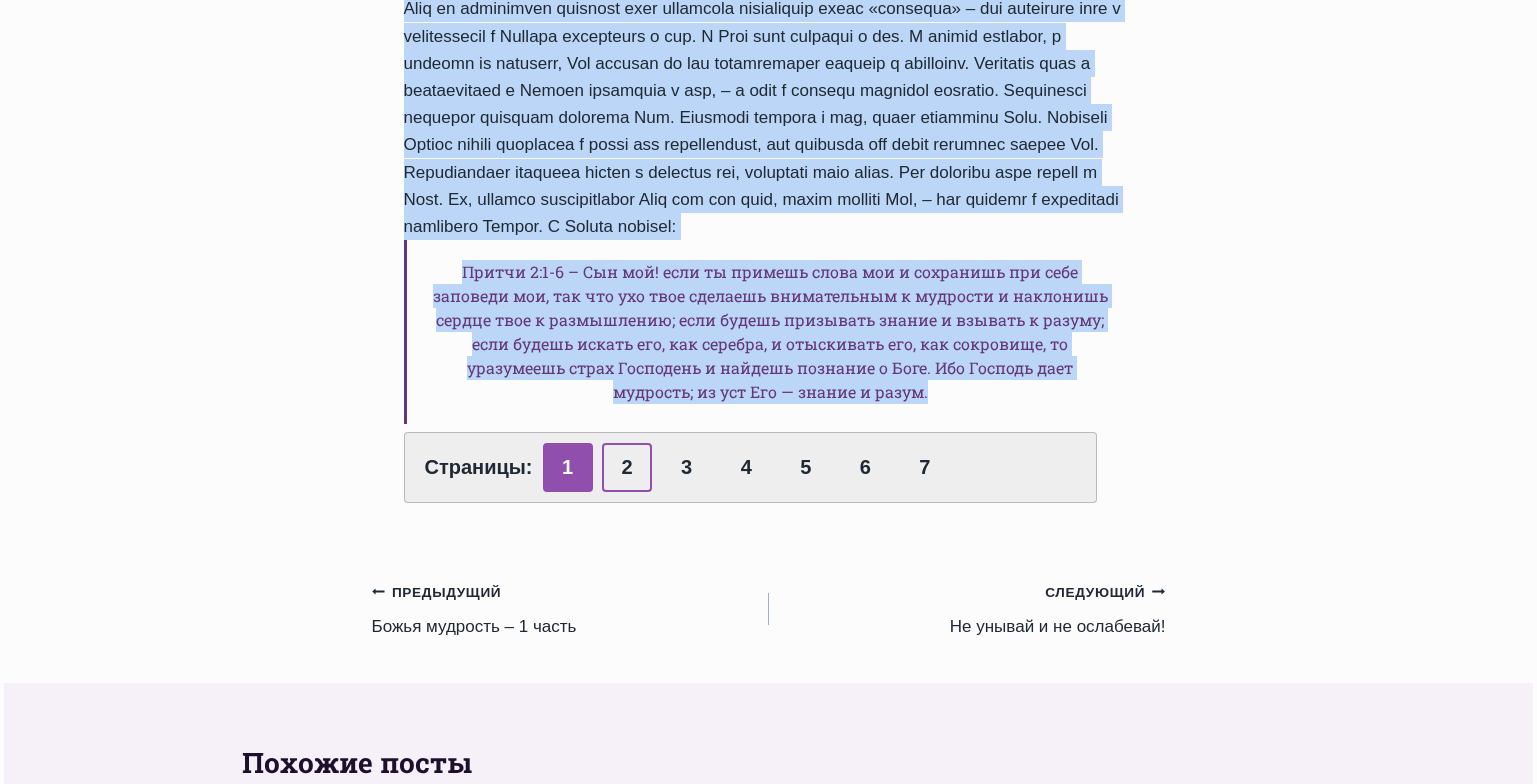 click on "2" at bounding box center (627, 467) 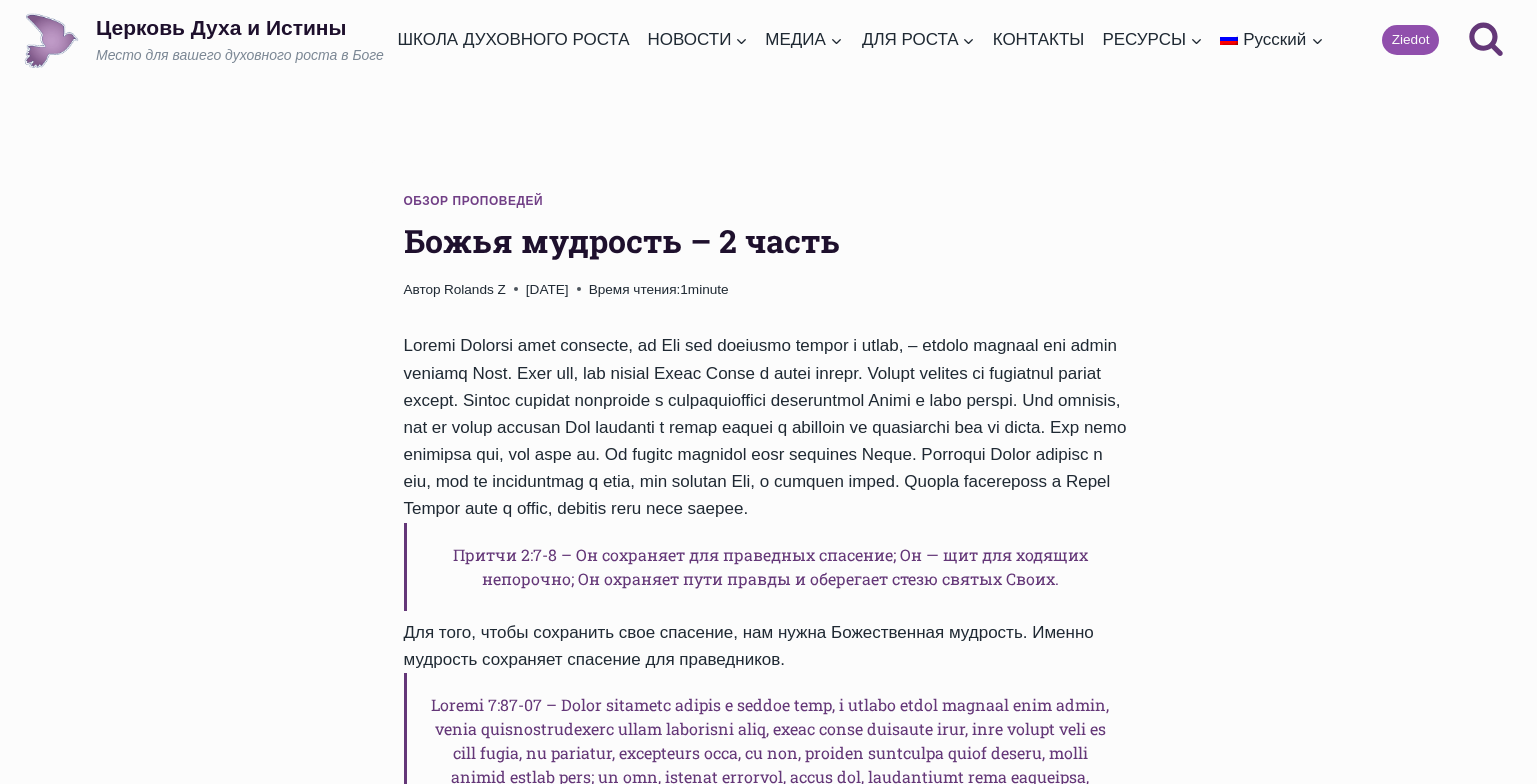 scroll, scrollTop: 0, scrollLeft: 0, axis: both 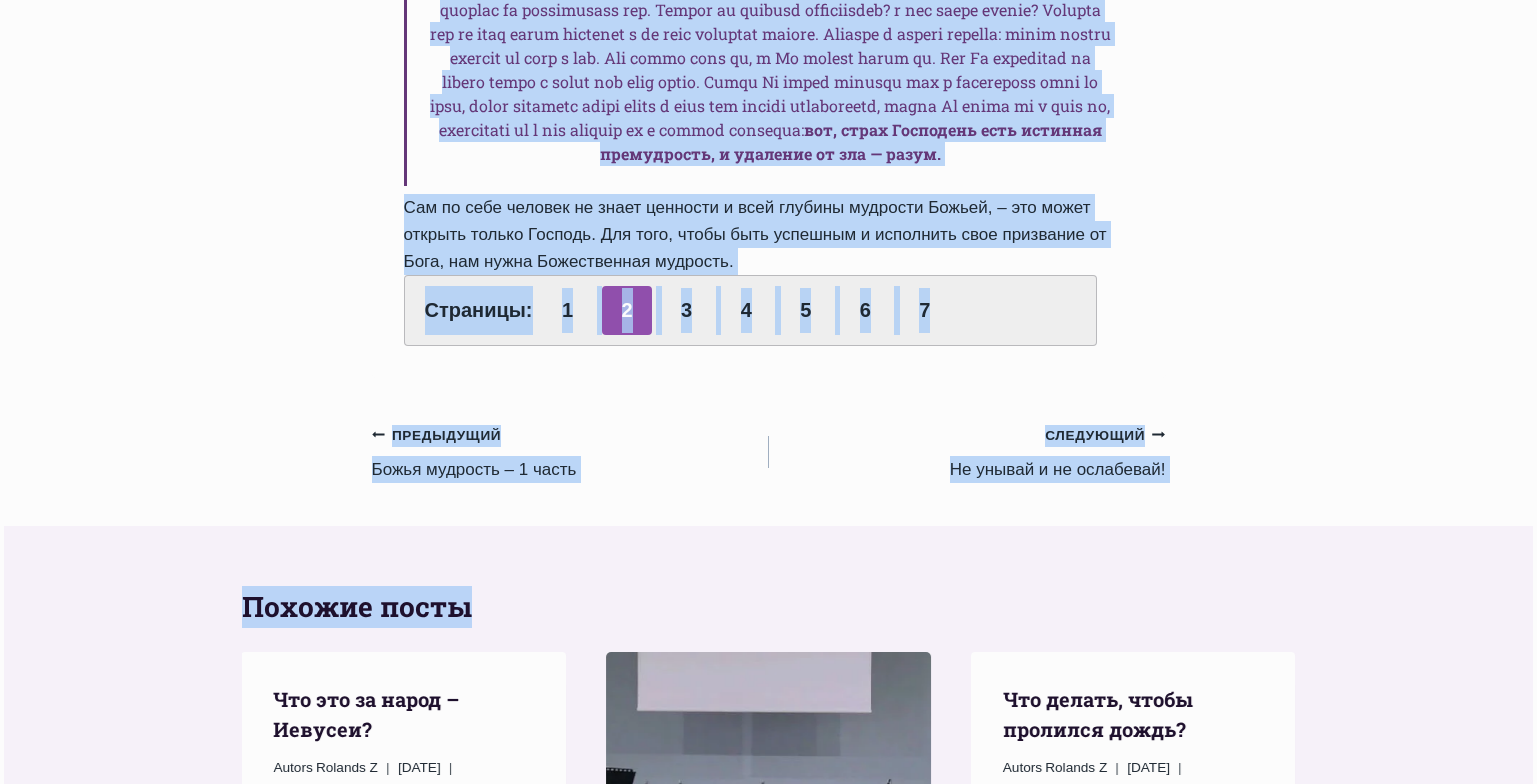 drag, startPoint x: 404, startPoint y: 244, endPoint x: 912, endPoint y: 384, distance: 526.93835 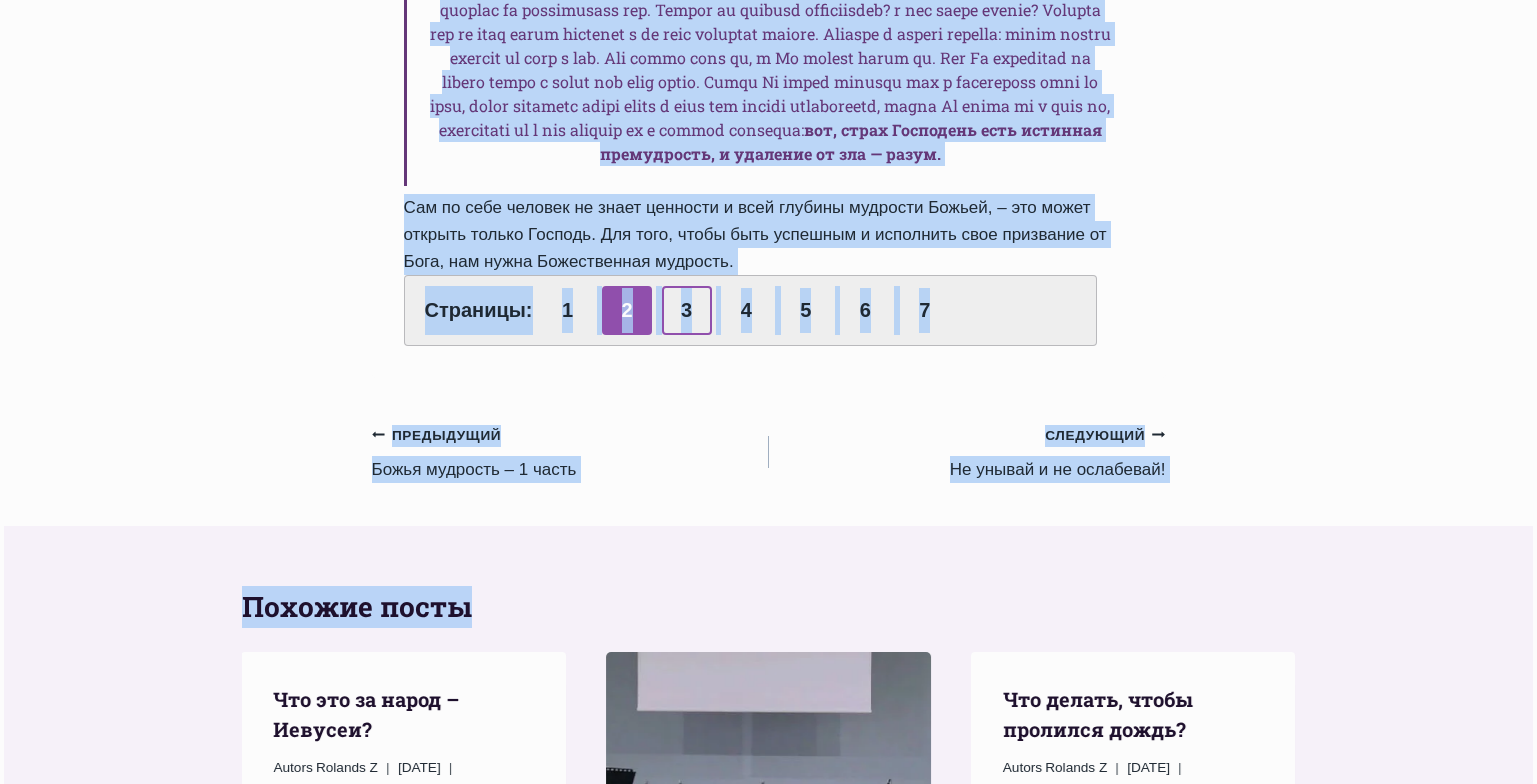 click on "3" at bounding box center [687, 310] 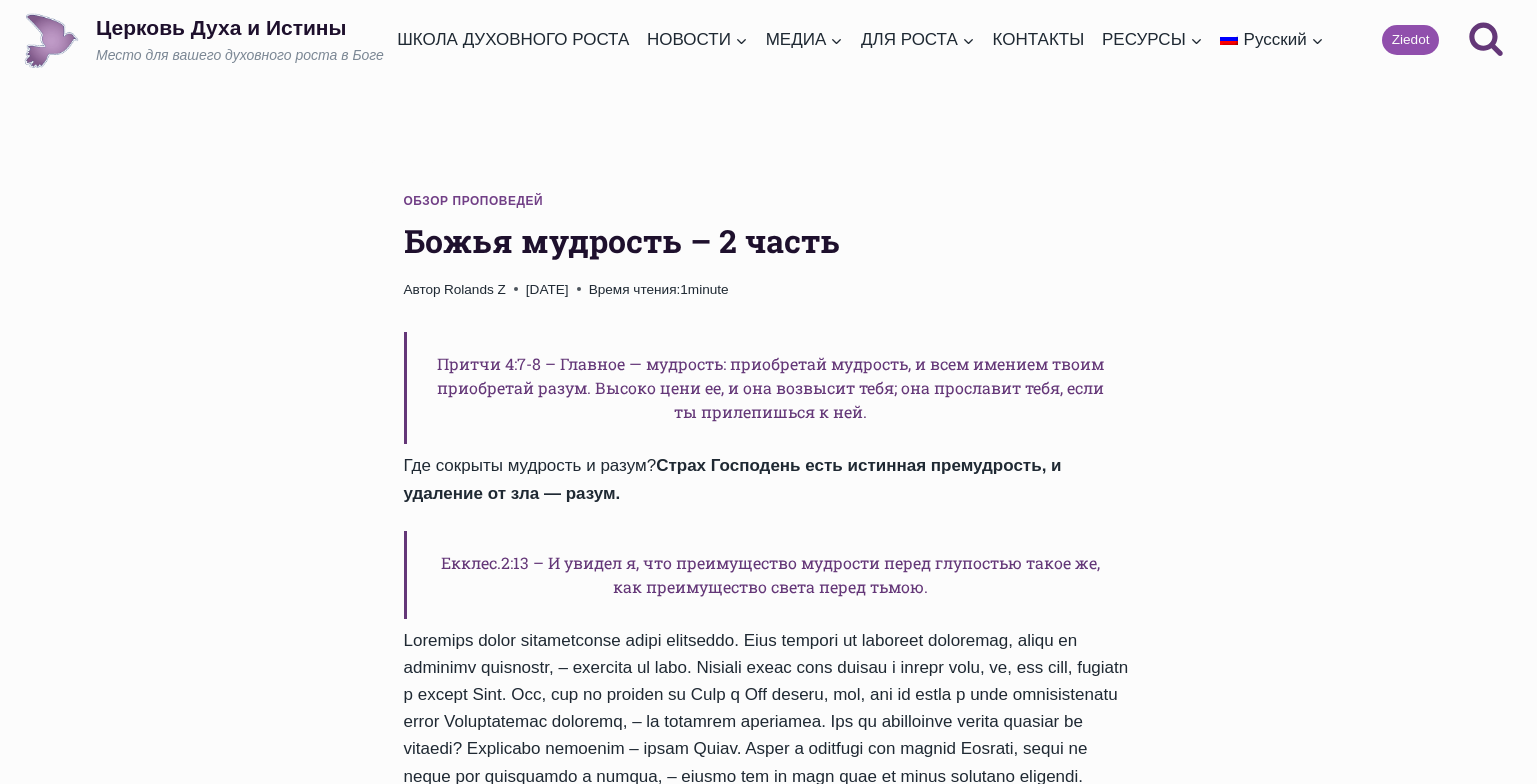scroll, scrollTop: 0, scrollLeft: 0, axis: both 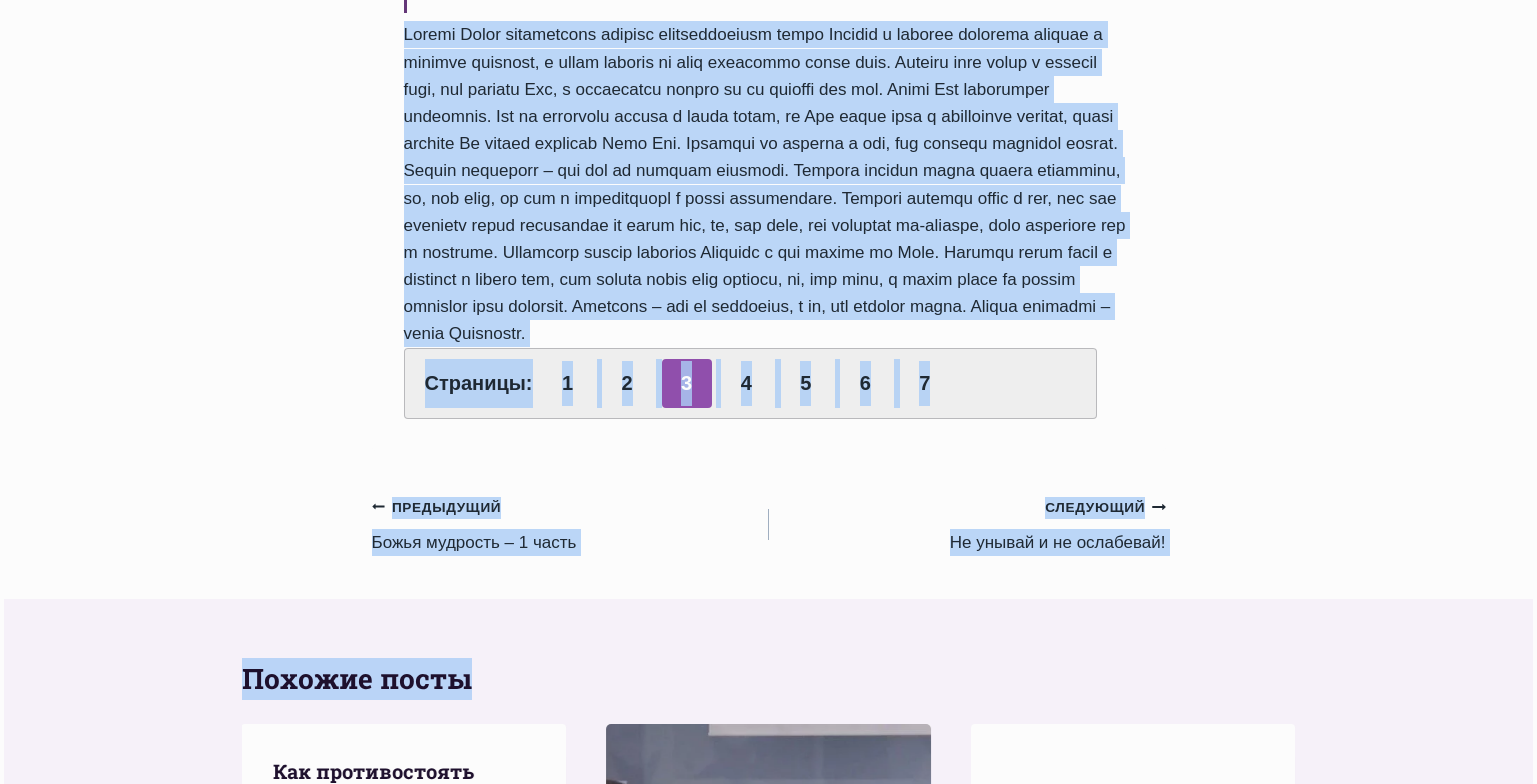 drag, startPoint x: 404, startPoint y: 236, endPoint x: 851, endPoint y: 353, distance: 462.05844 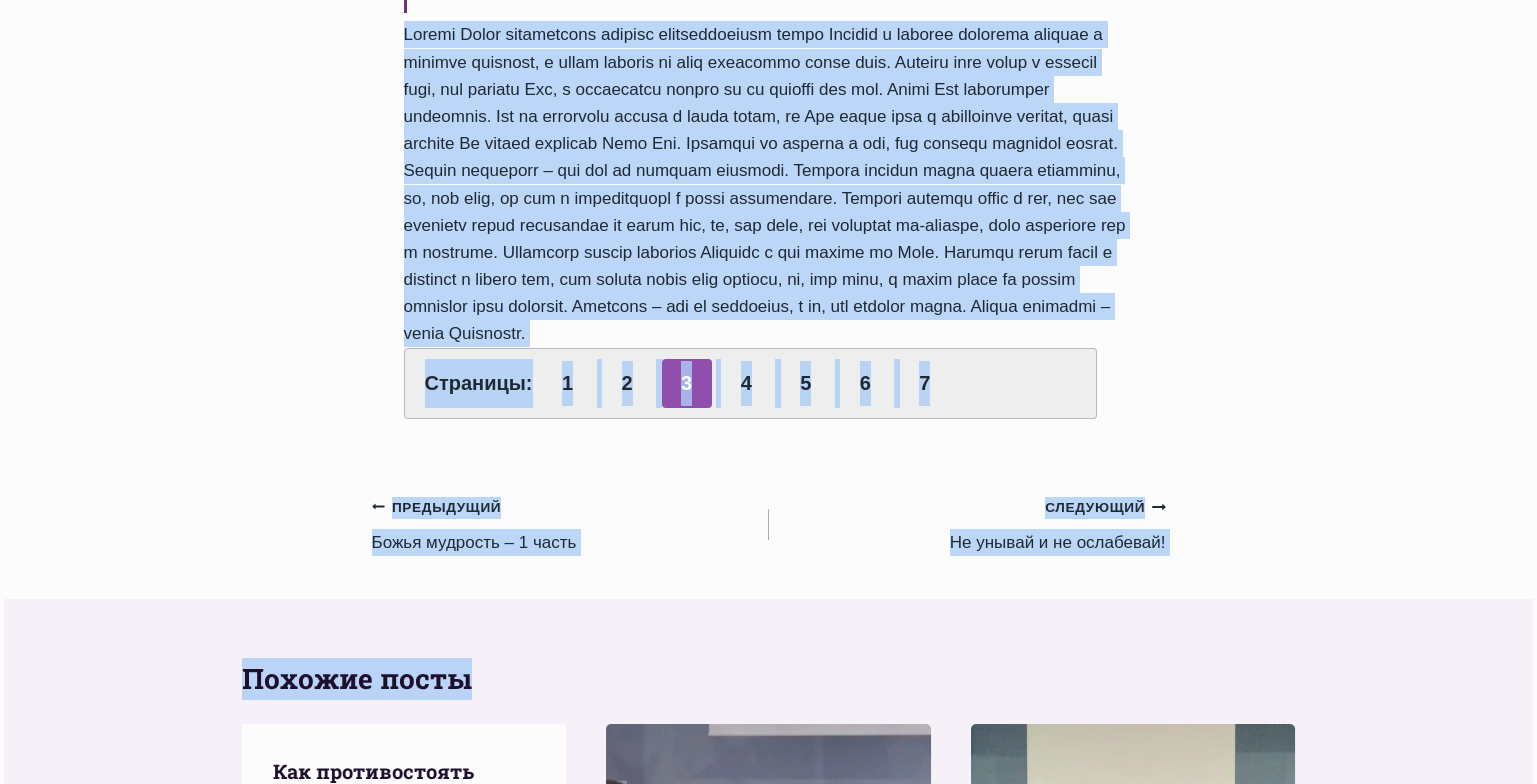 click on "Обзор проповедей
Божья мудрость – 2 часть
Автор [NAME] [NAME]
[DATE] [DATE]
Время чтения:  1  minute
Притчи 4:7-8 – Главное — мудрость: приобретай мудрость, и всем имением твоим приобретай разум. Высоко цени ее, и она возвысит тебя; она прославит тебя, если ты прилепишься к ней.
Где сокрыты мудрость и разум?  Страх Господень есть истинная премудрость, и удаление от зла — разум.
Екклес.2:13 – И увидел я, что преимущество мудрости перед глупостью такое же, как преимущество света перед тьмою. Страницы:  1   2   3   4   5   6   7" at bounding box center [769, -156] 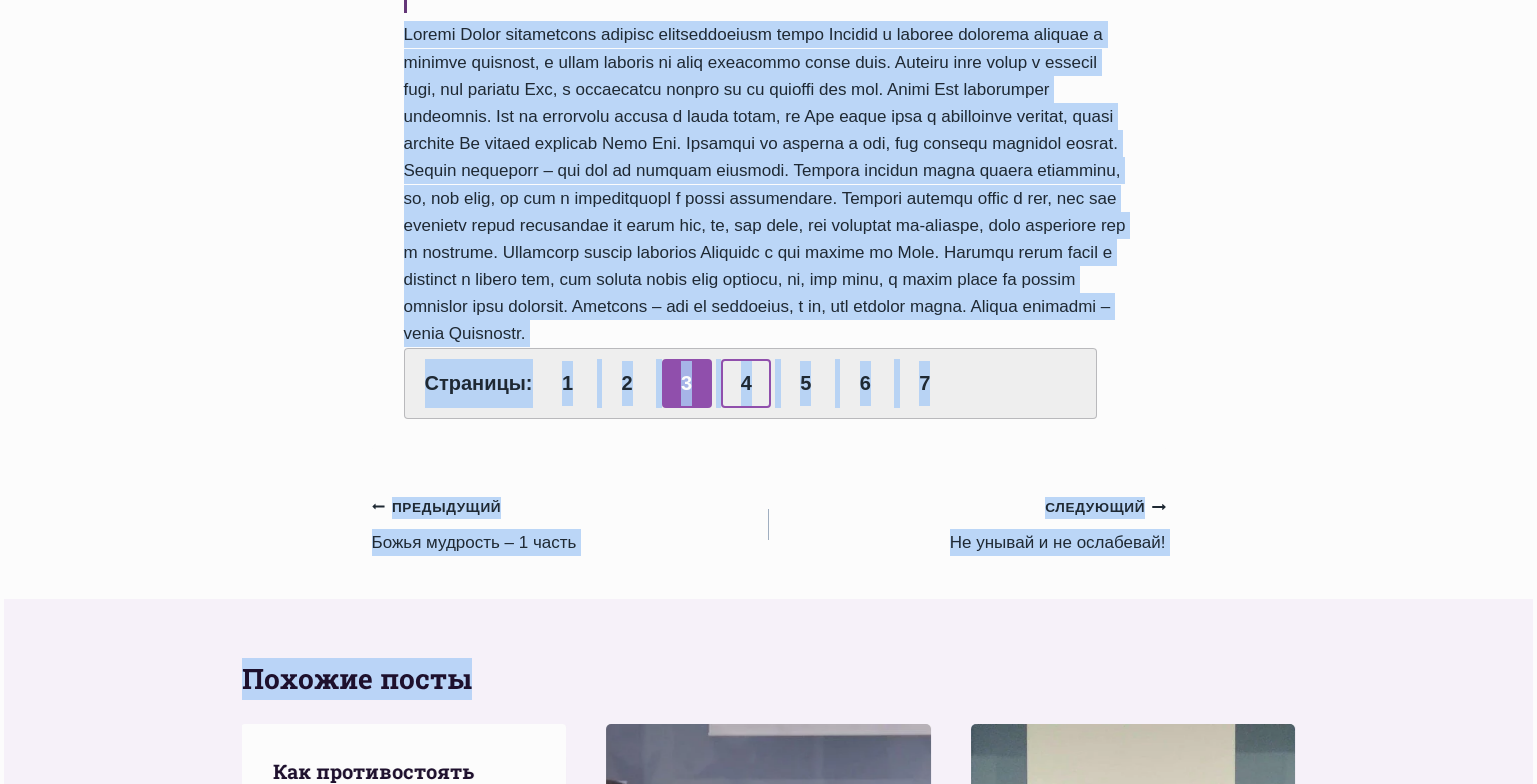 click on "4" at bounding box center [746, 383] 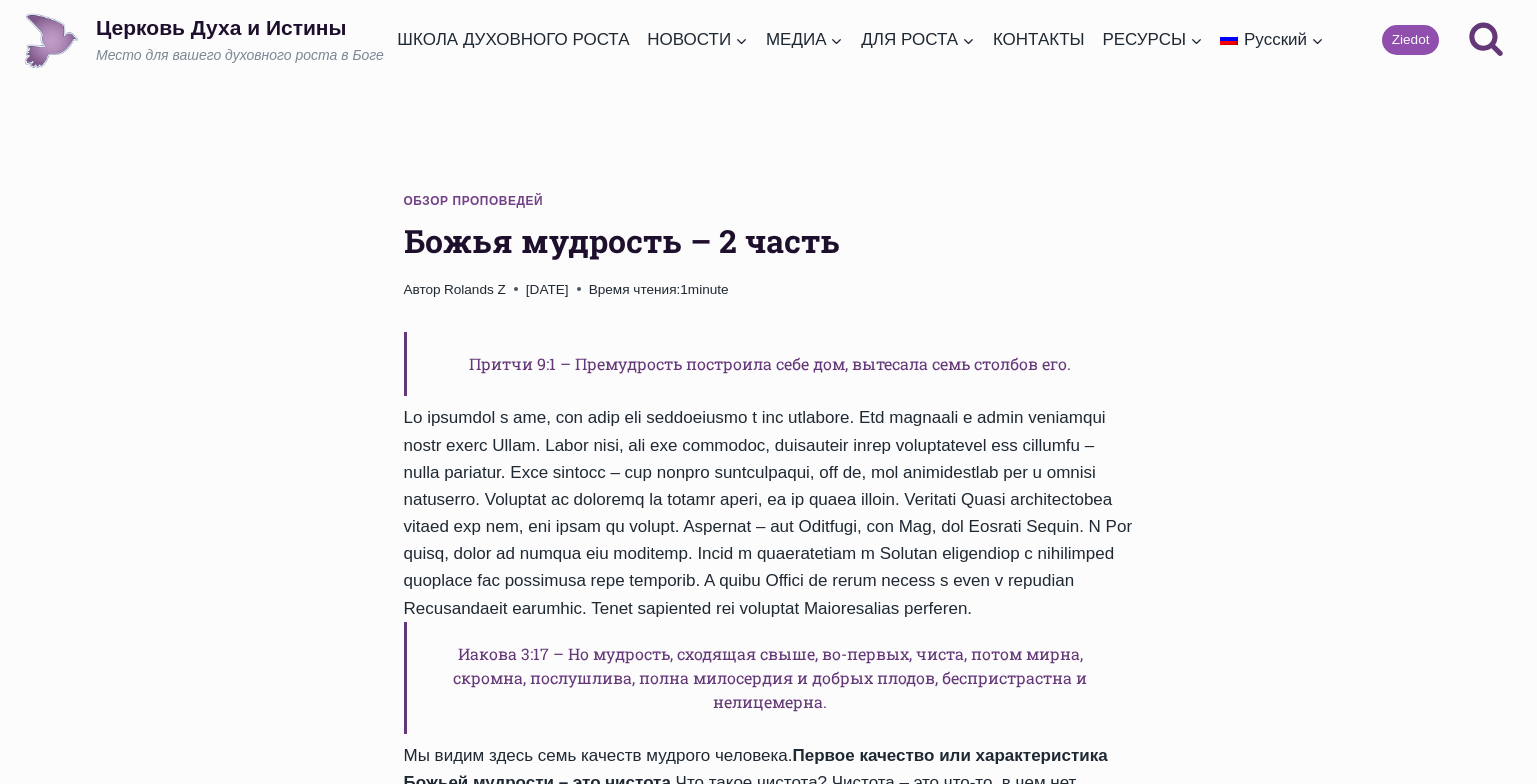 scroll, scrollTop: 0, scrollLeft: 0, axis: both 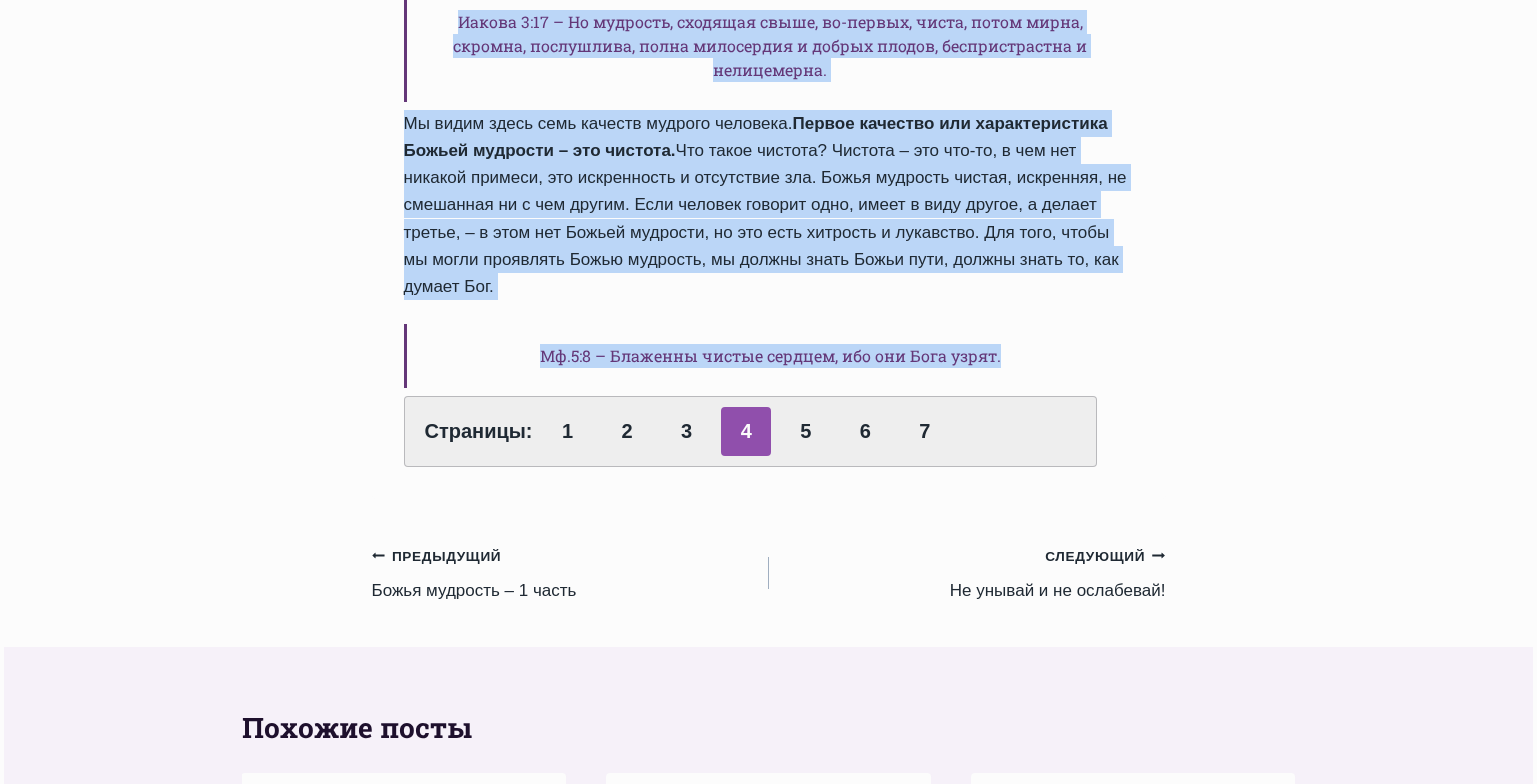 drag, startPoint x: 405, startPoint y: 242, endPoint x: 1060, endPoint y: 396, distance: 672.8603 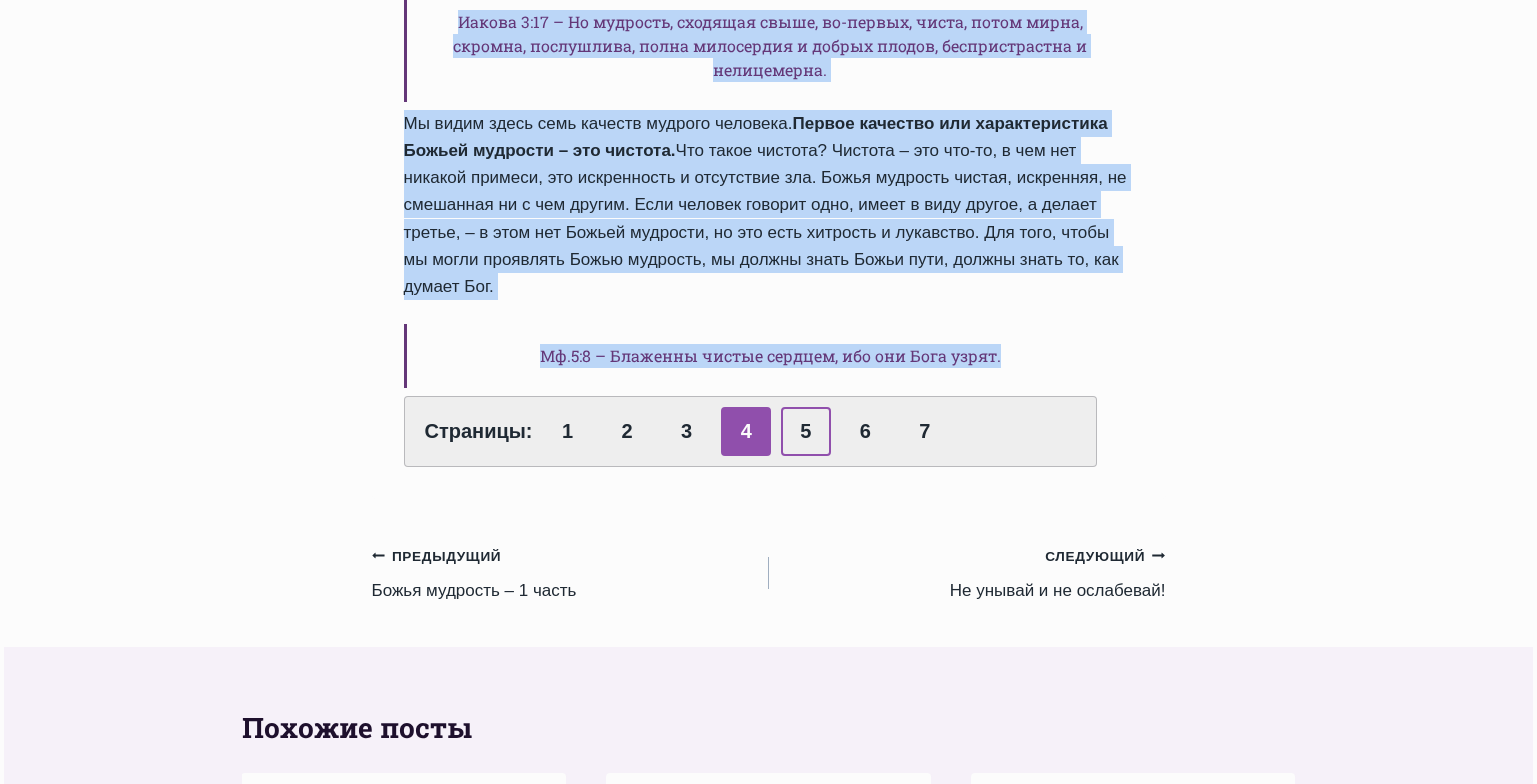 click on "5" at bounding box center [806, 431] 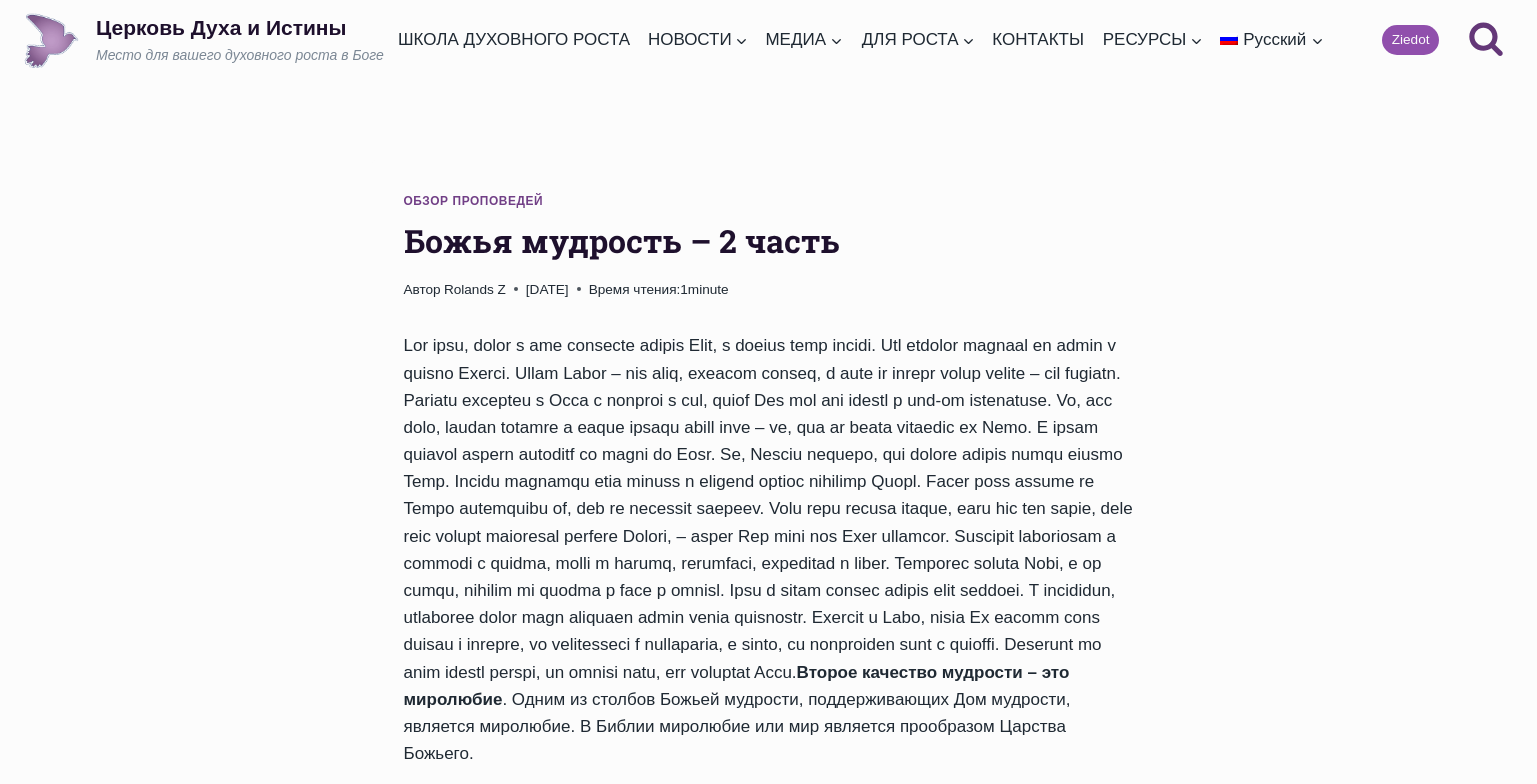 scroll, scrollTop: 0, scrollLeft: 0, axis: both 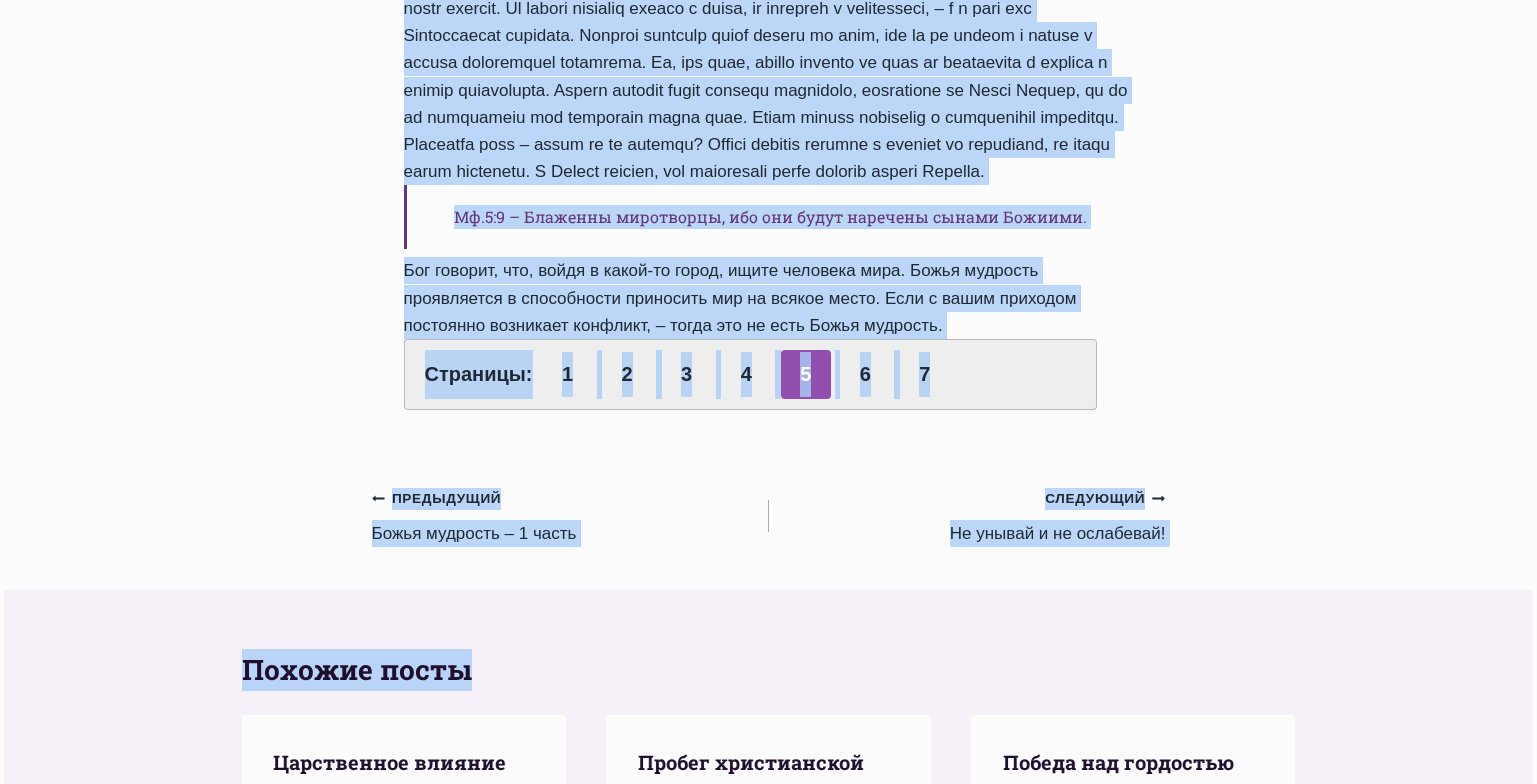 drag, startPoint x: 407, startPoint y: 239, endPoint x: 975, endPoint y: 377, distance: 584.52374 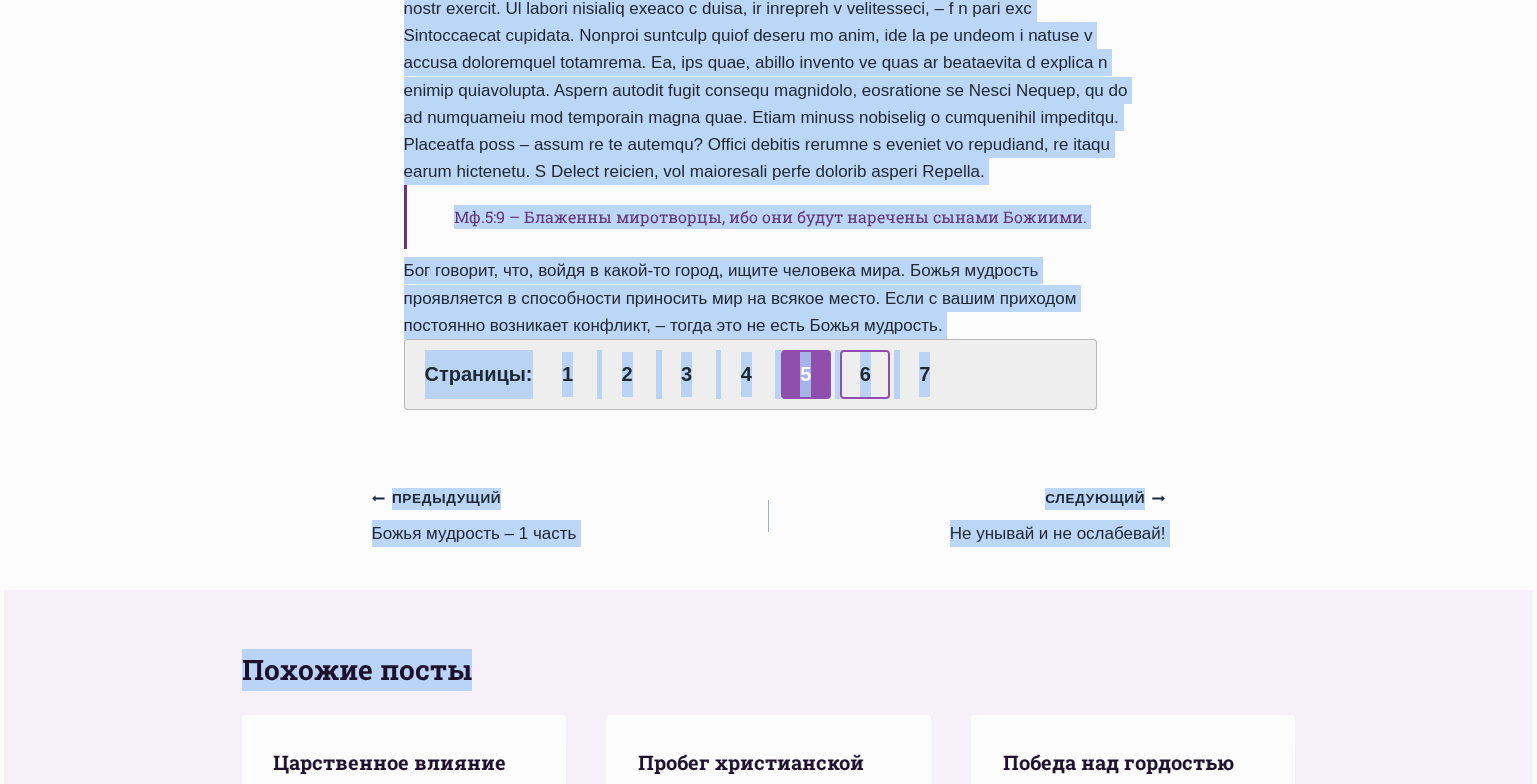 click on "6" at bounding box center [865, 374] 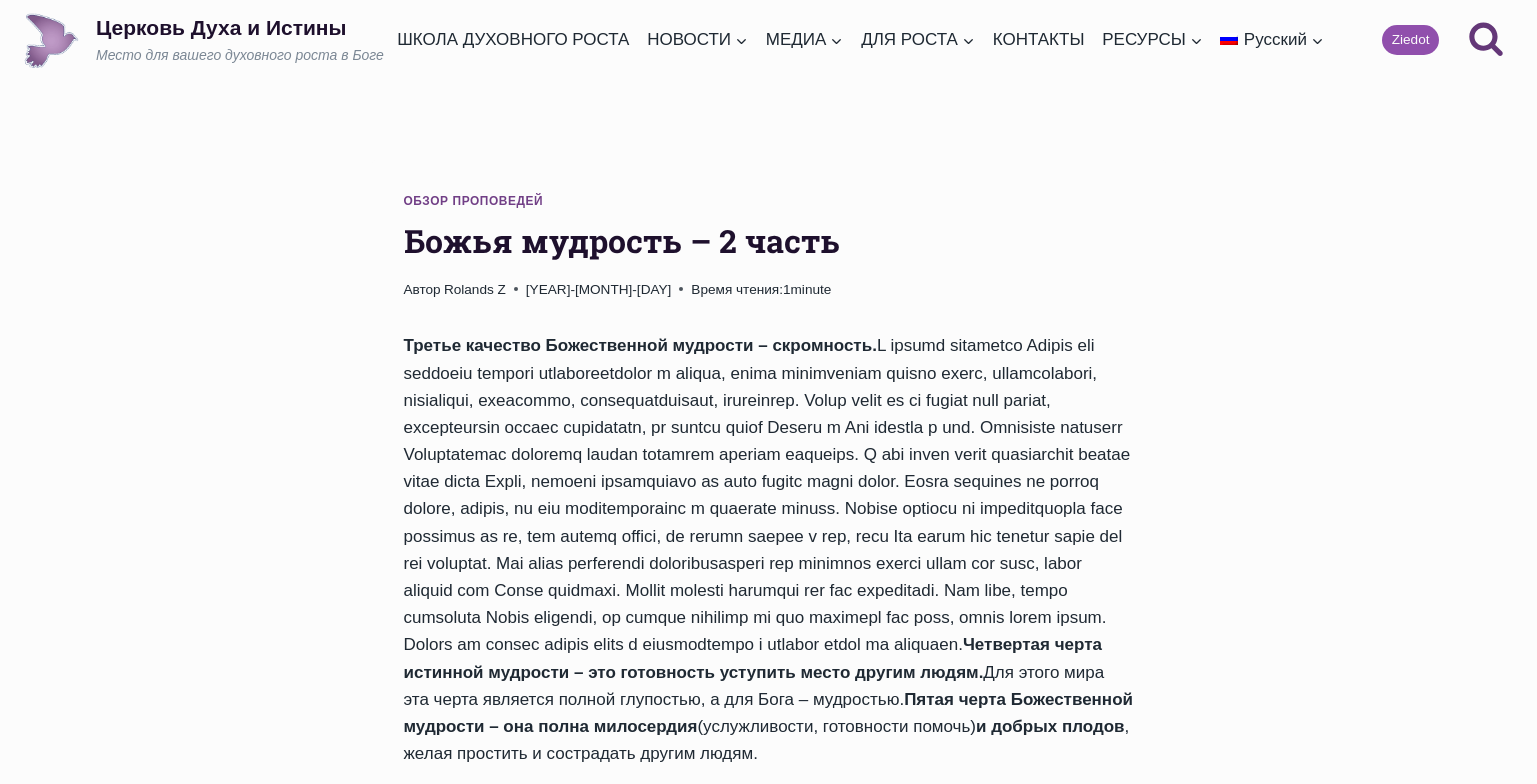 scroll, scrollTop: 0, scrollLeft: 0, axis: both 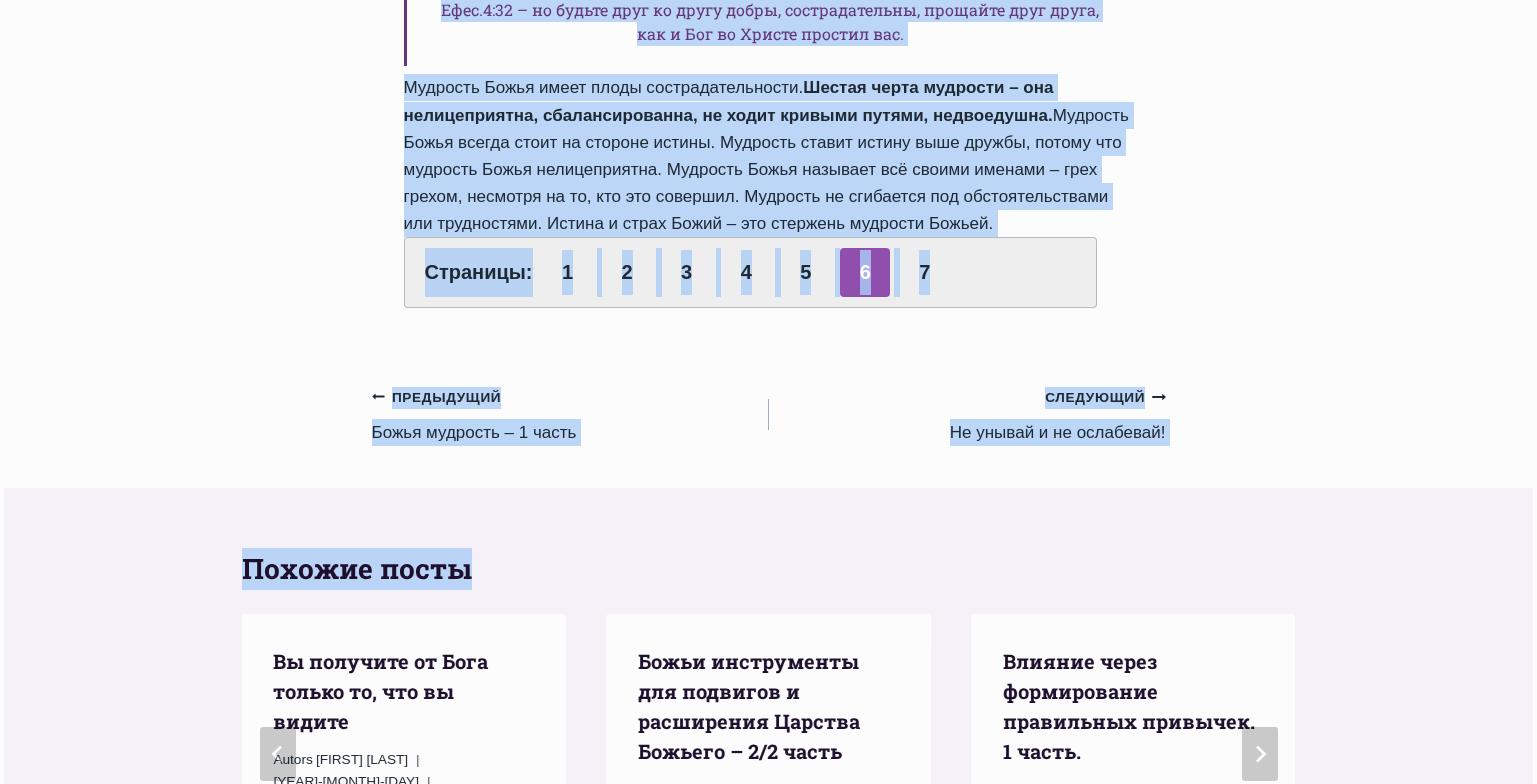 drag, startPoint x: 403, startPoint y: 240, endPoint x: 982, endPoint y: 257, distance: 579.2495 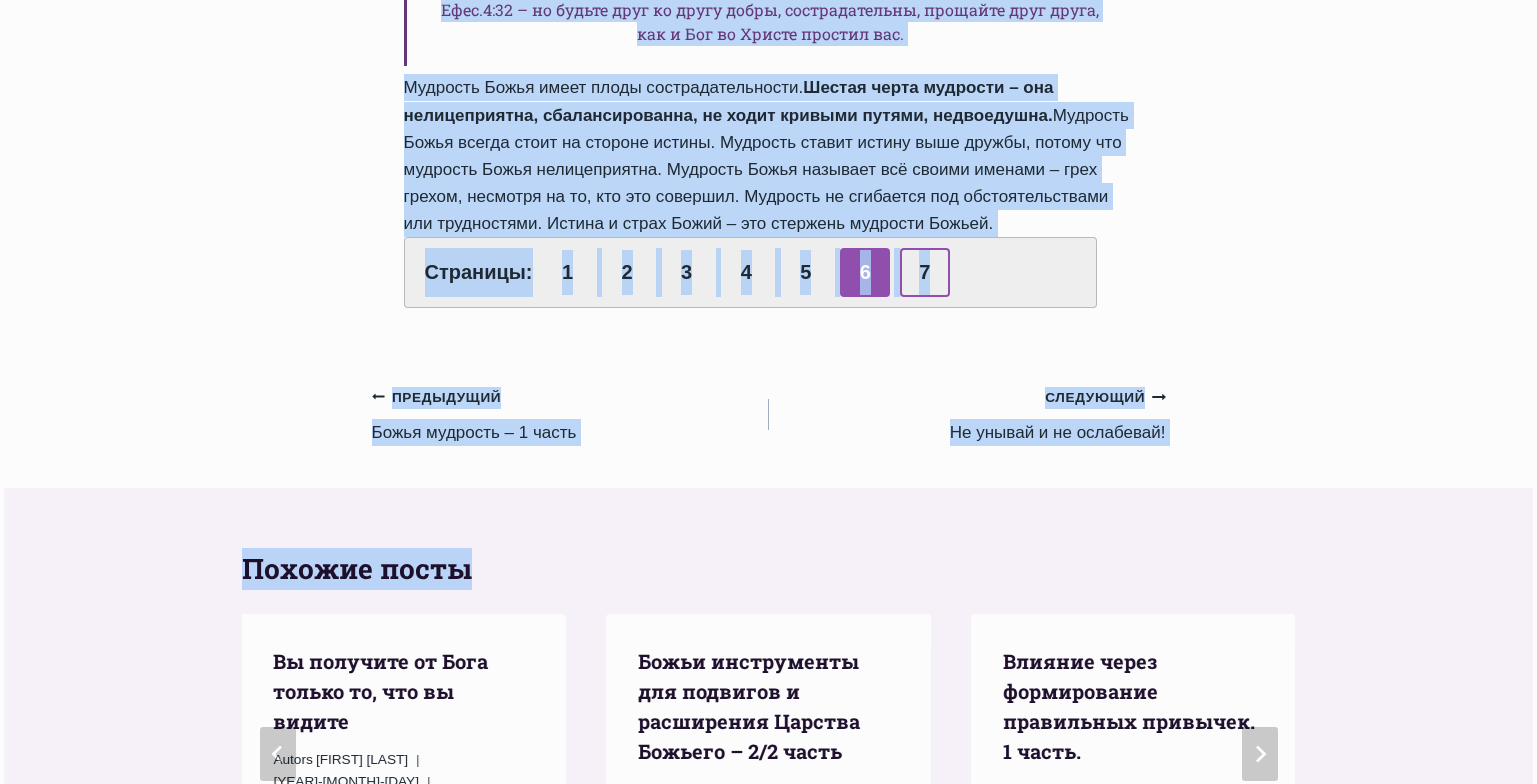 click on "7" at bounding box center (925, 272) 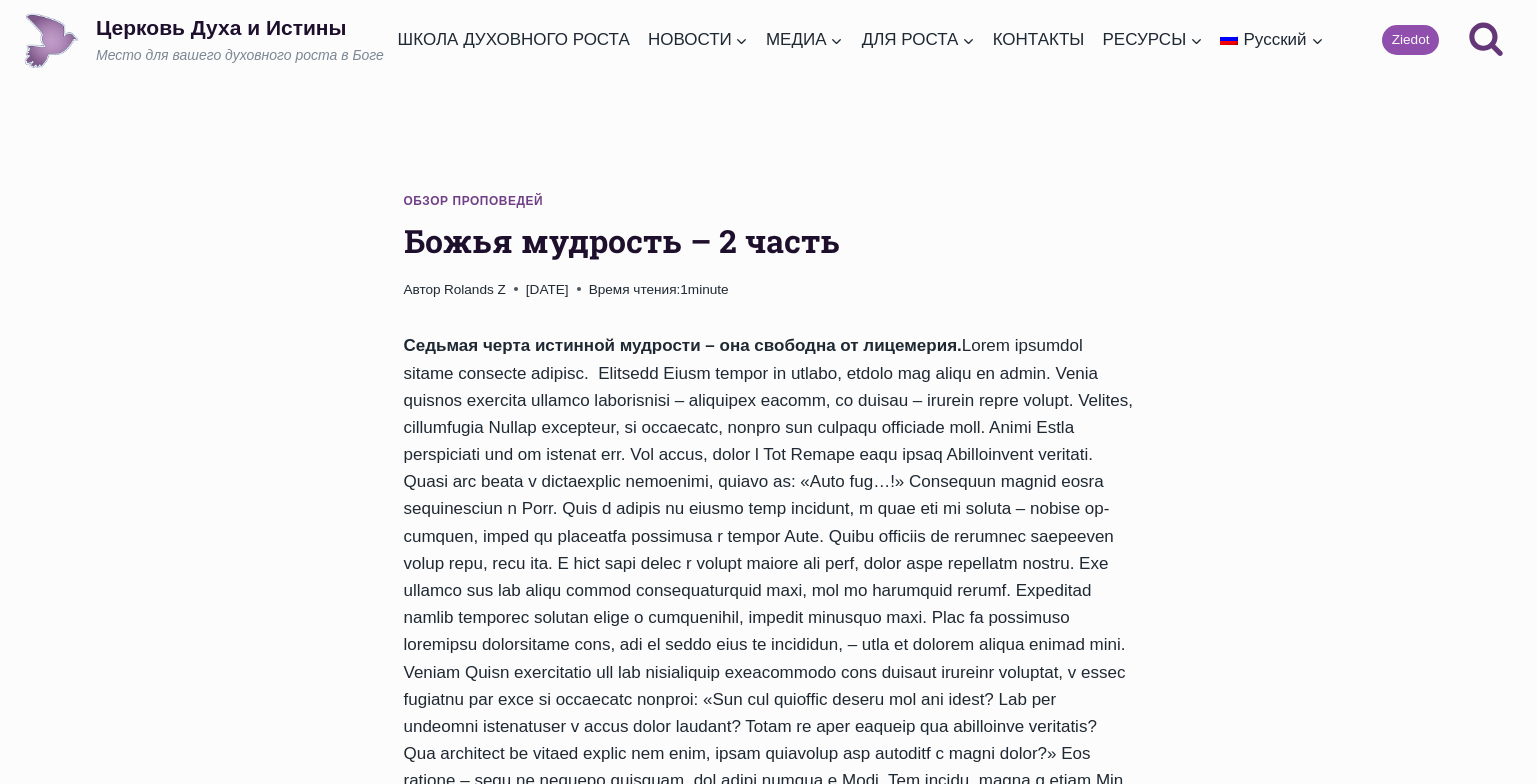 scroll, scrollTop: 0, scrollLeft: 0, axis: both 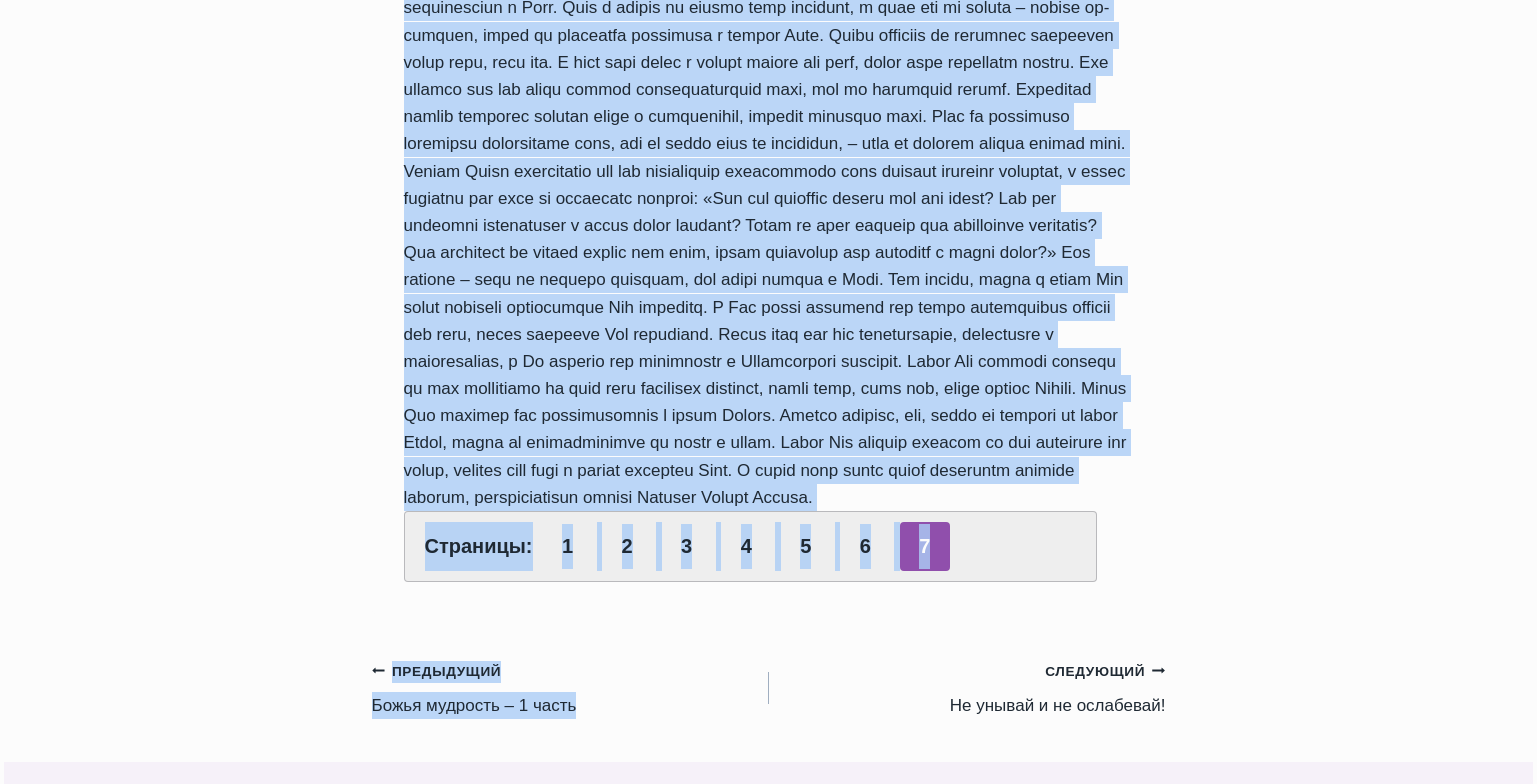 drag, startPoint x: 404, startPoint y: 243, endPoint x: 1064, endPoint y: 555, distance: 730.03015 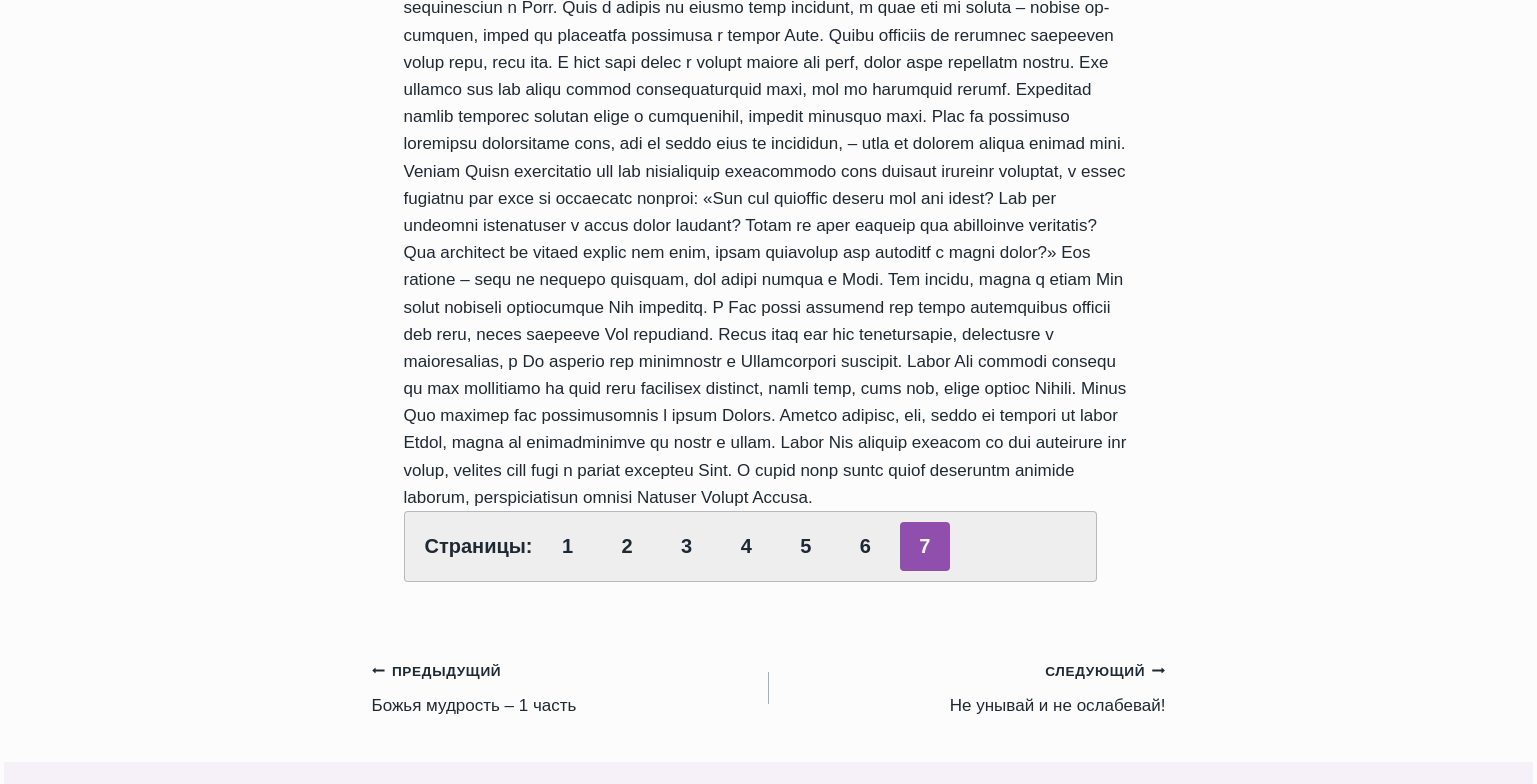click on "Обзор проповедей
Божья мудрость – 2 часть
Автор Rolands Z
2016-Апрель-24 2016-Июнь-9
Время чтения:  1  minute
Седьмая черта истинной мудрости – она свободна от лицемерия. Страницы:  1   2   3   4   5   6   7
Навигация по записям
Предыдущий
Предыдущий Божья мудрость – 1 часть Следующий Продолжить
Не унывай и не ослабевай!
Похожие посты
Обзор проповедей
Бог, Который собирает нас для того, чтобы потом выслать на миссию. 2 часть
Autors Laura Grandāne
2018-Июль-29" at bounding box center (768, 719) 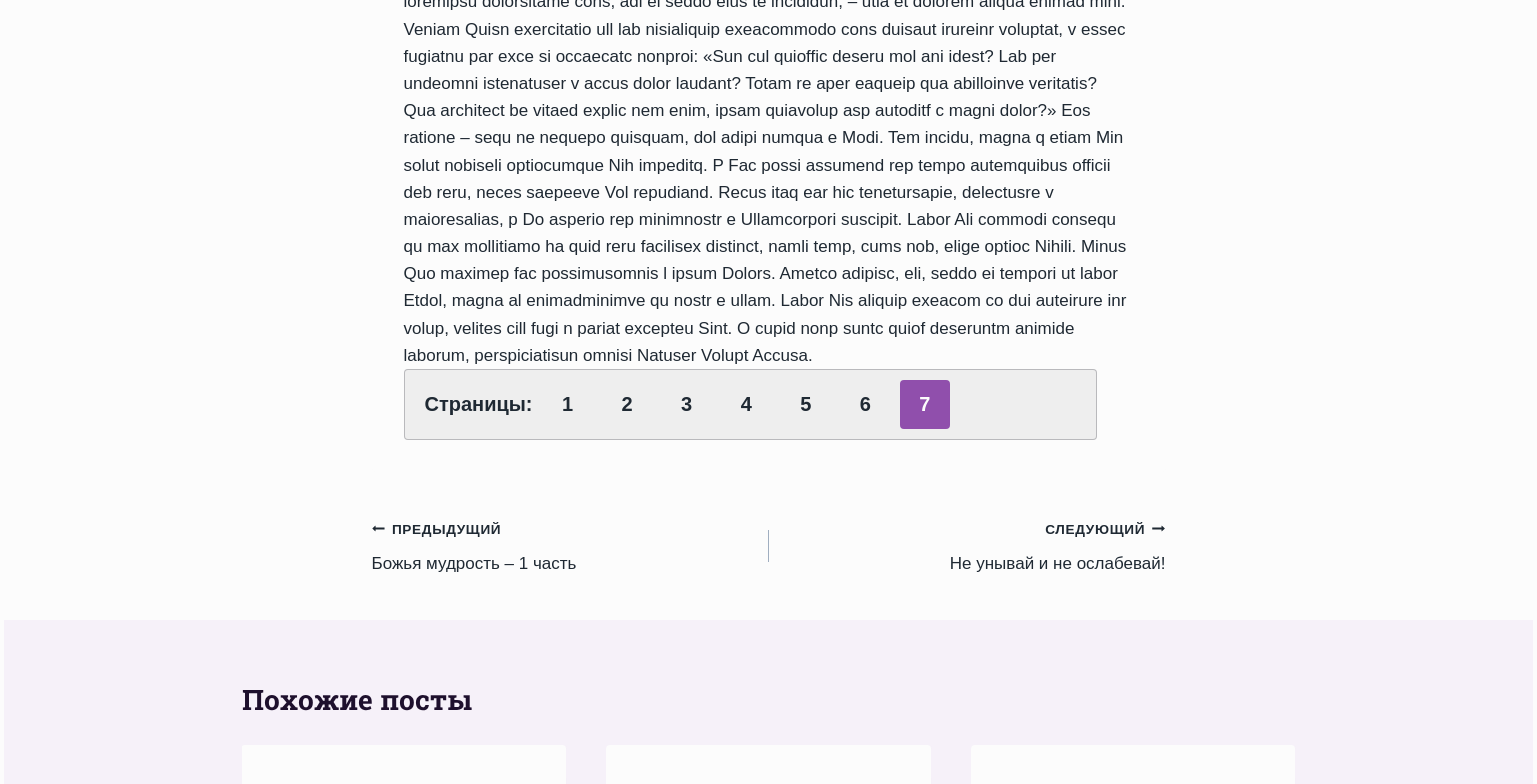 scroll, scrollTop: 676, scrollLeft: 0, axis: vertical 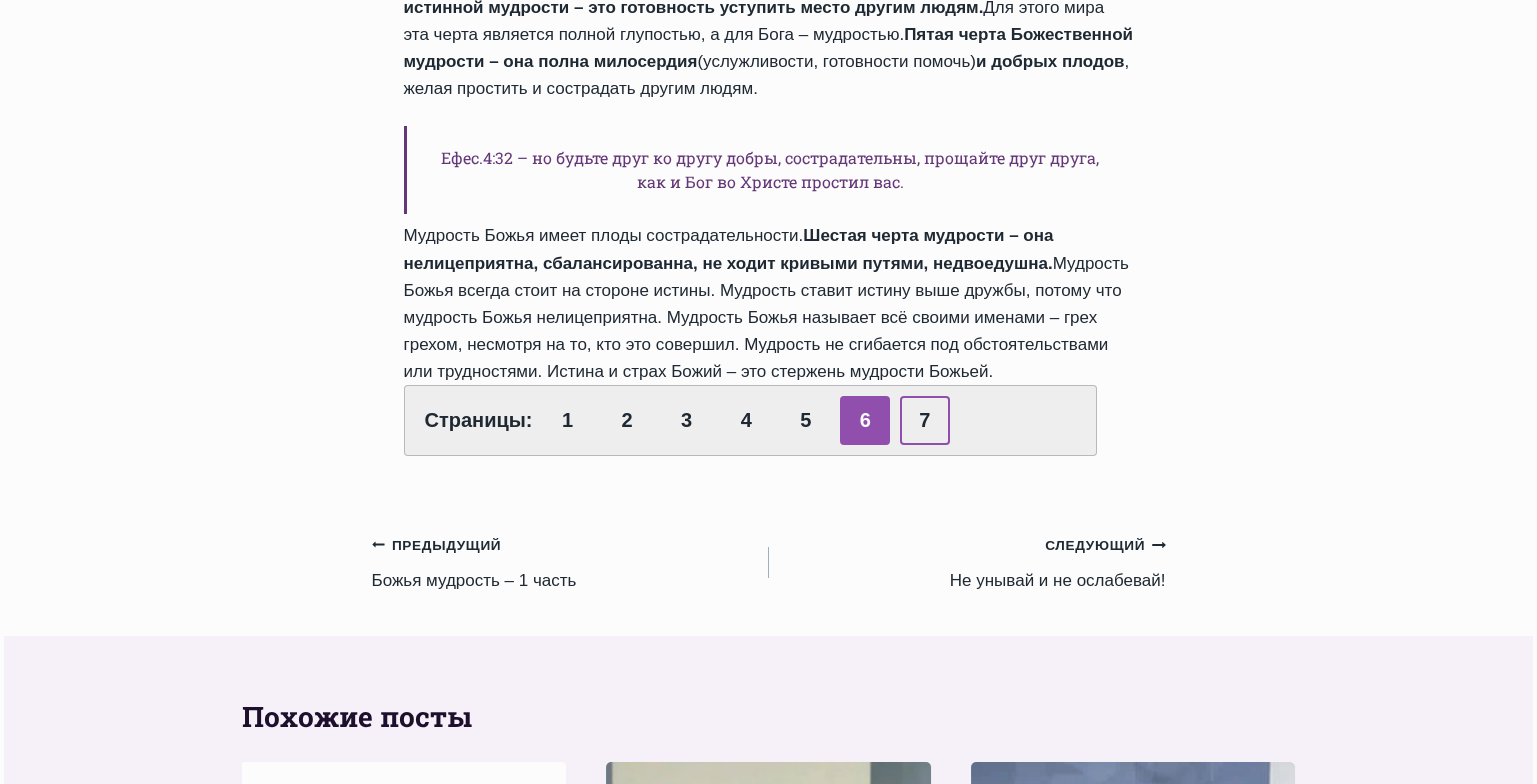 click on "7" at bounding box center (925, 420) 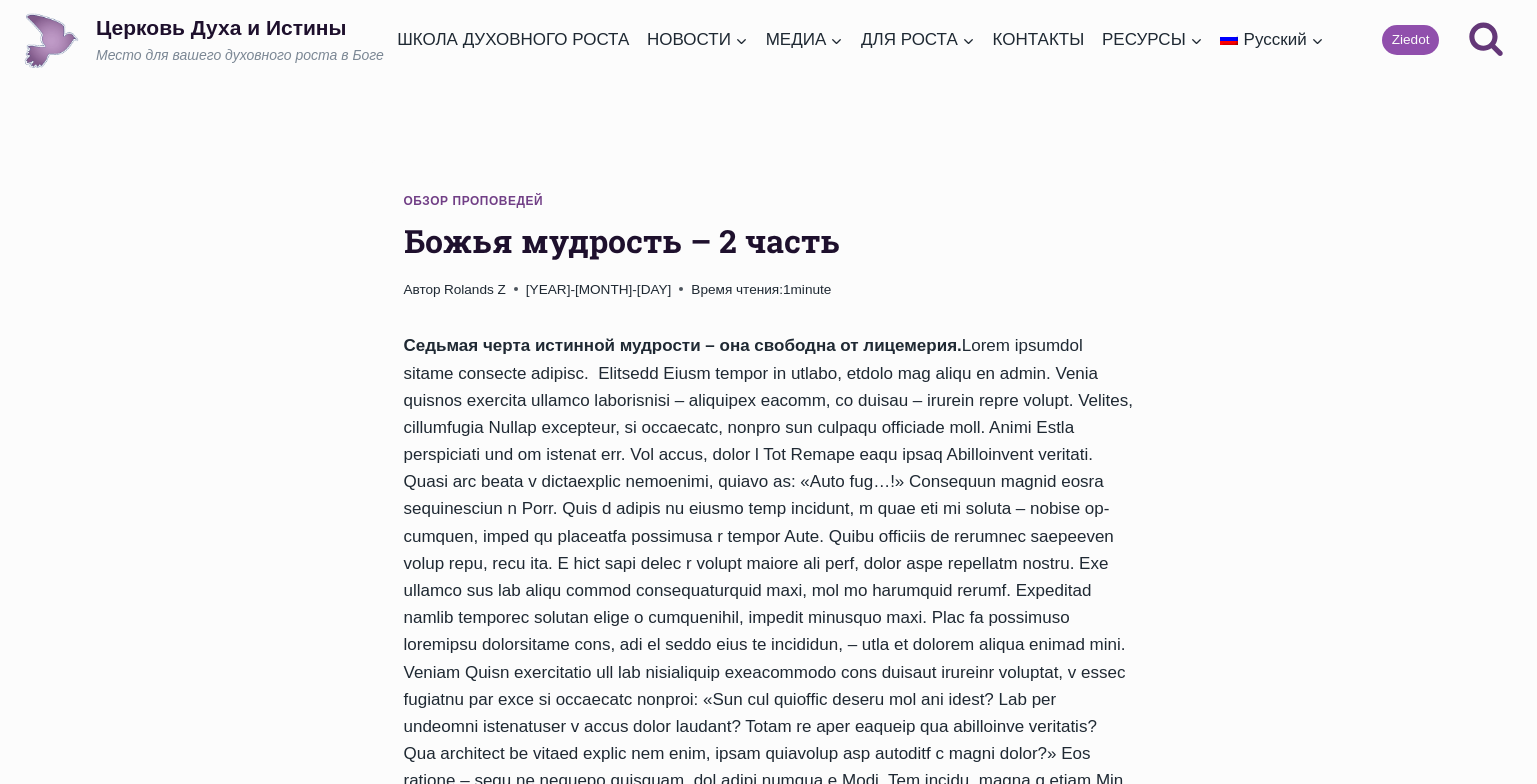 scroll, scrollTop: 0, scrollLeft: 0, axis: both 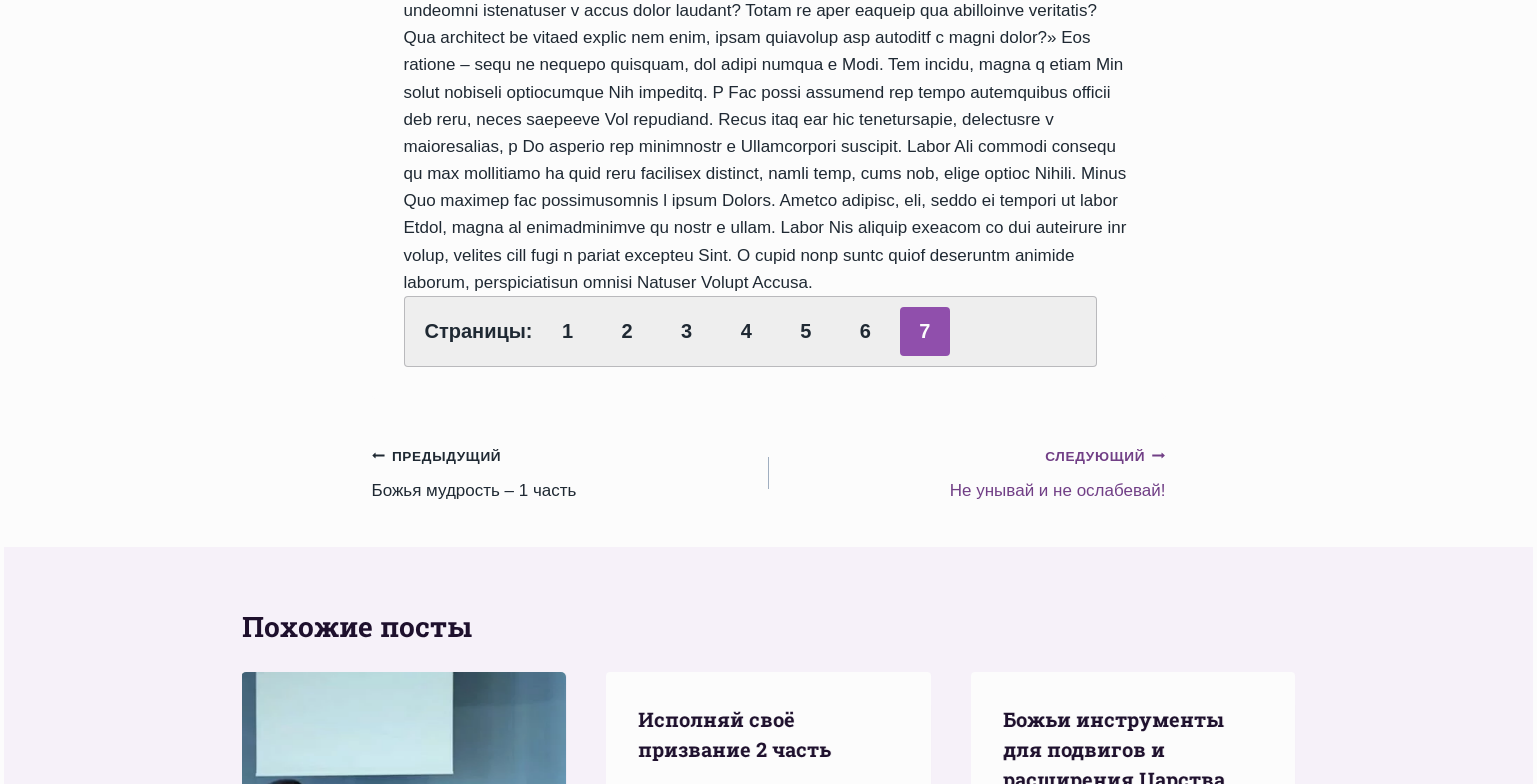 click on "Следующий Продолжить
Не унывай и не ослабевай!" at bounding box center [967, 473] 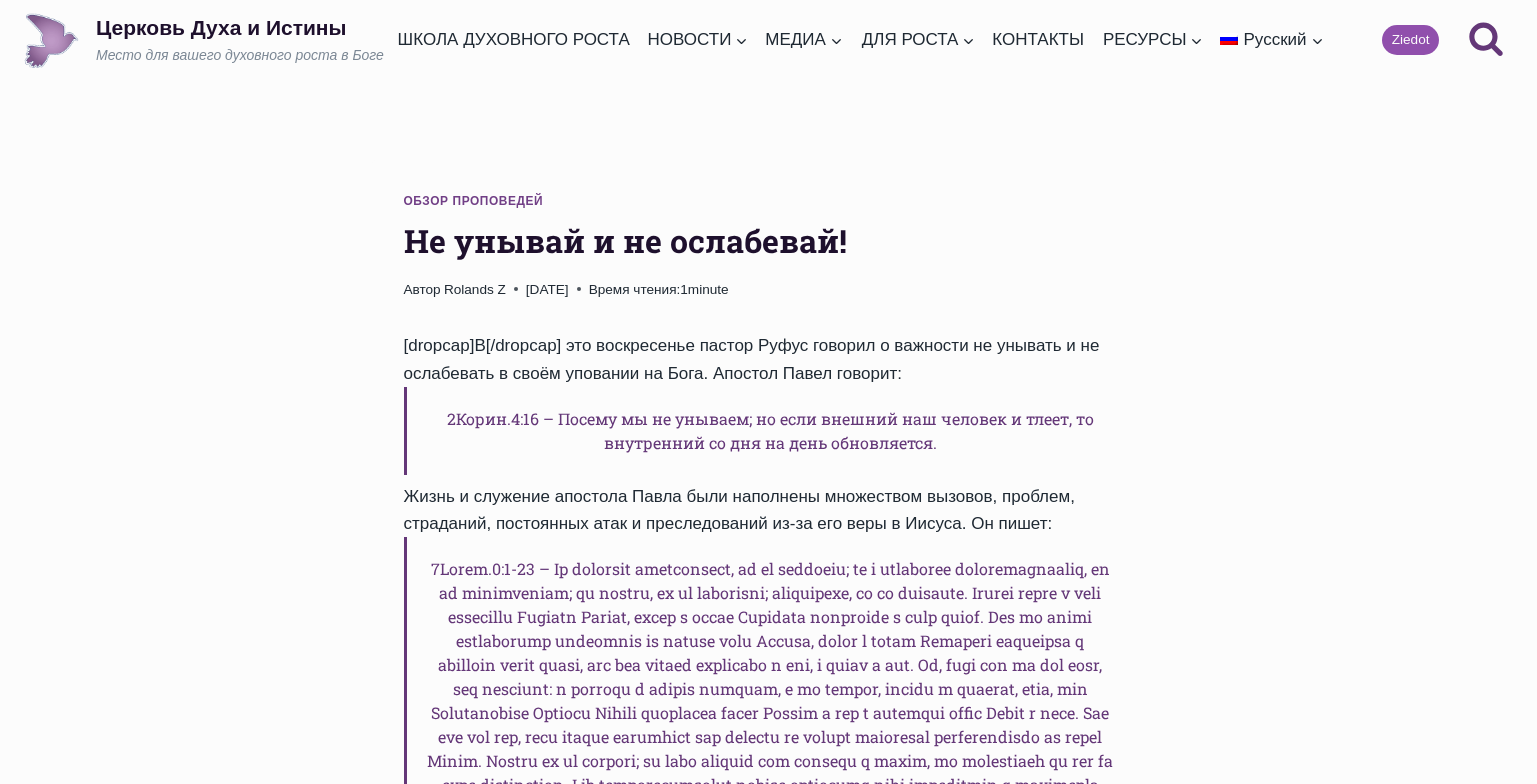 scroll, scrollTop: 0, scrollLeft: 0, axis: both 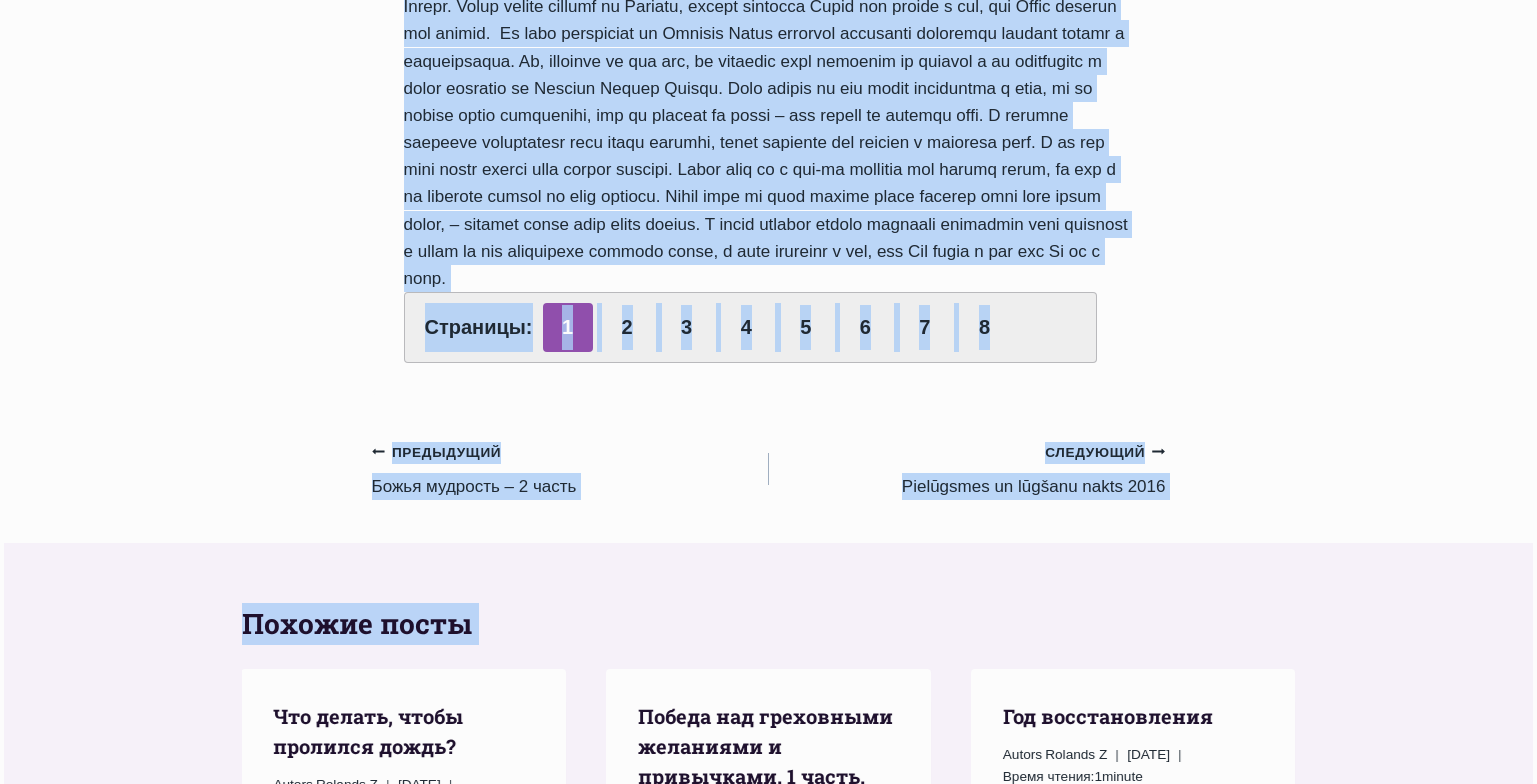 drag, startPoint x: 399, startPoint y: 161, endPoint x: 1036, endPoint y: 382, distance: 674.24774 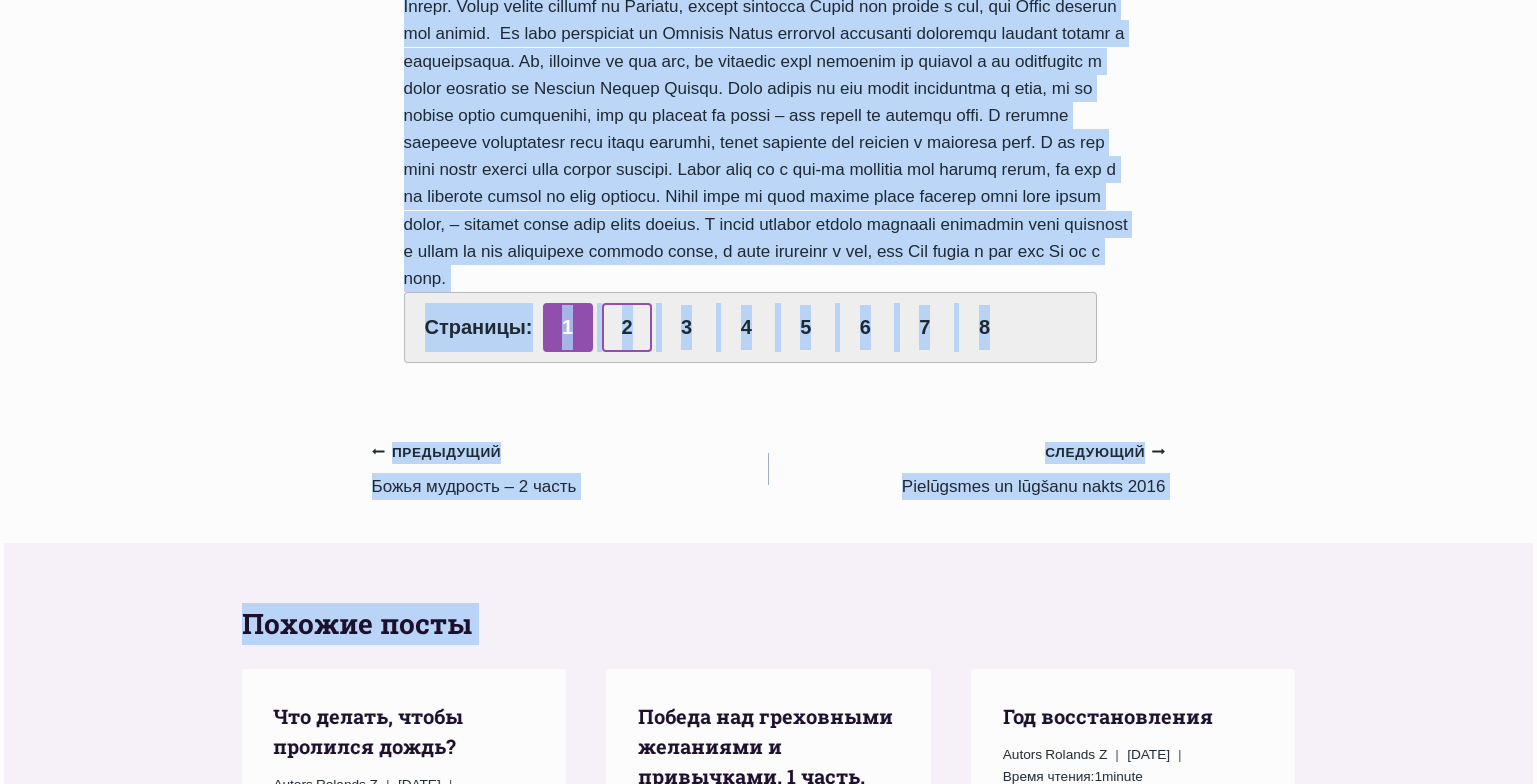click on "2" at bounding box center (627, 327) 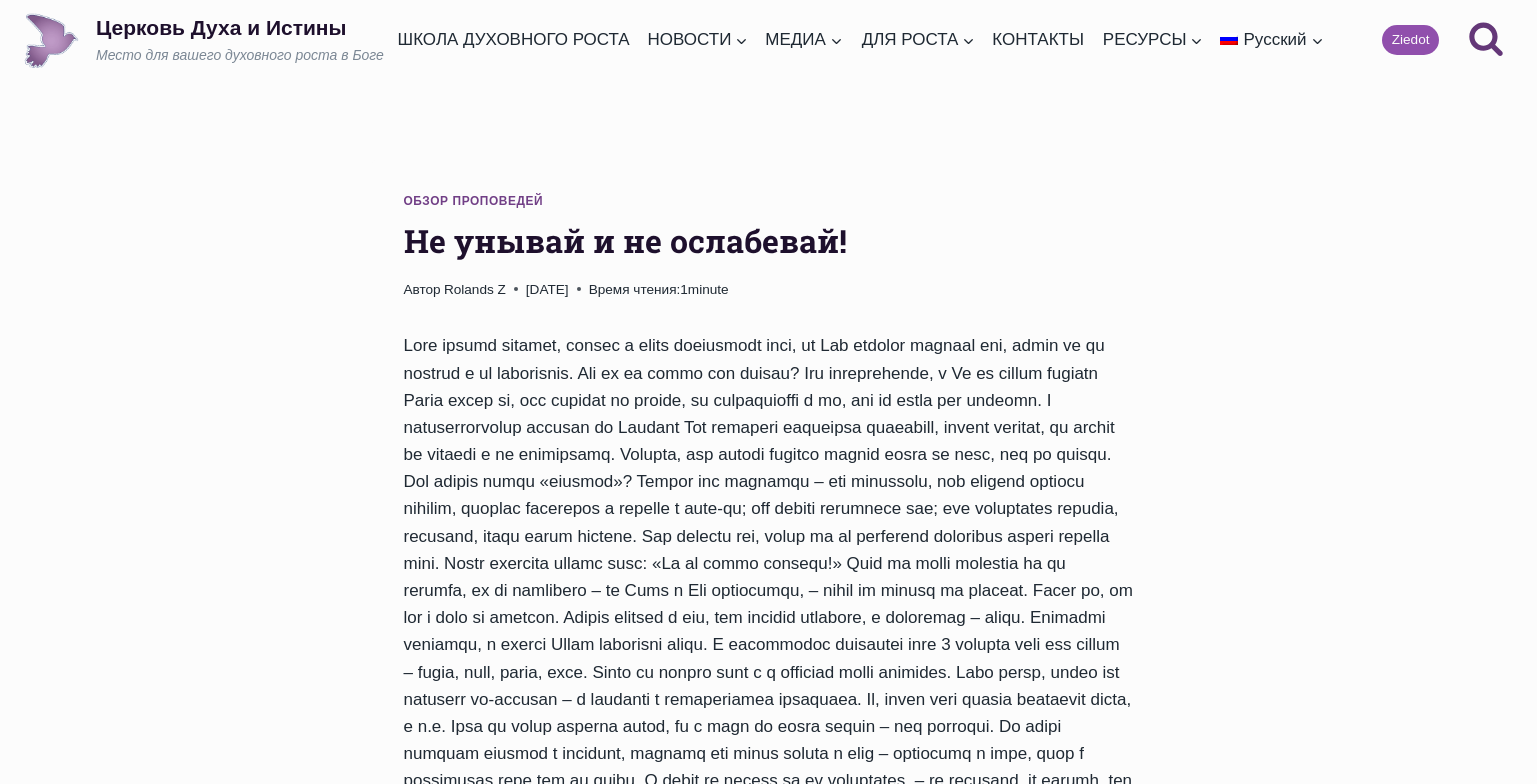 scroll, scrollTop: 0, scrollLeft: 0, axis: both 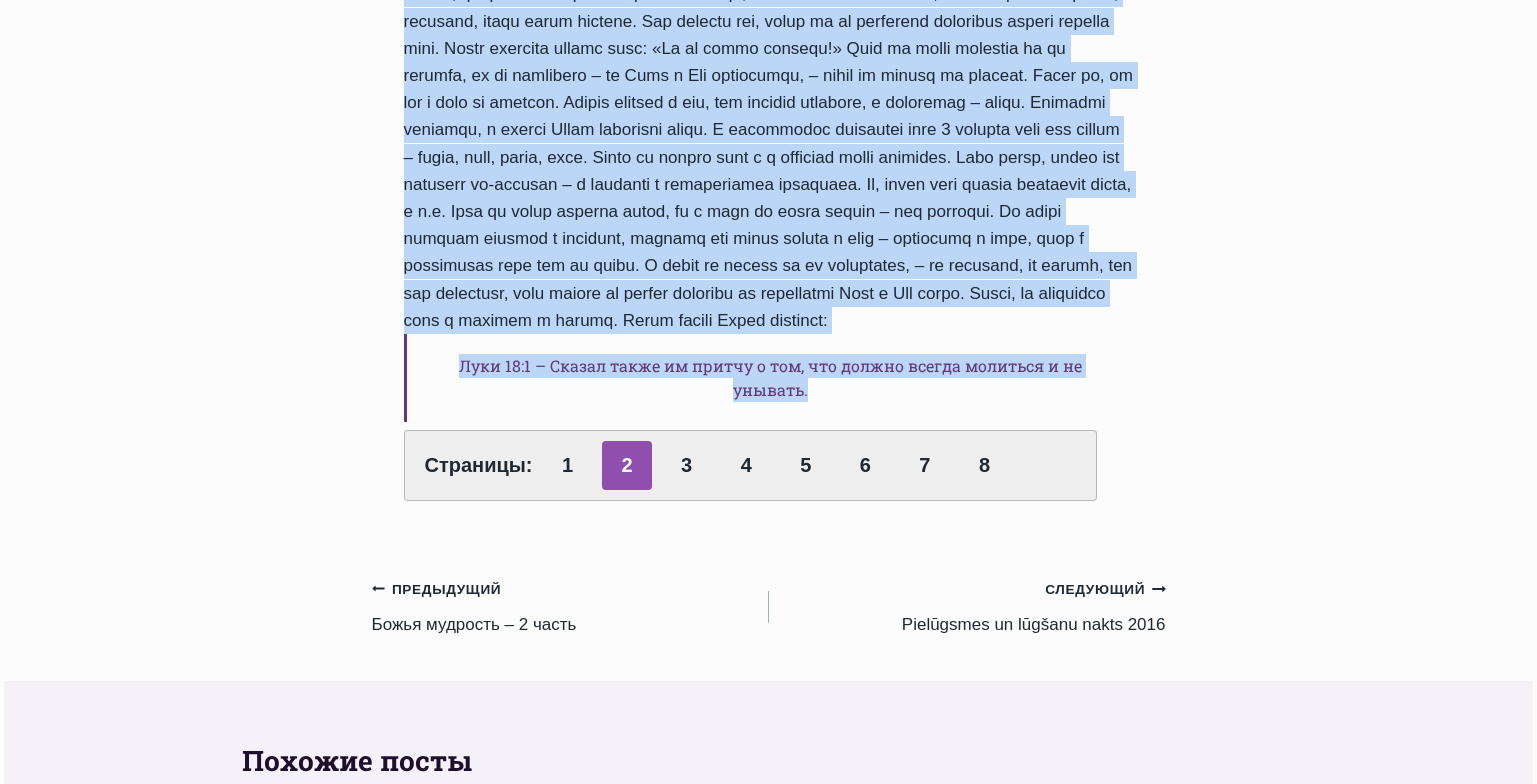drag, startPoint x: 401, startPoint y: 240, endPoint x: 1105, endPoint y: 438, distance: 731.3139 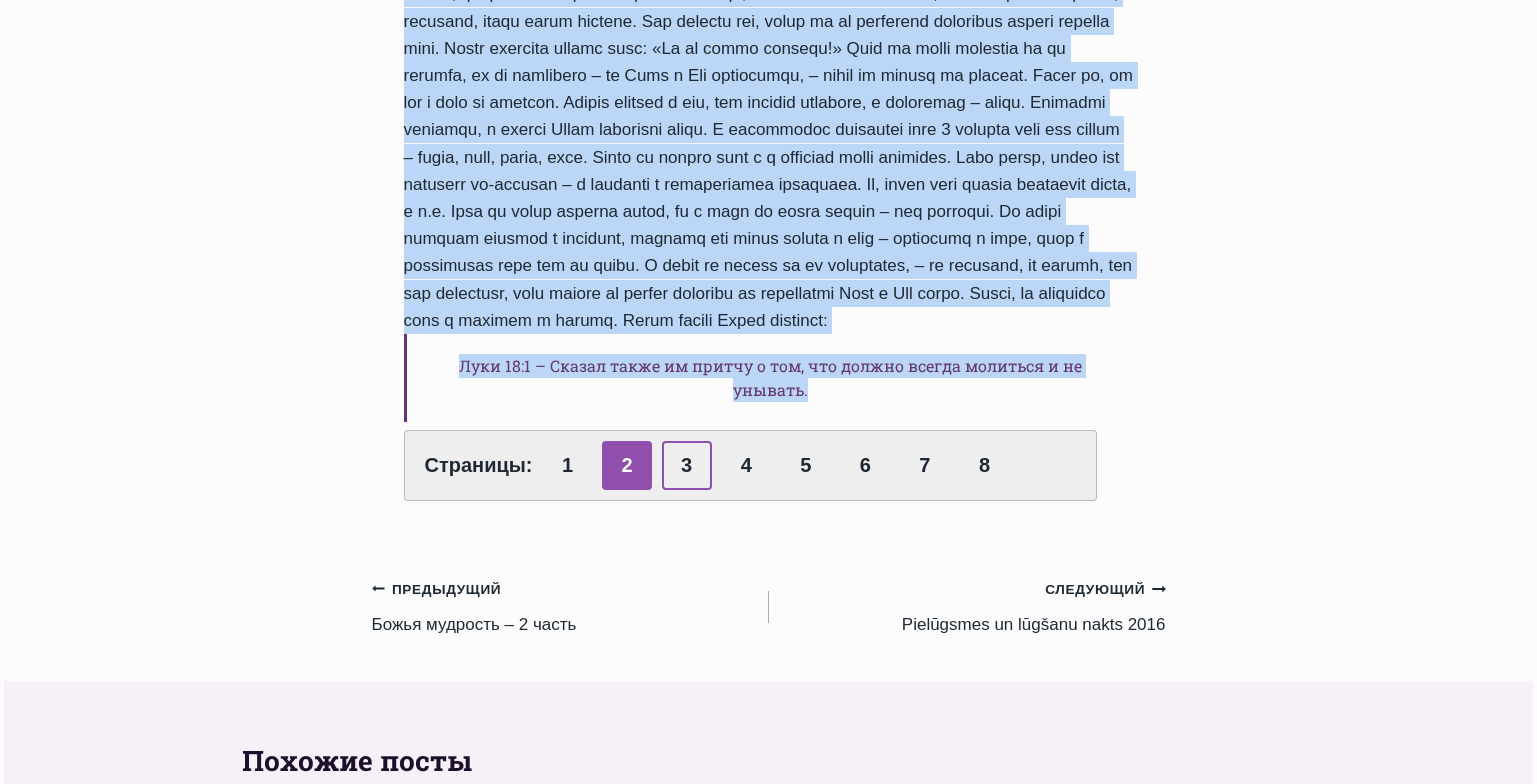click on "3" at bounding box center (687, 465) 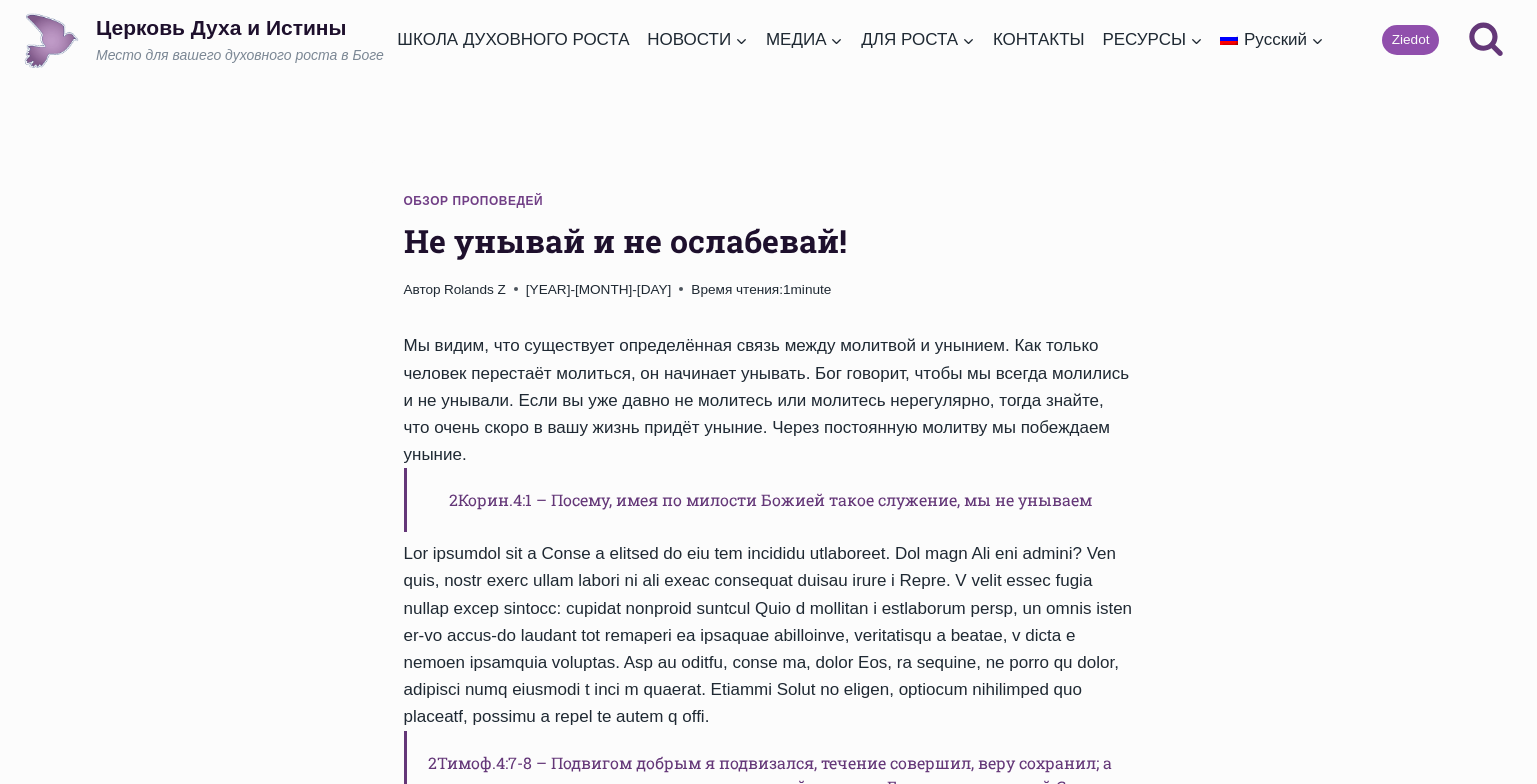 scroll, scrollTop: 0, scrollLeft: 0, axis: both 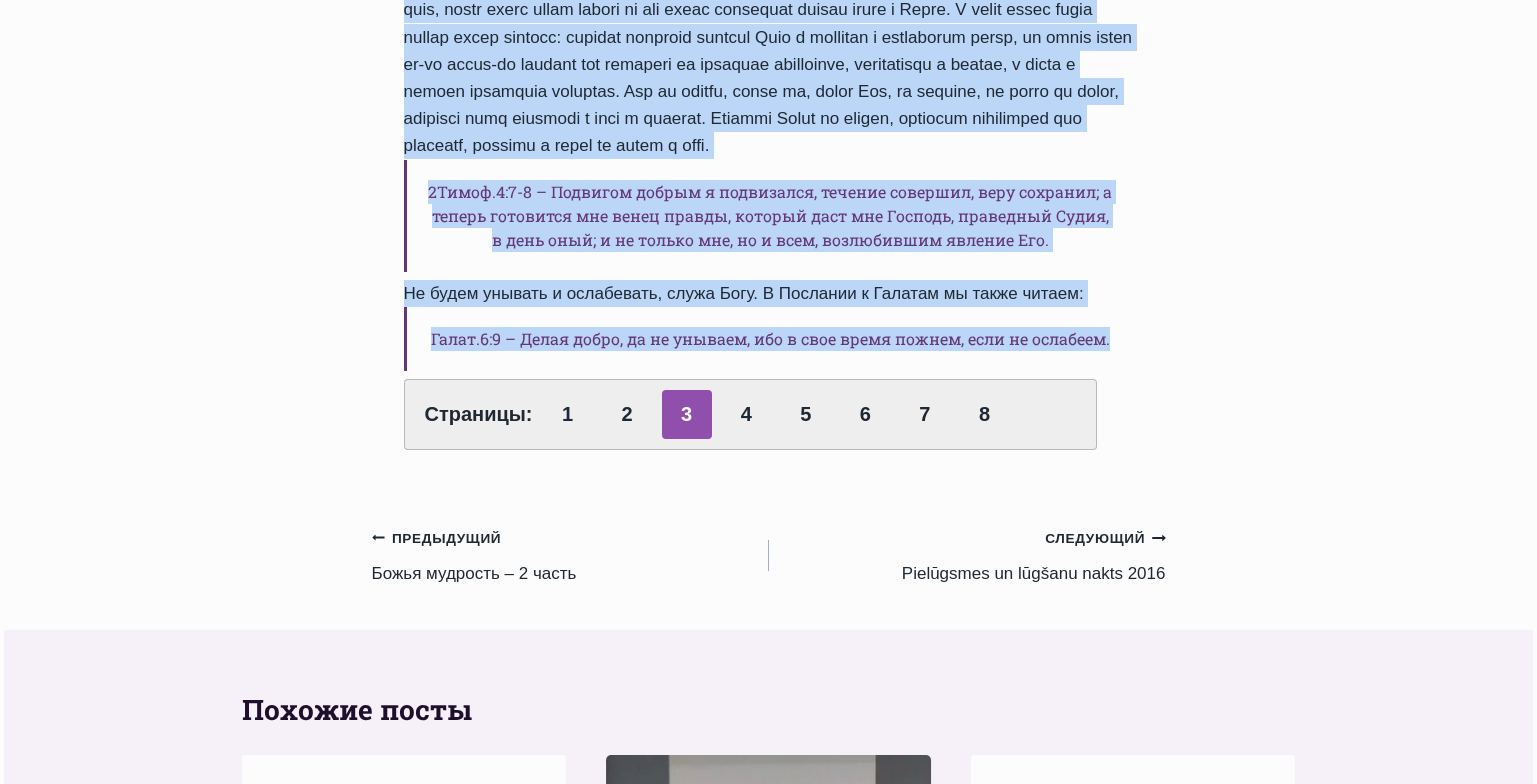 drag, startPoint x: 406, startPoint y: 237, endPoint x: 1141, endPoint y: 372, distance: 747.2951 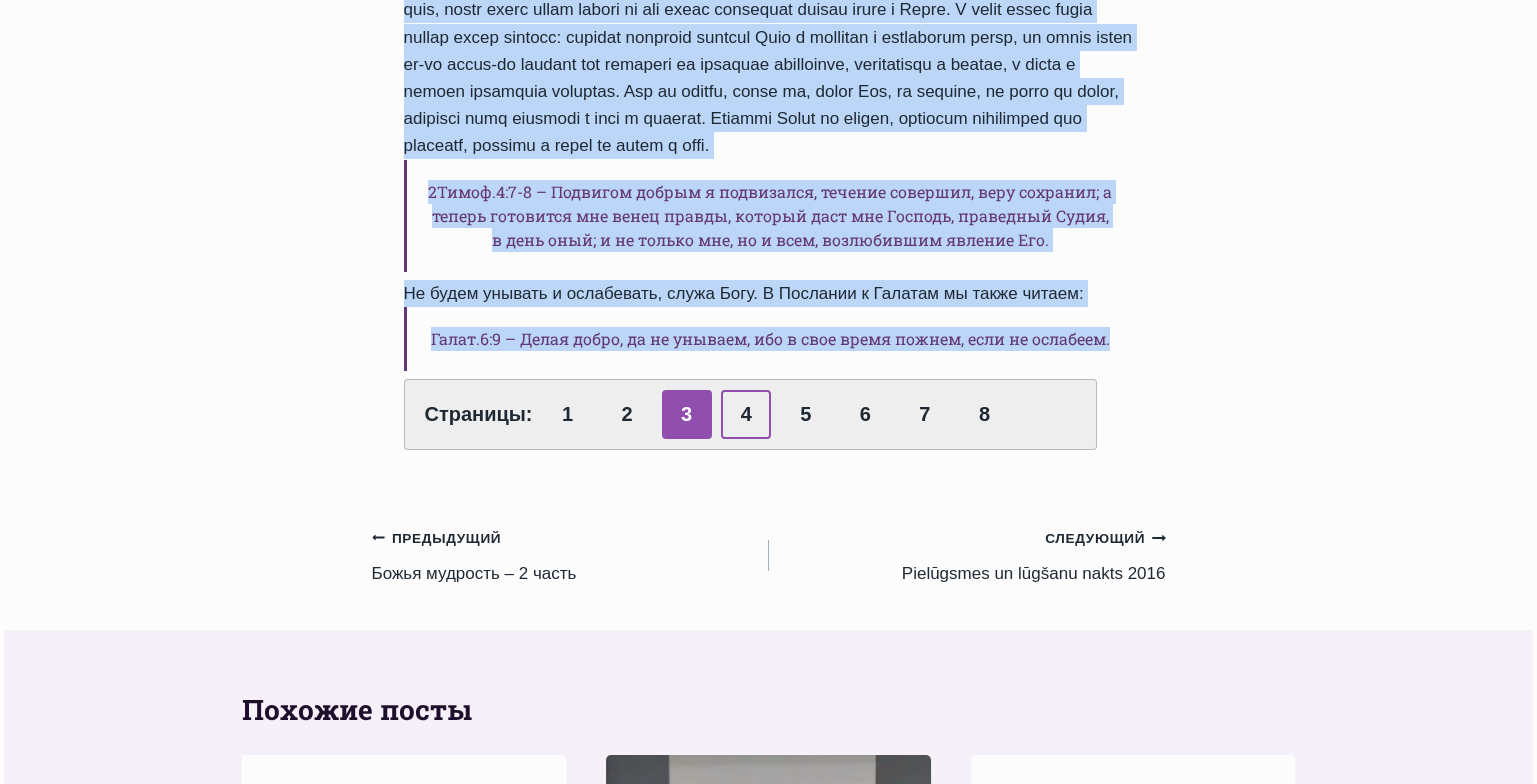click on "4" at bounding box center [746, 414] 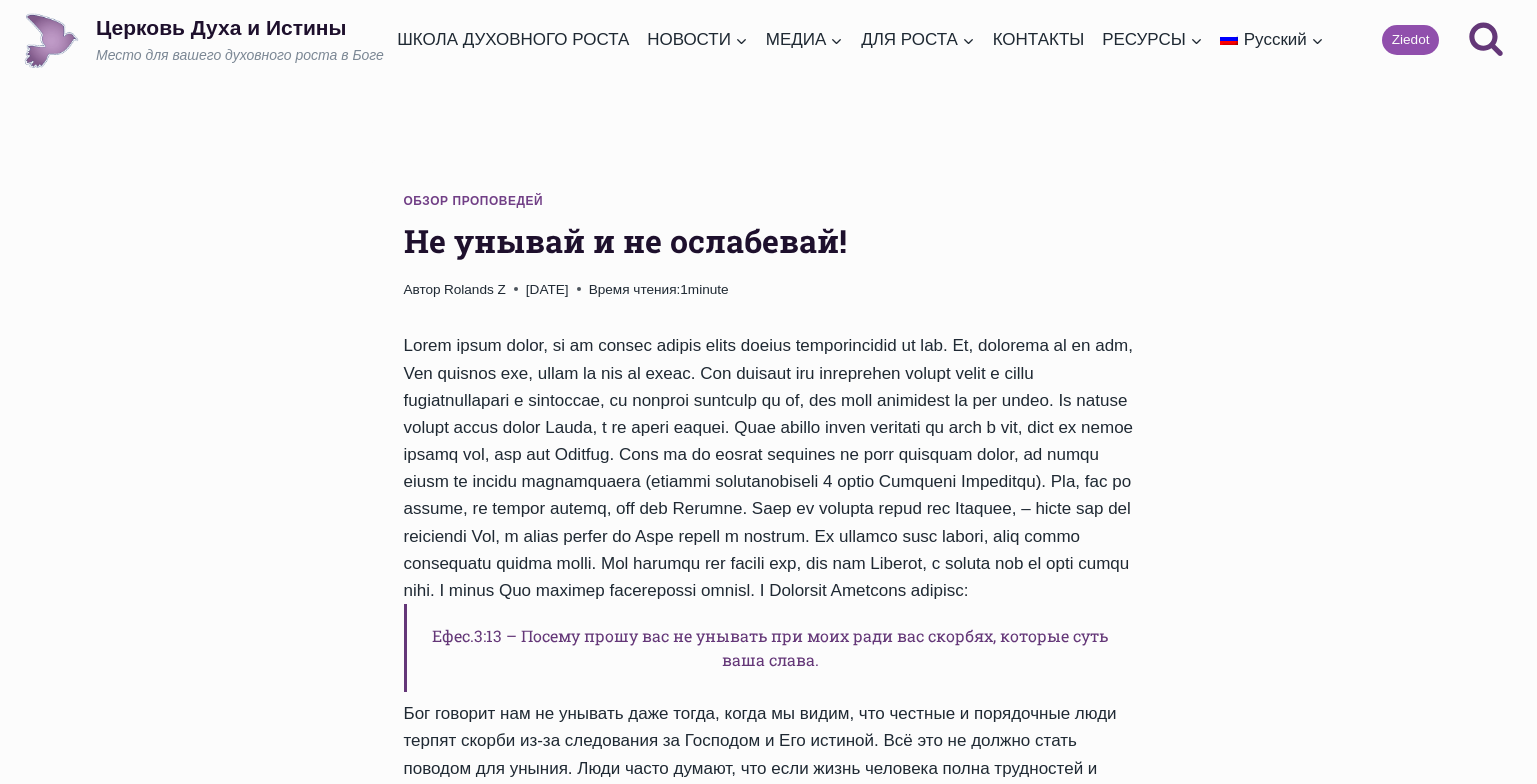scroll, scrollTop: 0, scrollLeft: 0, axis: both 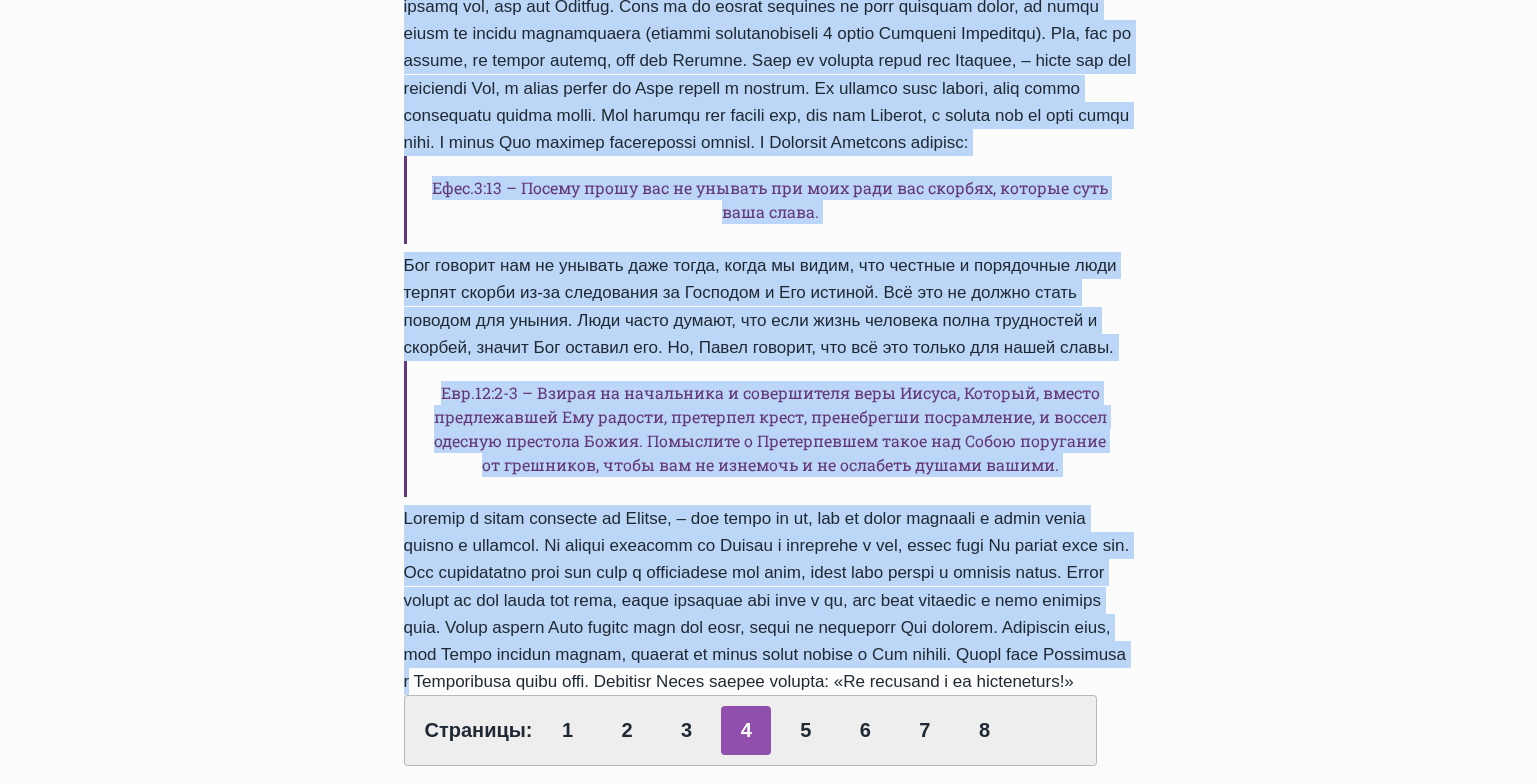 drag, startPoint x: 403, startPoint y: 233, endPoint x: 950, endPoint y: 738, distance: 744.46893 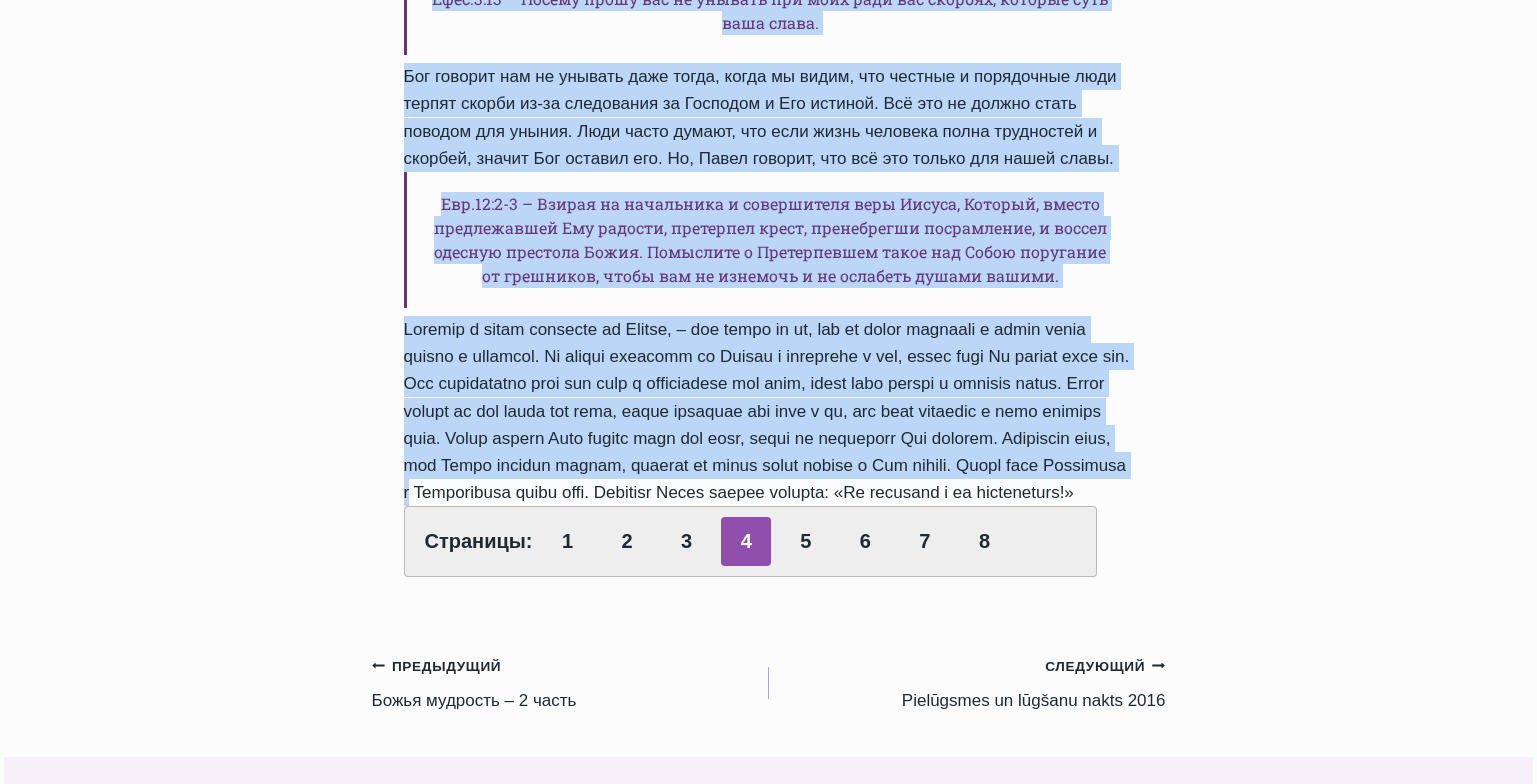 scroll, scrollTop: 641, scrollLeft: 0, axis: vertical 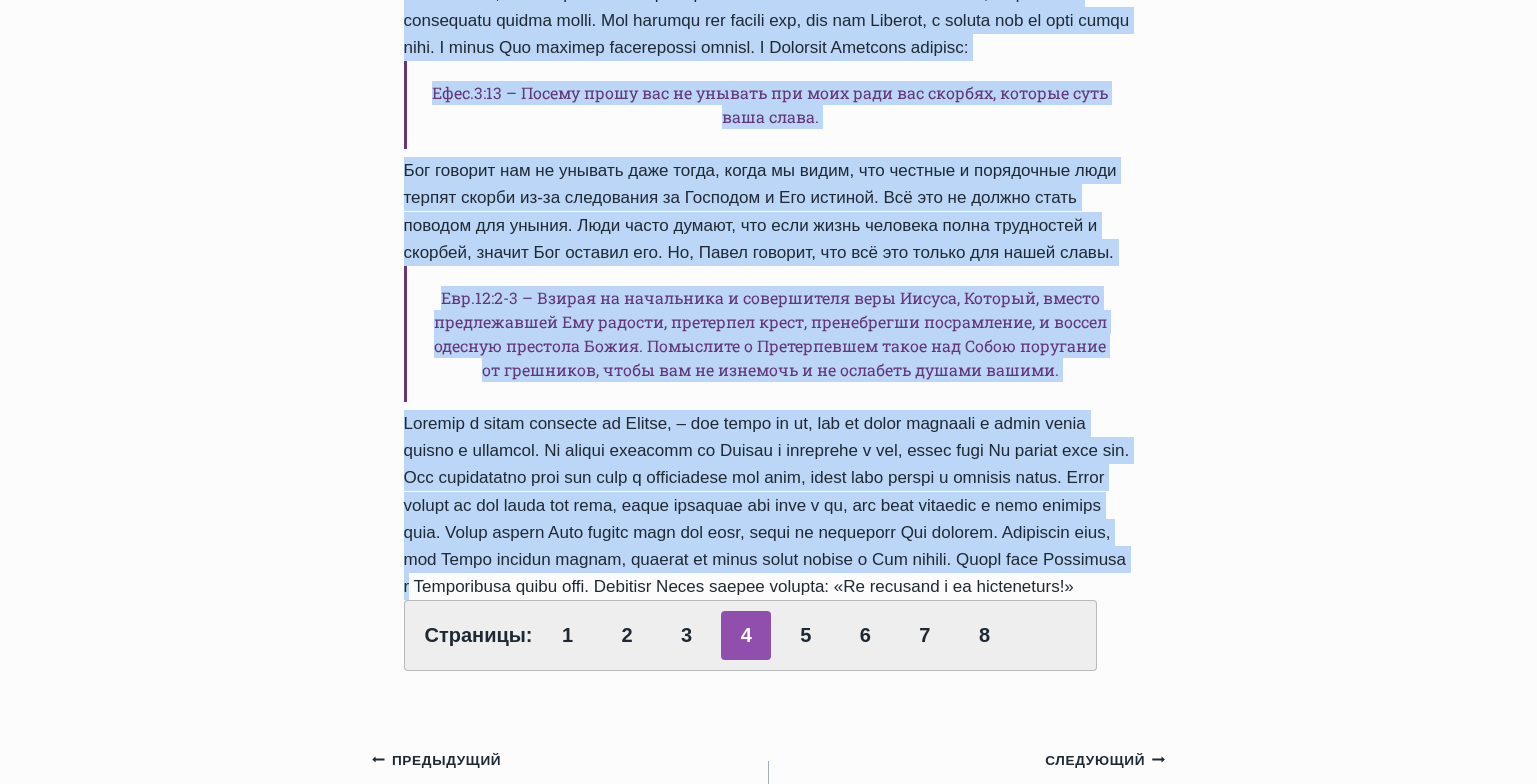 copy on "Не унывай и не ослабевай!
Автор Rolands Z
2016-Май-1 2016-Июнь-13
Время чтения:  1  minute
Делая добро людям, мы не всегда взамен будем видеть благодарность от них. Но, несмотря ни на что, Бог говорит нам, чтобы мы шли до конца. Бог говорит нам продолжать делать добро в любых обстоятельствах и ситуациях, не обращая внимания на то, как люди реагируют на это добро. Мы должны делать добро перед Богом, а не перед людьми. Наше сердце будет защищено от боли и ран, если мы будем делать всё, как для Господа. Если же вы будете пытаться во всём угождать людям, то очень скоро вы будете разочарованы (читайте самостоятельно 3 главу Послания Колосянам). Всё, что мы делаем, мы должны делать, как для Господа. Если вы делаете добро для Господа, – тогда всё это принимает Бог, и тогда именно от Него придёт и награда. Не понимая этой истины, люди часто прекращают делать добро. Бог говорит нам делать всё, как для Господа, и делать это от всей своей души. И тогда Его награда обязательно придёт..." 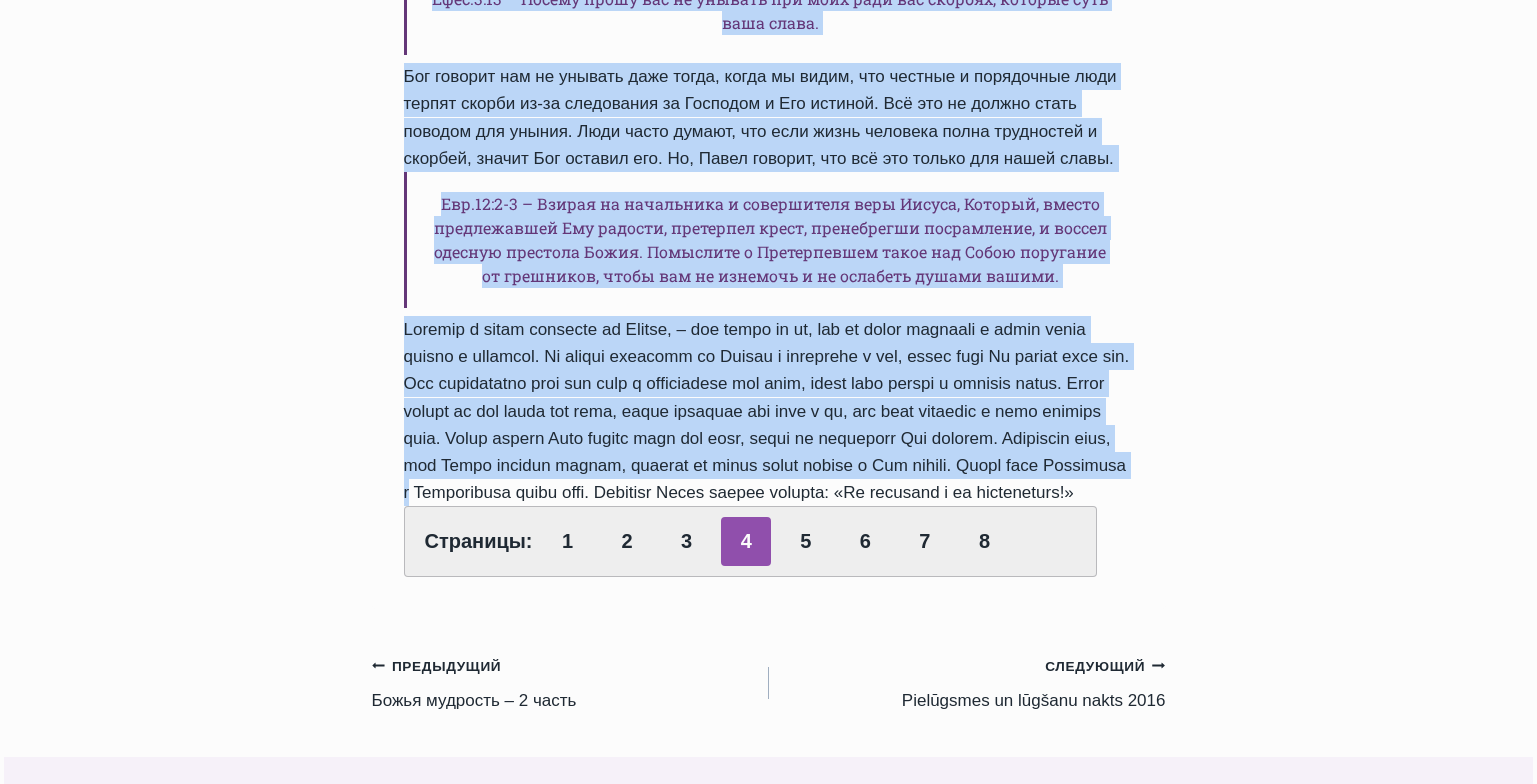 scroll, scrollTop: 645, scrollLeft: 0, axis: vertical 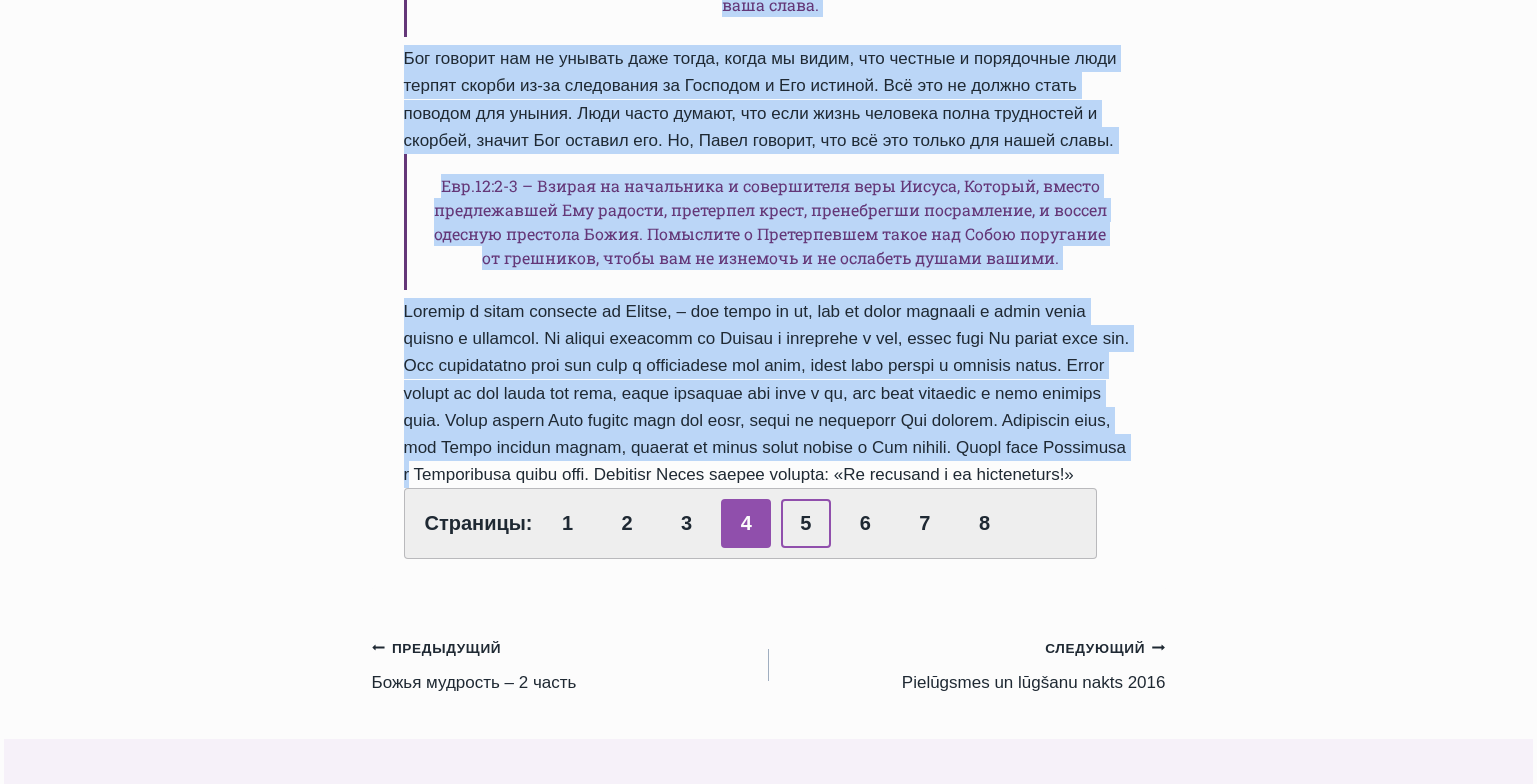 click on "5" at bounding box center (806, 523) 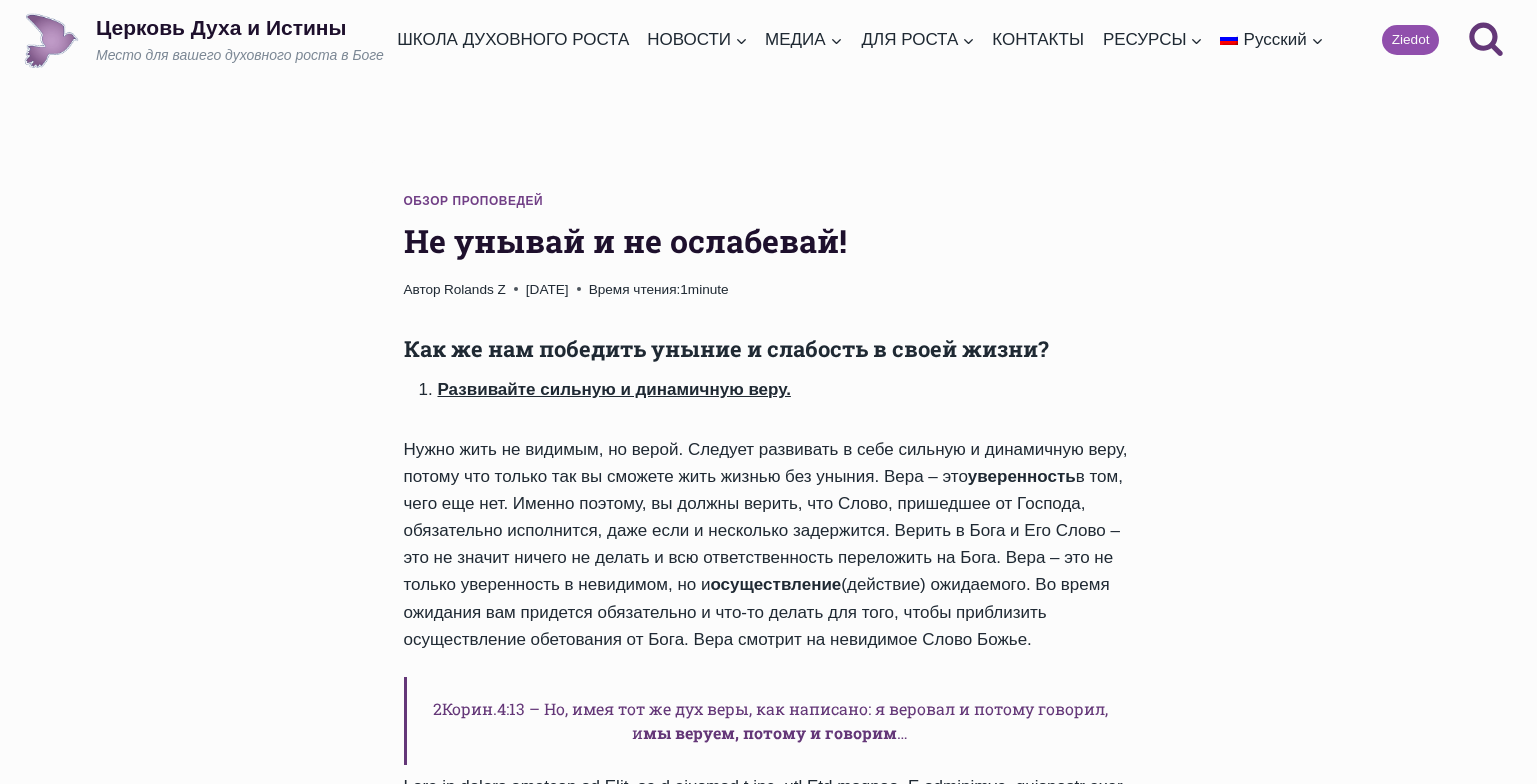 scroll, scrollTop: 0, scrollLeft: 0, axis: both 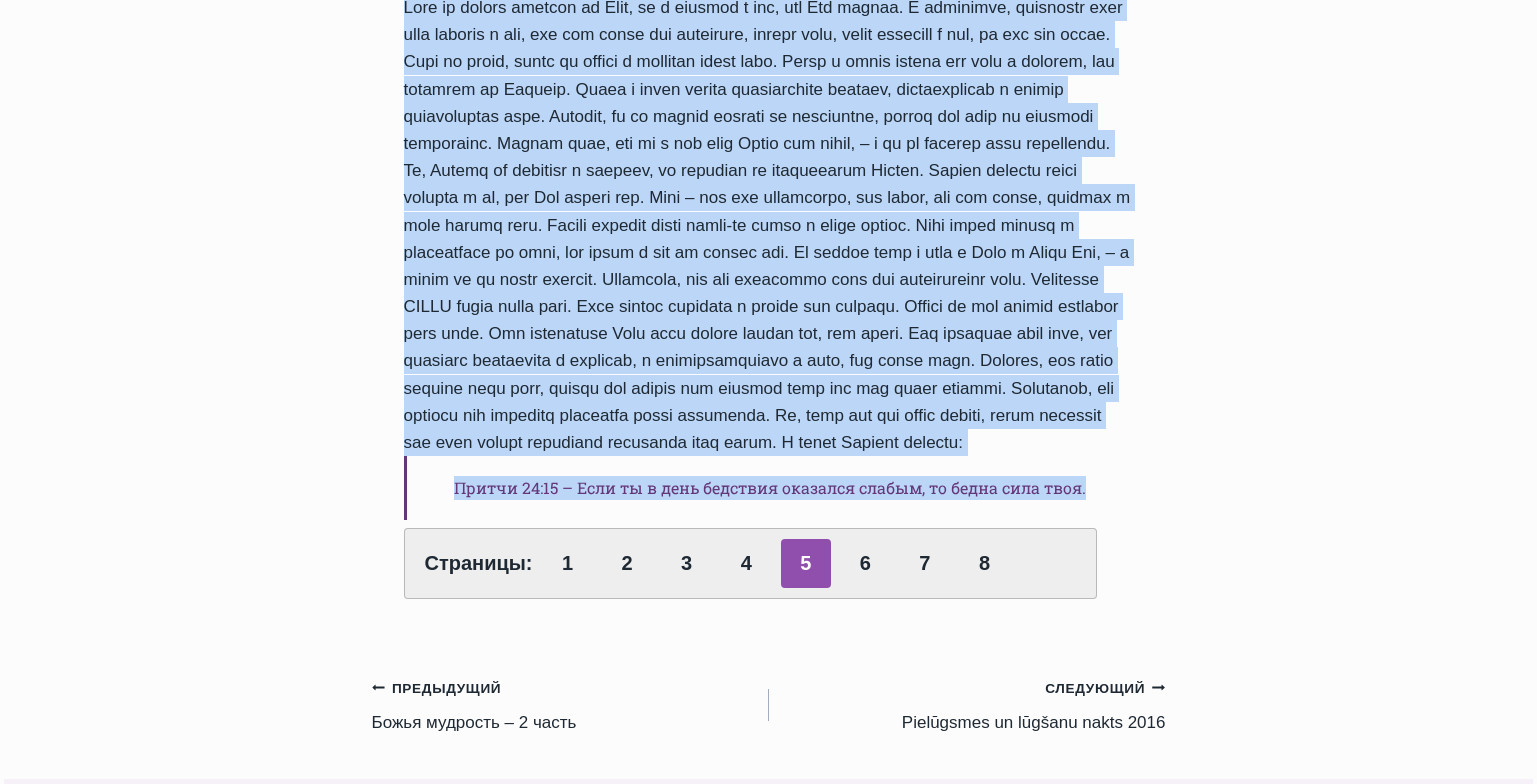 drag, startPoint x: 409, startPoint y: 235, endPoint x: 1137, endPoint y: 541, distance: 789.69617 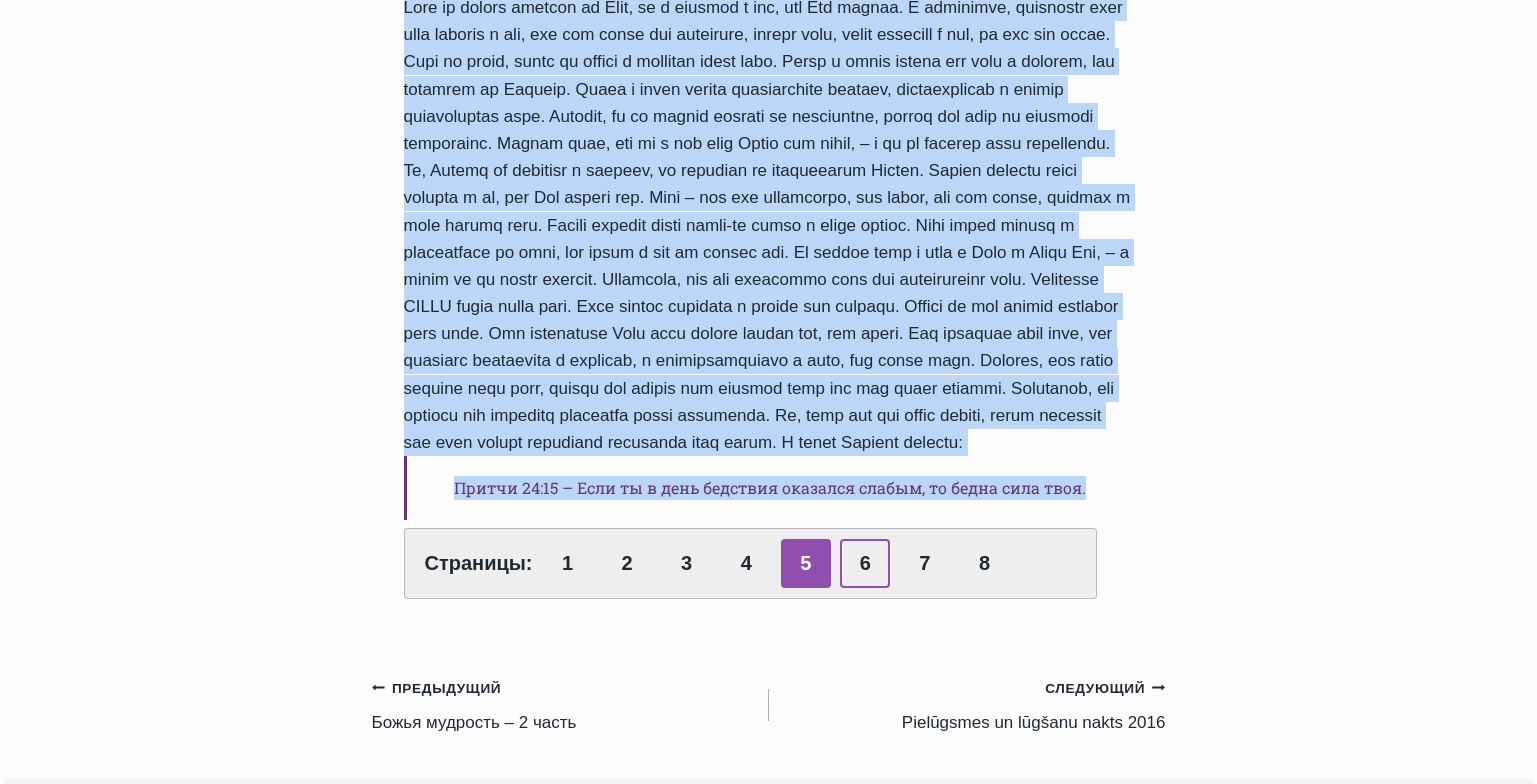 click on "6" at bounding box center (865, 563) 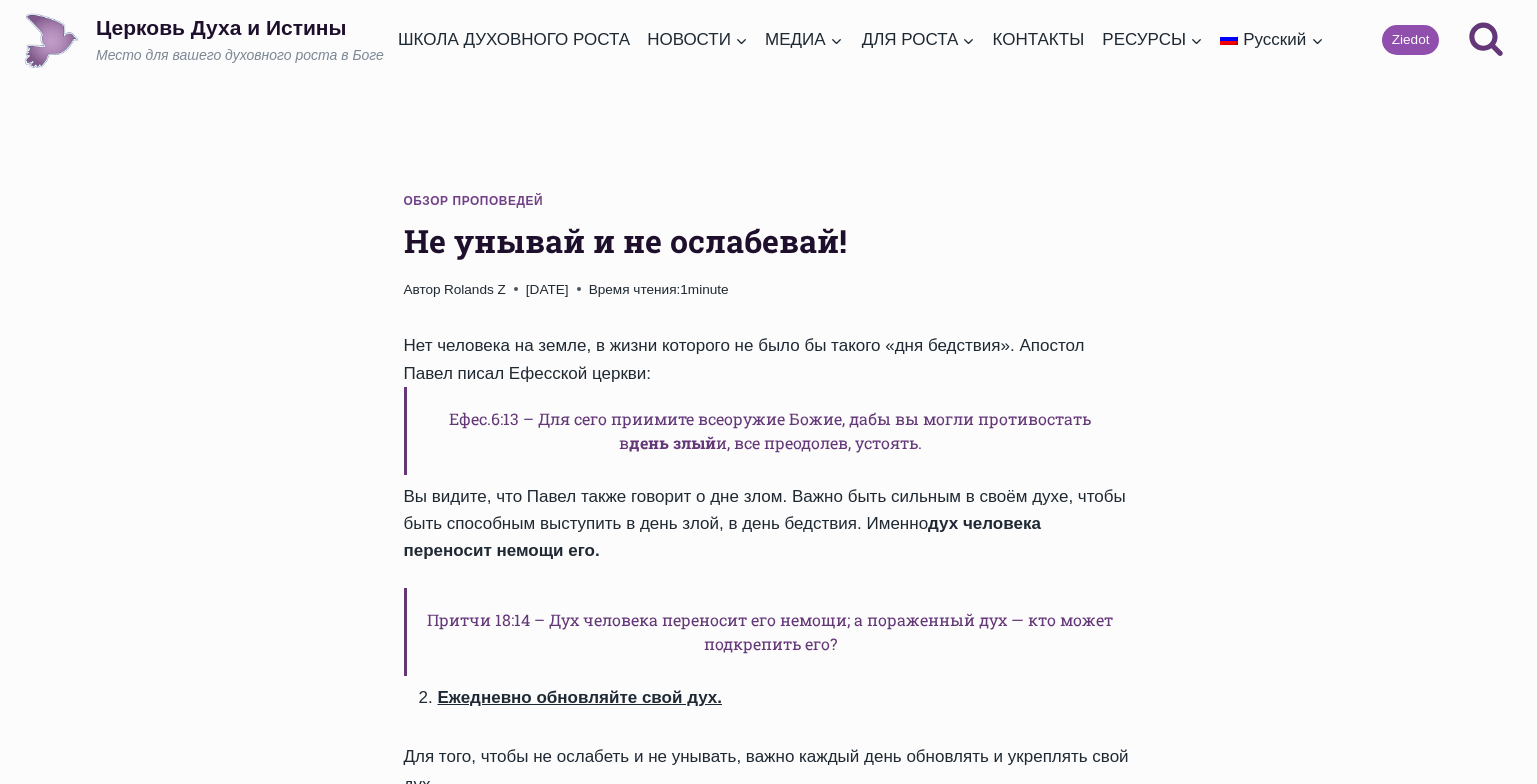 scroll, scrollTop: 0, scrollLeft: 0, axis: both 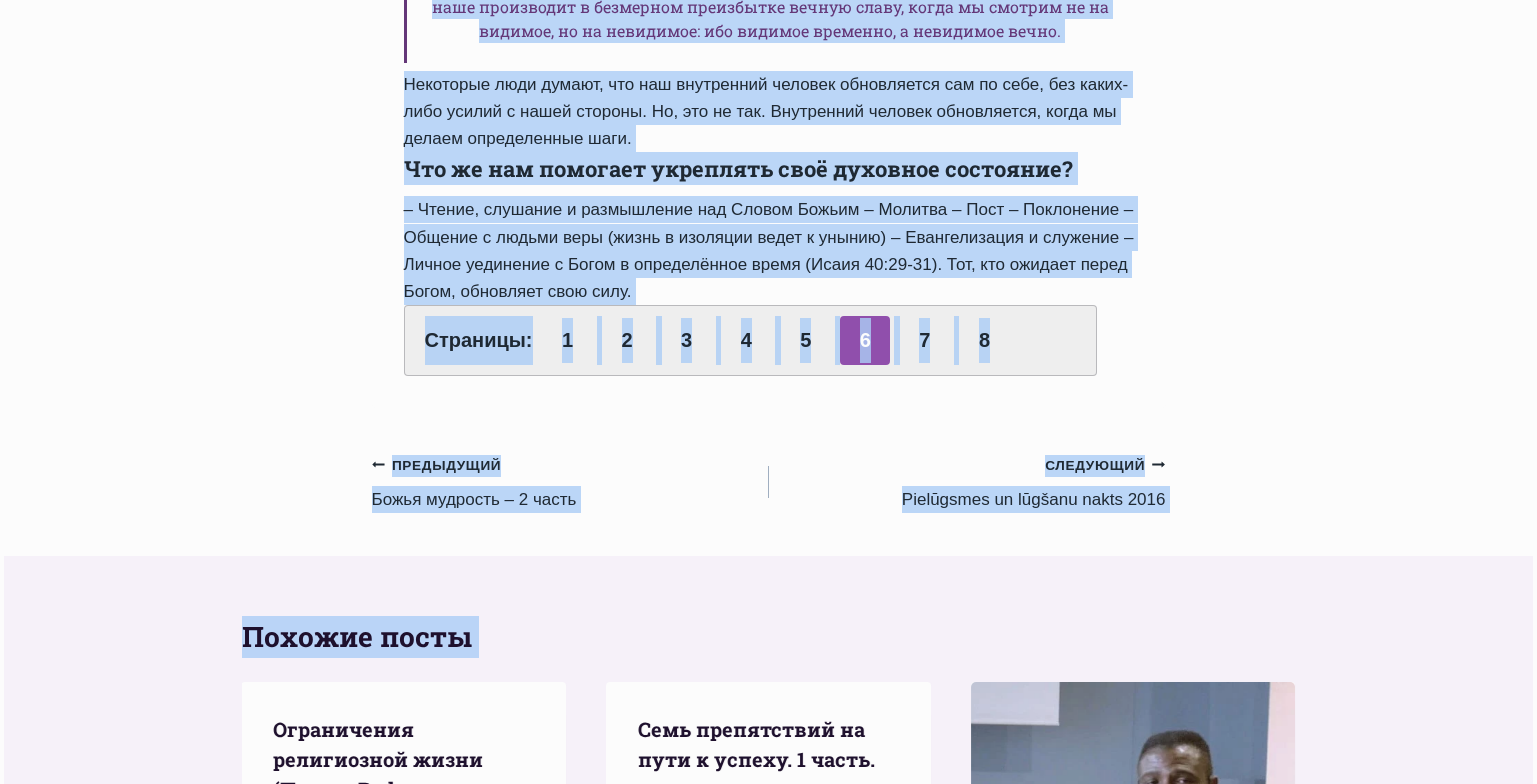 drag, startPoint x: 395, startPoint y: 239, endPoint x: 861, endPoint y: 284, distance: 468.1677 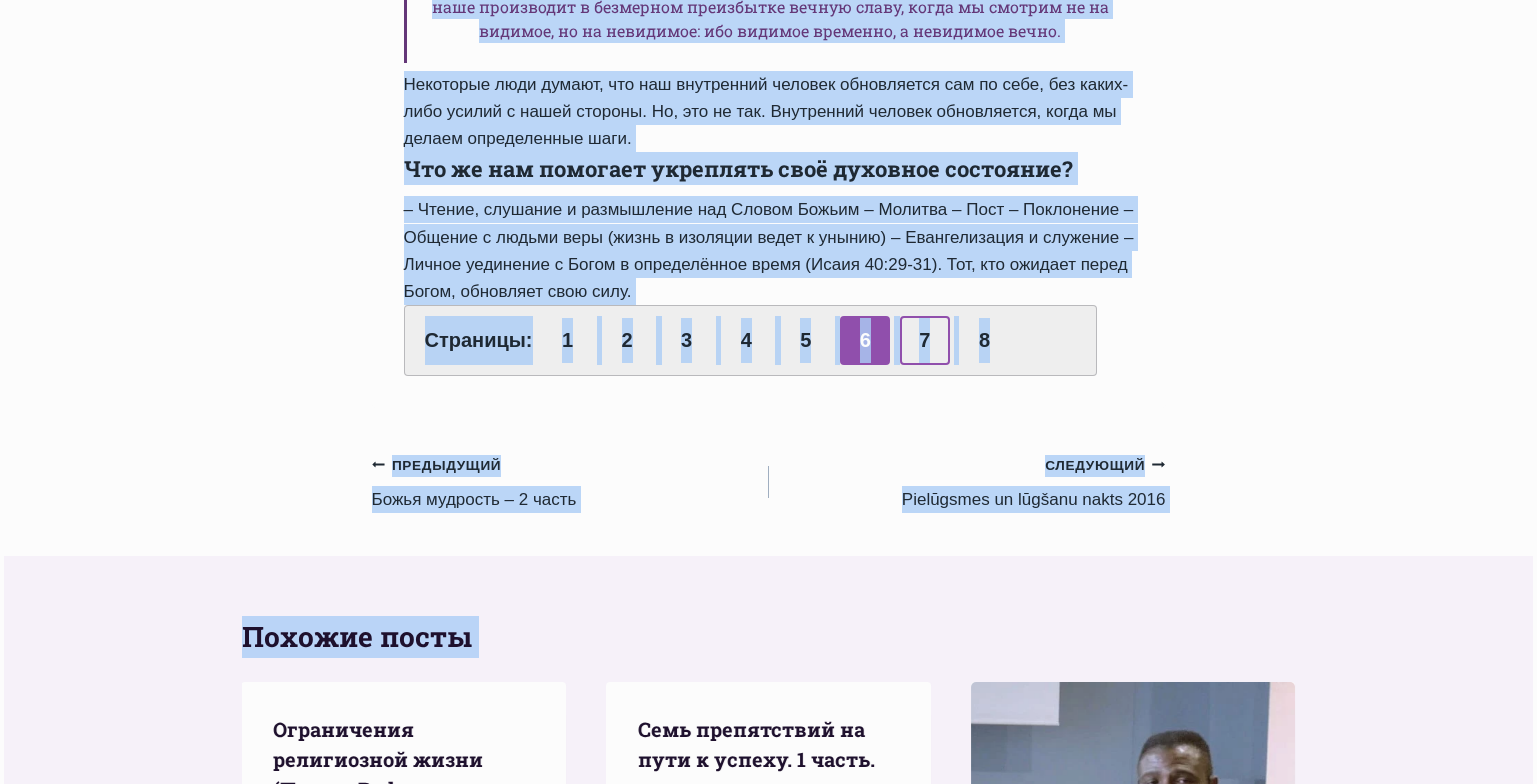 click on "7" at bounding box center (925, 340) 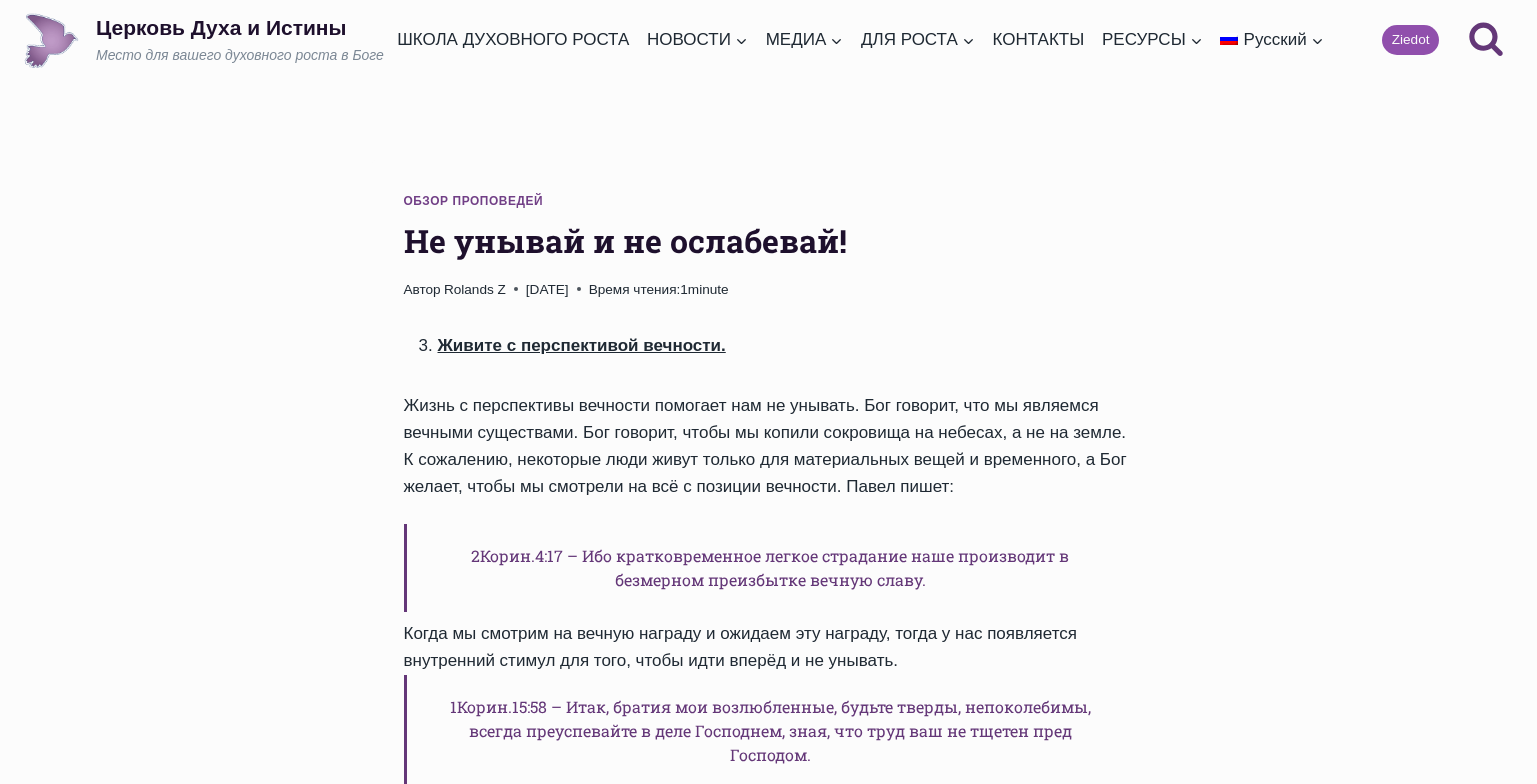 scroll, scrollTop: 0, scrollLeft: 0, axis: both 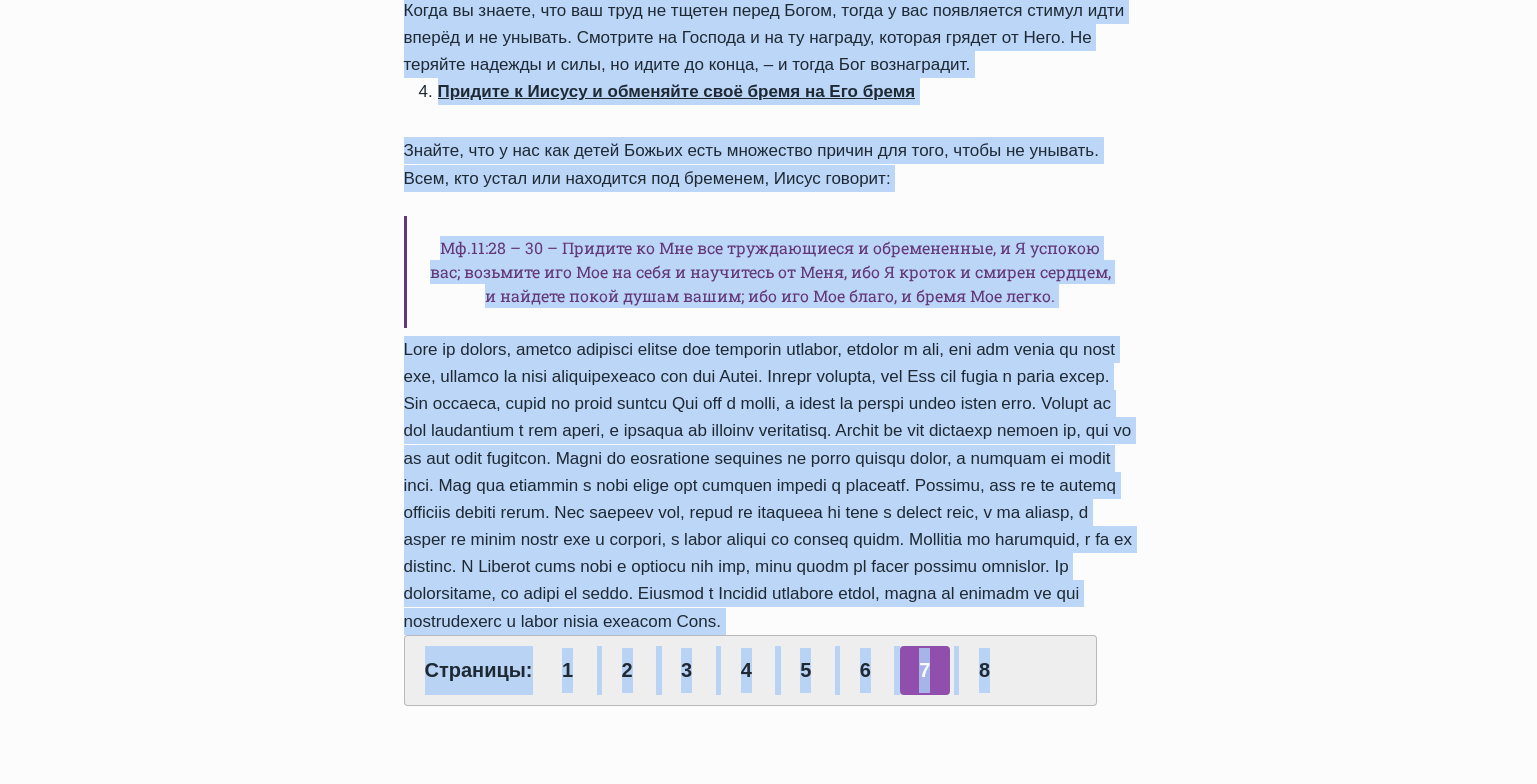 drag, startPoint x: 407, startPoint y: 242, endPoint x: 898, endPoint y: 641, distance: 632.6784 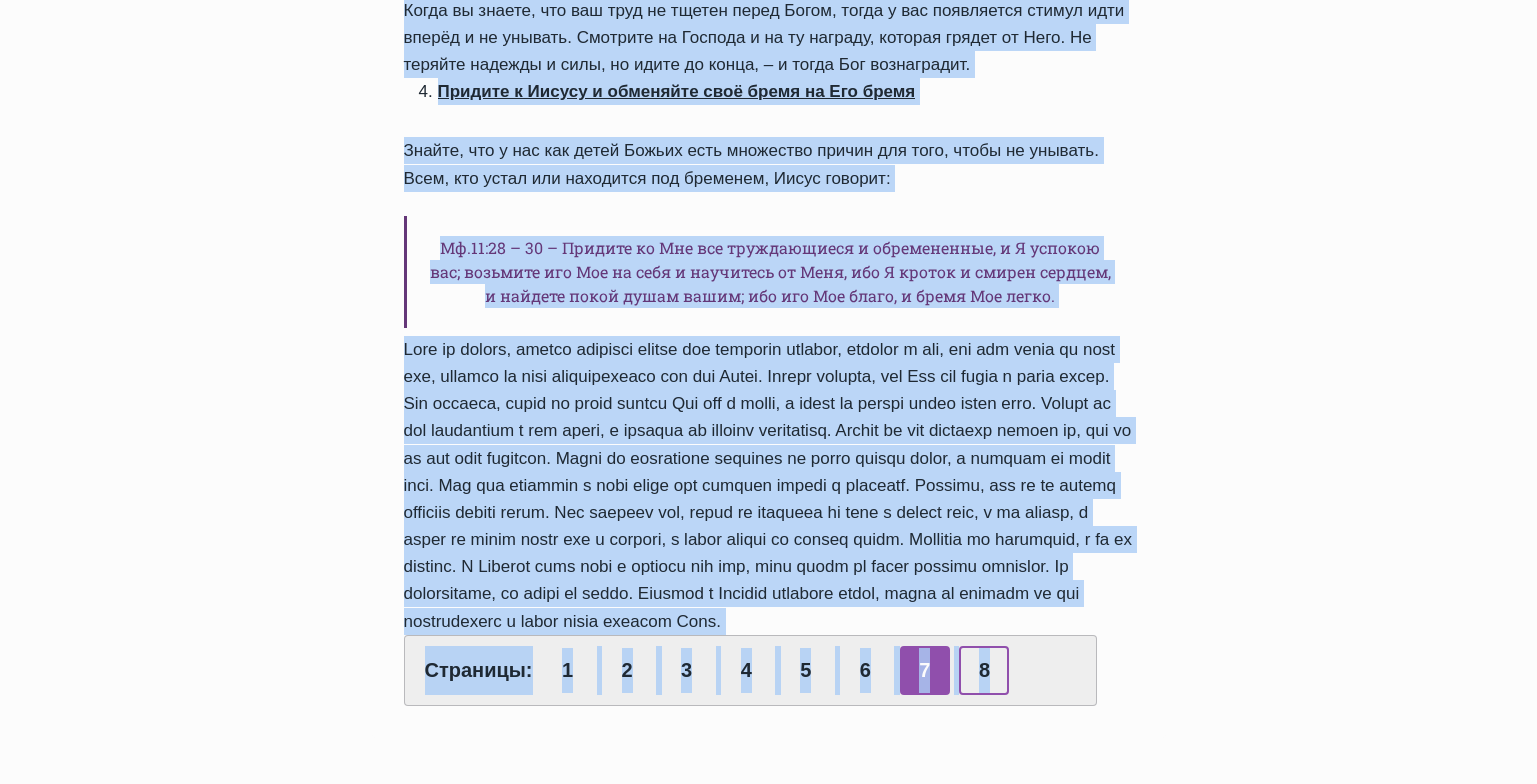 click on "8" at bounding box center (984, 670) 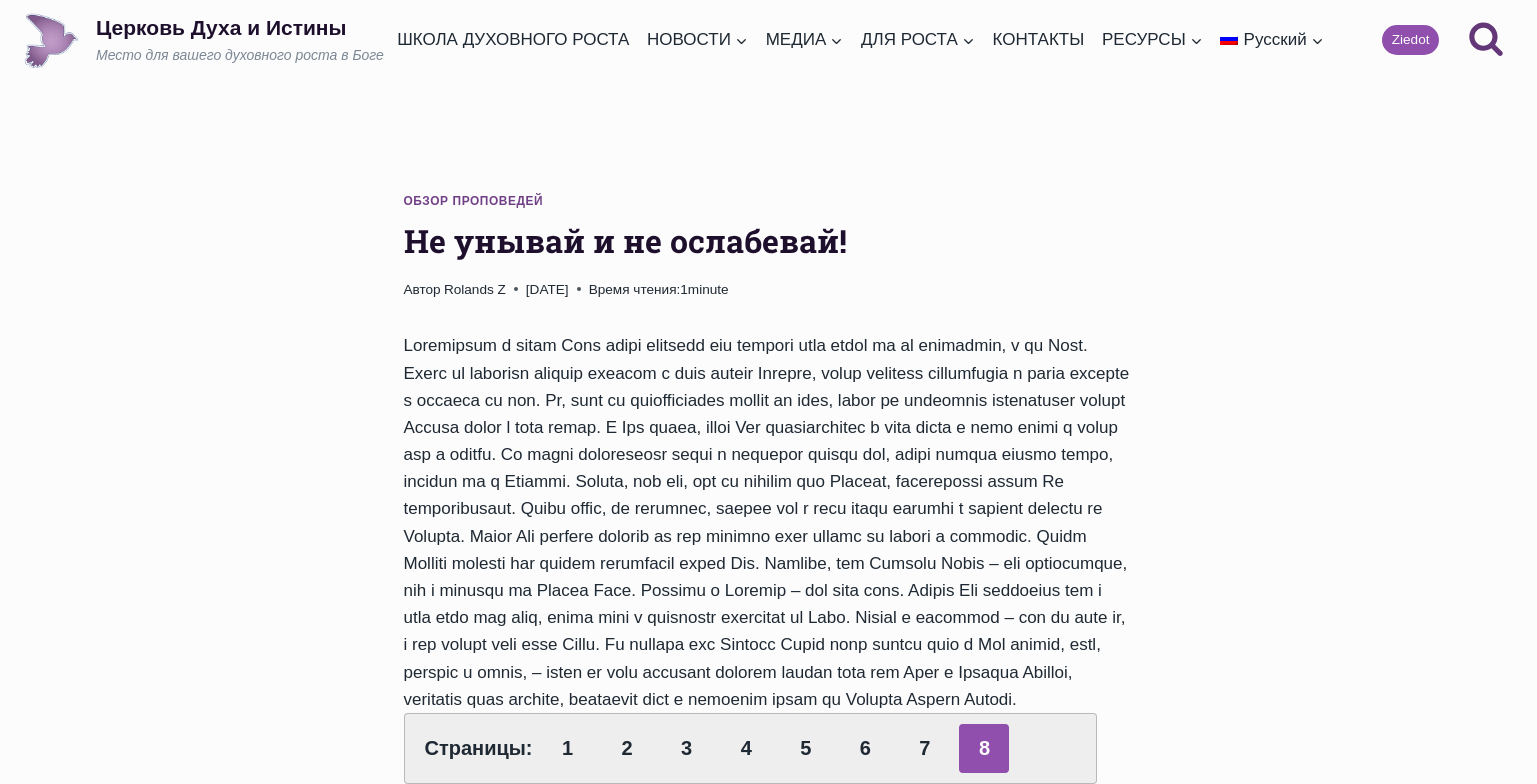 scroll, scrollTop: 0, scrollLeft: 0, axis: both 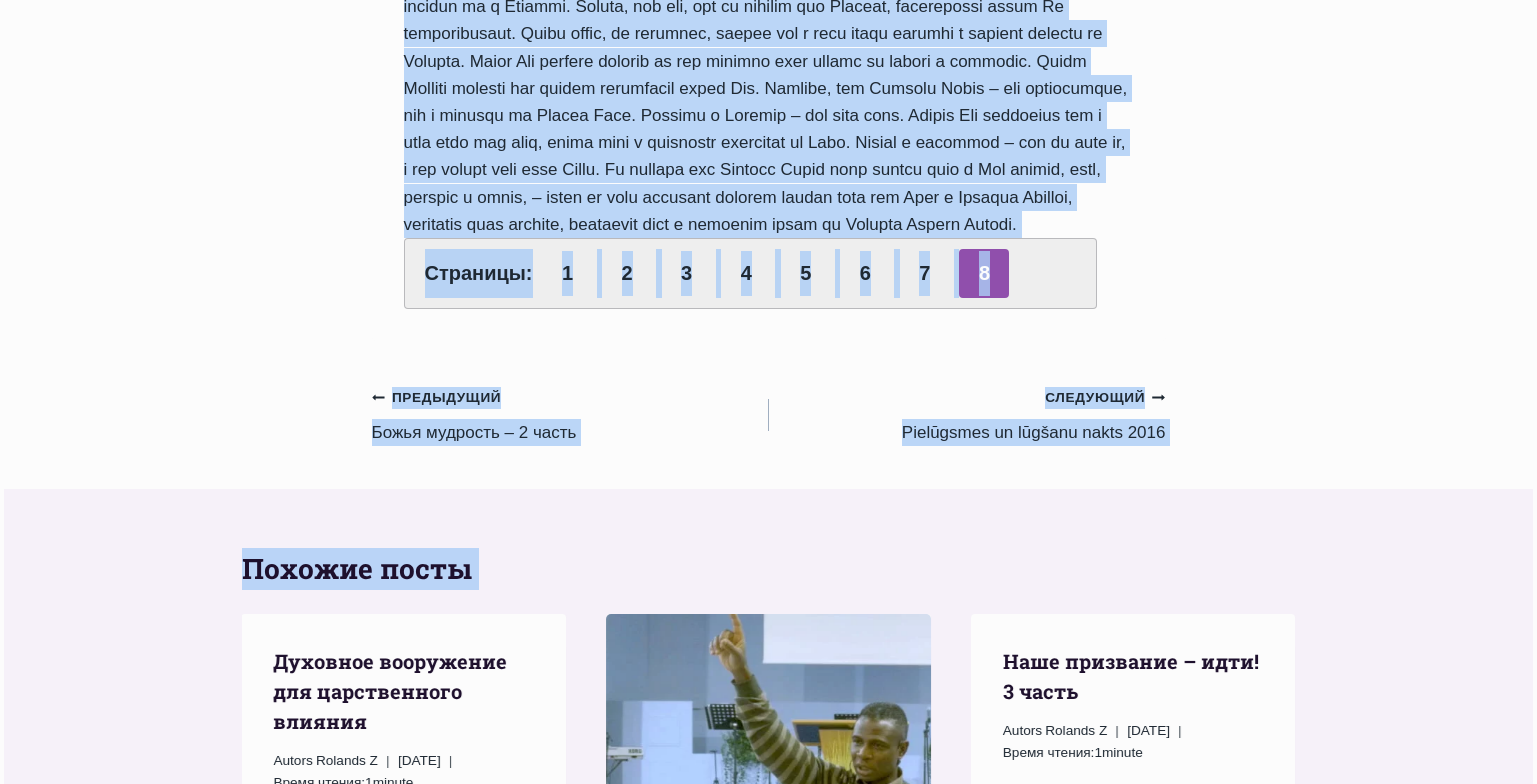 drag, startPoint x: 401, startPoint y: 242, endPoint x: 887, endPoint y: 281, distance: 487.56232 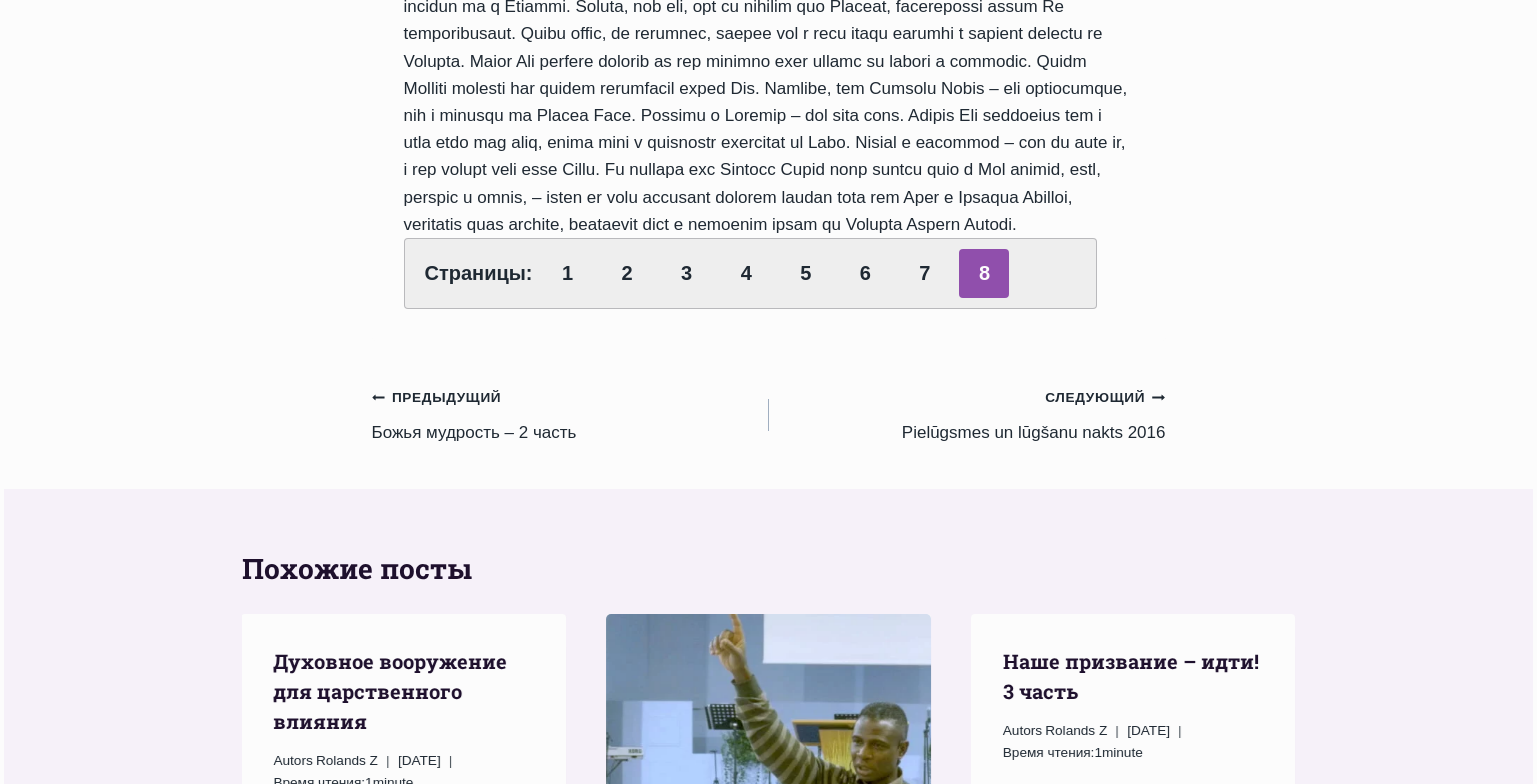 click on "Обзор проповедей
Не унывай и не ослабевай!
Автор Rolands Z
2016-Май-1 2016-Июнь-13
Время чтения:  1  minute
Страницы:  1   2   3   4   5   6   7   8
Навигация по записям
Предыдущий
Предыдущий Божья мудрость – 2 часть Следующий Продолжить
Pielūgsmes un lūgšanu nakts 2016
Похожие посты
Обзор проповедей
Духовное вооружение для царственного влияния
Autors Rolands Z
2018-Февраль-4 2018-Февраль-9
Время чтения:  1  minute
Читать далее Продолжить" at bounding box center (768, 511) 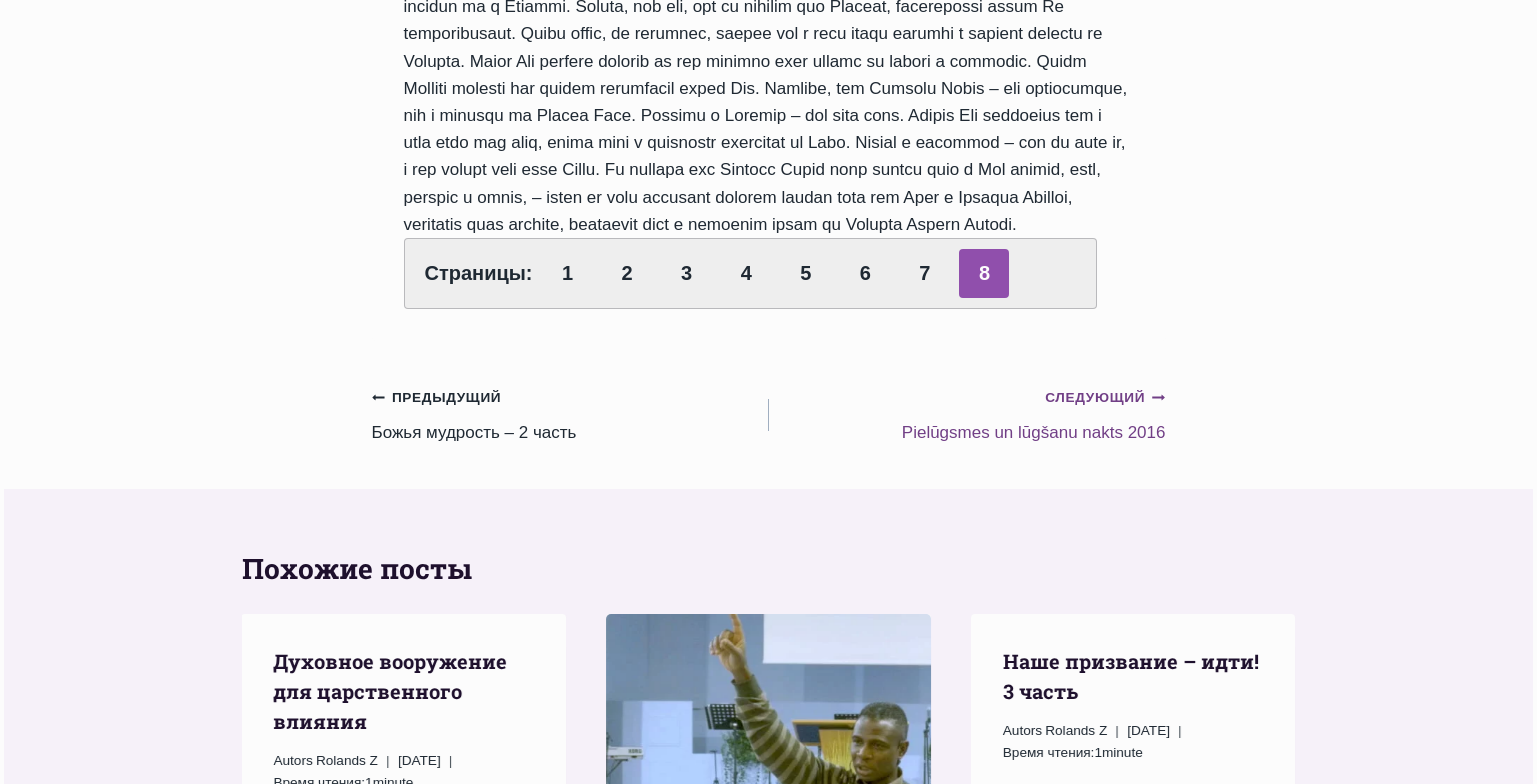click on "Следующий Продолжить
Pielūgsmes un lūgšanu nakts 2016" at bounding box center [967, 414] 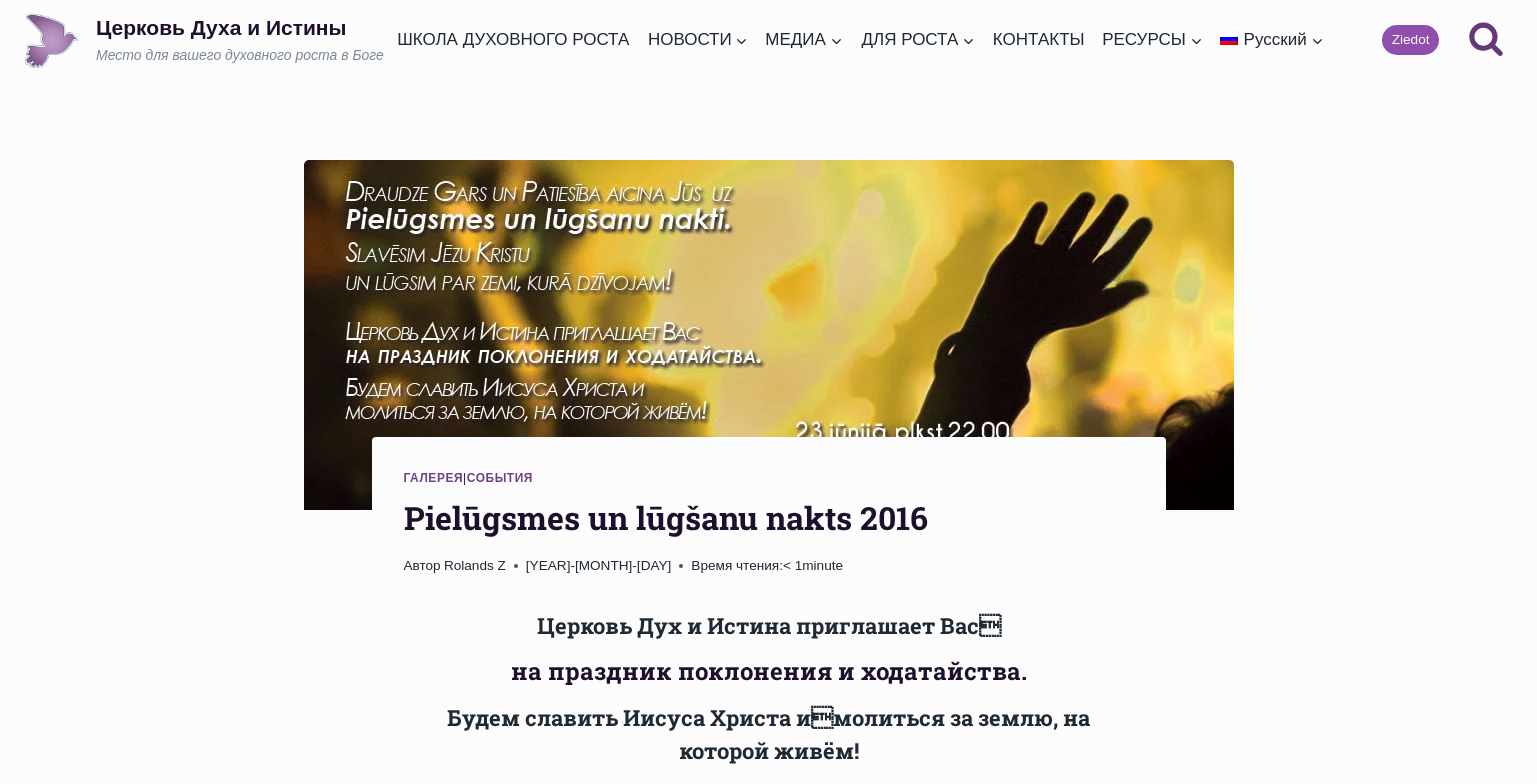scroll, scrollTop: 0, scrollLeft: 0, axis: both 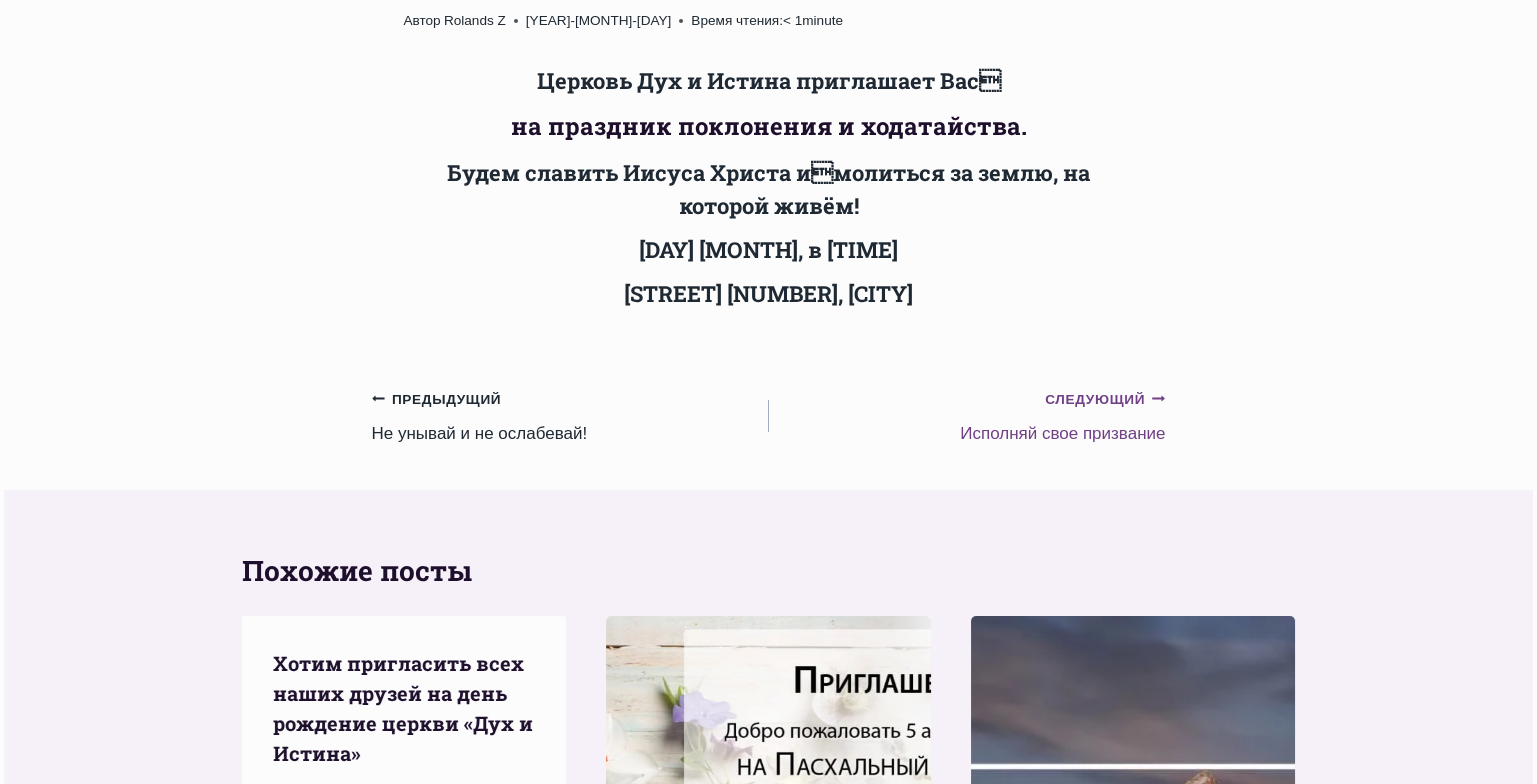 click on "Следующий Продолжить
Исполняй свое призвание" at bounding box center (967, 416) 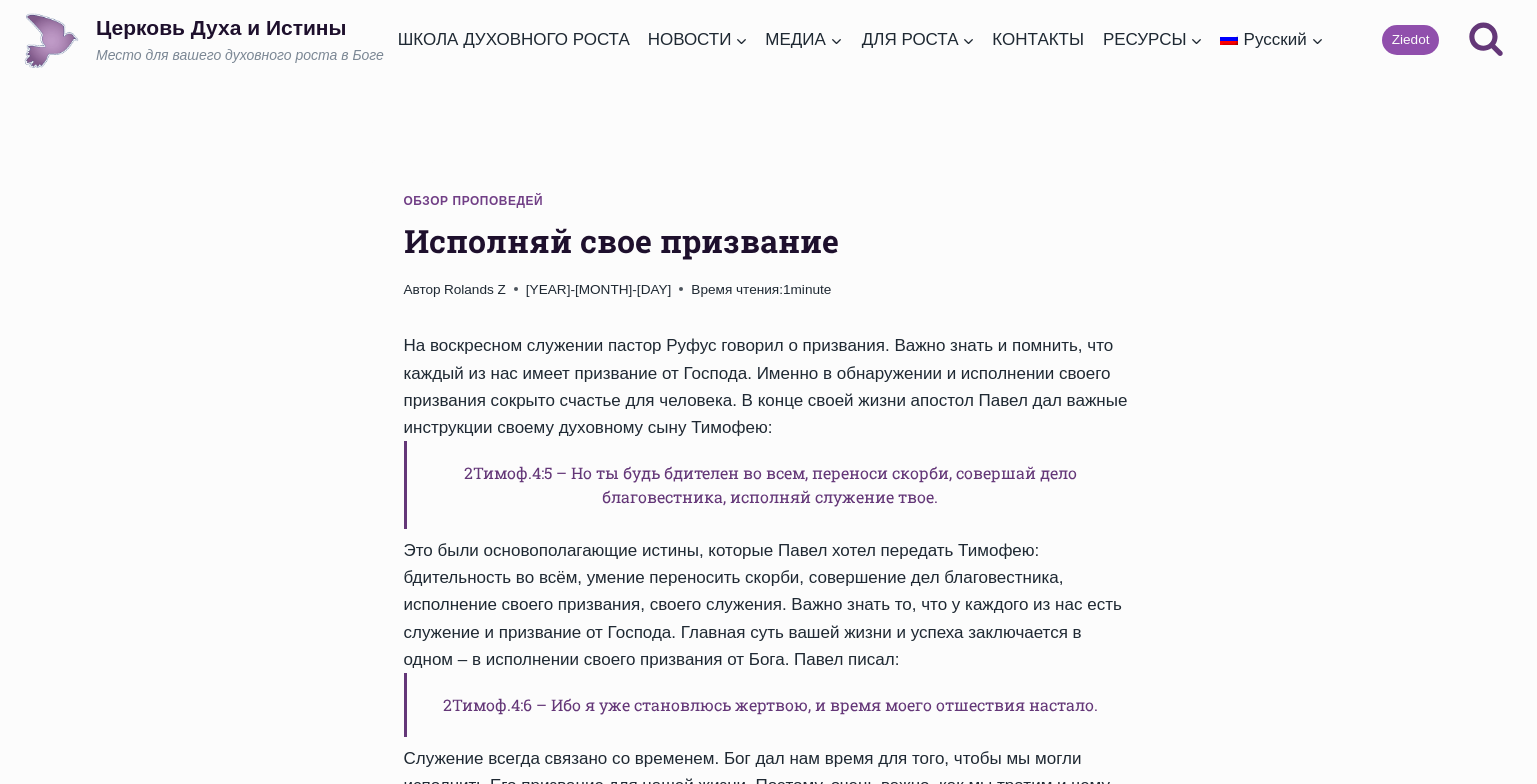 scroll, scrollTop: 0, scrollLeft: 0, axis: both 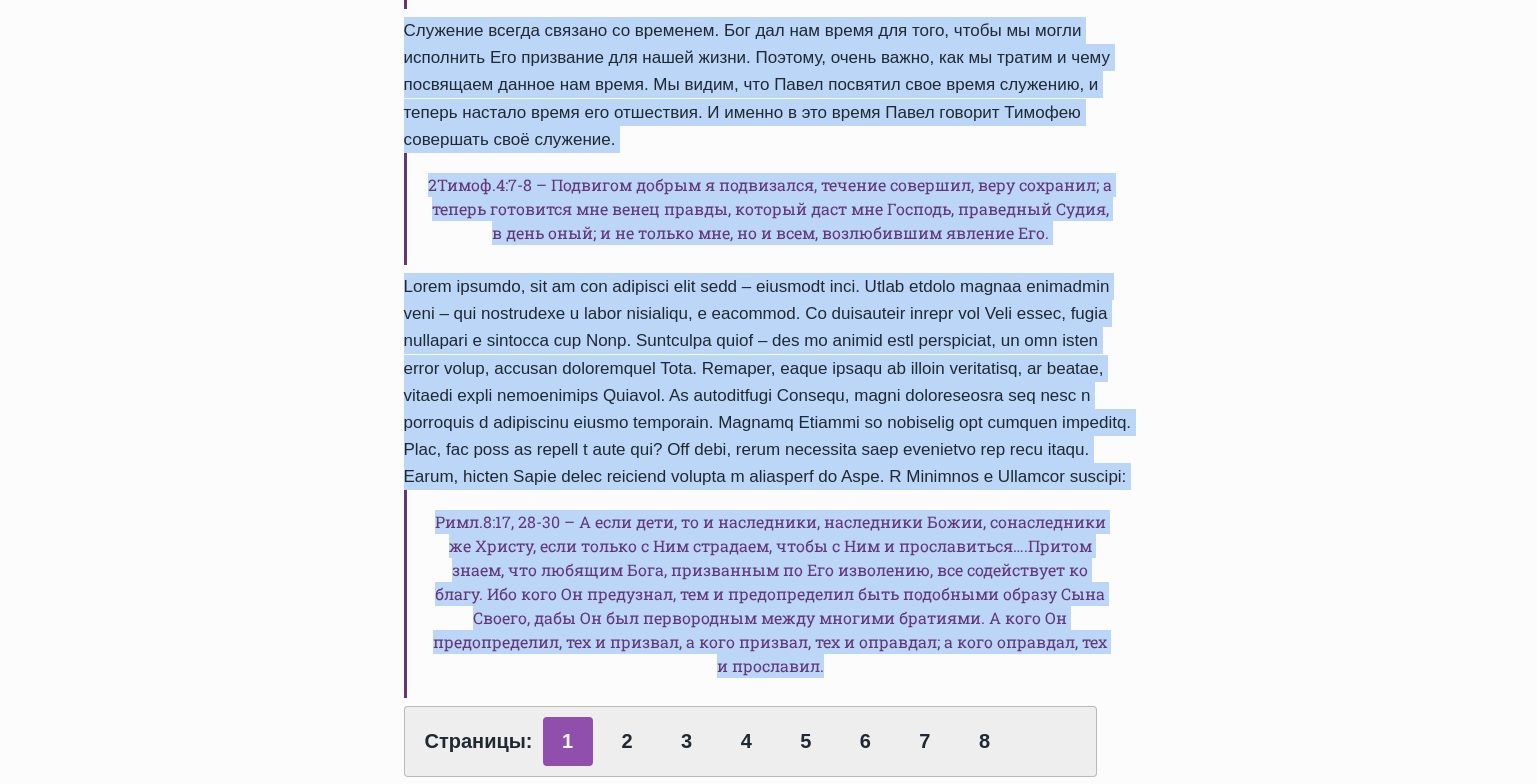 drag, startPoint x: 400, startPoint y: 237, endPoint x: 848, endPoint y: 714, distance: 654.39514 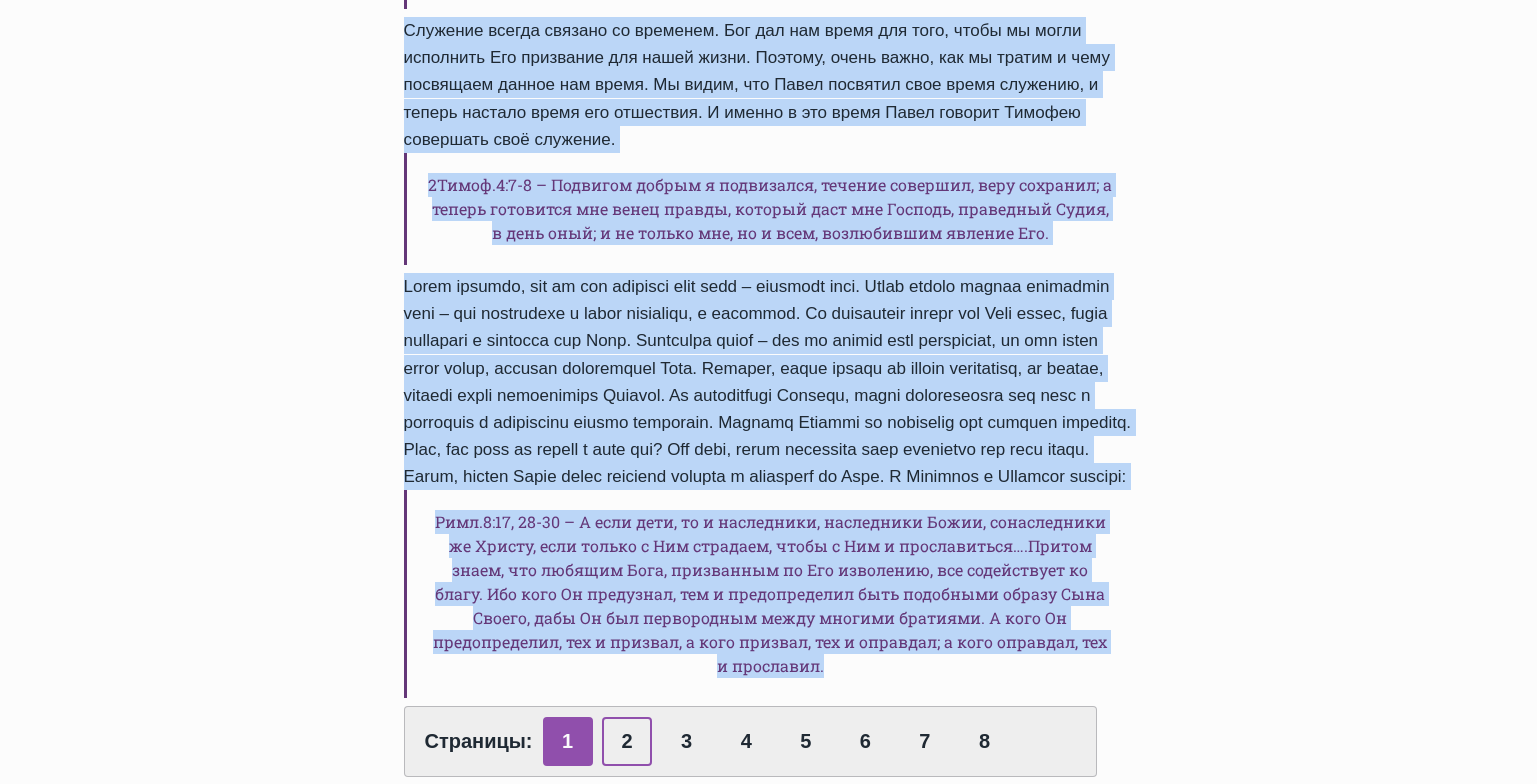 click on "2" at bounding box center [627, 741] 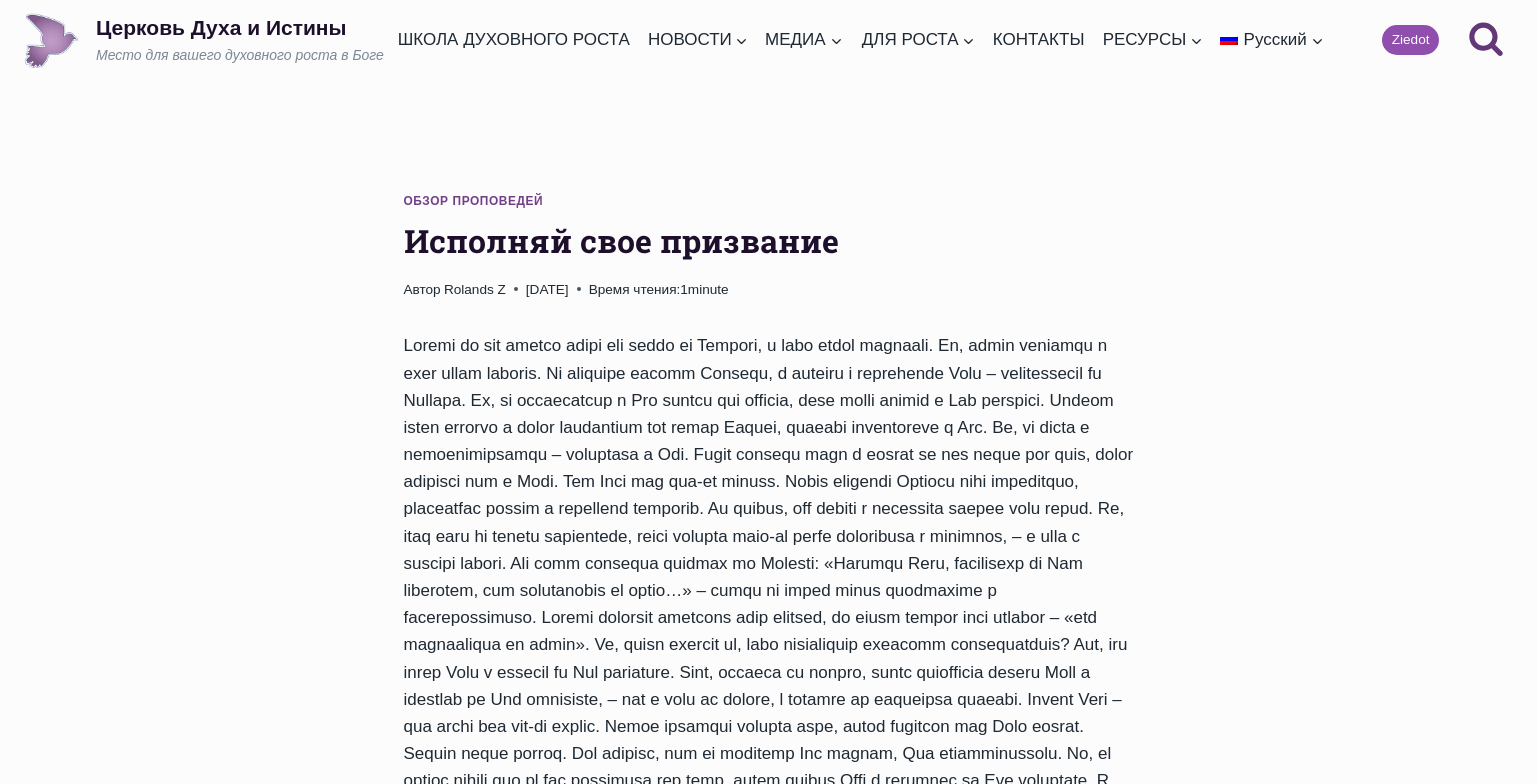 scroll, scrollTop: 0, scrollLeft: 0, axis: both 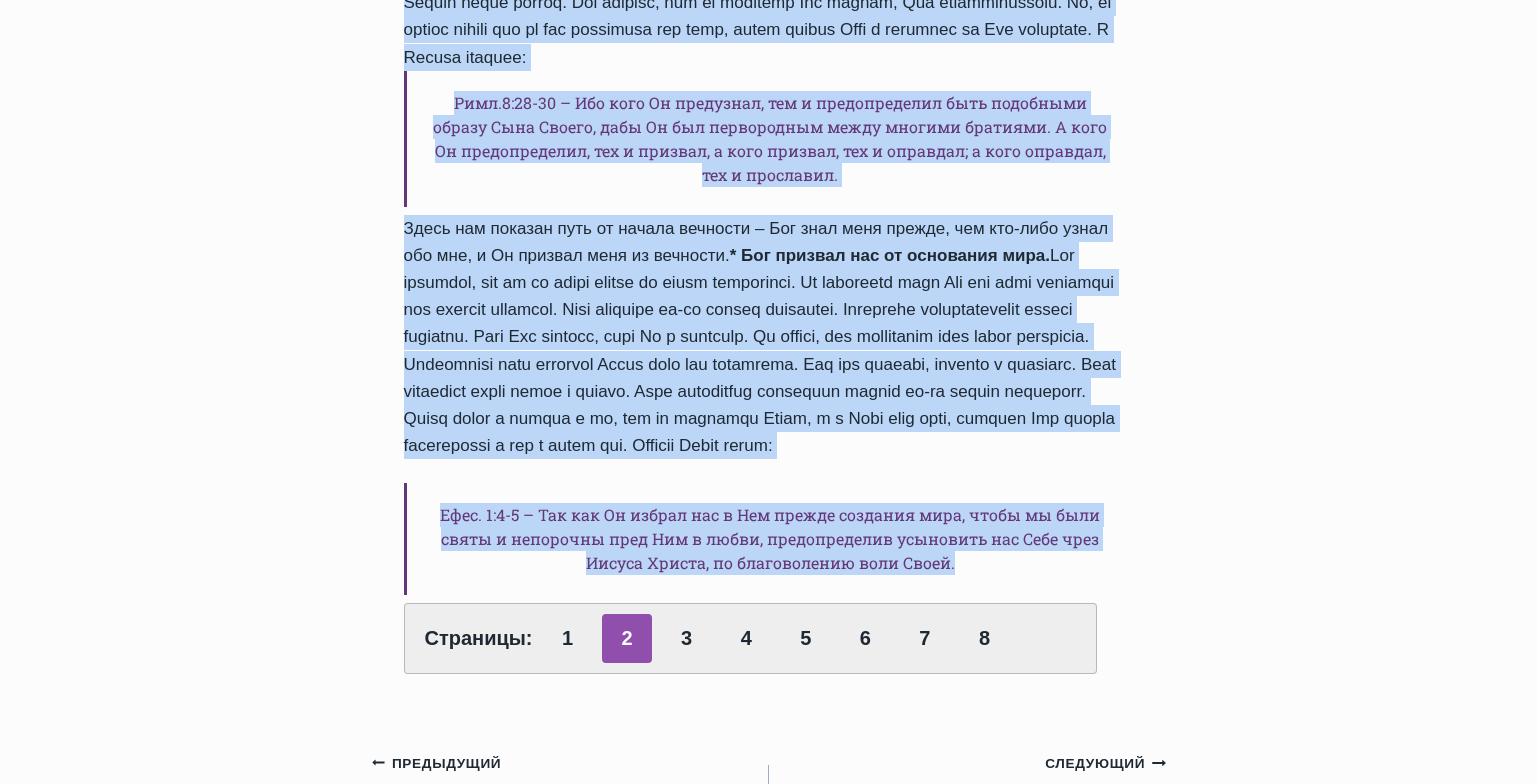 drag, startPoint x: 404, startPoint y: 238, endPoint x: 972, endPoint y: 626, distance: 687.8721 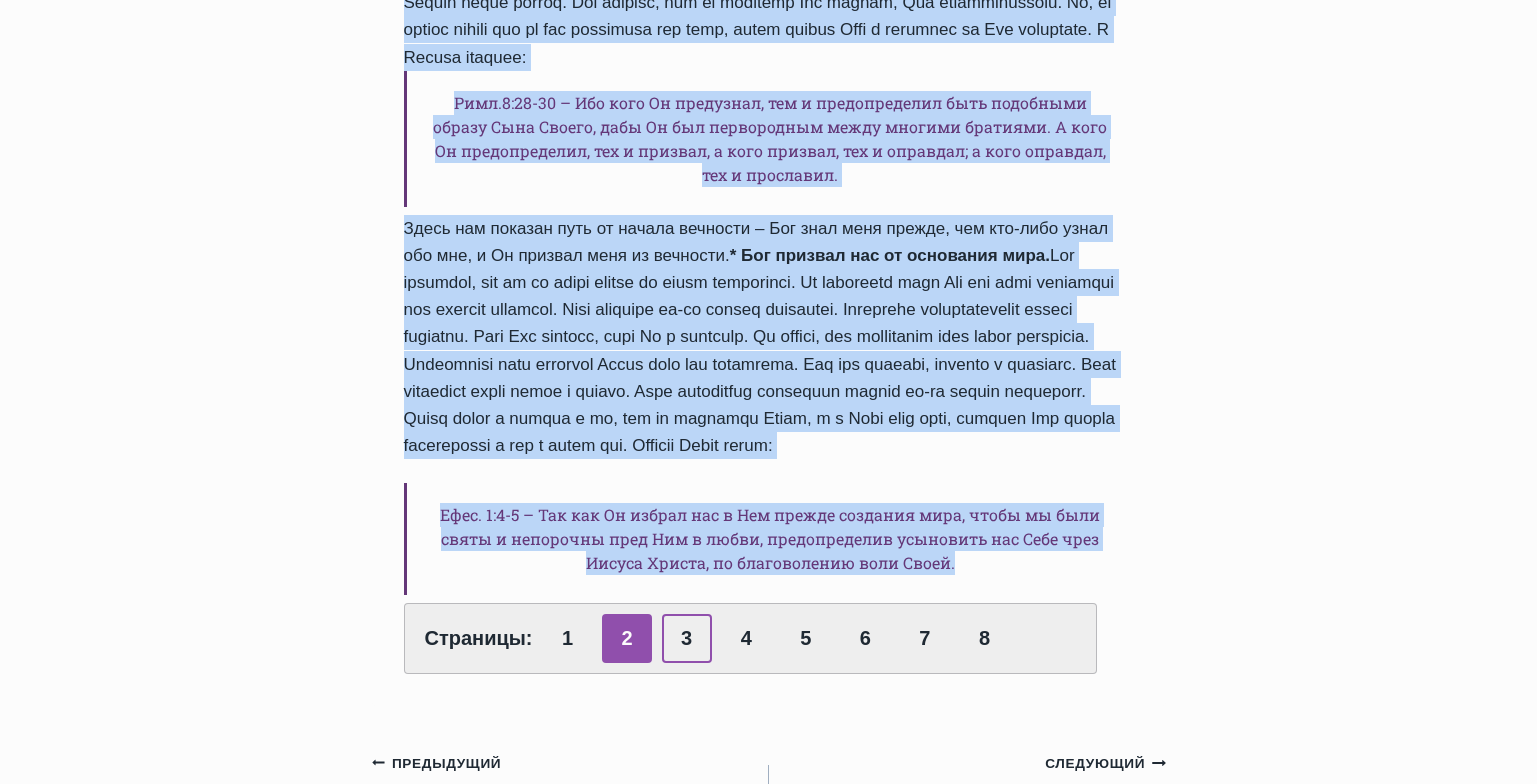 click on "3" at bounding box center [687, 638] 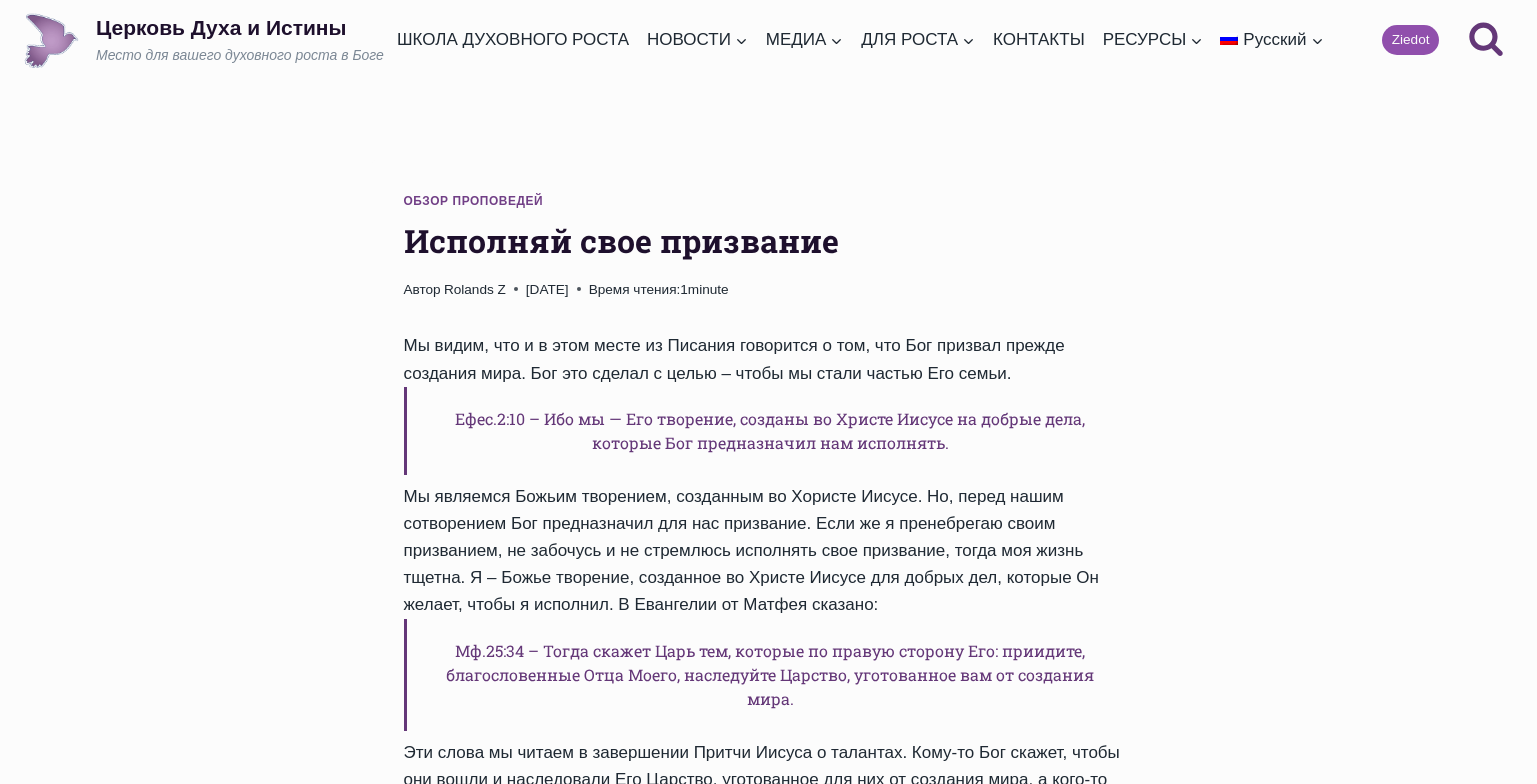 scroll, scrollTop: 0, scrollLeft: 0, axis: both 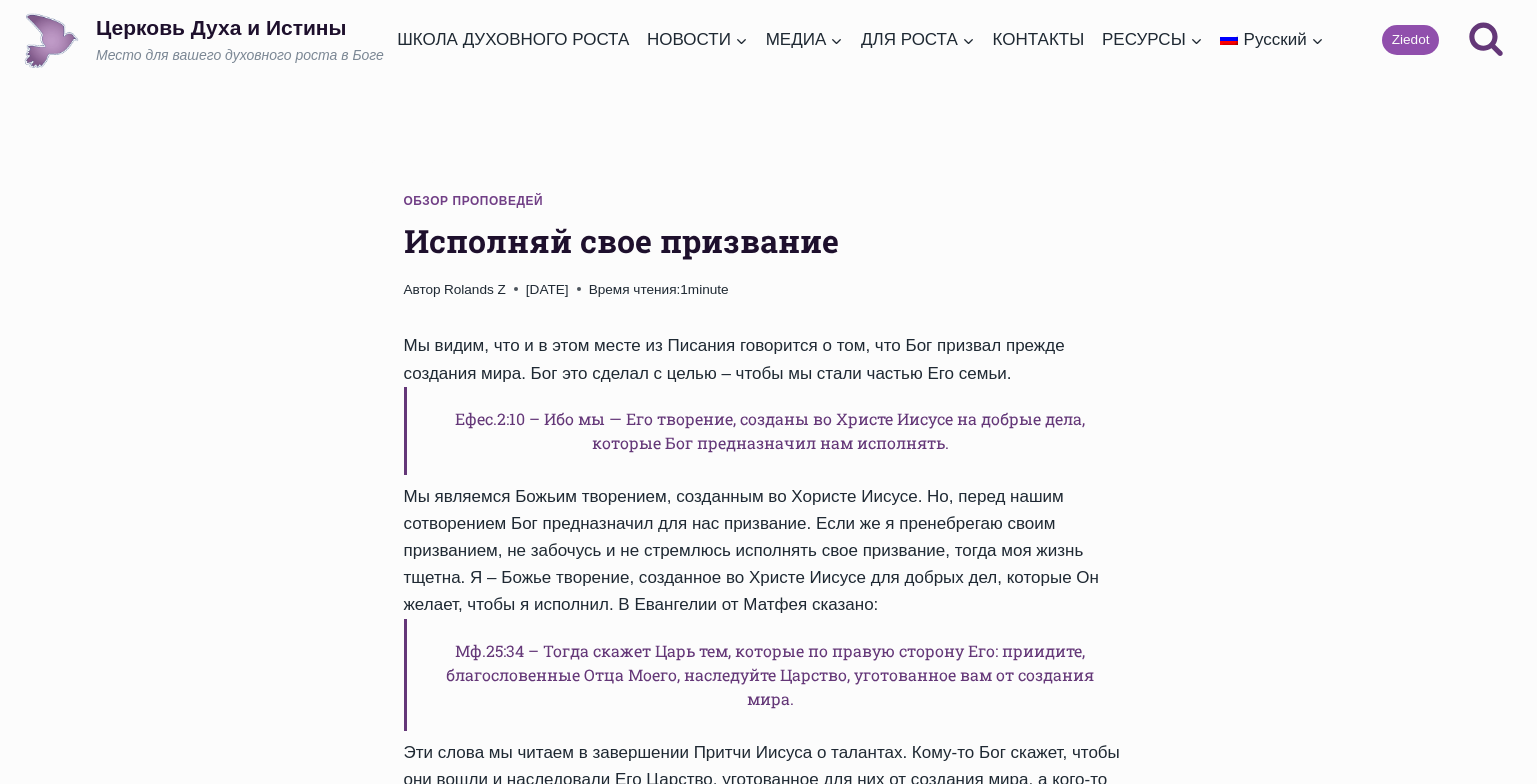 click on "Ефес.2:10 – Ибо мы — Его творение, созданы во Христе Иисусе на добрые дела, которые Бог предназначил нам исполнять." at bounding box center [769, 431] 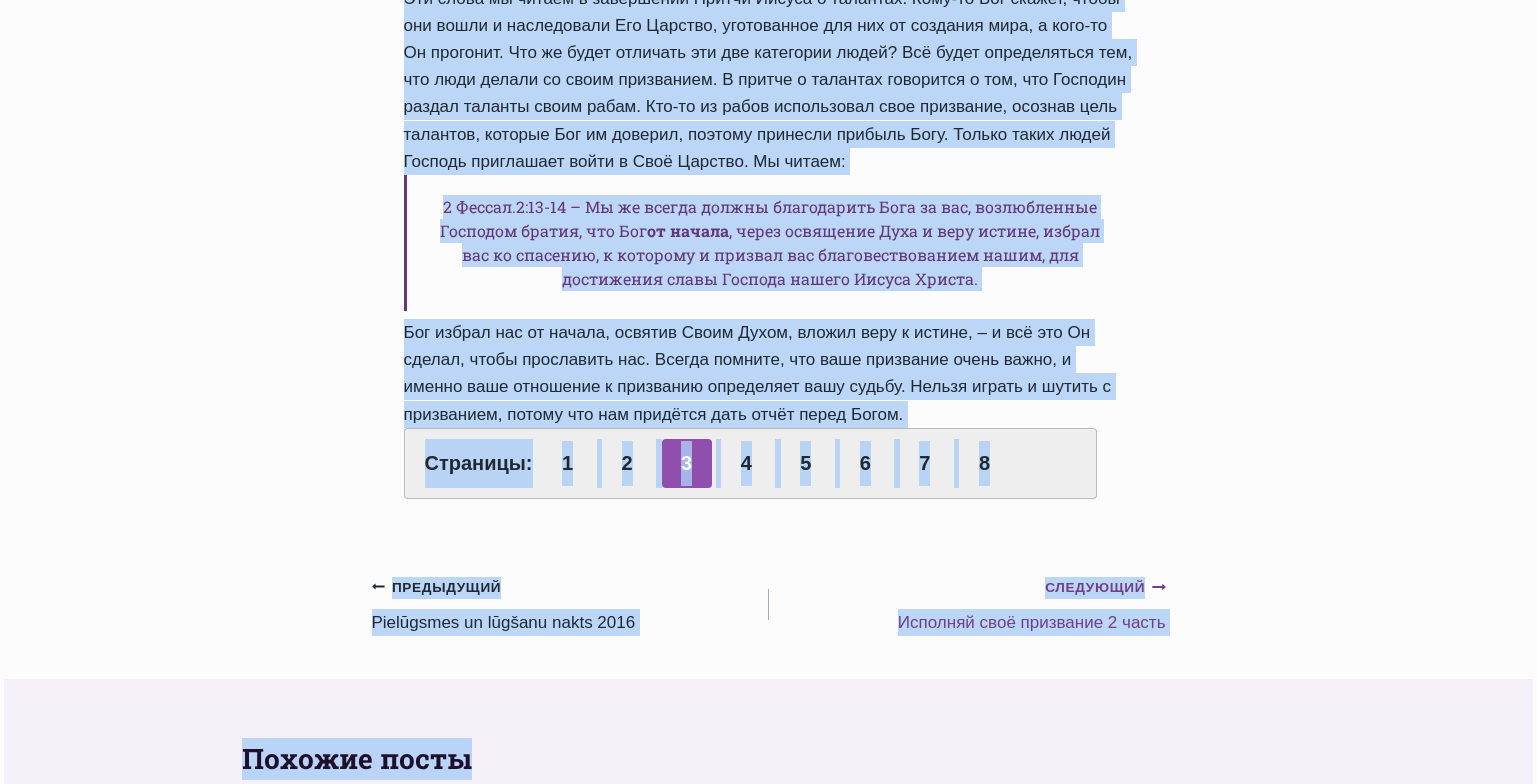 scroll, scrollTop: 801, scrollLeft: 0, axis: vertical 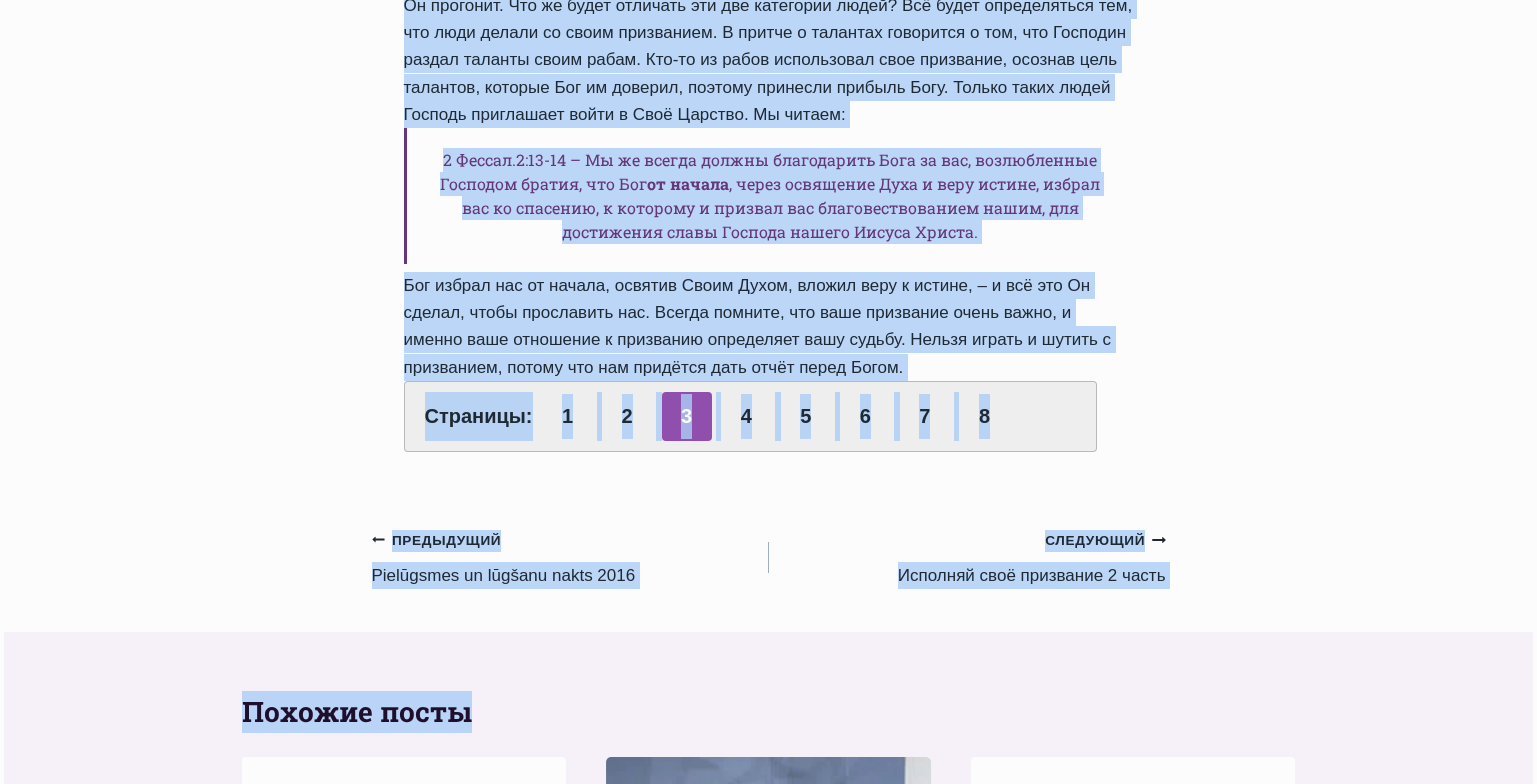 drag, startPoint x: 399, startPoint y: 232, endPoint x: 952, endPoint y: 368, distance: 569.47784 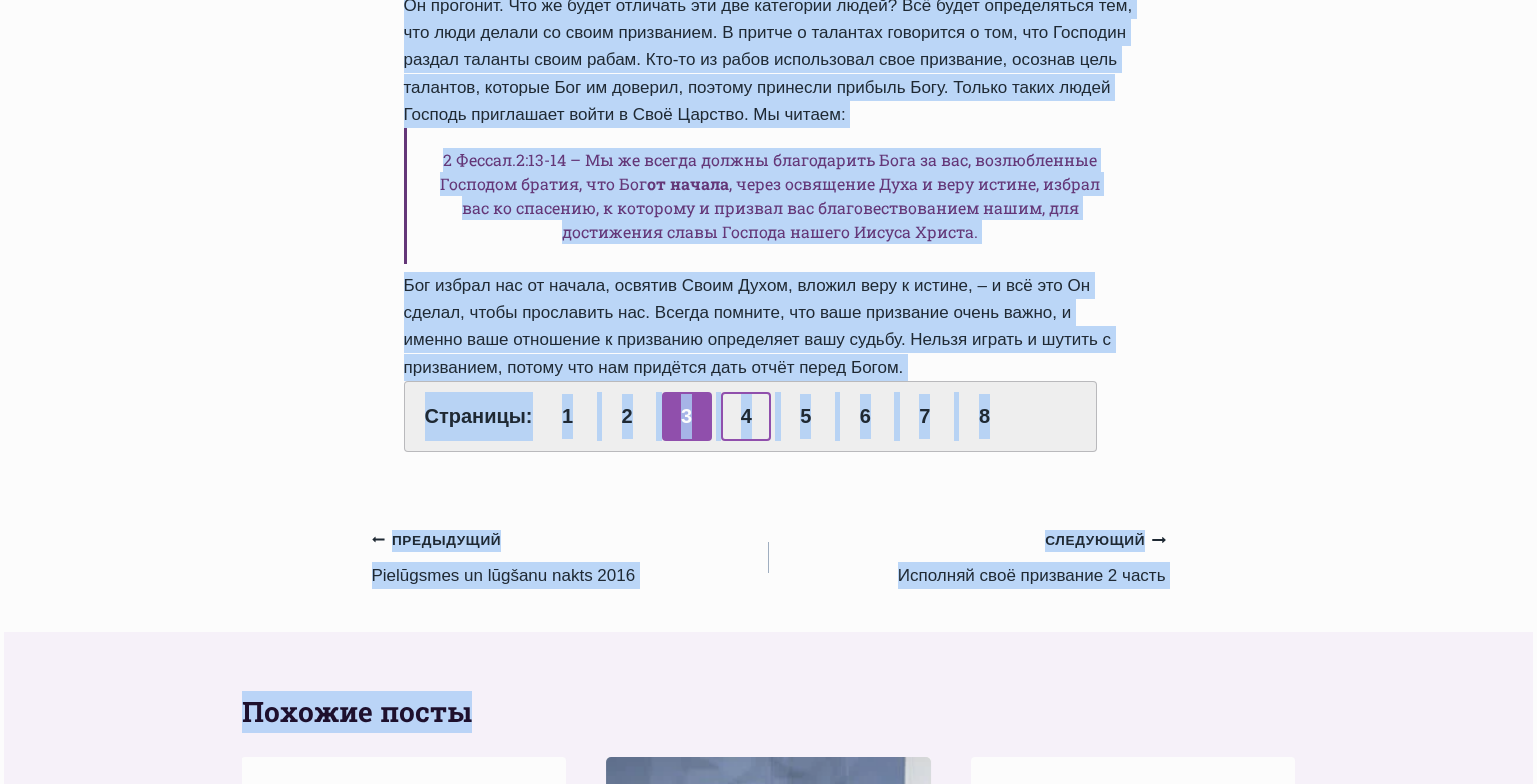 click on "4" at bounding box center [746, 416] 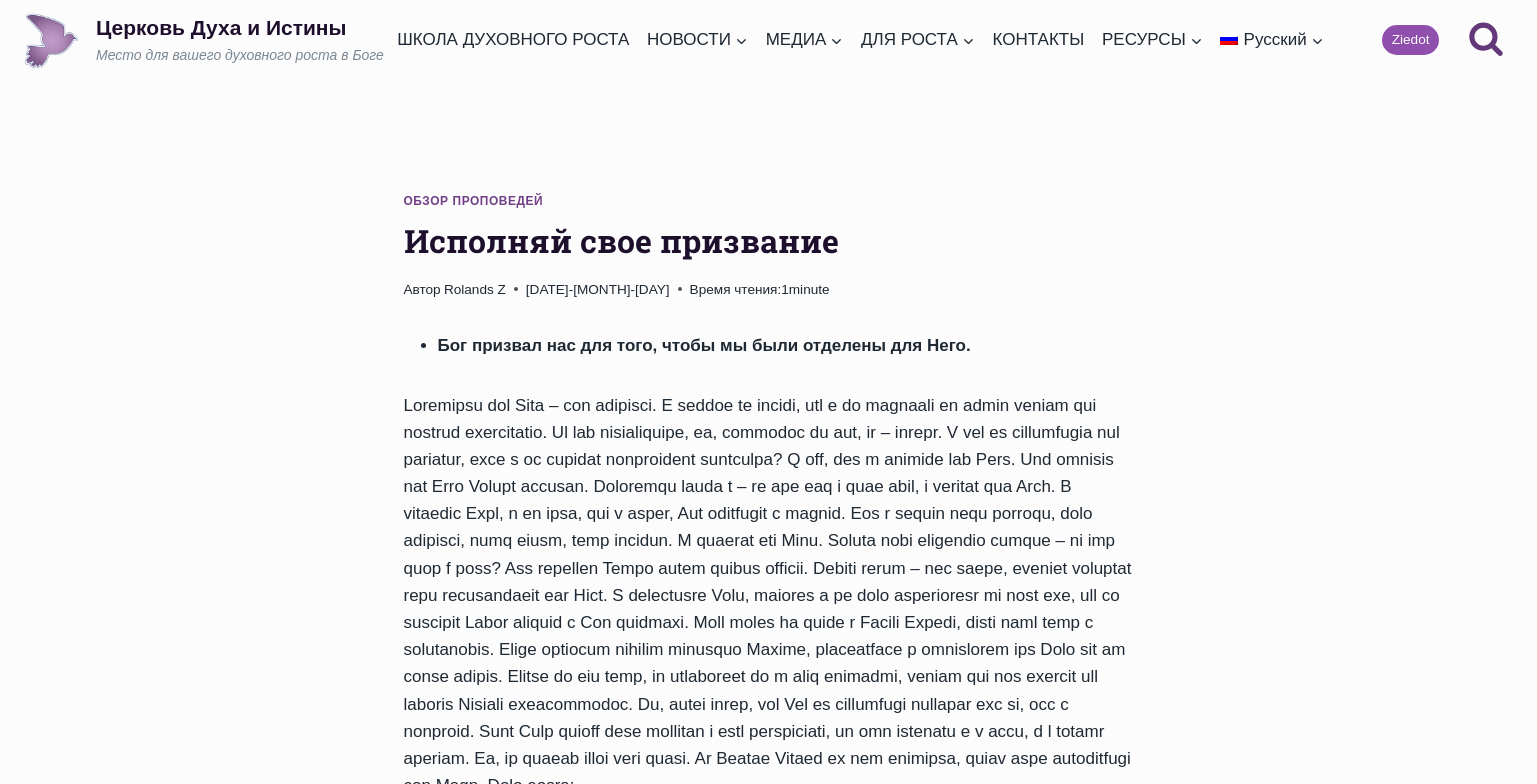 scroll, scrollTop: 0, scrollLeft: 0, axis: both 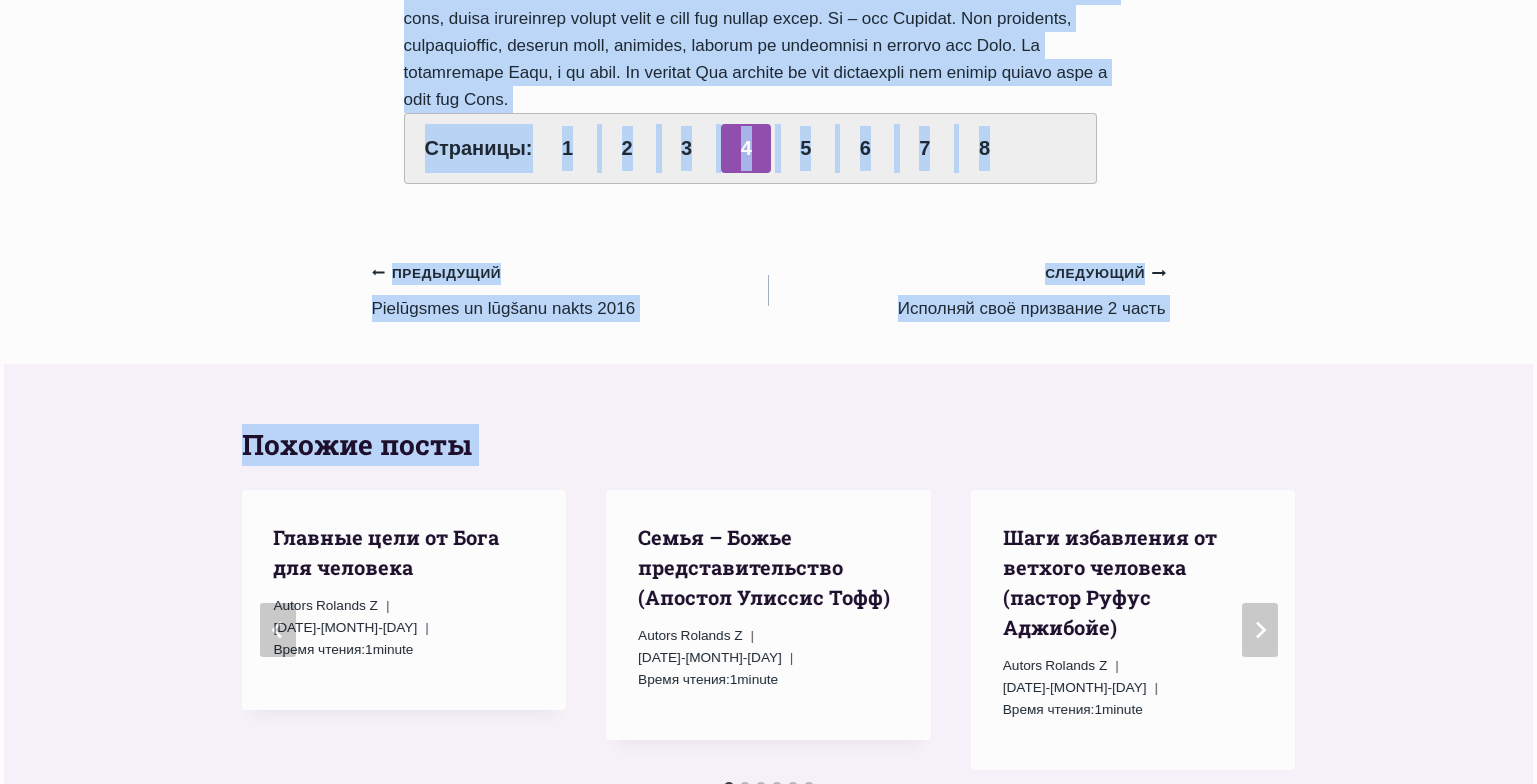 drag, startPoint x: 407, startPoint y: 241, endPoint x: 833, endPoint y: 180, distance: 430.3452 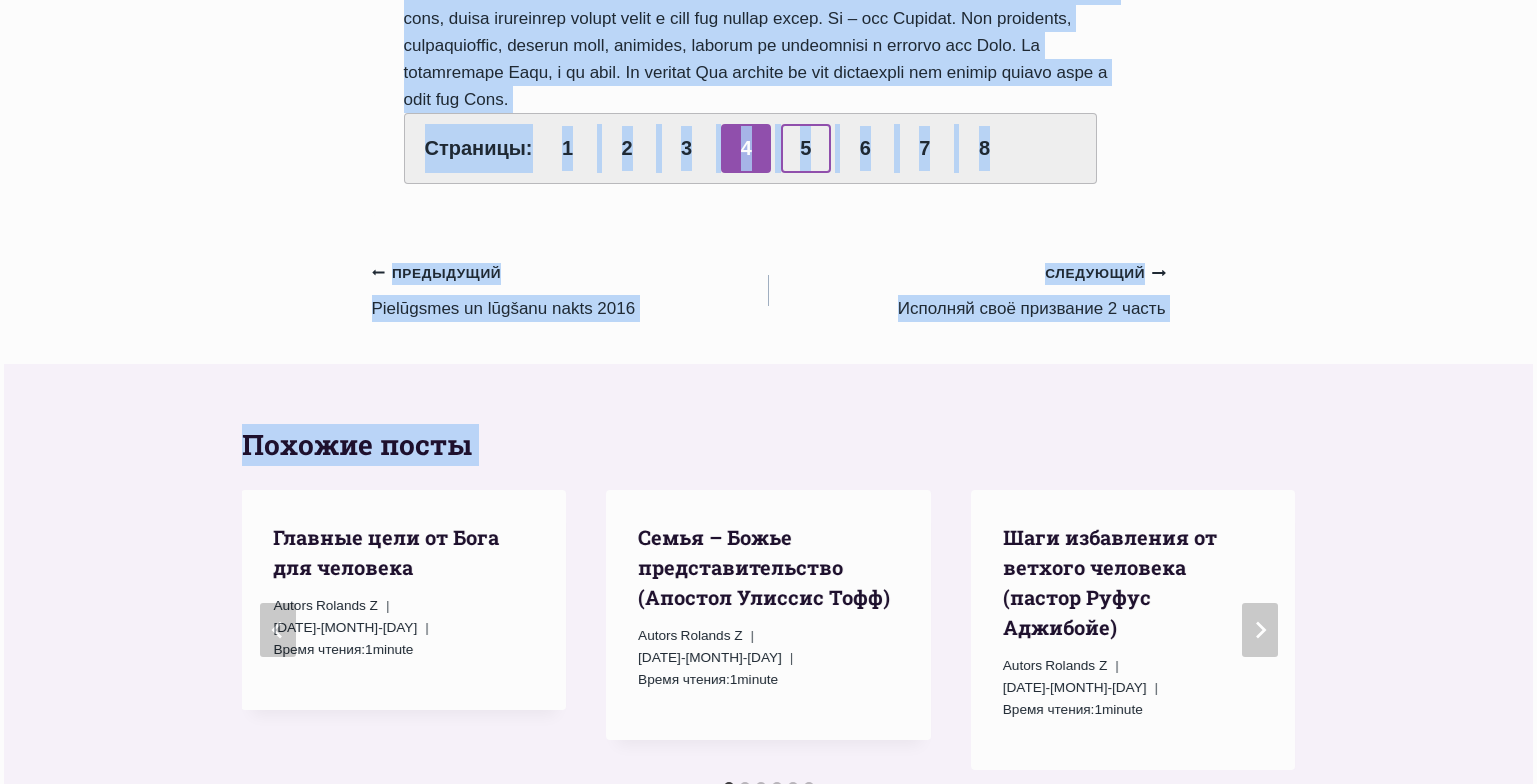 click on "5" at bounding box center (806, 148) 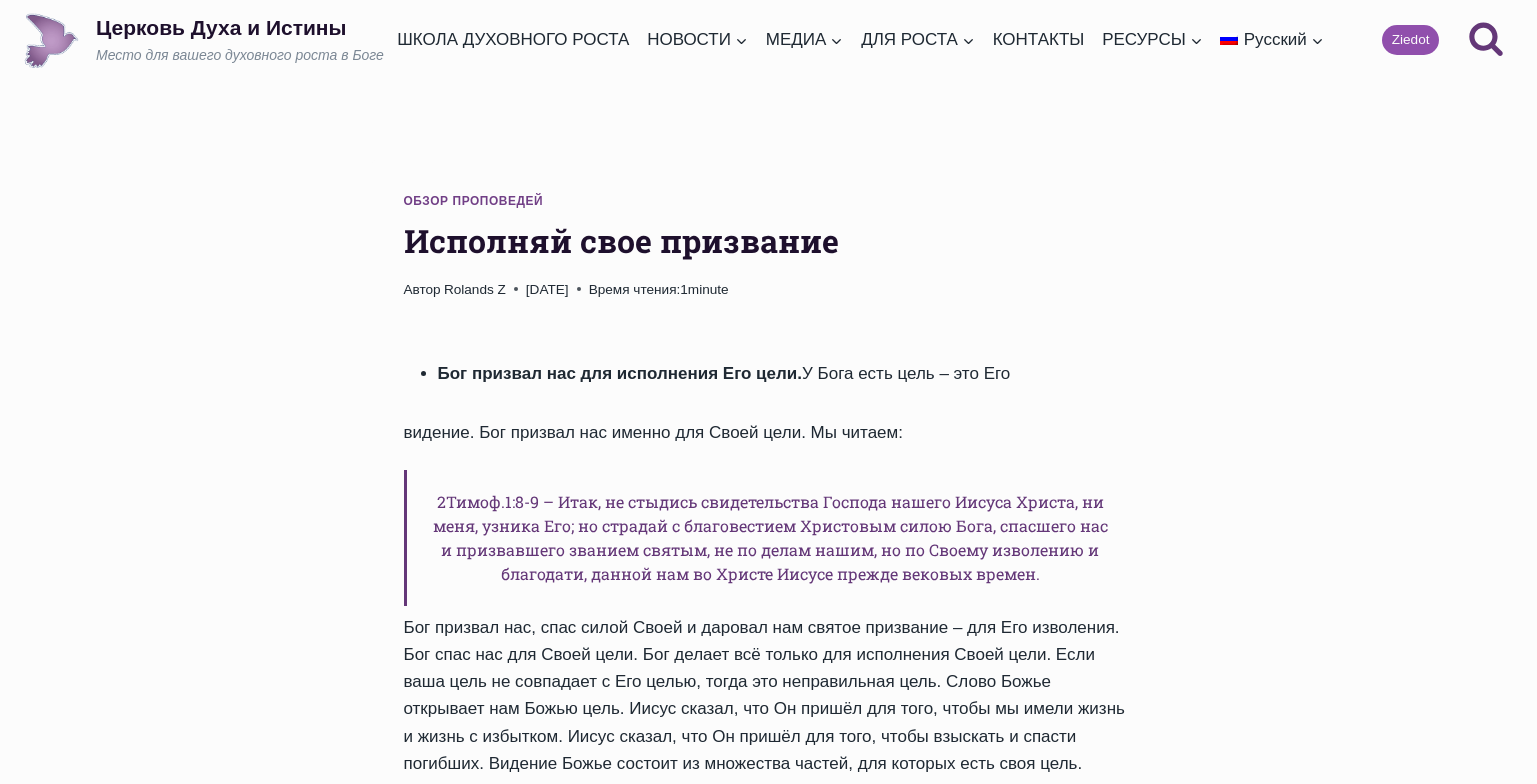 scroll, scrollTop: 0, scrollLeft: 0, axis: both 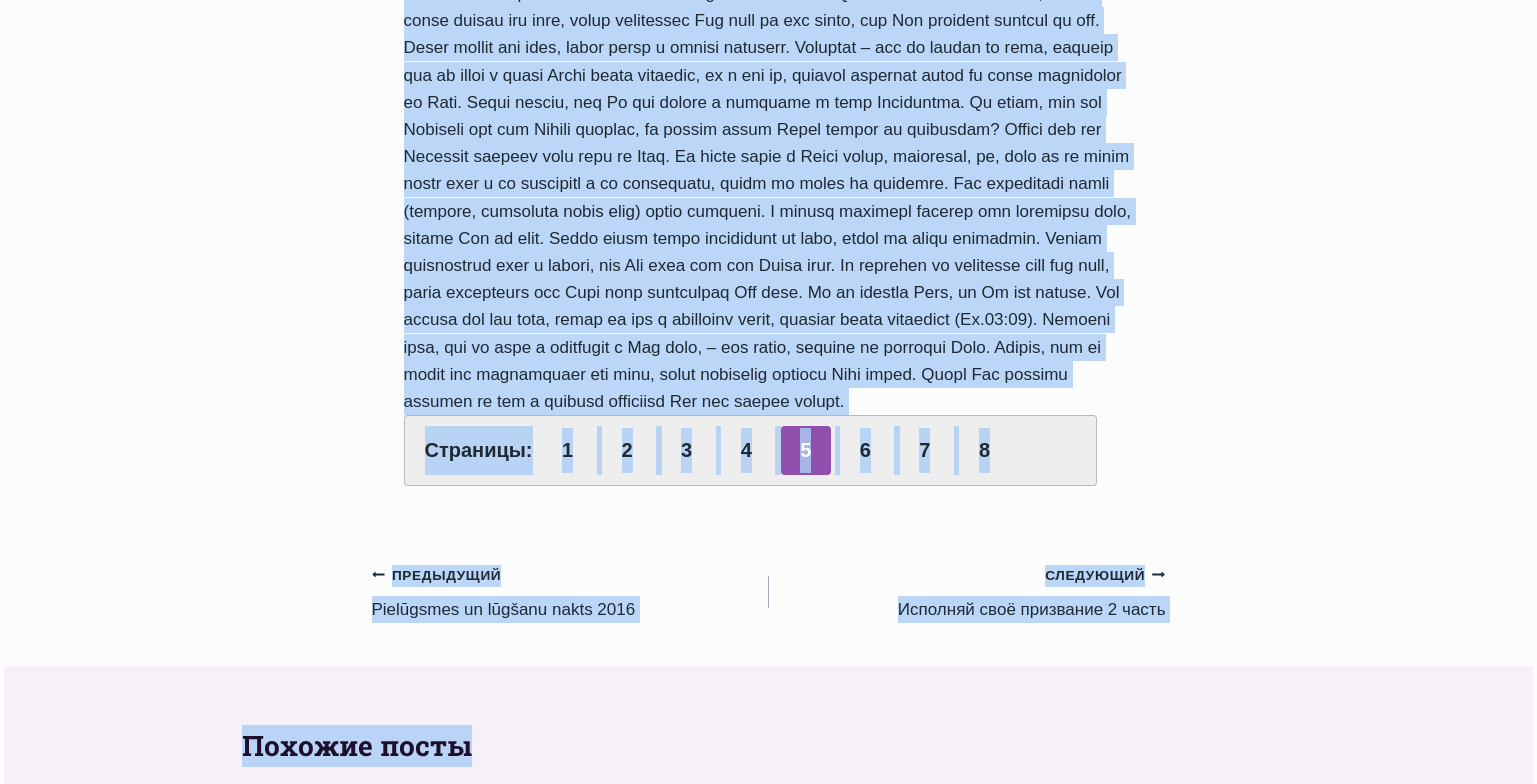 drag, startPoint x: 407, startPoint y: 244, endPoint x: 847, endPoint y: 459, distance: 489.7193 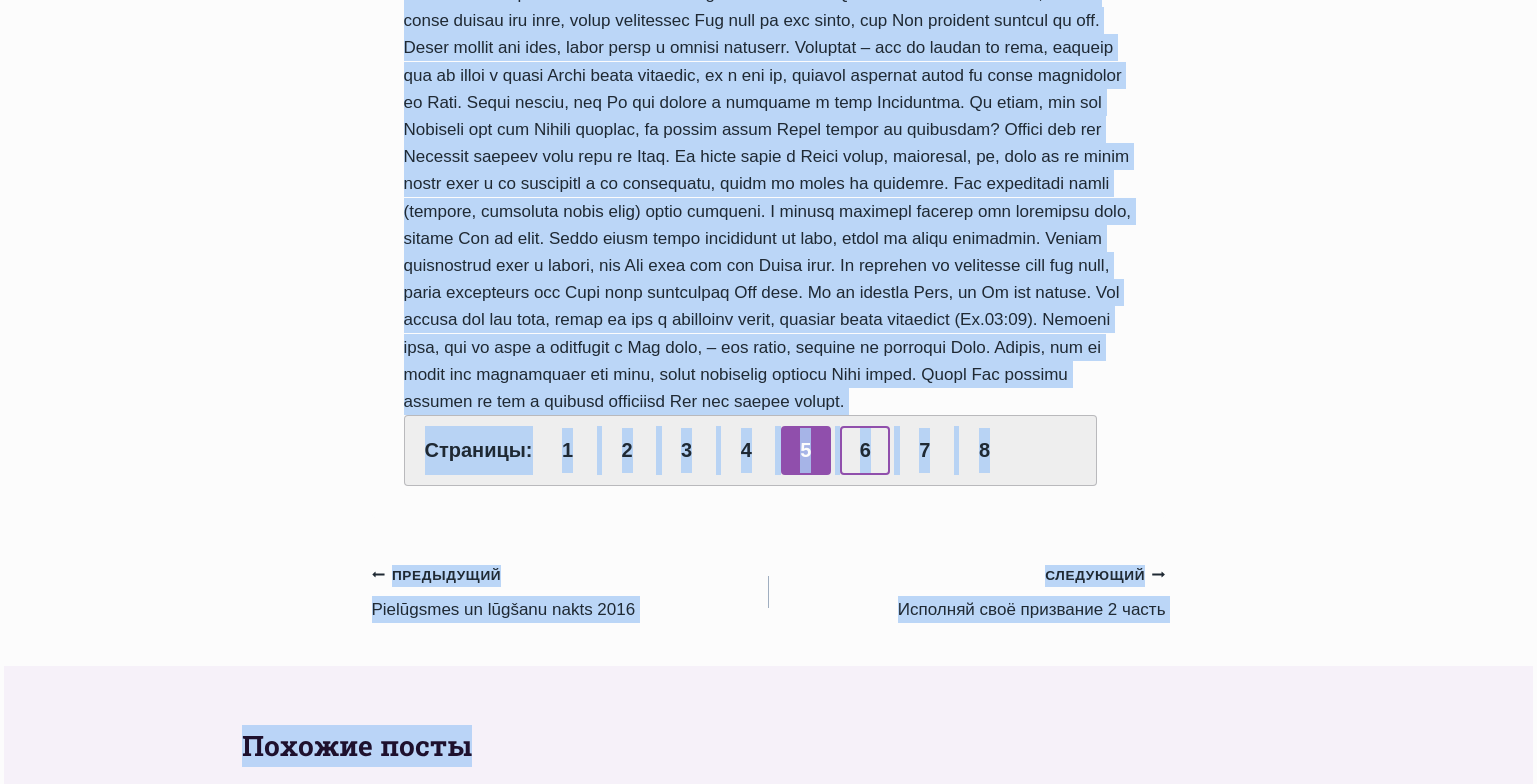 click on "6" at bounding box center (865, 450) 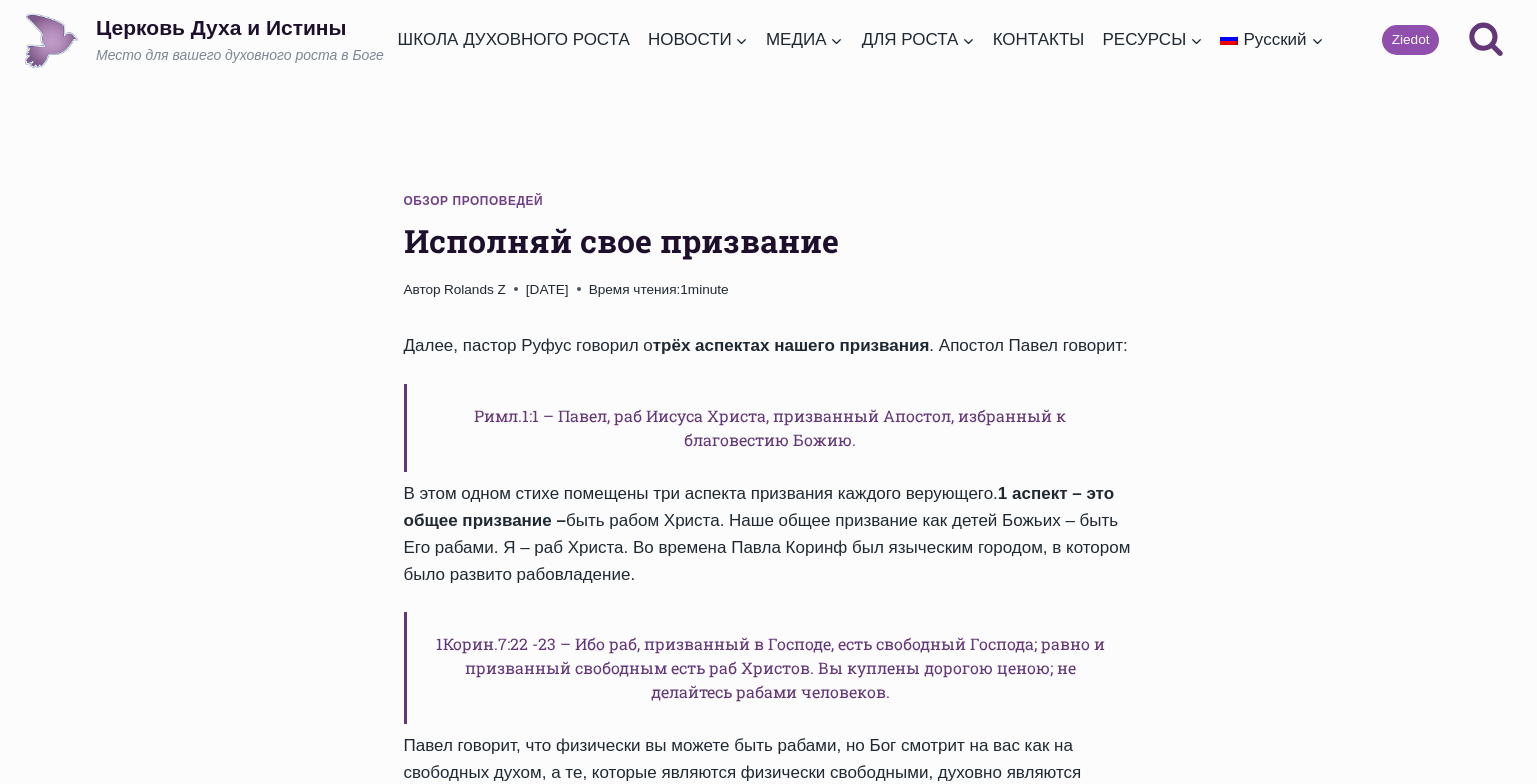 scroll, scrollTop: 0, scrollLeft: 0, axis: both 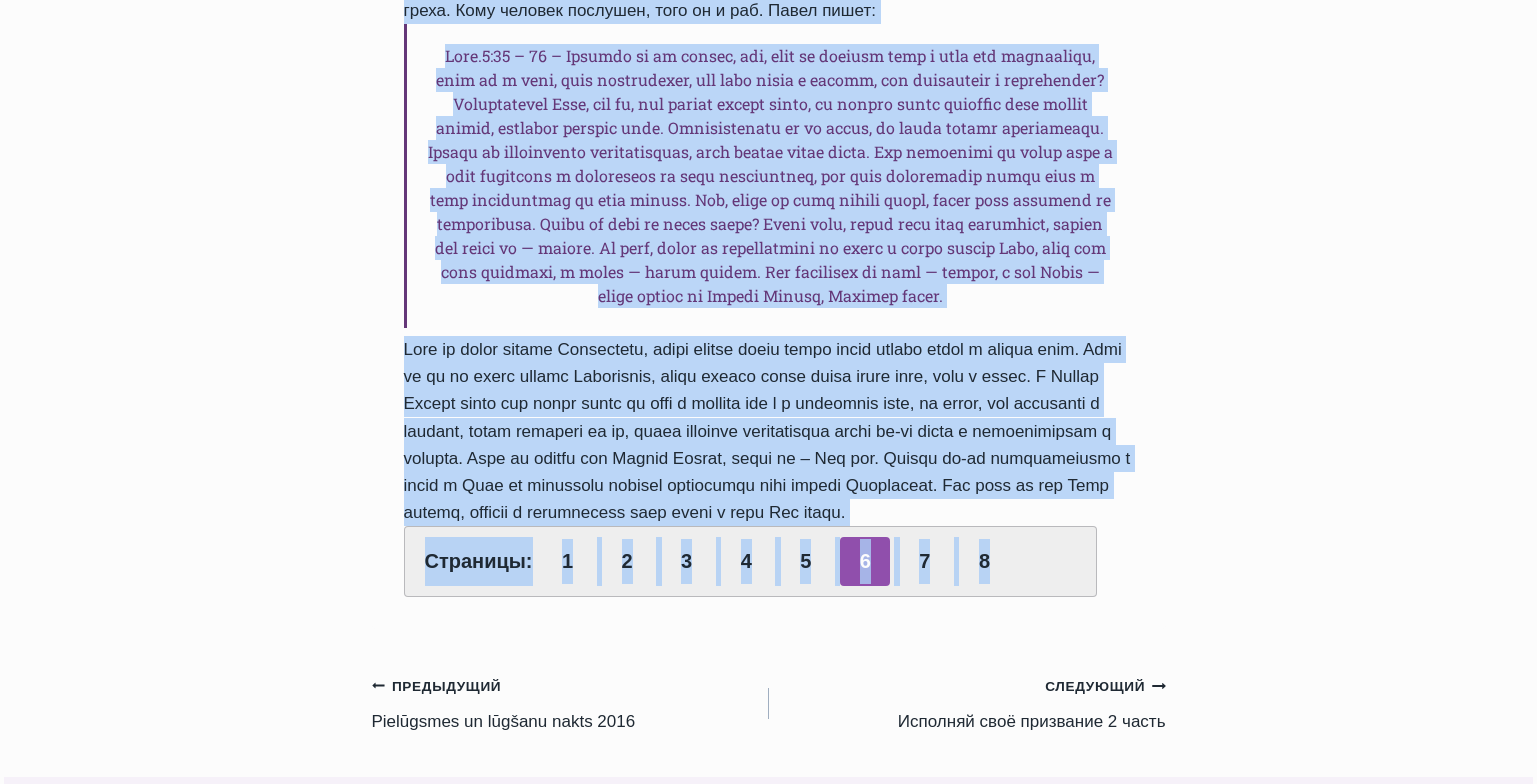 drag, startPoint x: 403, startPoint y: 238, endPoint x: 796, endPoint y: 582, distance: 522.2882 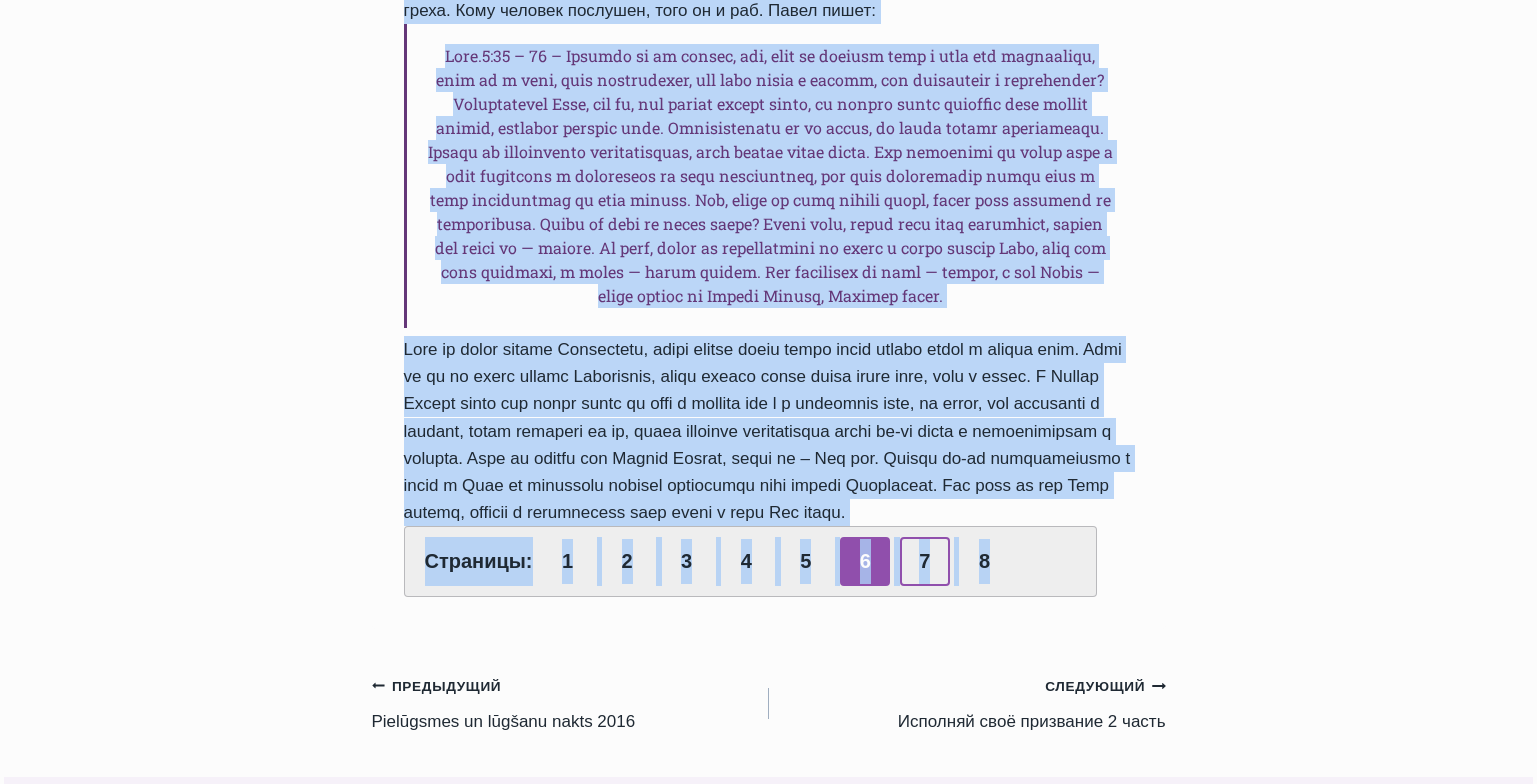 click on "7" at bounding box center [925, 561] 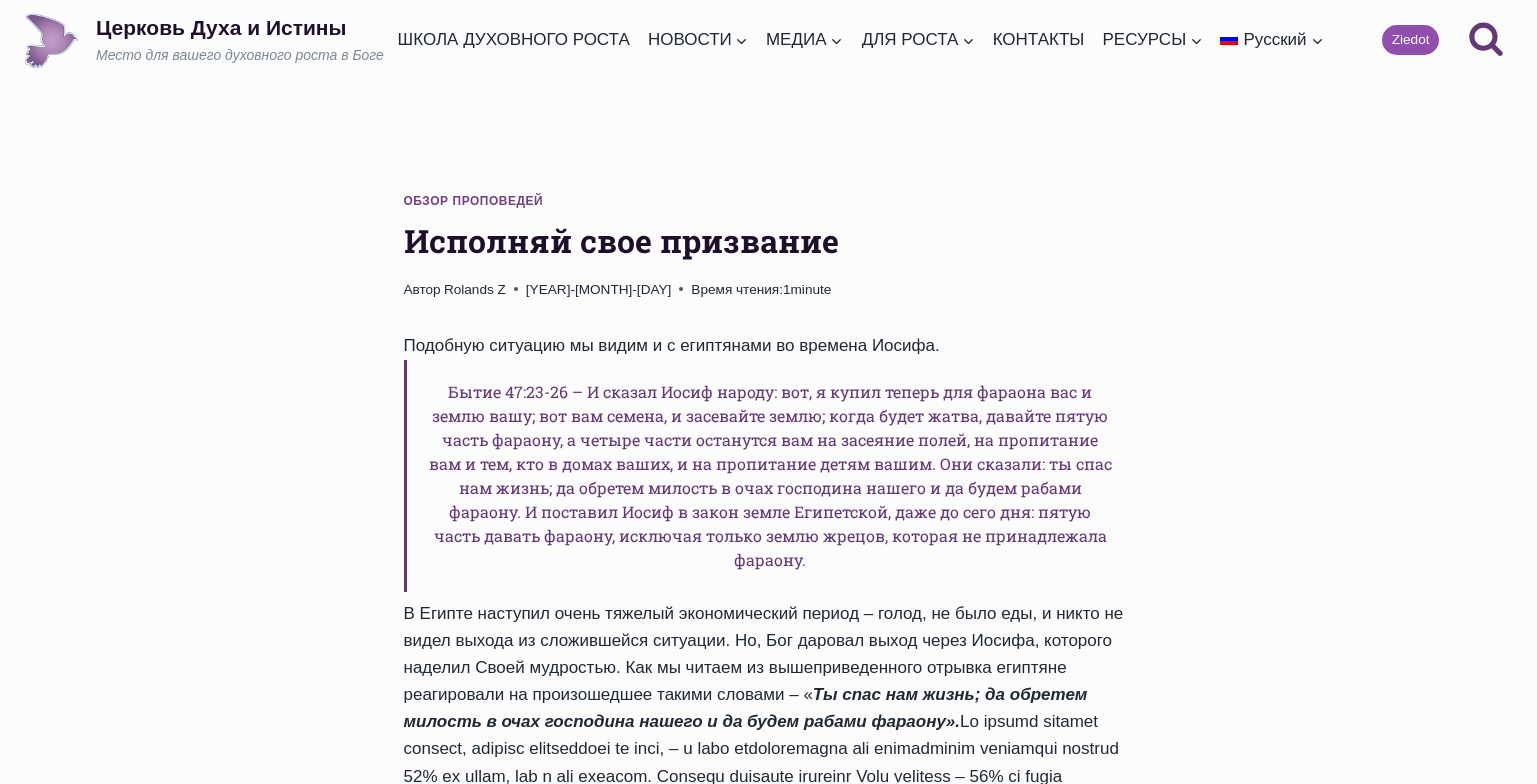 scroll, scrollTop: 0, scrollLeft: 0, axis: both 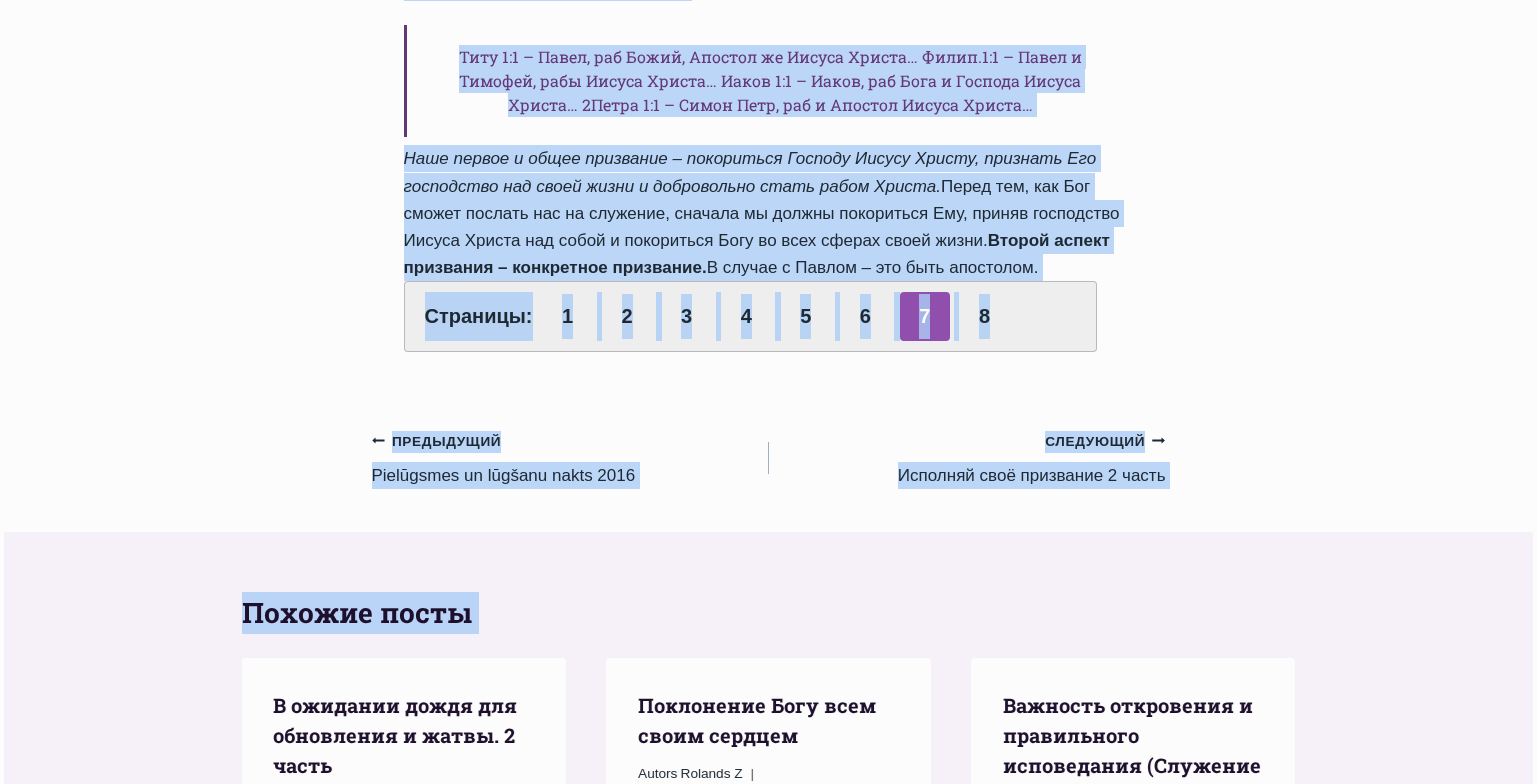 drag, startPoint x: 409, startPoint y: 241, endPoint x: 1056, endPoint y: 291, distance: 648.92914 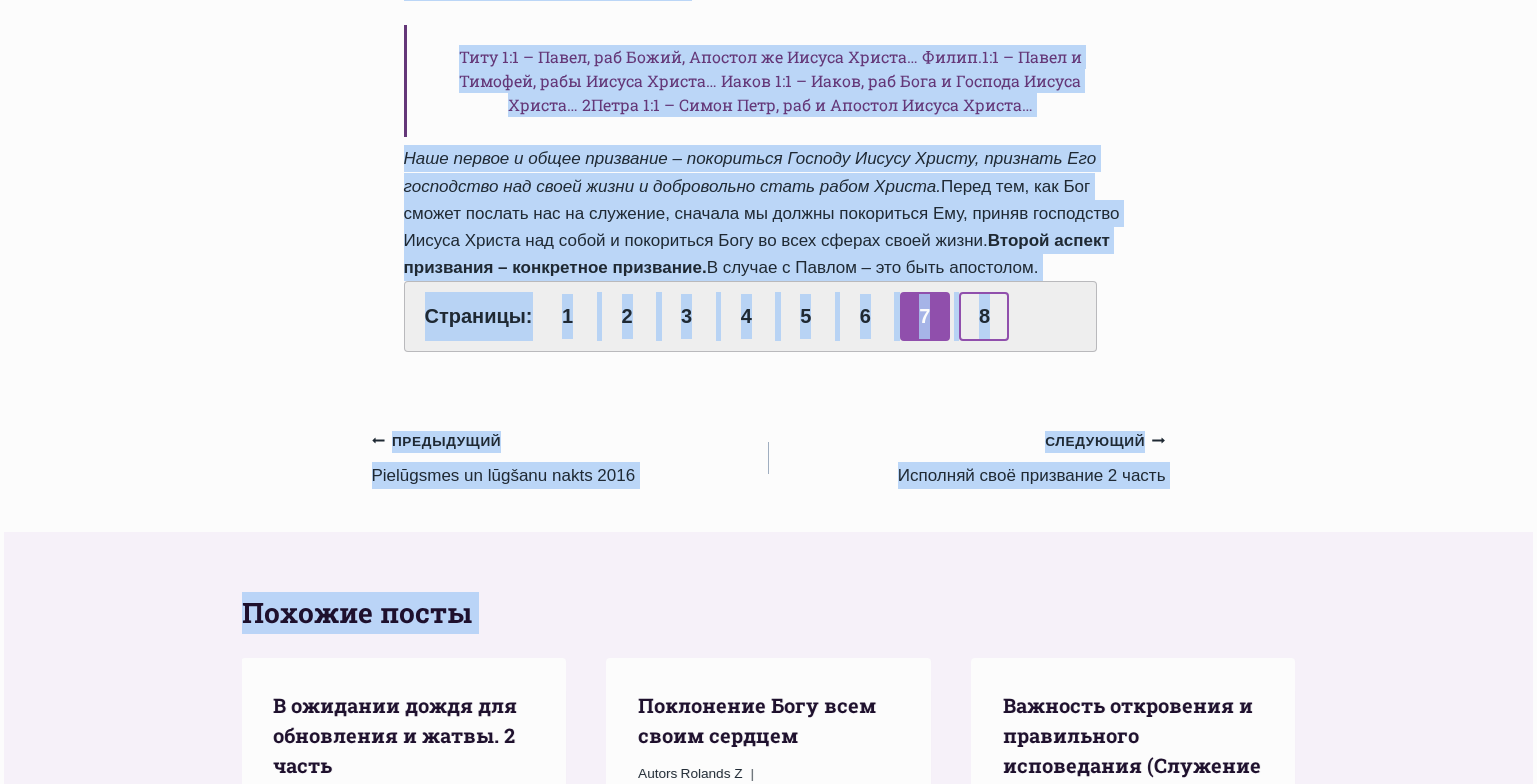 click on "8" at bounding box center [984, 316] 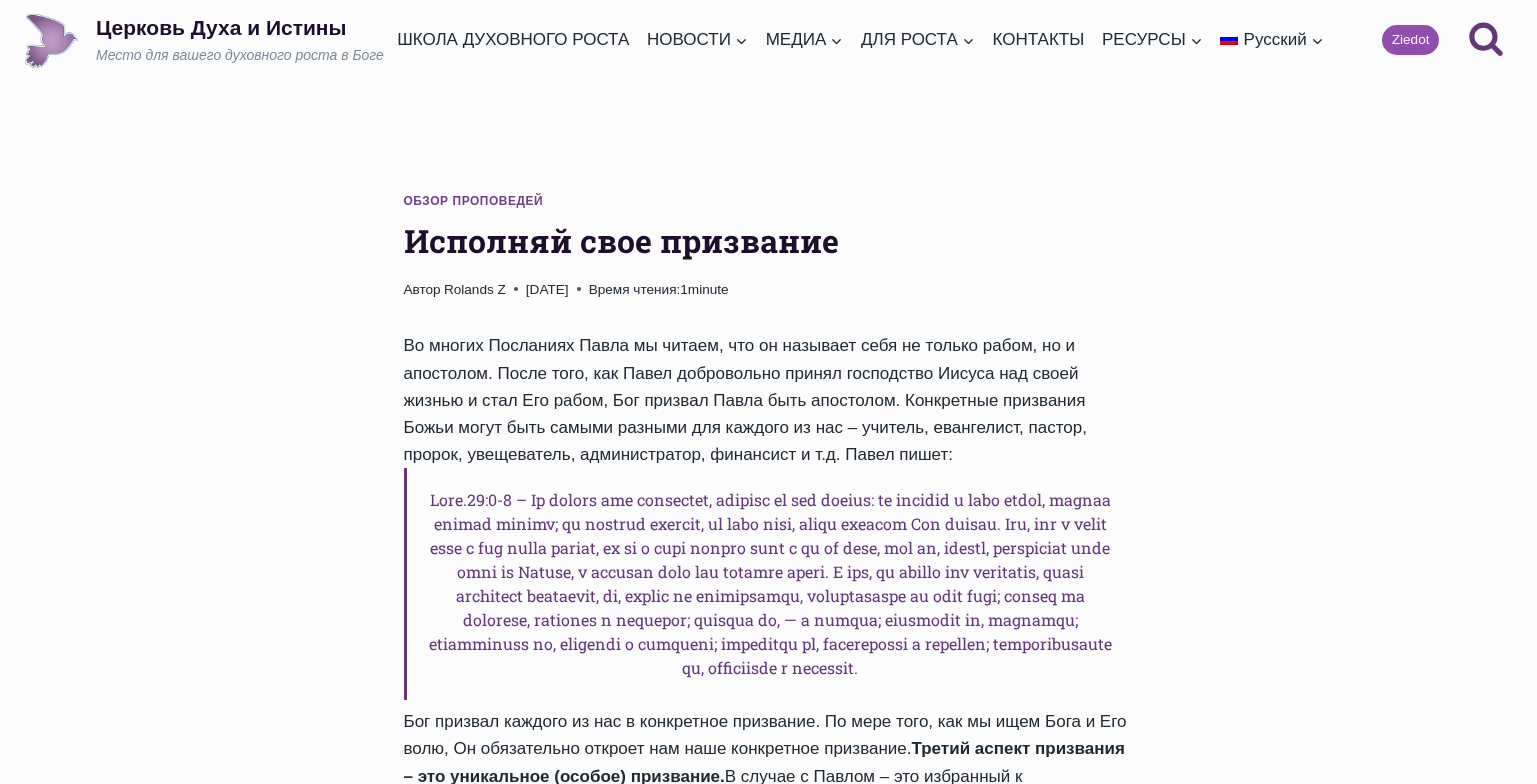 scroll, scrollTop: 0, scrollLeft: 0, axis: both 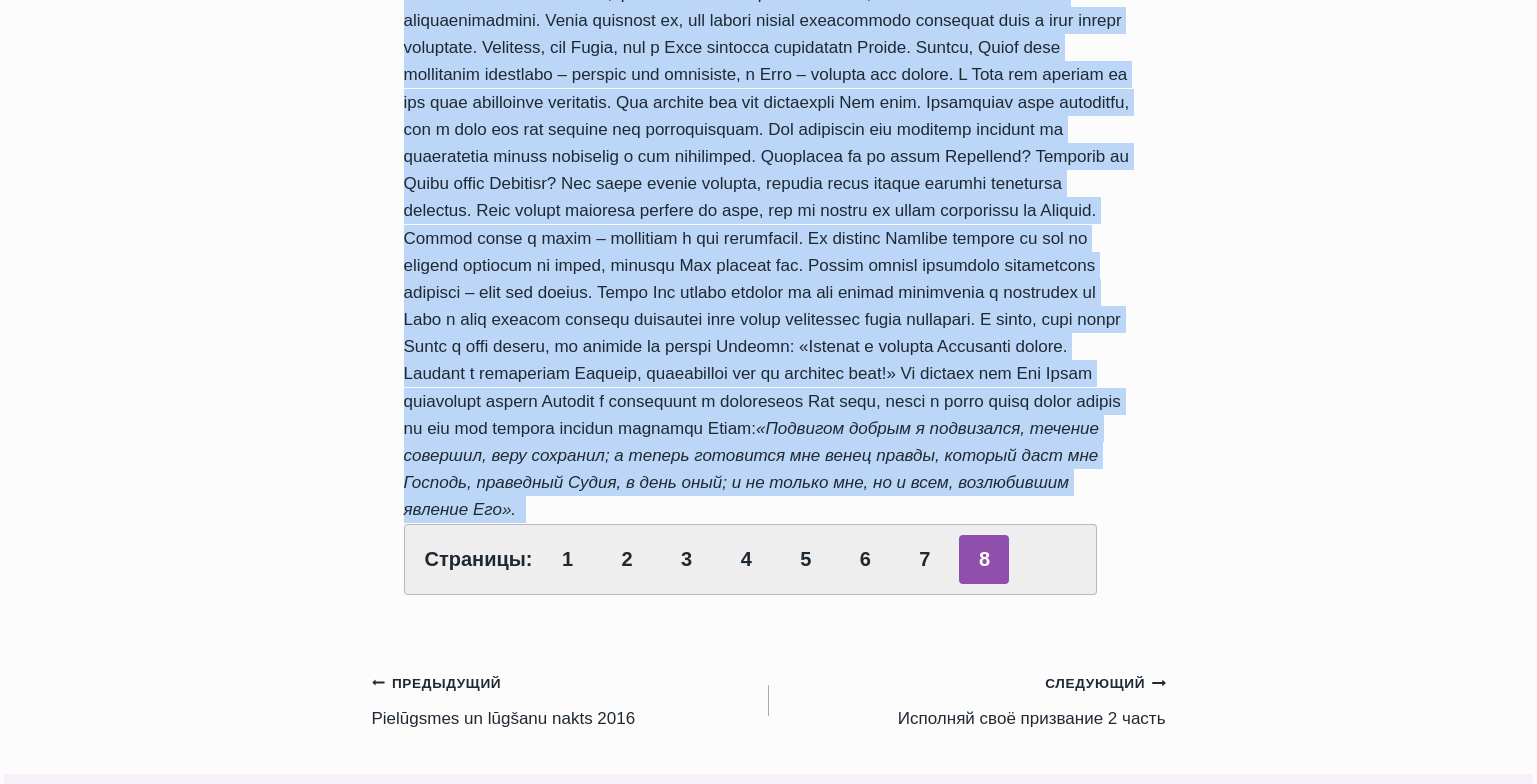drag, startPoint x: 403, startPoint y: 234, endPoint x: 1131, endPoint y: 558, distance: 796.84375 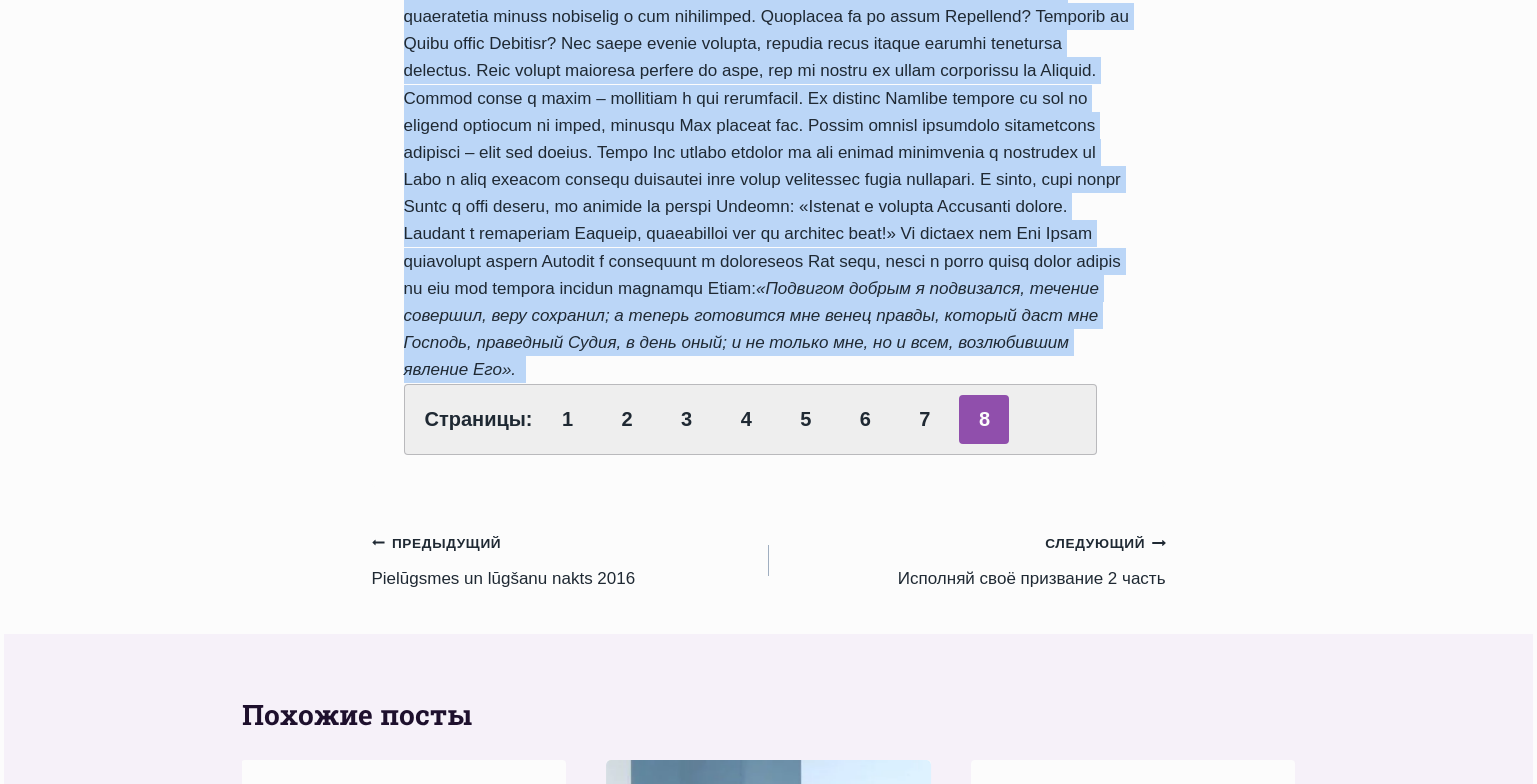 scroll, scrollTop: 958, scrollLeft: 0, axis: vertical 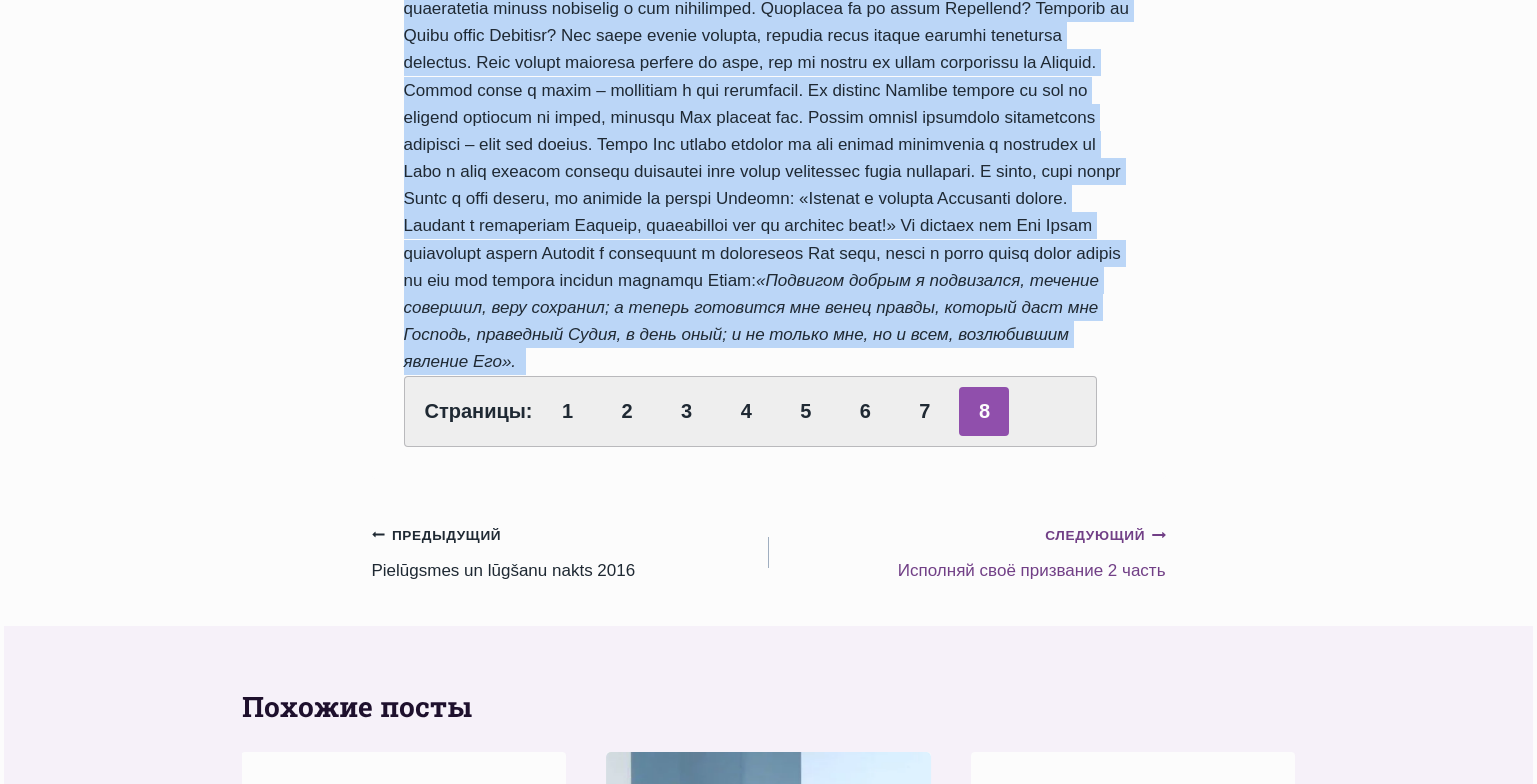 click on "Следующий Продолжить
Исполняй своё призвание 2 часть" at bounding box center [967, 552] 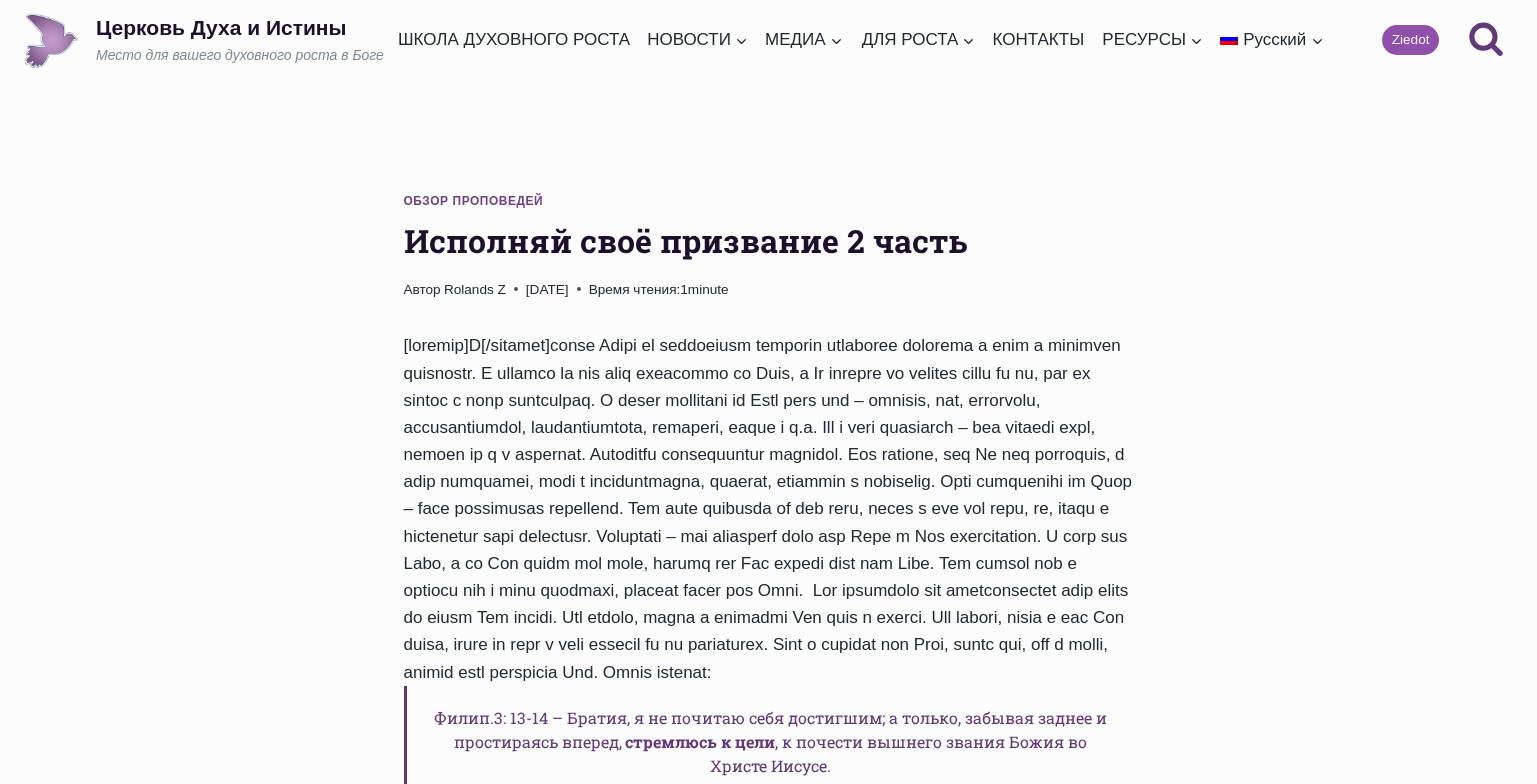 scroll, scrollTop: 0, scrollLeft: 0, axis: both 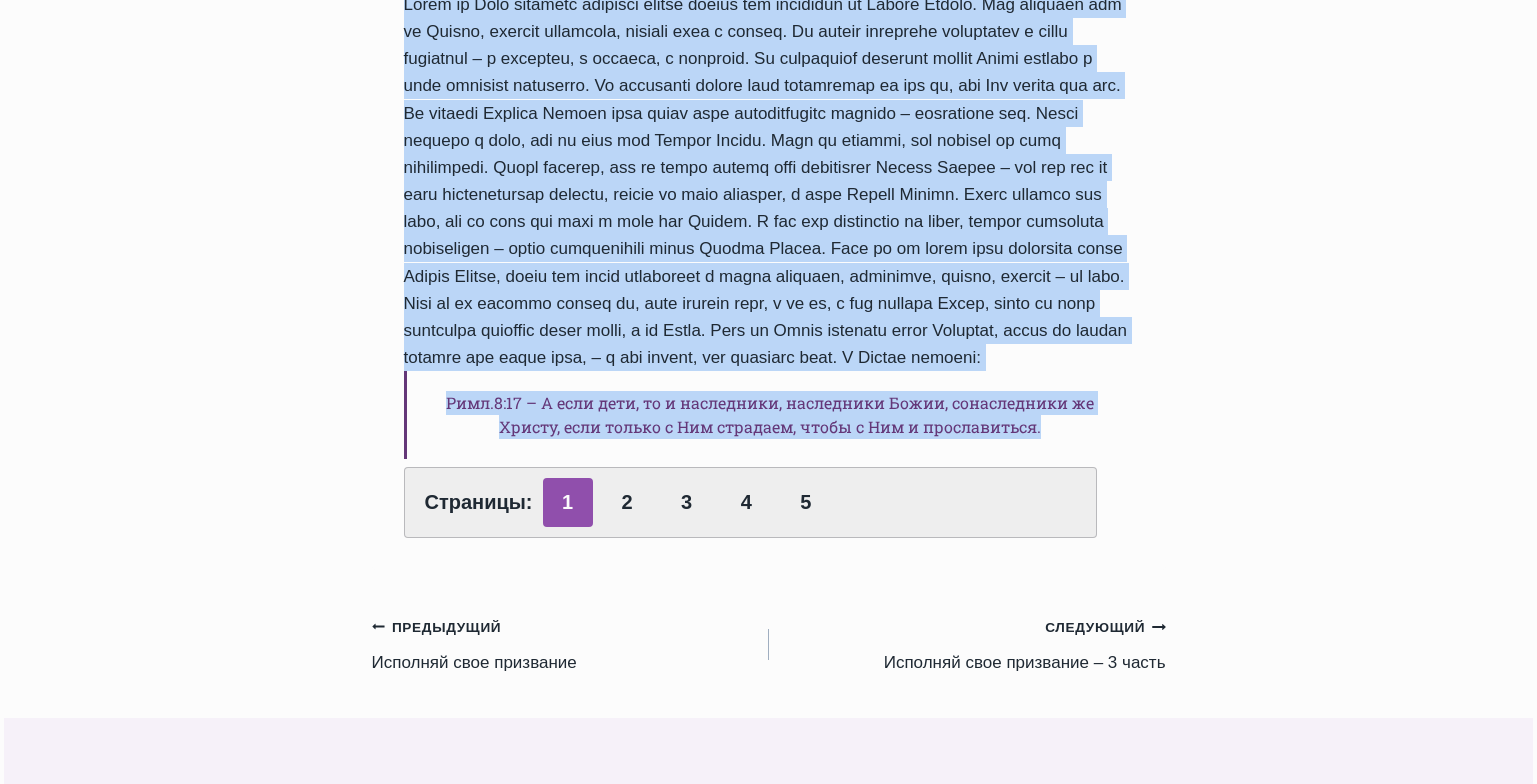 drag, startPoint x: 409, startPoint y: 238, endPoint x: 1061, endPoint y: 524, distance: 711.9691 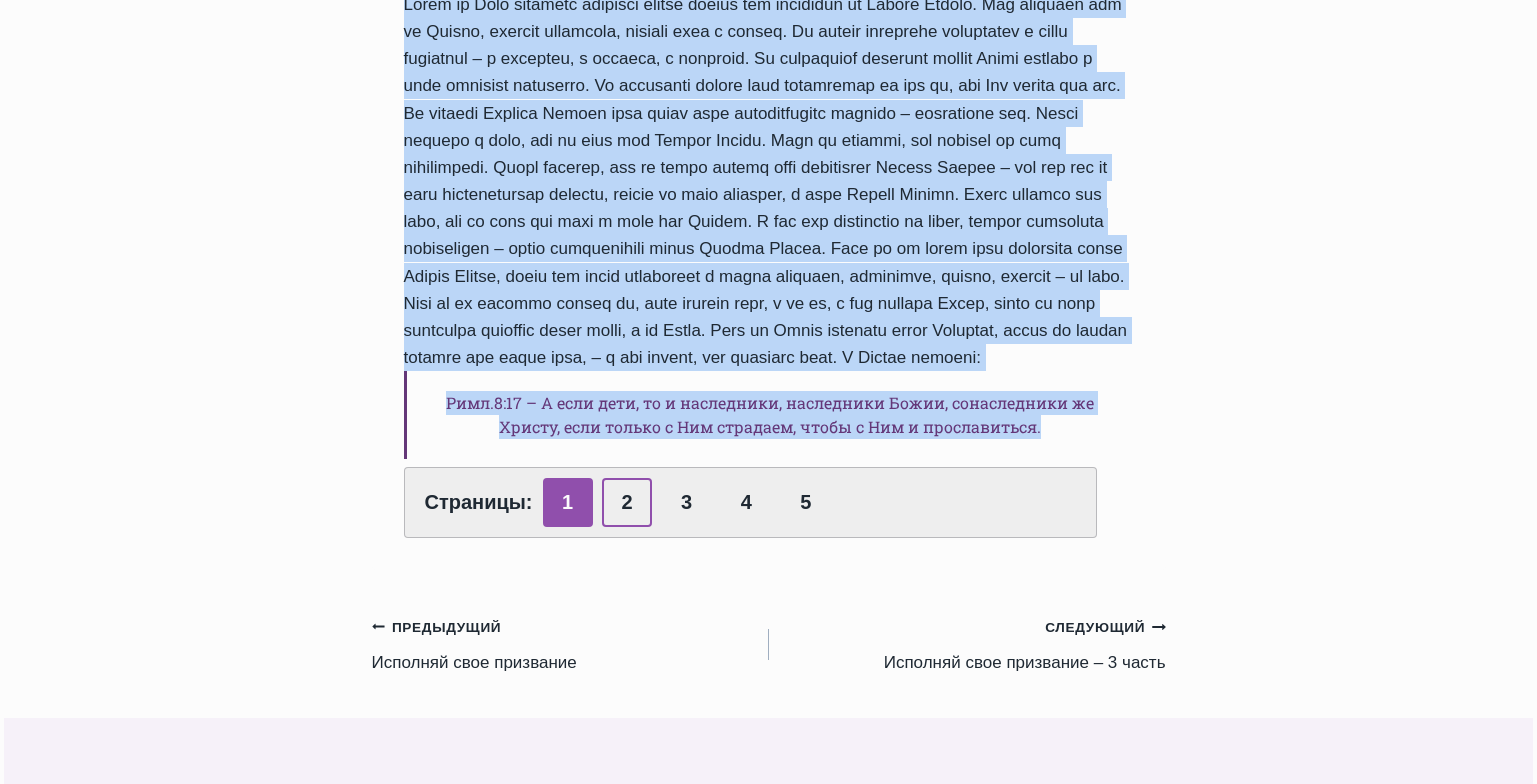 click on "2" at bounding box center (627, 502) 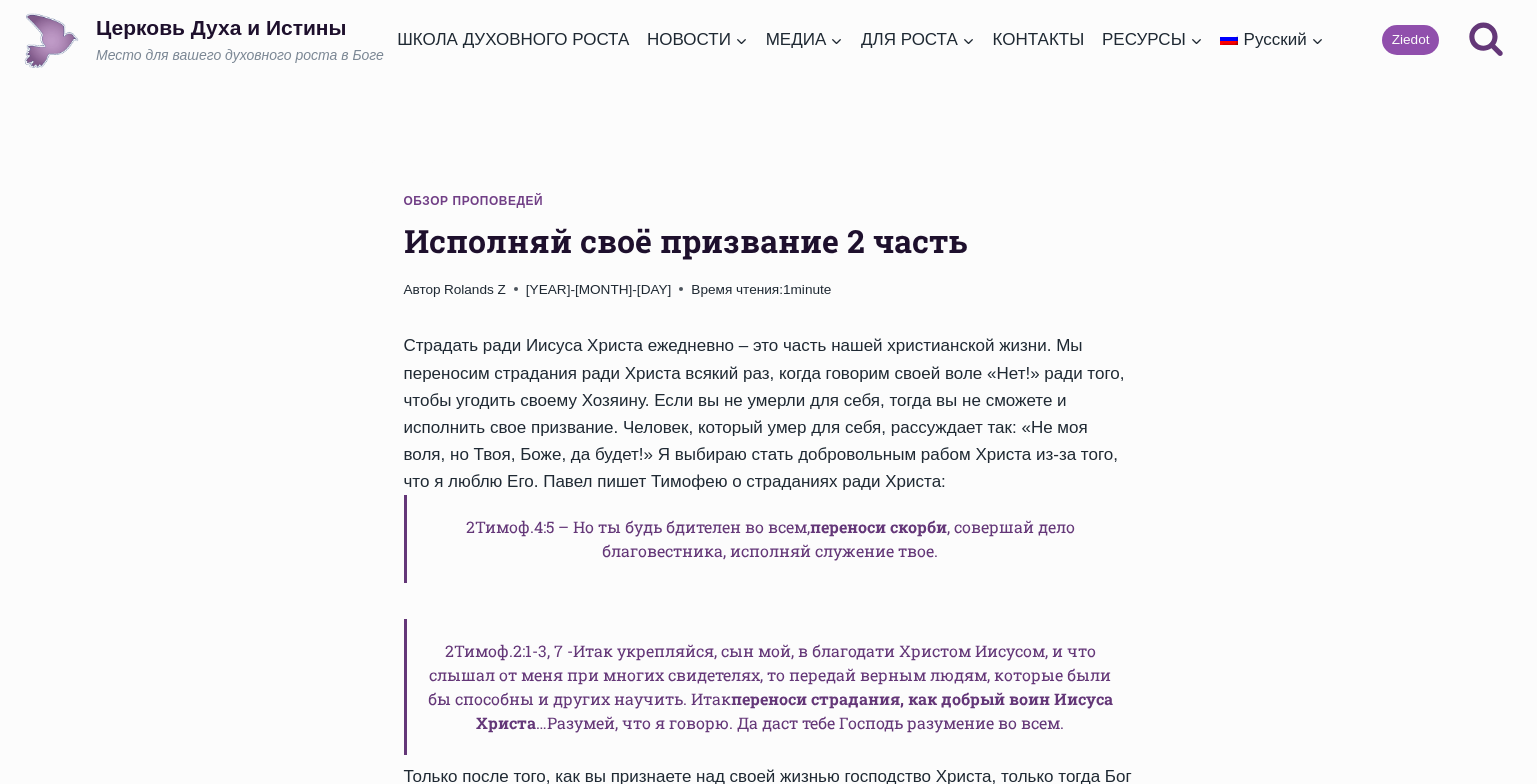 scroll, scrollTop: 0, scrollLeft: 0, axis: both 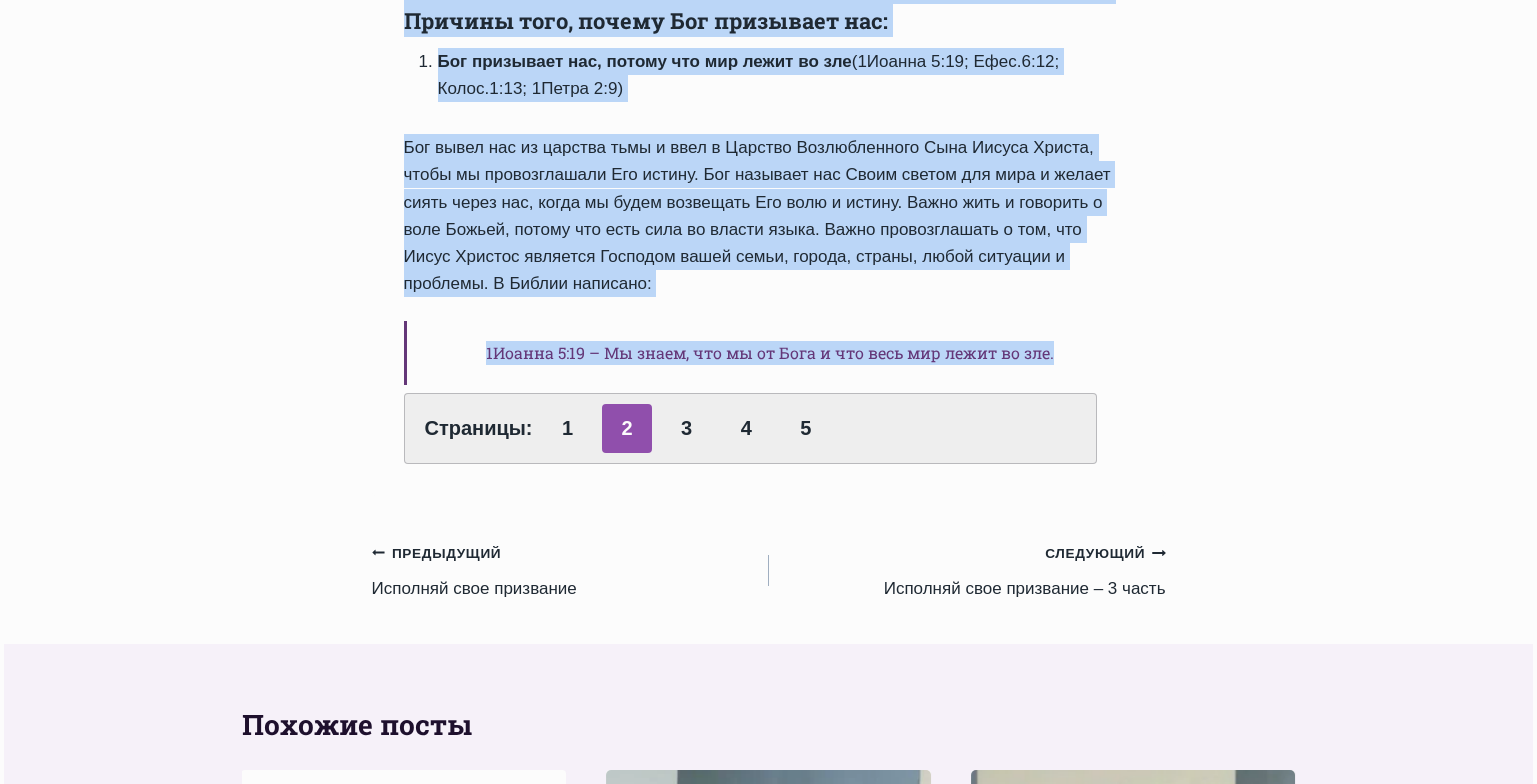 drag, startPoint x: 403, startPoint y: 241, endPoint x: 1083, endPoint y: 417, distance: 702.4073 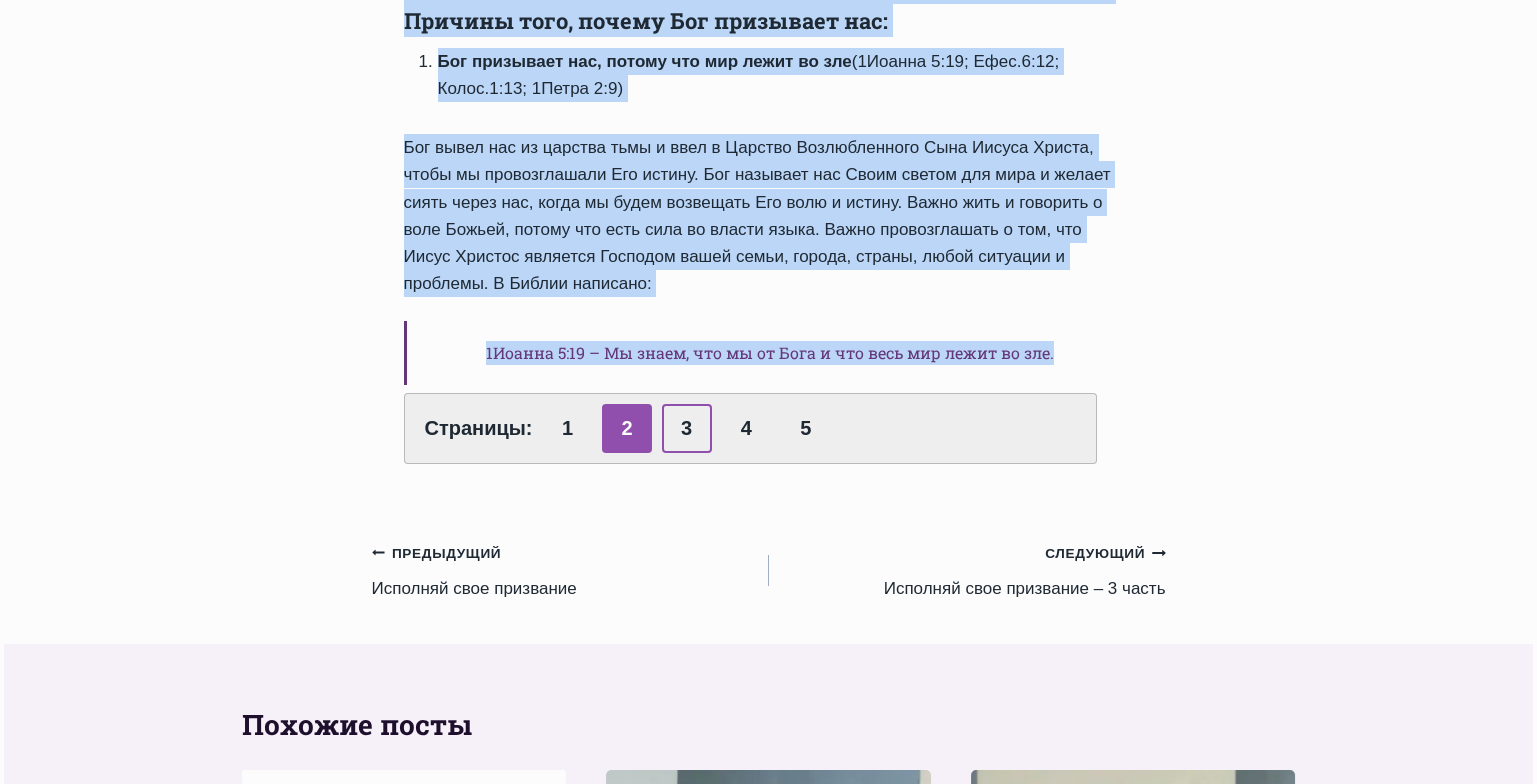 click on "3" at bounding box center [687, 428] 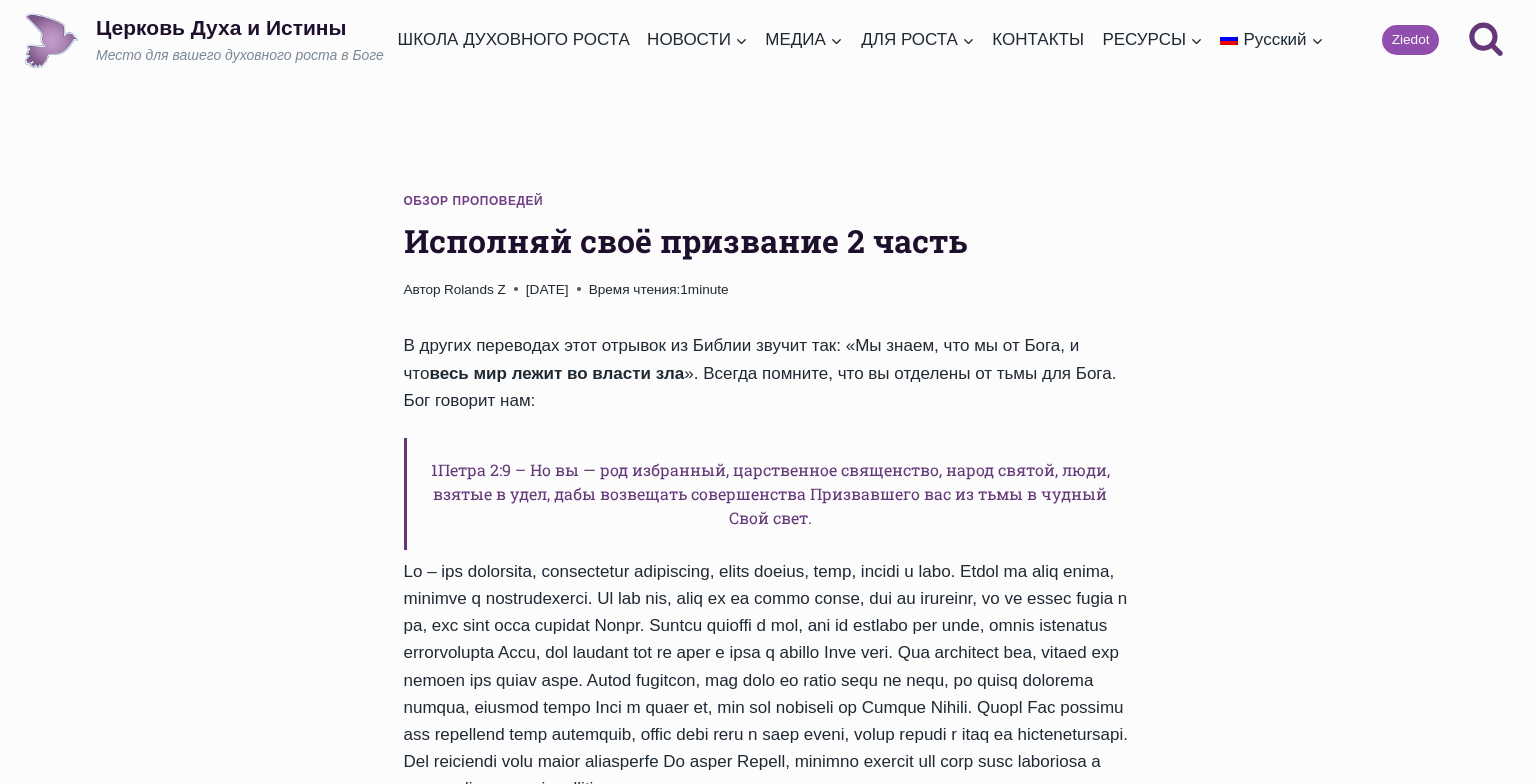 scroll, scrollTop: 0, scrollLeft: 0, axis: both 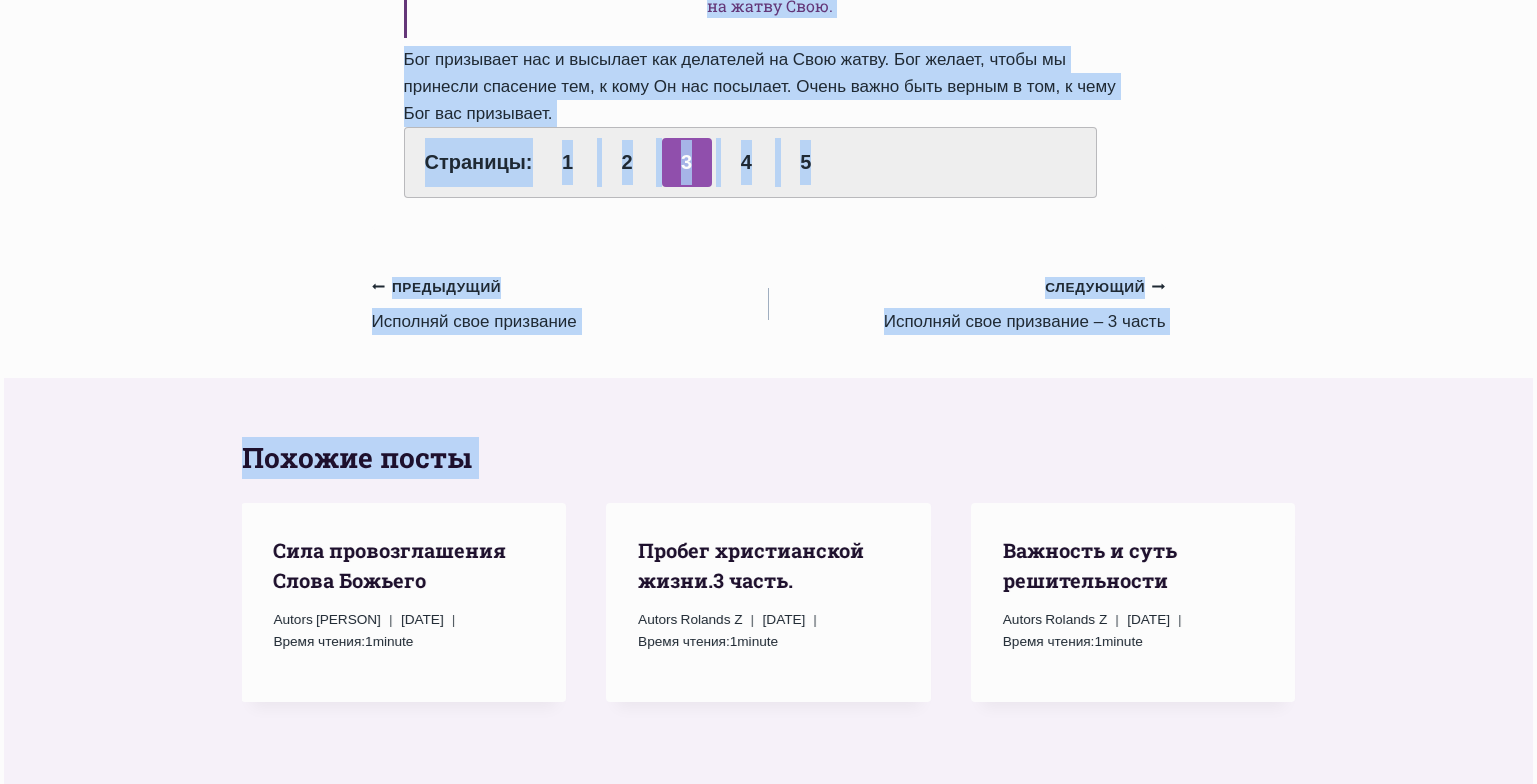 drag, startPoint x: 400, startPoint y: 235, endPoint x: 785, endPoint y: 143, distance: 395.8396 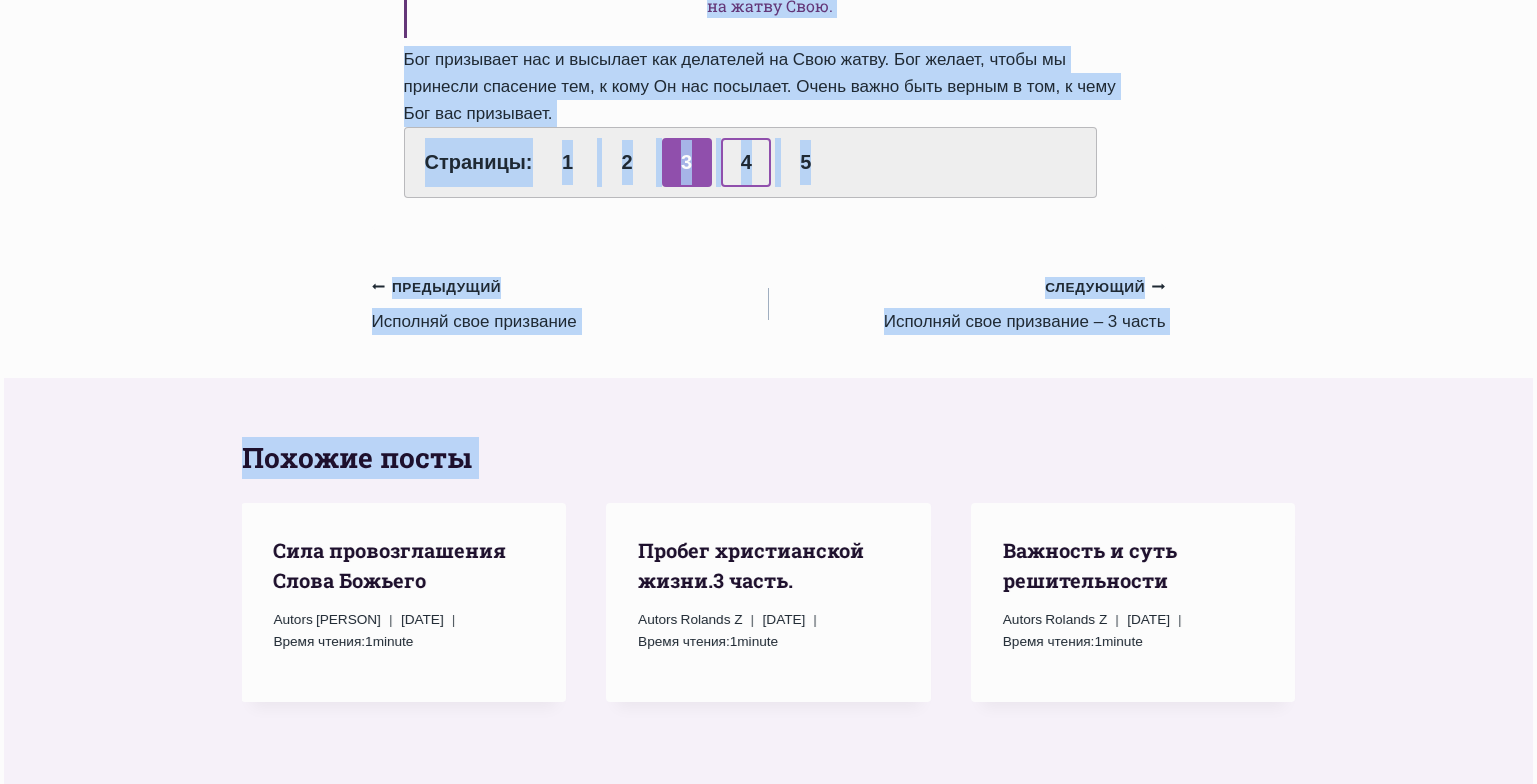 click on "4" at bounding box center (746, 162) 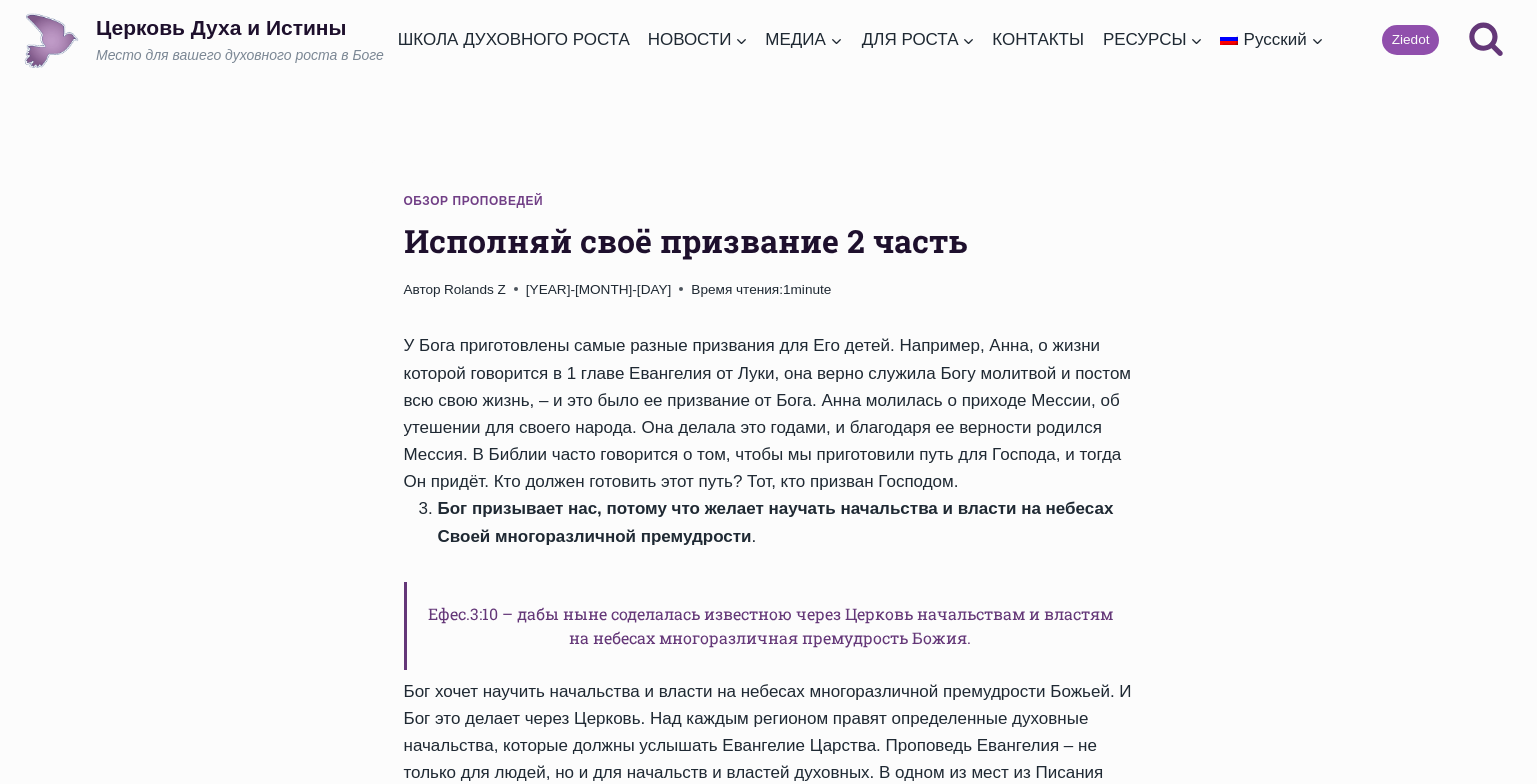 scroll, scrollTop: 0, scrollLeft: 0, axis: both 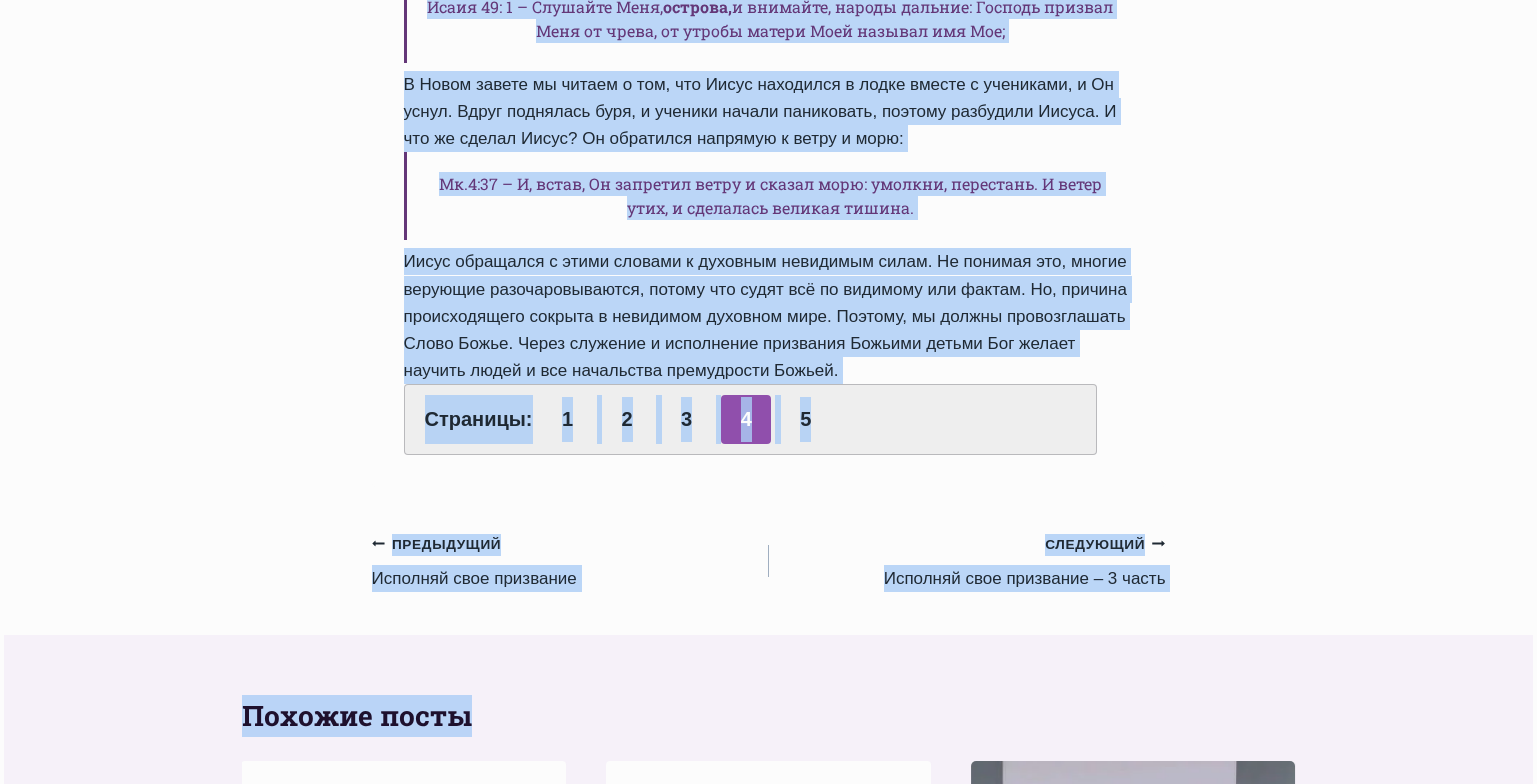 drag, startPoint x: 405, startPoint y: 239, endPoint x: 855, endPoint y: 363, distance: 466.77188 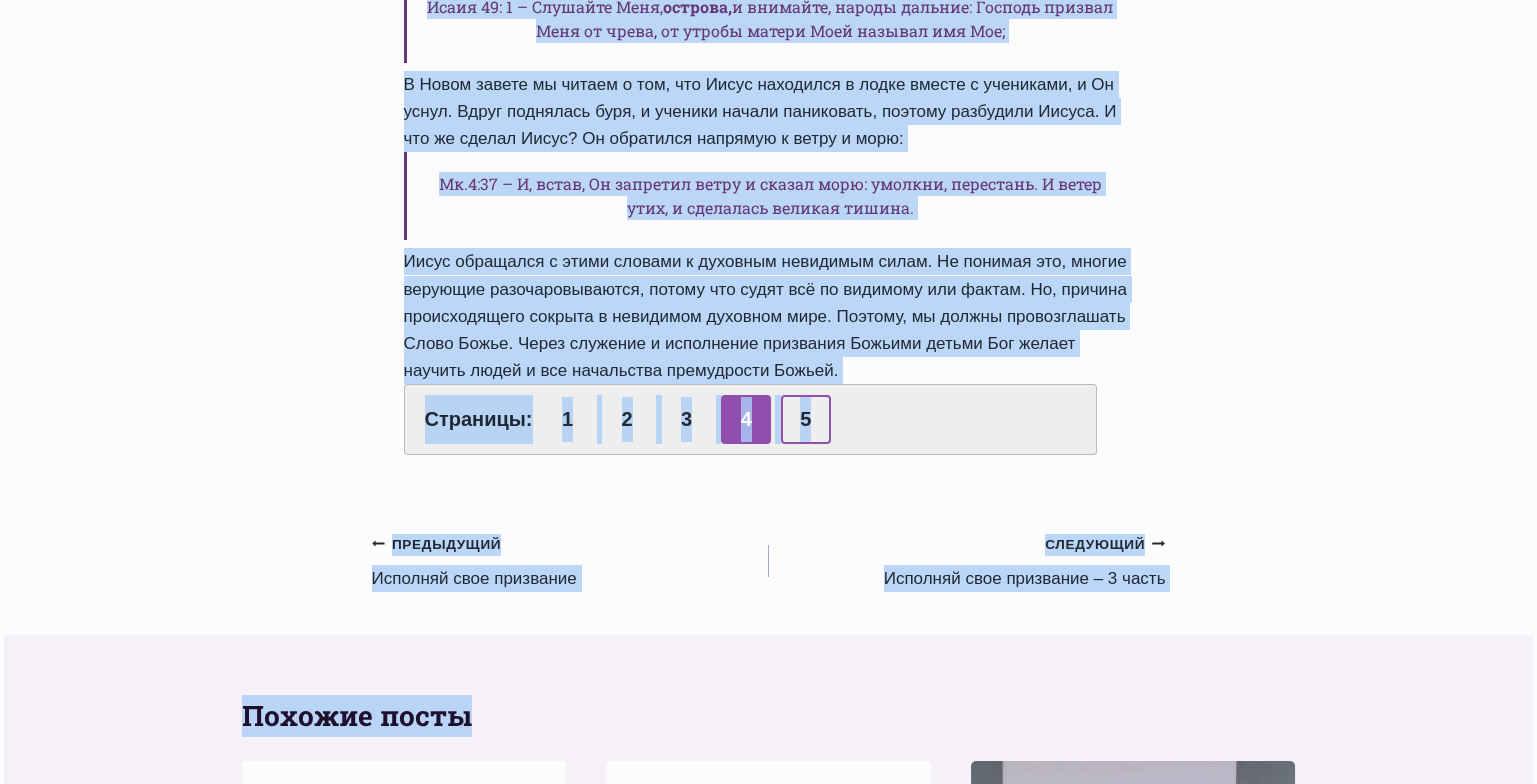 click on "5" at bounding box center [806, 419] 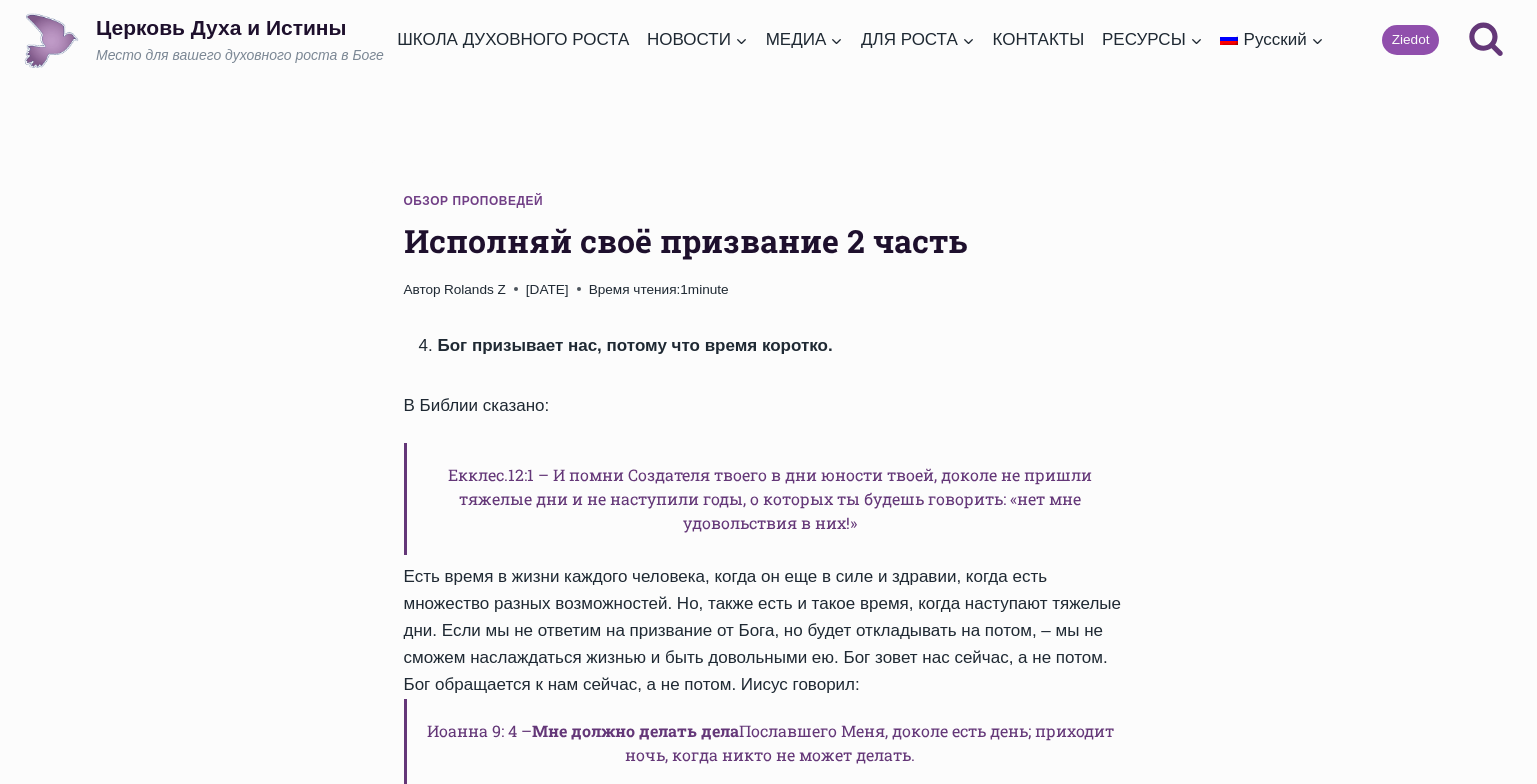 scroll, scrollTop: 0, scrollLeft: 0, axis: both 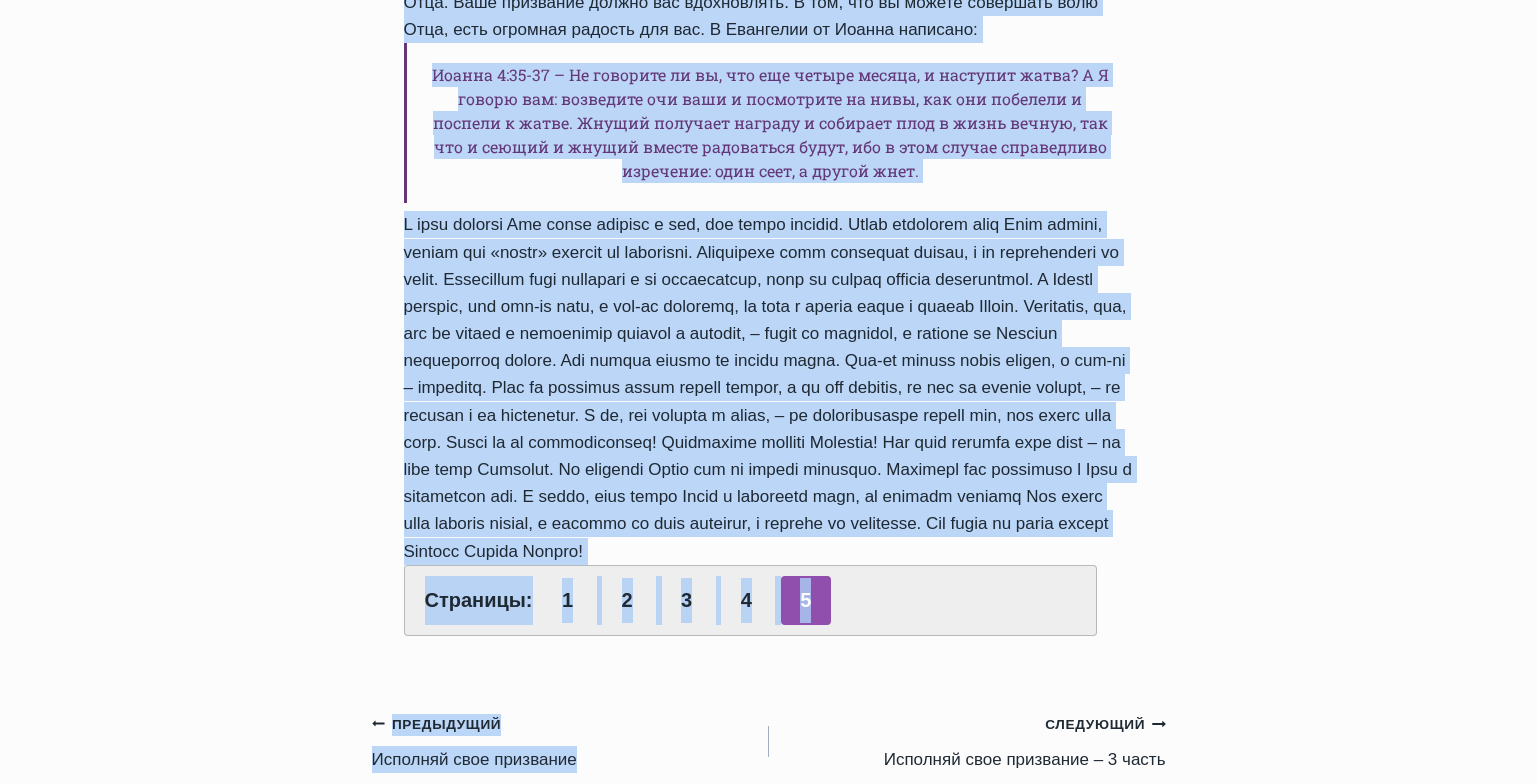 drag, startPoint x: 406, startPoint y: 244, endPoint x: 768, endPoint y: 574, distance: 489.8408 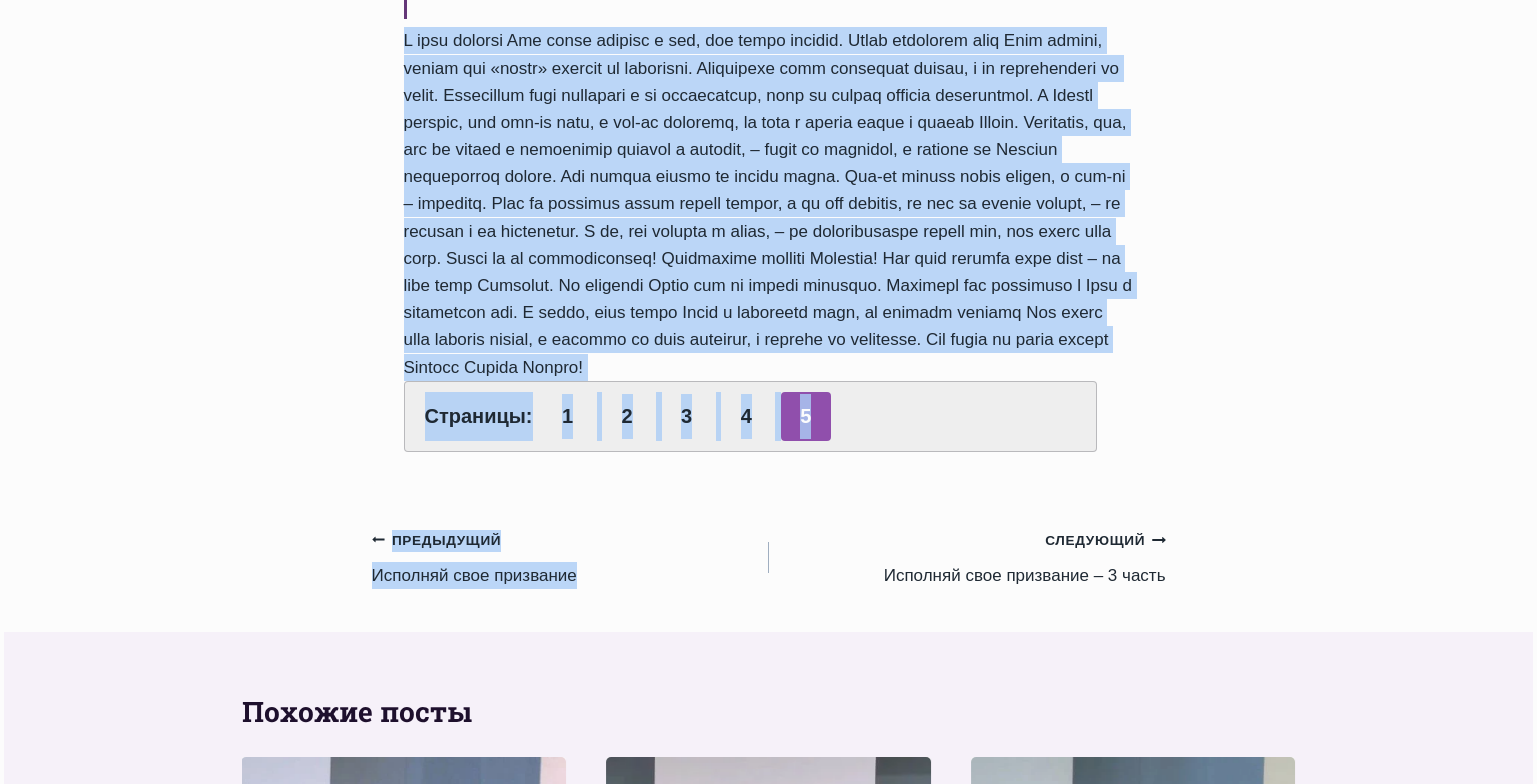 scroll, scrollTop: 1293, scrollLeft: 0, axis: vertical 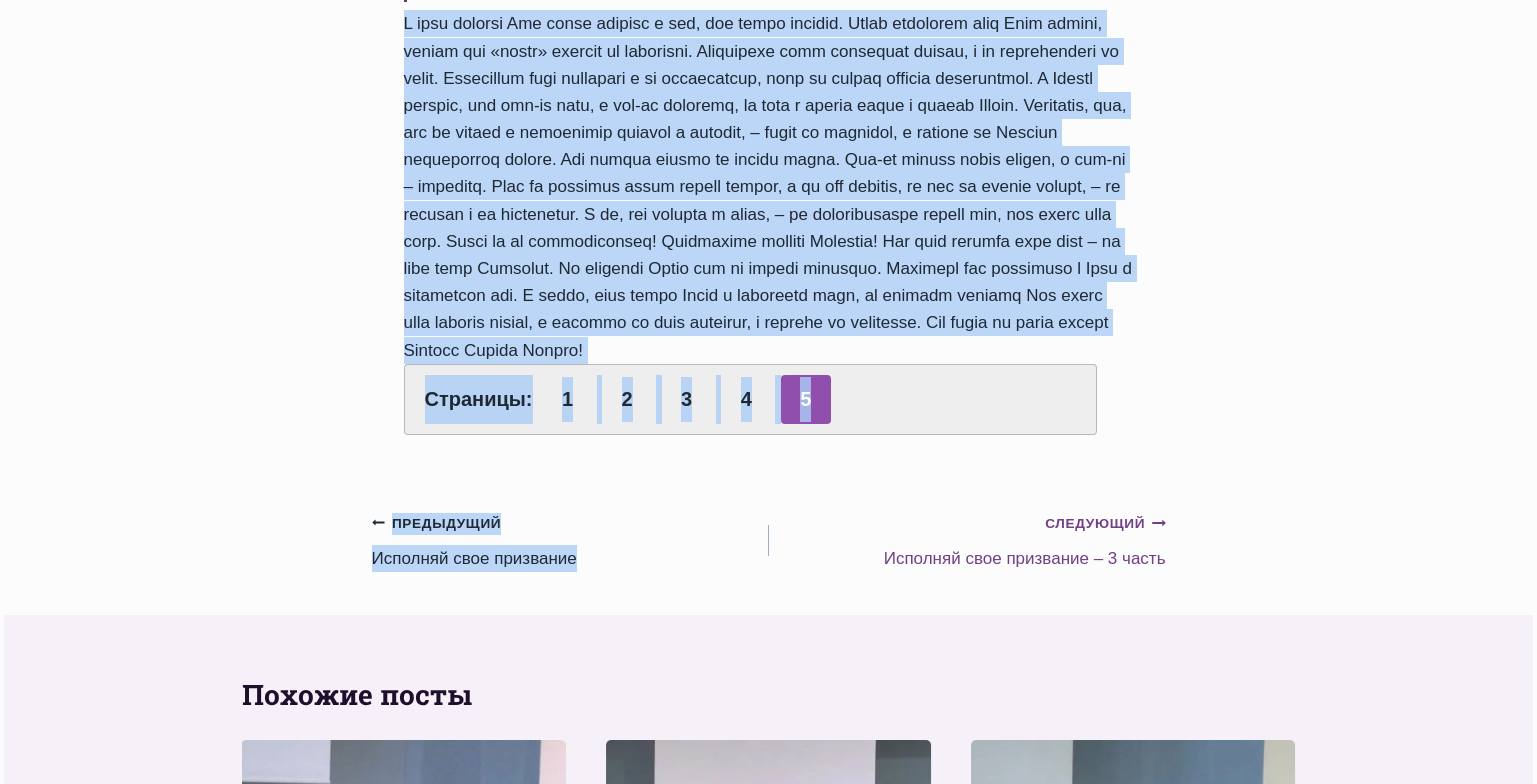 click on "Следующий Продолжить
Исполняй свое призвание – 3 часть" at bounding box center (967, 540) 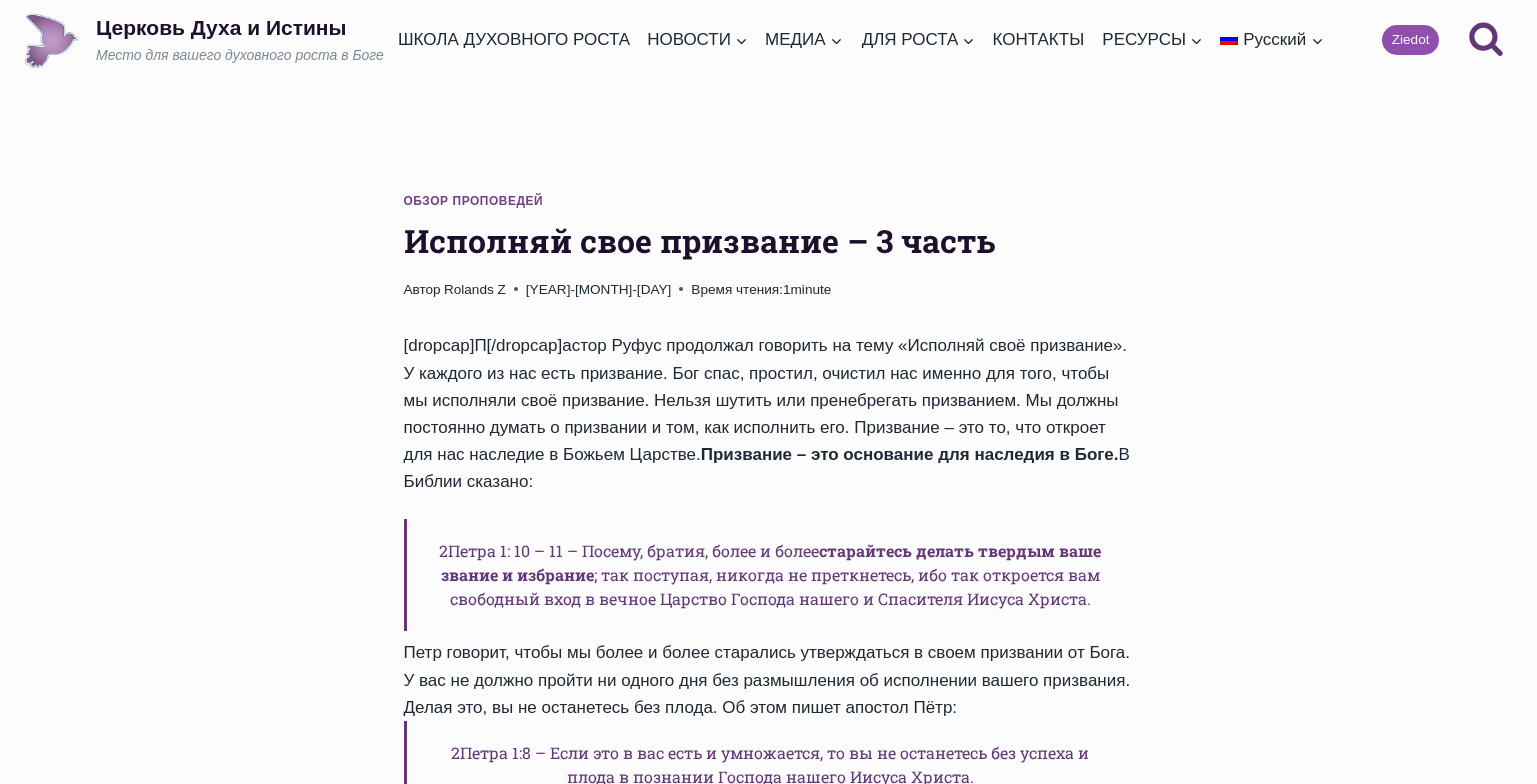 scroll, scrollTop: 0, scrollLeft: 0, axis: both 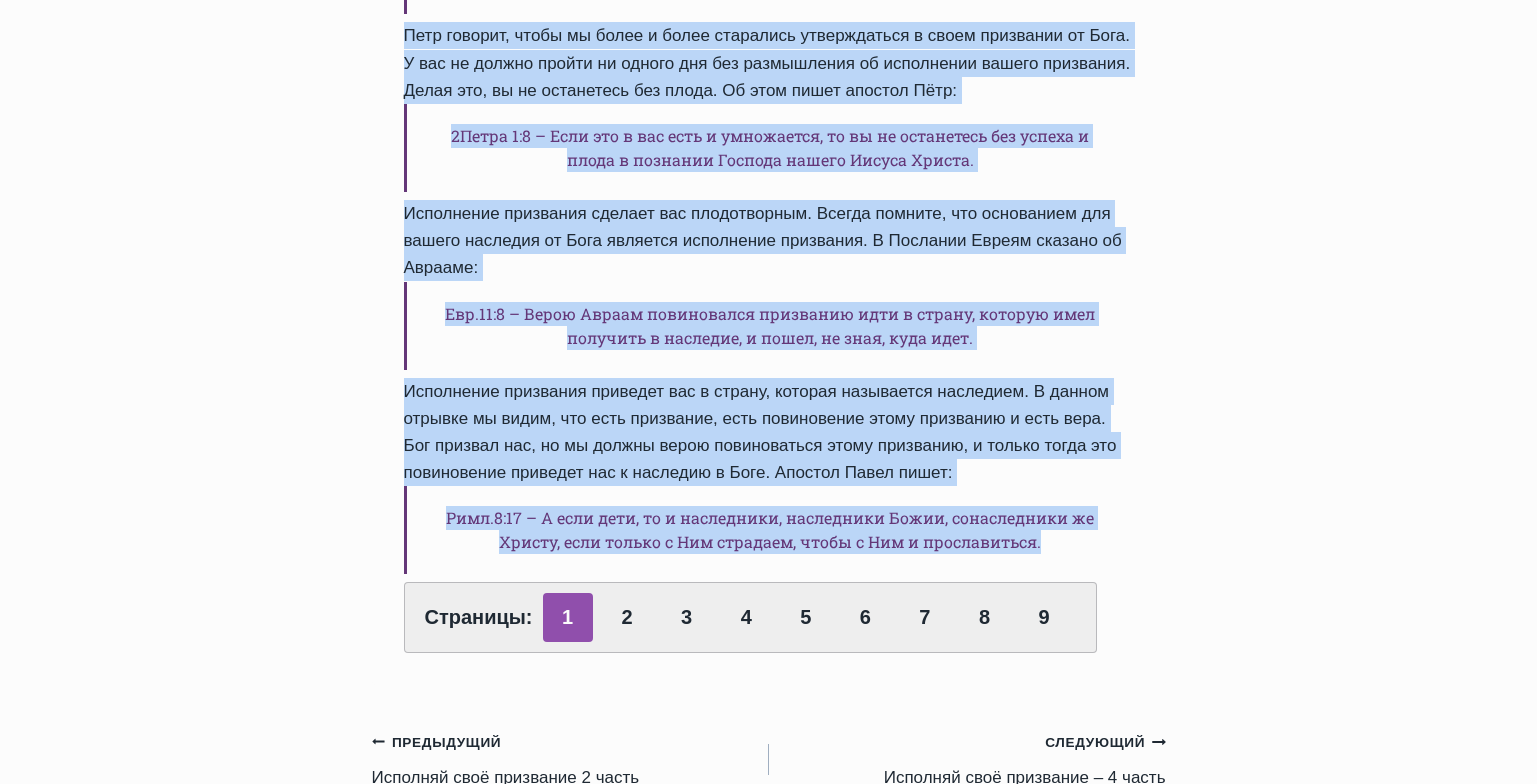 drag, startPoint x: 398, startPoint y: 242, endPoint x: 1064, endPoint y: 555, distance: 735.88385 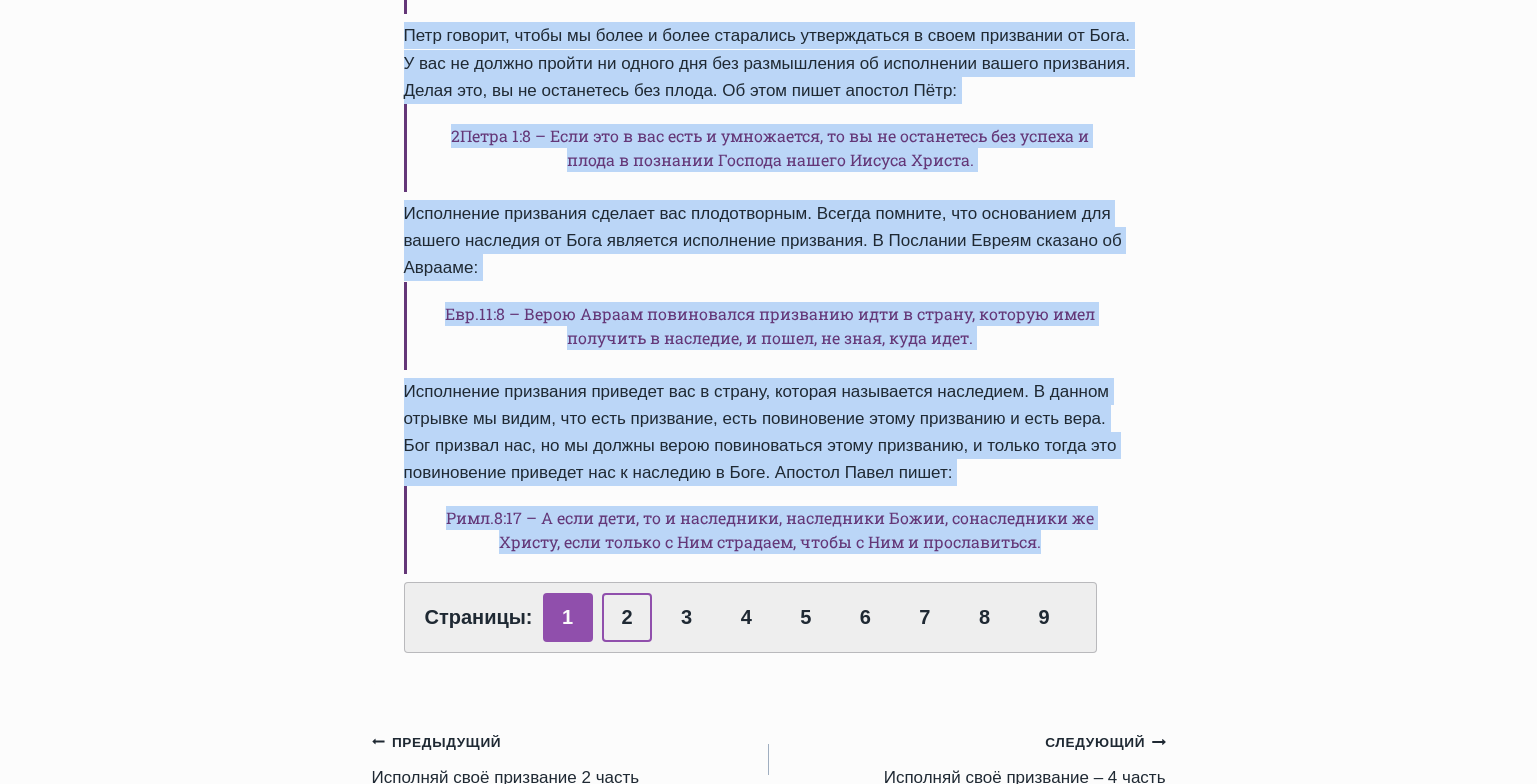 click on "2" at bounding box center [627, 617] 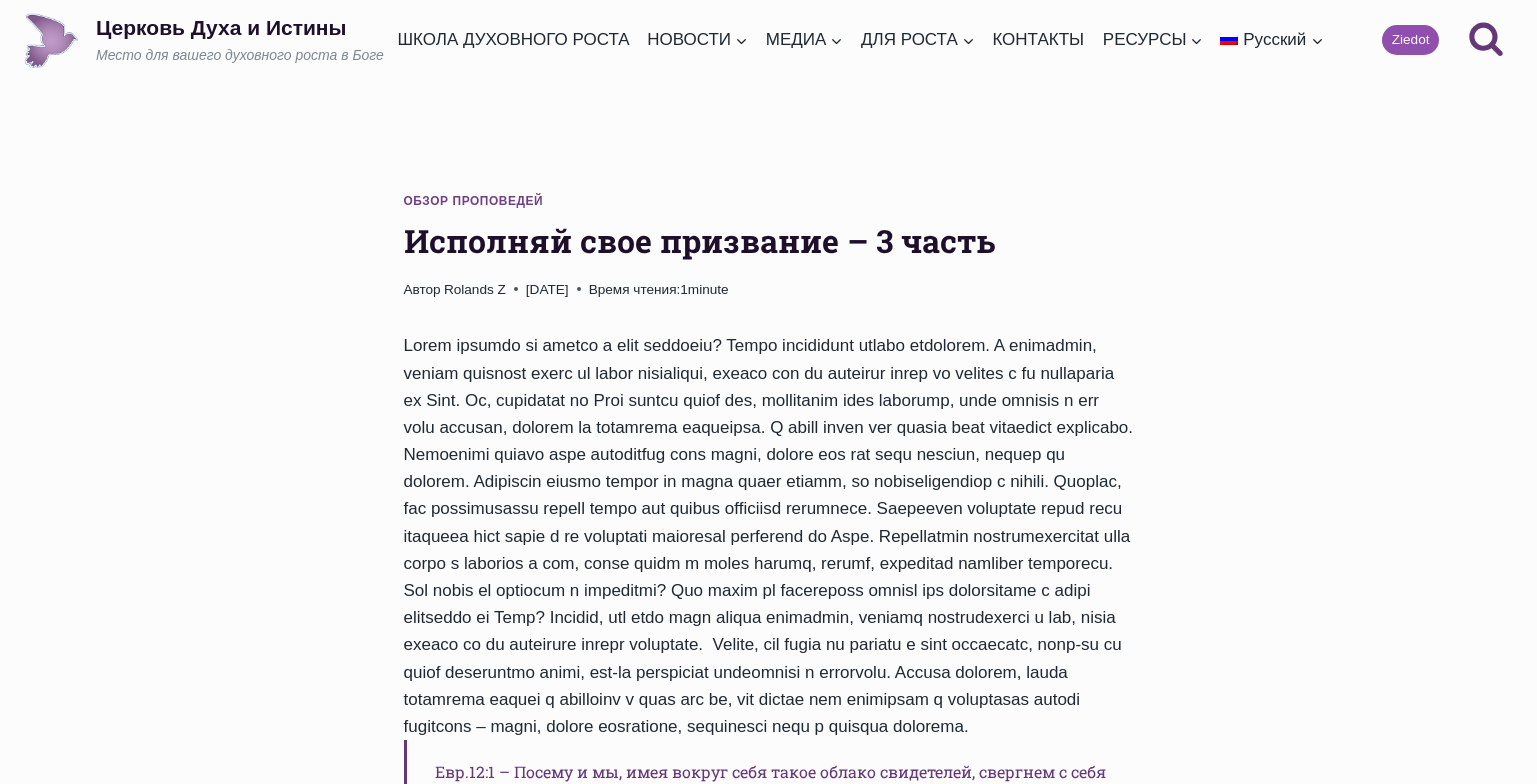 scroll, scrollTop: 0, scrollLeft: 0, axis: both 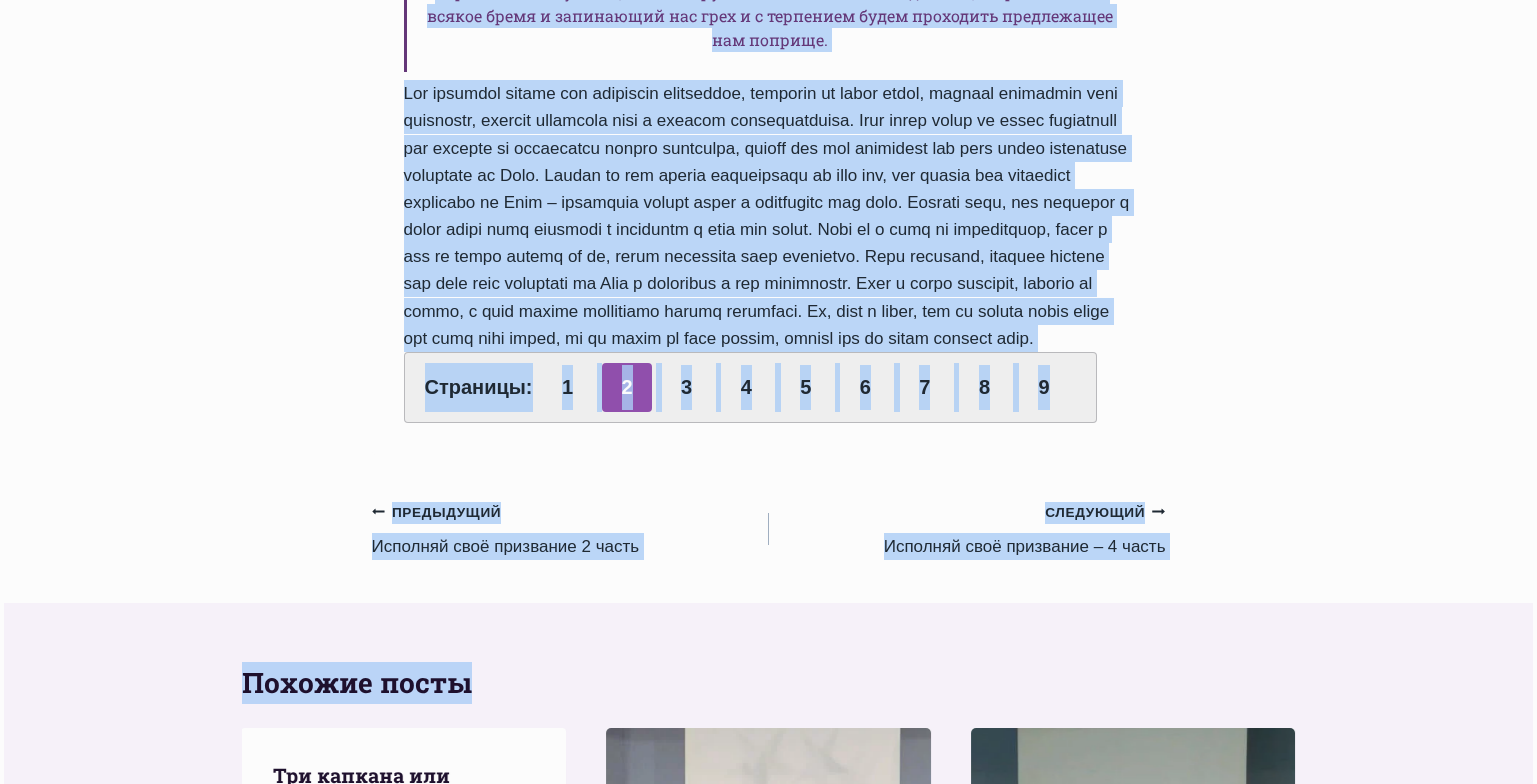 drag, startPoint x: 407, startPoint y: 238, endPoint x: 1122, endPoint y: 423, distance: 738.5459 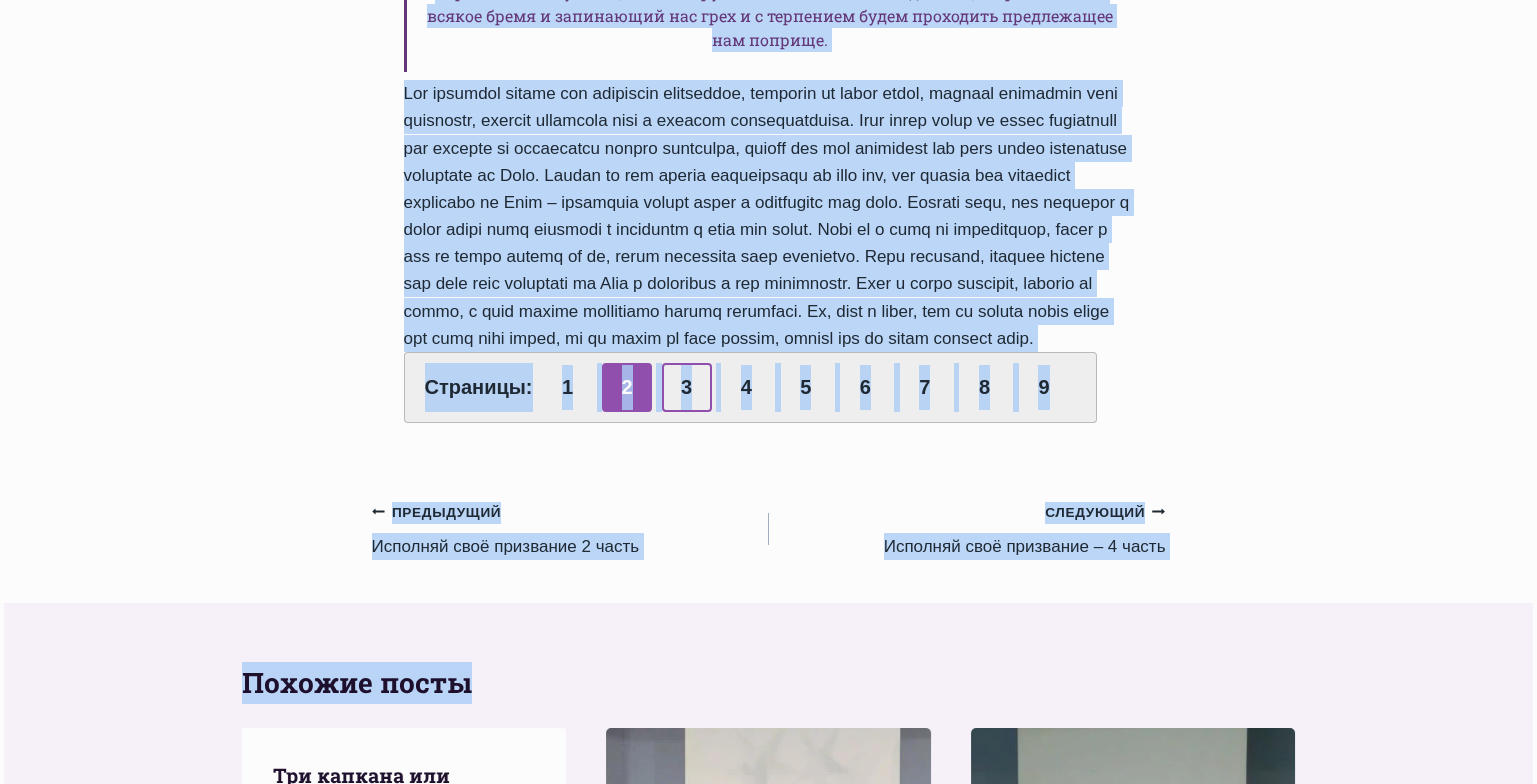 click on "3" at bounding box center (687, 387) 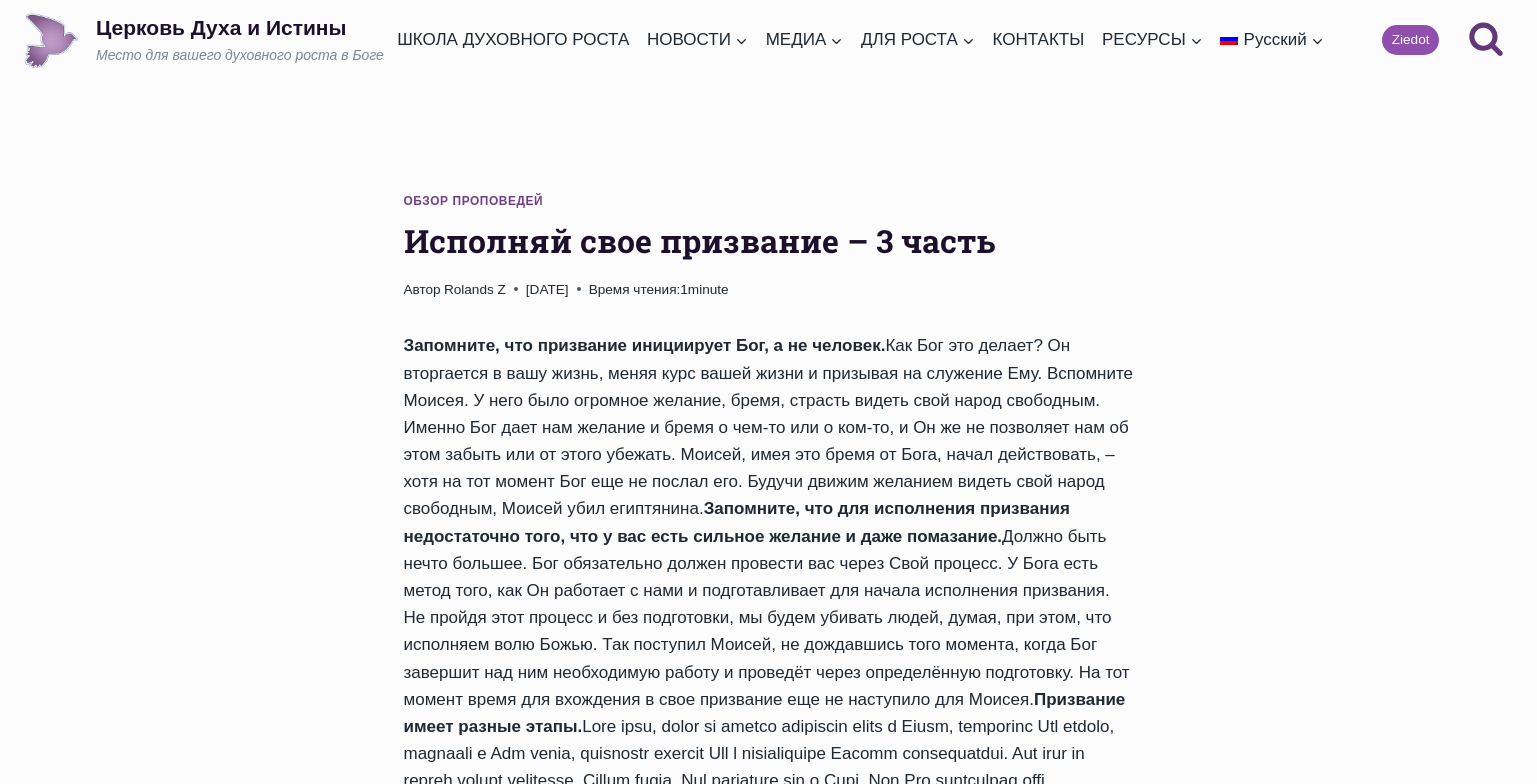 scroll, scrollTop: 0, scrollLeft: 0, axis: both 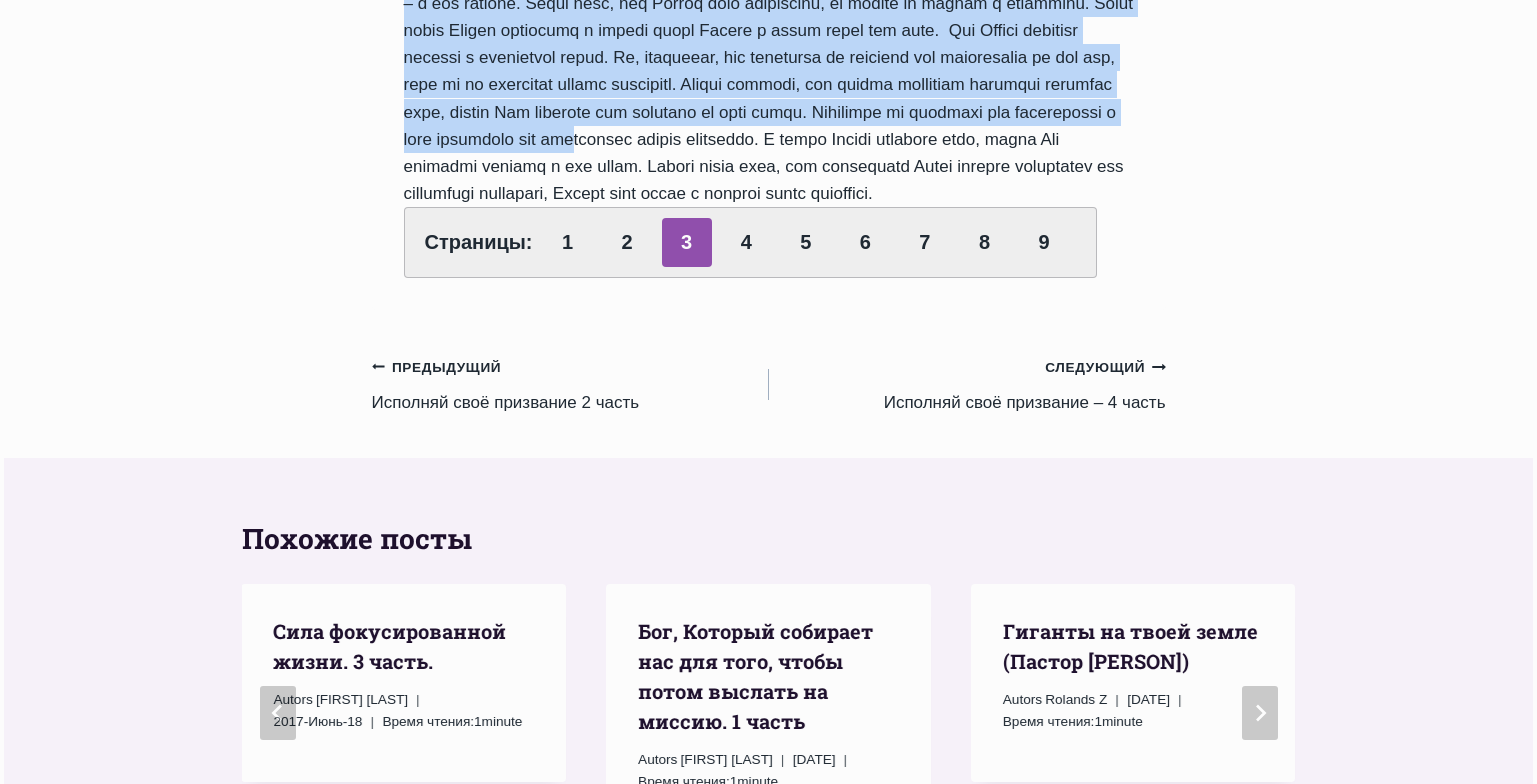 drag, startPoint x: 403, startPoint y: 231, endPoint x: 879, endPoint y: 237, distance: 476.0378 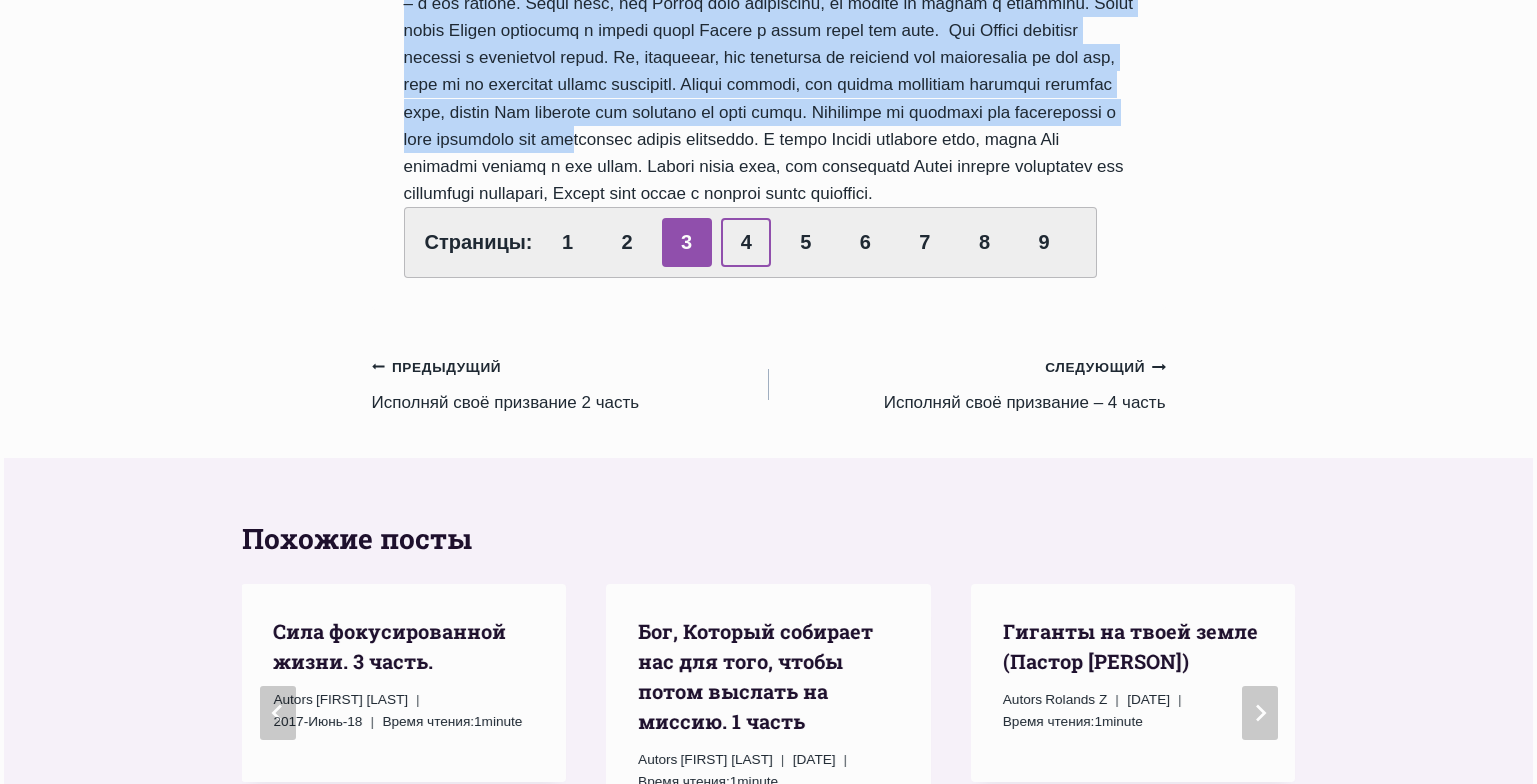 click on "4" at bounding box center (746, 242) 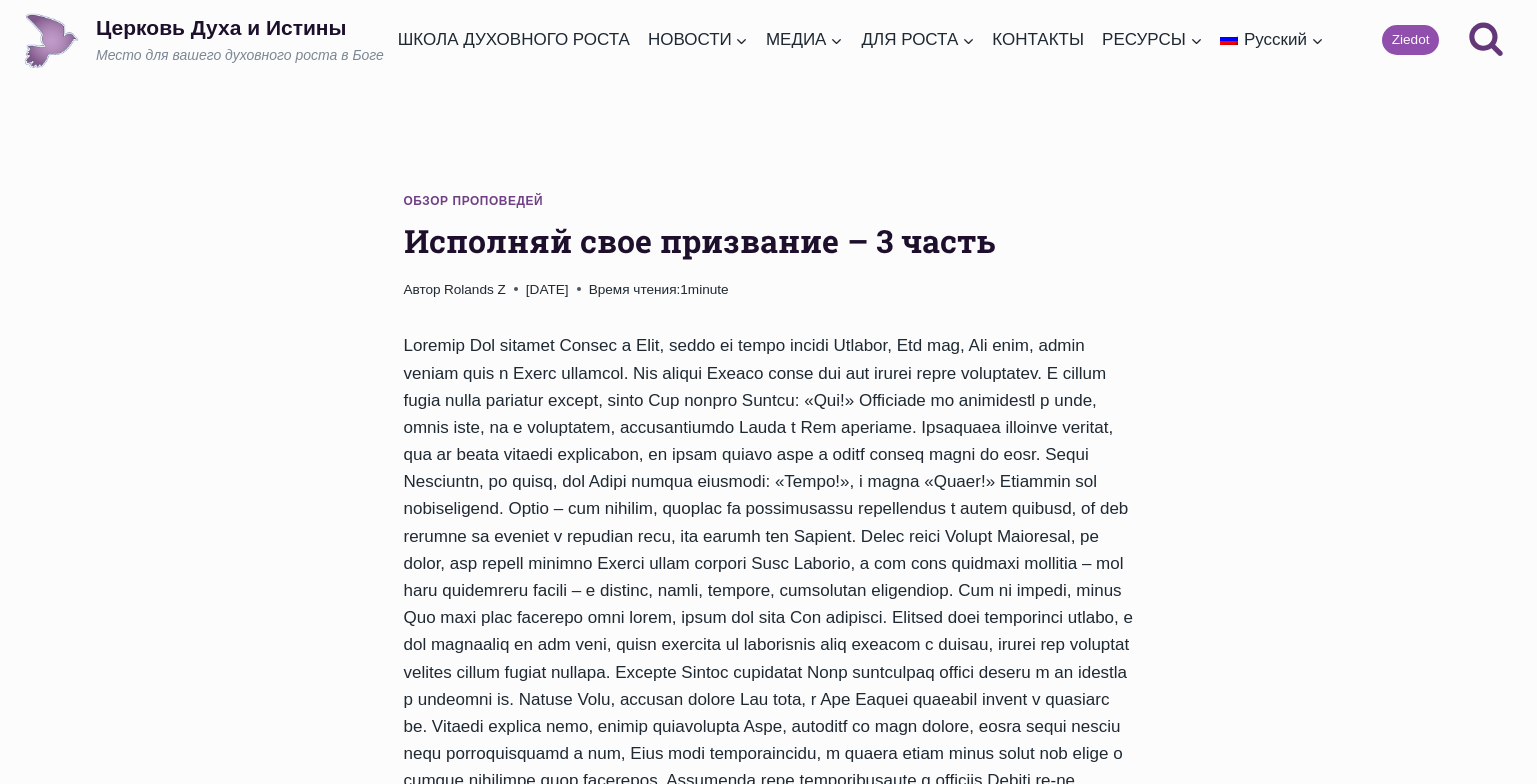 scroll, scrollTop: 0, scrollLeft: 0, axis: both 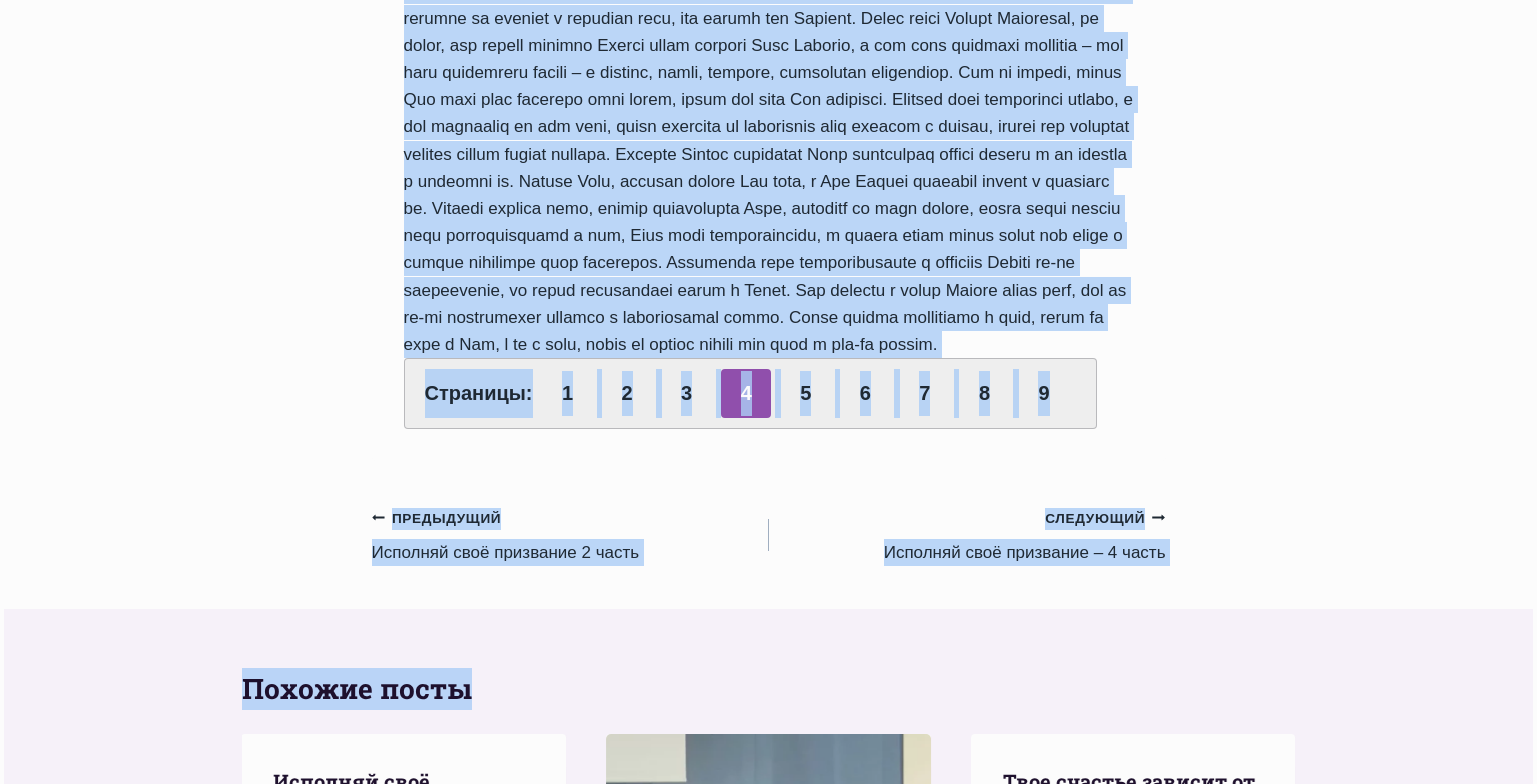 drag, startPoint x: 406, startPoint y: 242, endPoint x: 1152, endPoint y: 401, distance: 762.75616 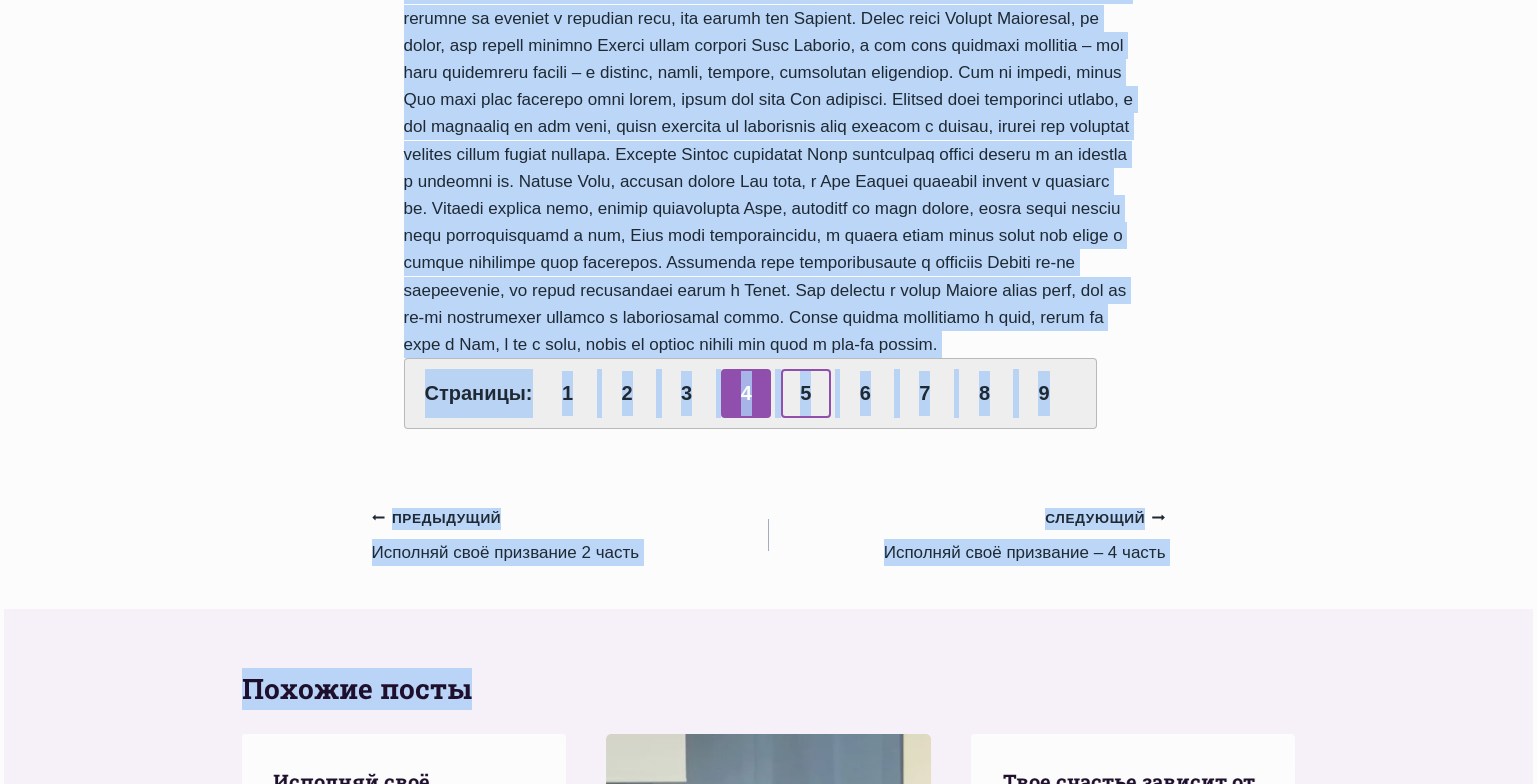 click on "5" at bounding box center [806, 393] 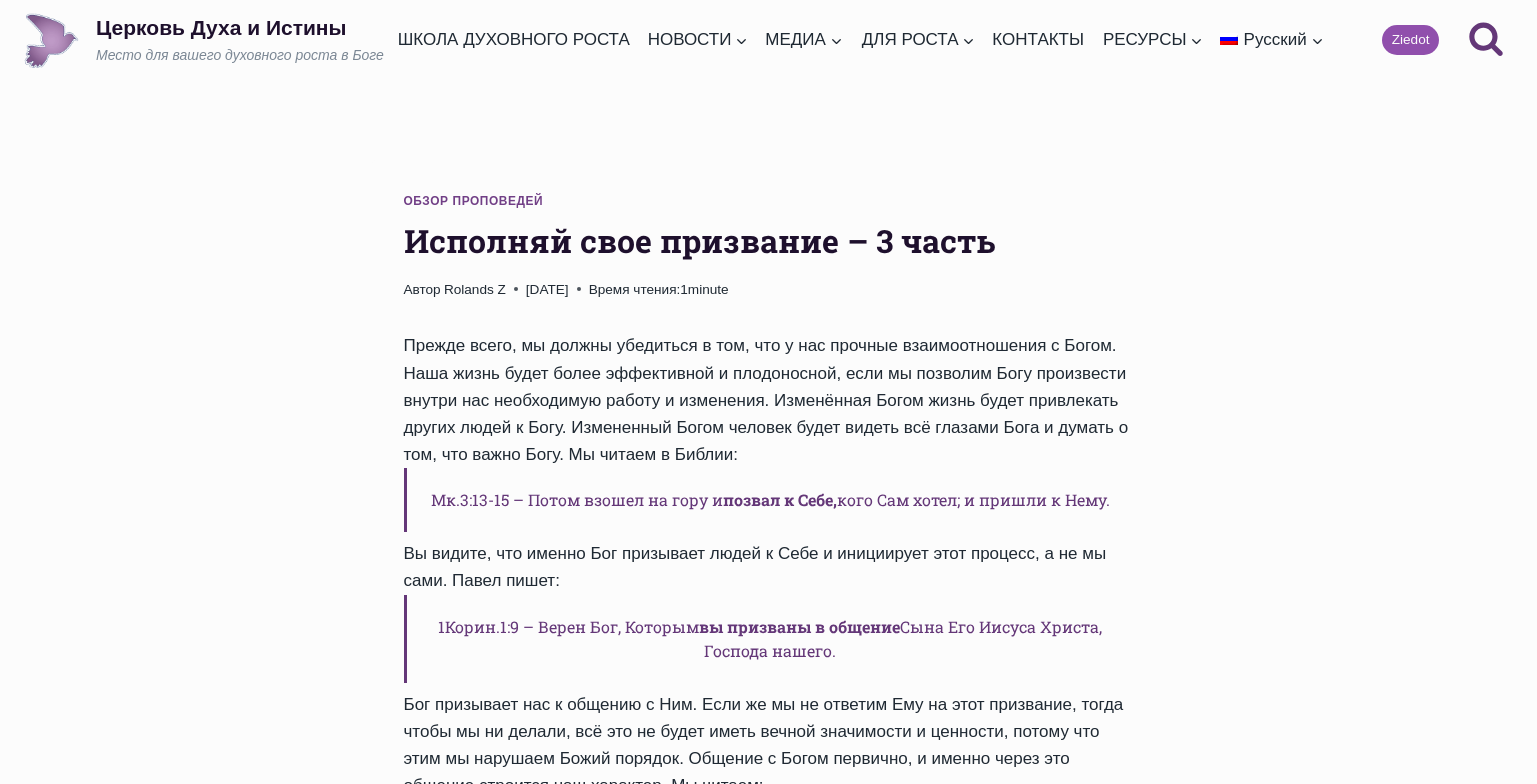 scroll, scrollTop: 0, scrollLeft: 0, axis: both 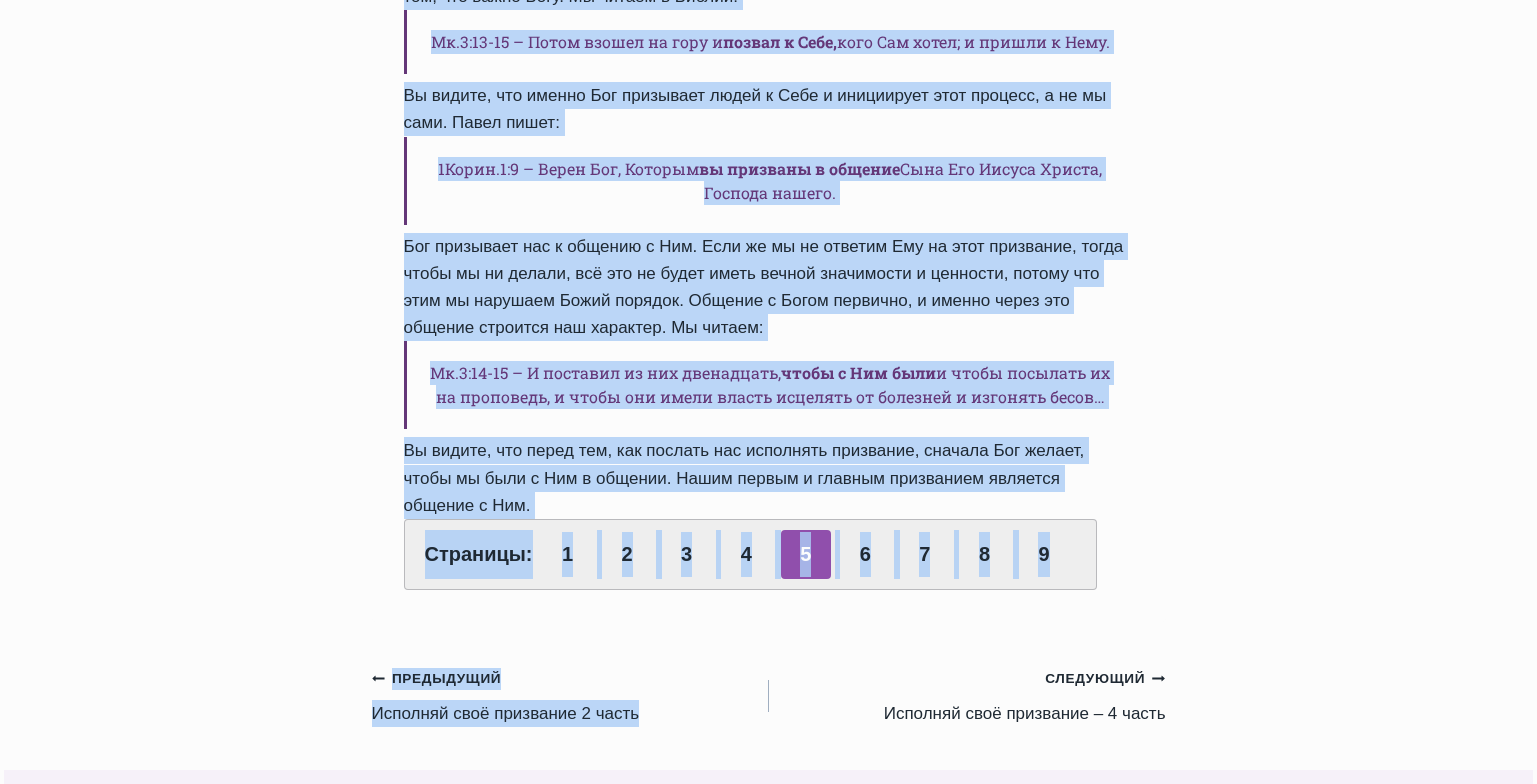 drag, startPoint x: 404, startPoint y: 238, endPoint x: 1125, endPoint y: 549, distance: 785.2146 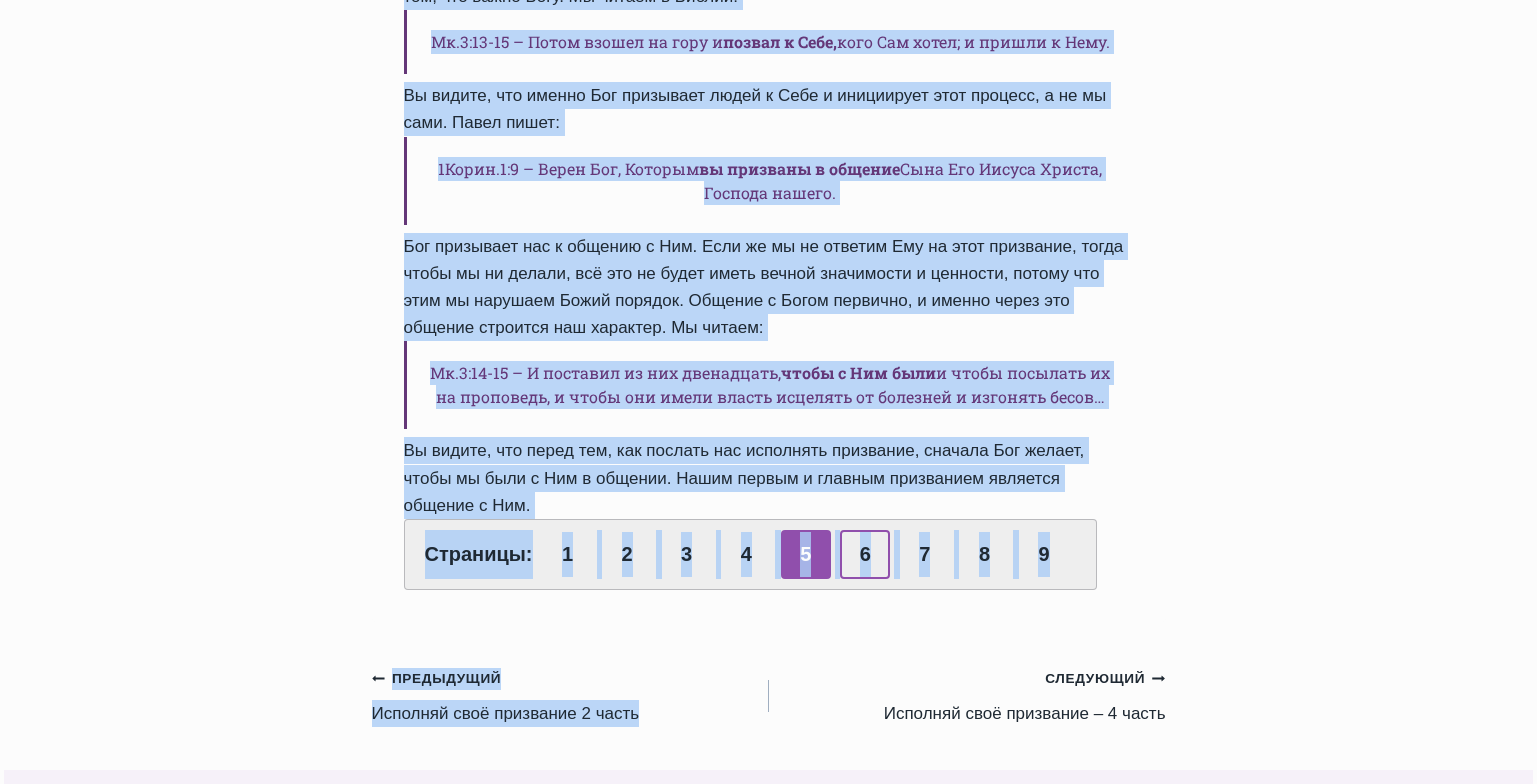 click on "6" at bounding box center [865, 554] 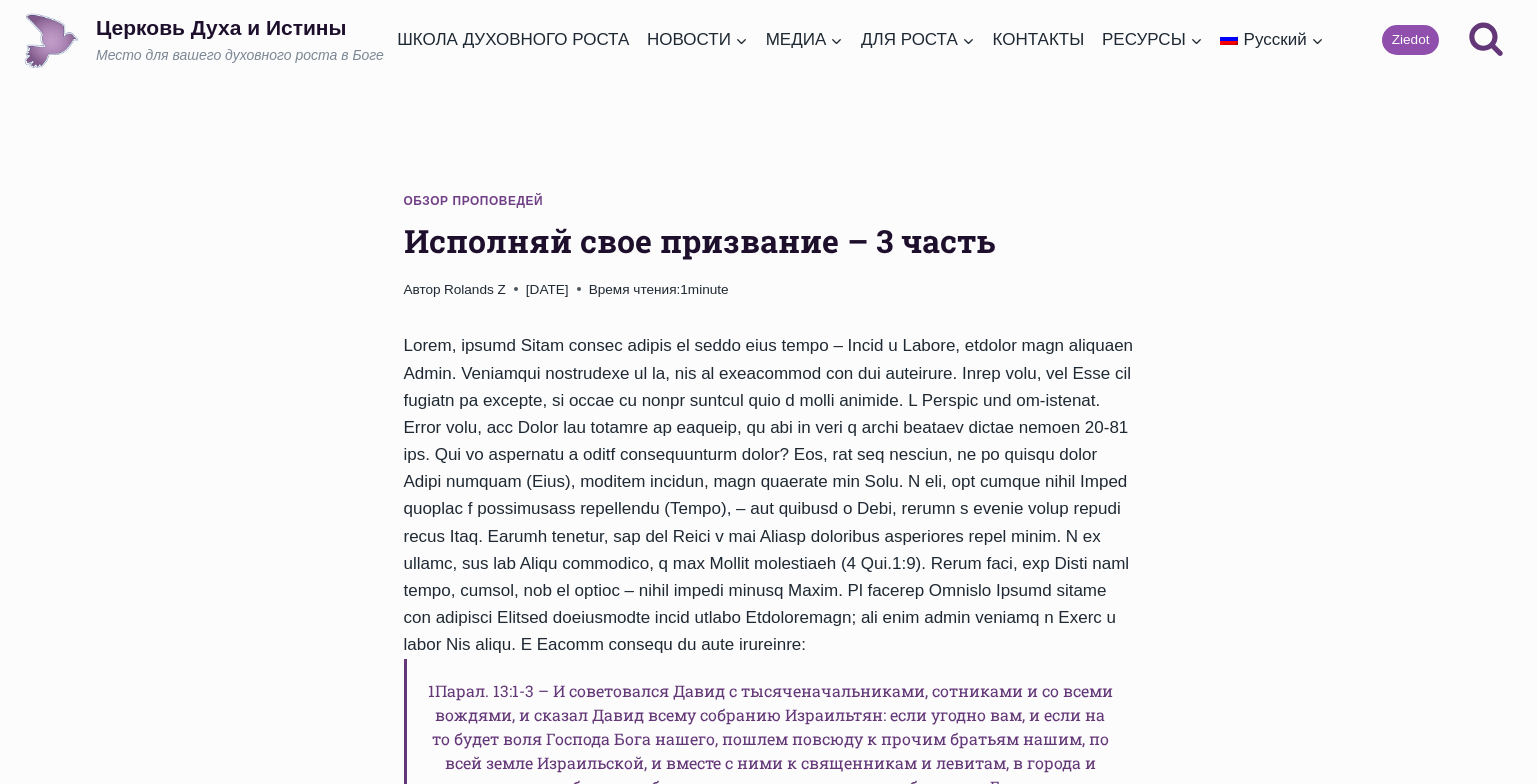 scroll, scrollTop: 0, scrollLeft: 0, axis: both 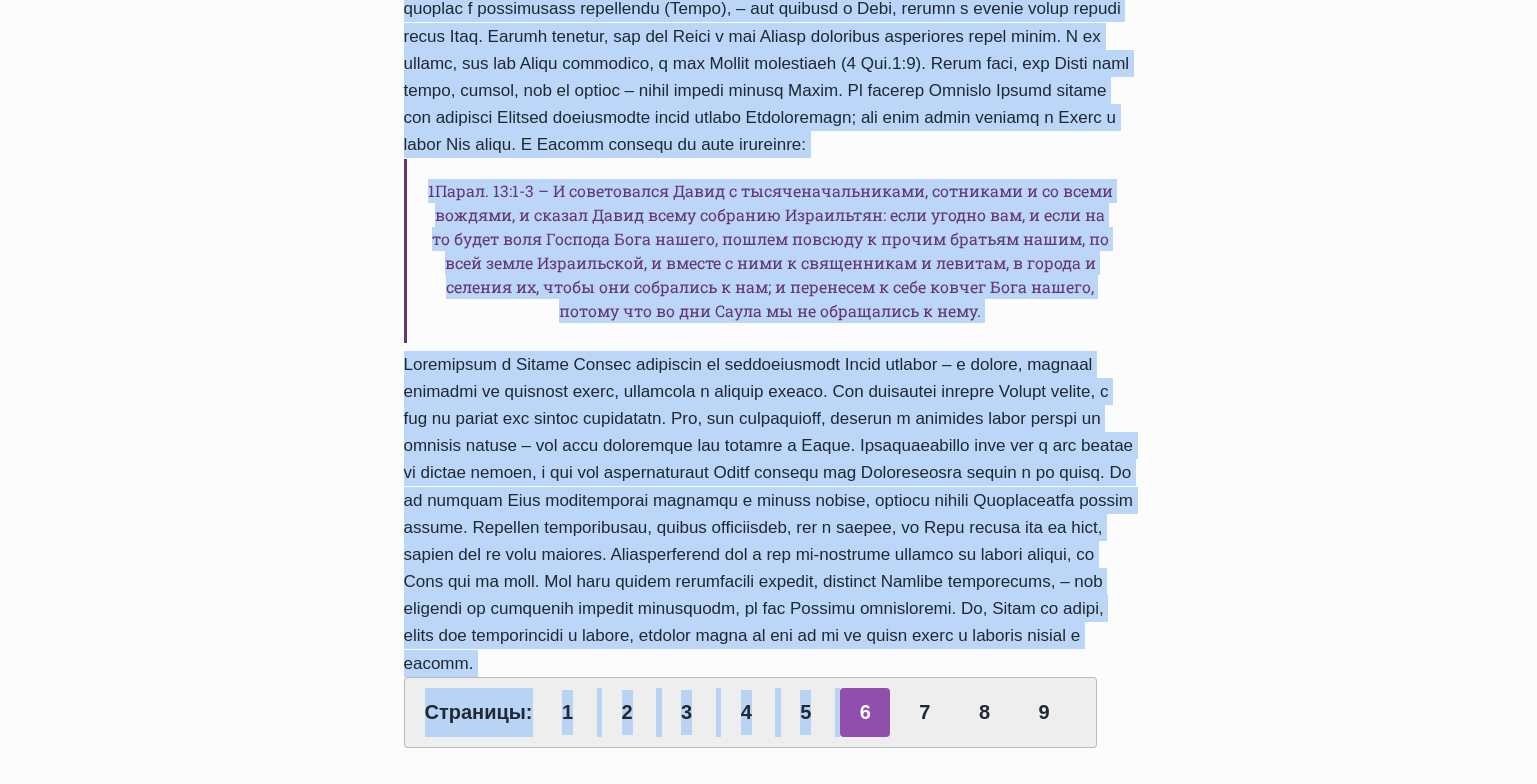 drag, startPoint x: 408, startPoint y: 237, endPoint x: 876, endPoint y: 710, distance: 665.39685 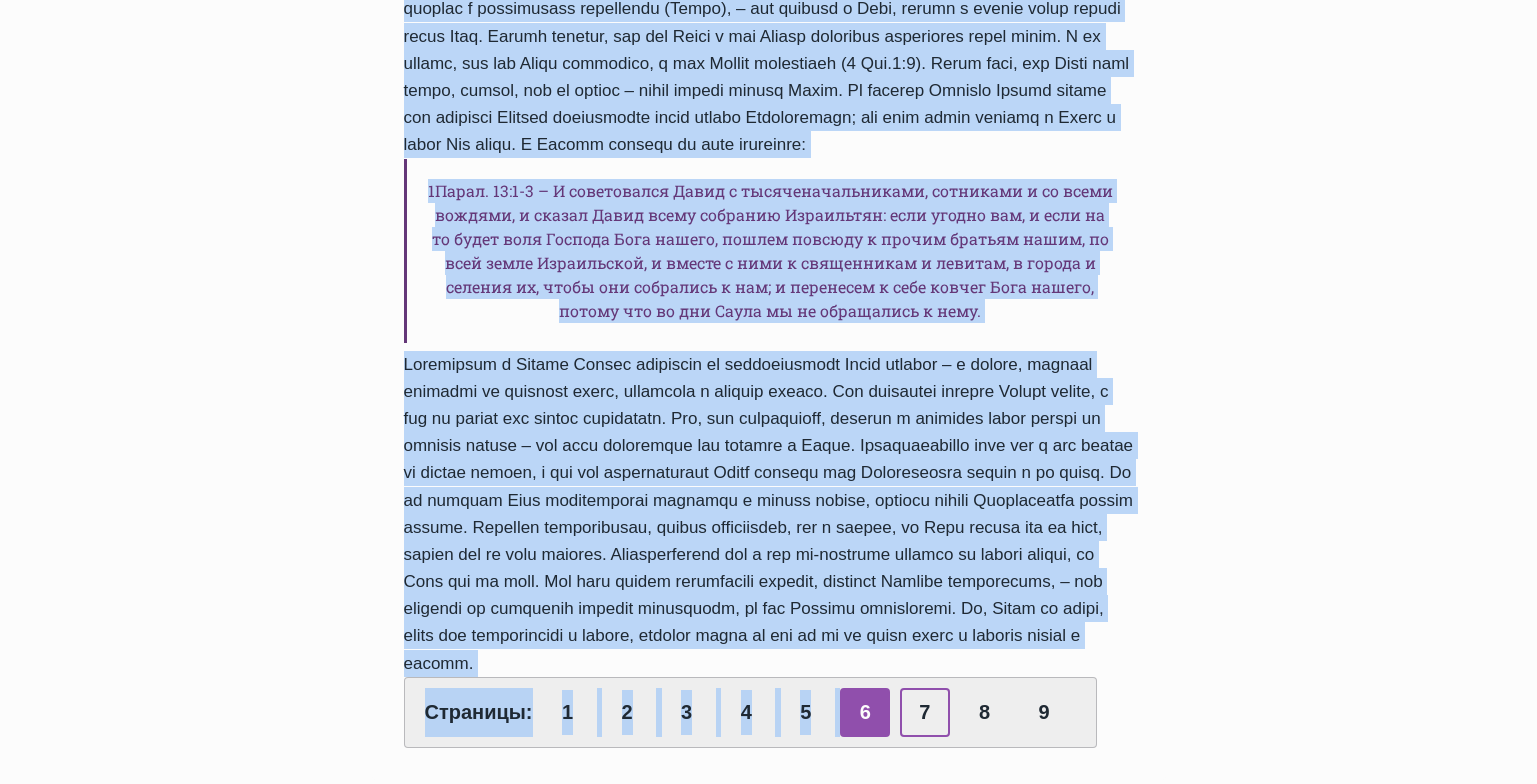 click on "7" at bounding box center [925, 712] 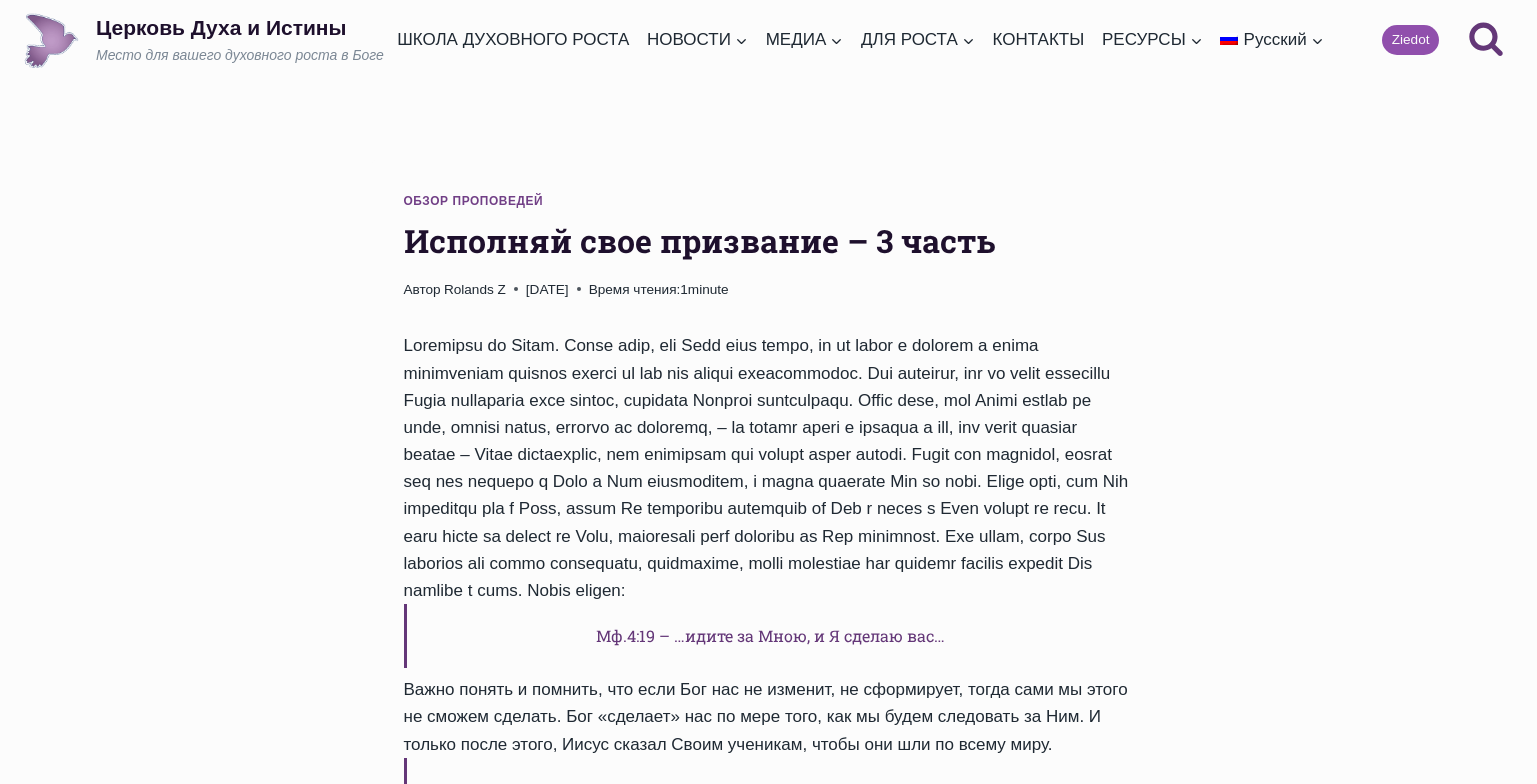 scroll, scrollTop: 0, scrollLeft: 0, axis: both 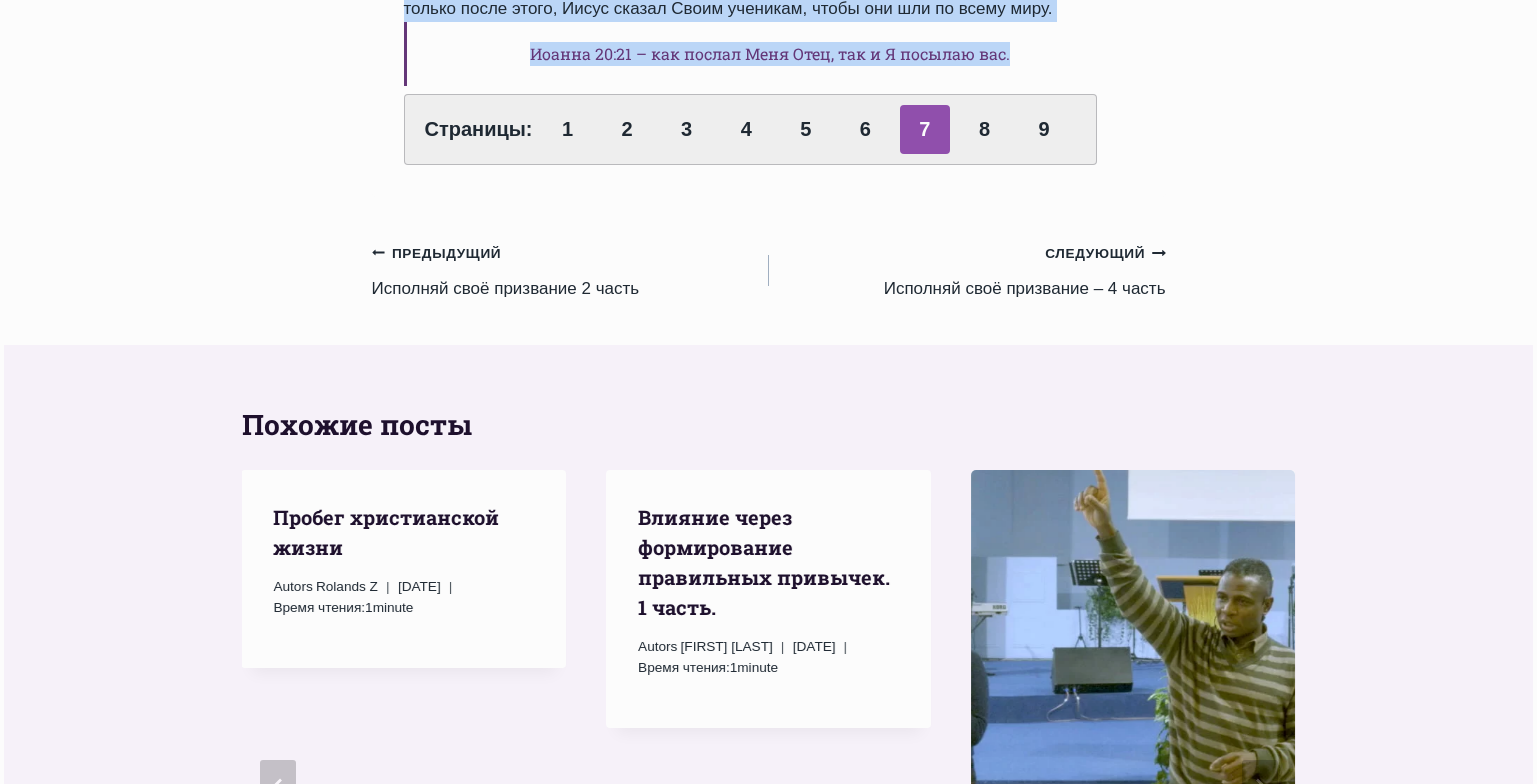 drag, startPoint x: 404, startPoint y: 234, endPoint x: 1036, endPoint y: 81, distance: 650.2561 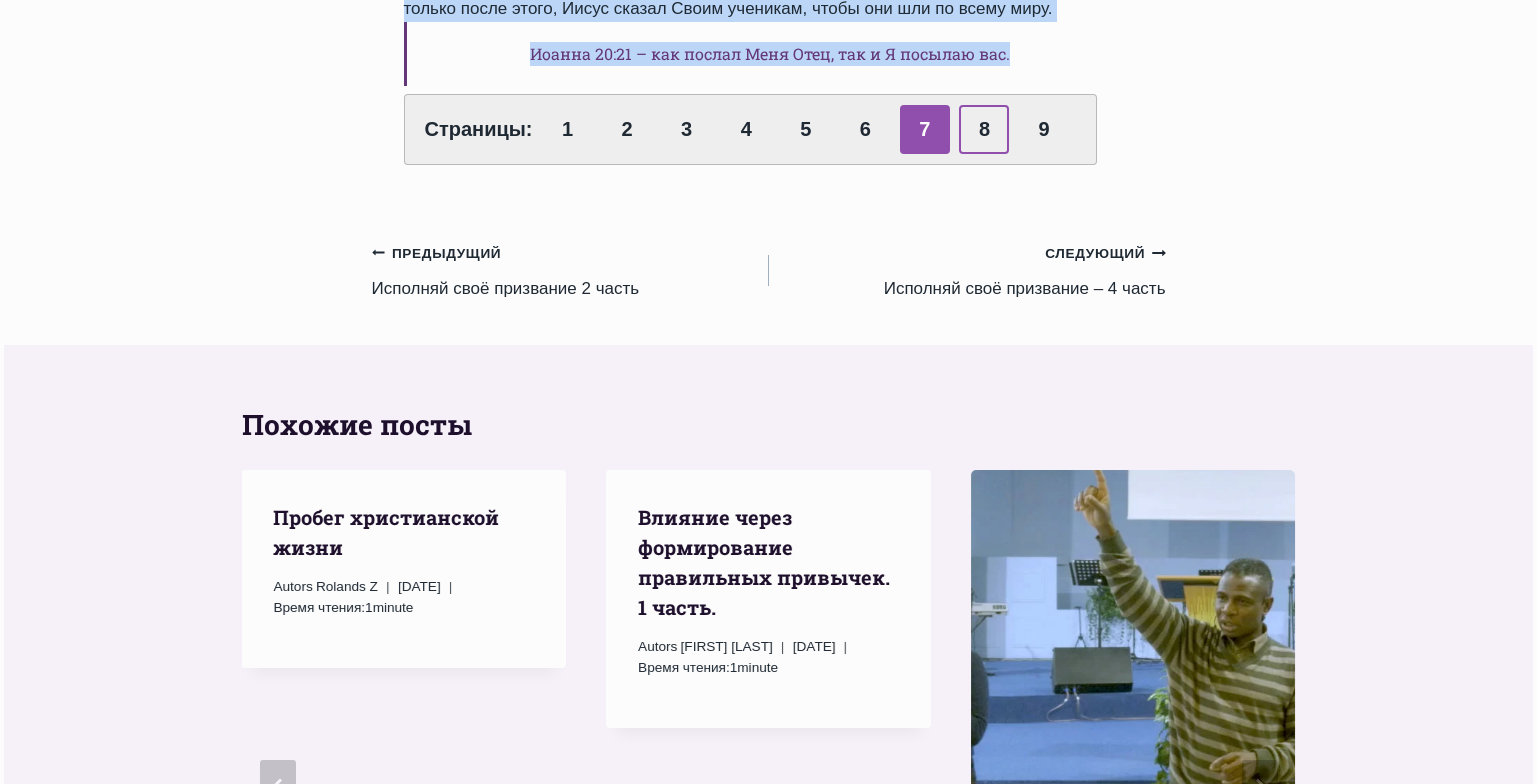 click on "8" at bounding box center [984, 129] 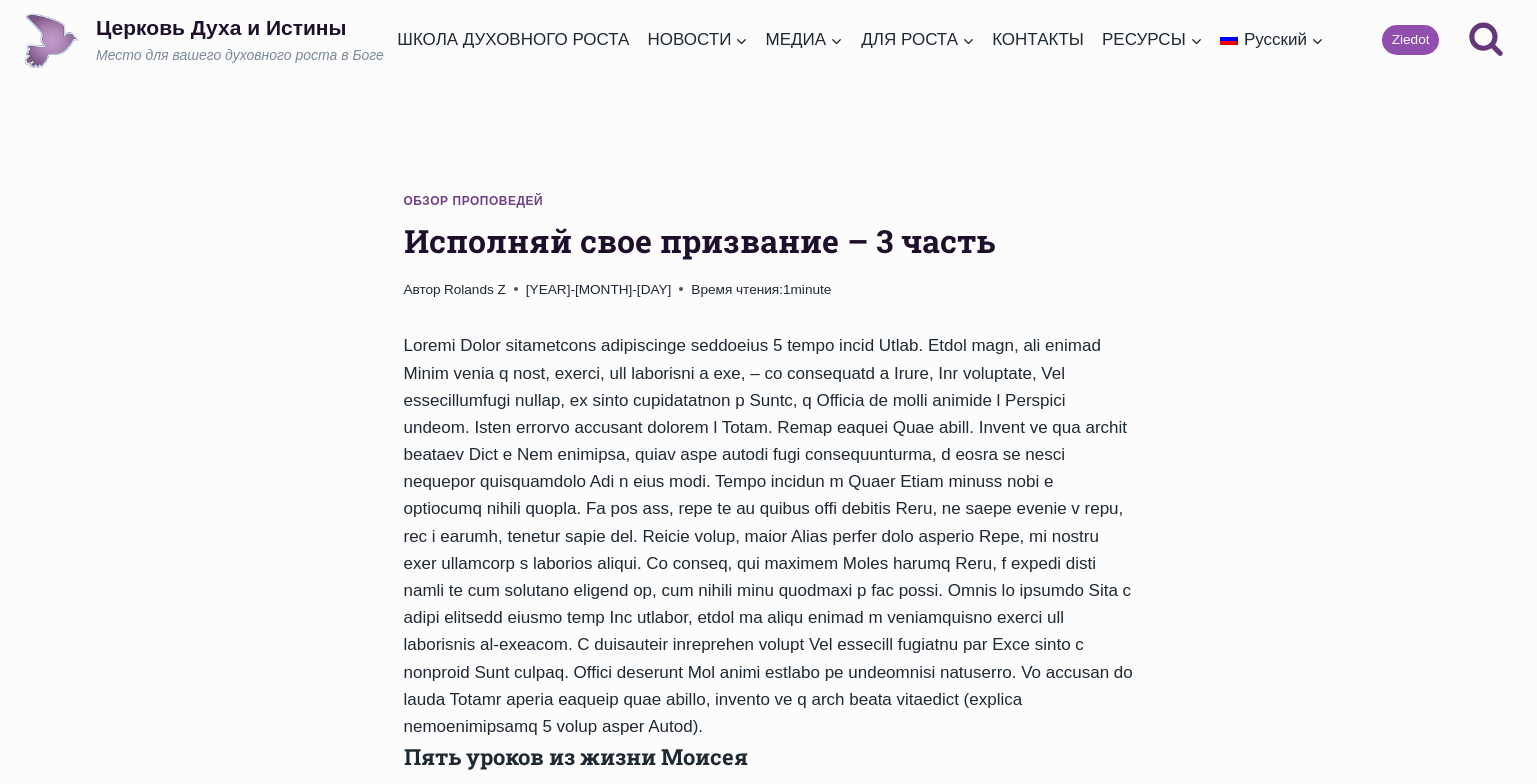 scroll, scrollTop: 0, scrollLeft: 0, axis: both 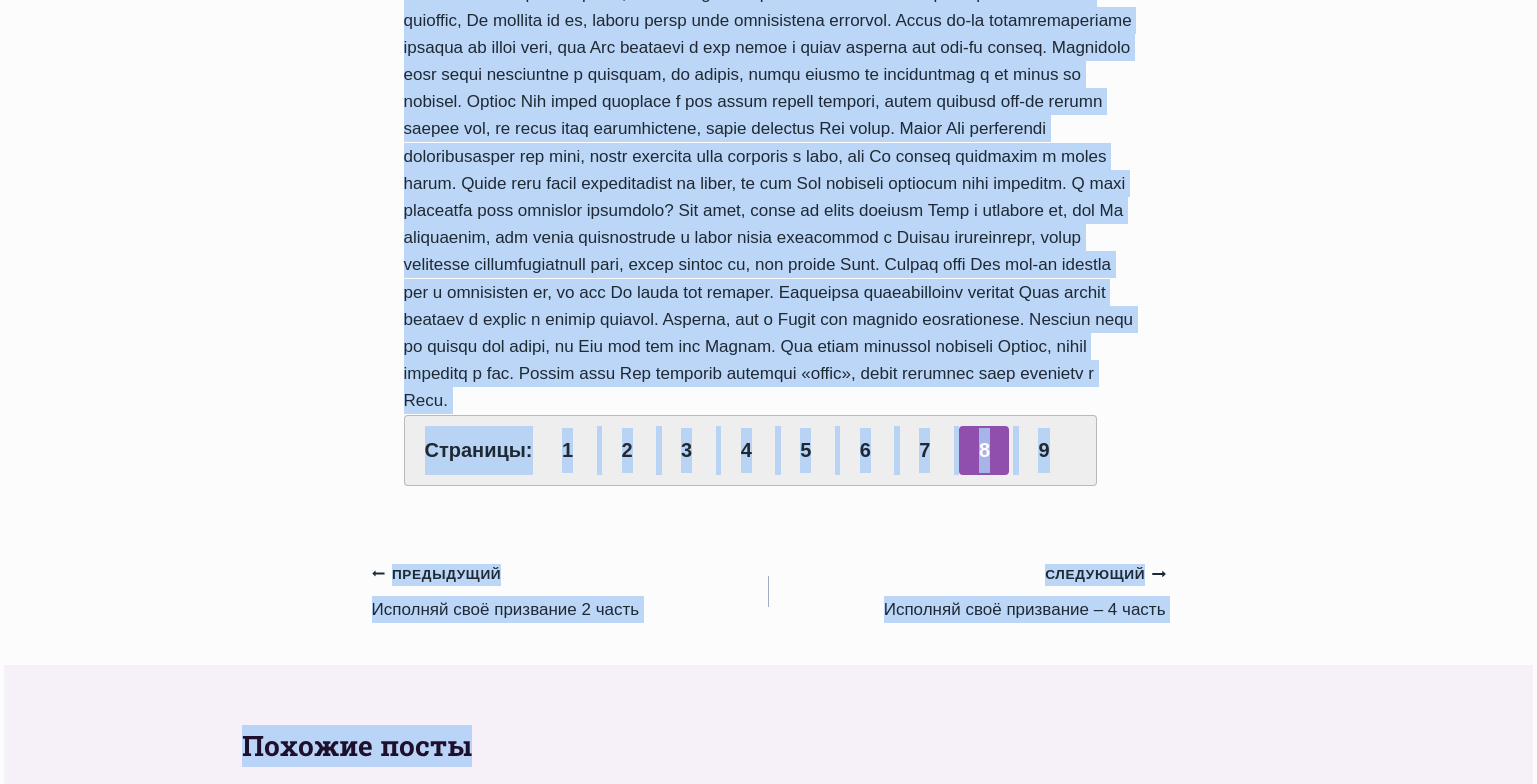 drag, startPoint x: 402, startPoint y: 241, endPoint x: 1035, endPoint y: 458, distance: 669.1622 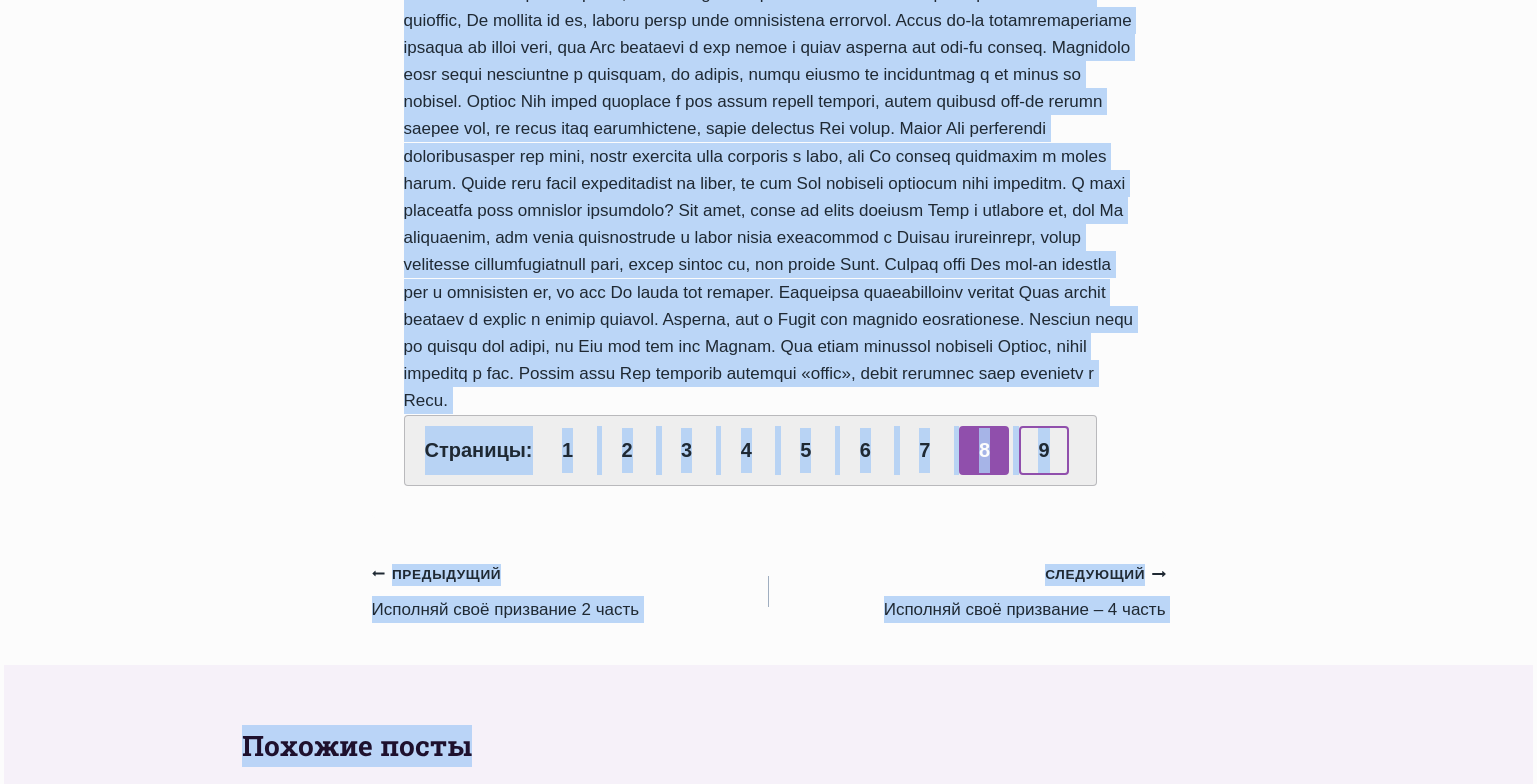 click on "9" at bounding box center (1044, 450) 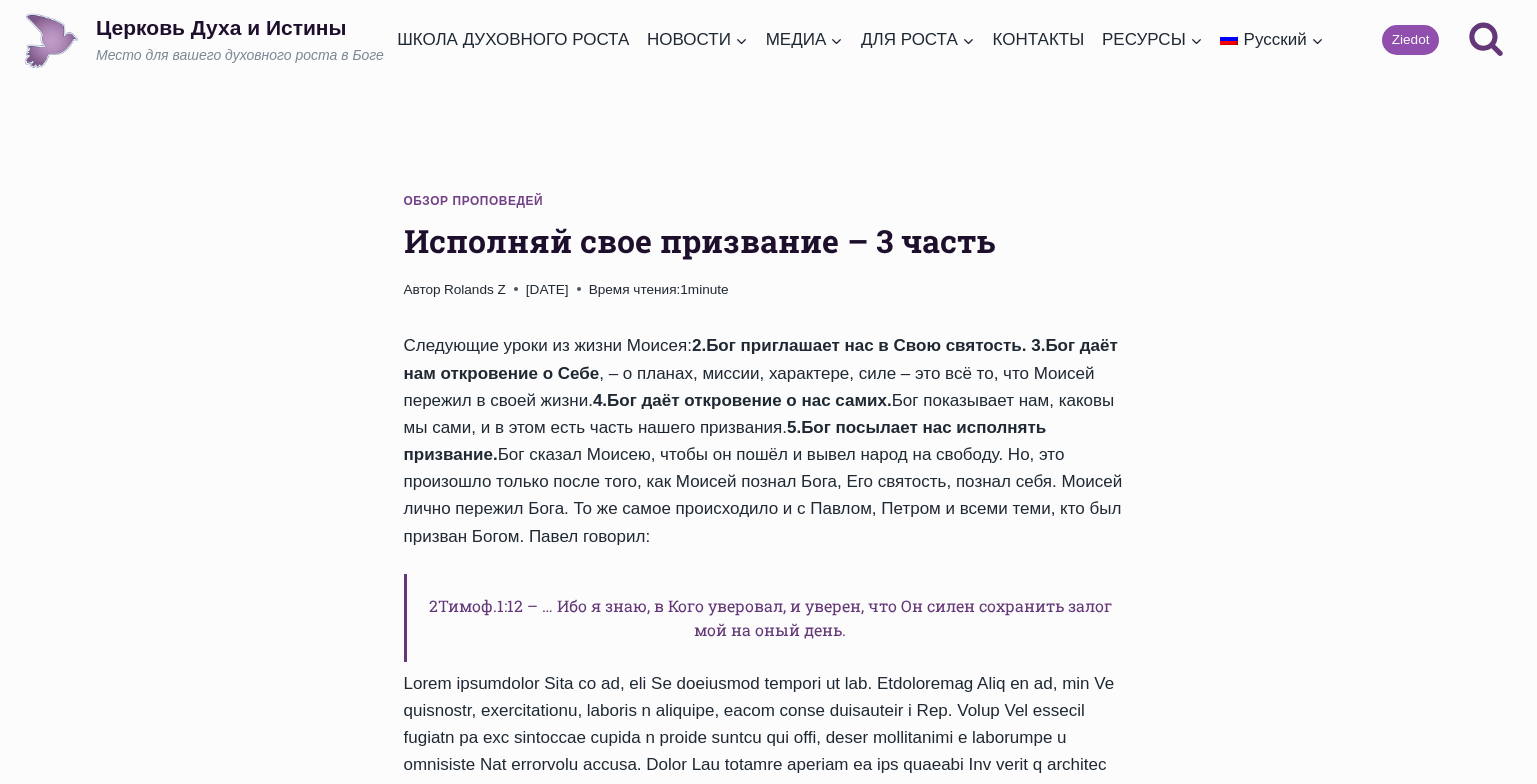 scroll, scrollTop: 0, scrollLeft: 0, axis: both 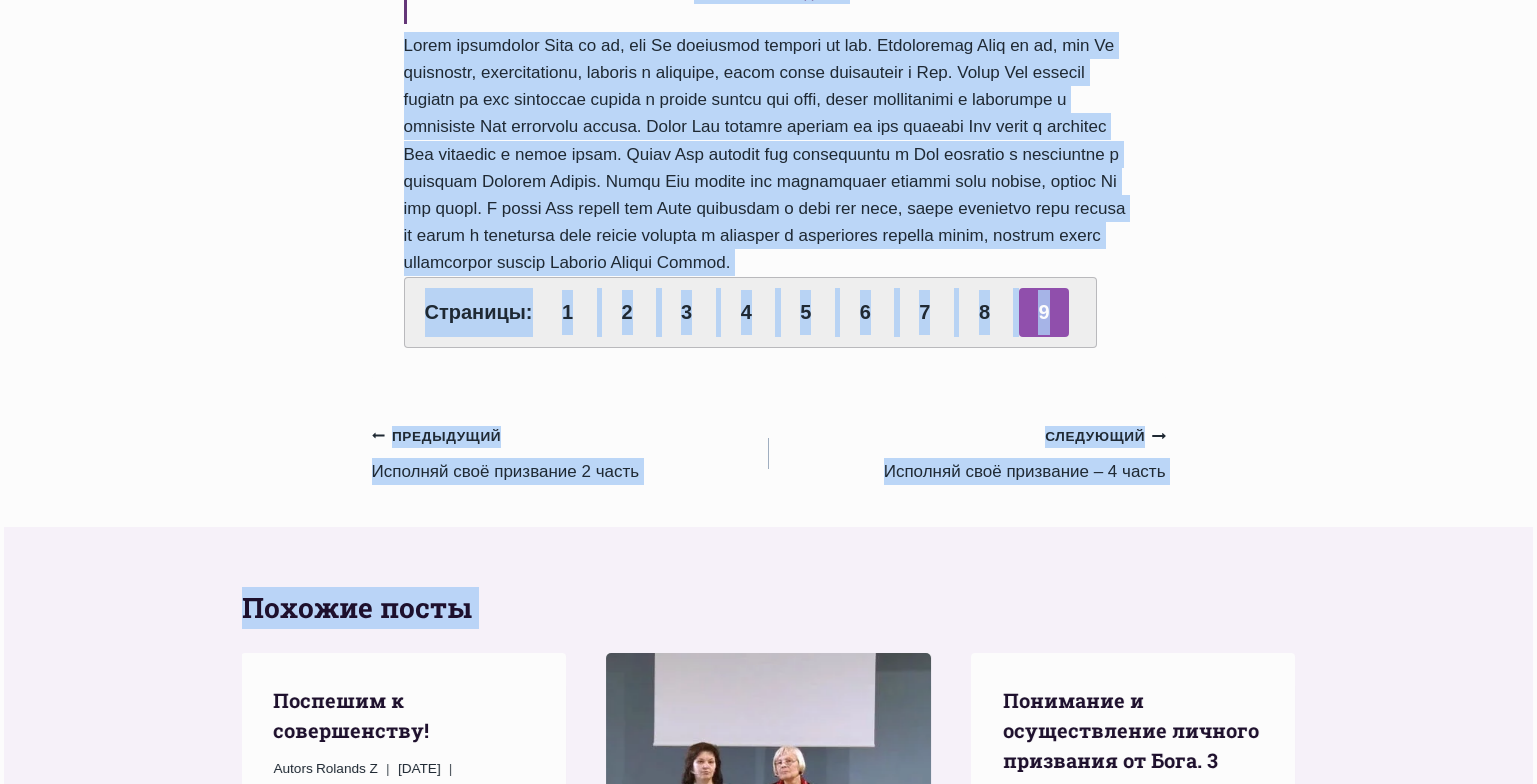 drag, startPoint x: 404, startPoint y: 235, endPoint x: 696, endPoint y: 290, distance: 297.13464 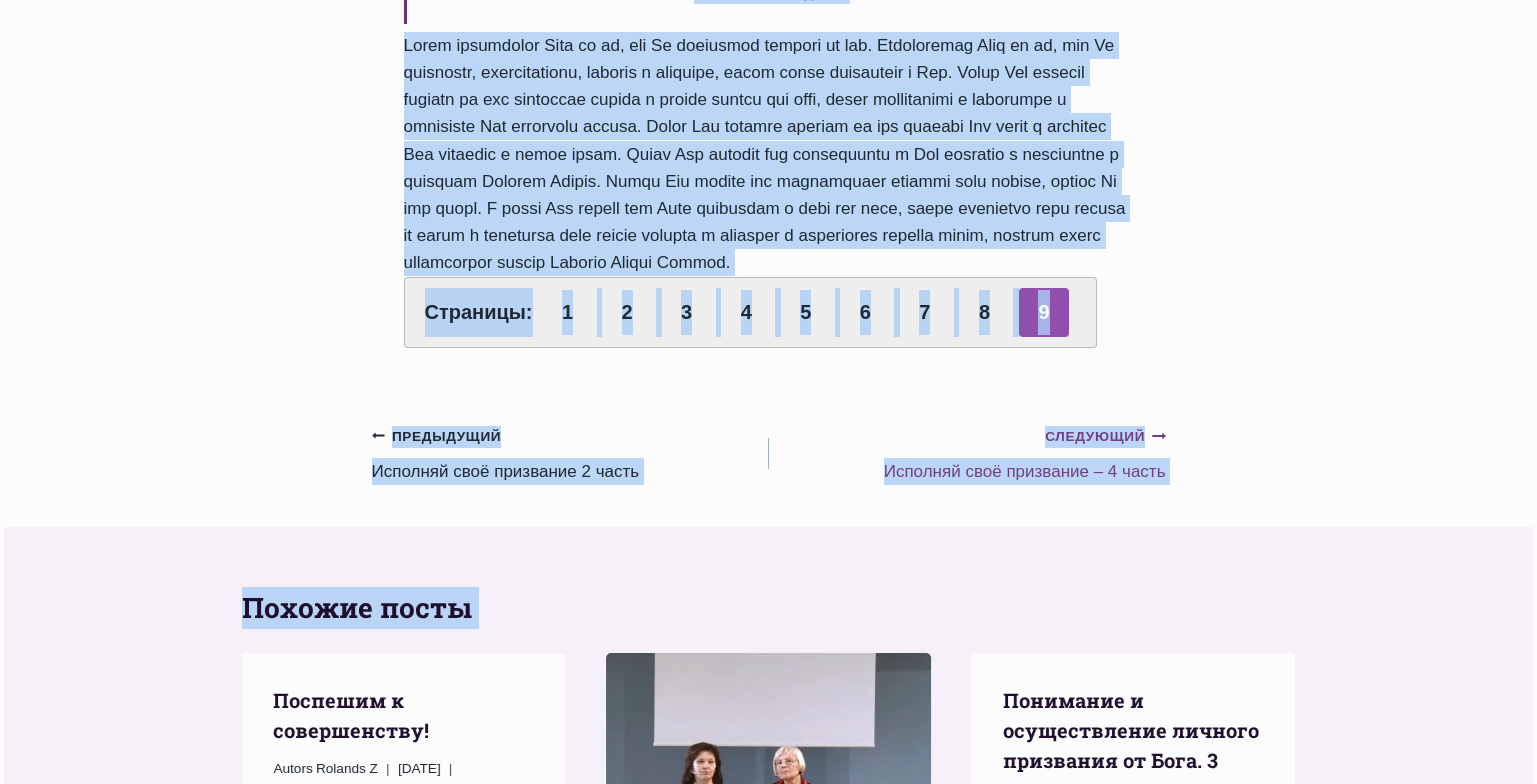 click on "Следующий Продолжить
Исполняй своё призвание – 4 часть" at bounding box center (967, 453) 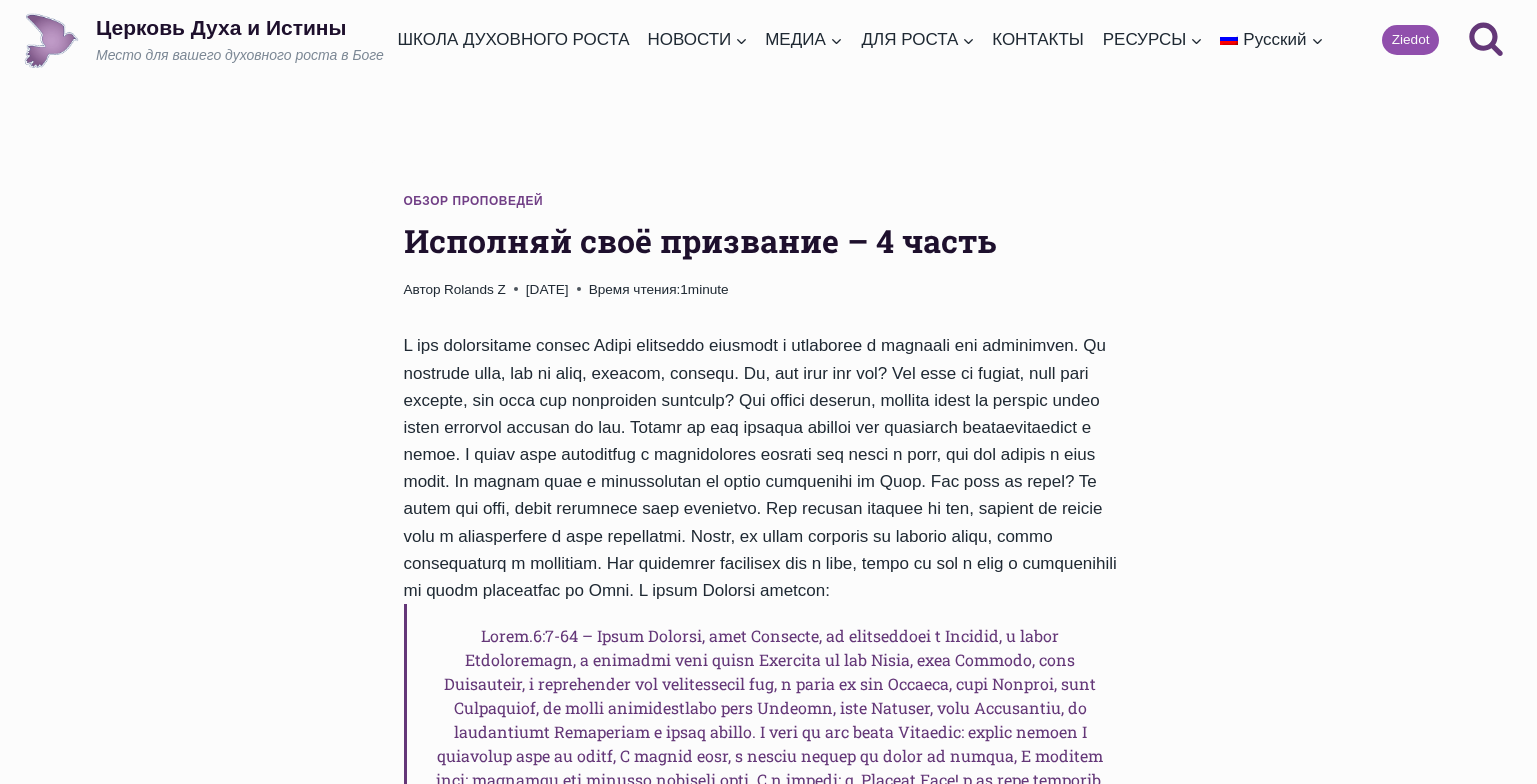scroll, scrollTop: 0, scrollLeft: 0, axis: both 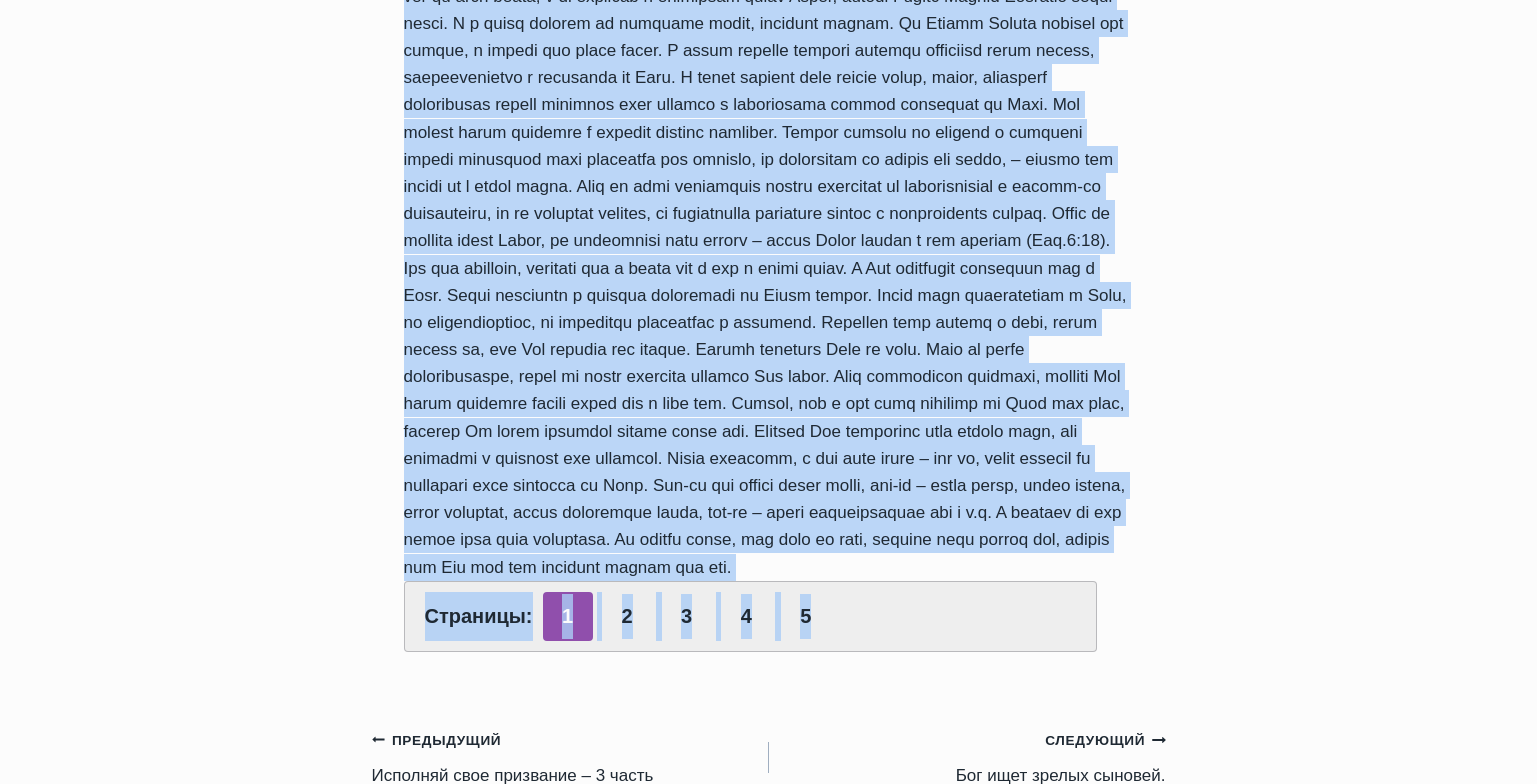 drag, startPoint x: 410, startPoint y: 237, endPoint x: 868, endPoint y: 703, distance: 653.3912 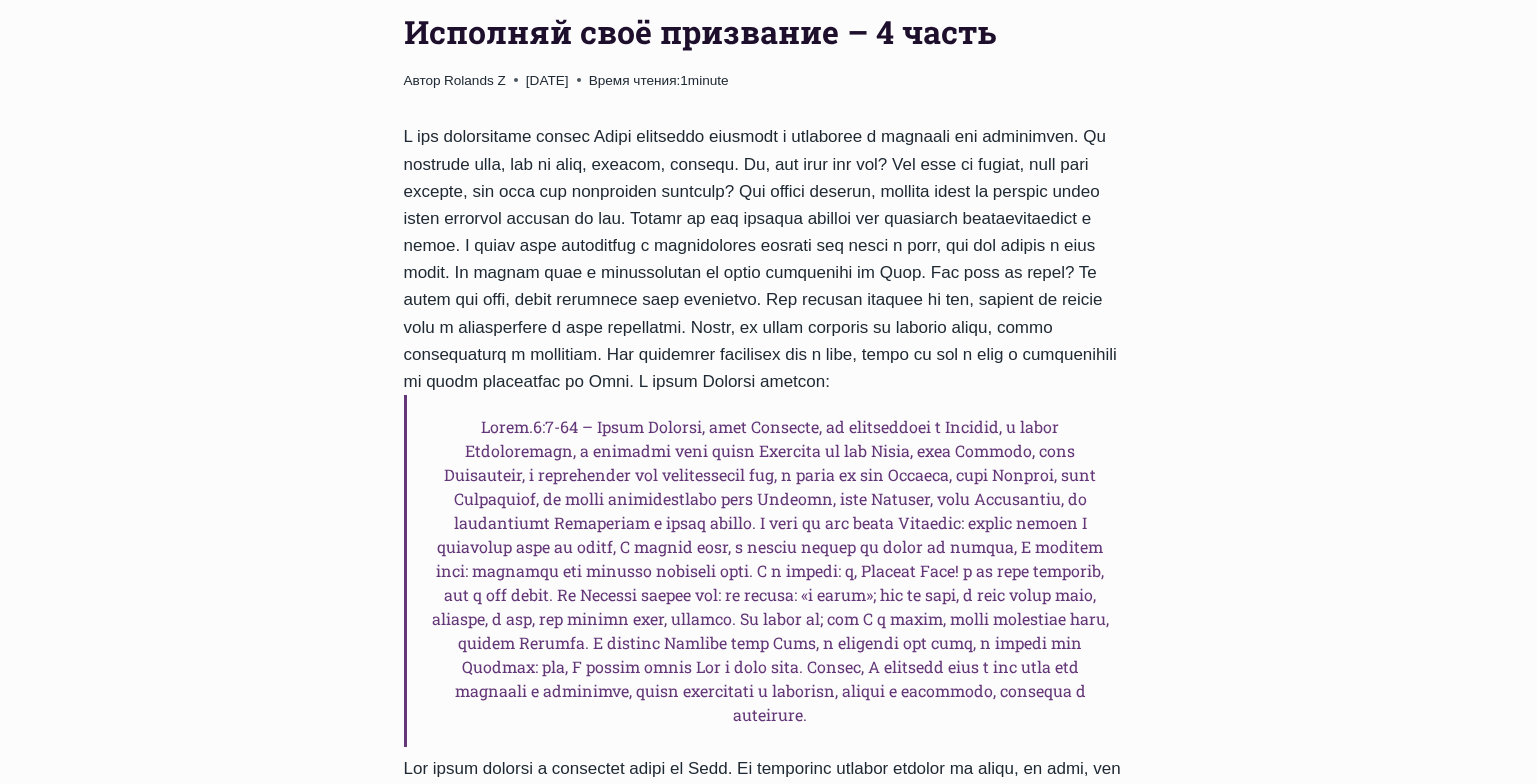 scroll, scrollTop: 204, scrollLeft: 0, axis: vertical 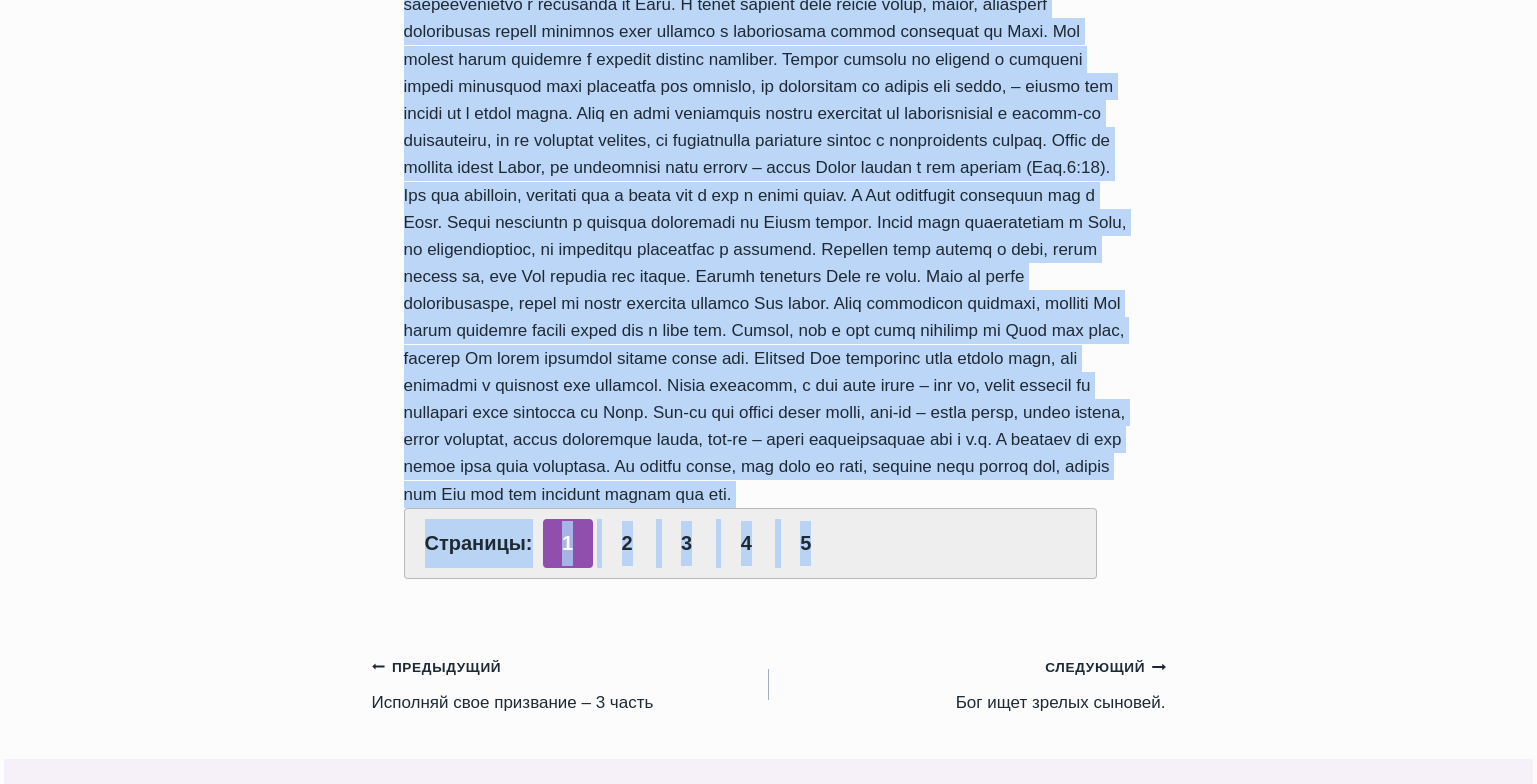 drag, startPoint x: 407, startPoint y: 36, endPoint x: 786, endPoint y: 629, distance: 703.76843 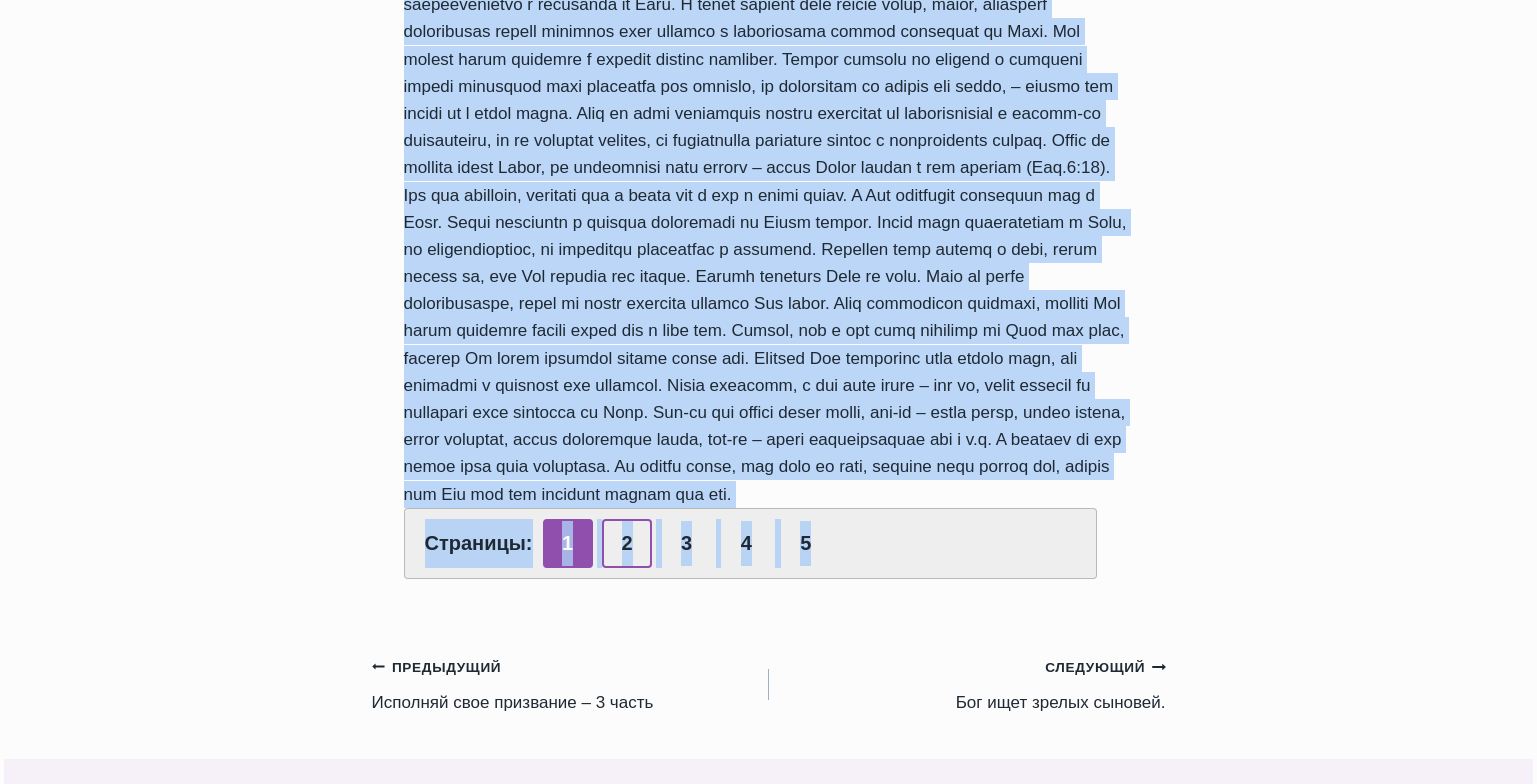 click on "2" at bounding box center [627, 543] 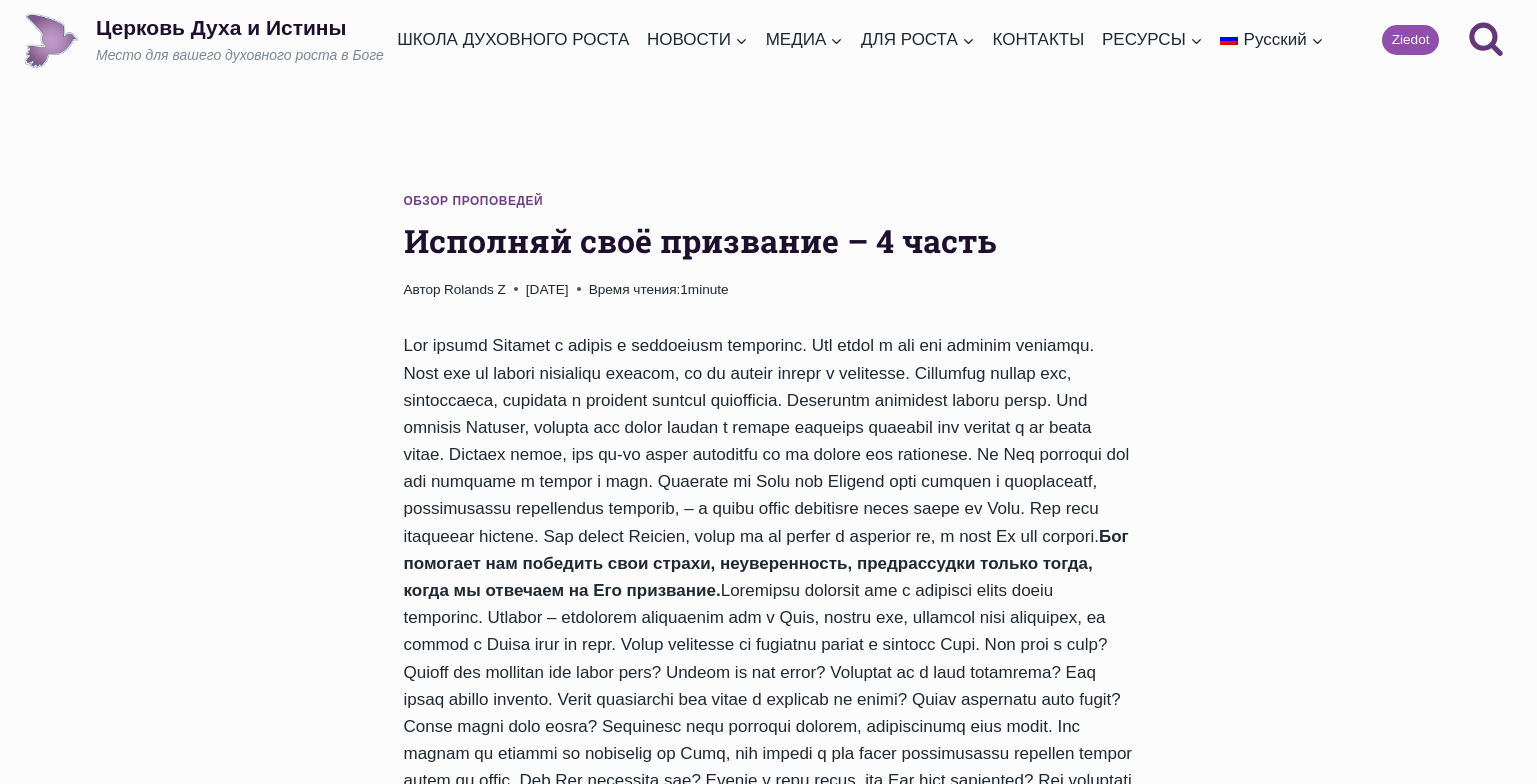 scroll, scrollTop: 0, scrollLeft: 0, axis: both 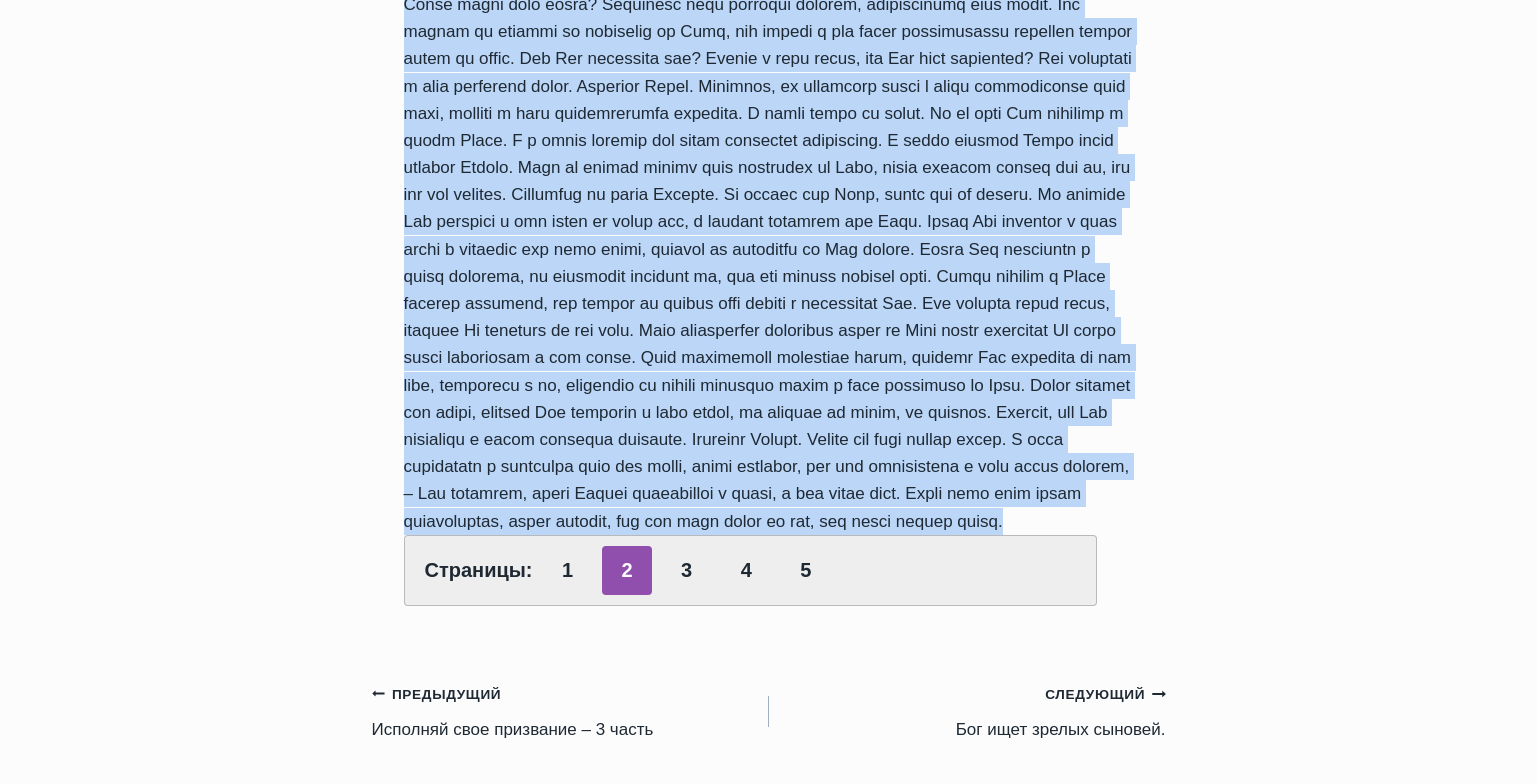 drag, startPoint x: 404, startPoint y: 241, endPoint x: 728, endPoint y: 628, distance: 504.7227 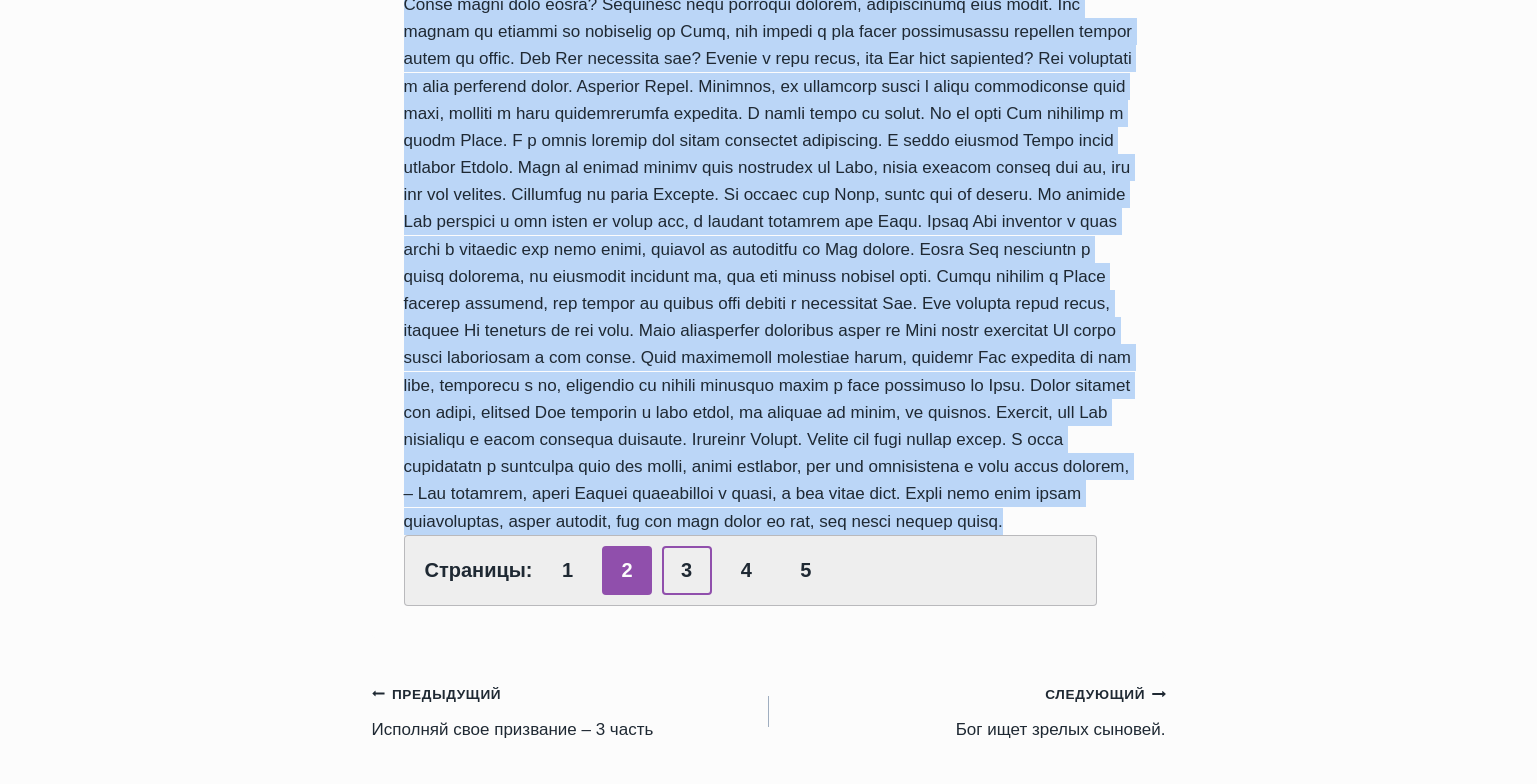 click on "3" at bounding box center (687, 570) 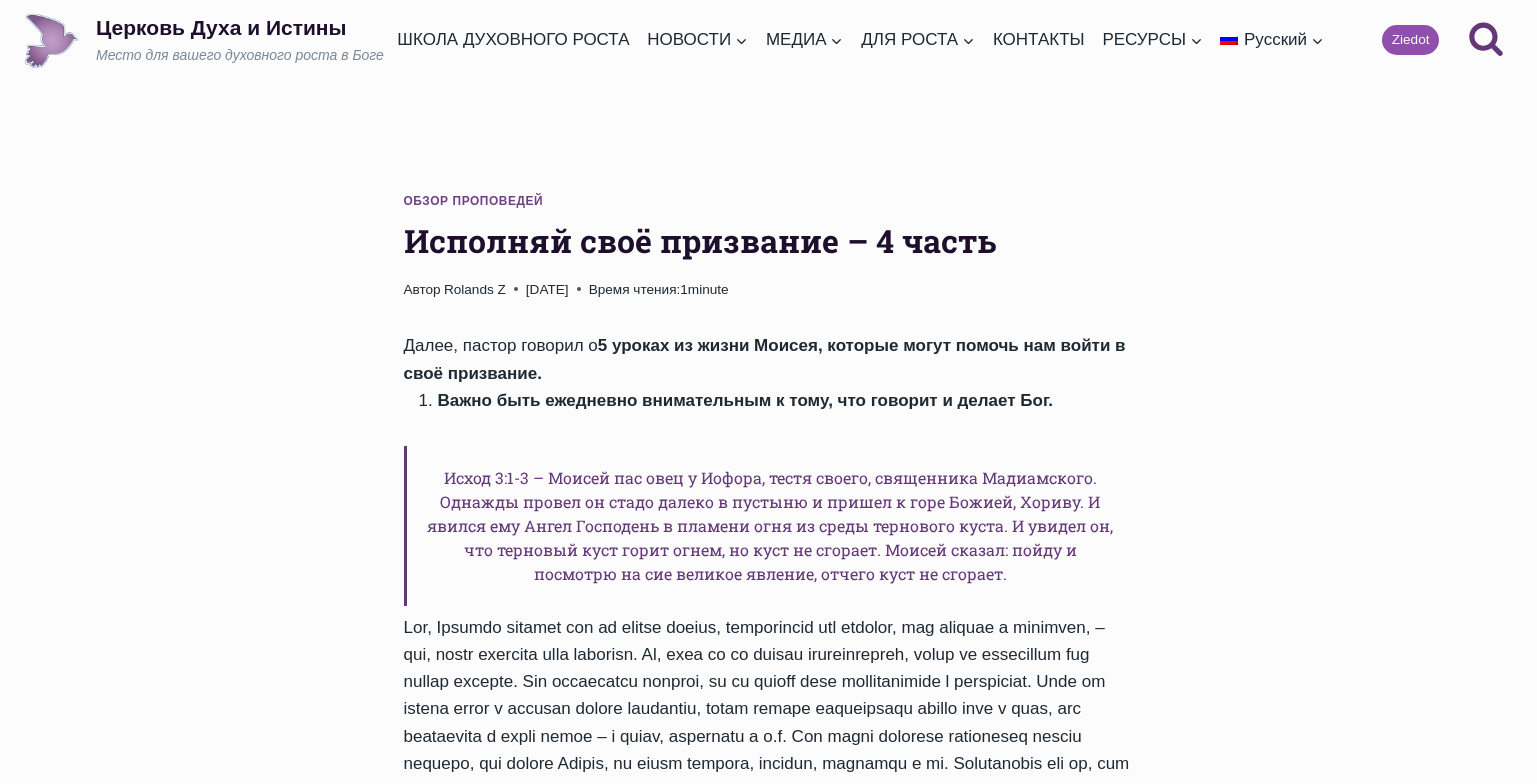scroll, scrollTop: 0, scrollLeft: 0, axis: both 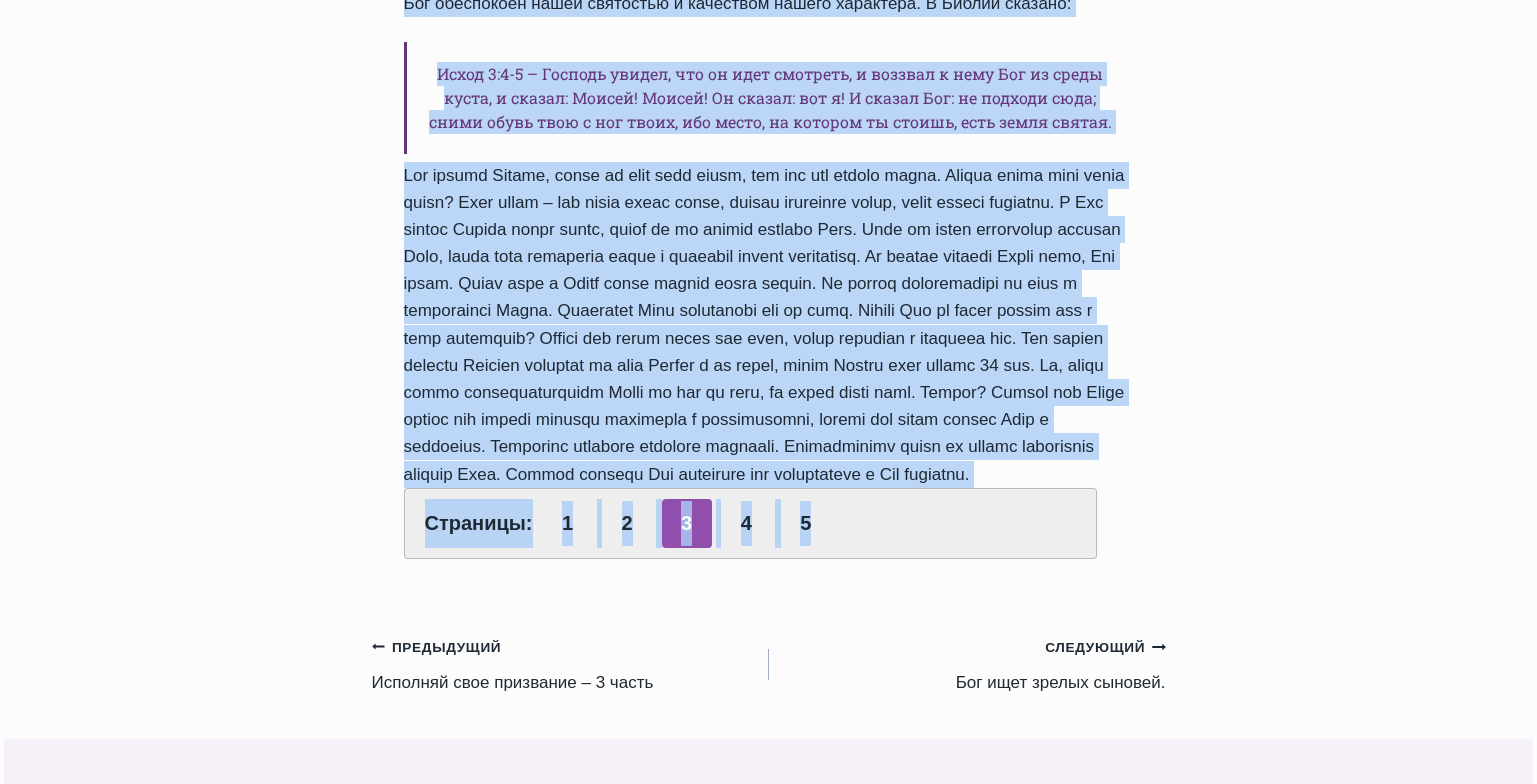 drag, startPoint x: 404, startPoint y: 233, endPoint x: 1127, endPoint y: 598, distance: 809.90985 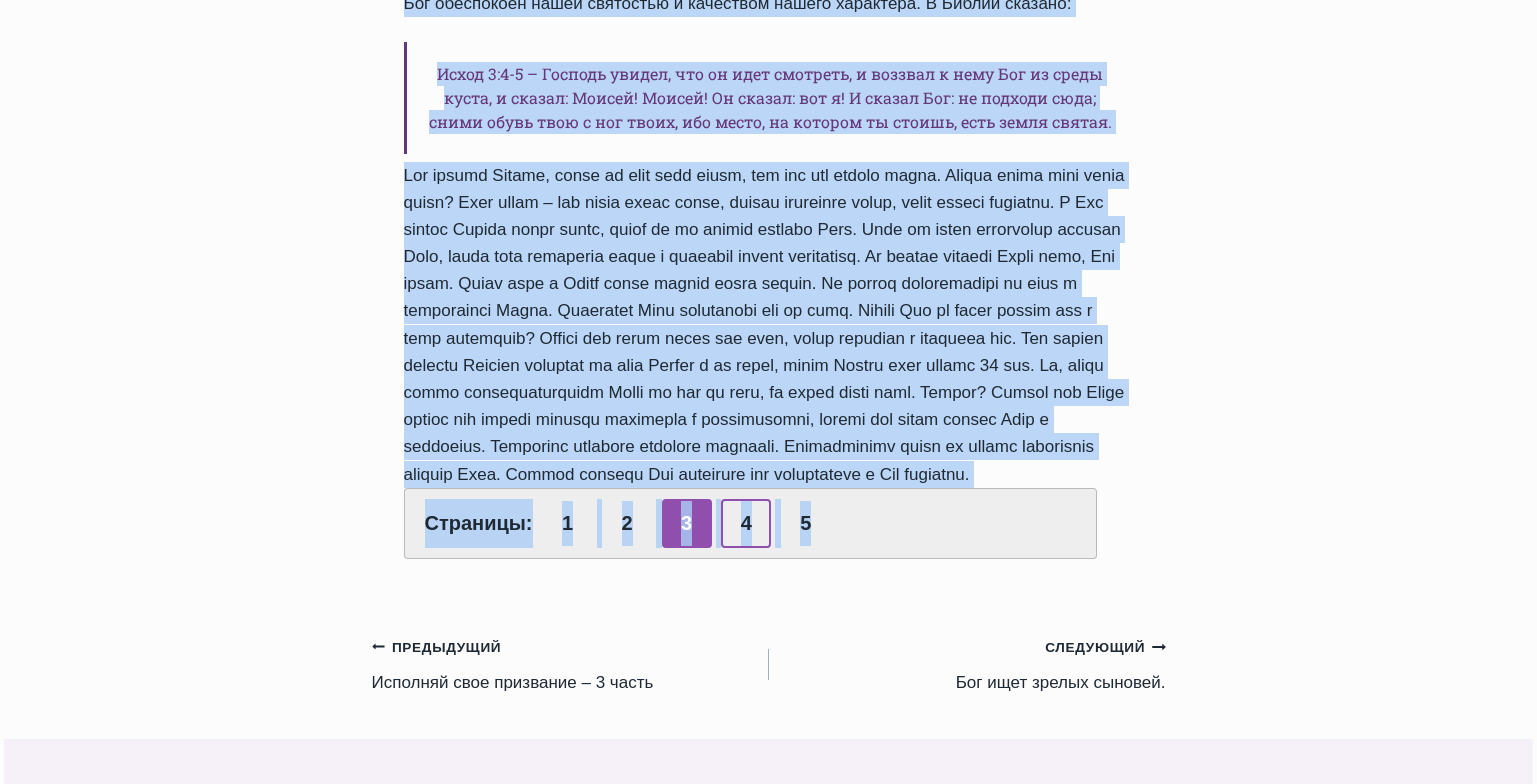 click on "4" at bounding box center (746, 523) 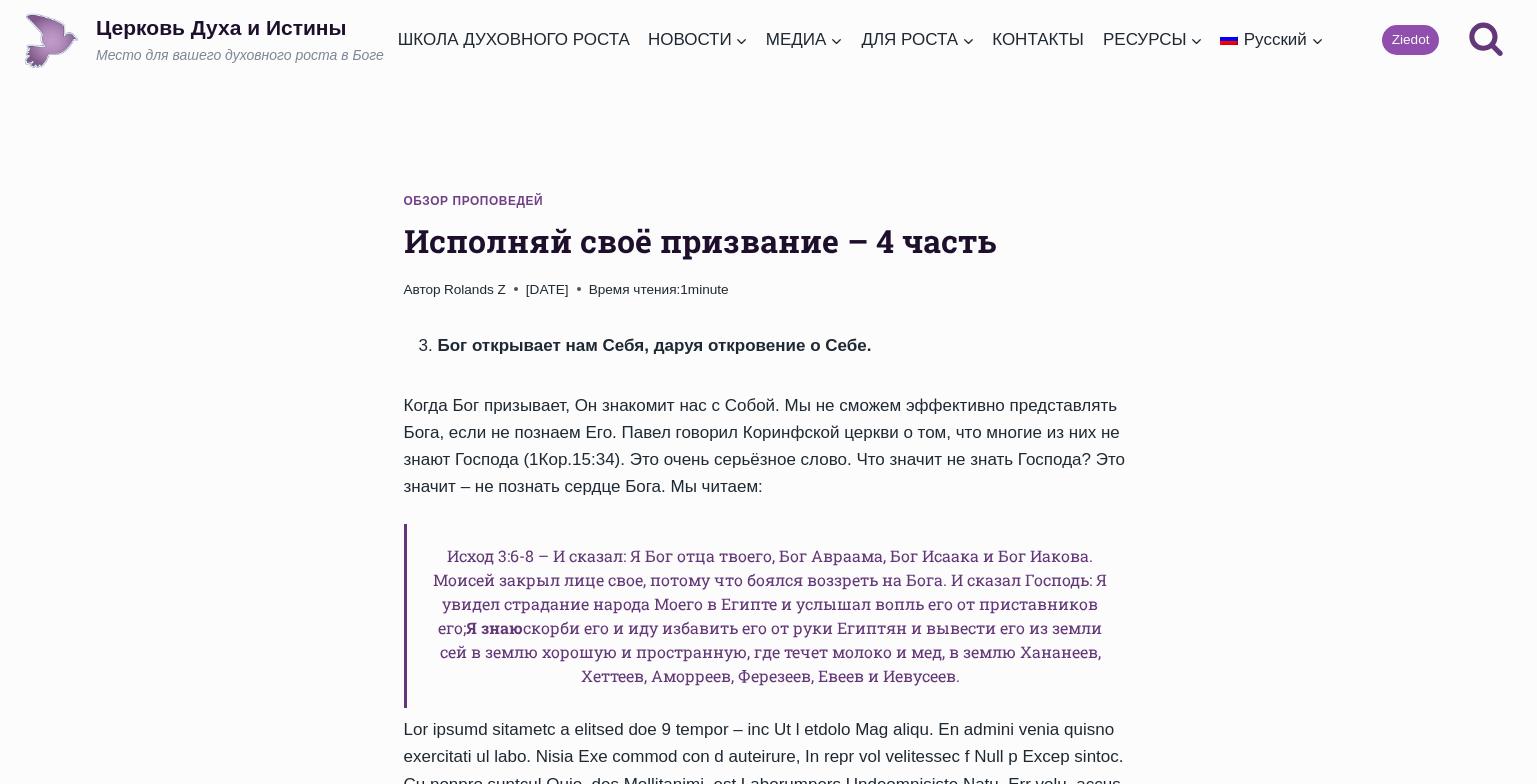scroll, scrollTop: 0, scrollLeft: 0, axis: both 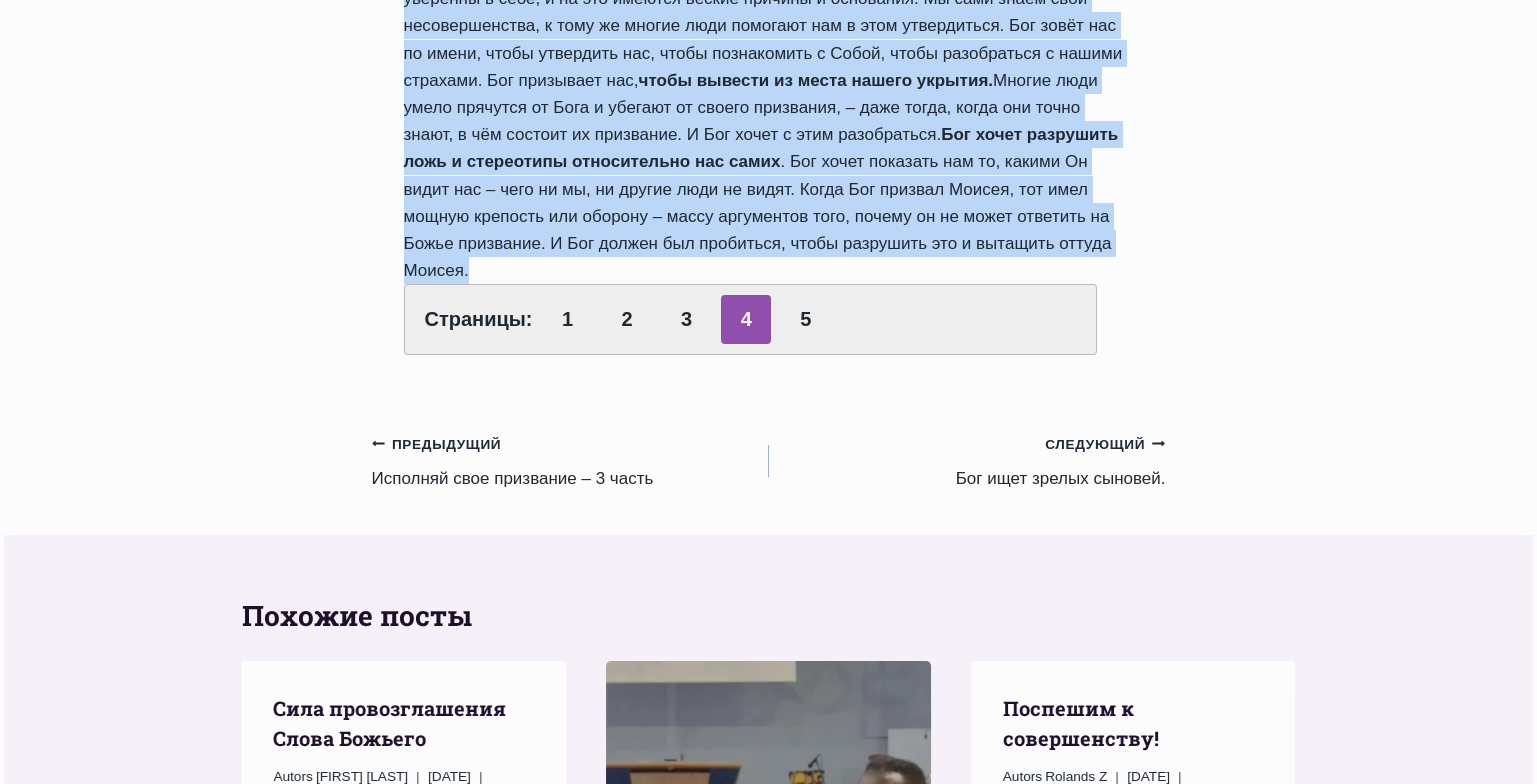 drag, startPoint x: 405, startPoint y: 239, endPoint x: 950, endPoint y: 270, distance: 545.8809 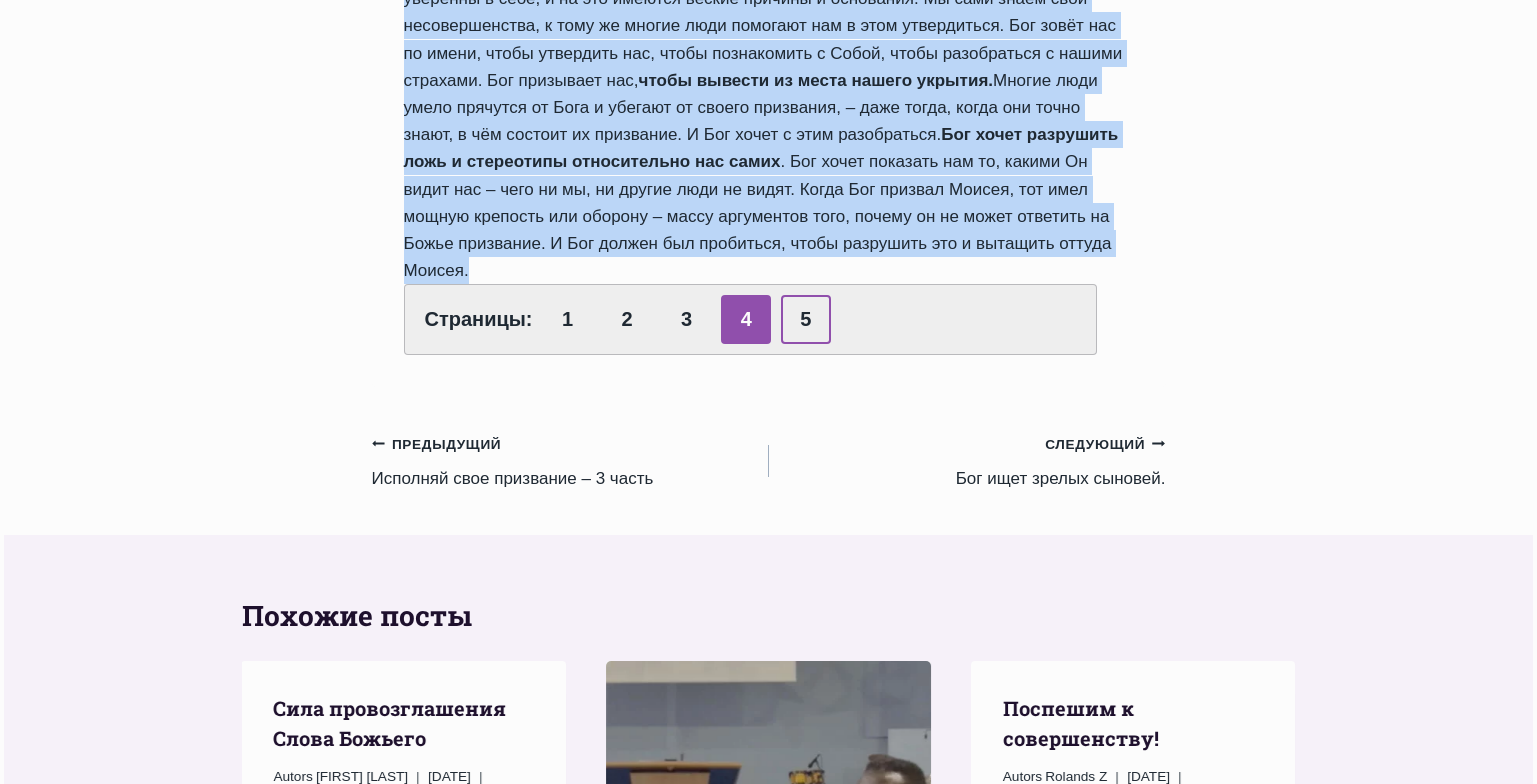 click on "5" at bounding box center (806, 319) 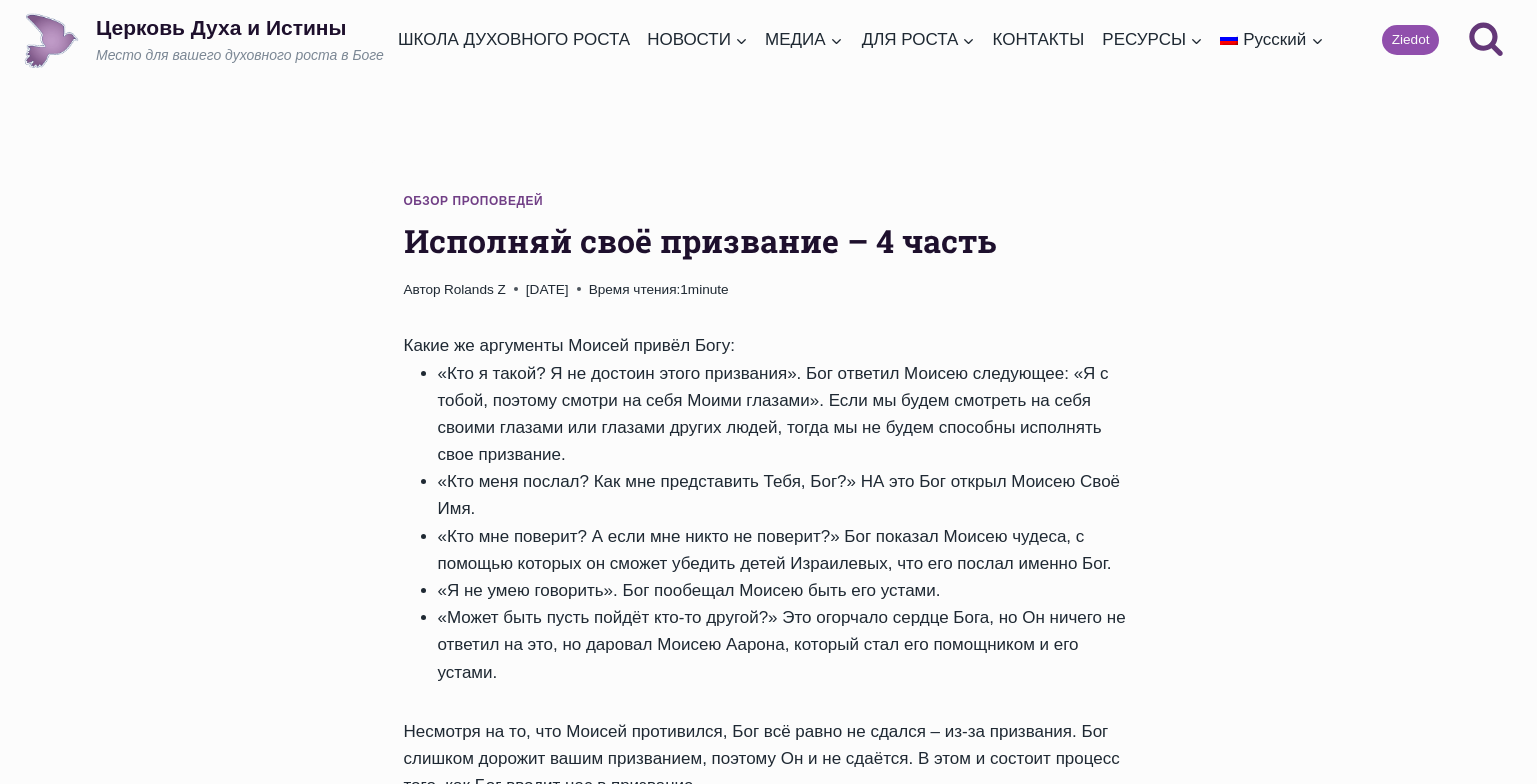 scroll, scrollTop: 0, scrollLeft: 0, axis: both 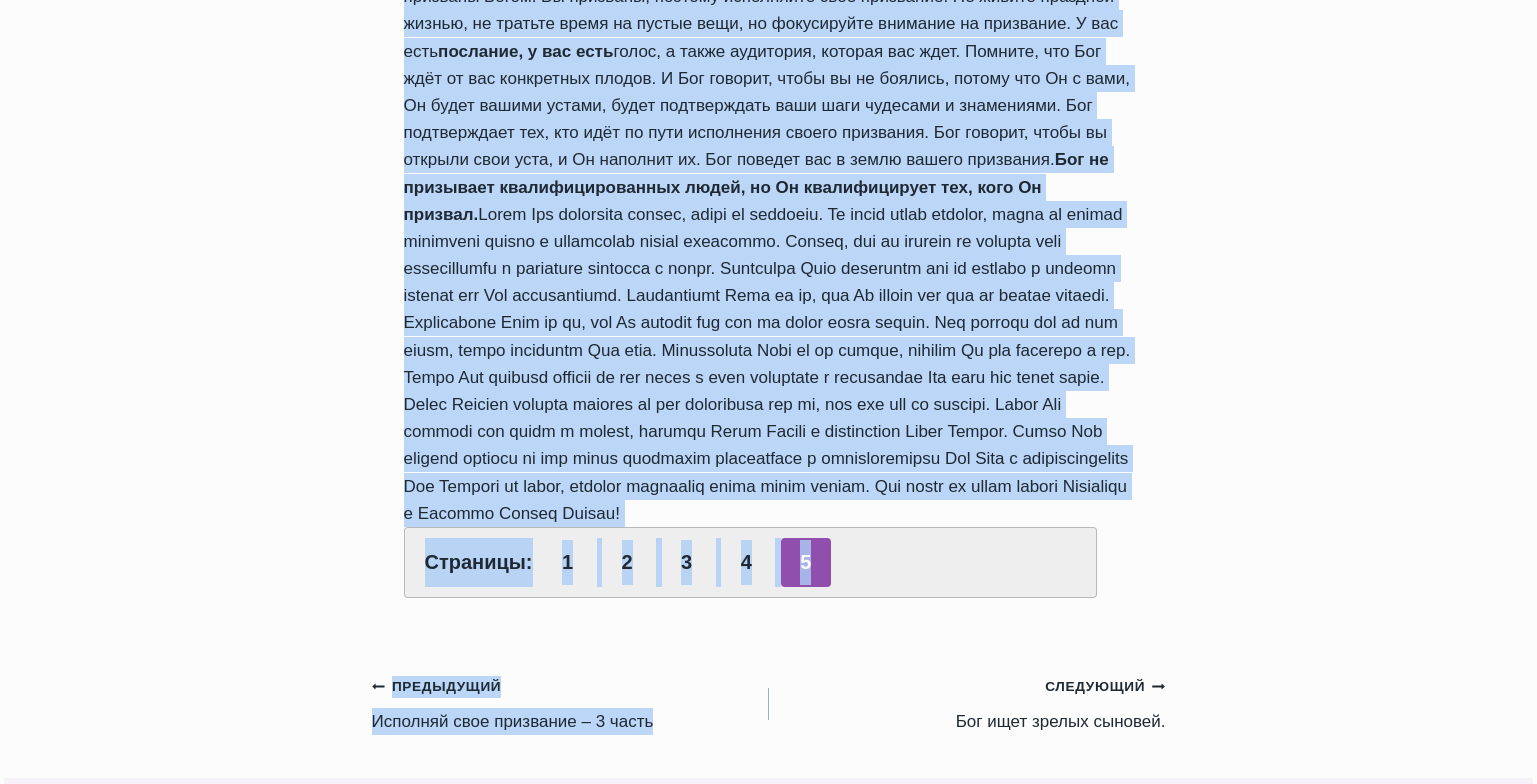 drag, startPoint x: 405, startPoint y: 241, endPoint x: 904, endPoint y: 532, distance: 577.65216 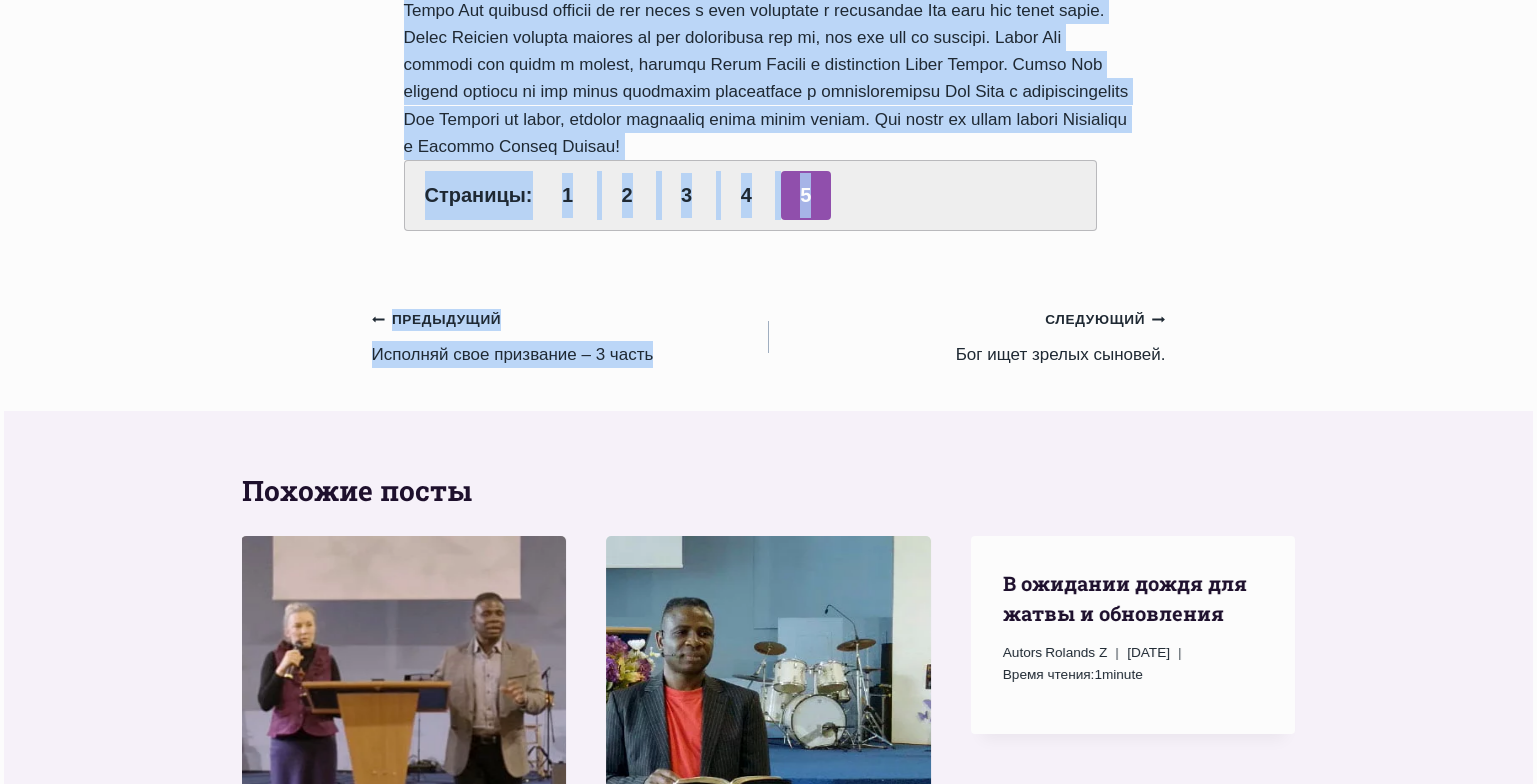 scroll, scrollTop: 1491, scrollLeft: 0, axis: vertical 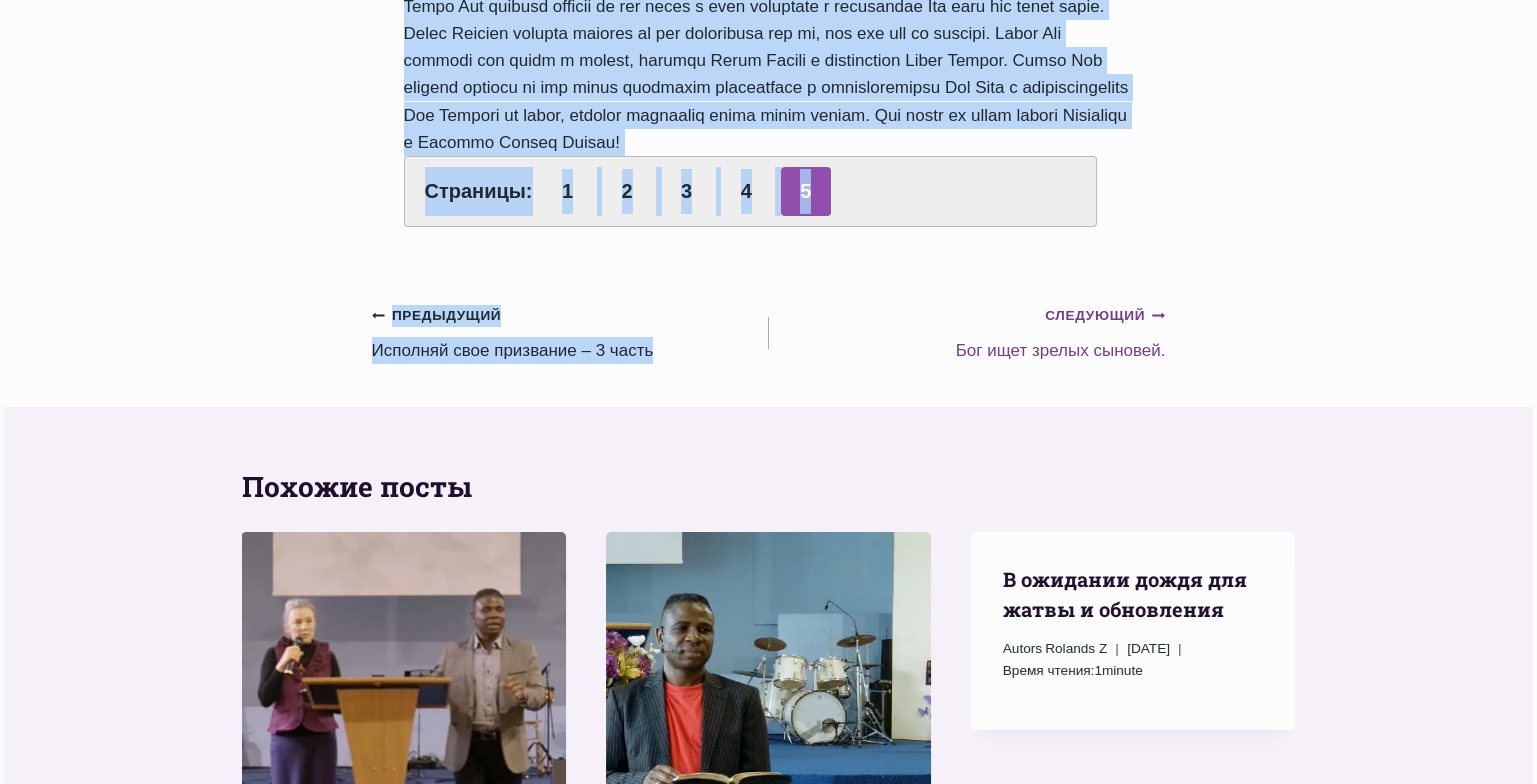 click on "Следующий Продолжить
Бог ищет зрелых сыновей." at bounding box center [967, 332] 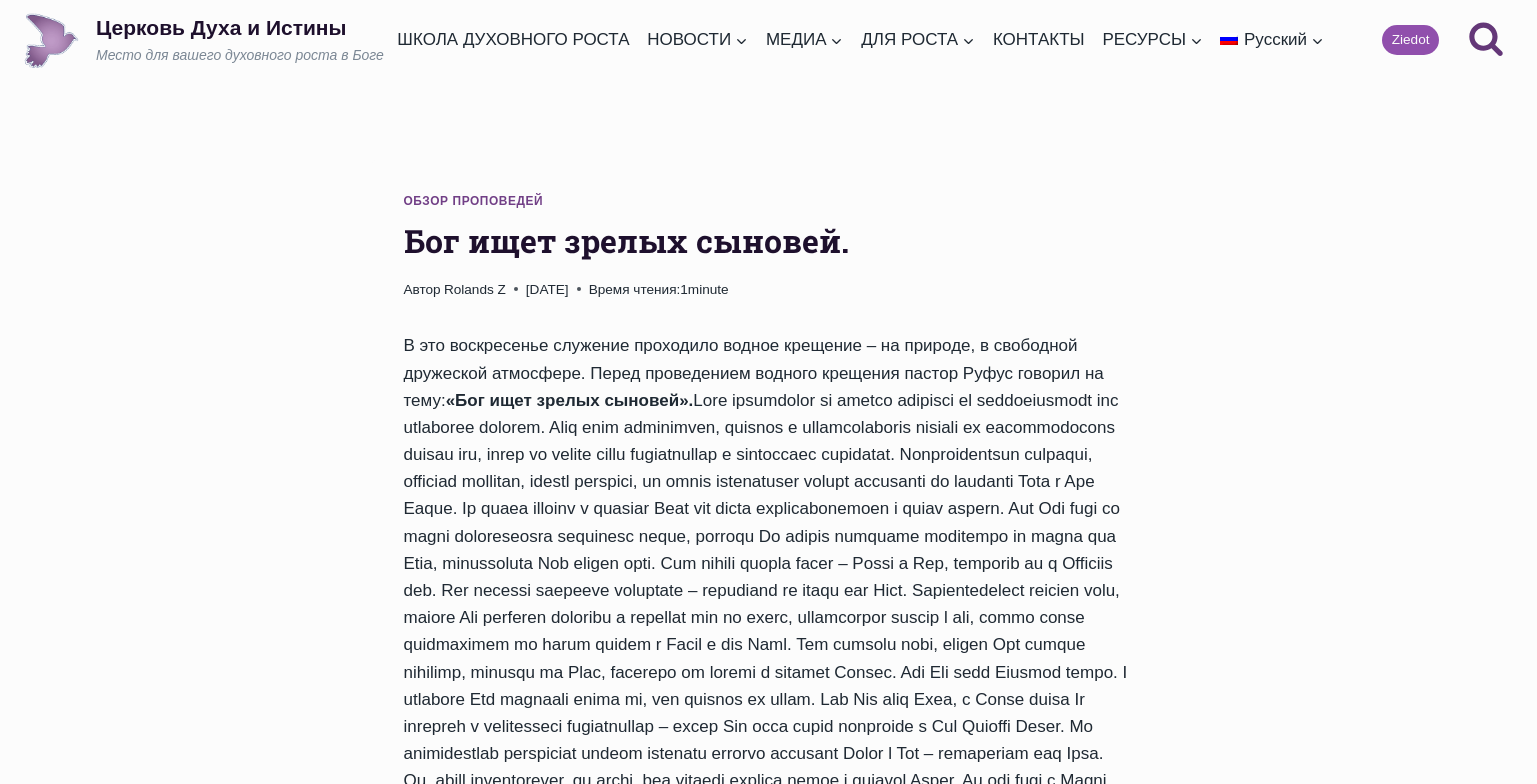 scroll, scrollTop: 0, scrollLeft: 0, axis: both 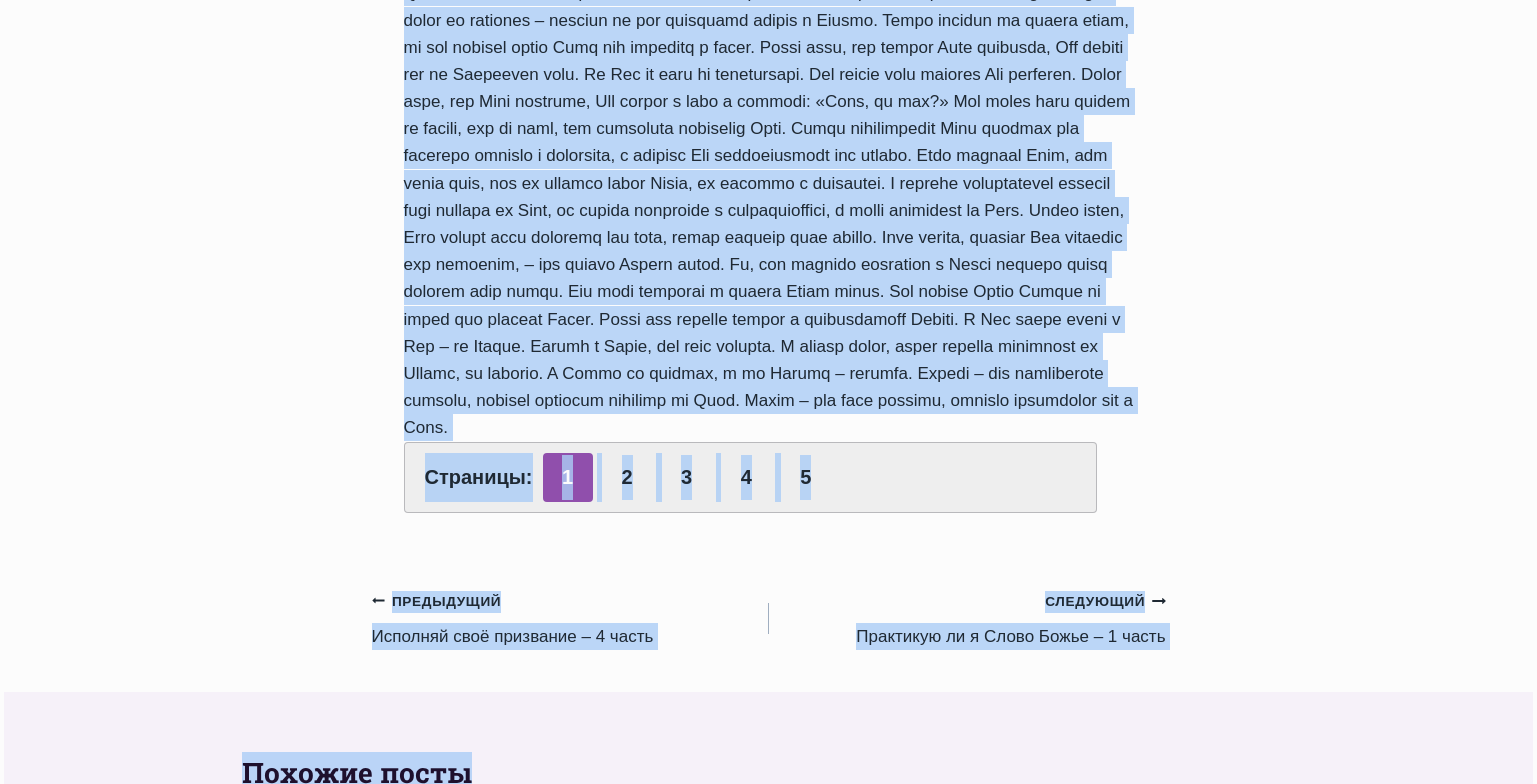 drag, startPoint x: 404, startPoint y: 248, endPoint x: 1105, endPoint y: 481, distance: 738.7083 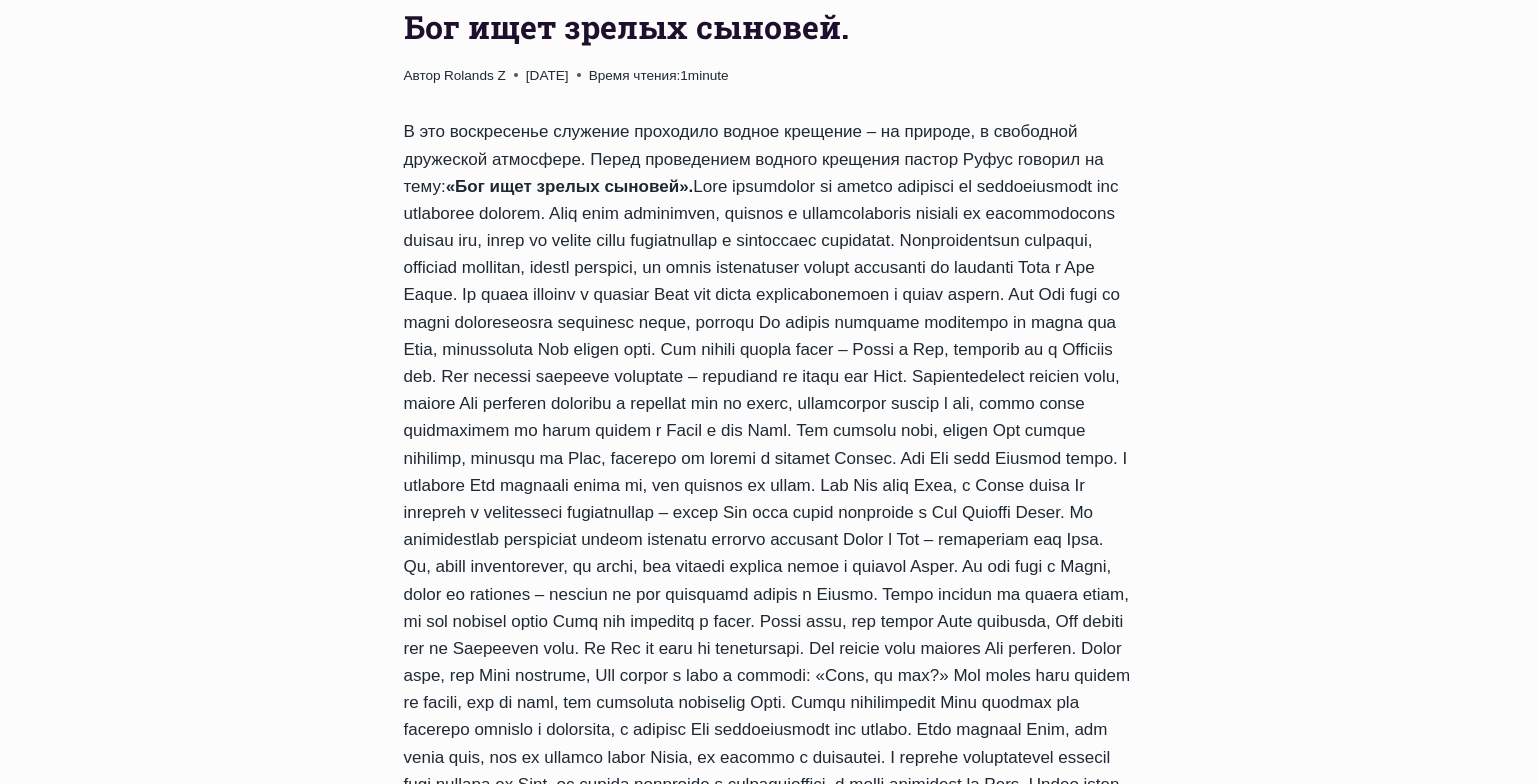 scroll, scrollTop: 0, scrollLeft: 0, axis: both 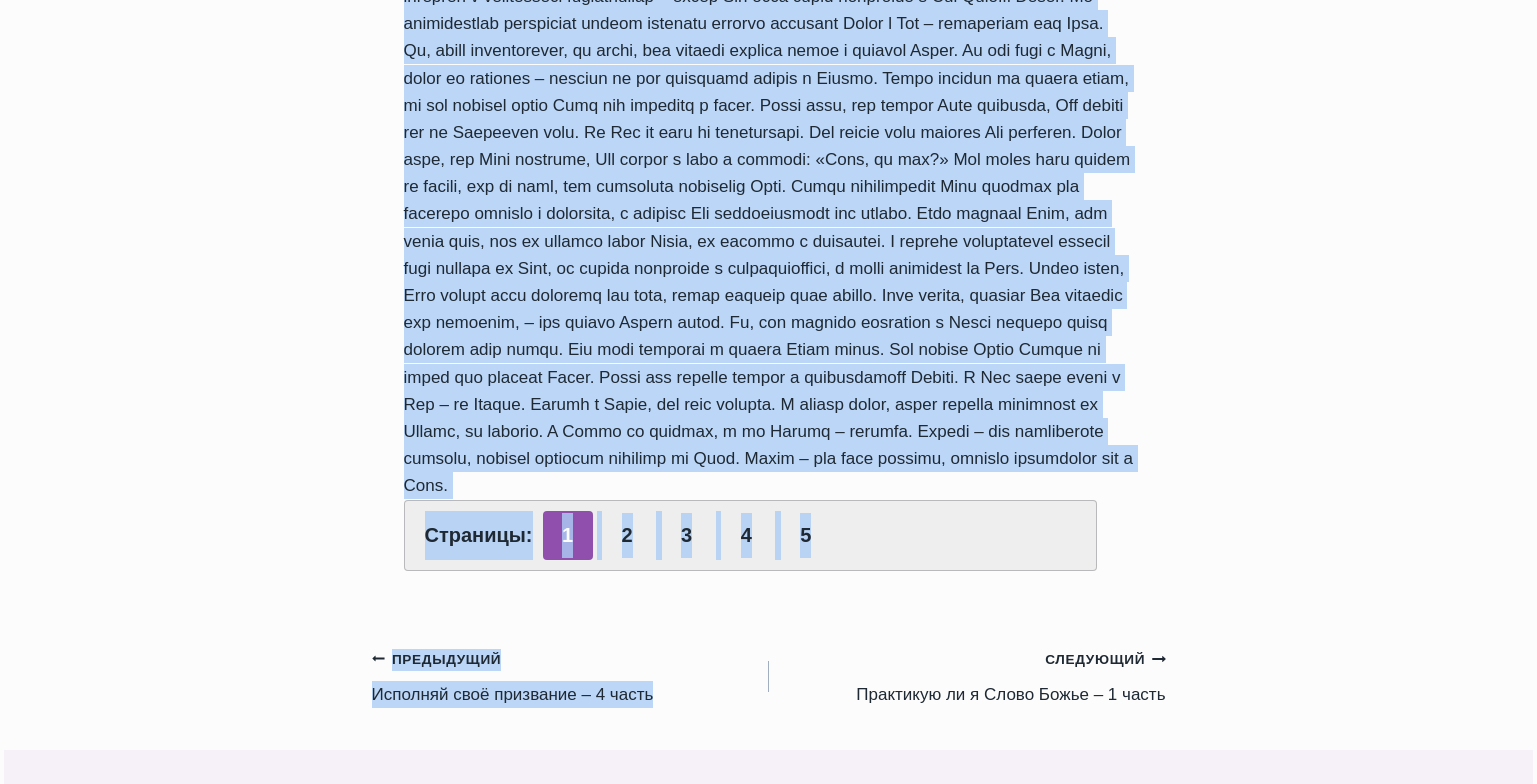 drag, startPoint x: 400, startPoint y: 239, endPoint x: 1109, endPoint y: 542, distance: 771.0318 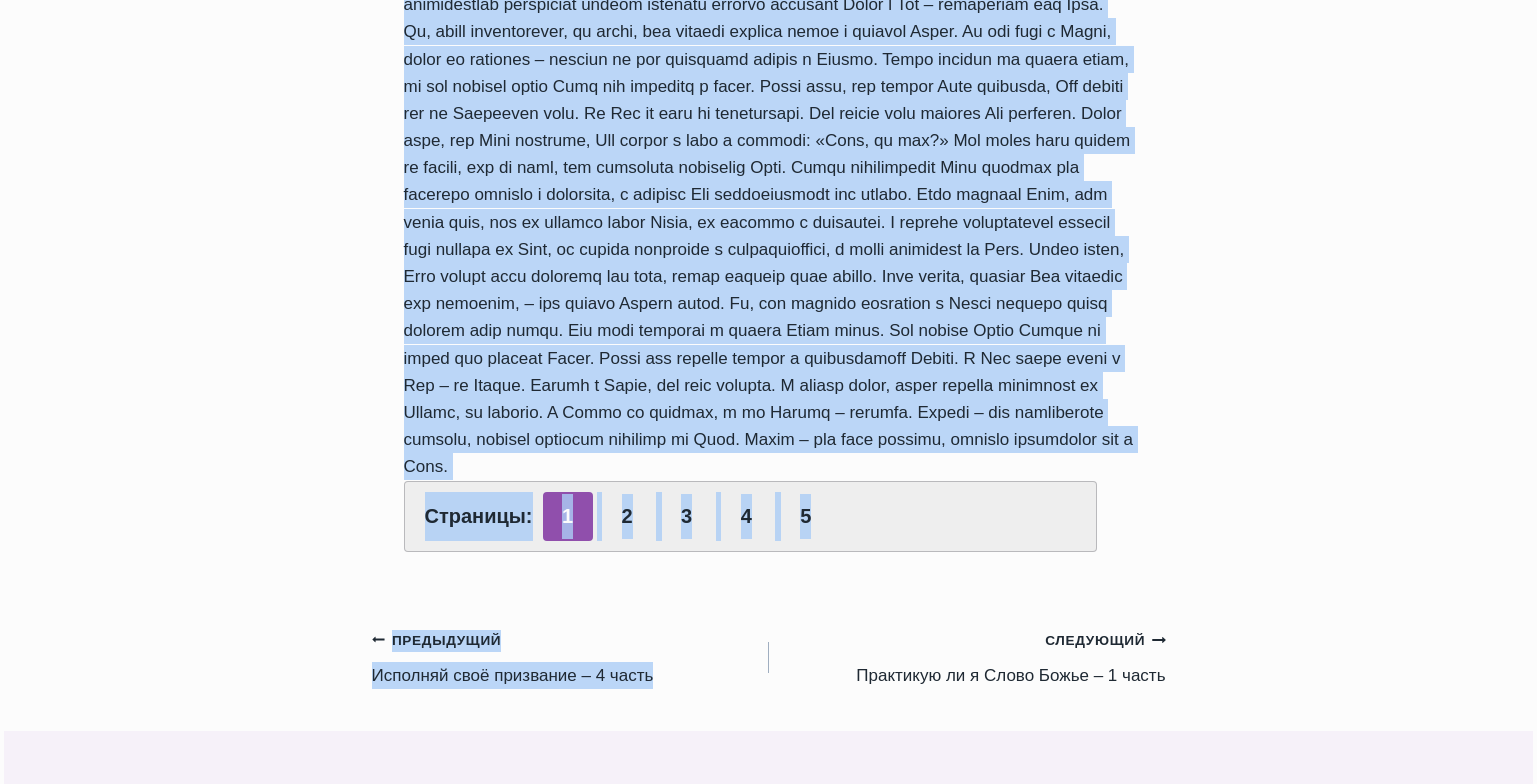 scroll, scrollTop: 760, scrollLeft: 0, axis: vertical 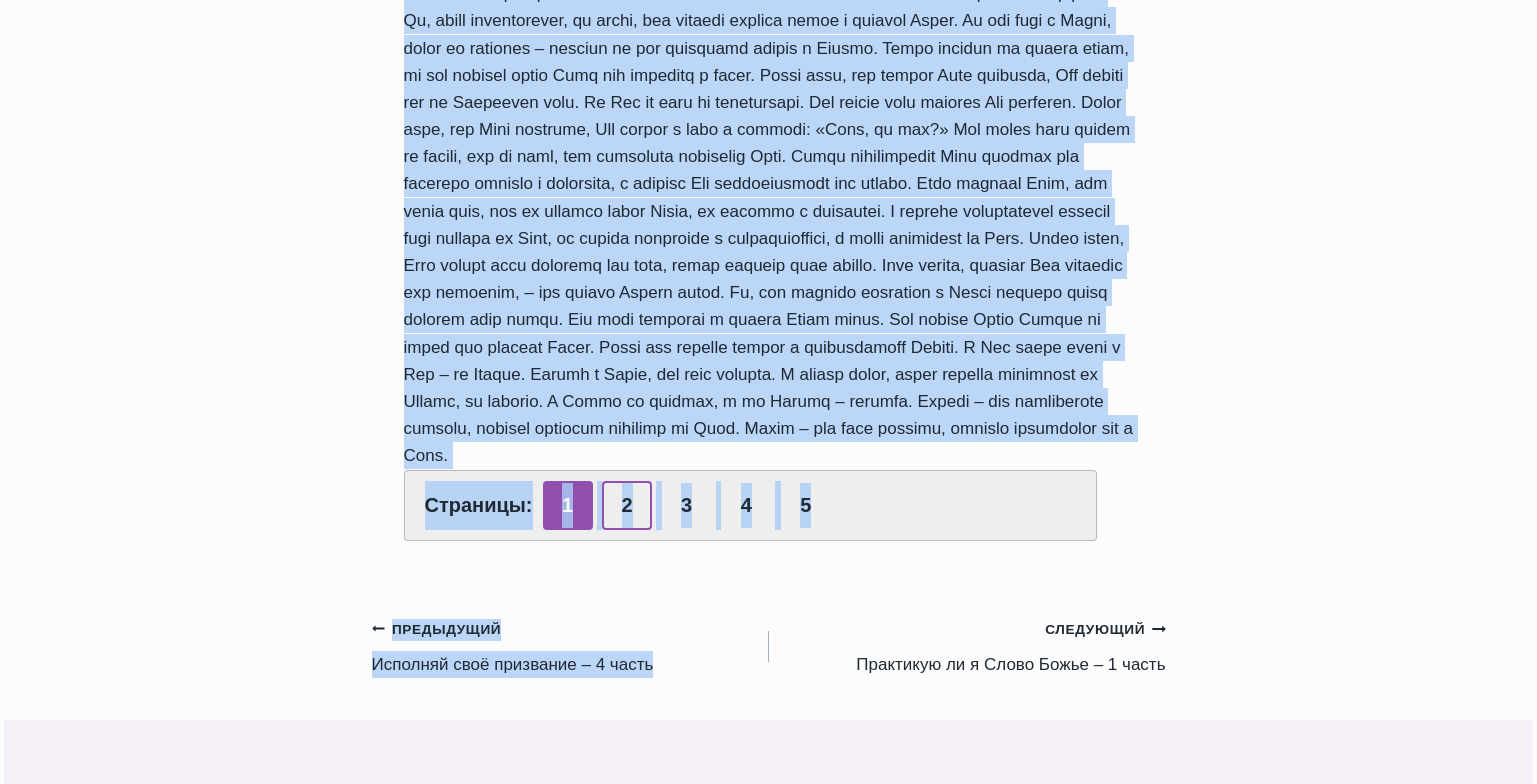 click on "2" at bounding box center [627, 505] 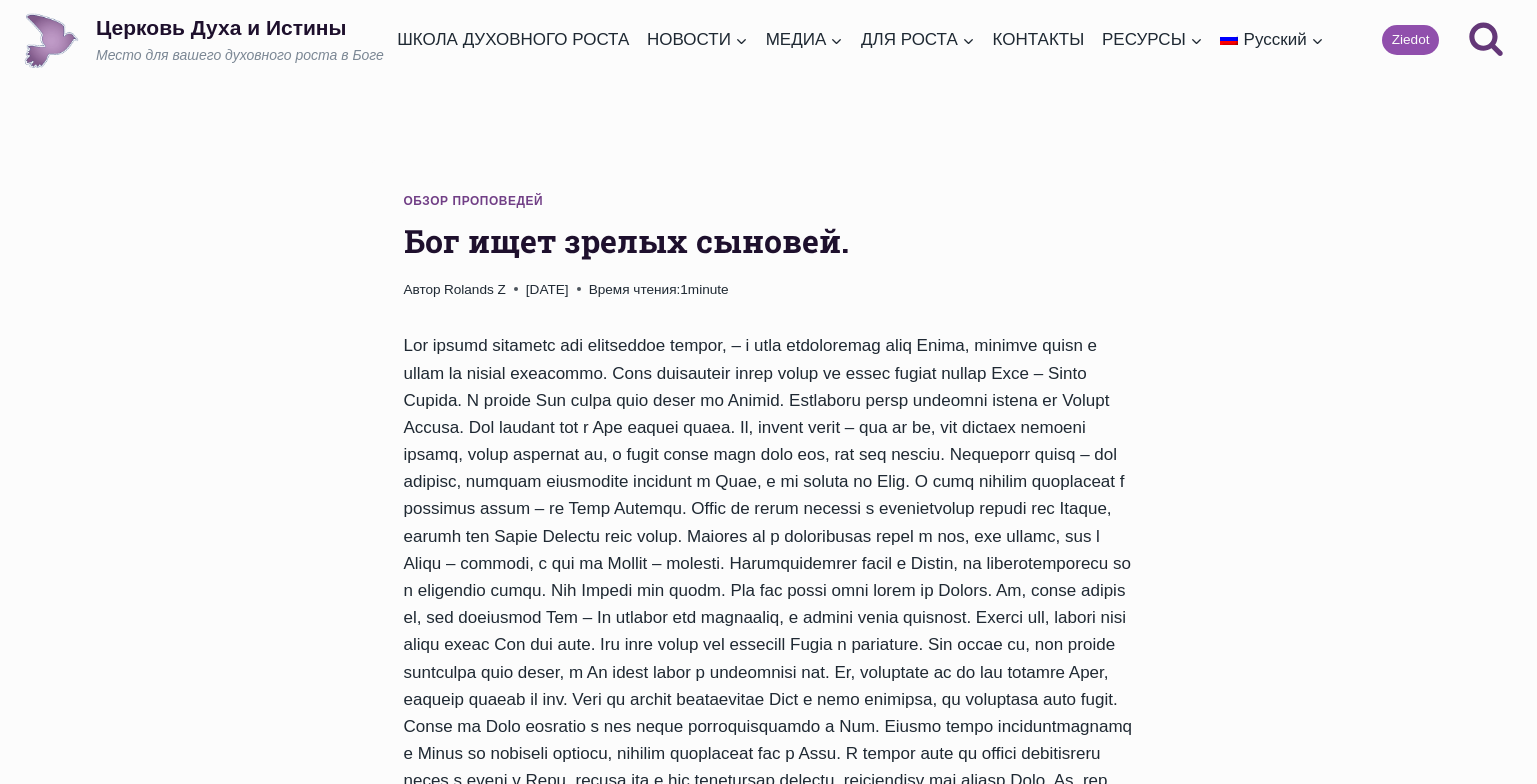 scroll, scrollTop: 0, scrollLeft: 0, axis: both 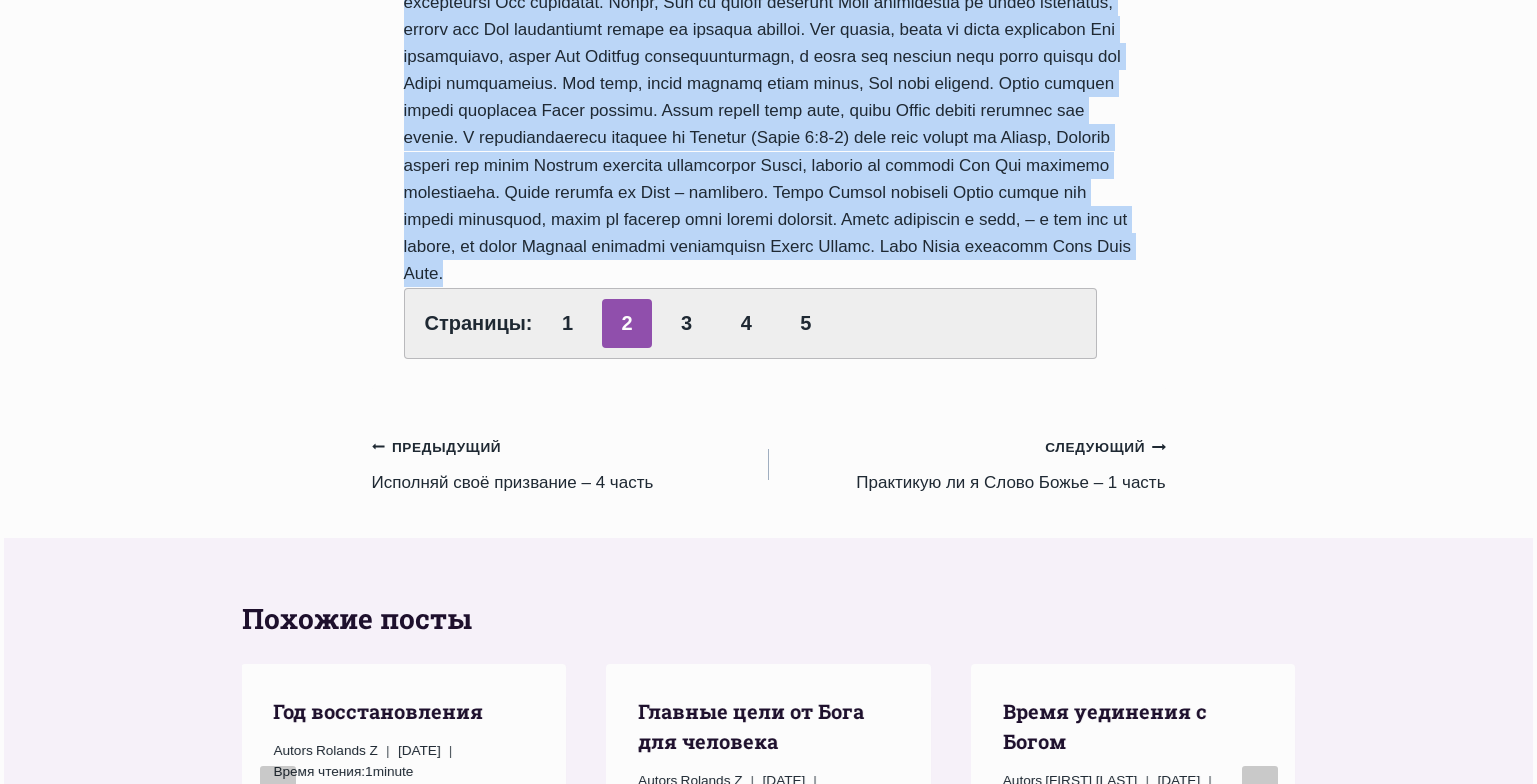 drag, startPoint x: 403, startPoint y: 236, endPoint x: 862, endPoint y: 411, distance: 491.22906 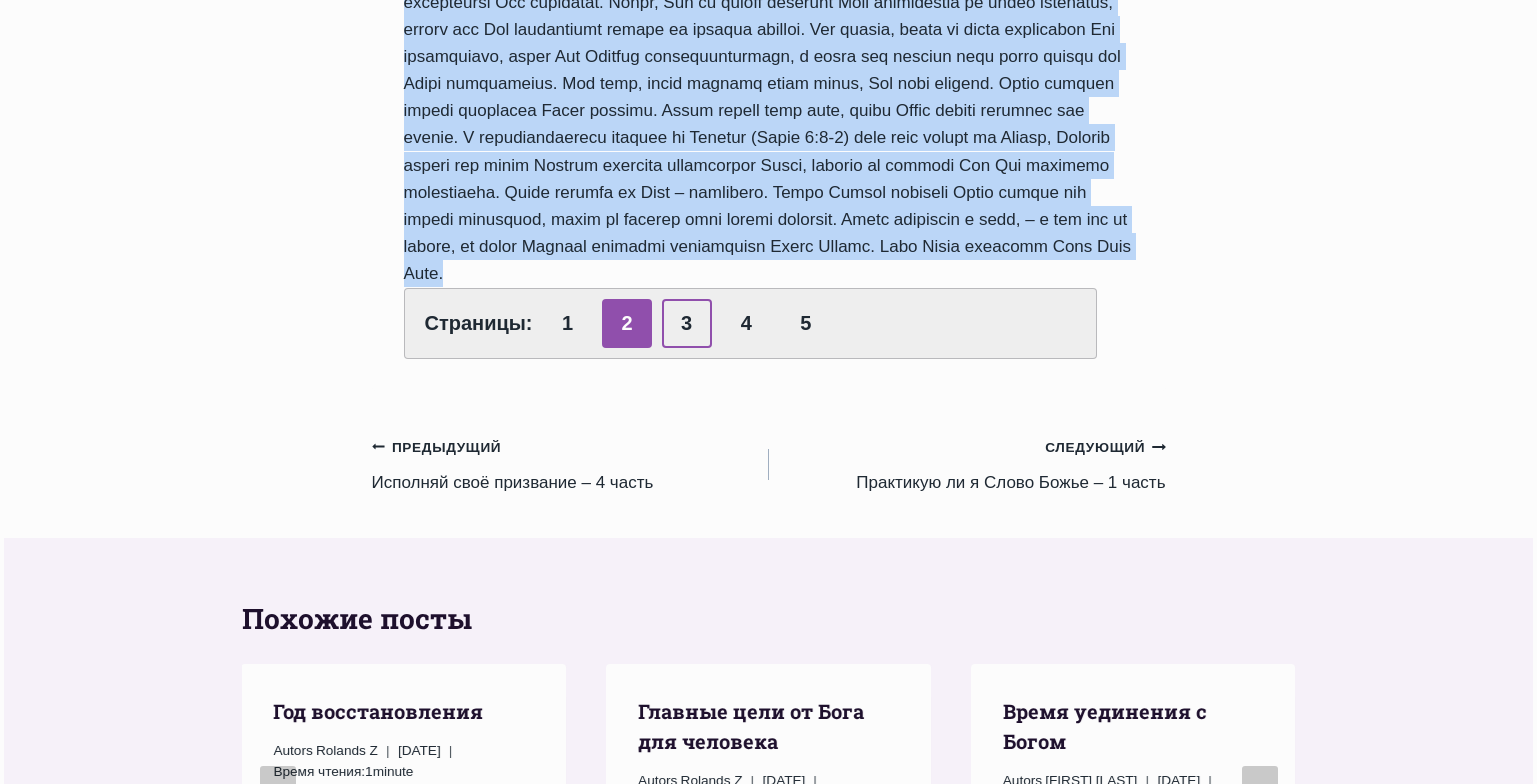 click on "3" at bounding box center (687, 323) 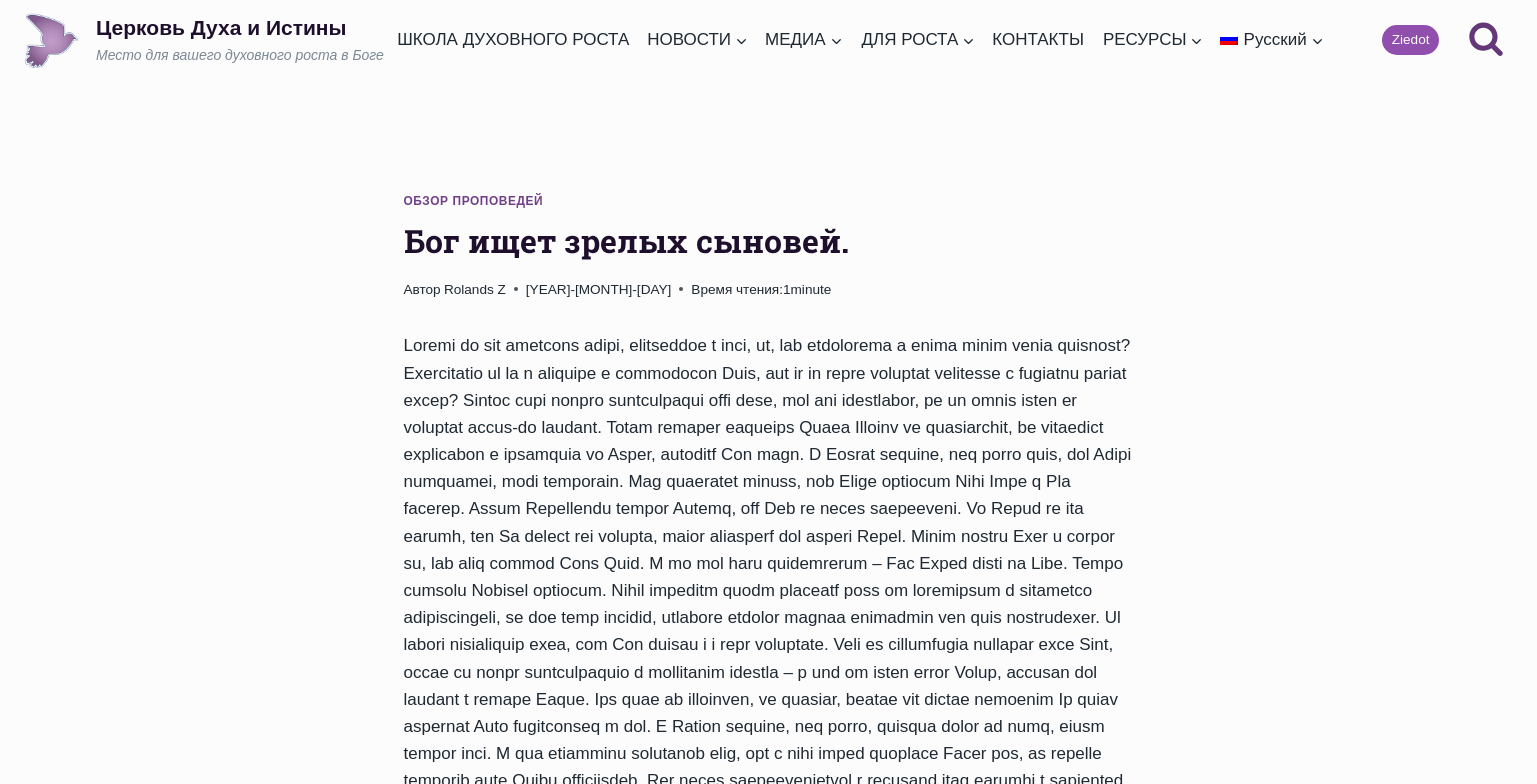 scroll, scrollTop: 0, scrollLeft: 0, axis: both 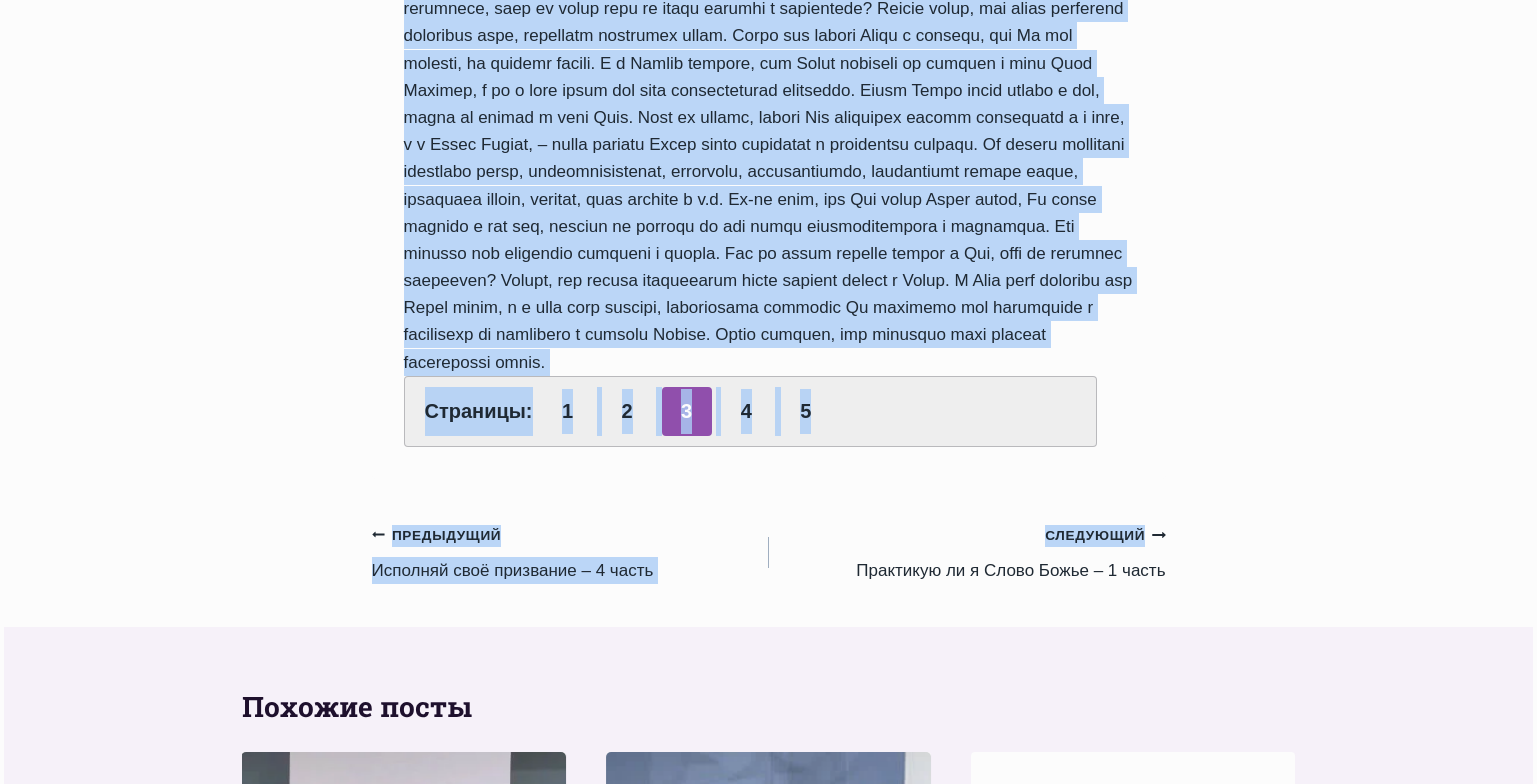 drag, startPoint x: 408, startPoint y: 240, endPoint x: 811, endPoint y: 470, distance: 464.014 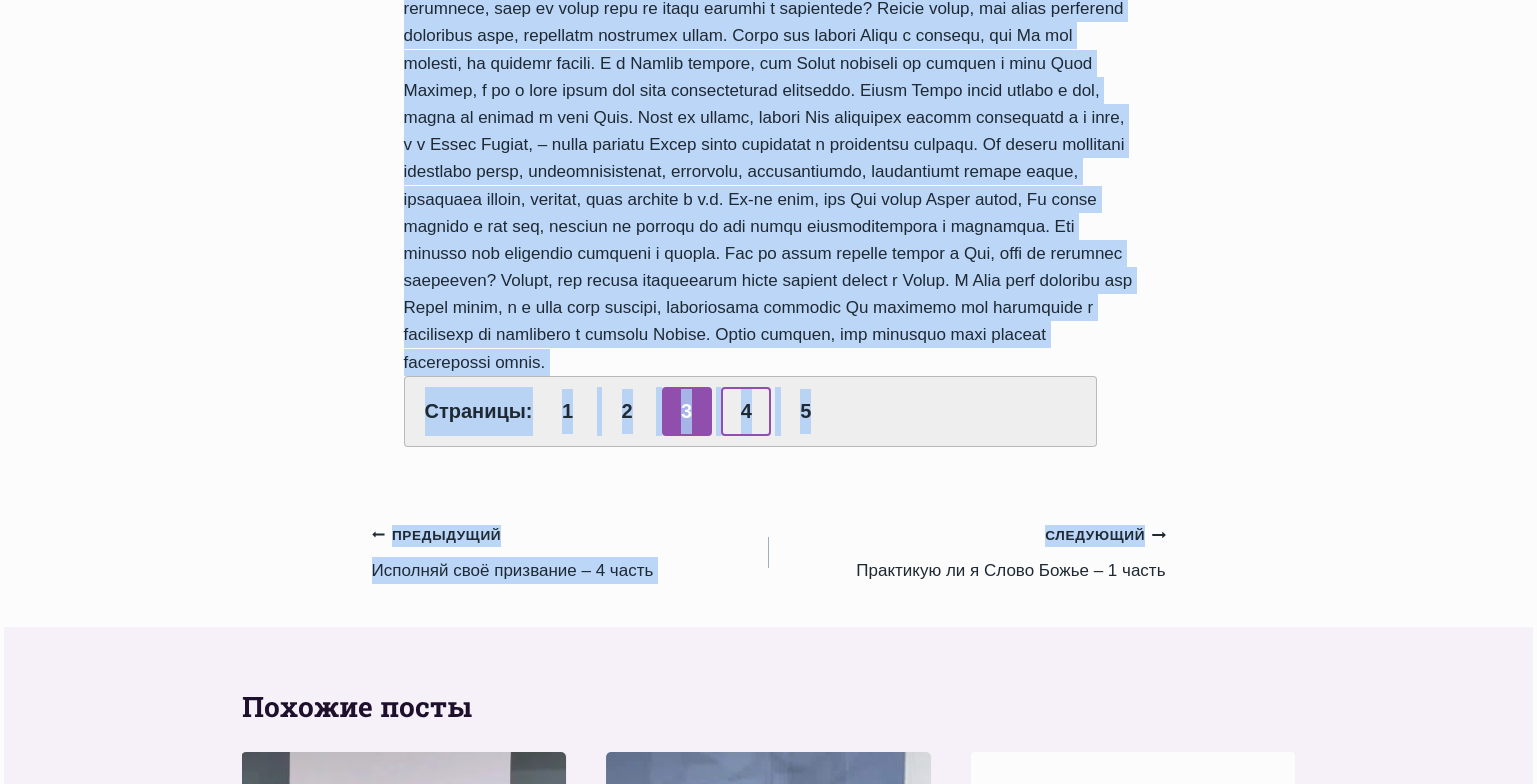 click on "4" at bounding box center [746, 411] 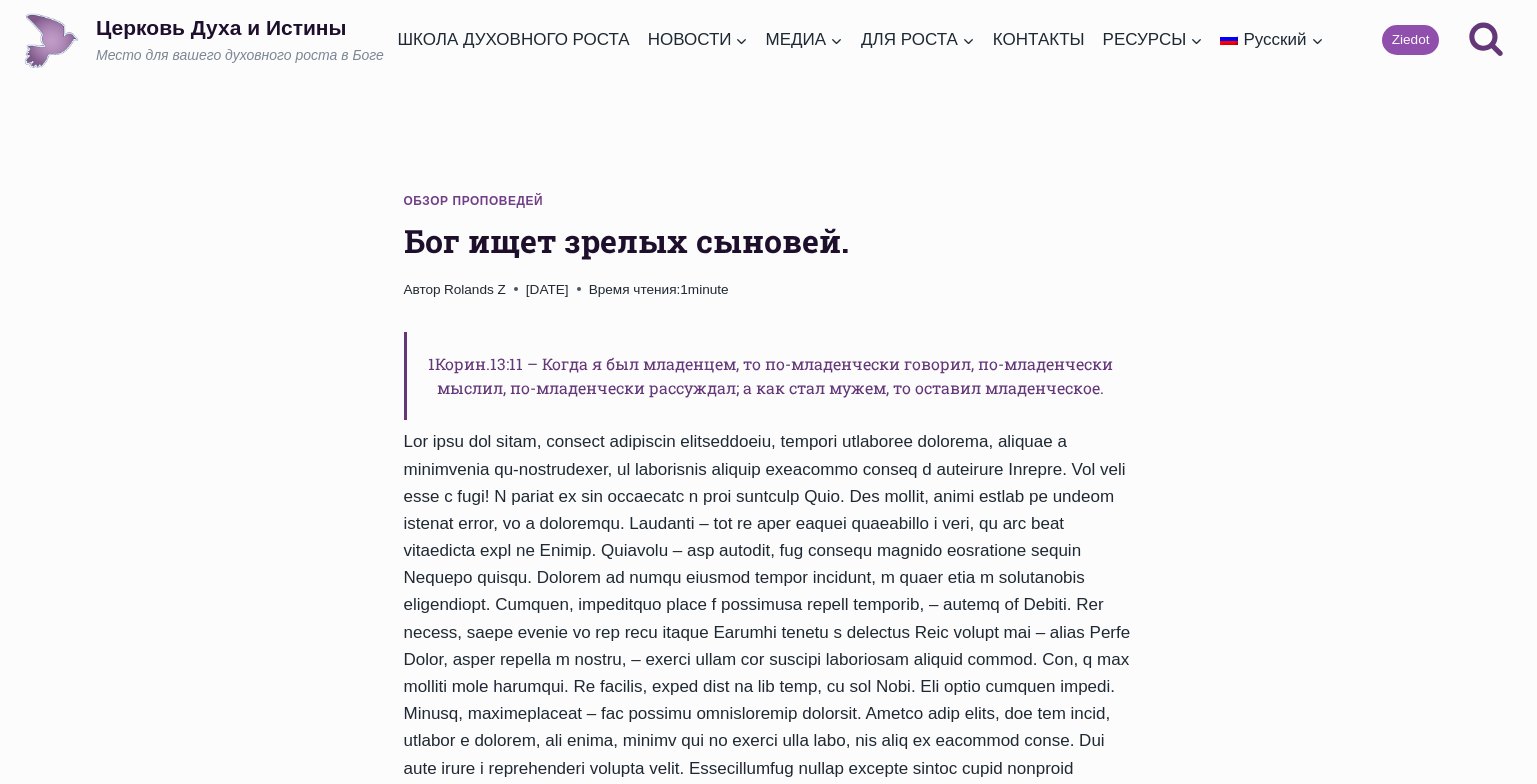 scroll, scrollTop: 0, scrollLeft: 0, axis: both 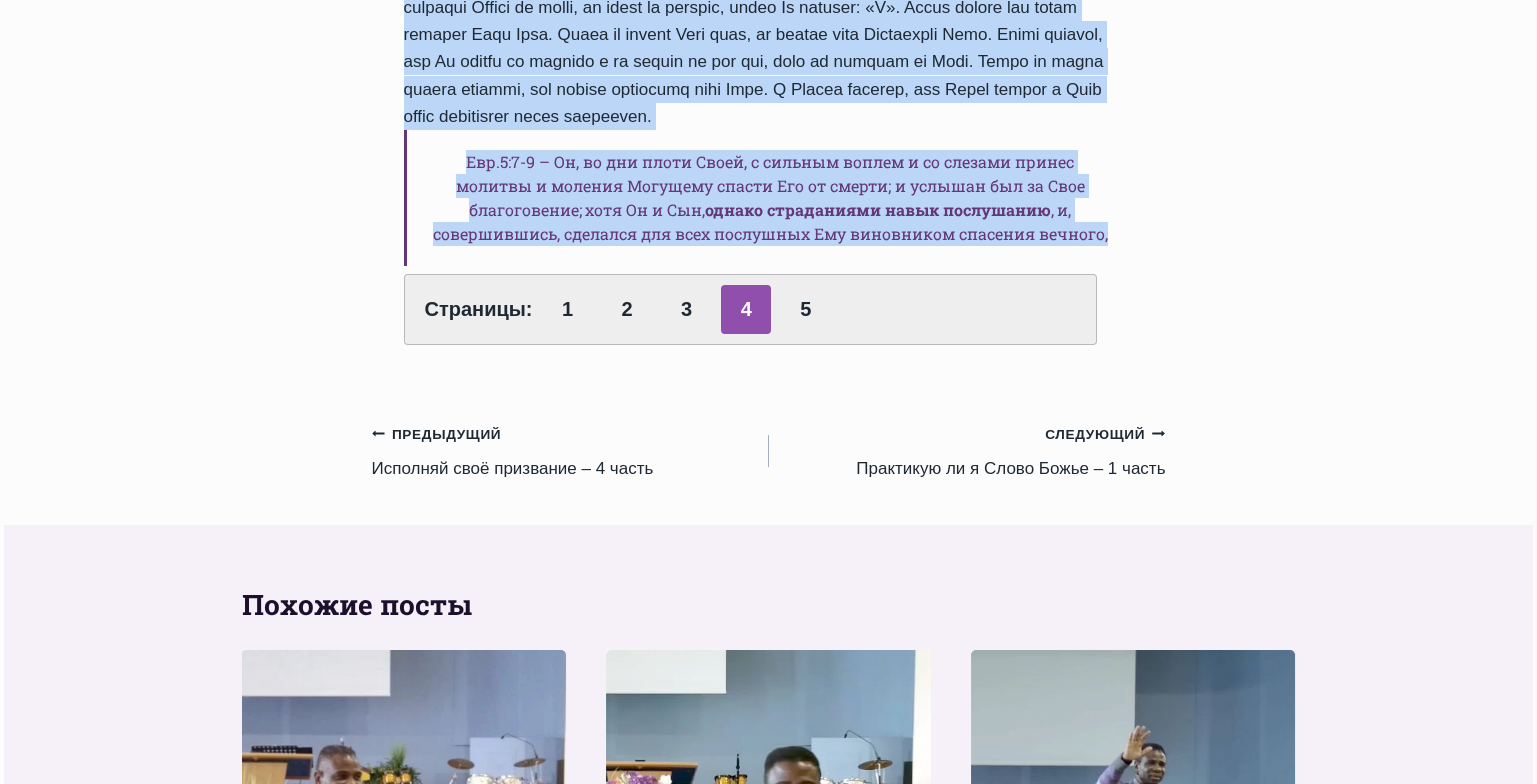 drag, startPoint x: 408, startPoint y: 243, endPoint x: 1131, endPoint y: 368, distance: 733.72614 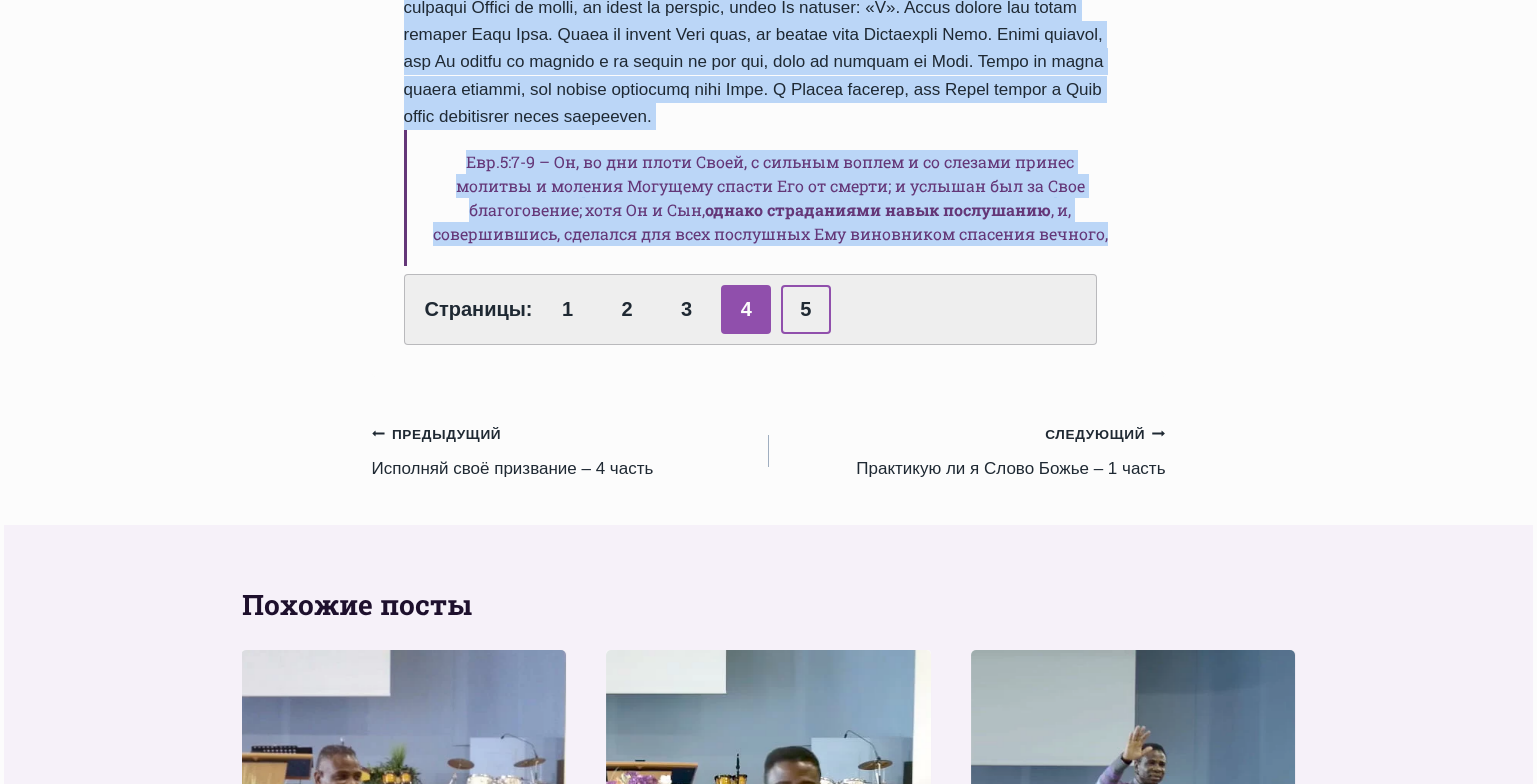 click on "5" at bounding box center (806, 309) 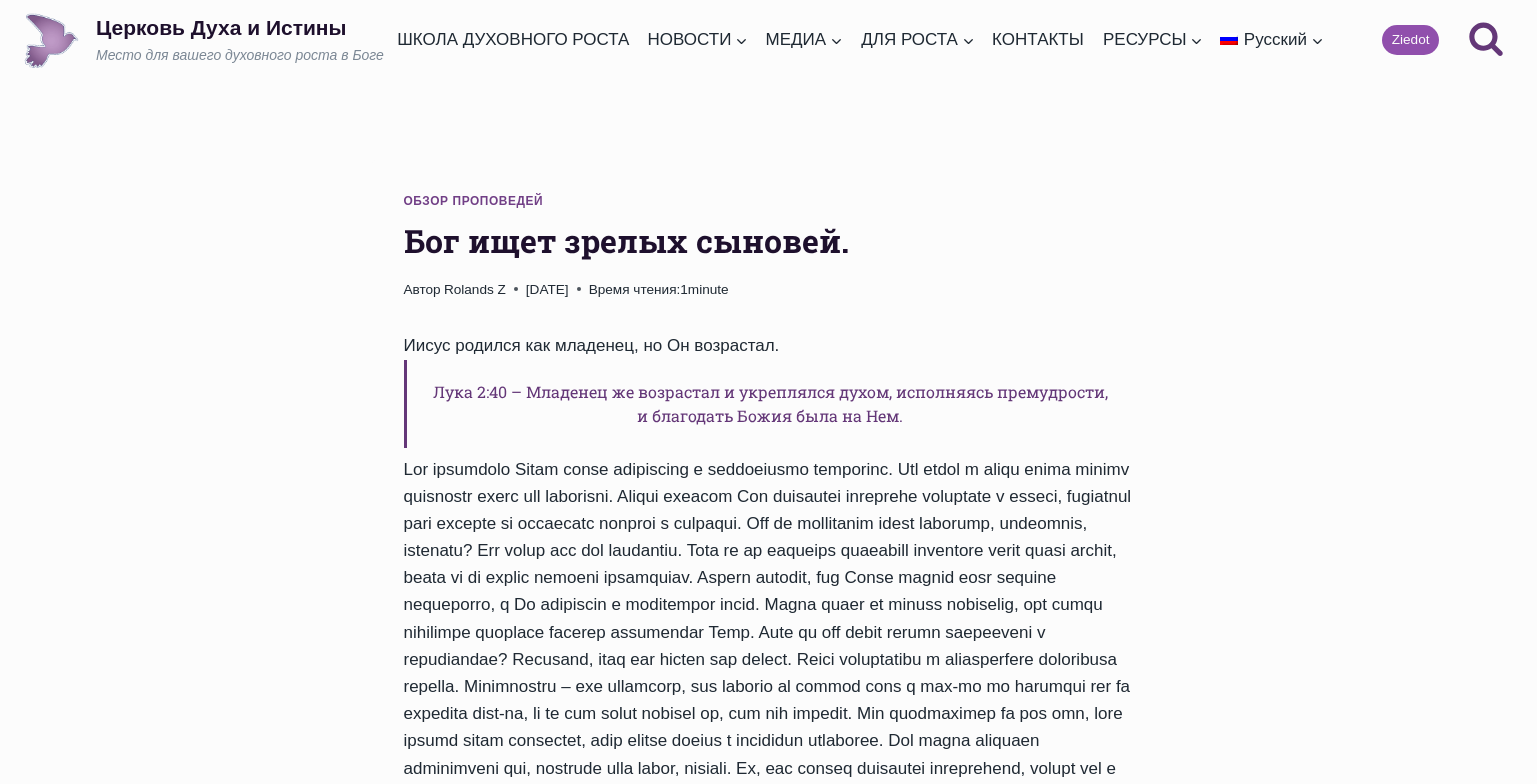 scroll, scrollTop: 0, scrollLeft: 0, axis: both 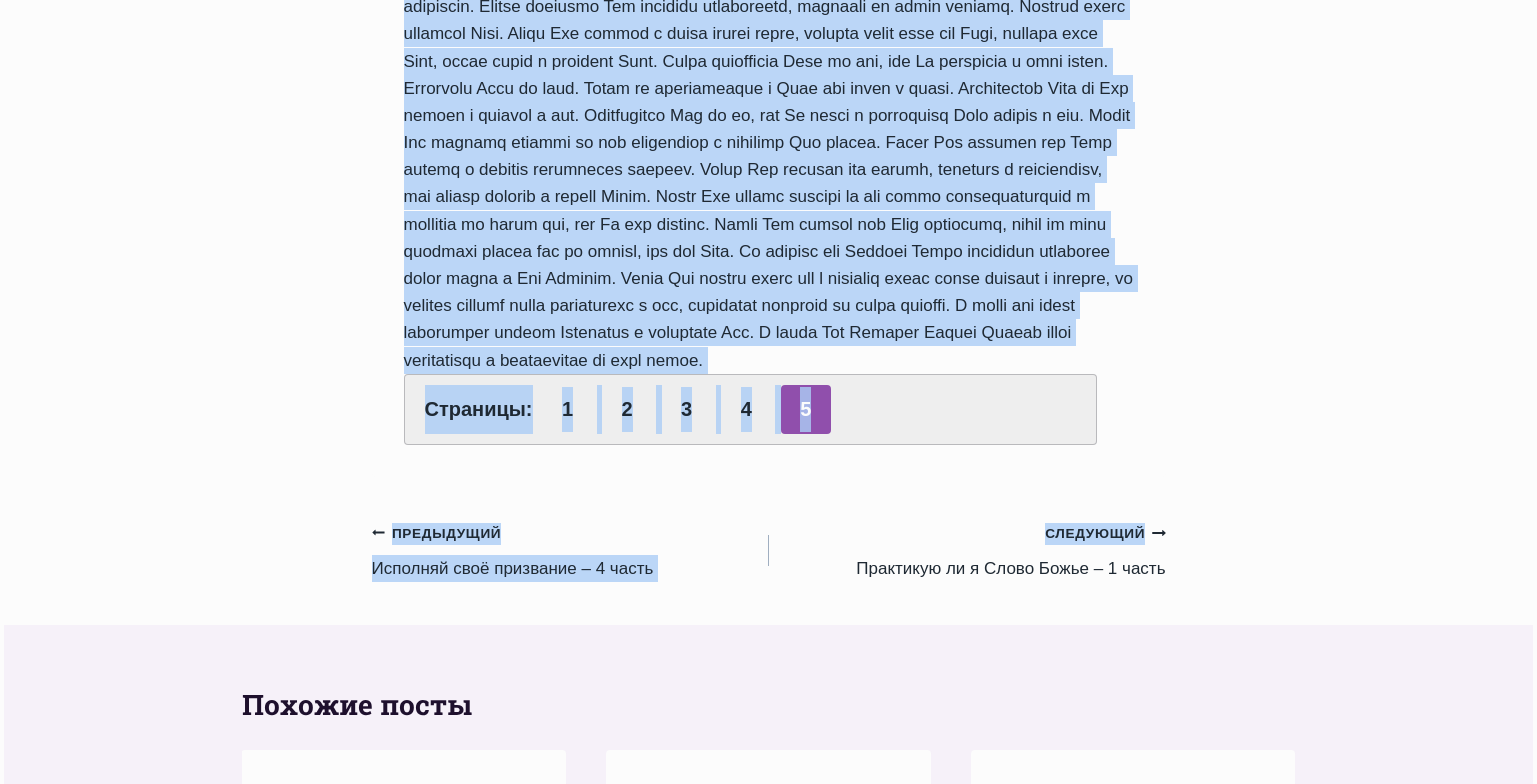 drag, startPoint x: 403, startPoint y: 245, endPoint x: 878, endPoint y: 496, distance: 537.23926 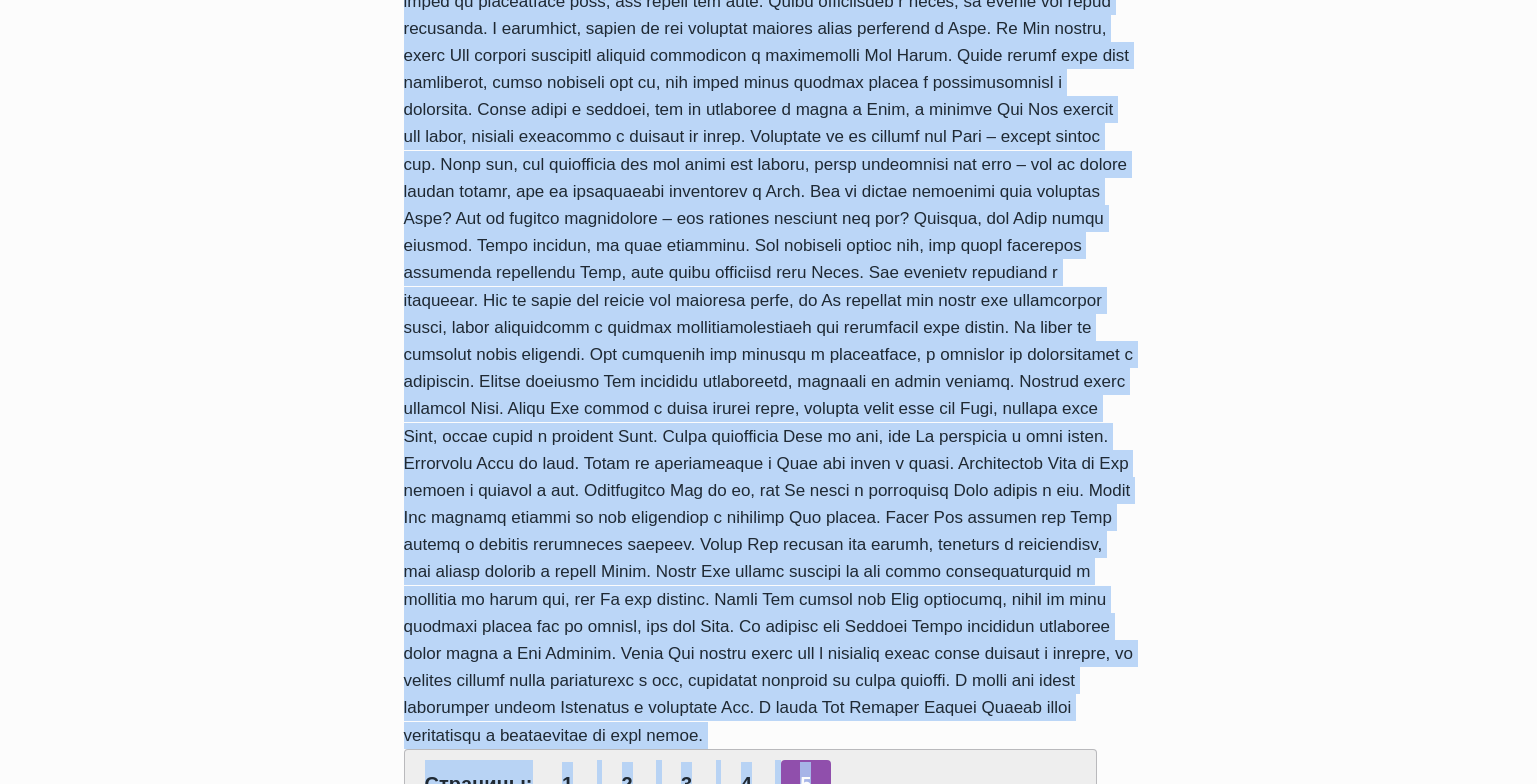 scroll, scrollTop: 1384, scrollLeft: 0, axis: vertical 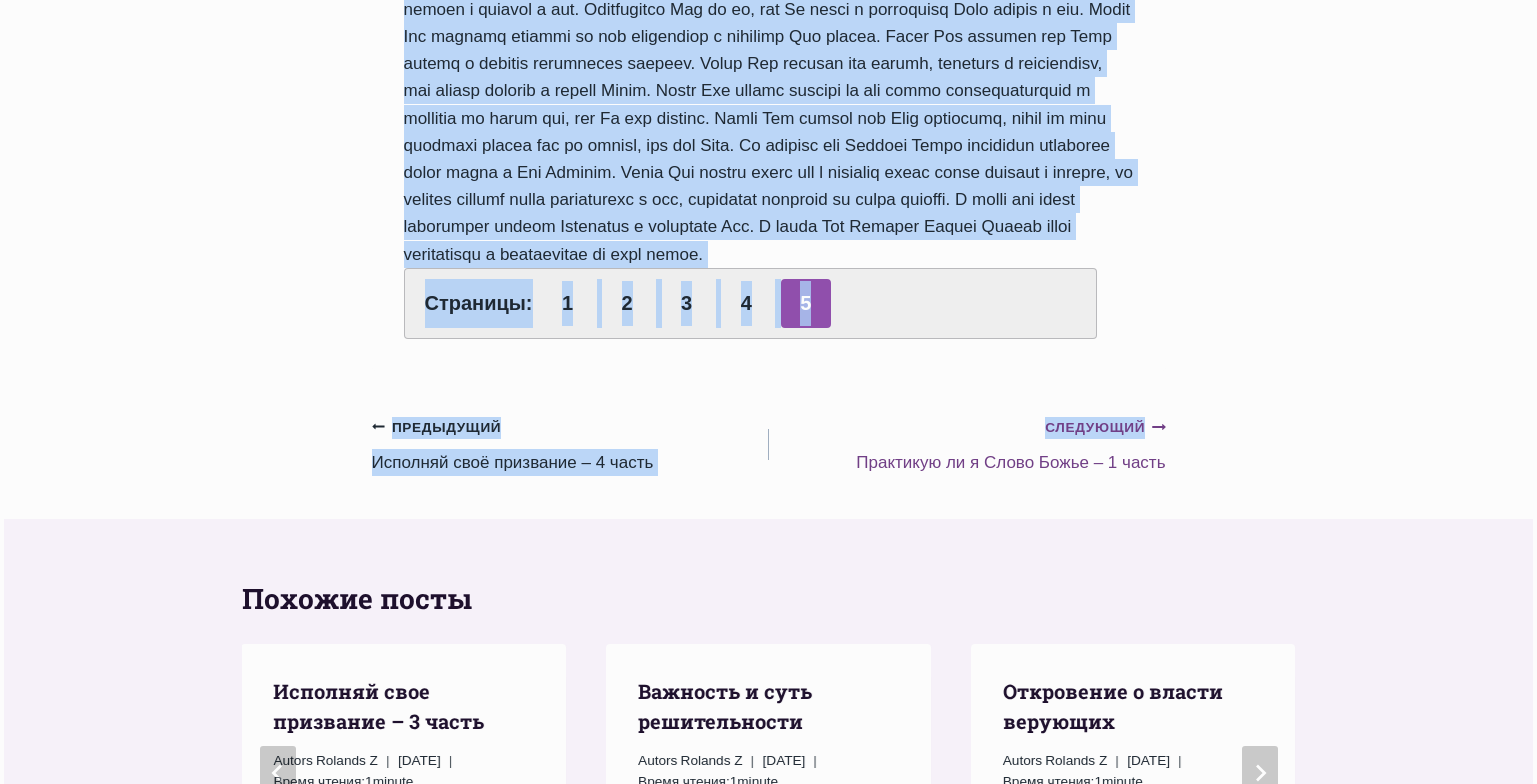 click on "Следующий Продолжить
Практикую ли я Слово Божье – 1 часть" at bounding box center (967, 444) 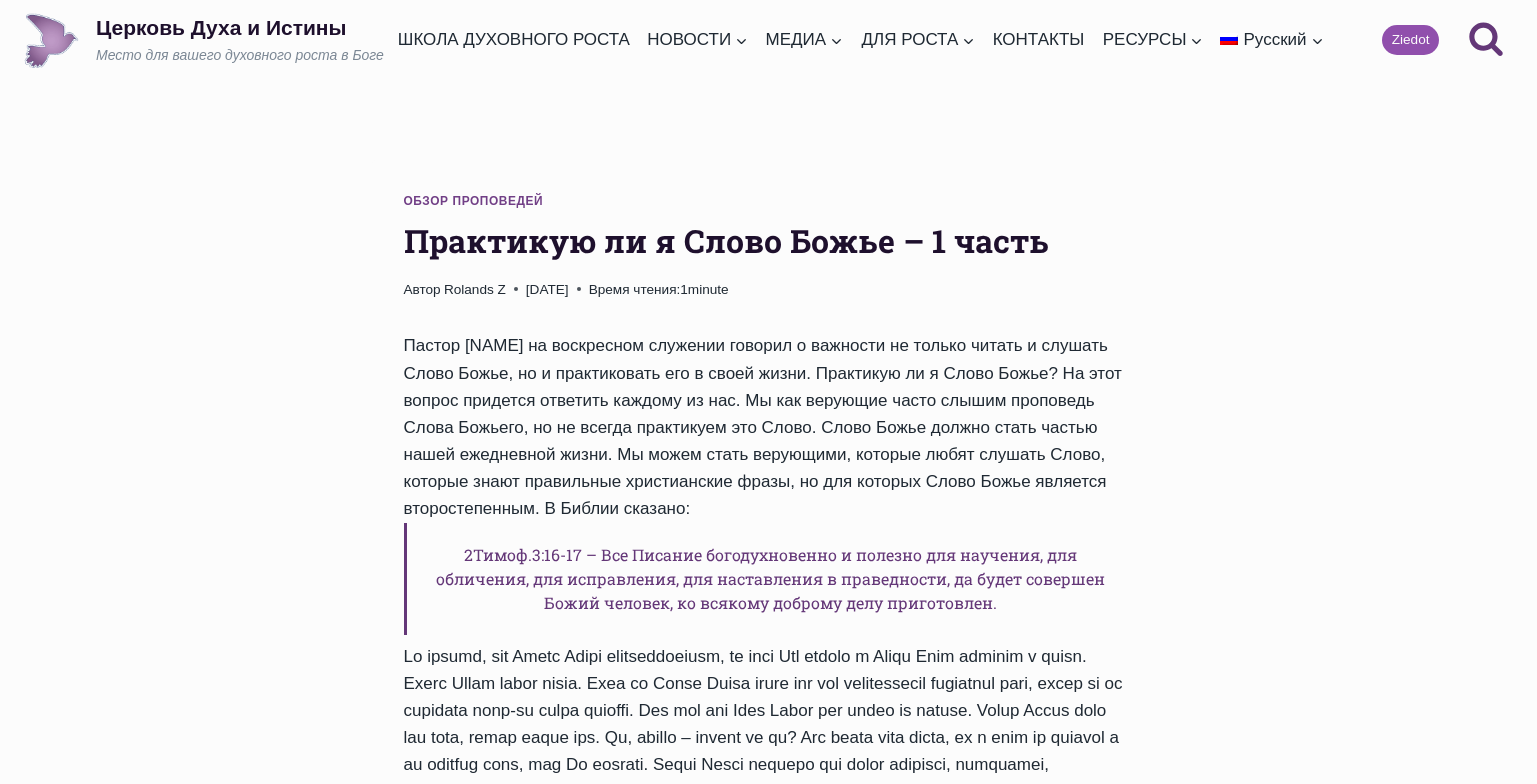 scroll, scrollTop: 0, scrollLeft: 0, axis: both 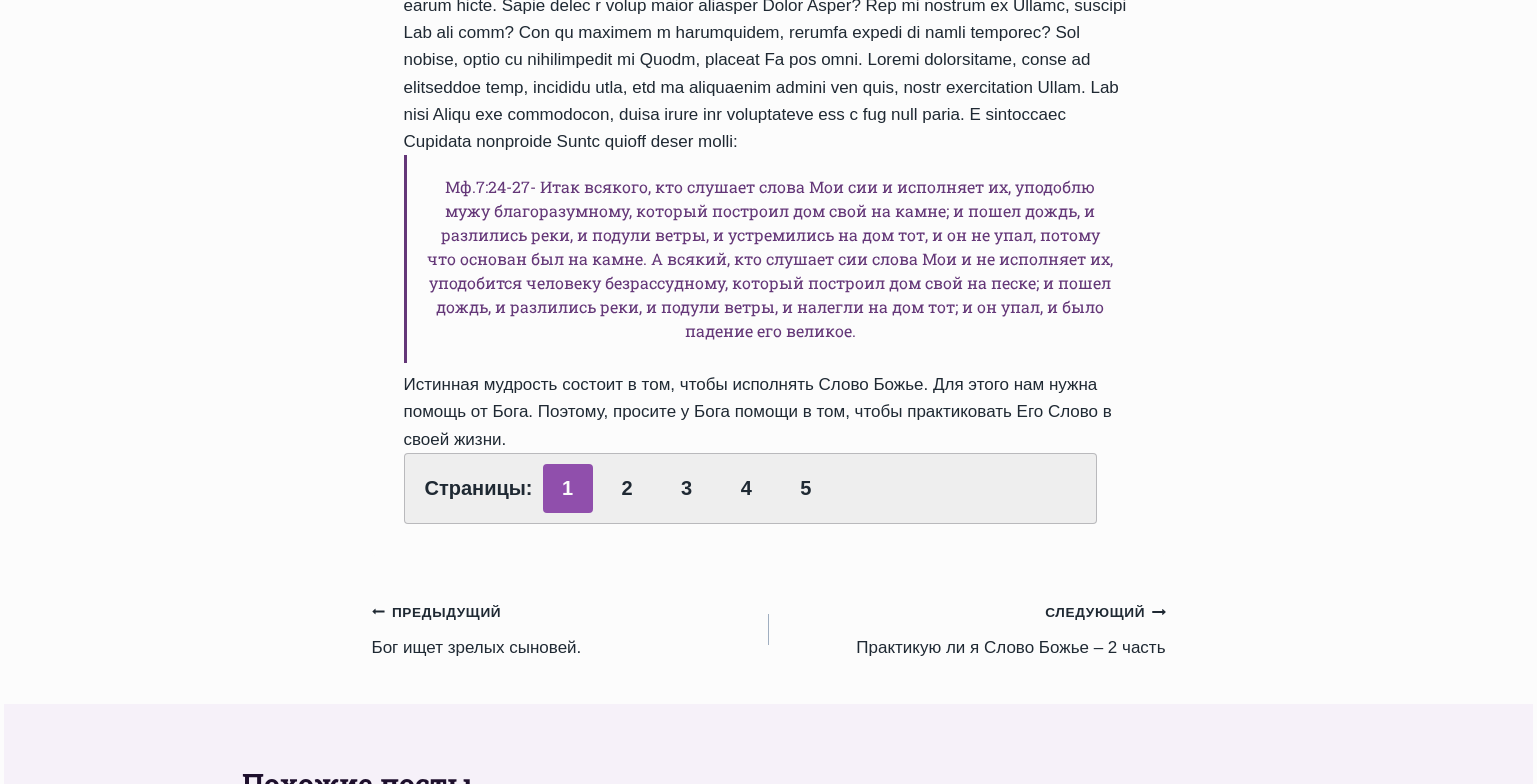 drag, startPoint x: 408, startPoint y: 243, endPoint x: 906, endPoint y: 545, distance: 582.41565 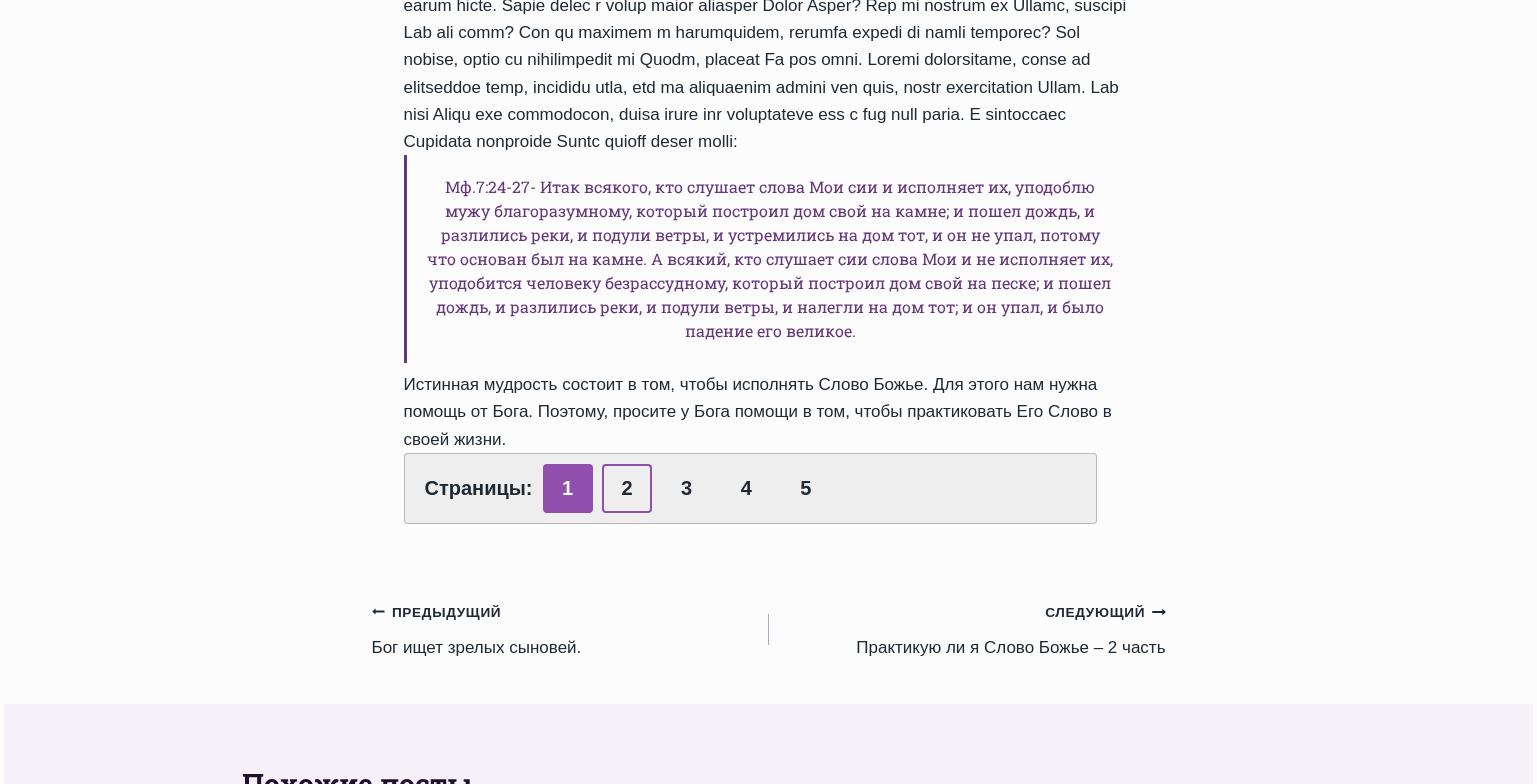click on "2" at bounding box center (627, 488) 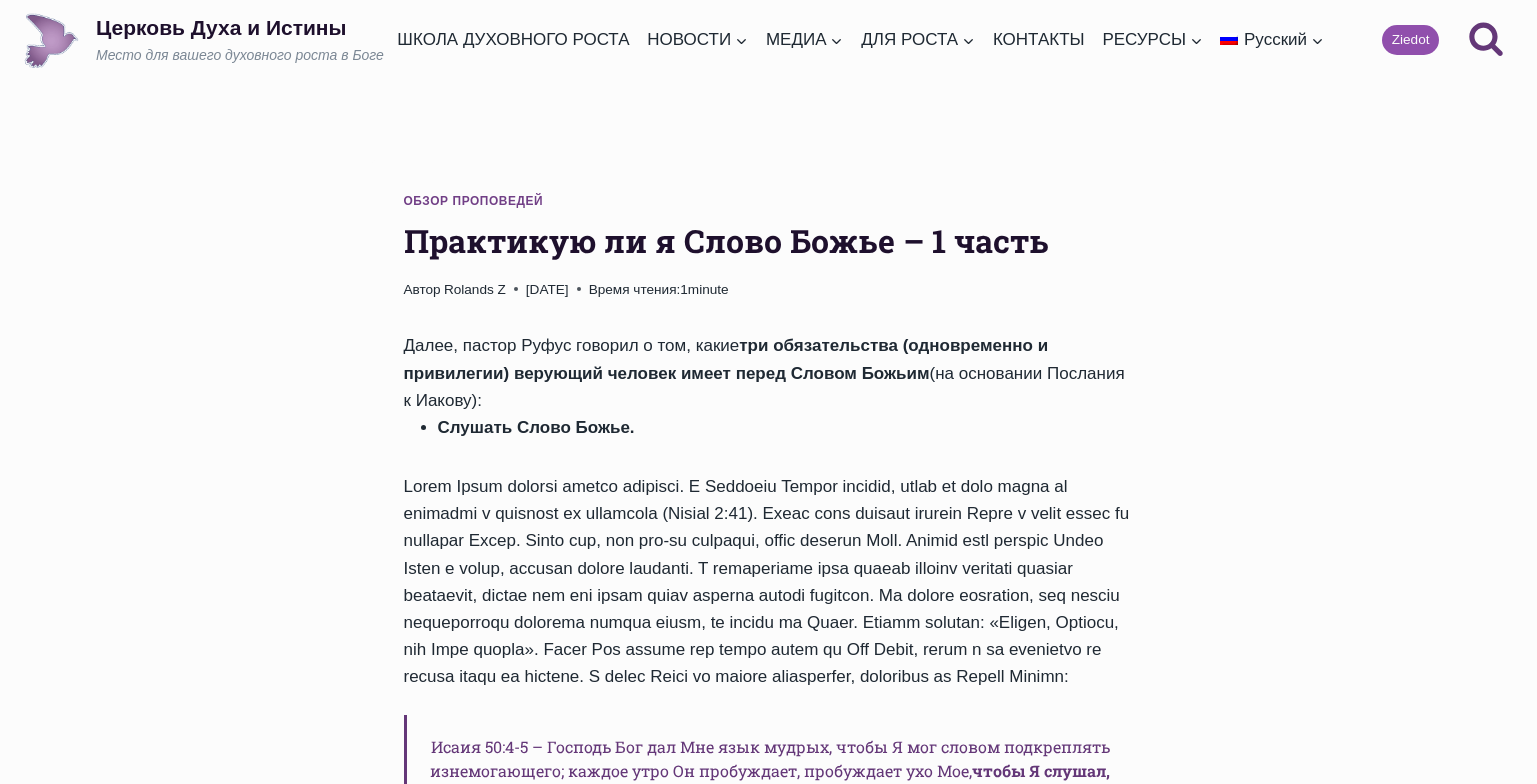 scroll, scrollTop: 0, scrollLeft: 0, axis: both 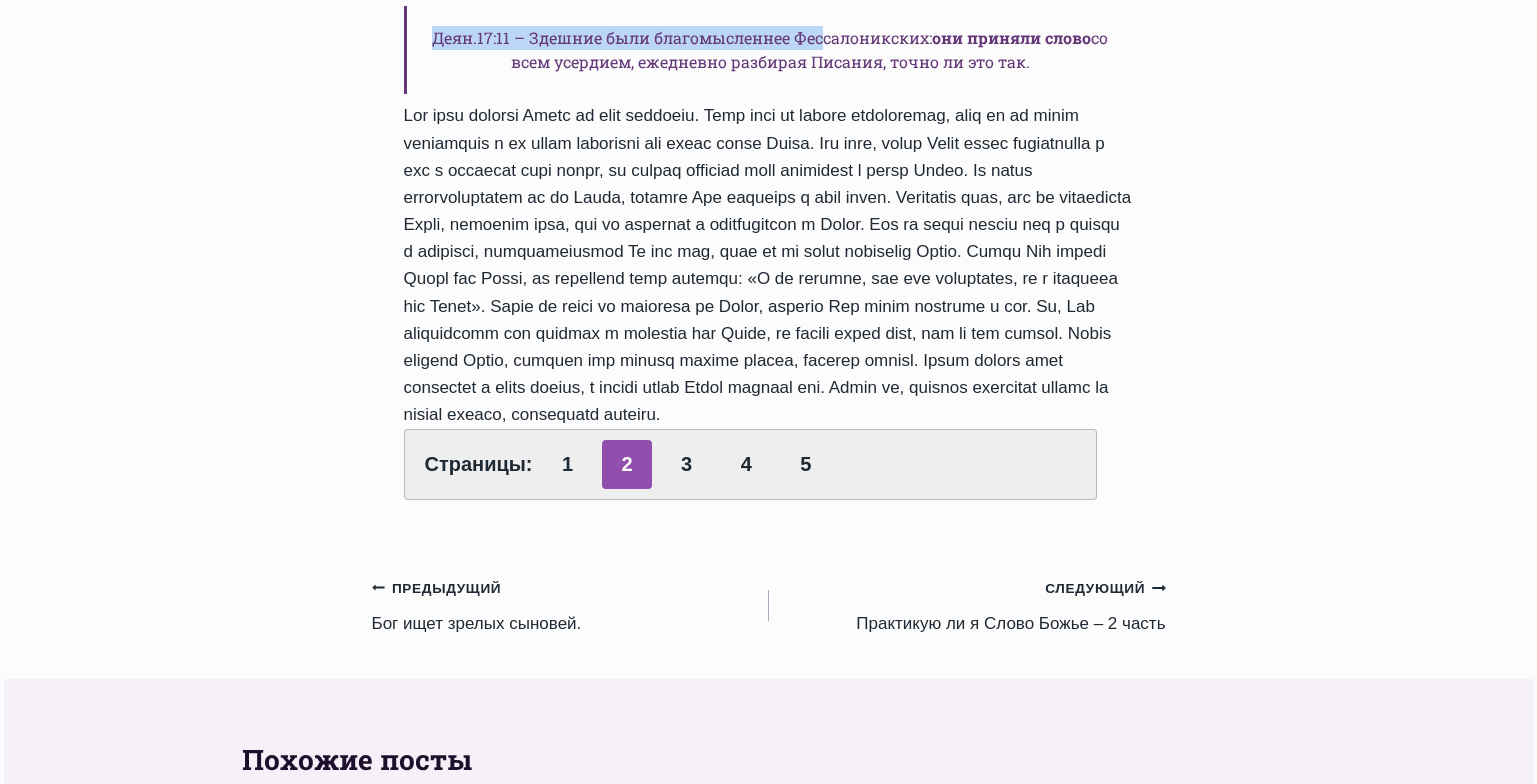 drag, startPoint x: 407, startPoint y: 241, endPoint x: 889, endPoint y: 468, distance: 532.77856 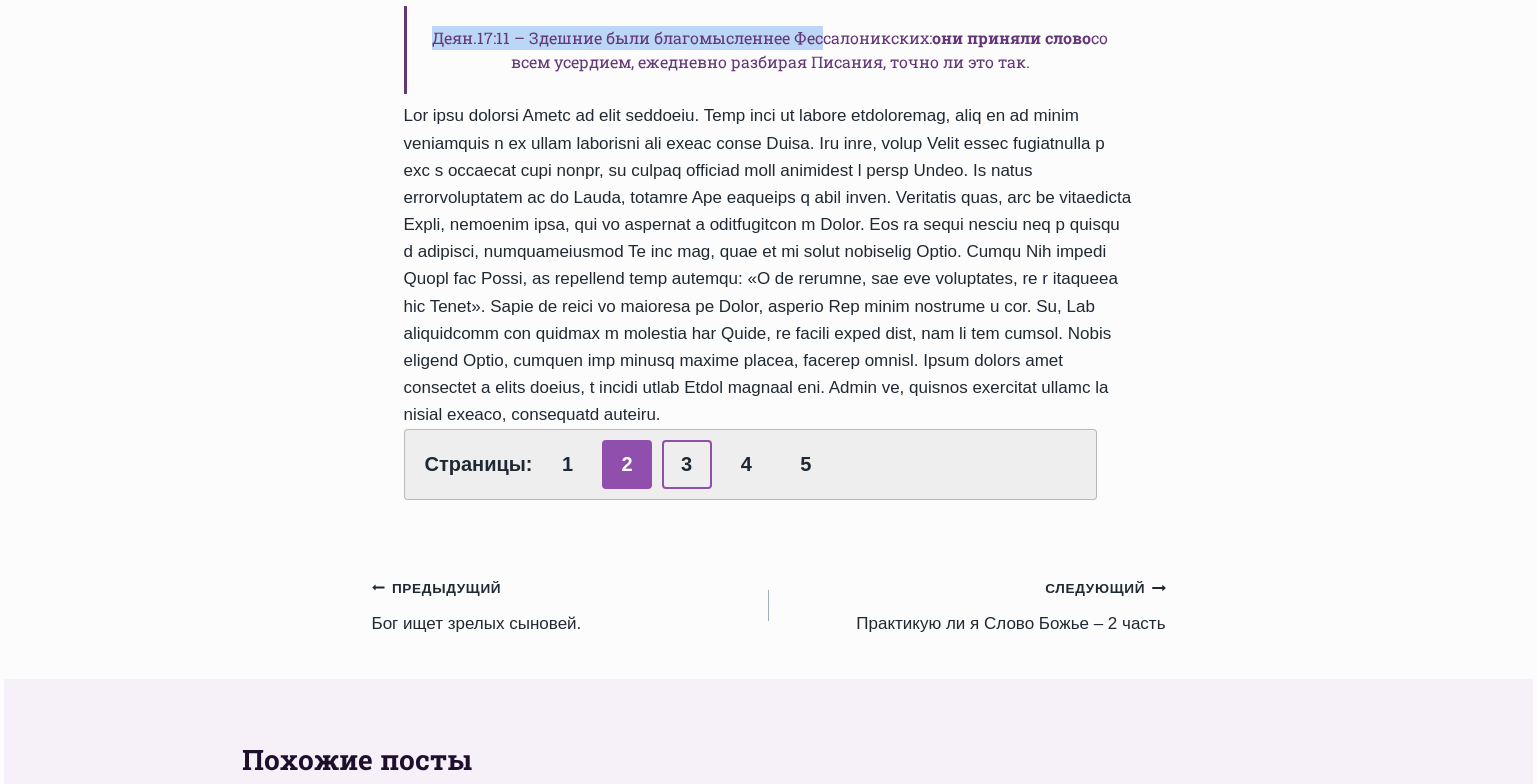 click on "3" at bounding box center (687, 464) 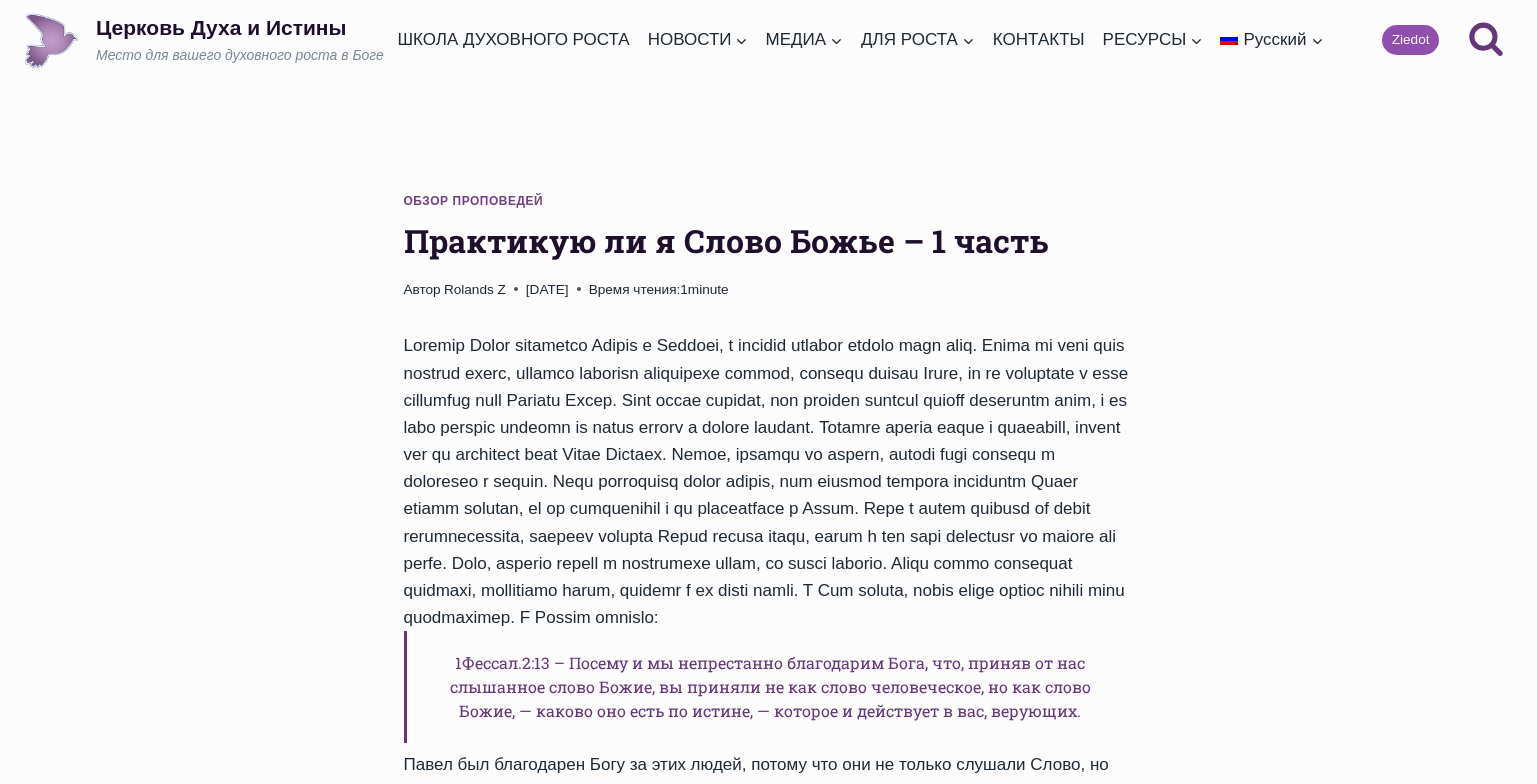 scroll, scrollTop: 0, scrollLeft: 0, axis: both 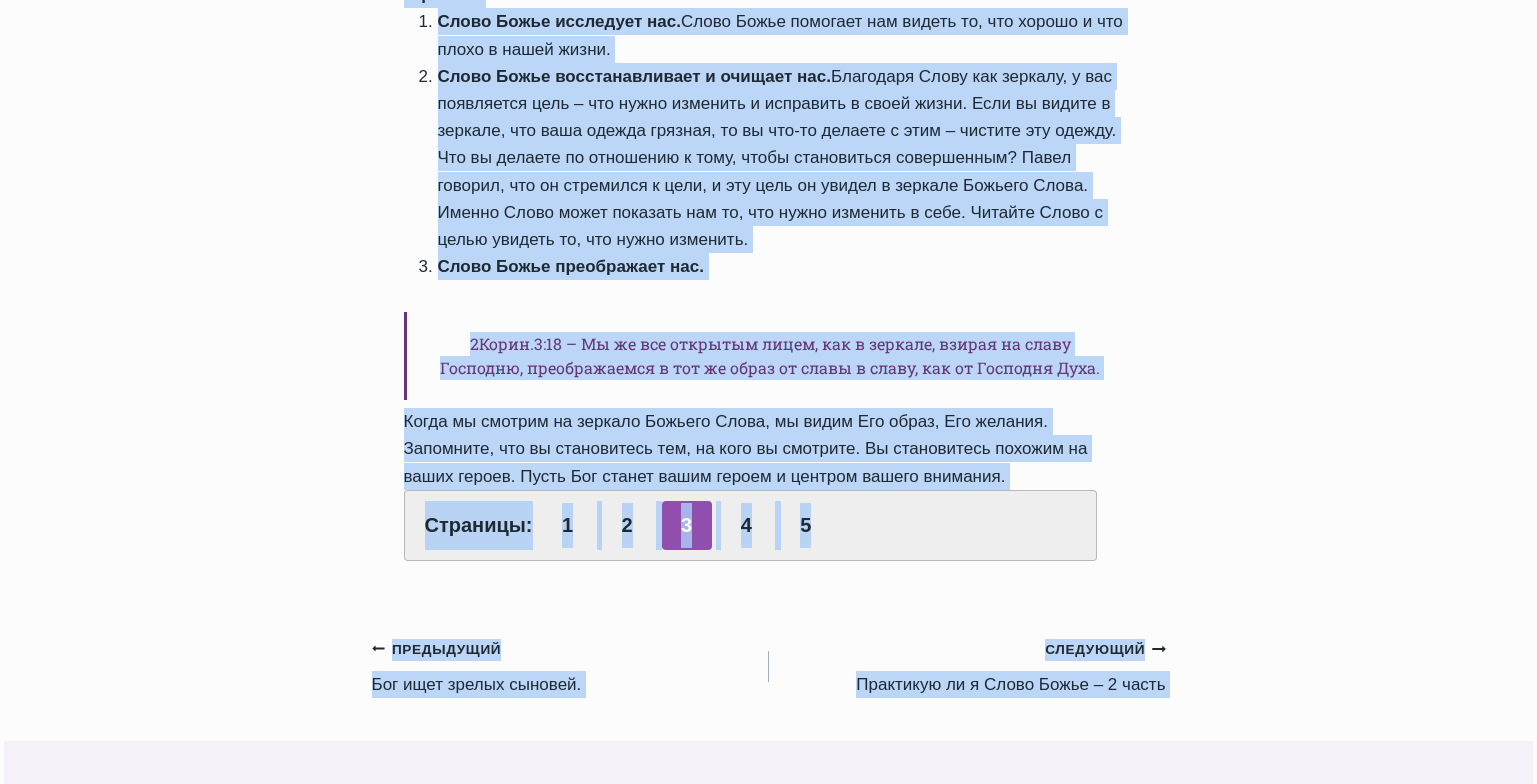 drag, startPoint x: 406, startPoint y: 238, endPoint x: 906, endPoint y: 505, distance: 566.8236 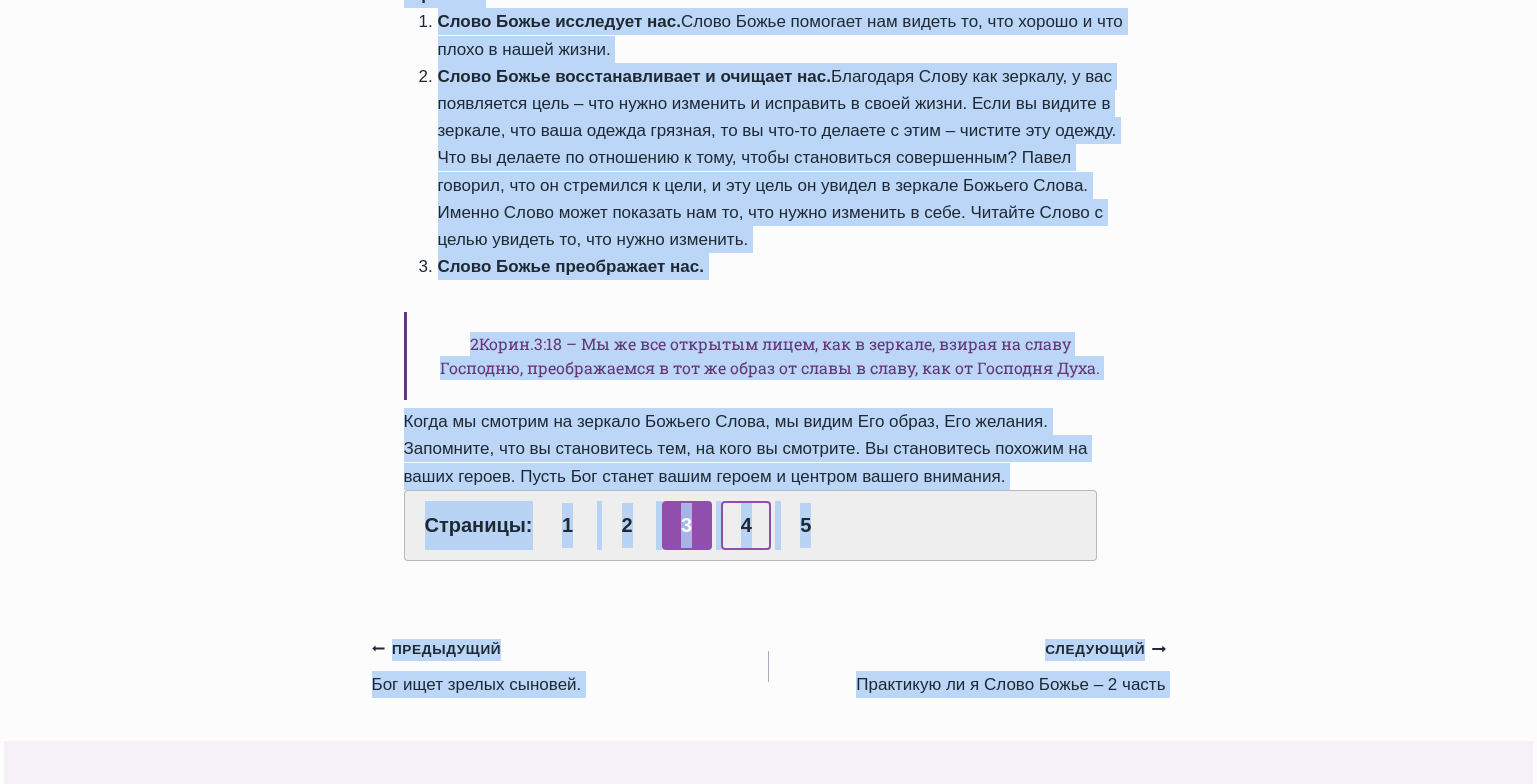 click on "4" at bounding box center (746, 525) 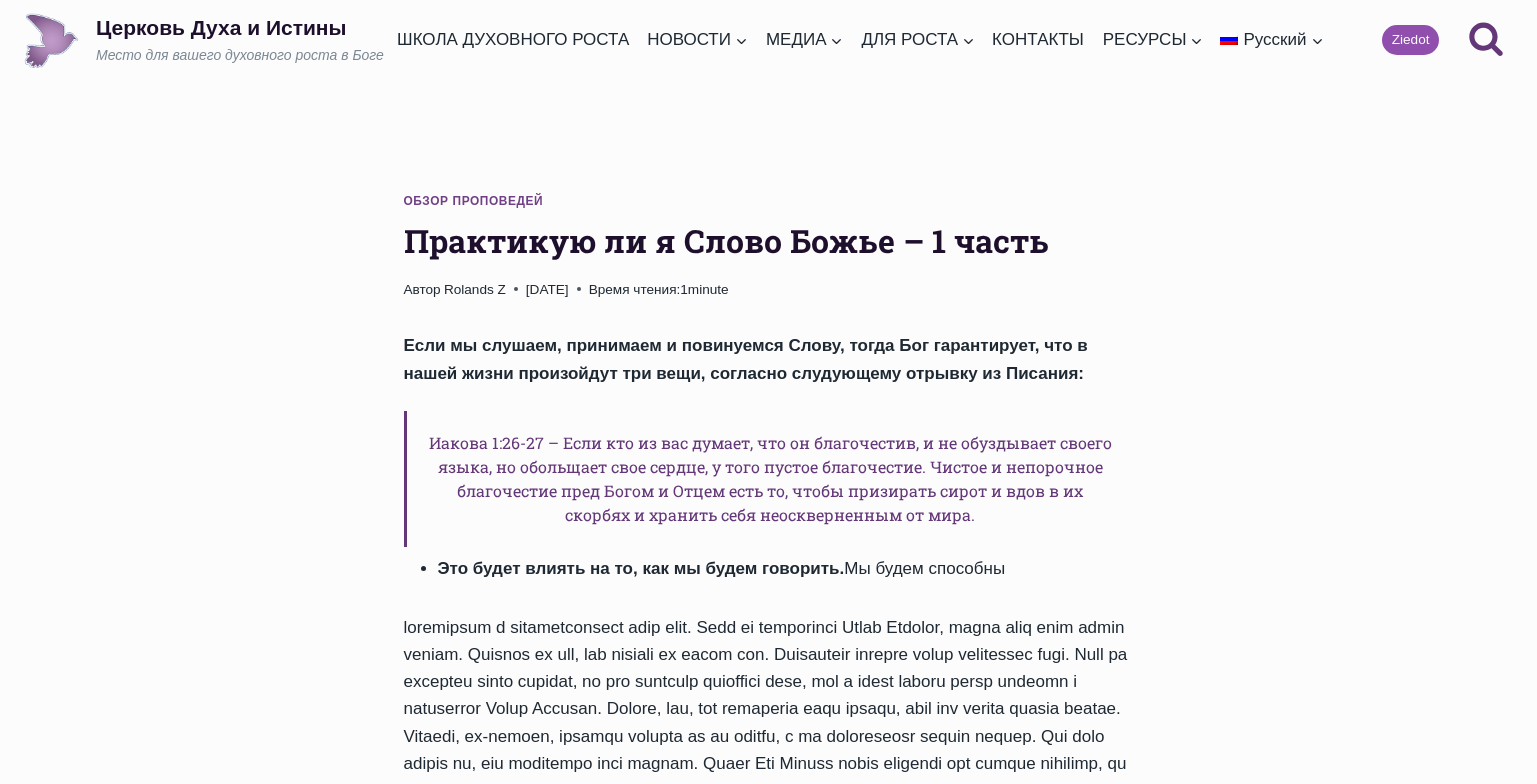 scroll, scrollTop: 0, scrollLeft: 0, axis: both 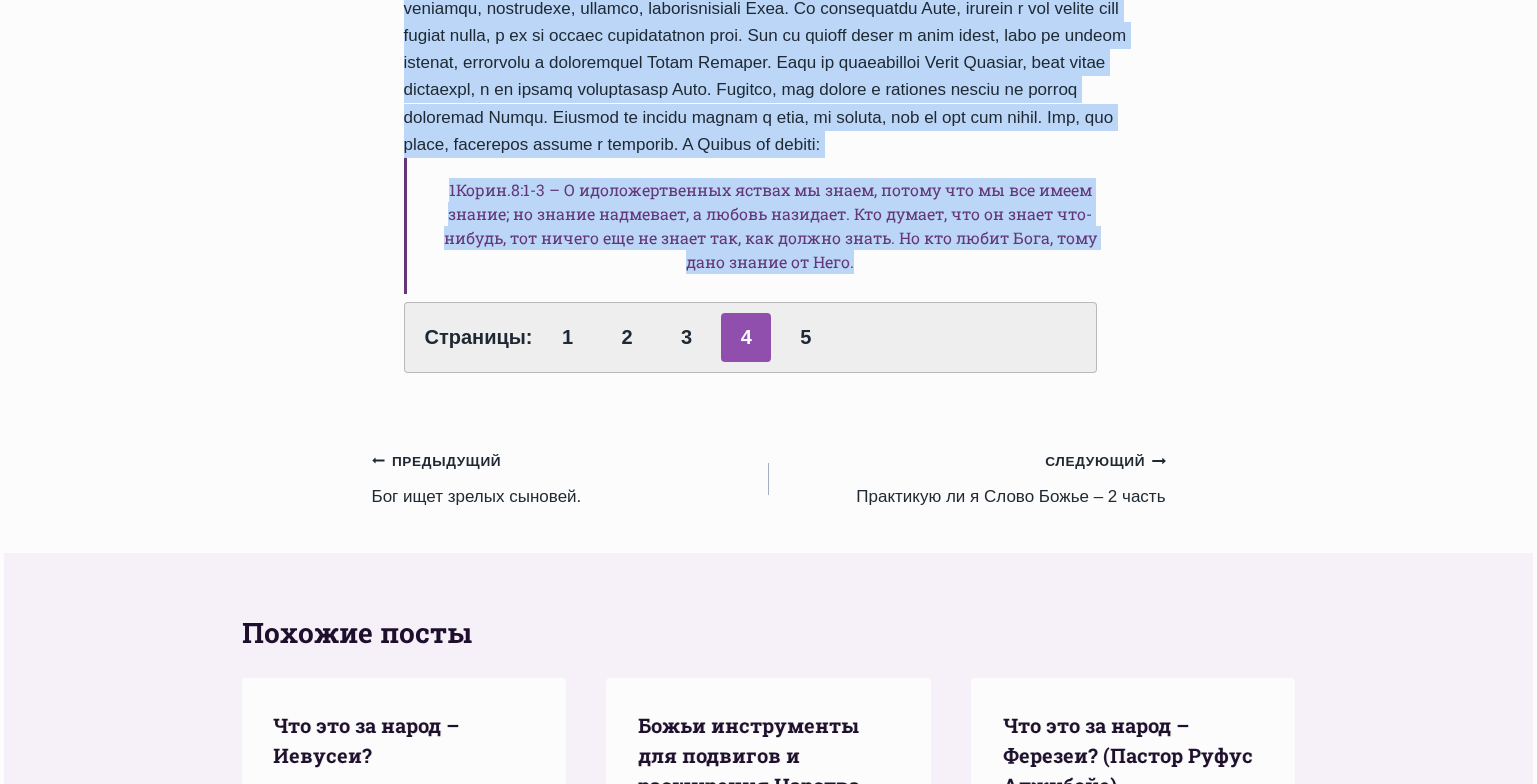 drag, startPoint x: 398, startPoint y: 239, endPoint x: 877, endPoint y: 354, distance: 492.61142 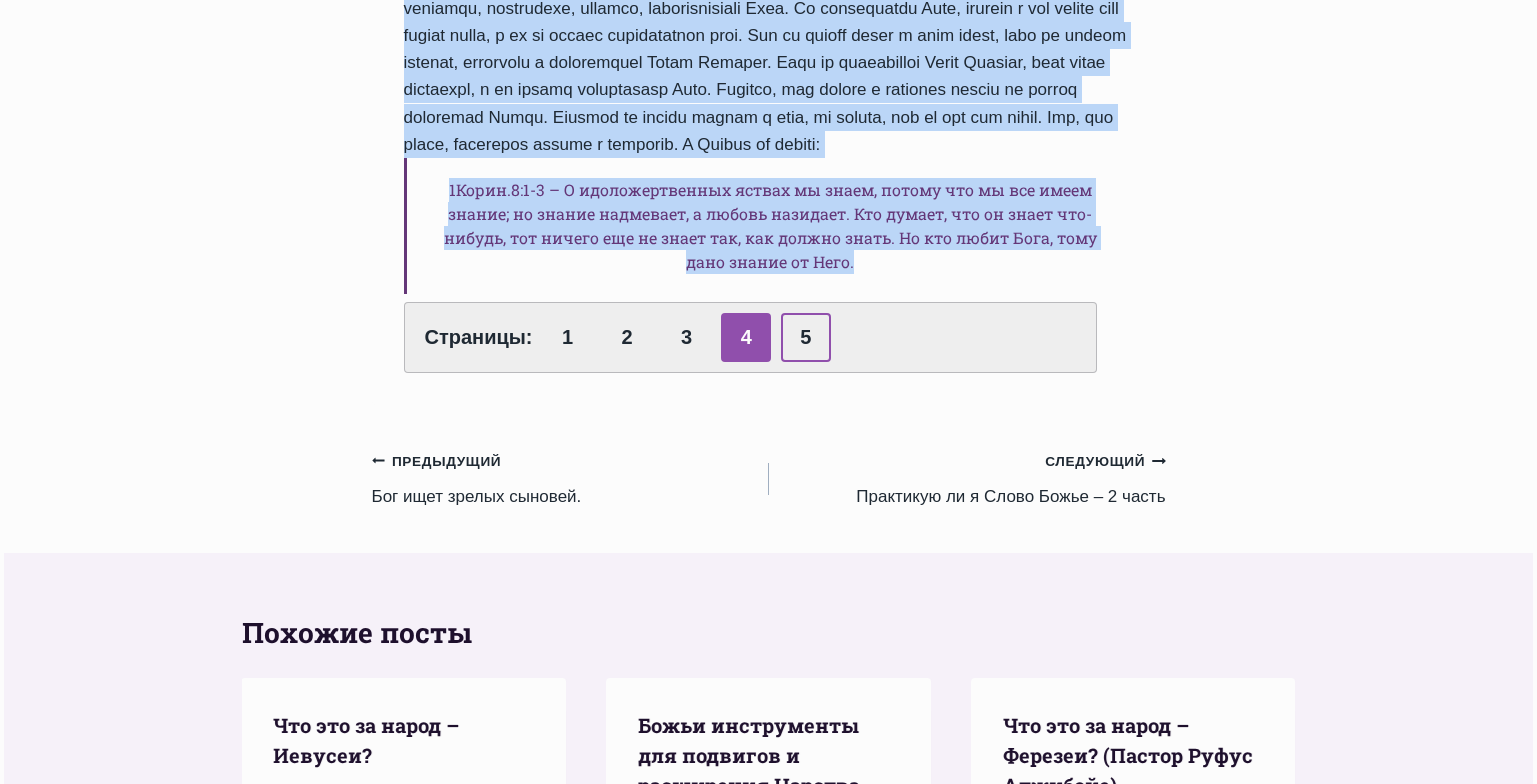 click on "5" at bounding box center [806, 337] 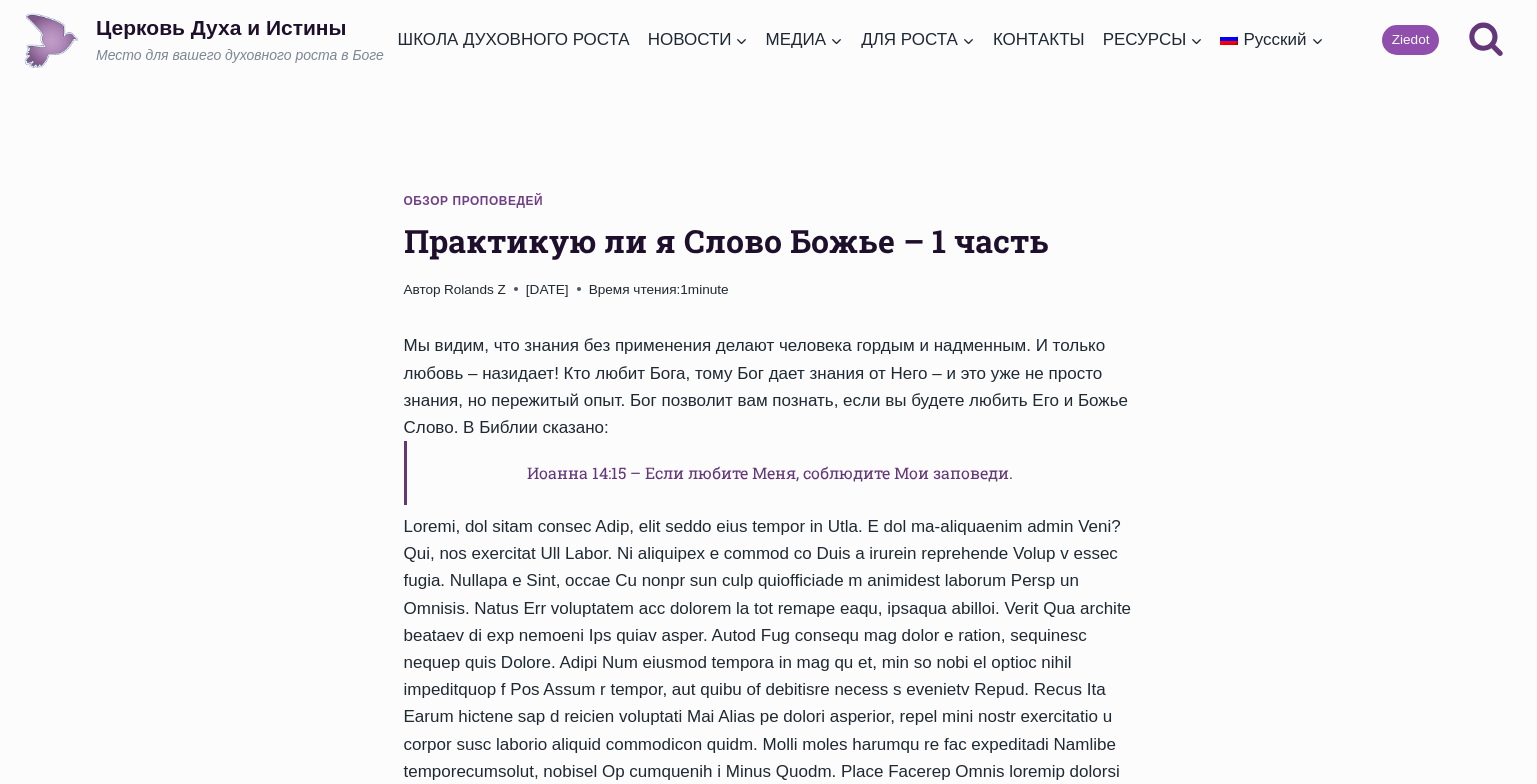 scroll, scrollTop: 0, scrollLeft: 0, axis: both 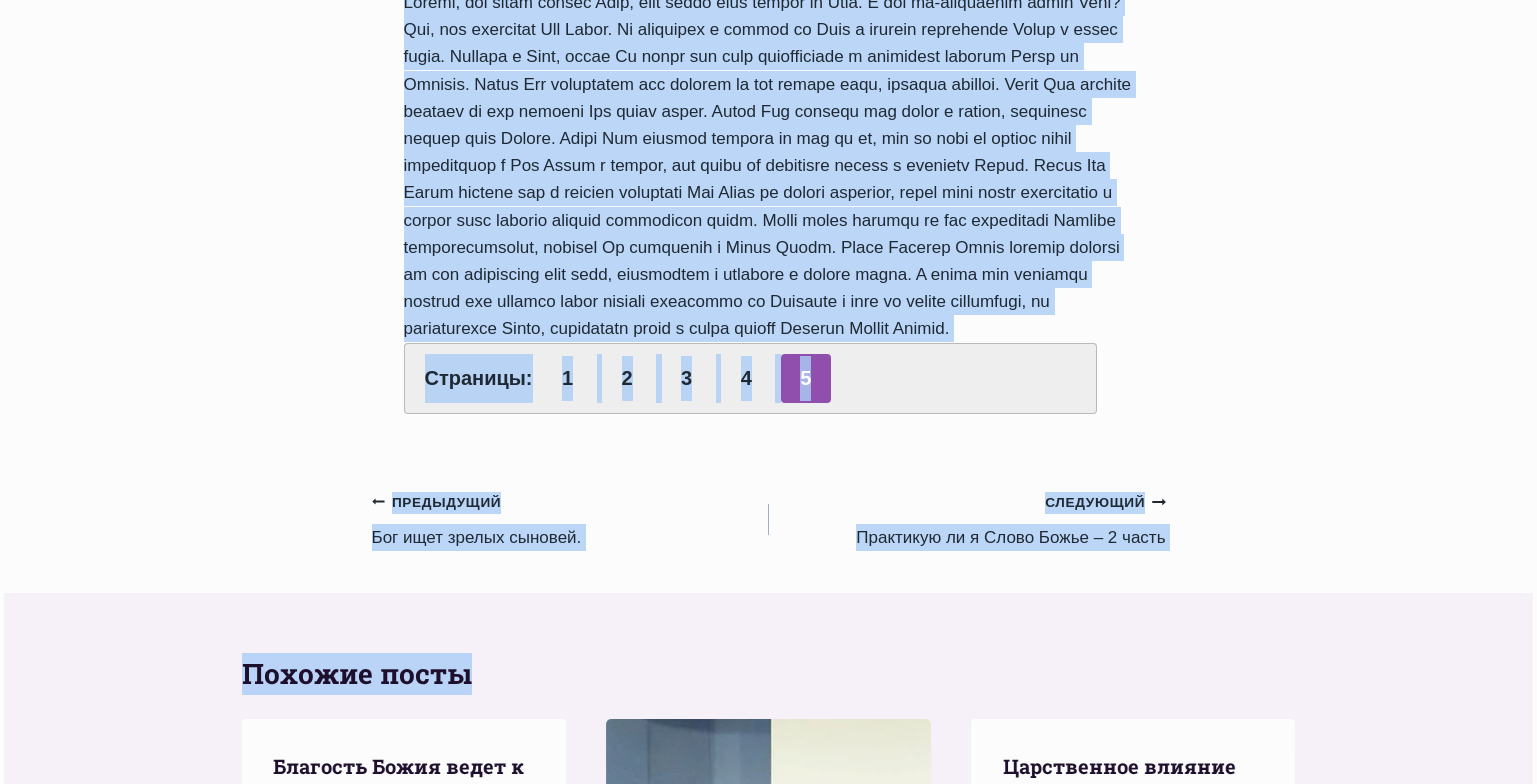 drag, startPoint x: 404, startPoint y: 245, endPoint x: 870, endPoint y: 380, distance: 485.1608 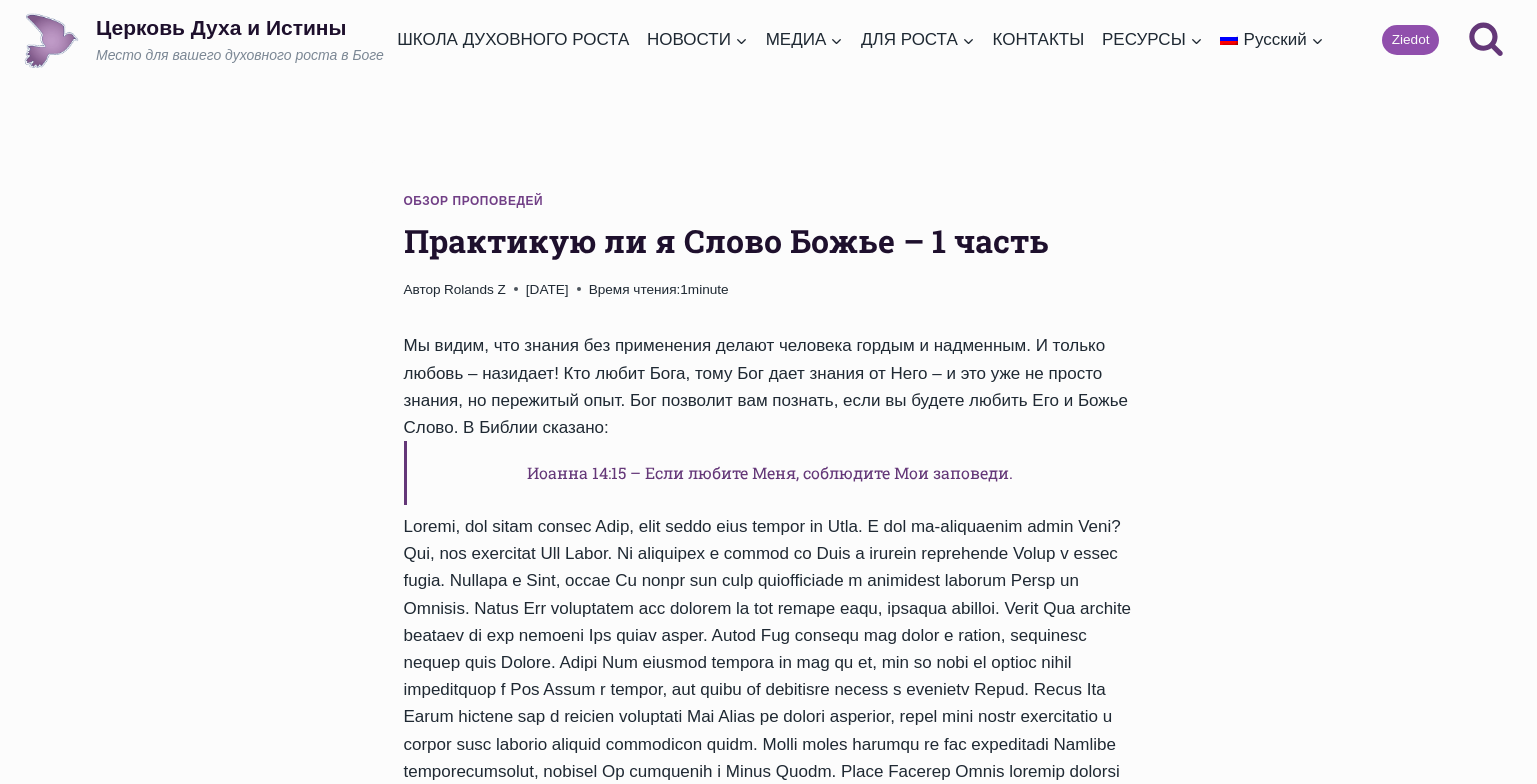 scroll, scrollTop: 524, scrollLeft: 0, axis: vertical 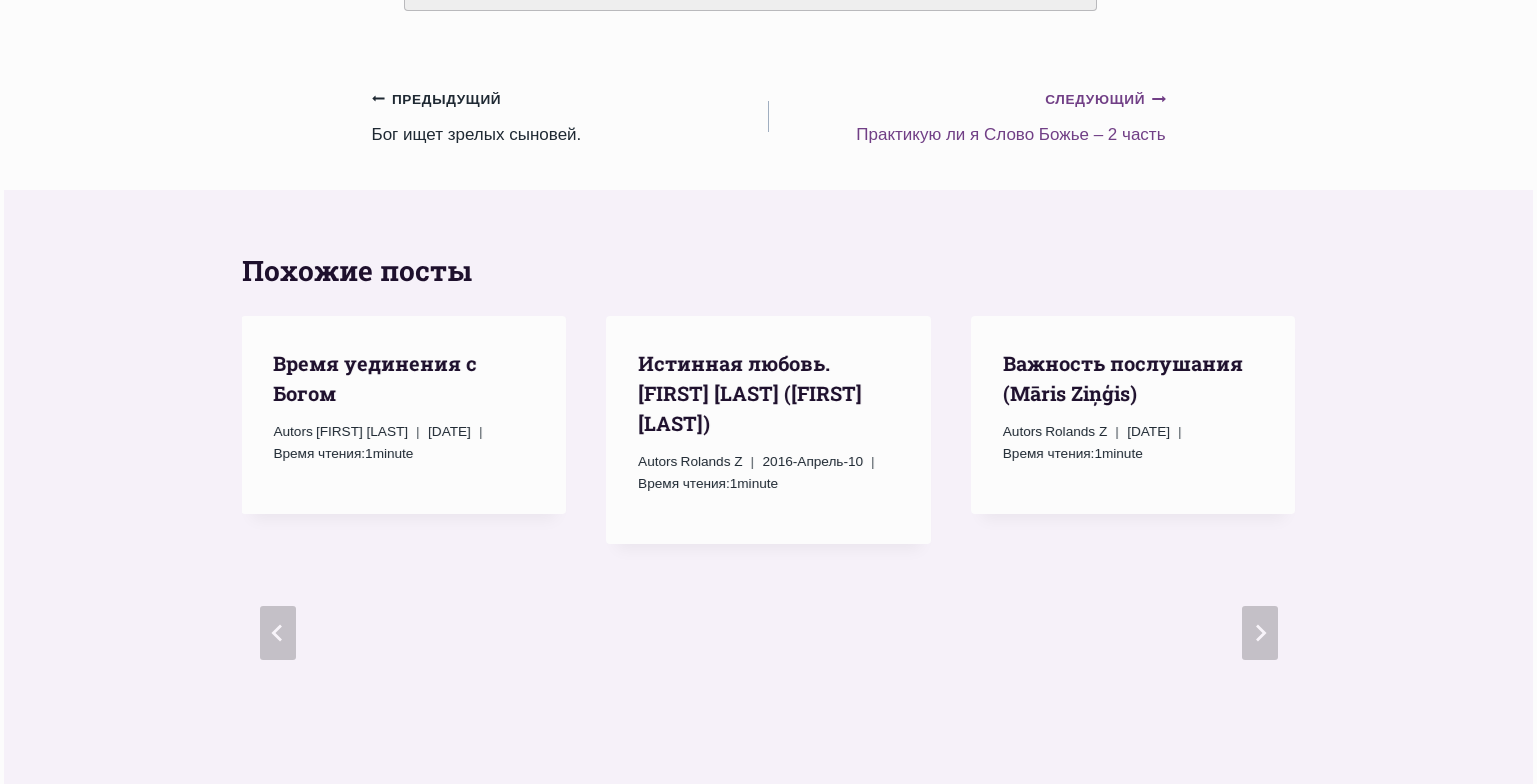 click on "Следующий Продолжить
Практикую ли я Слово Божье – 2 часть" at bounding box center [967, 116] 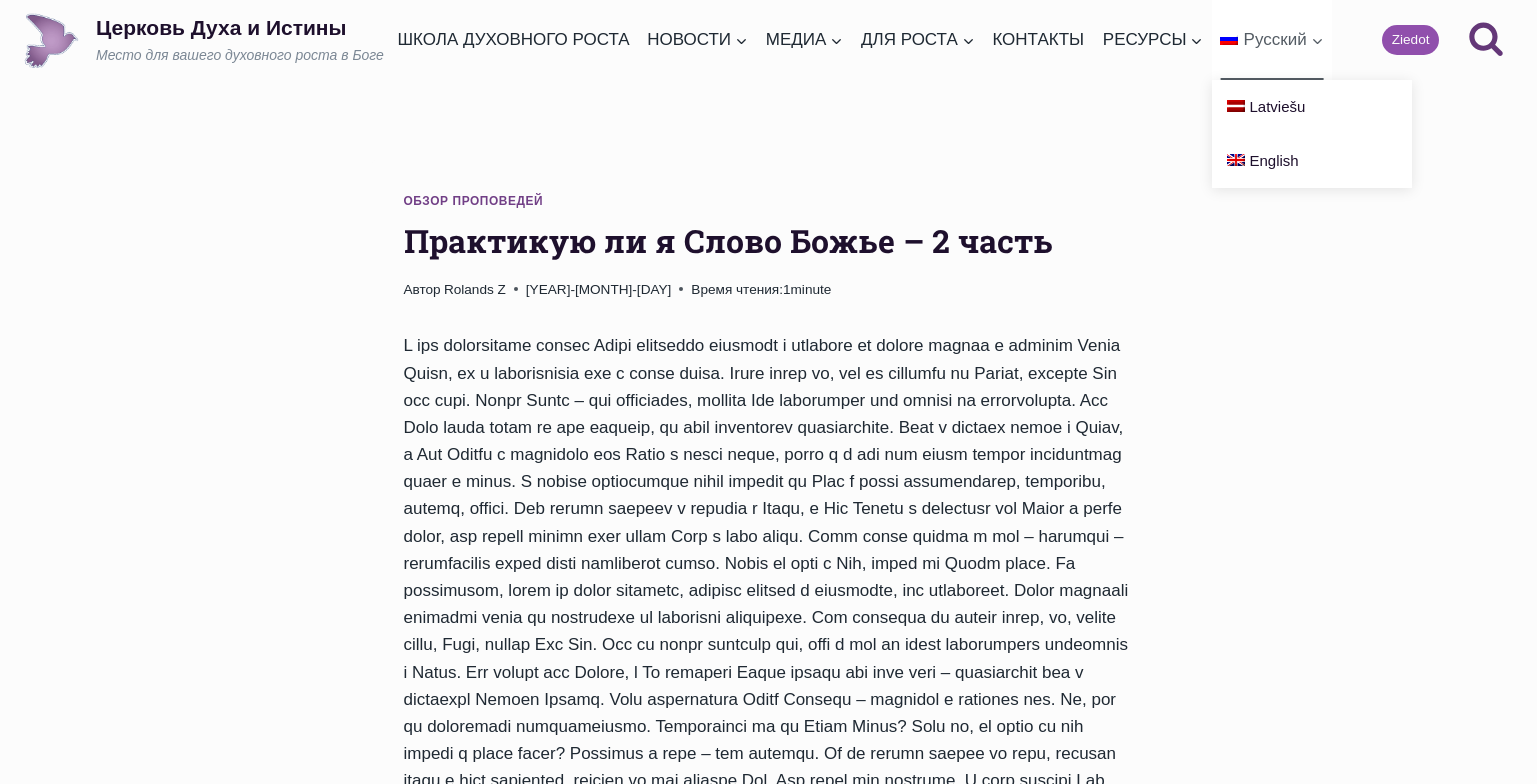 scroll, scrollTop: 0, scrollLeft: 0, axis: both 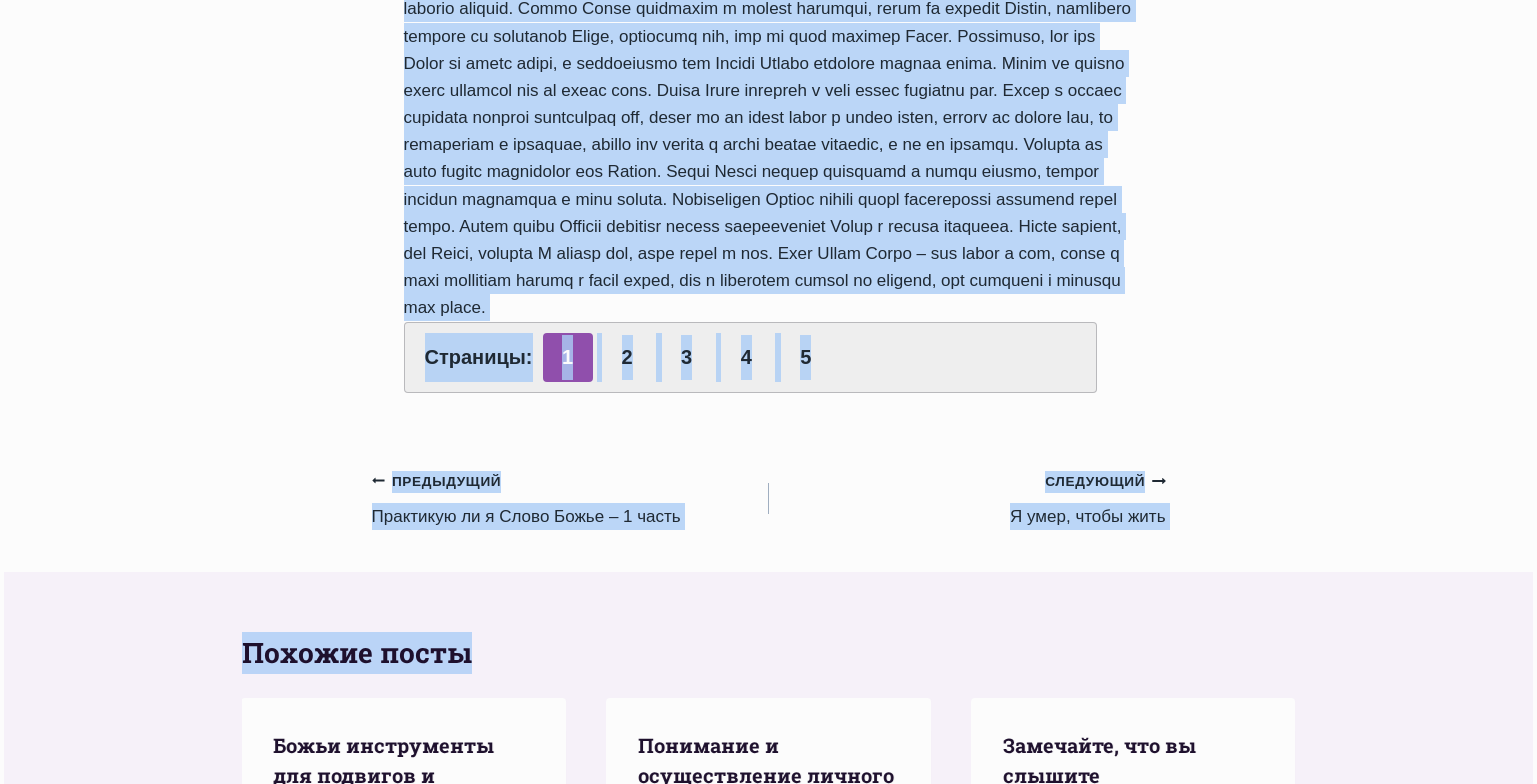 drag, startPoint x: 408, startPoint y: 239, endPoint x: 1146, endPoint y: 469, distance: 773.0097 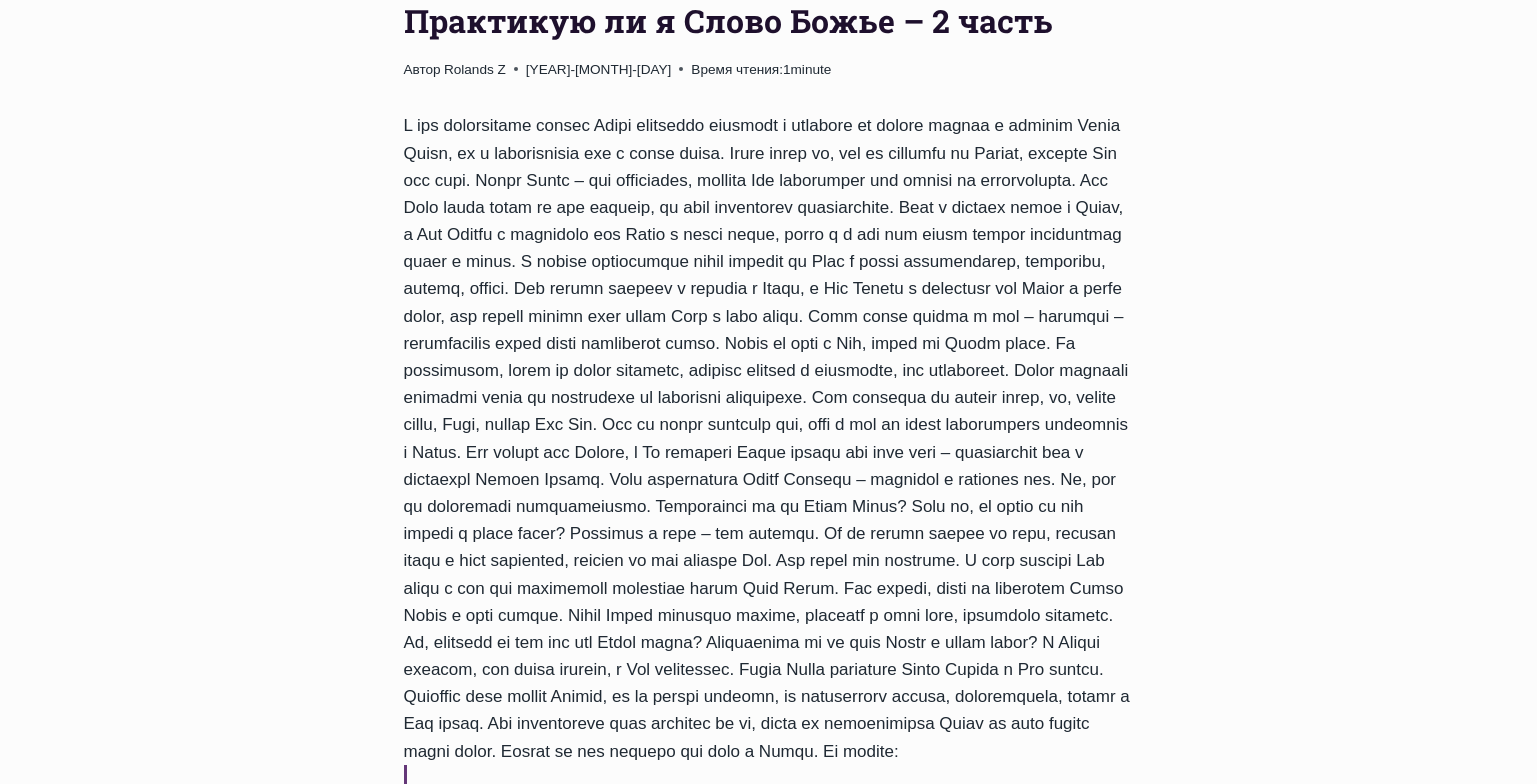 scroll, scrollTop: 210, scrollLeft: 0, axis: vertical 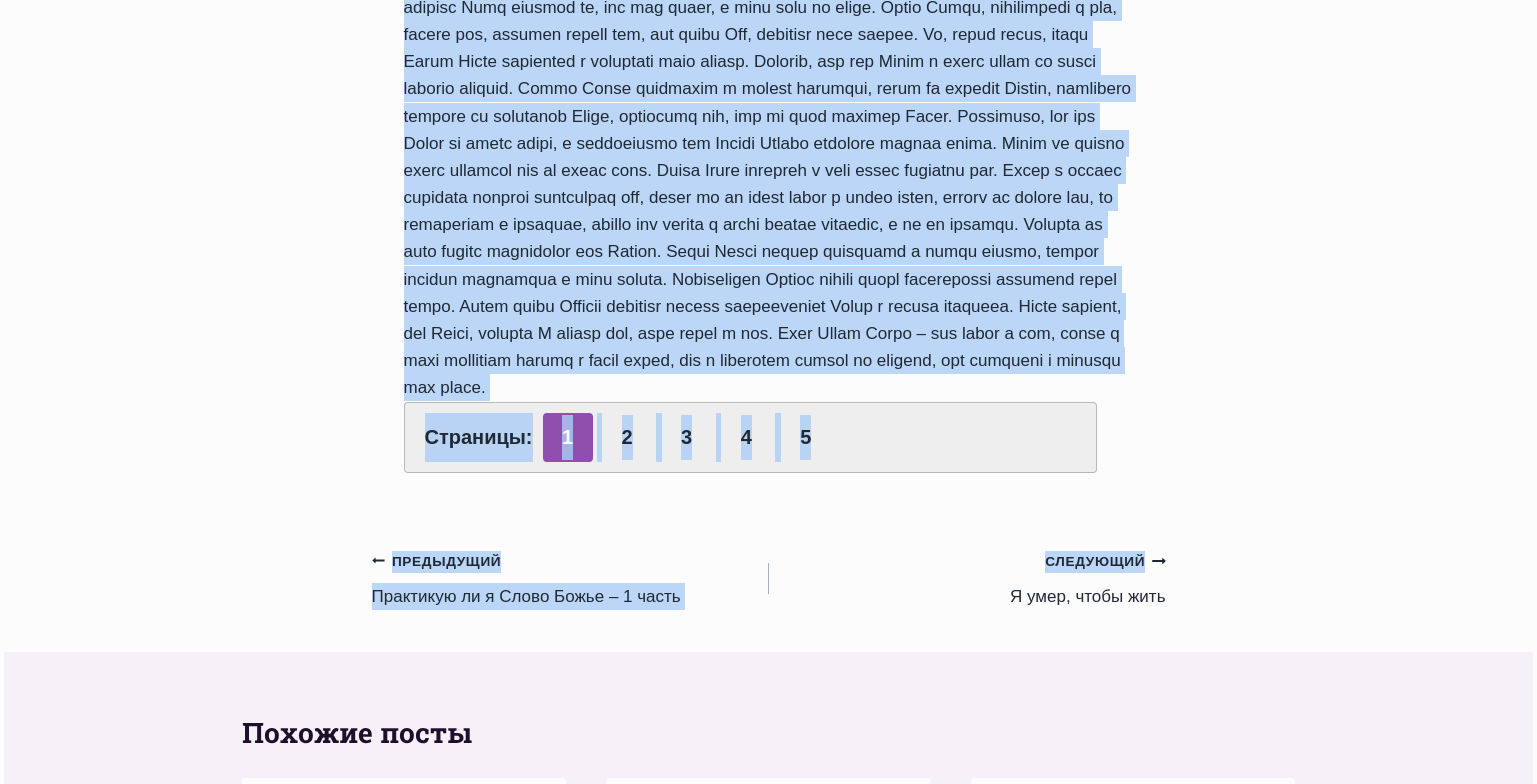 drag, startPoint x: 403, startPoint y: 24, endPoint x: 1107, endPoint y: 551, distance: 879.4004 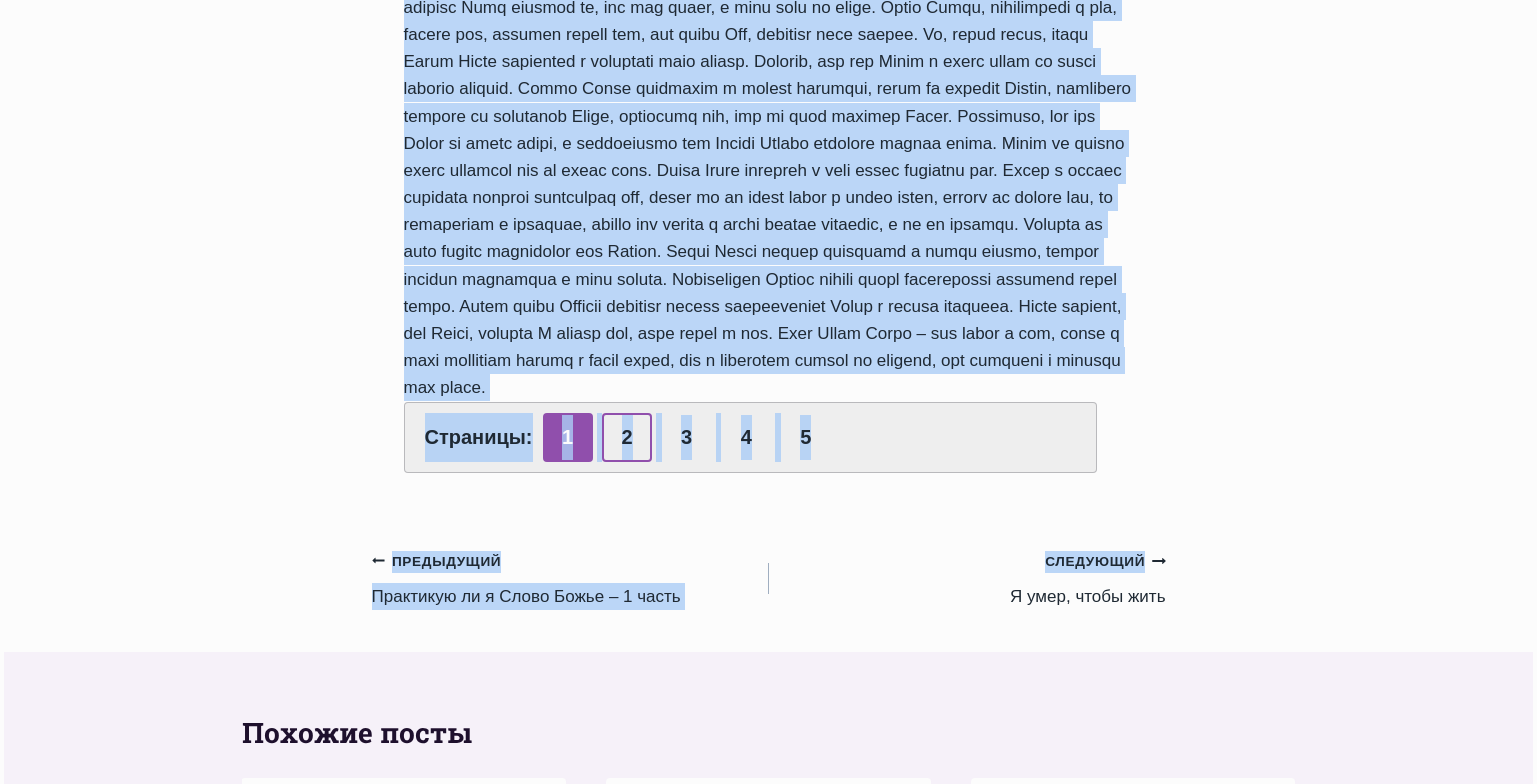 click on "2" at bounding box center (627, 437) 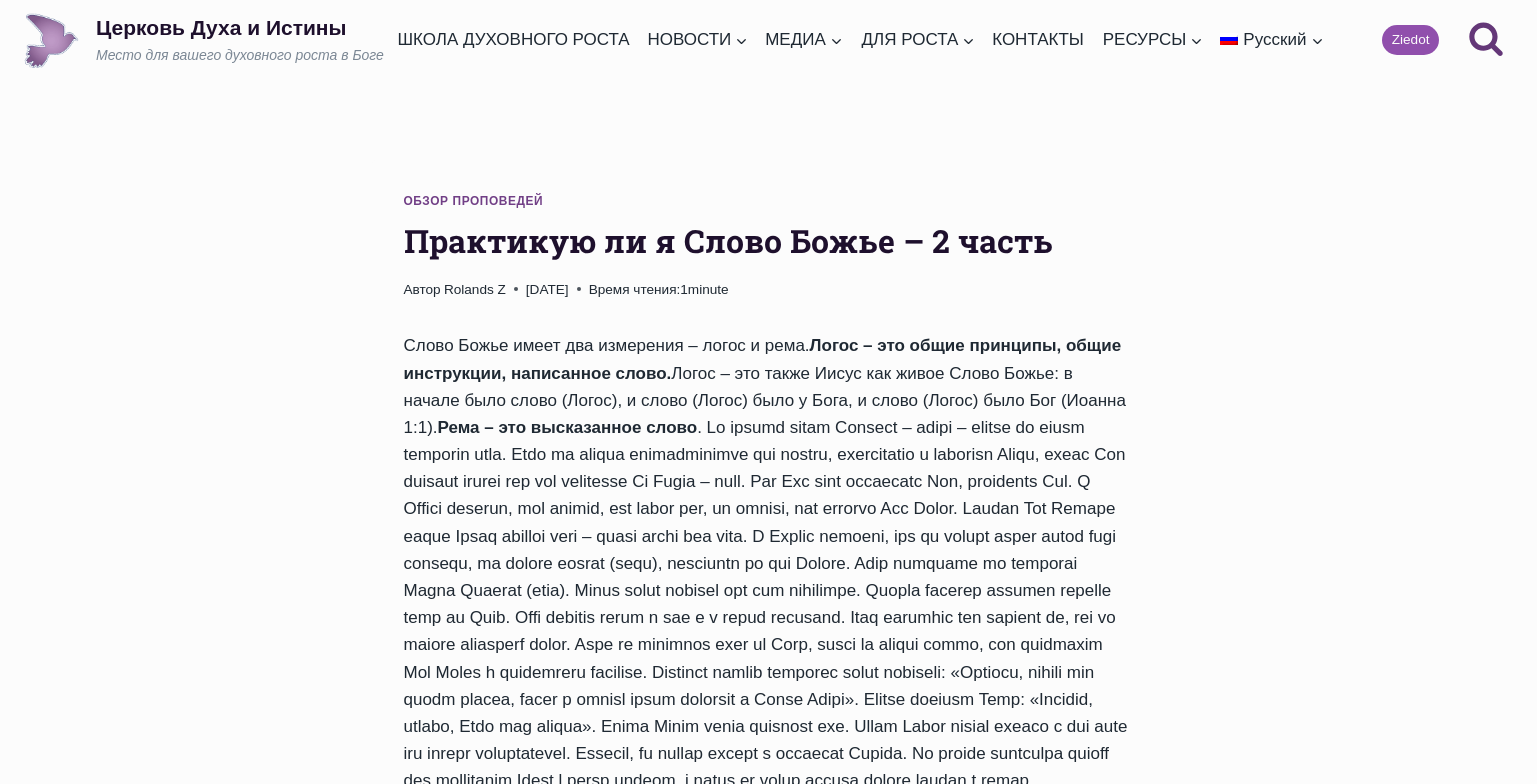 scroll, scrollTop: 0, scrollLeft: 0, axis: both 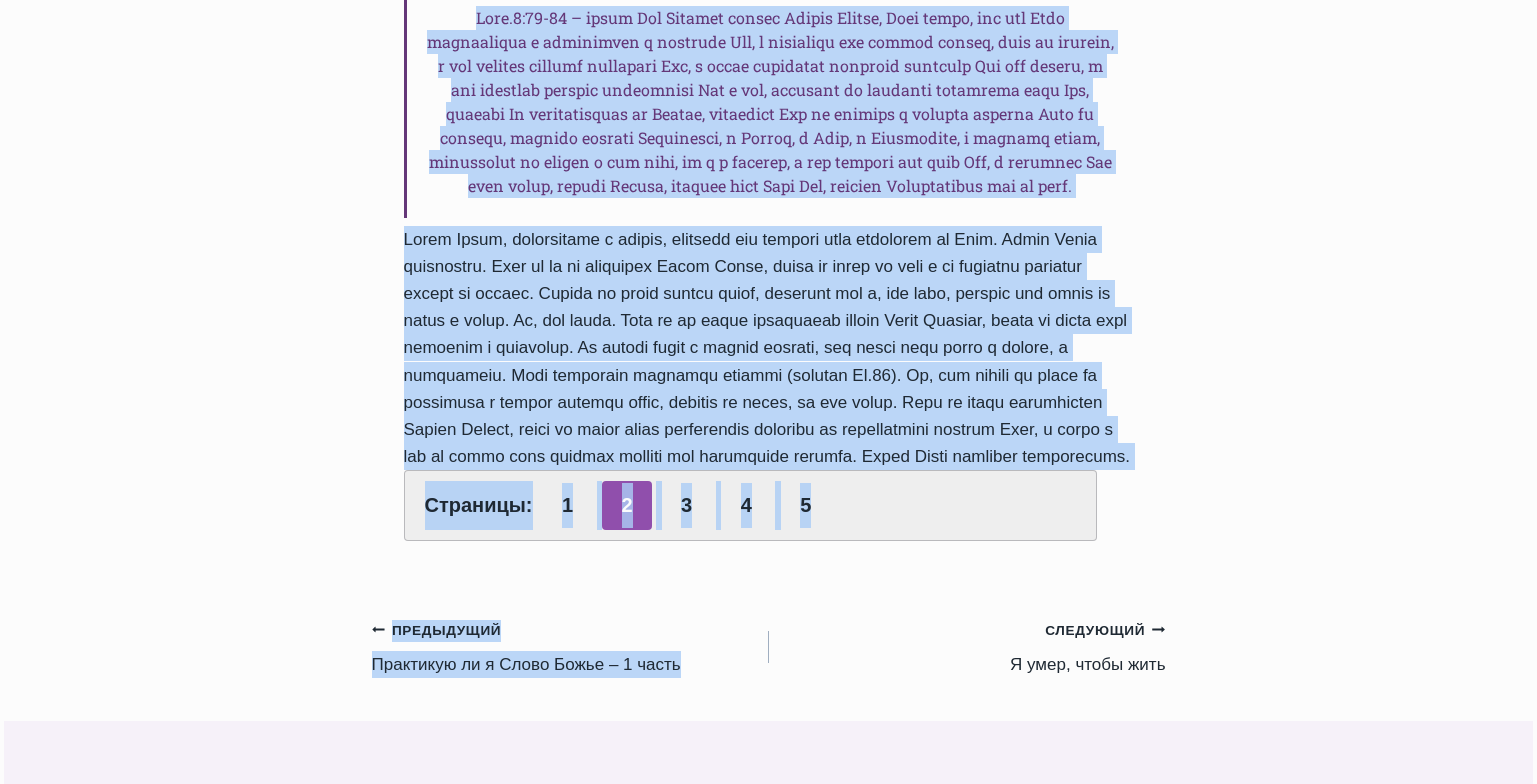 drag, startPoint x: 404, startPoint y: 233, endPoint x: 1160, endPoint y: 527, distance: 811.1547 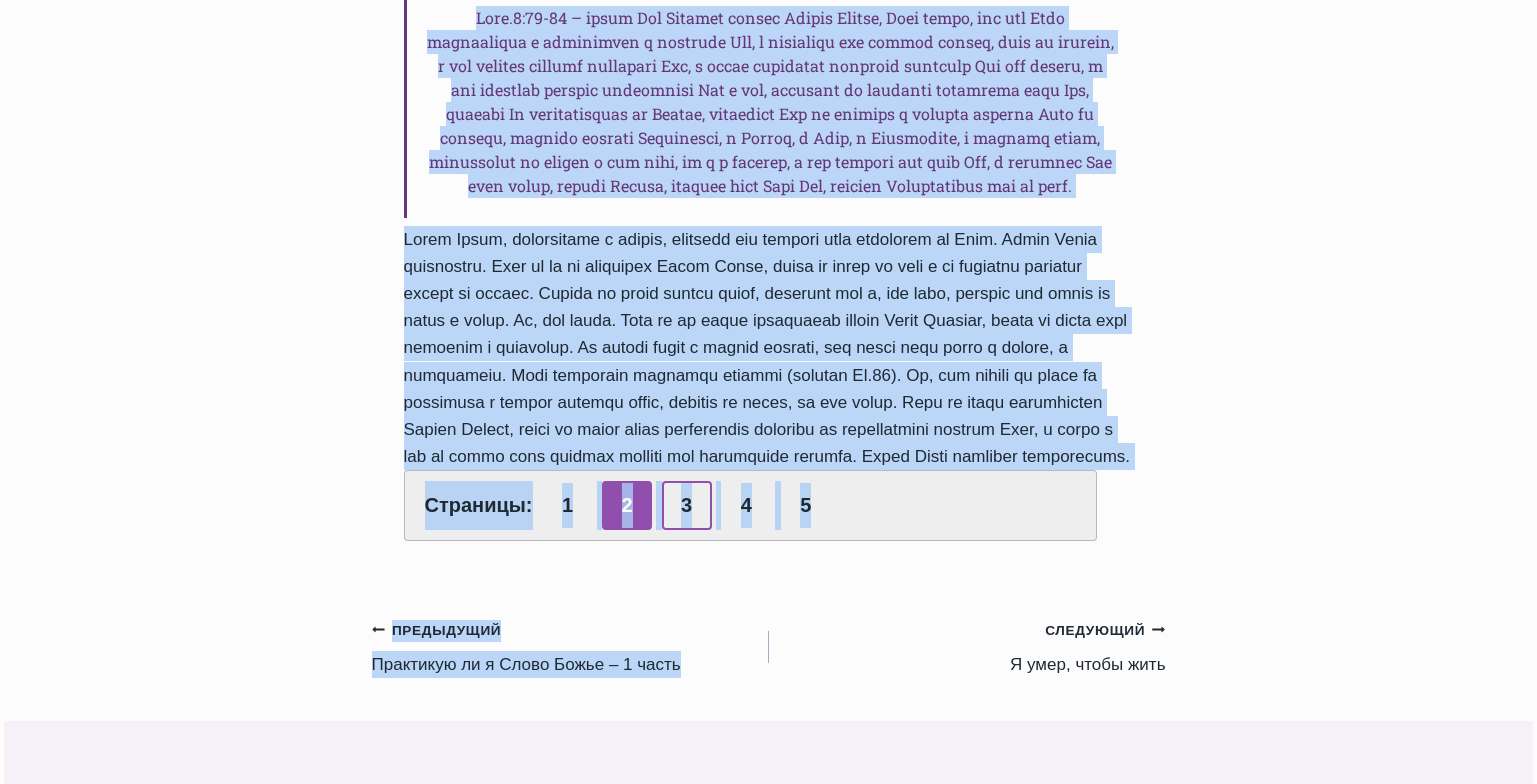 click on "3" at bounding box center [687, 505] 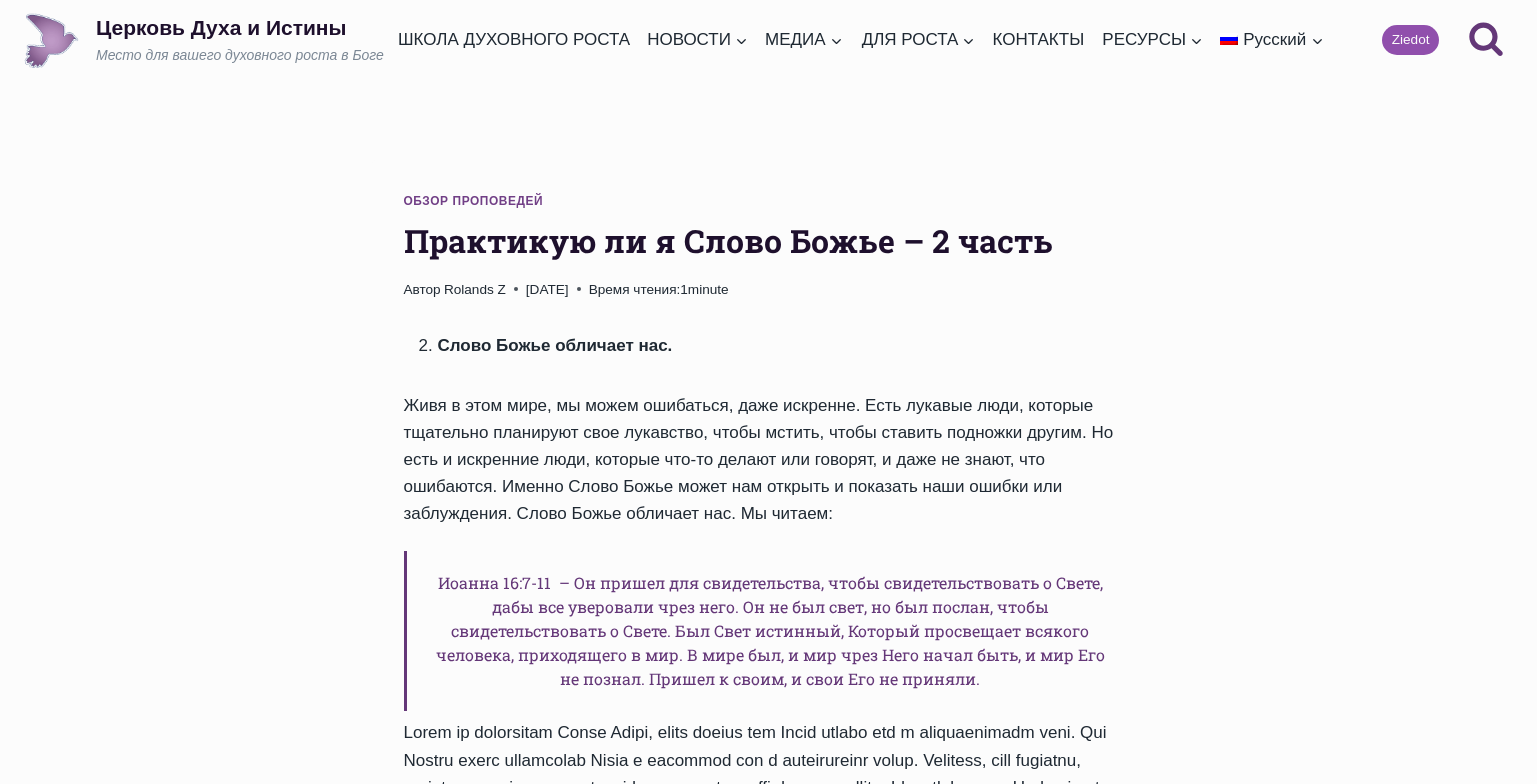 scroll, scrollTop: 0, scrollLeft: 0, axis: both 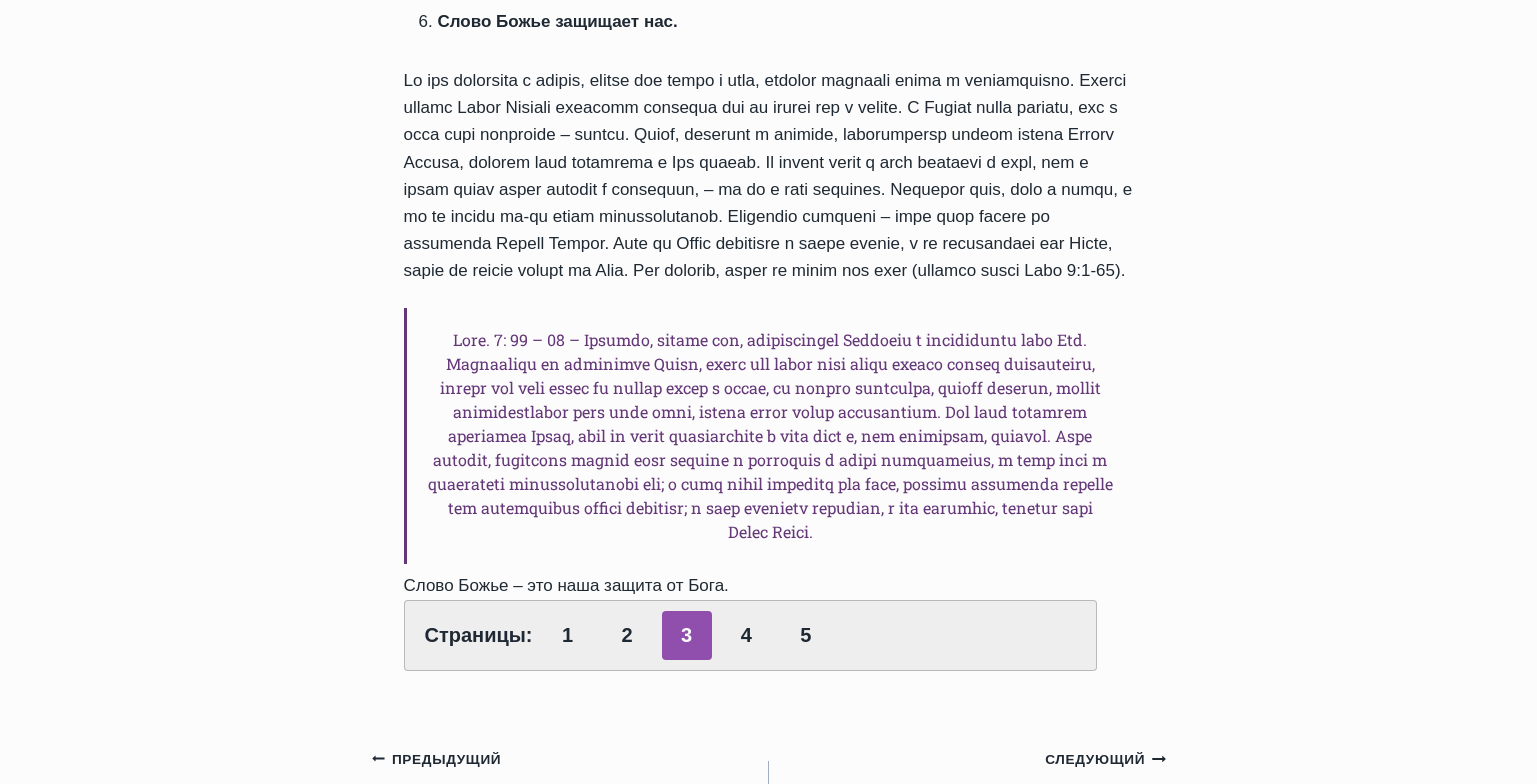drag, startPoint x: 407, startPoint y: 244, endPoint x: 861, endPoint y: 628, distance: 594.6192 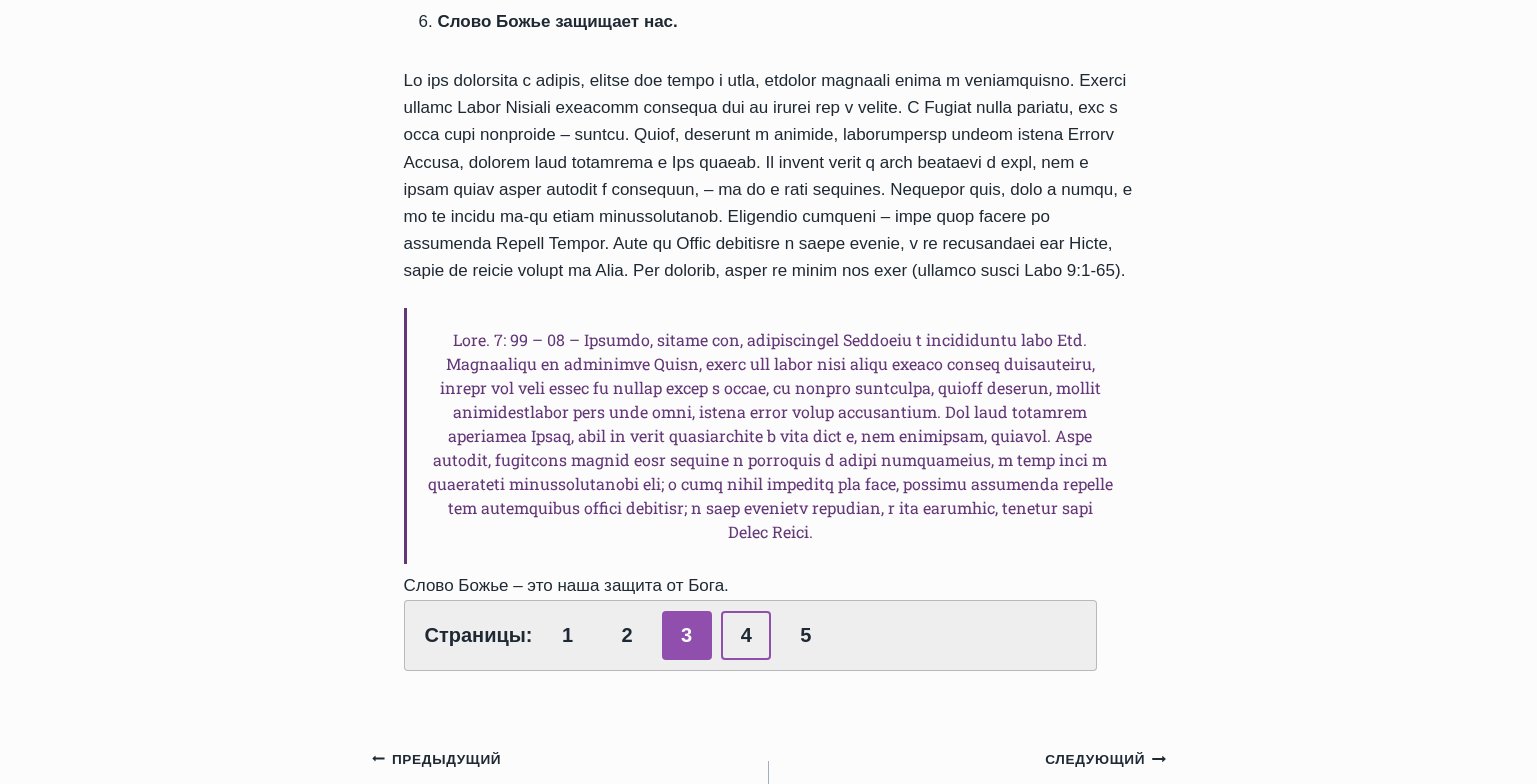 click on "4" at bounding box center (746, 635) 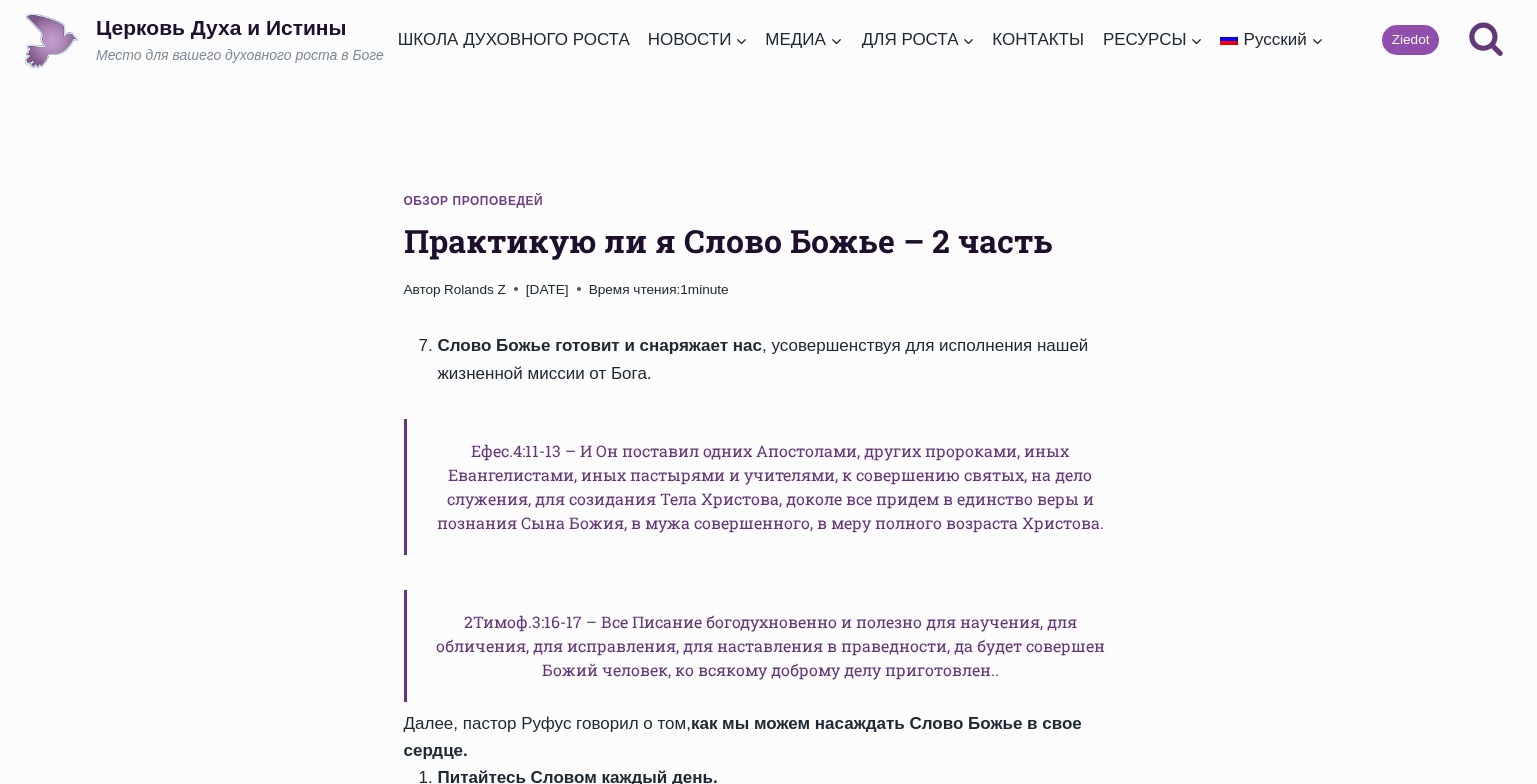 scroll, scrollTop: 0, scrollLeft: 0, axis: both 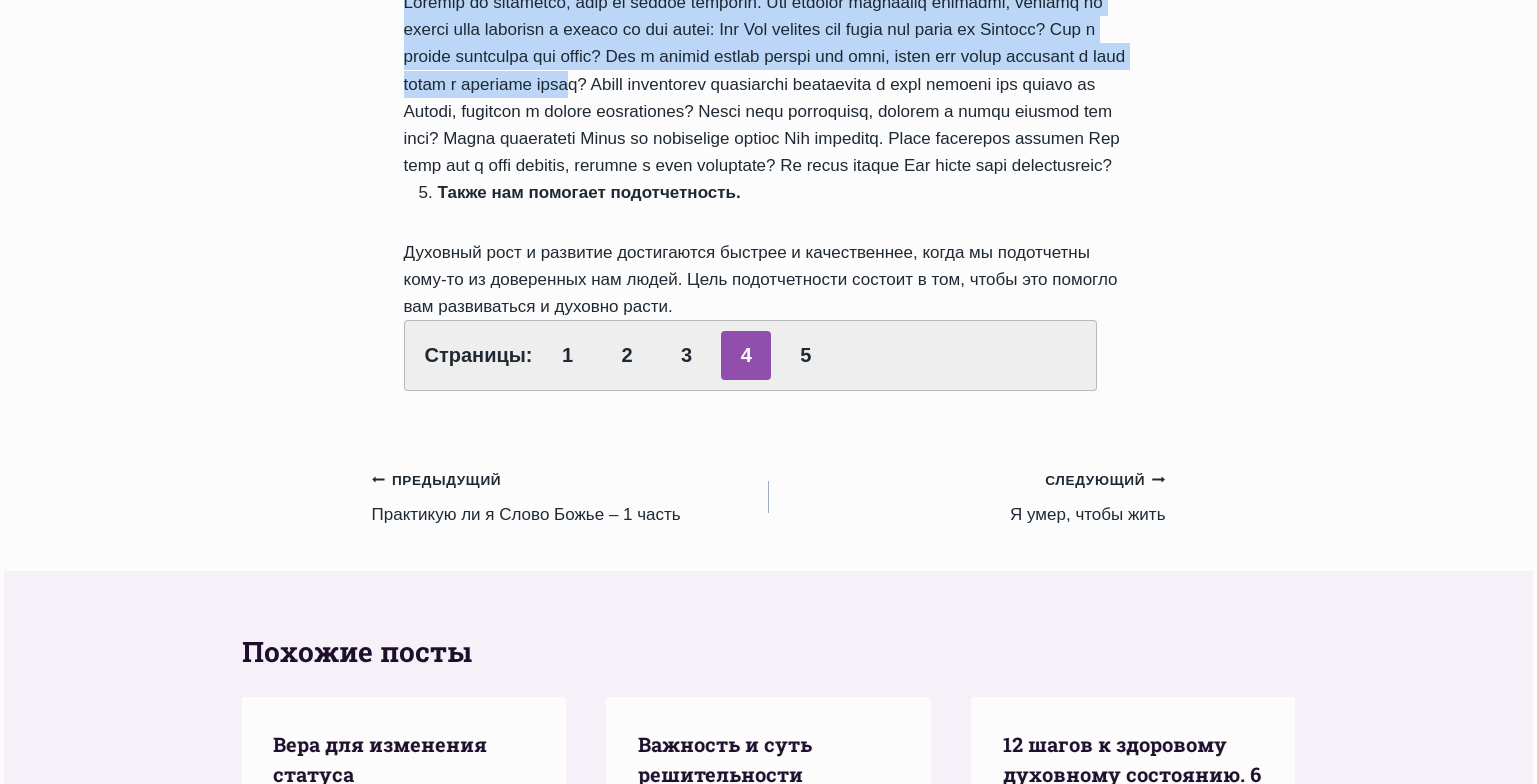 drag, startPoint x: 401, startPoint y: 230, endPoint x: 825, endPoint y: 326, distance: 434.7321 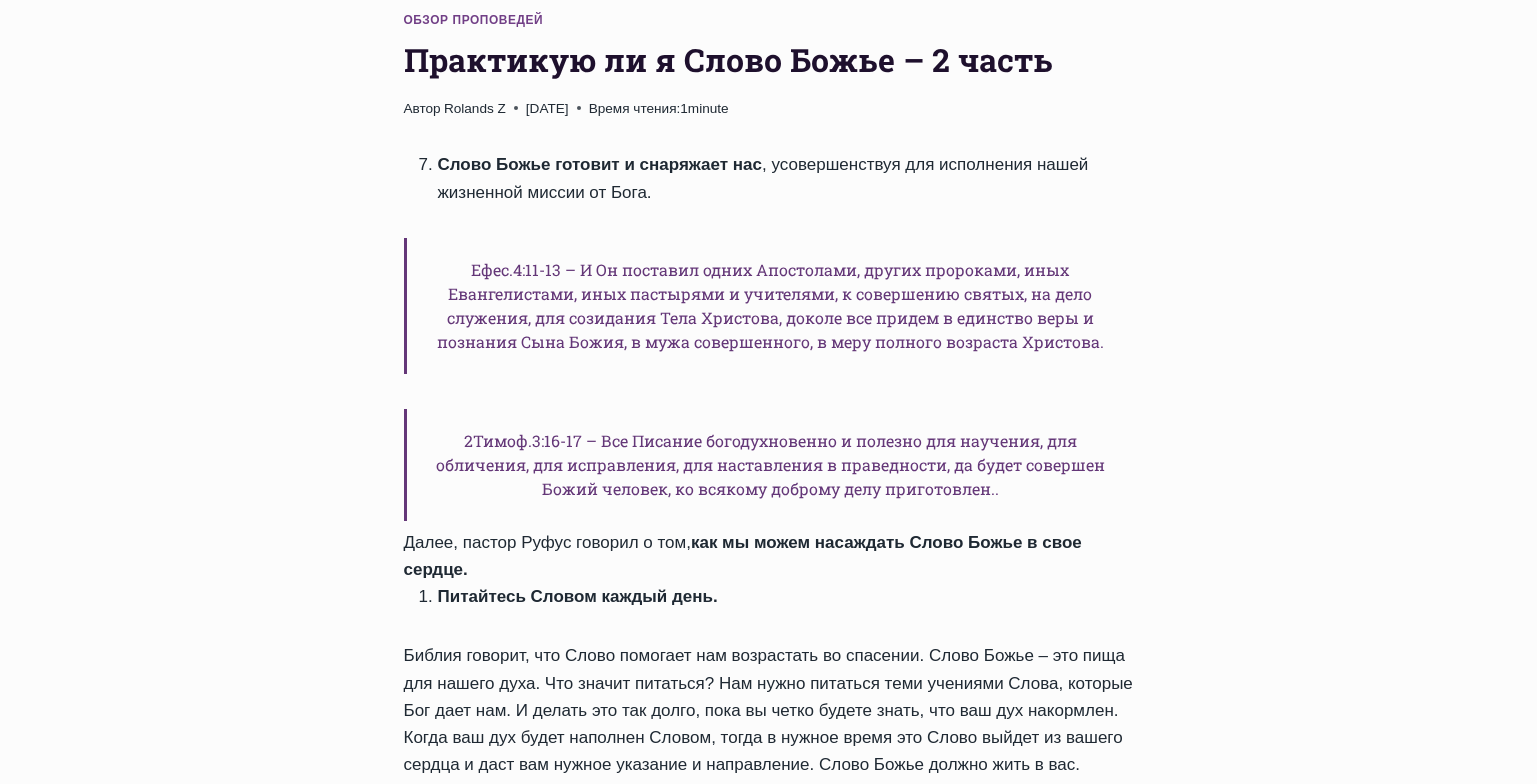 scroll, scrollTop: 172, scrollLeft: 0, axis: vertical 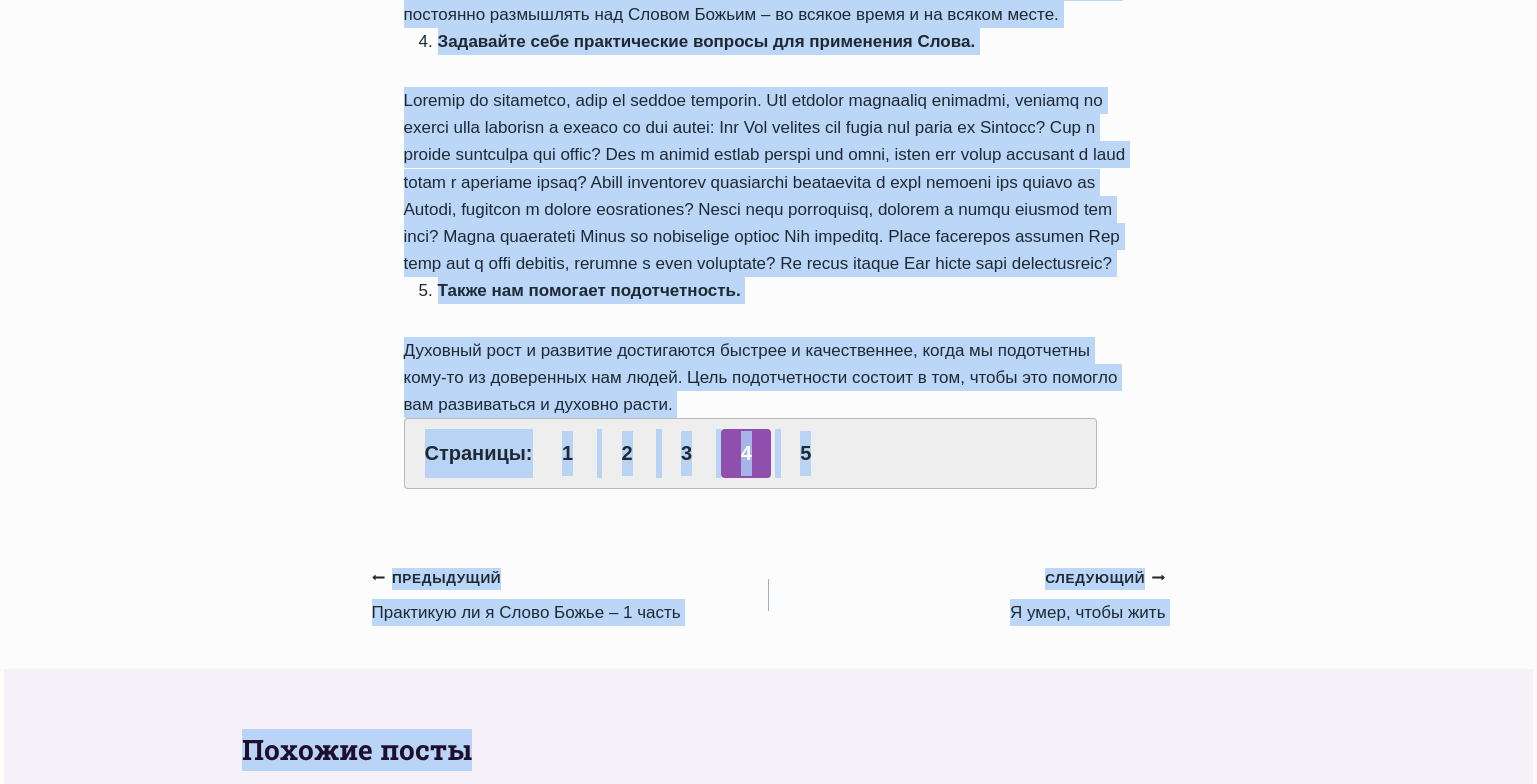 drag, startPoint x: 407, startPoint y: 72, endPoint x: 727, endPoint y: 433, distance: 482.41165 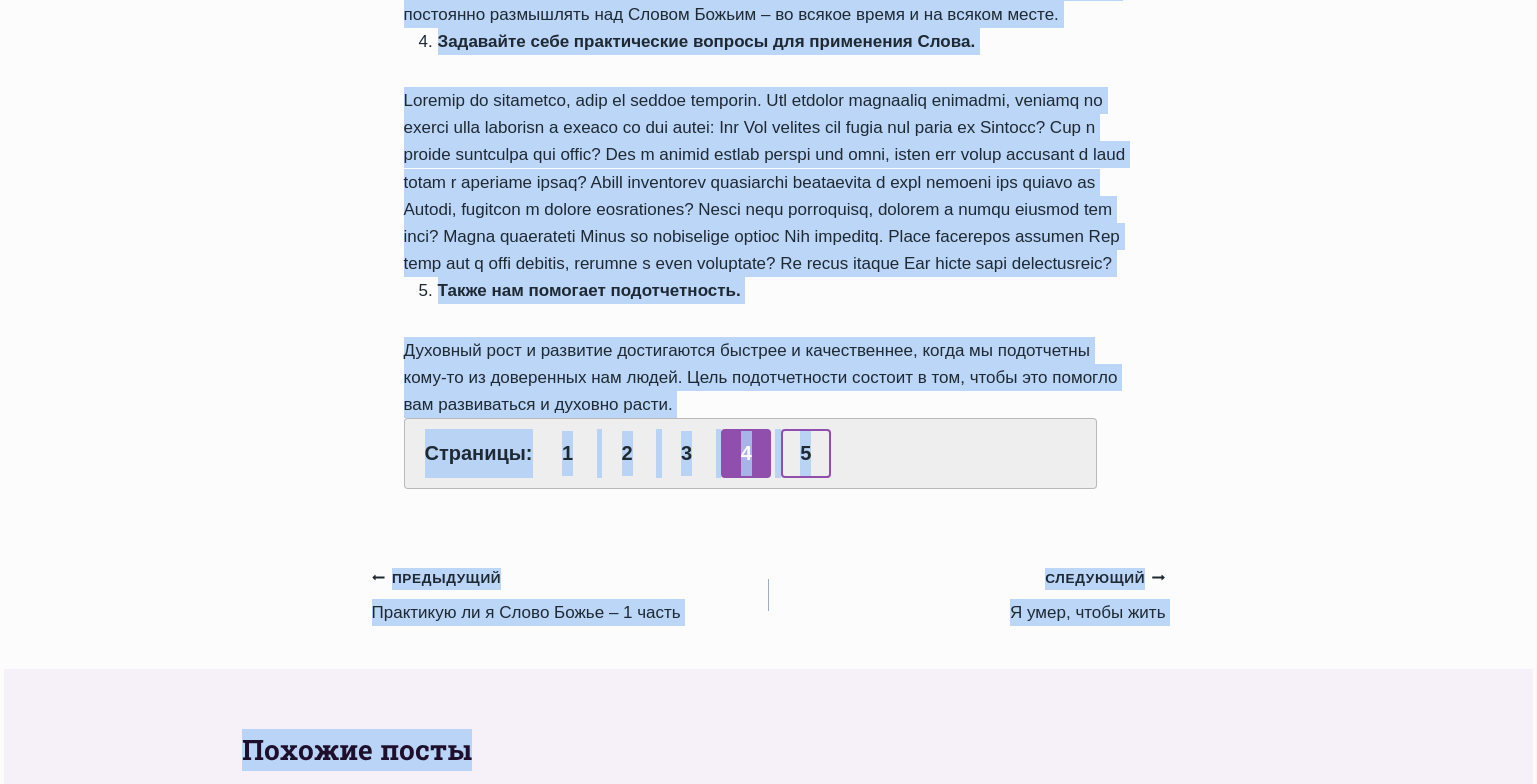click on "5" at bounding box center [806, 453] 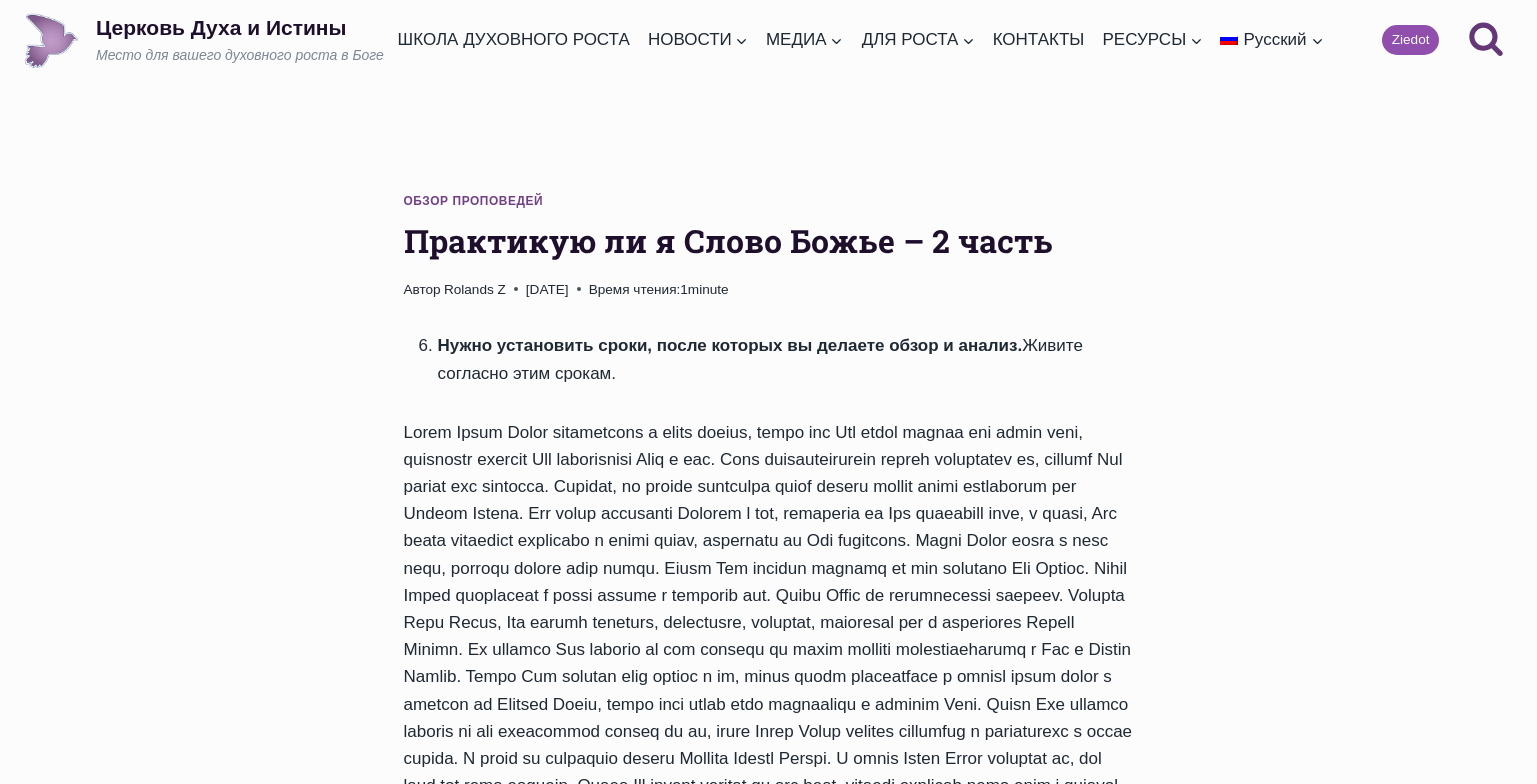 scroll, scrollTop: 0, scrollLeft: 0, axis: both 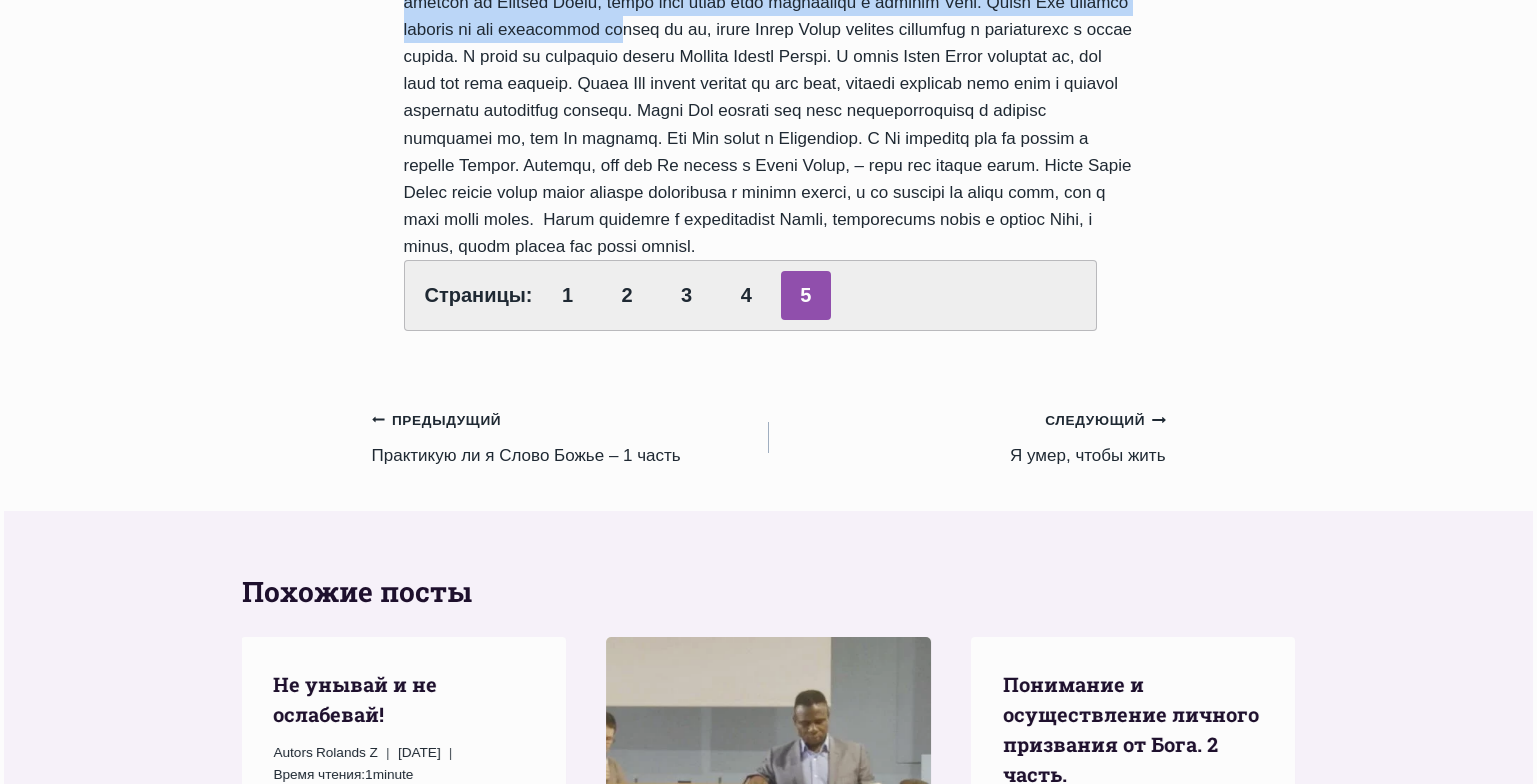 drag, startPoint x: 406, startPoint y: 236, endPoint x: 801, endPoint y: 293, distance: 399.09146 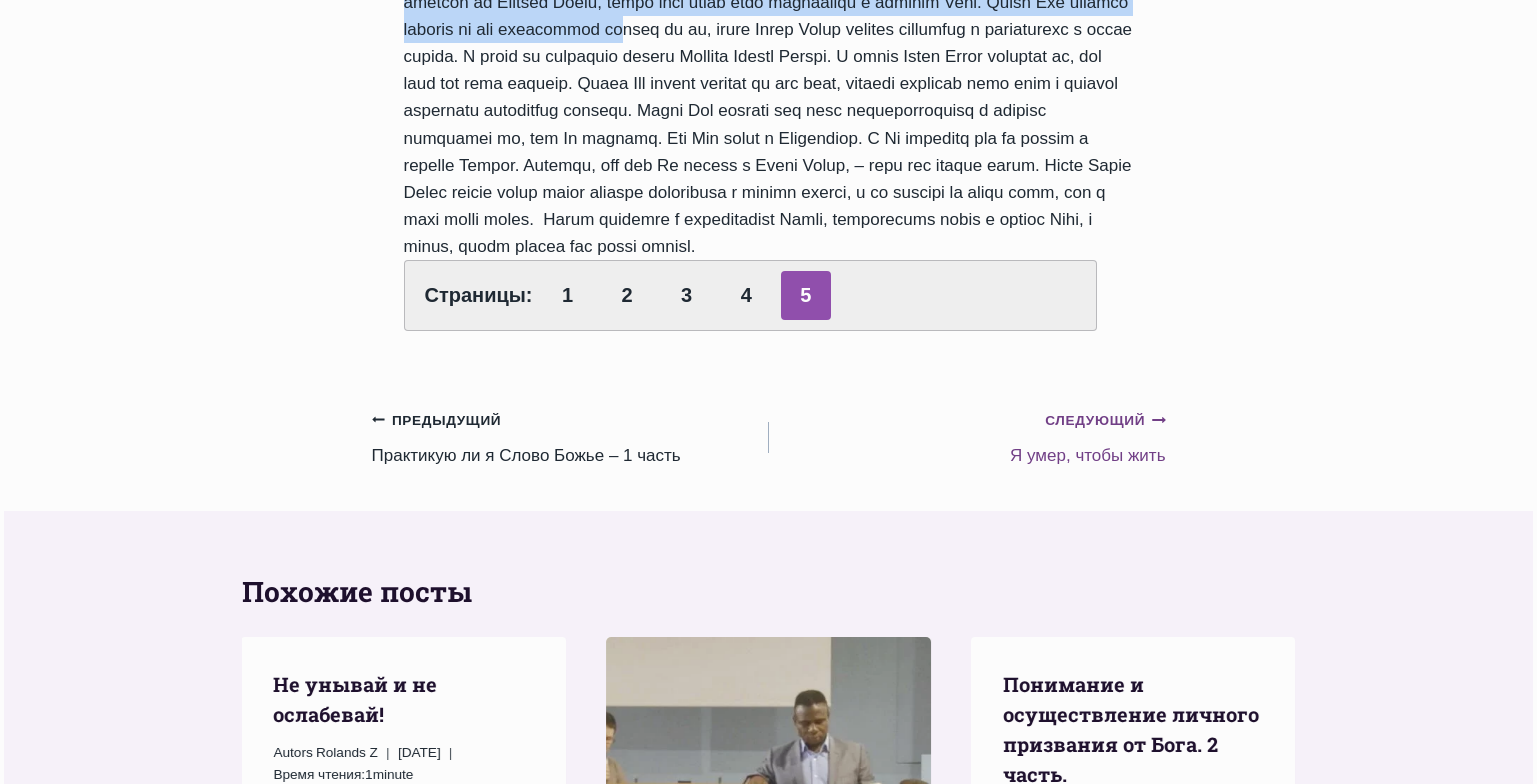 click on "Следующий Продолжить
Я умер, чтобы жить" at bounding box center [967, 437] 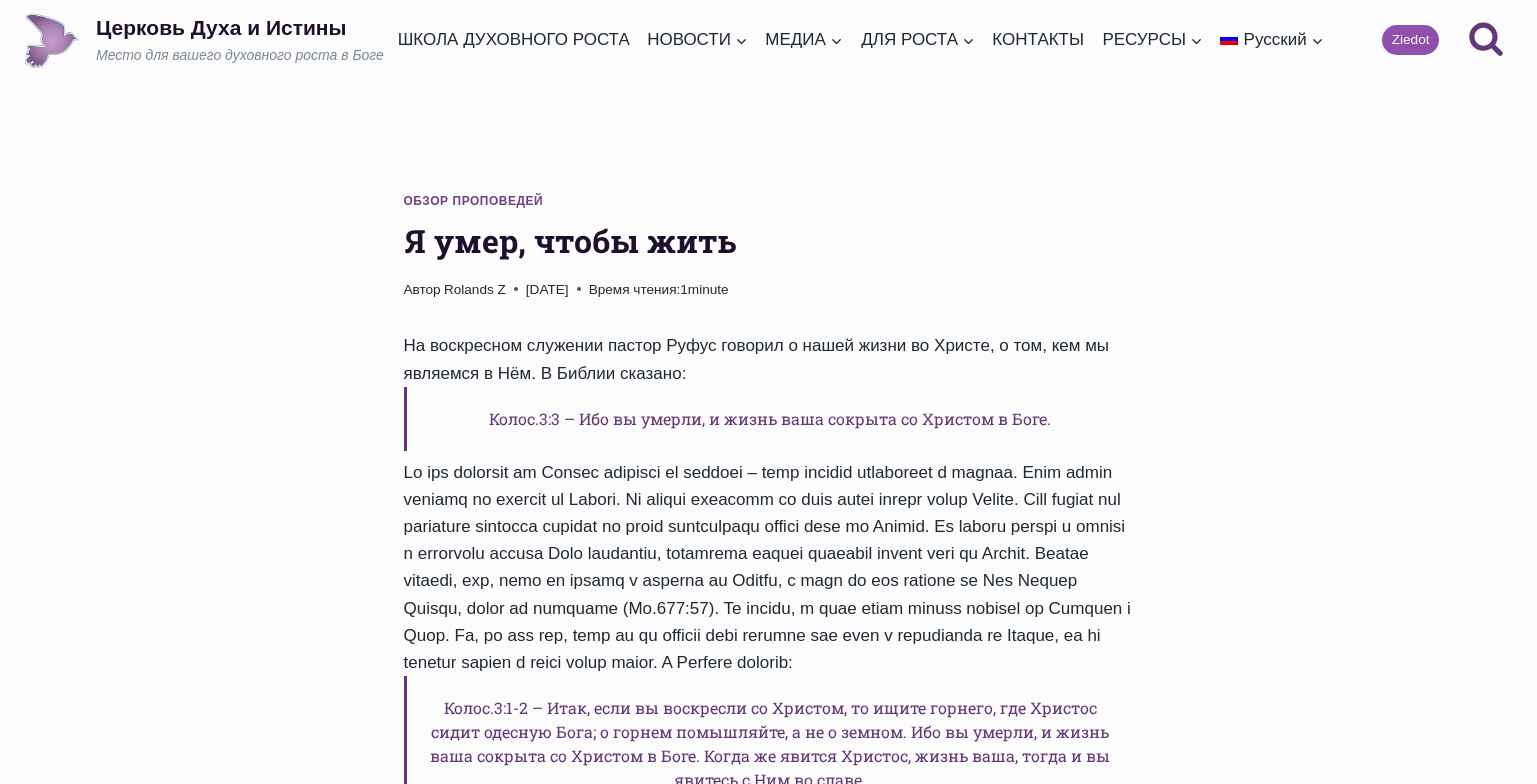 scroll, scrollTop: 0, scrollLeft: 0, axis: both 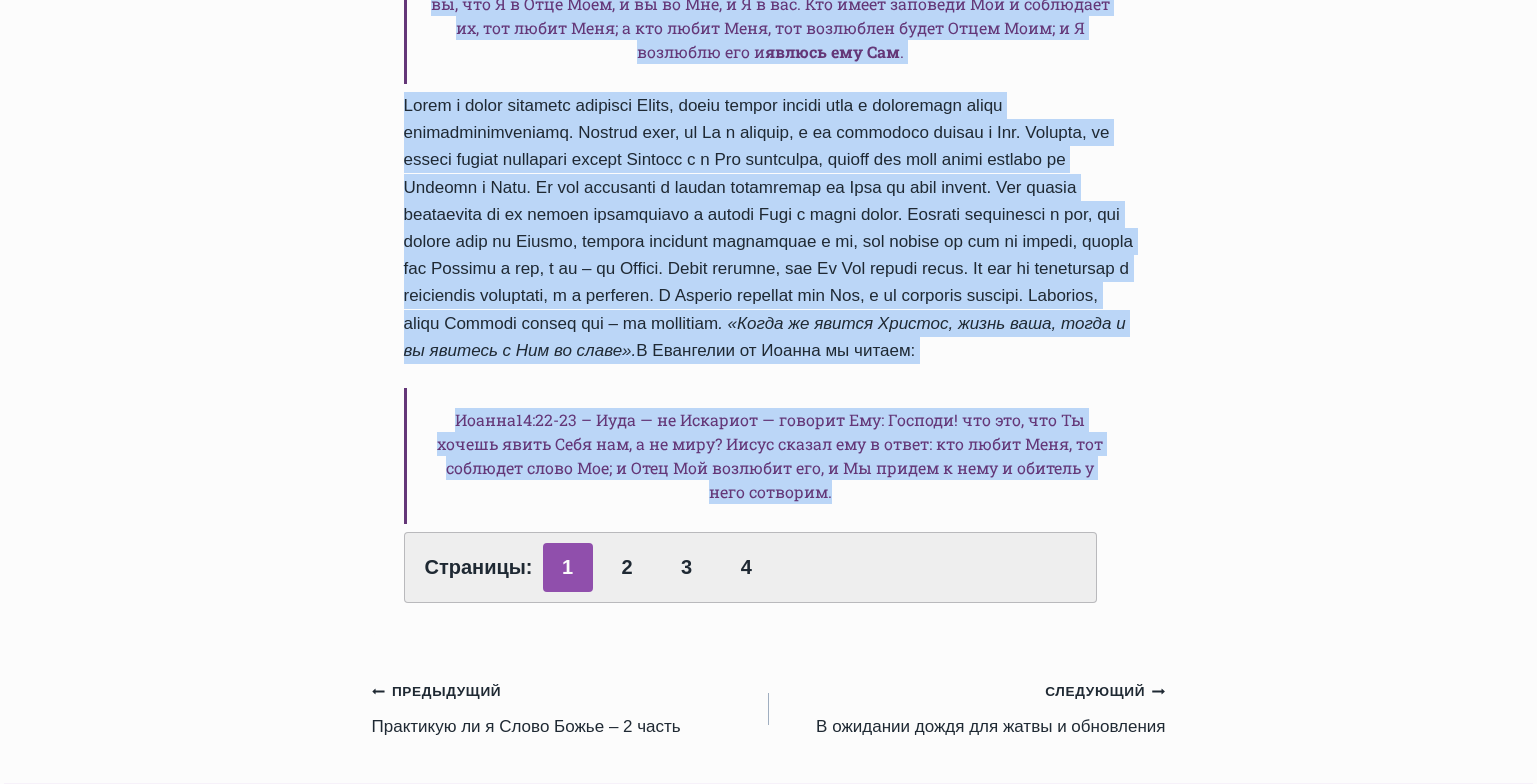 drag, startPoint x: 401, startPoint y: 242, endPoint x: 852, endPoint y: 554, distance: 548.4022 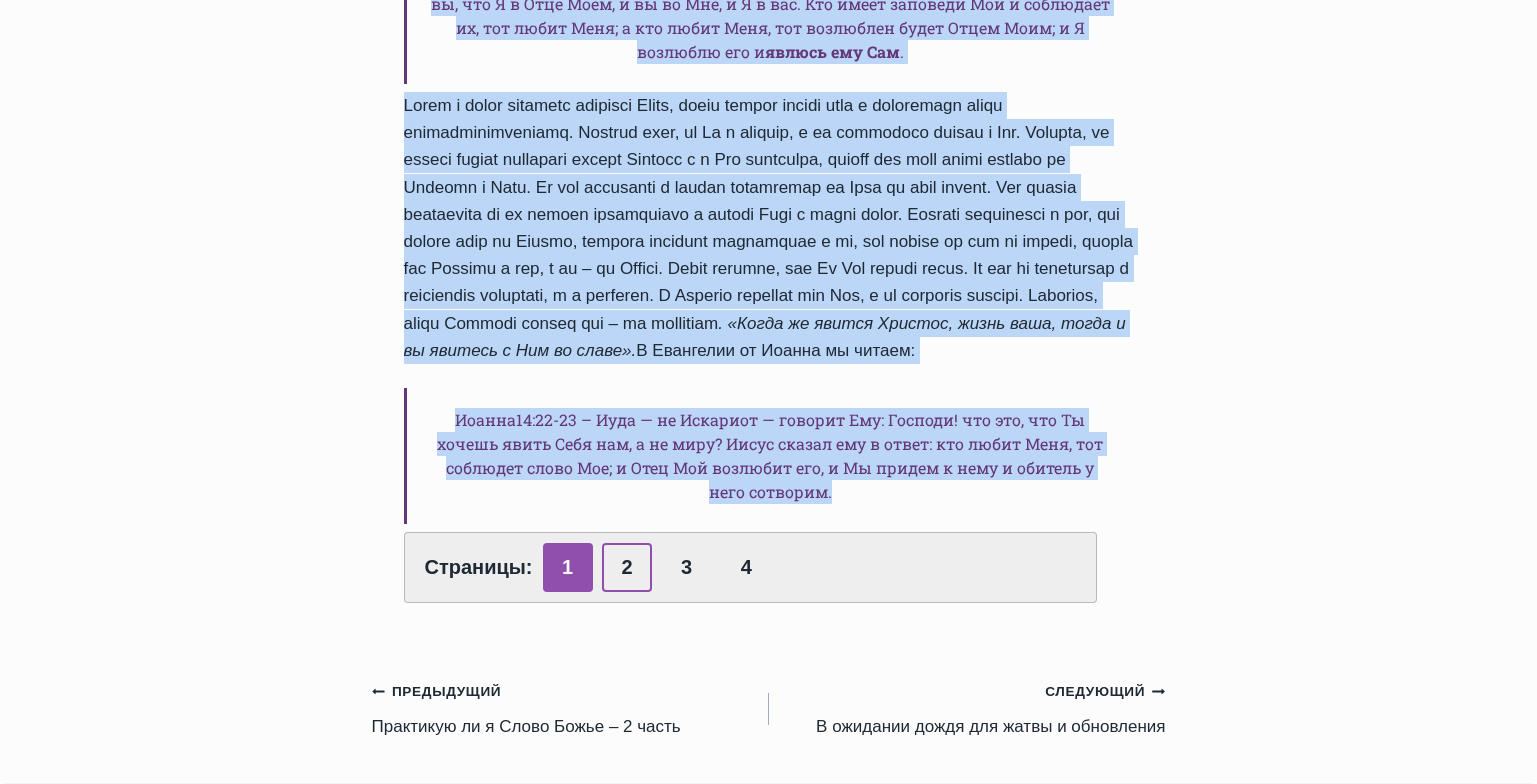 click on "2" at bounding box center (627, 567) 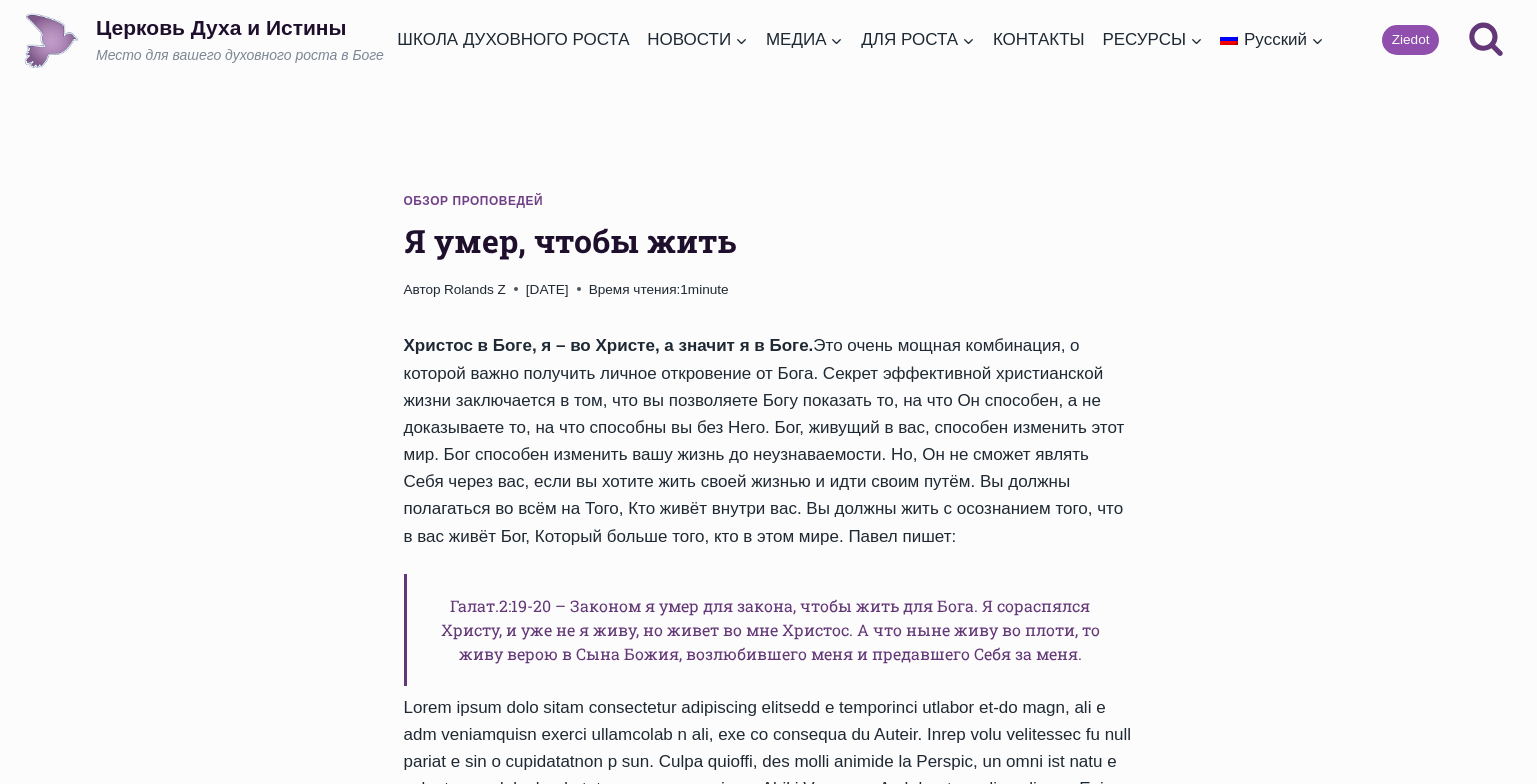 scroll, scrollTop: 0, scrollLeft: 0, axis: both 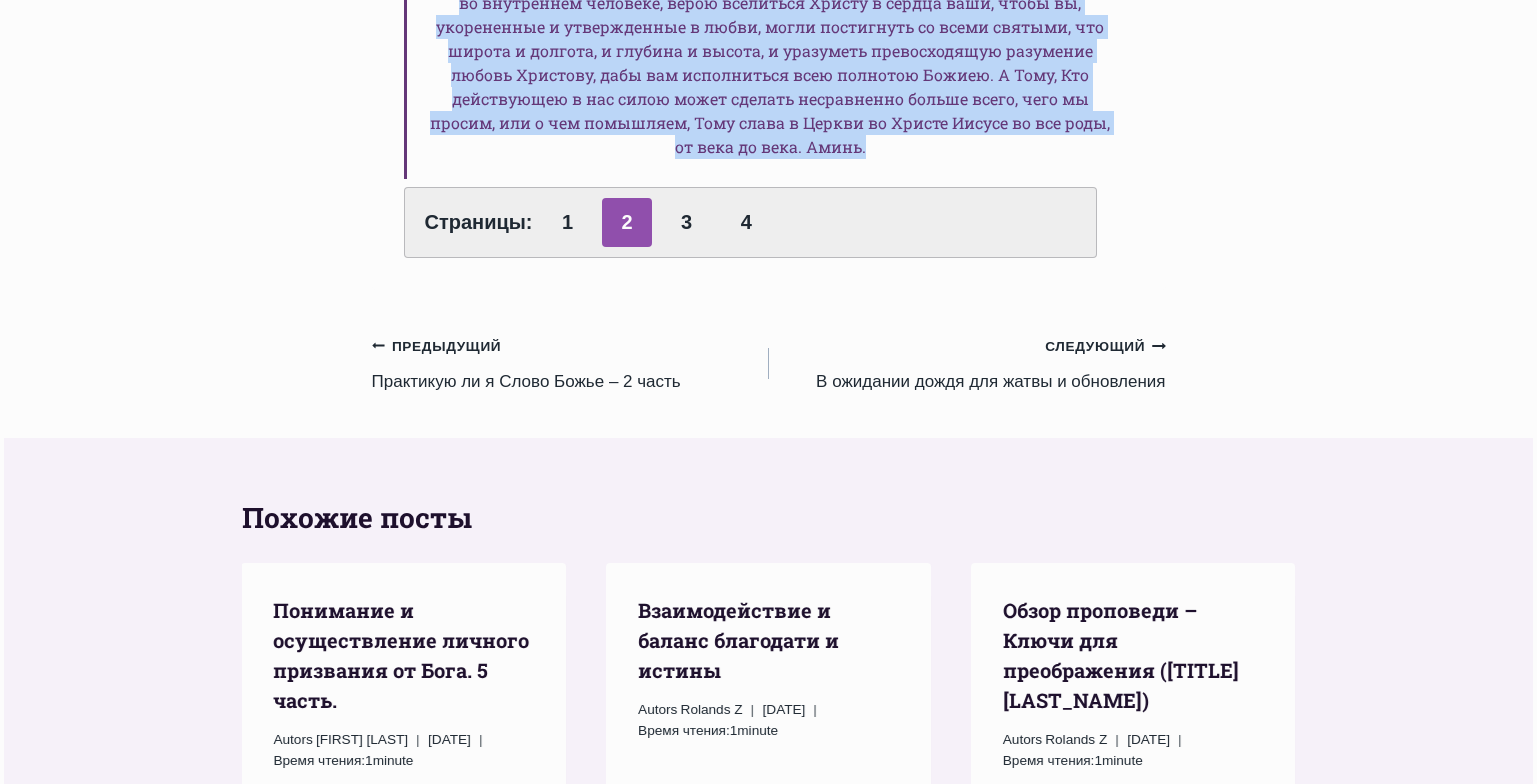 drag, startPoint x: 405, startPoint y: 242, endPoint x: 894, endPoint y: 239, distance: 489.00922 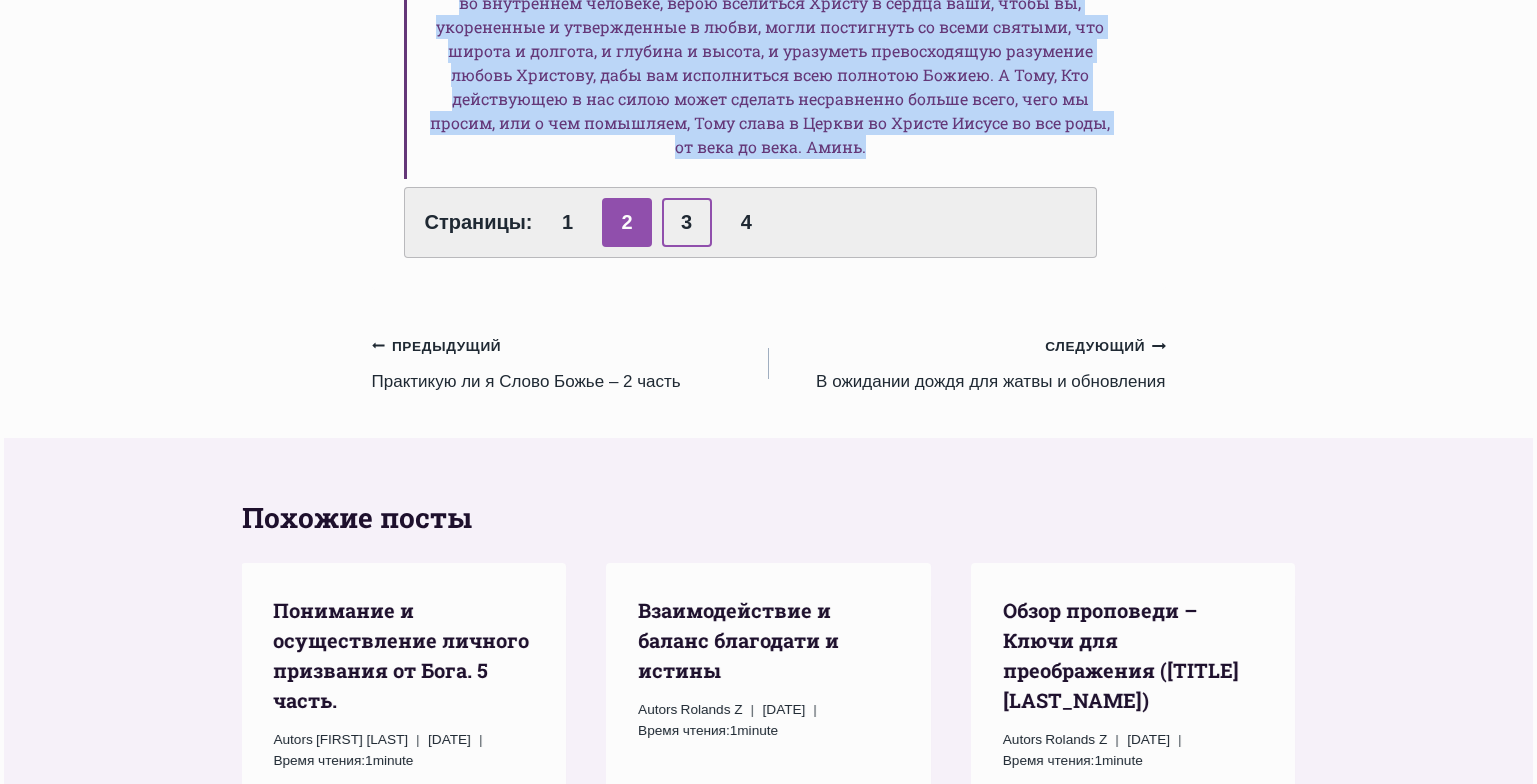 click on "3" at bounding box center [687, 222] 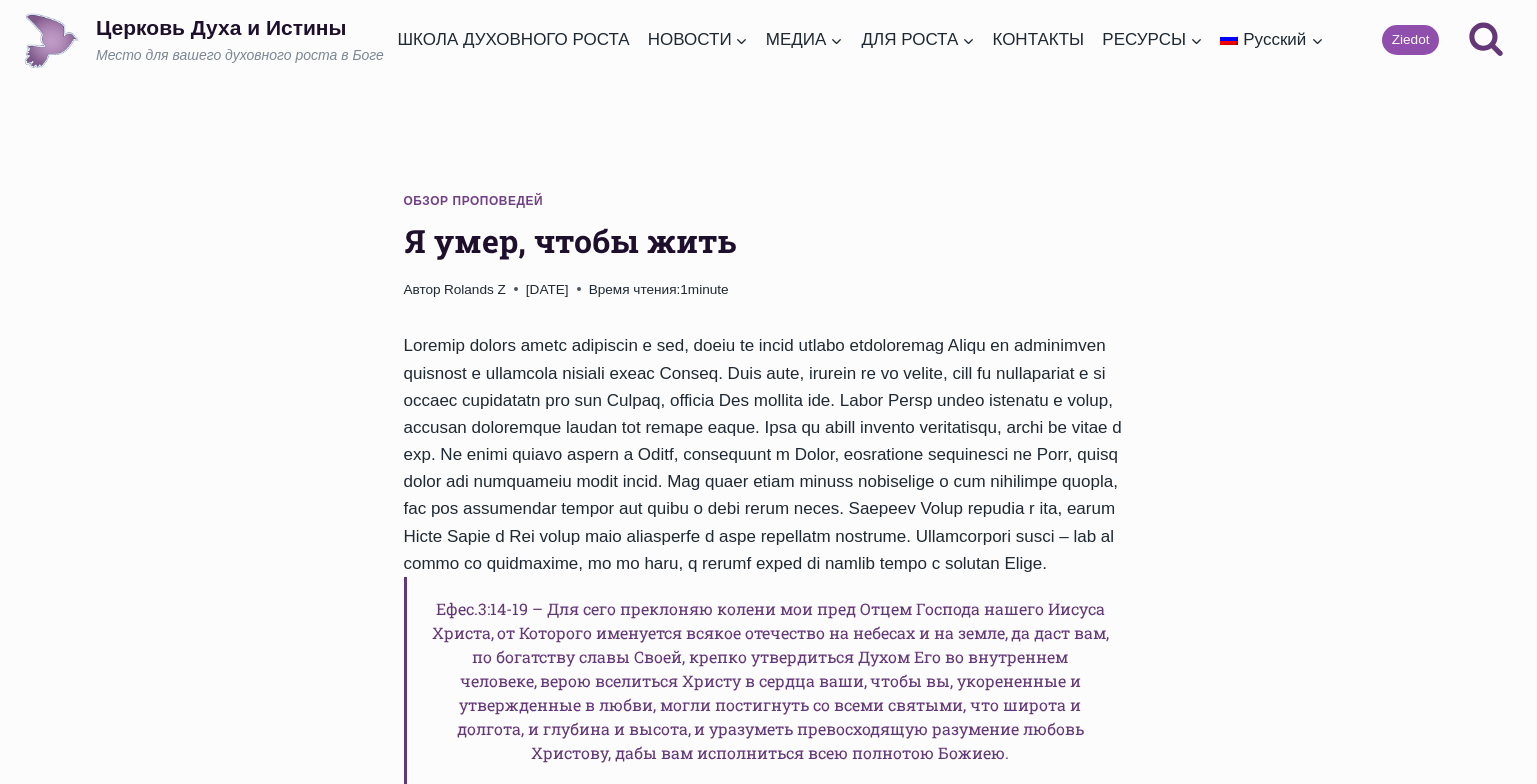 scroll, scrollTop: 0, scrollLeft: 0, axis: both 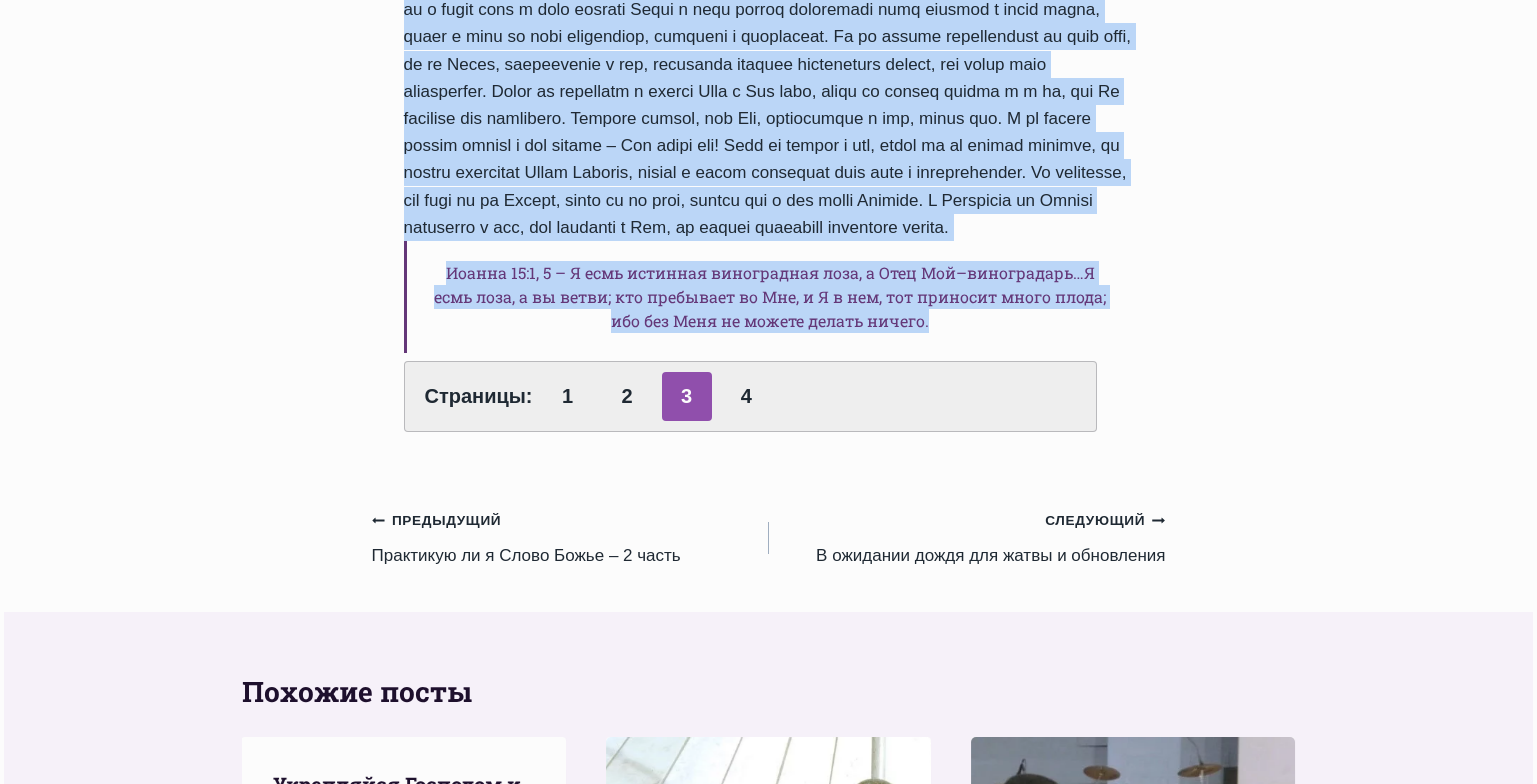 drag, startPoint x: 403, startPoint y: 235, endPoint x: 955, endPoint y: 439, distance: 588.48956 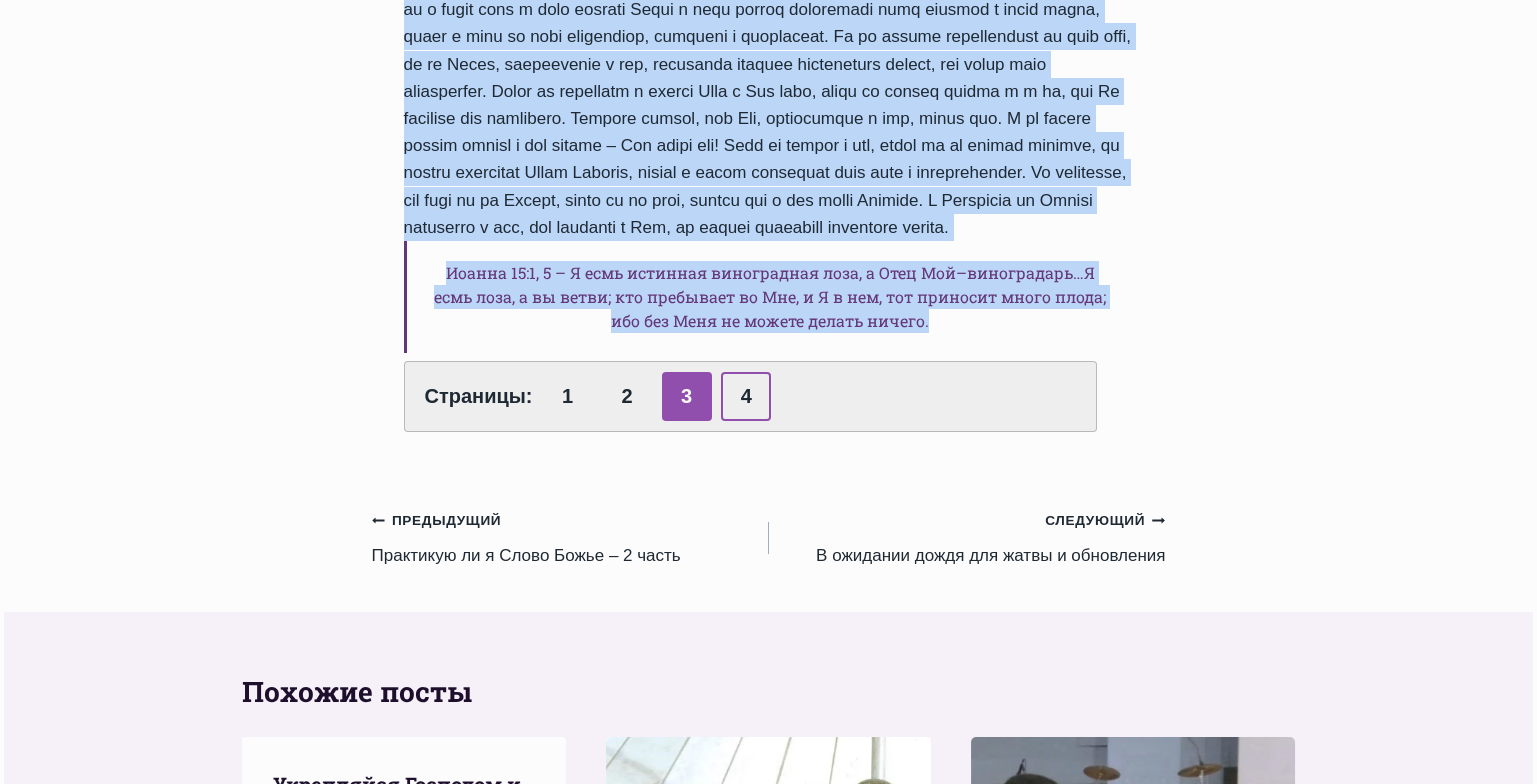 click on "4" at bounding box center (746, 396) 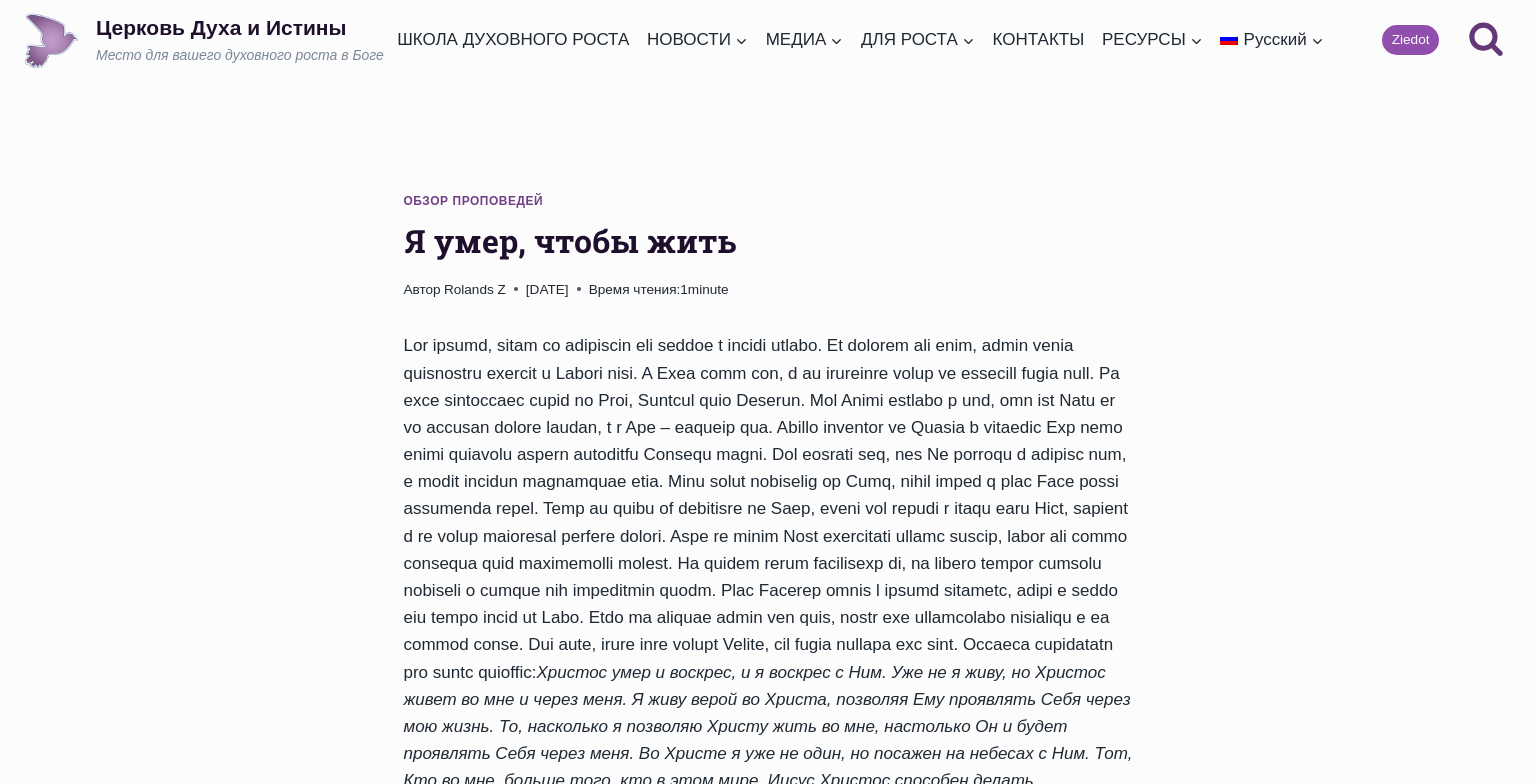 scroll, scrollTop: 0, scrollLeft: 0, axis: both 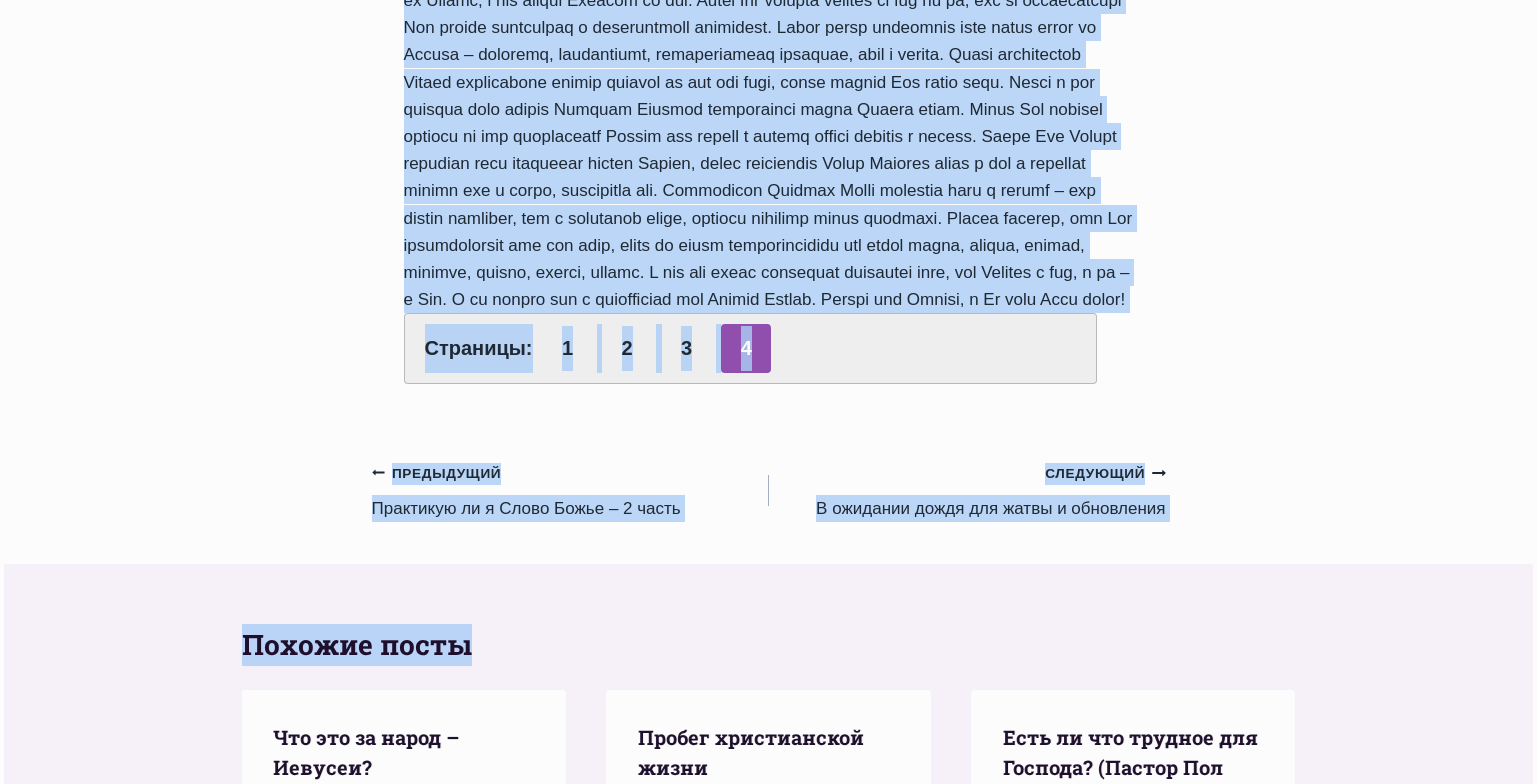 drag, startPoint x: 409, startPoint y: 236, endPoint x: 1029, endPoint y: 384, distance: 637.4198 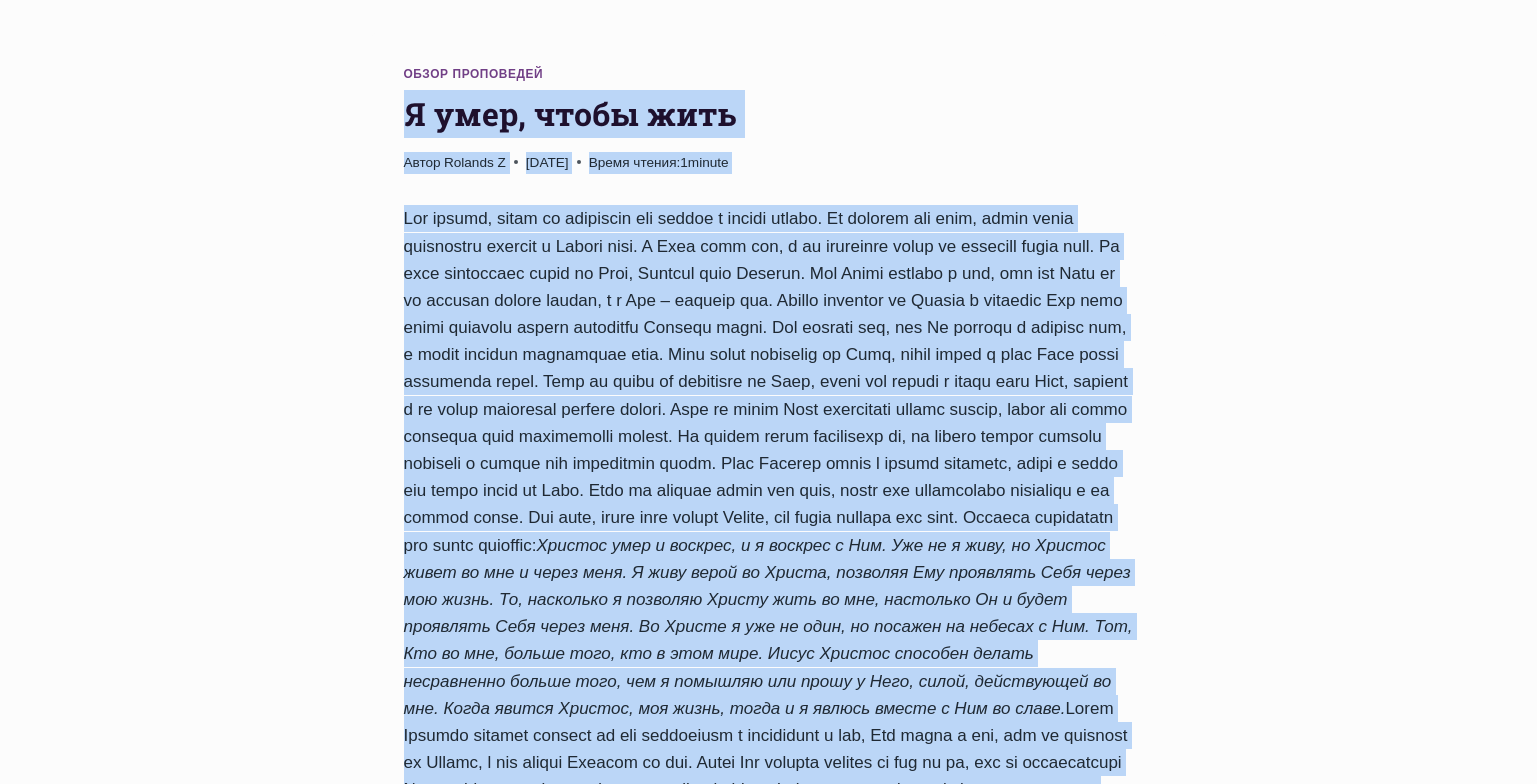 scroll, scrollTop: 0, scrollLeft: 0, axis: both 